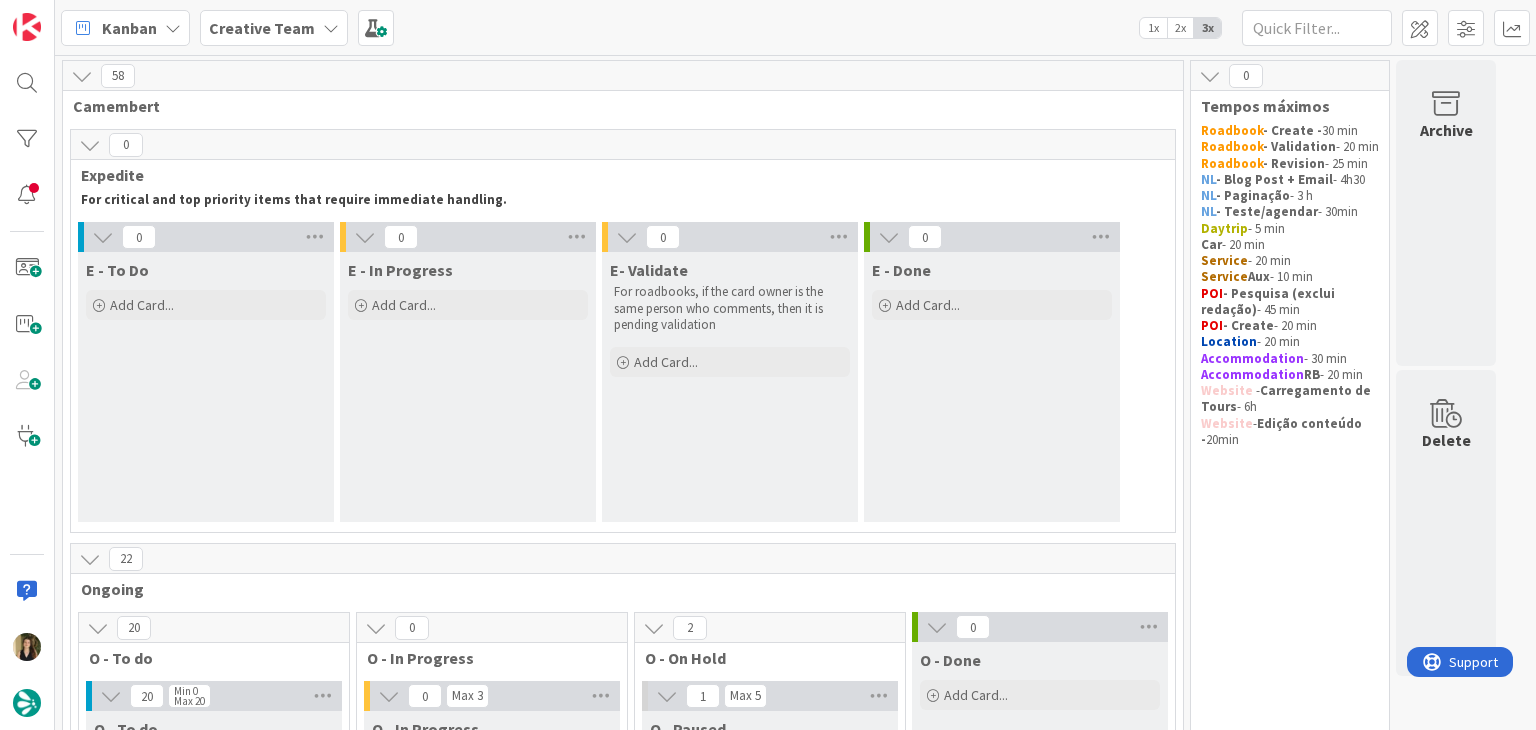 scroll, scrollTop: 0, scrollLeft: 0, axis: both 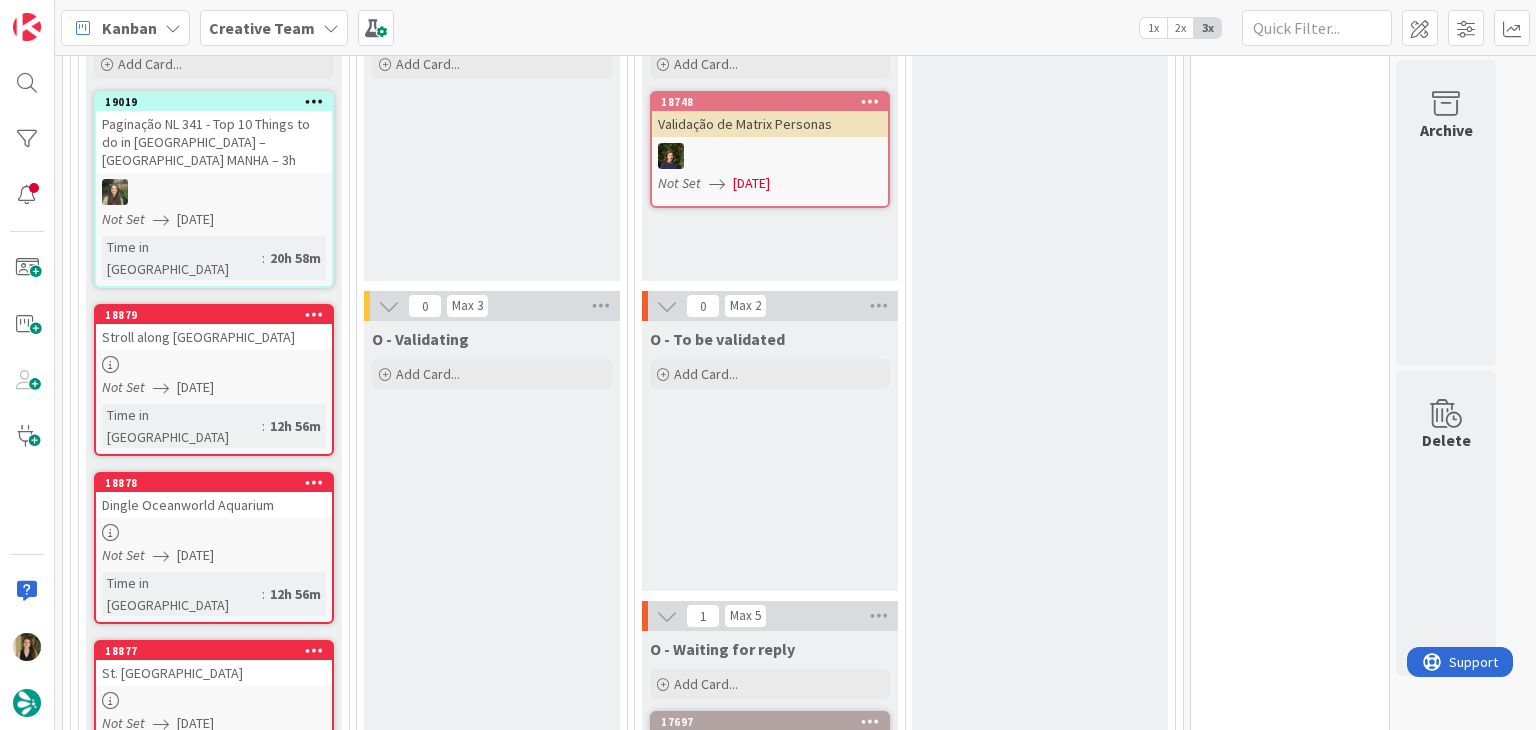 click on "O - Validating Add Card..." at bounding box center [492, 2097] 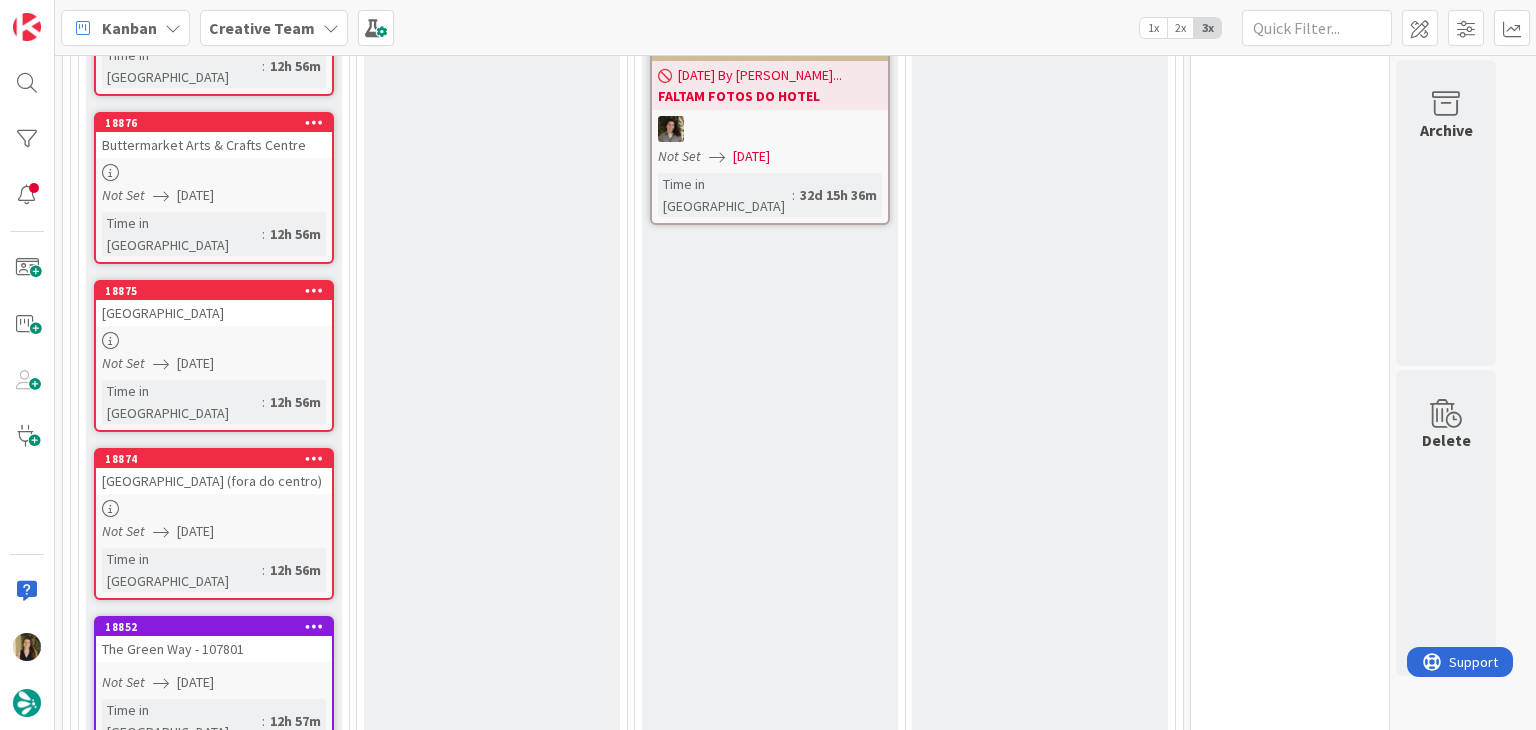 scroll, scrollTop: 1700, scrollLeft: 0, axis: vertical 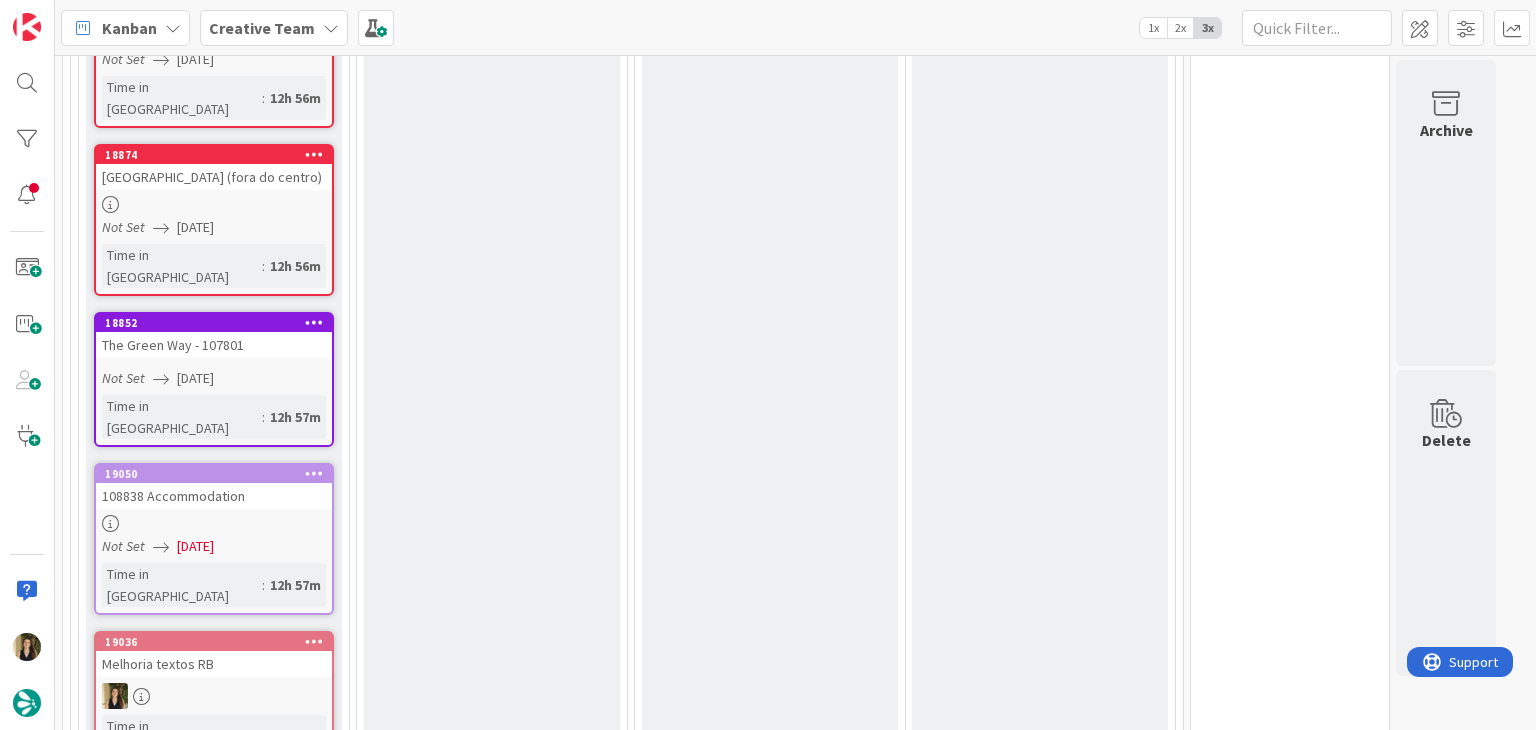 click on "Time in [GEOGRAPHIC_DATA] : 12h 57m" at bounding box center (214, 585) 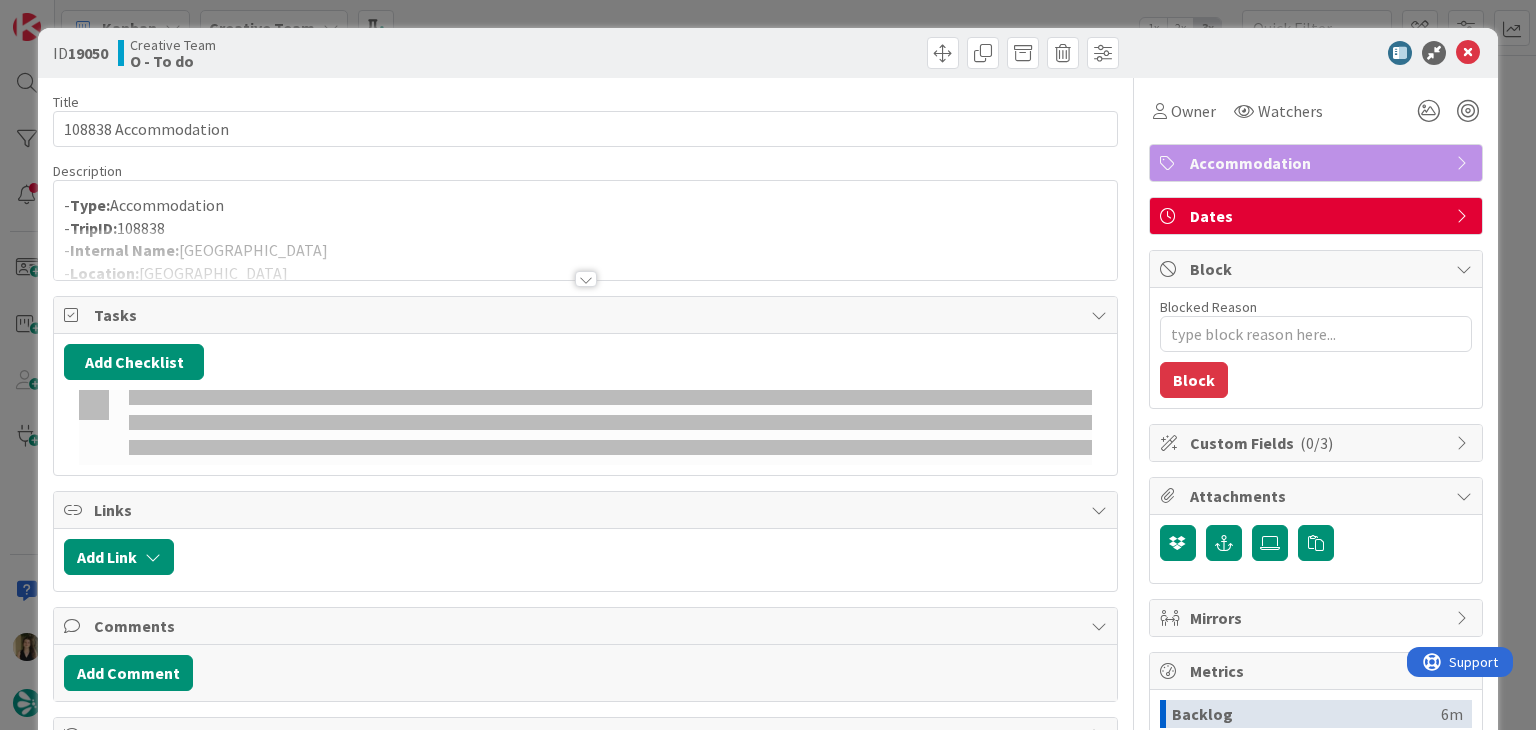 scroll, scrollTop: 0, scrollLeft: 0, axis: both 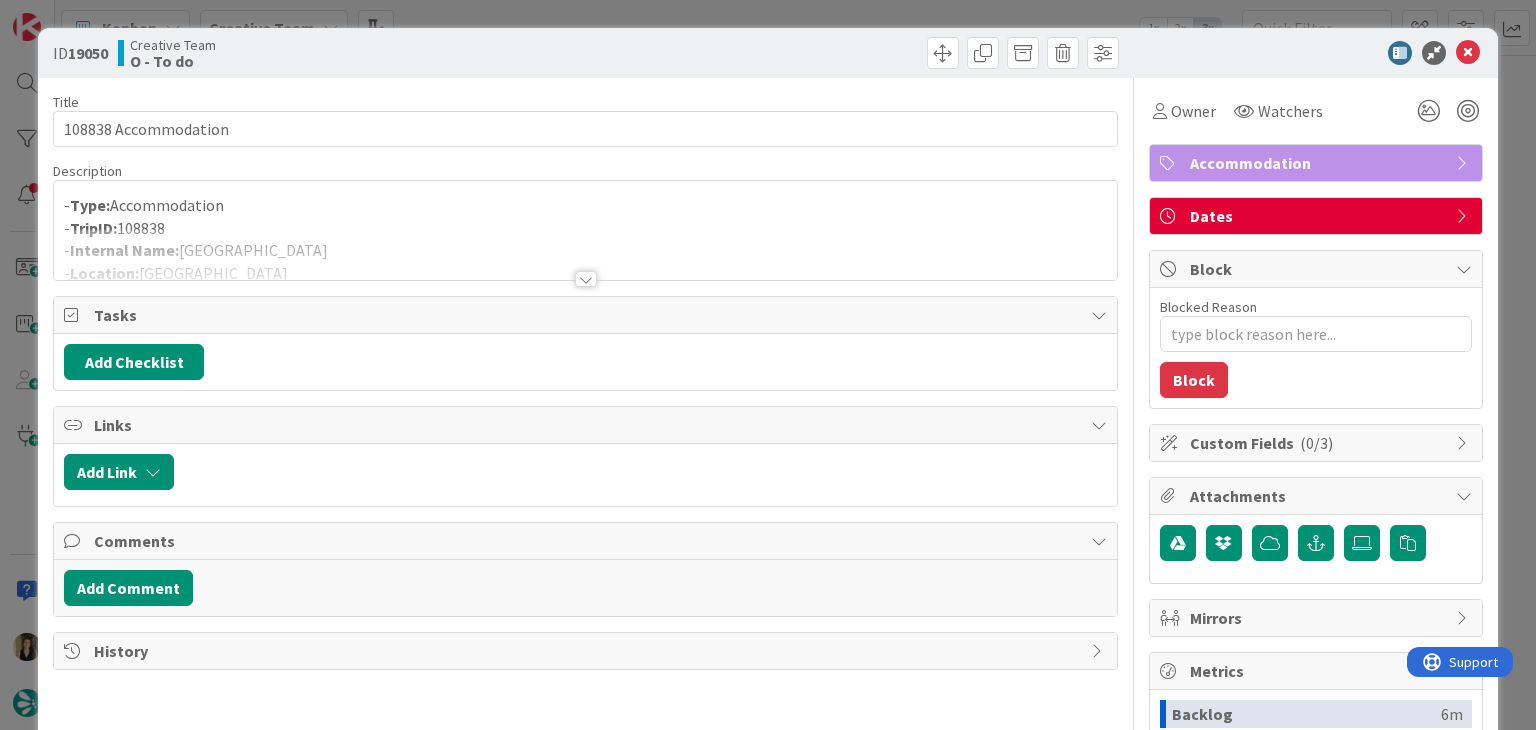 click at bounding box center [586, 279] 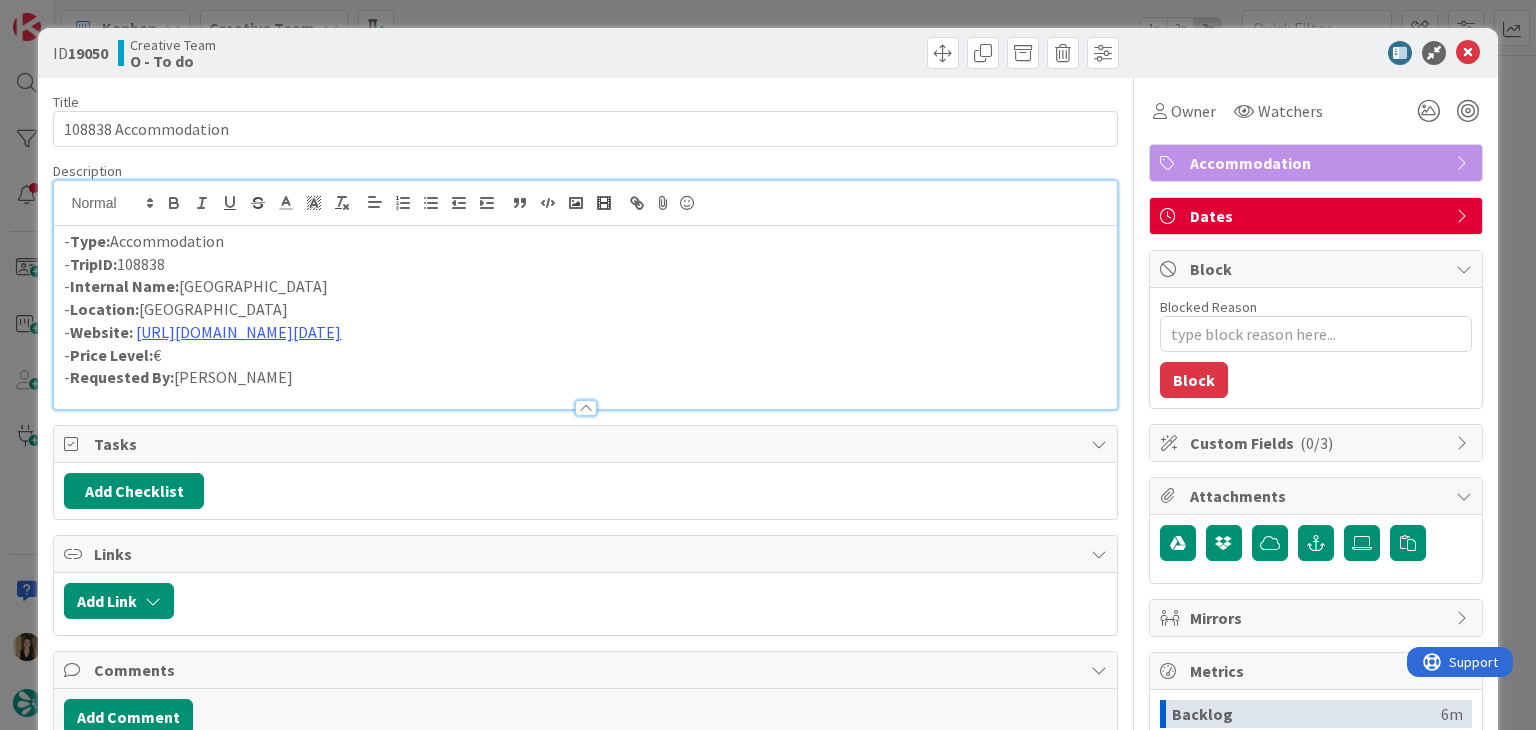 click on "ID  19050 Creative Team O - To do Title 20 / 128 108838 Accommodation Description -  Type:  Accommodation -  TripID:  108838 -  Internal Name:  [GEOGRAPHIC_DATA] Kevin Street -  Location:  [GEOGRAPHIC_DATA] -  Website:   [URL][DOMAIN_NAME][DATE] -  Price Level:  € -  Requested By:  [PERSON_NAME] Owner Watchers Accommodation Tasks Add Checklist Links Add Link Comments Add Comment History Owner Watchers Accommodation Dates Block Blocked Reason 0 / 256 Block Custom Fields ( 0/3 ) Attachments Mirrors Metrics Backlog 6m To Do 12h 57m Buffer 0m In Progress 0m Total Time 13h 3m Lead Time 12h 57m Cycle Time 0m Blocked Time 0m Show Details" at bounding box center (768, 365) 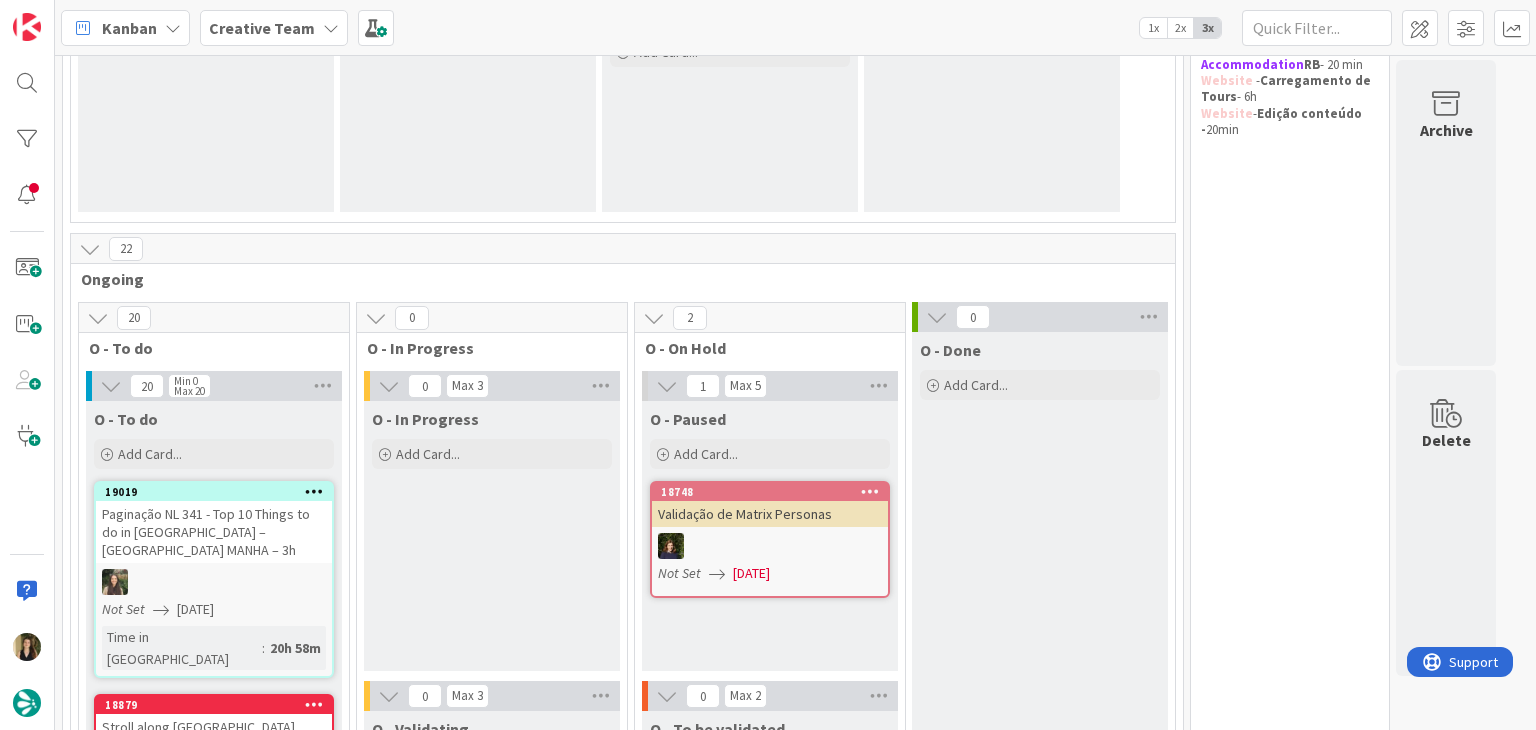 scroll, scrollTop: 100, scrollLeft: 0, axis: vertical 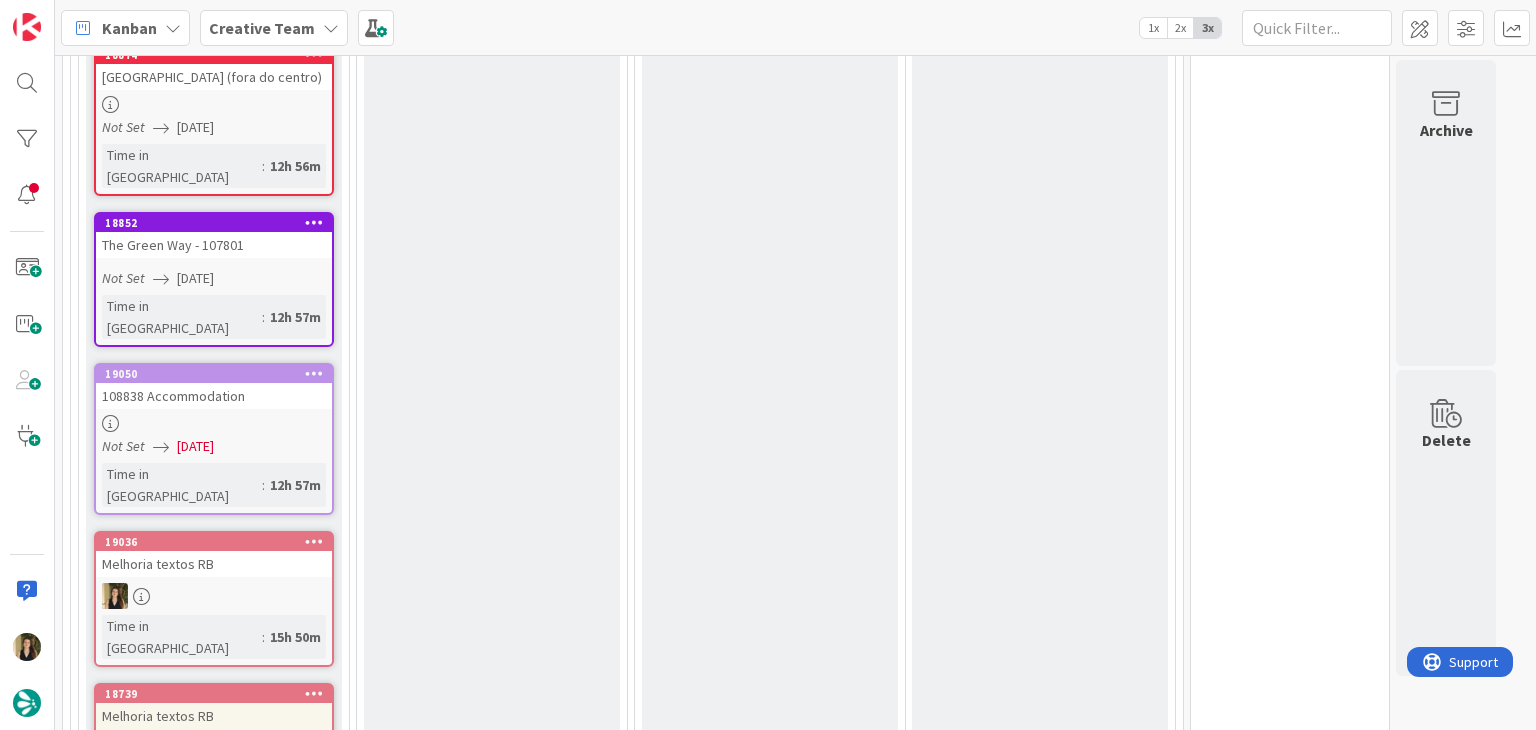 click on "Not Set [DATE]" at bounding box center [217, 446] 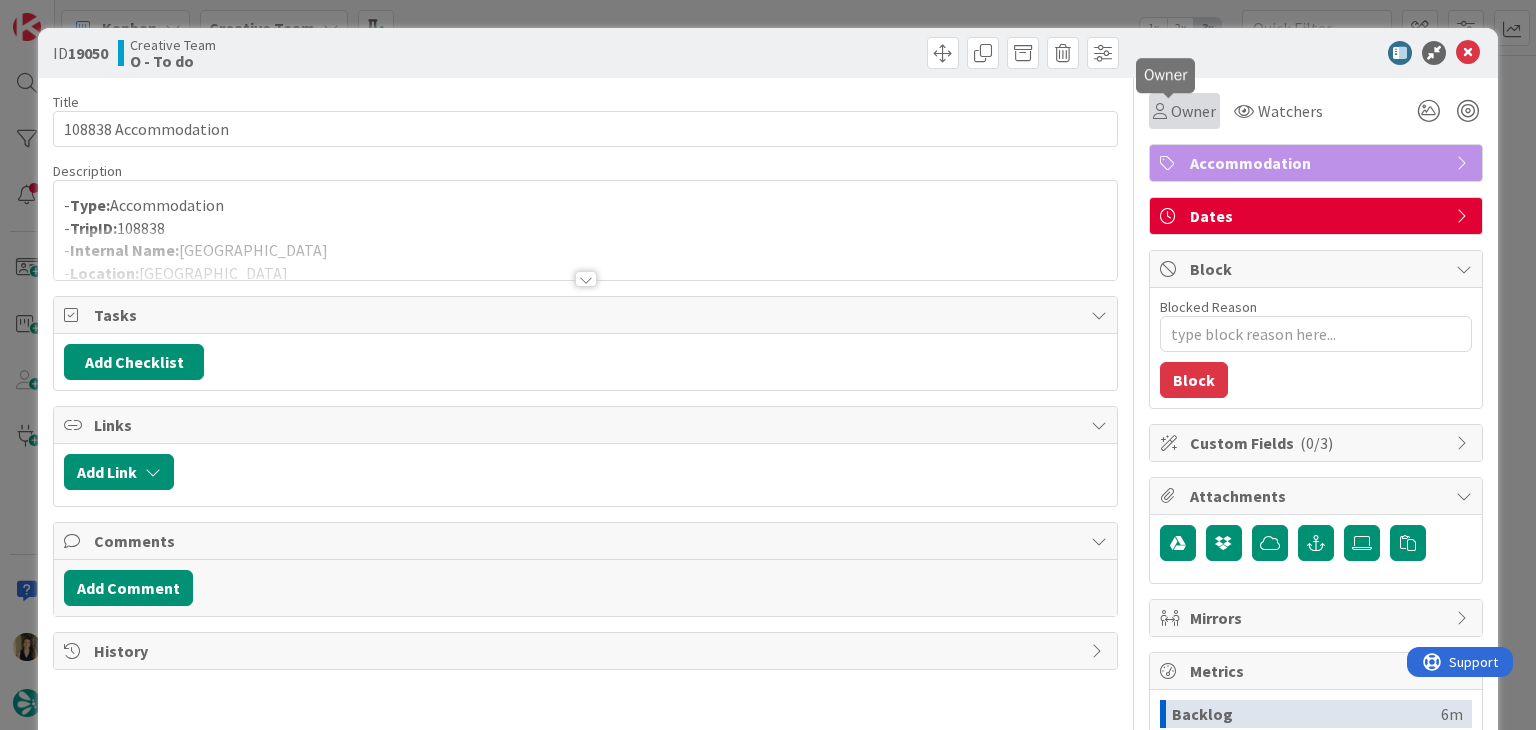 scroll, scrollTop: 0, scrollLeft: 0, axis: both 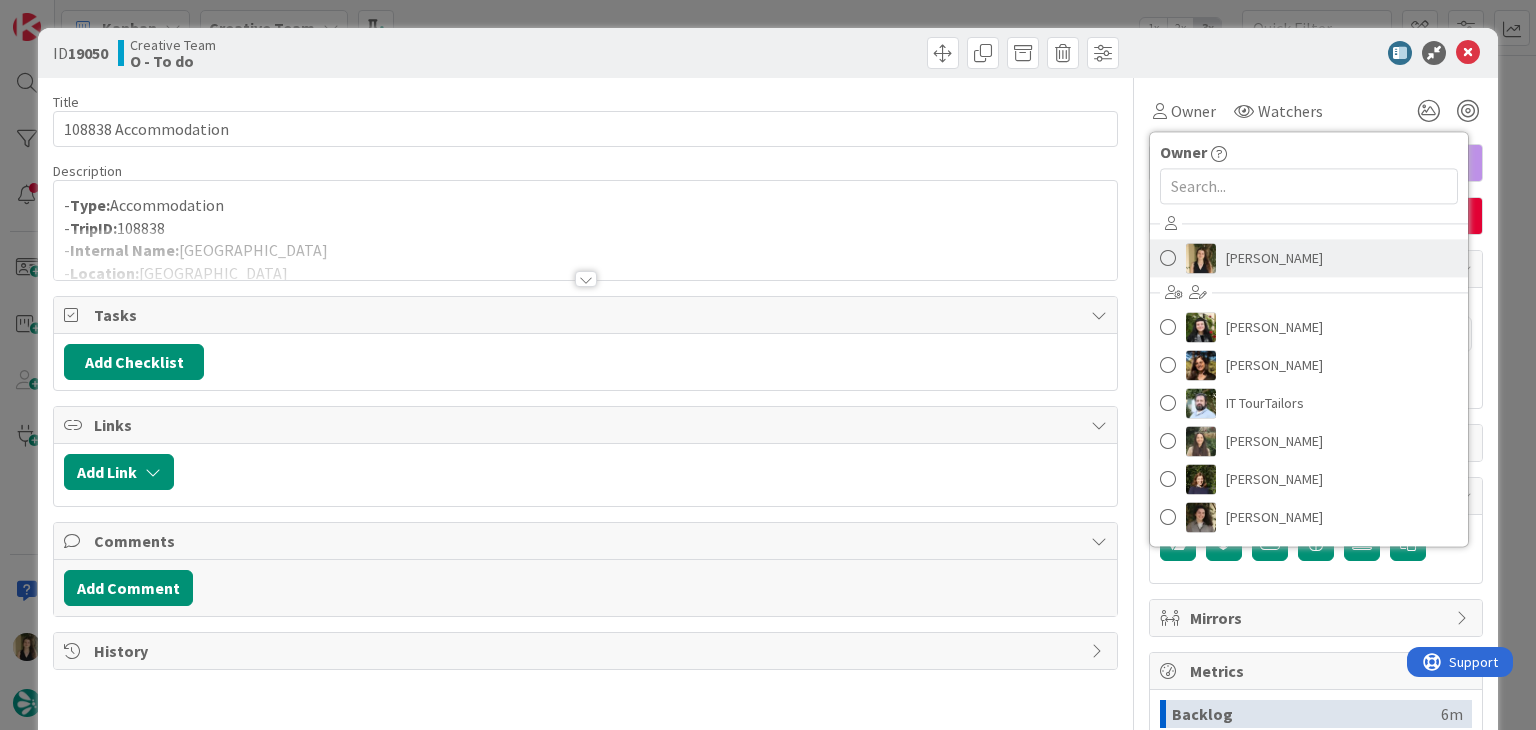 click on "[PERSON_NAME]" at bounding box center [1274, 258] 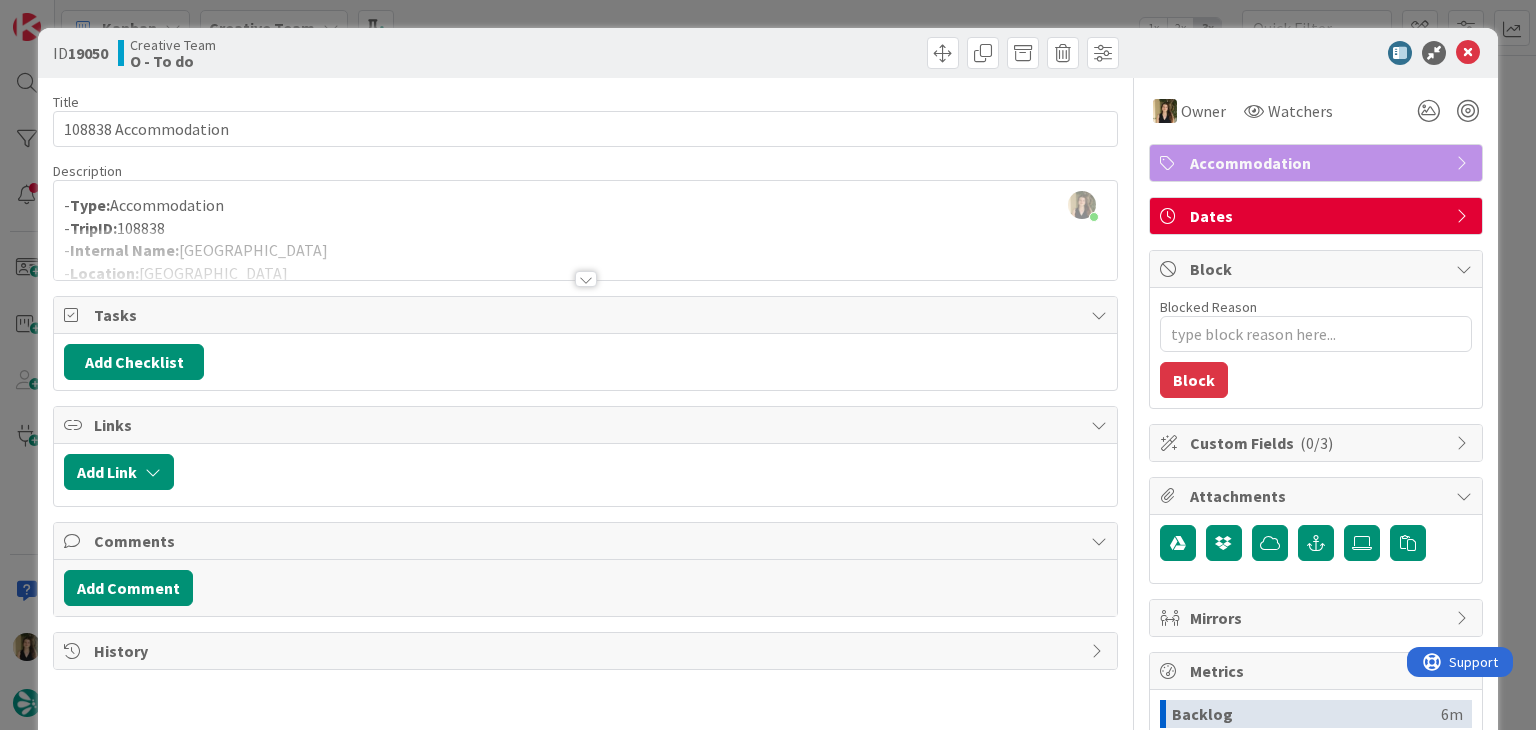 click at bounding box center [855, 53] 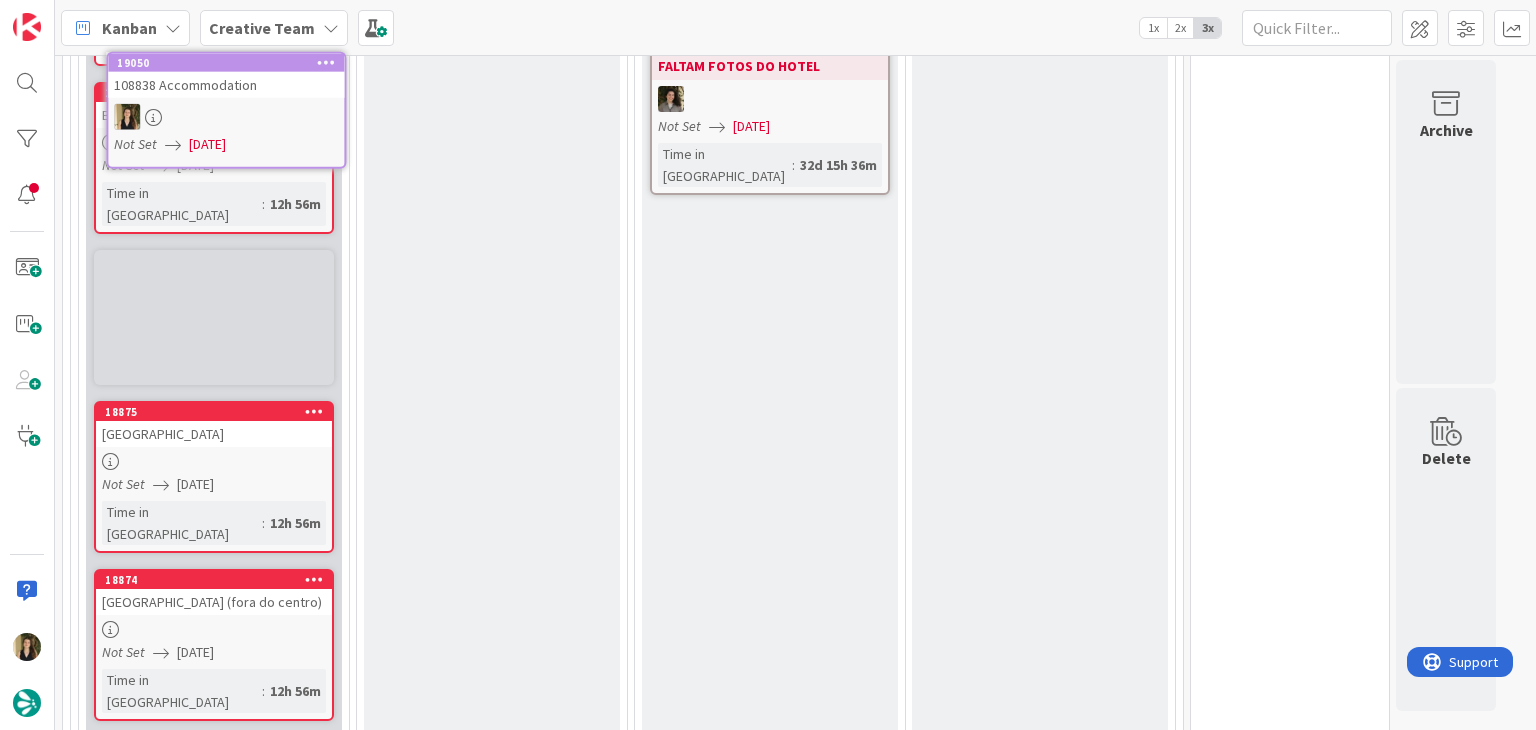 scroll, scrollTop: 1166, scrollLeft: 0, axis: vertical 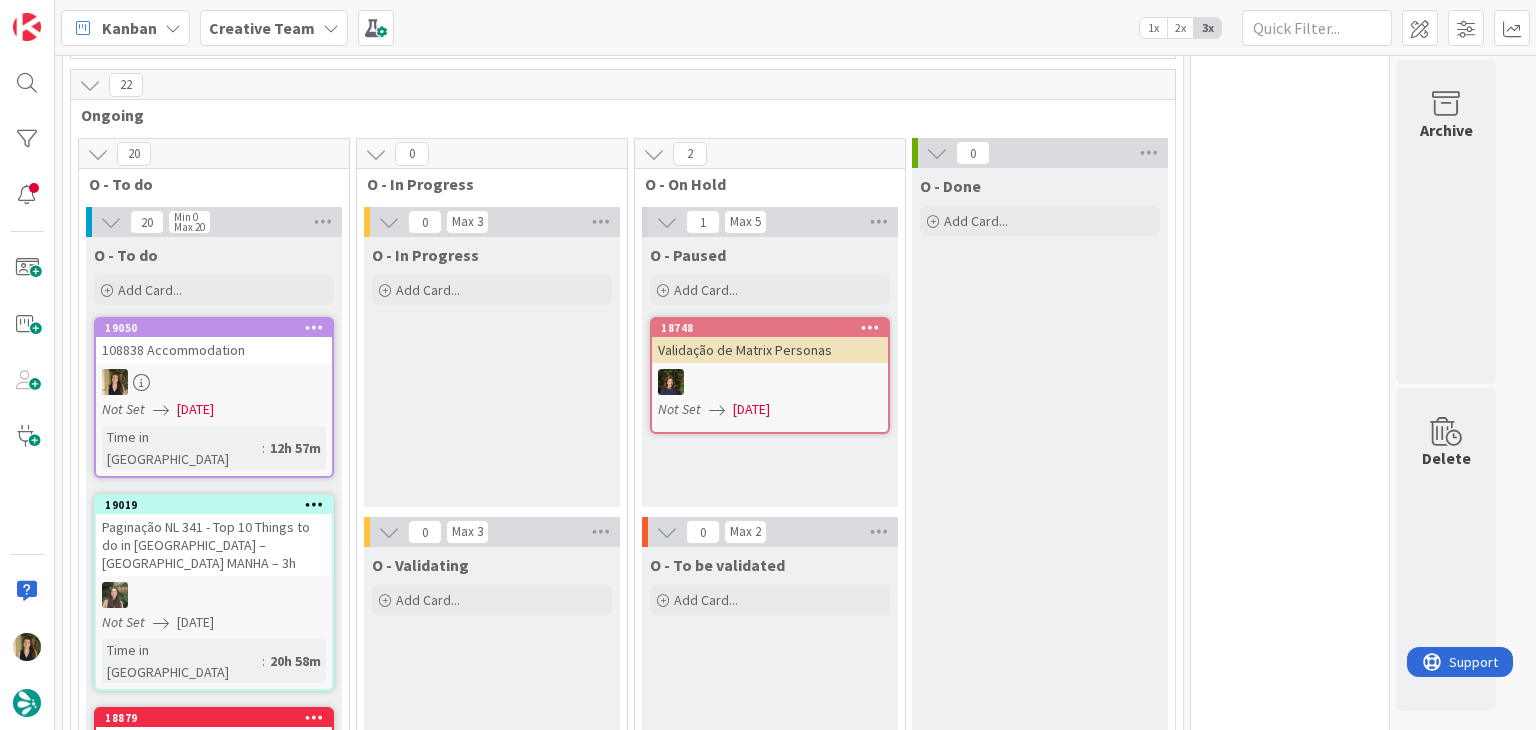 click at bounding box center [214, 382] 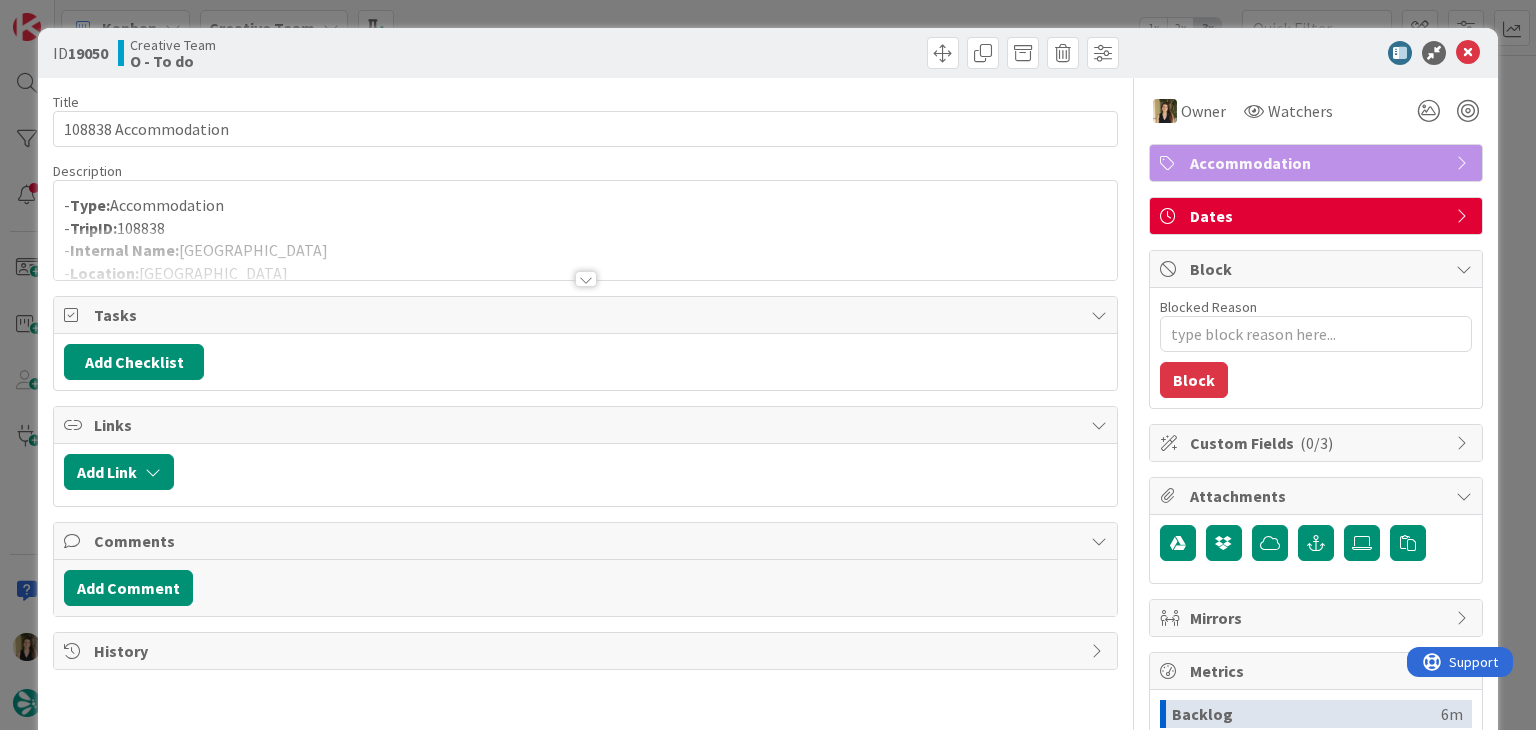 scroll, scrollTop: 0, scrollLeft: 0, axis: both 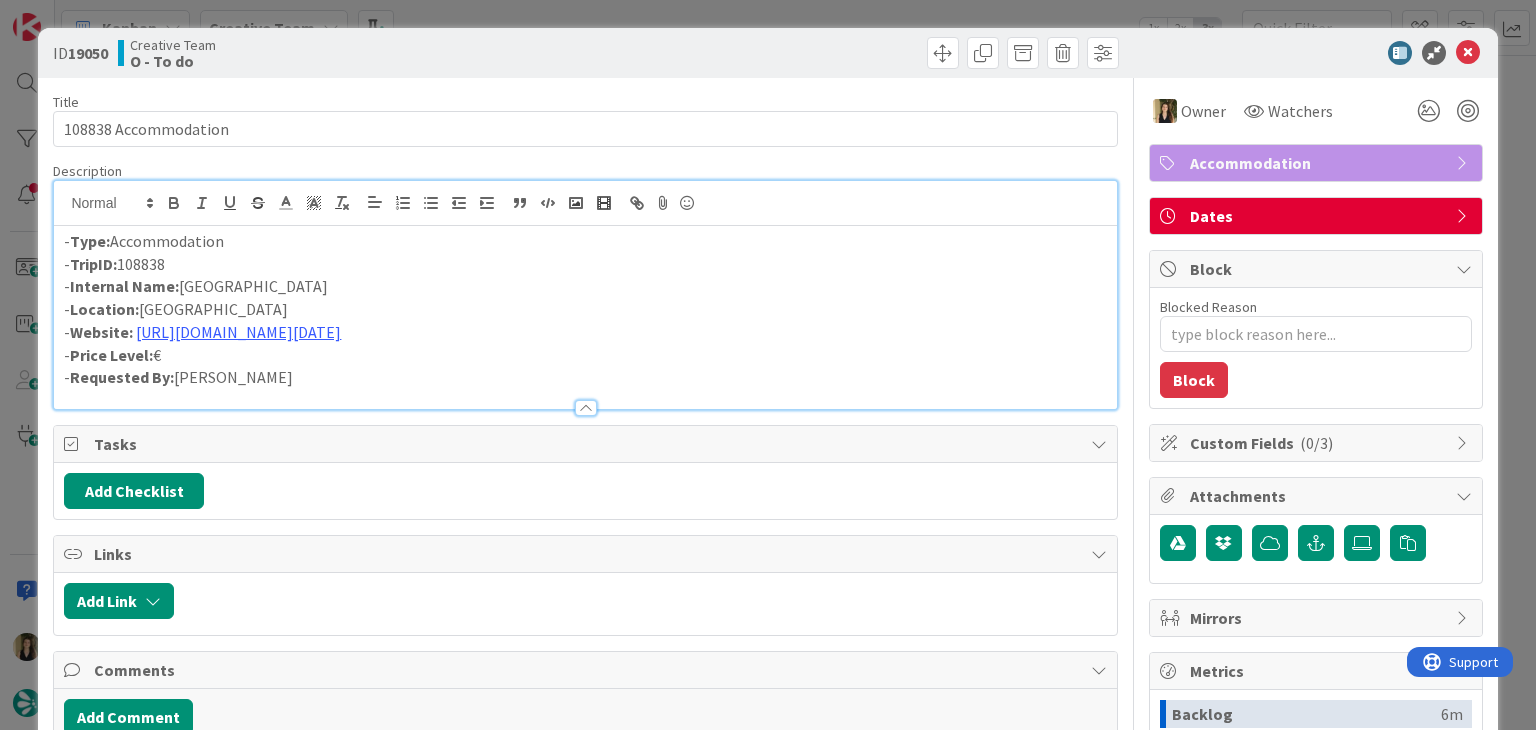 drag, startPoint x: 366, startPoint y: 289, endPoint x: 184, endPoint y: 288, distance: 182.00275 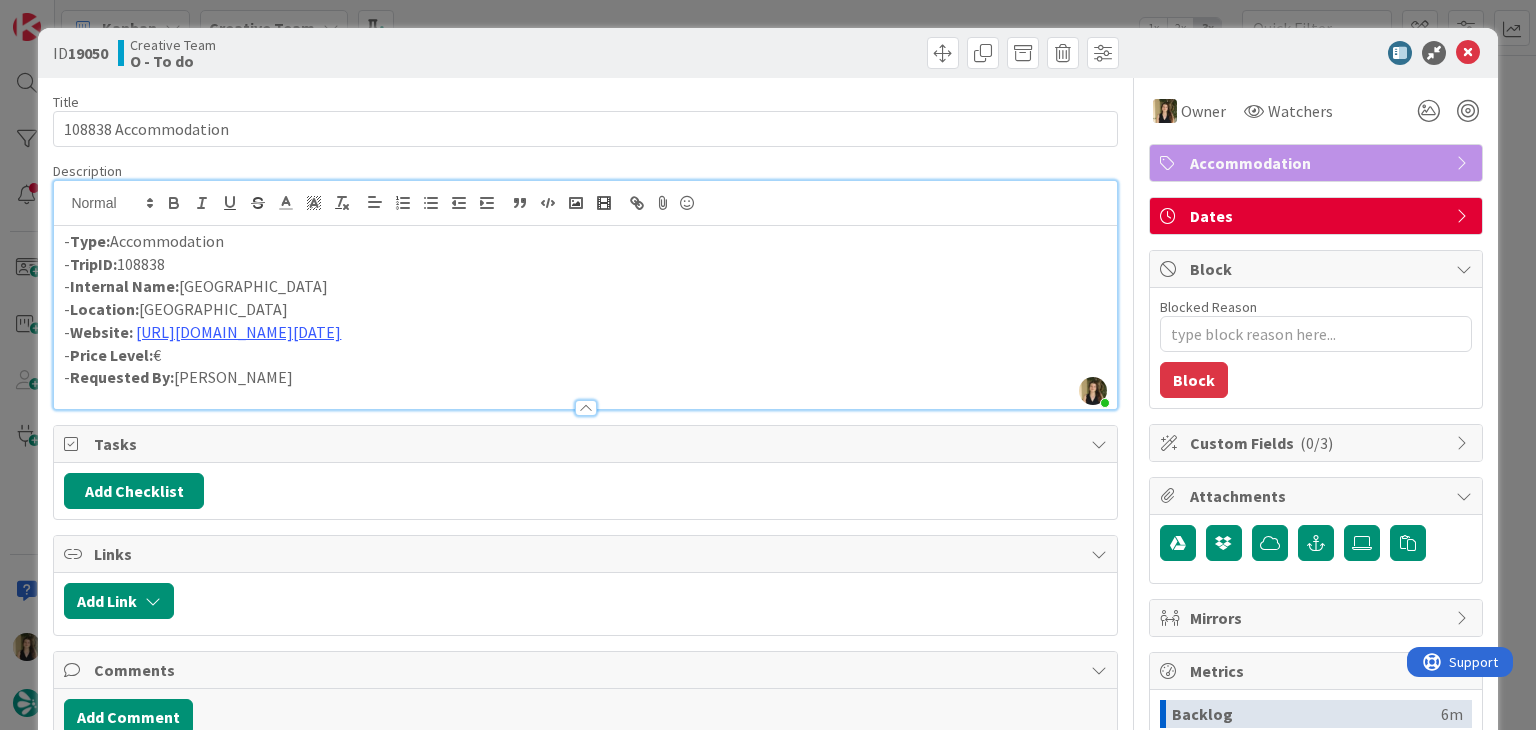 copy on "[GEOGRAPHIC_DATA]" 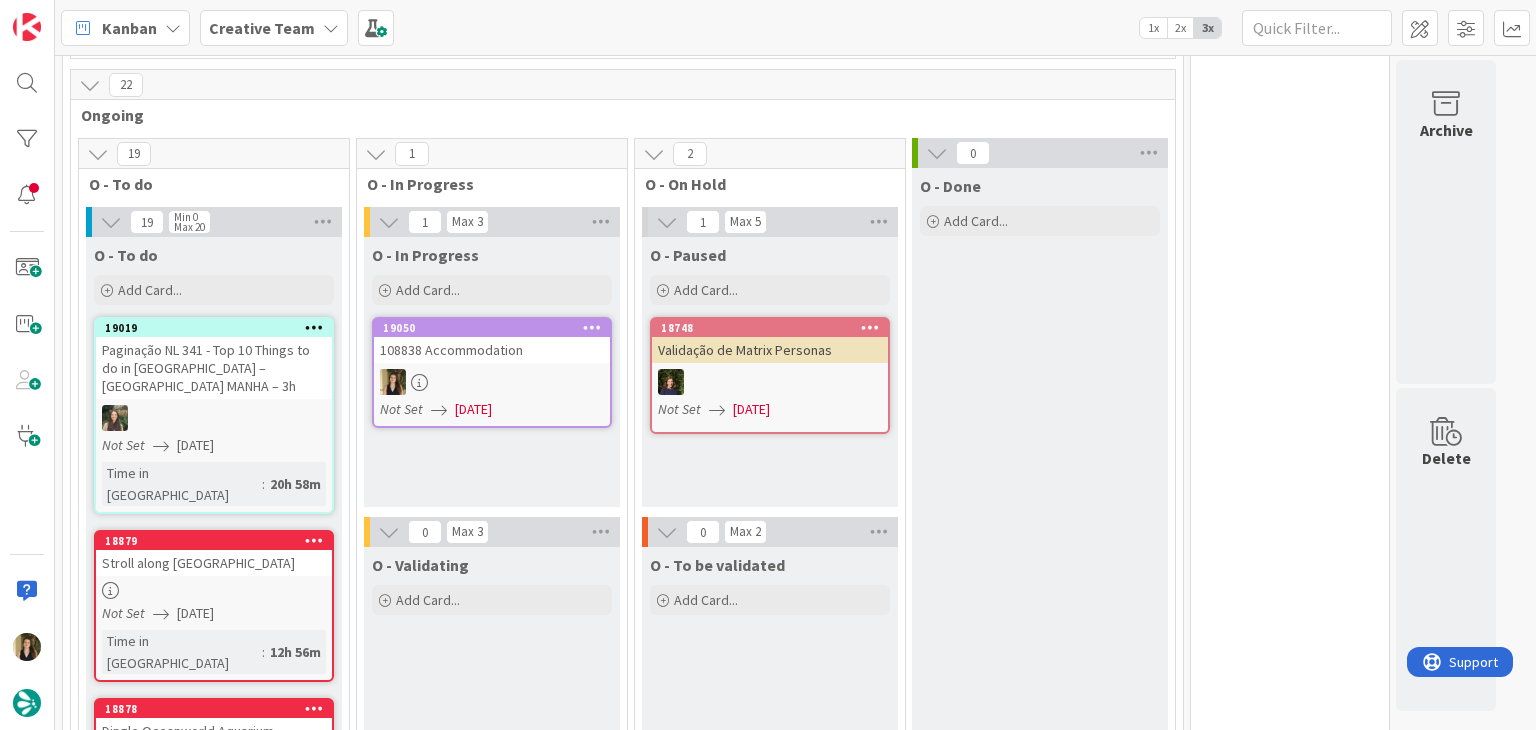 scroll, scrollTop: 0, scrollLeft: 0, axis: both 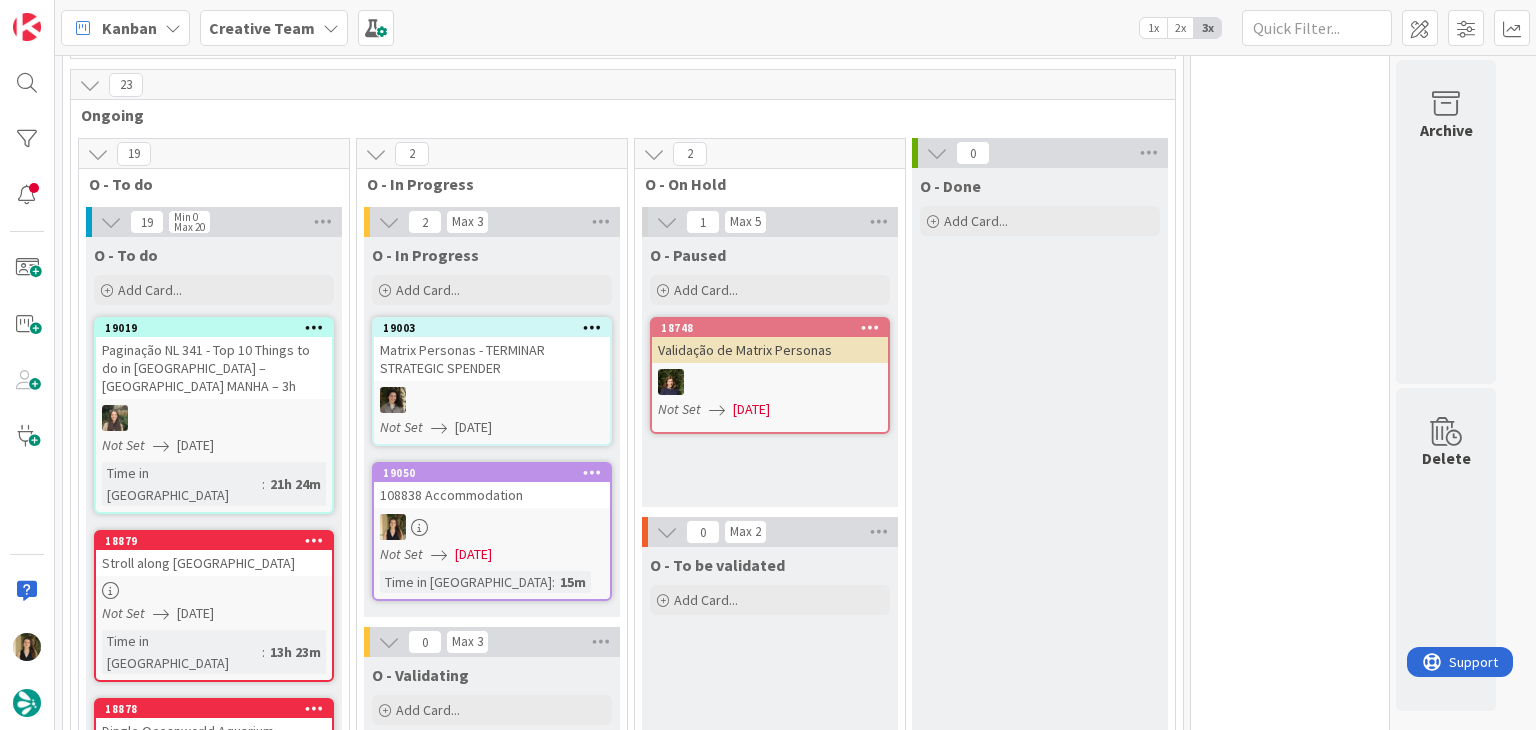 click on "19050 108838 Accommodation Not Set [DATE] Time in [GEOGRAPHIC_DATA] : 15m" at bounding box center [492, 531] 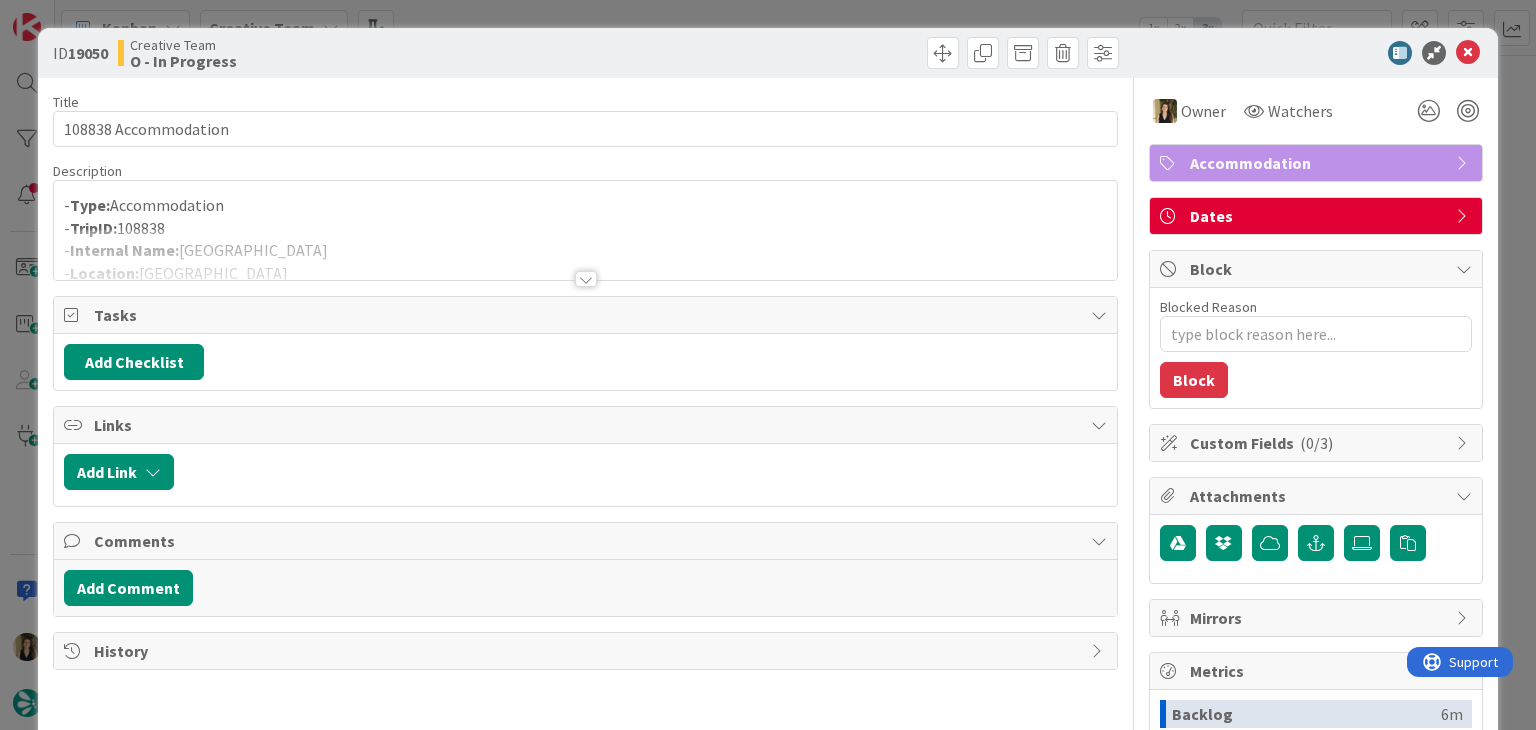 scroll, scrollTop: 0, scrollLeft: 0, axis: both 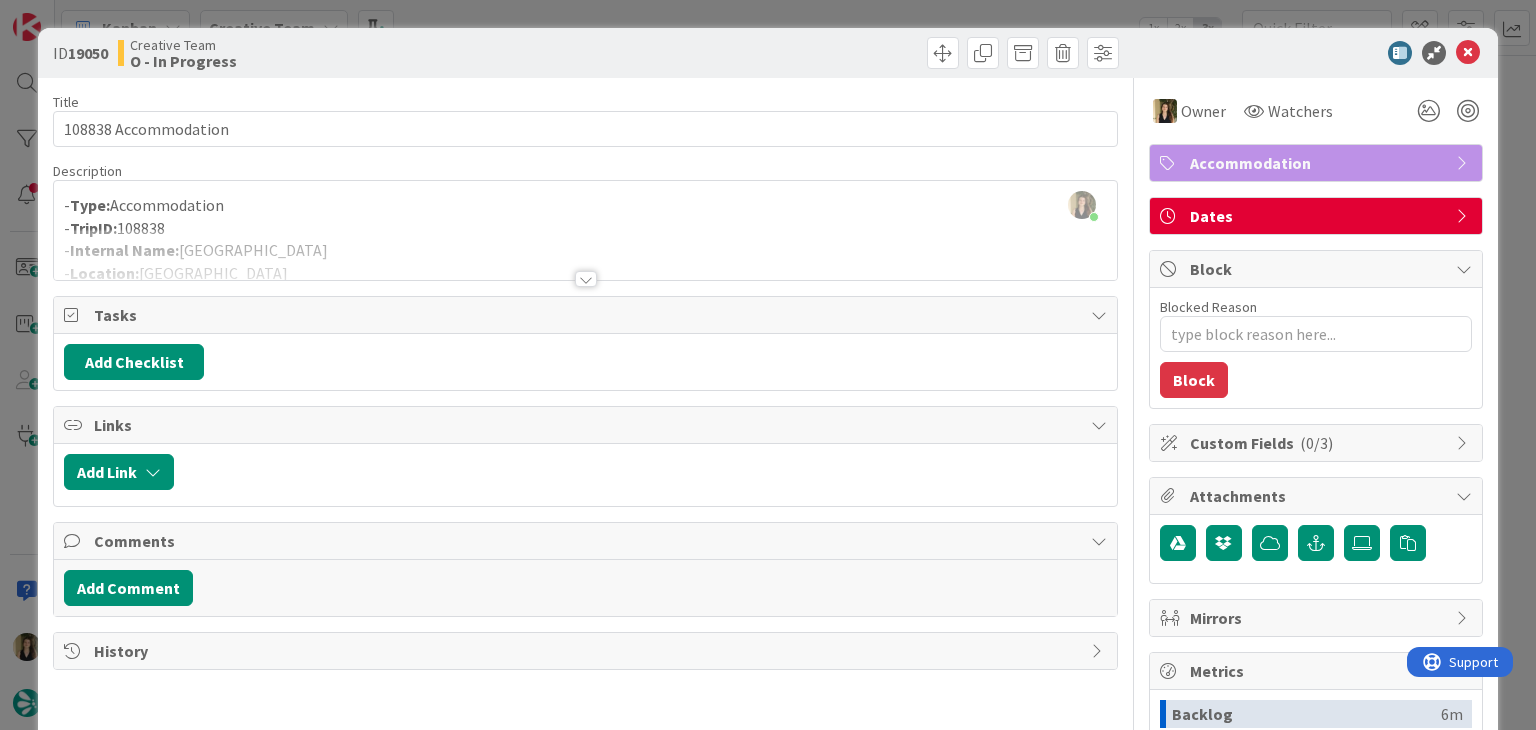 click at bounding box center (585, 254) 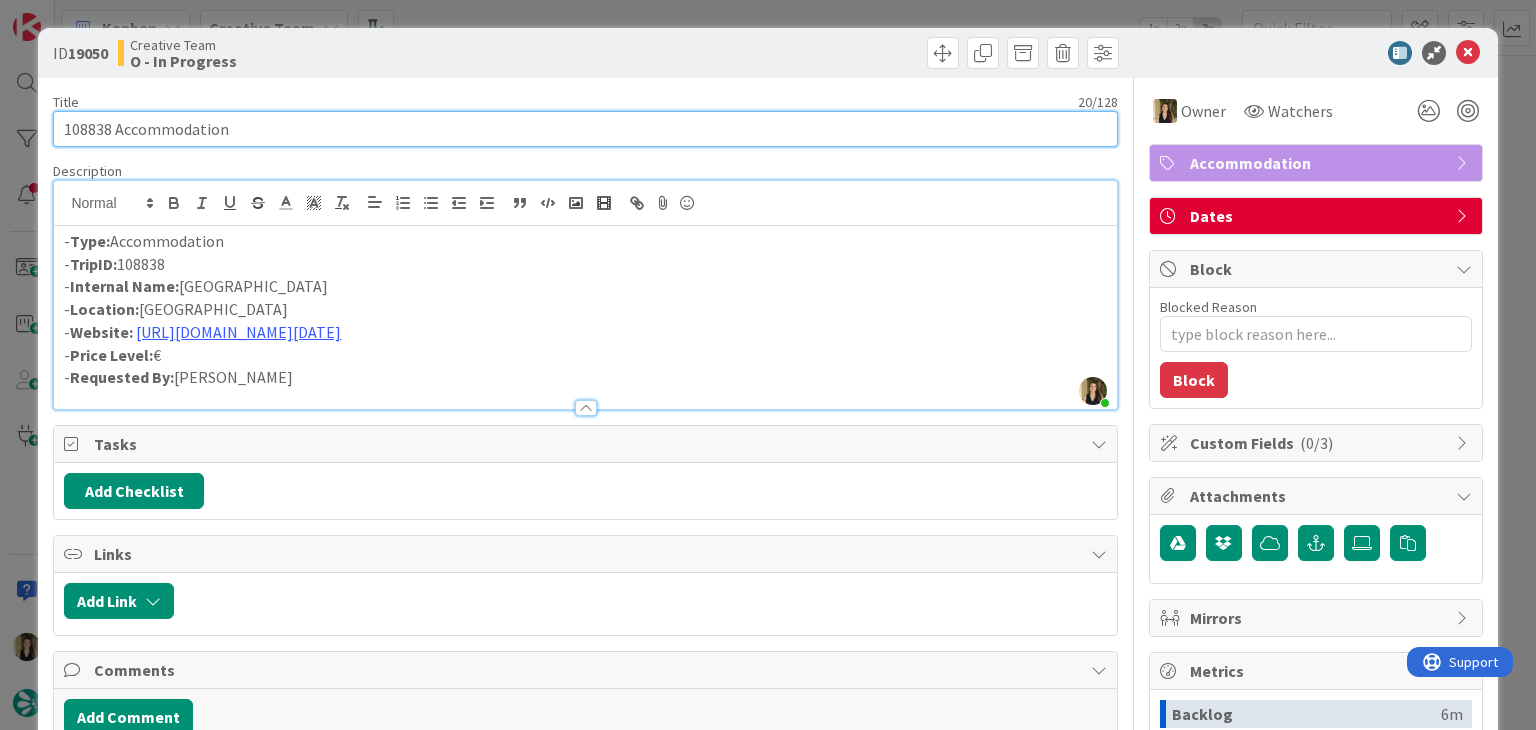 drag, startPoint x: 279, startPoint y: 132, endPoint x: 53, endPoint y: 130, distance: 226.00885 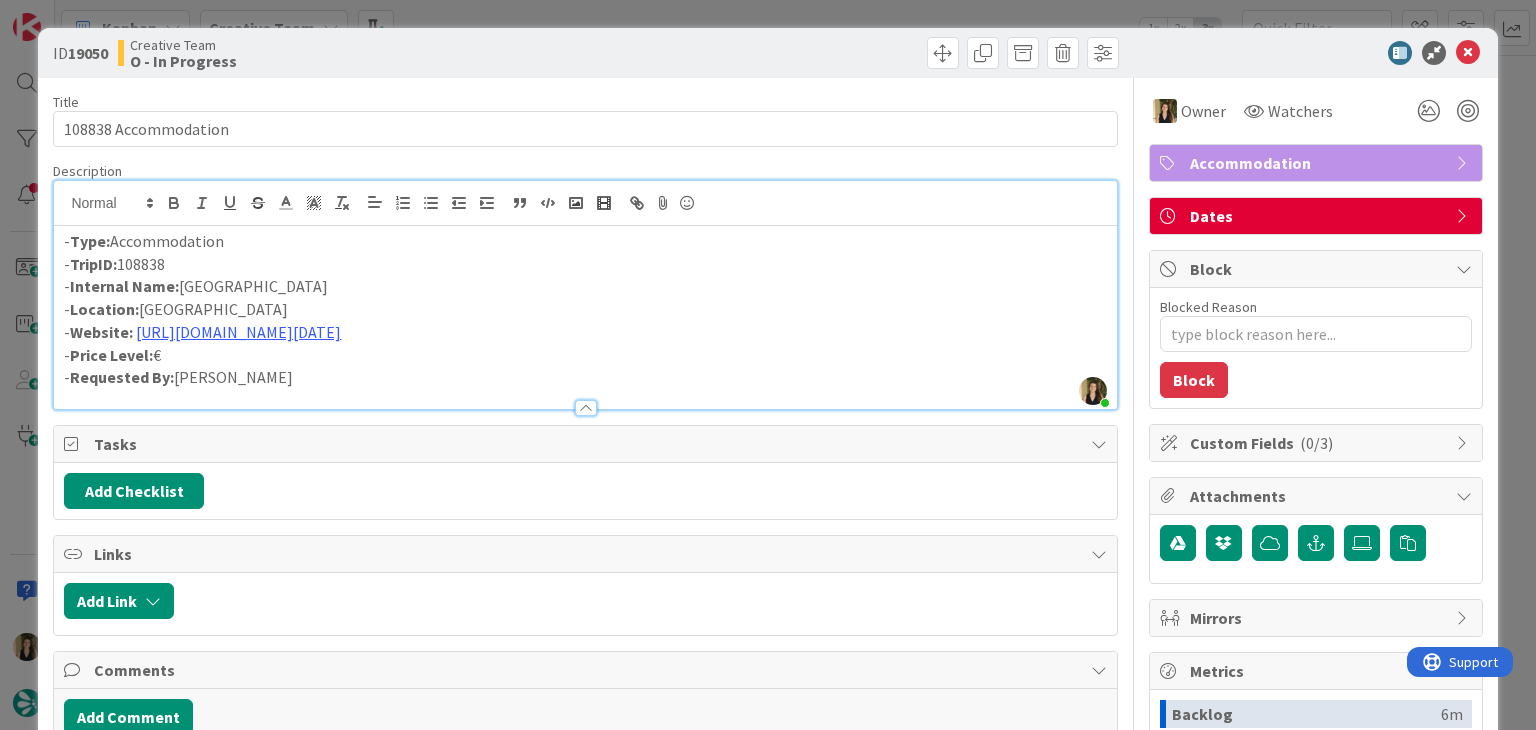 click on "-  Internal Name:  [GEOGRAPHIC_DATA] [GEOGRAPHIC_DATA]" at bounding box center [585, 286] 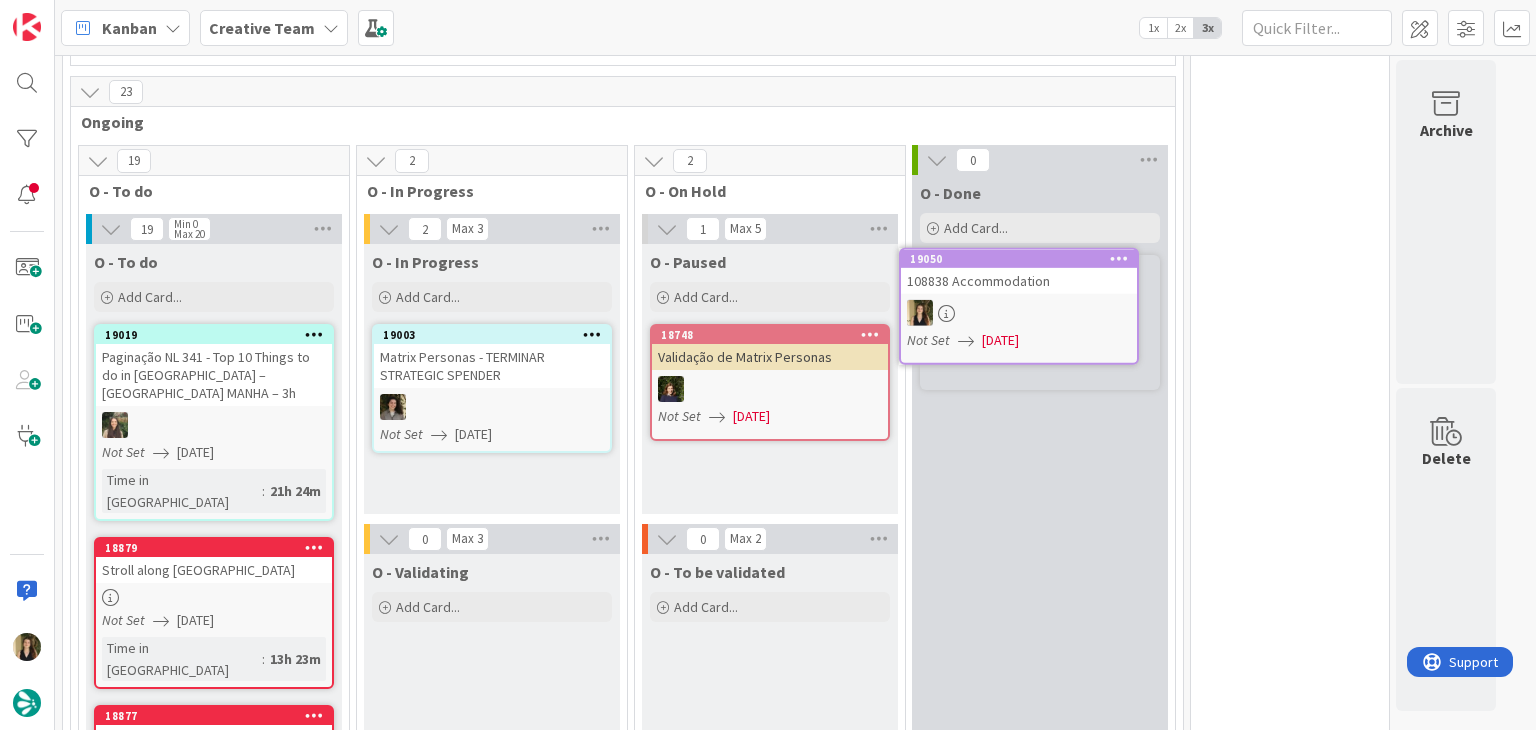scroll, scrollTop: 450, scrollLeft: 0, axis: vertical 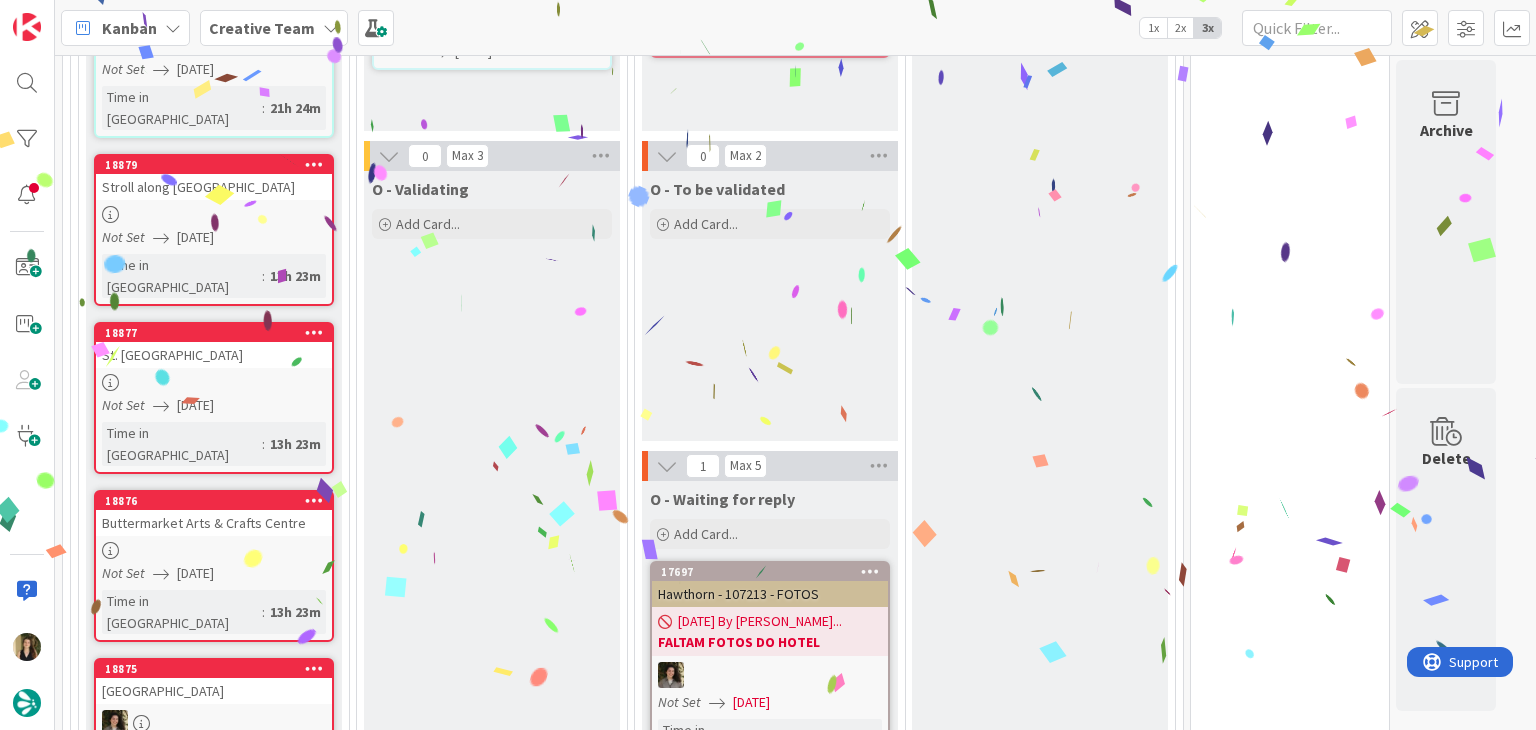 click on "O - Validating Add Card..." at bounding box center (492, 1858) 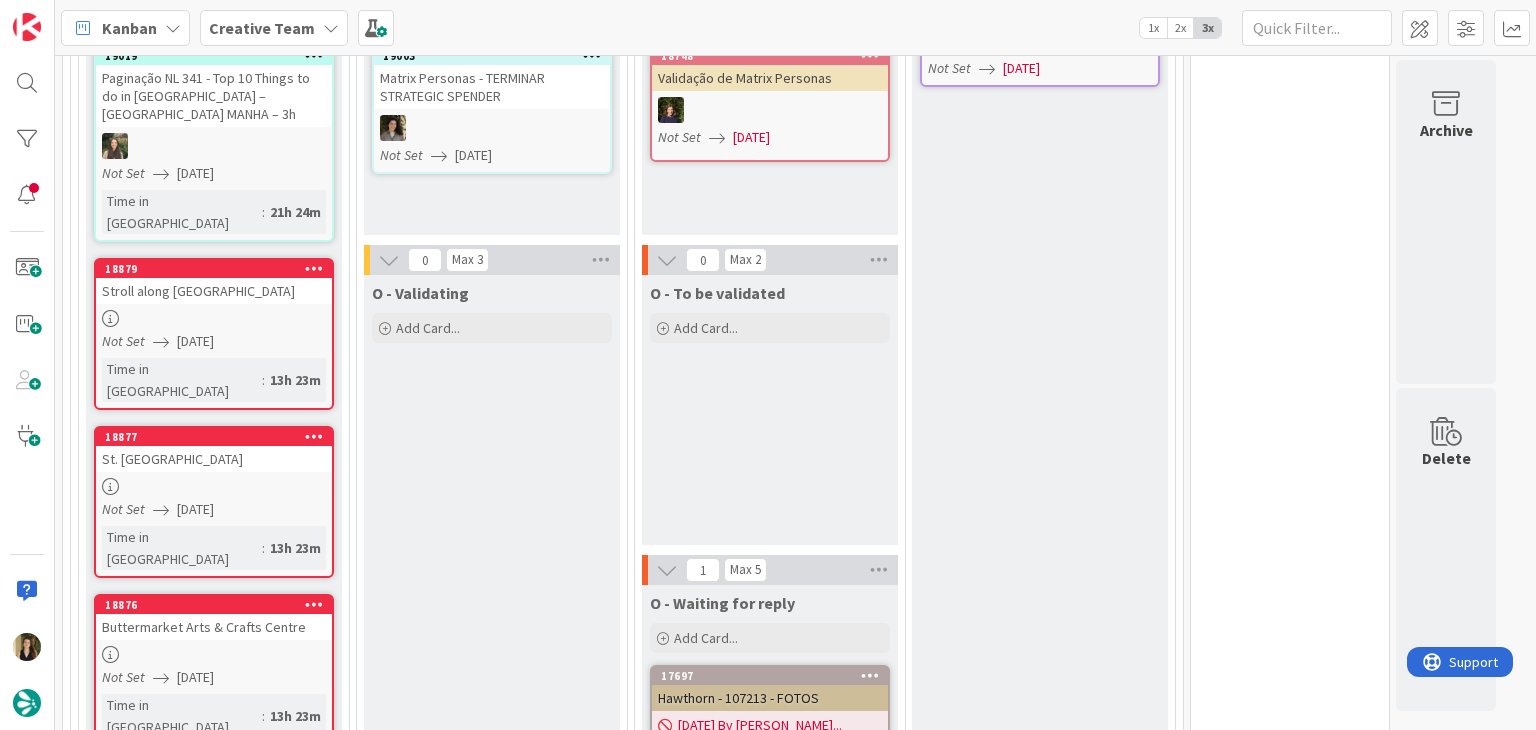 scroll, scrollTop: 650, scrollLeft: 0, axis: vertical 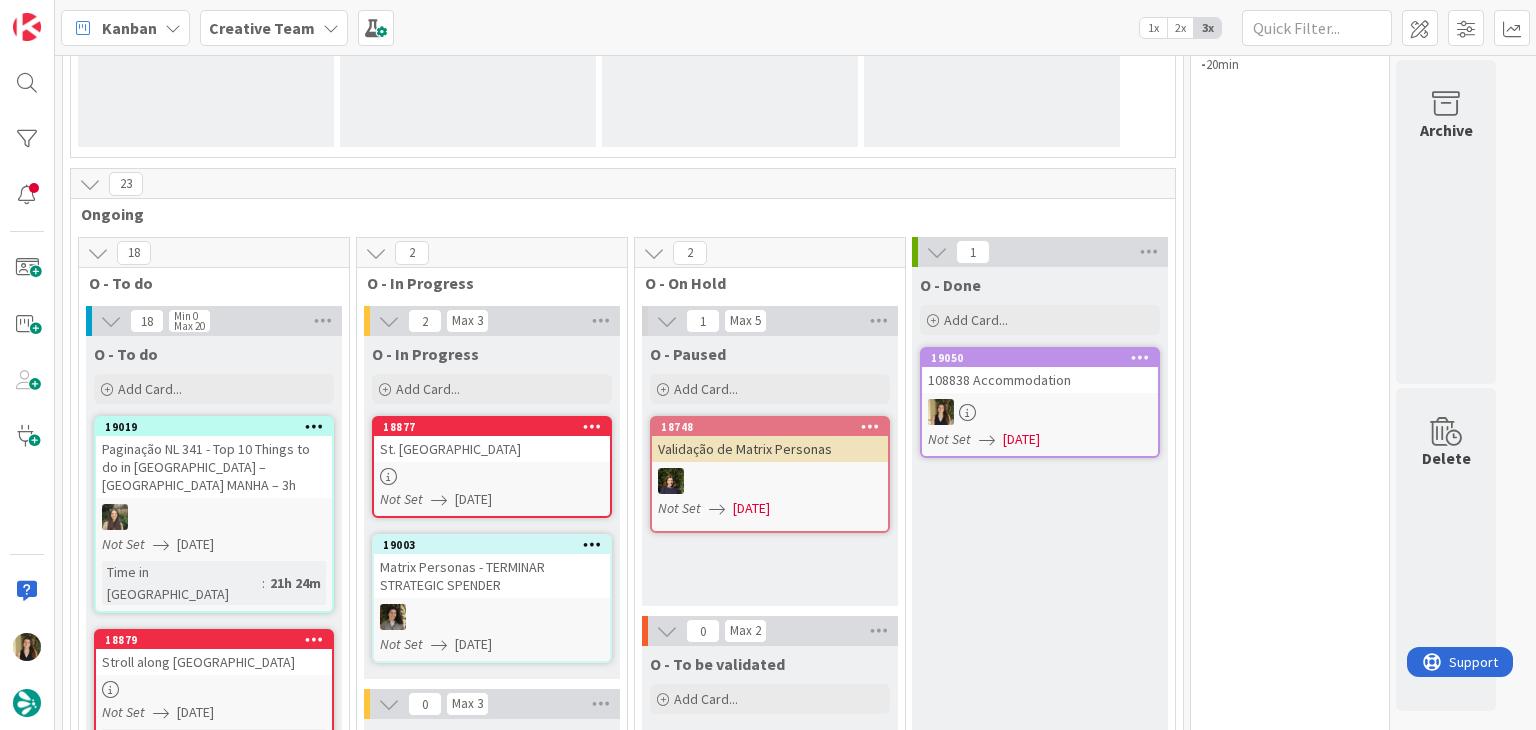 click on "St. [GEOGRAPHIC_DATA]" at bounding box center [492, 449] 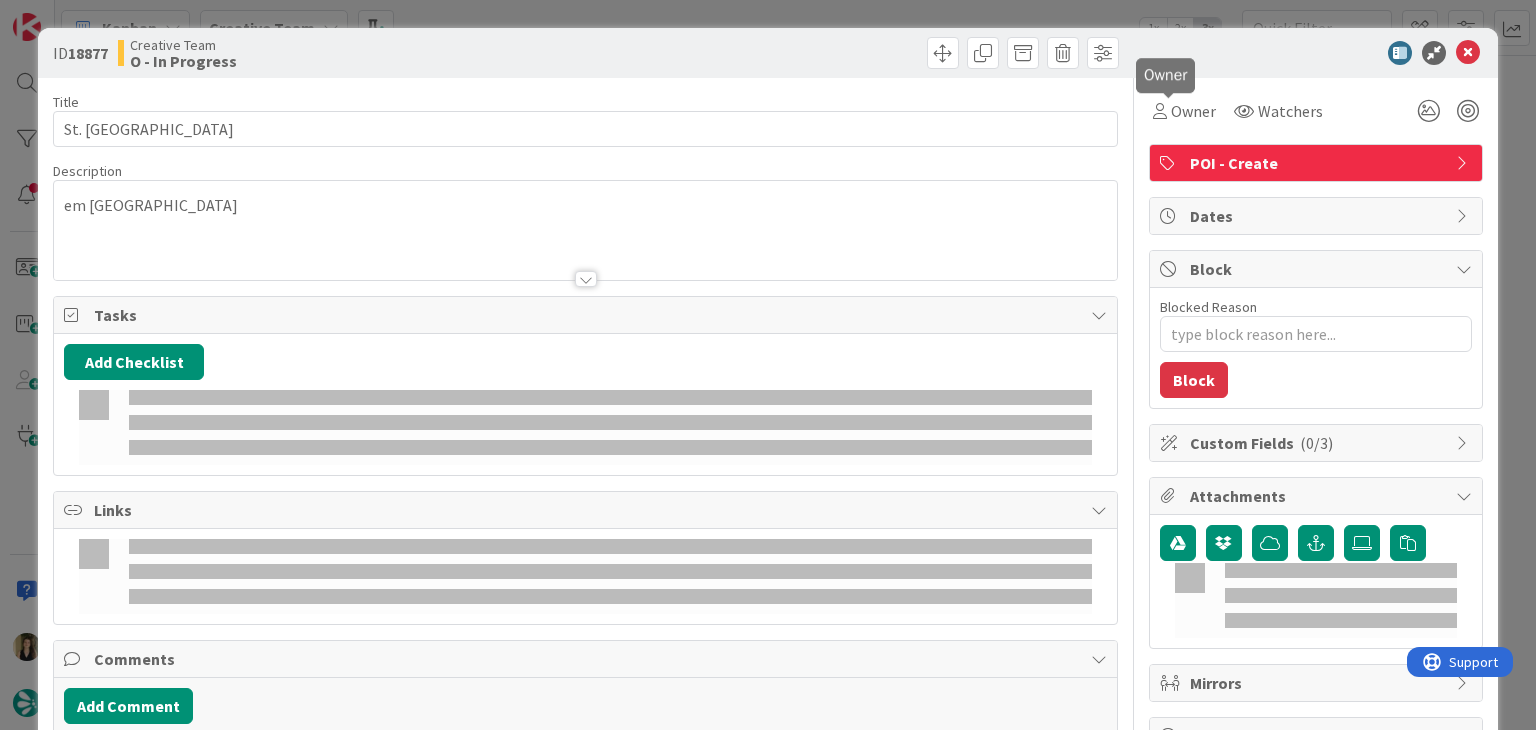 scroll, scrollTop: 0, scrollLeft: 0, axis: both 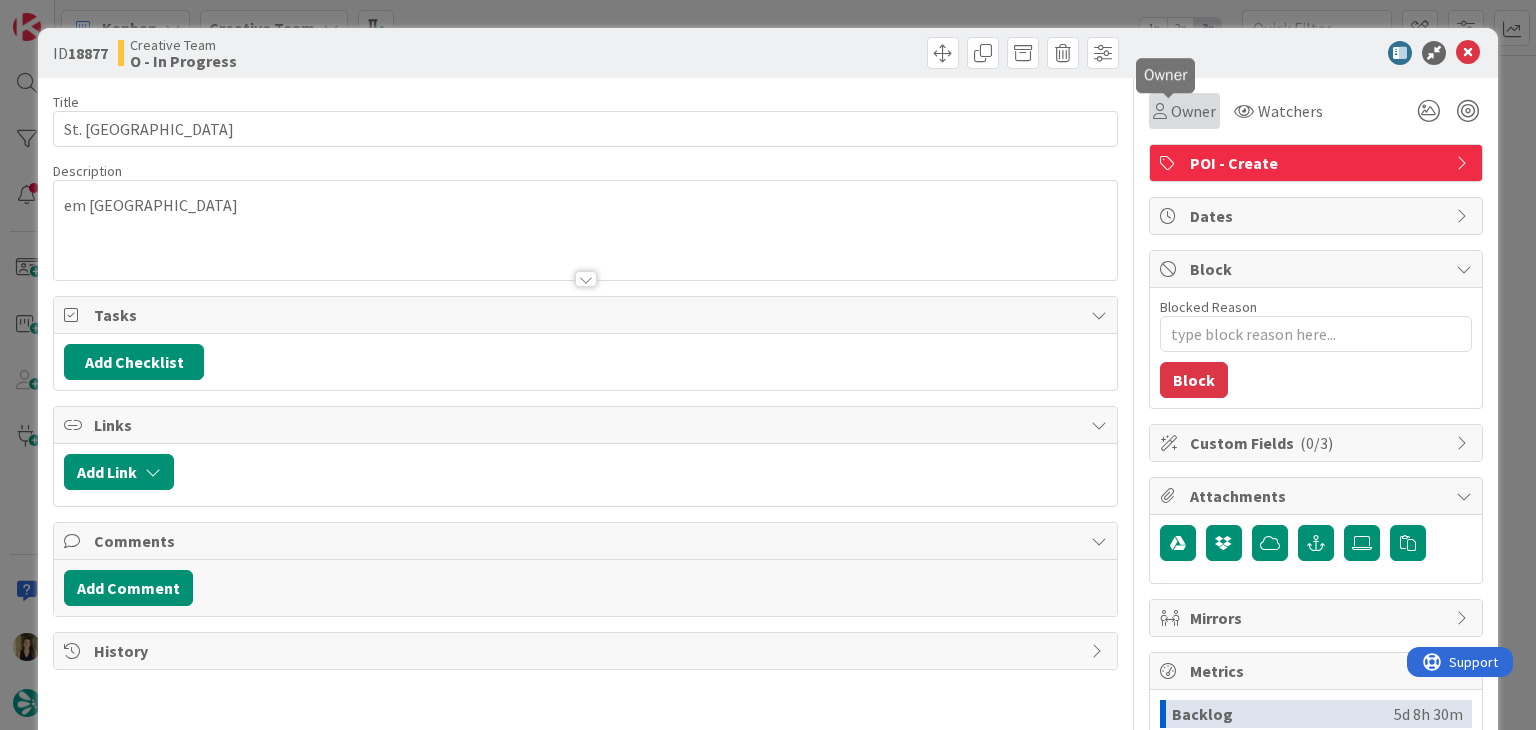 click on "Owner" at bounding box center (1193, 111) 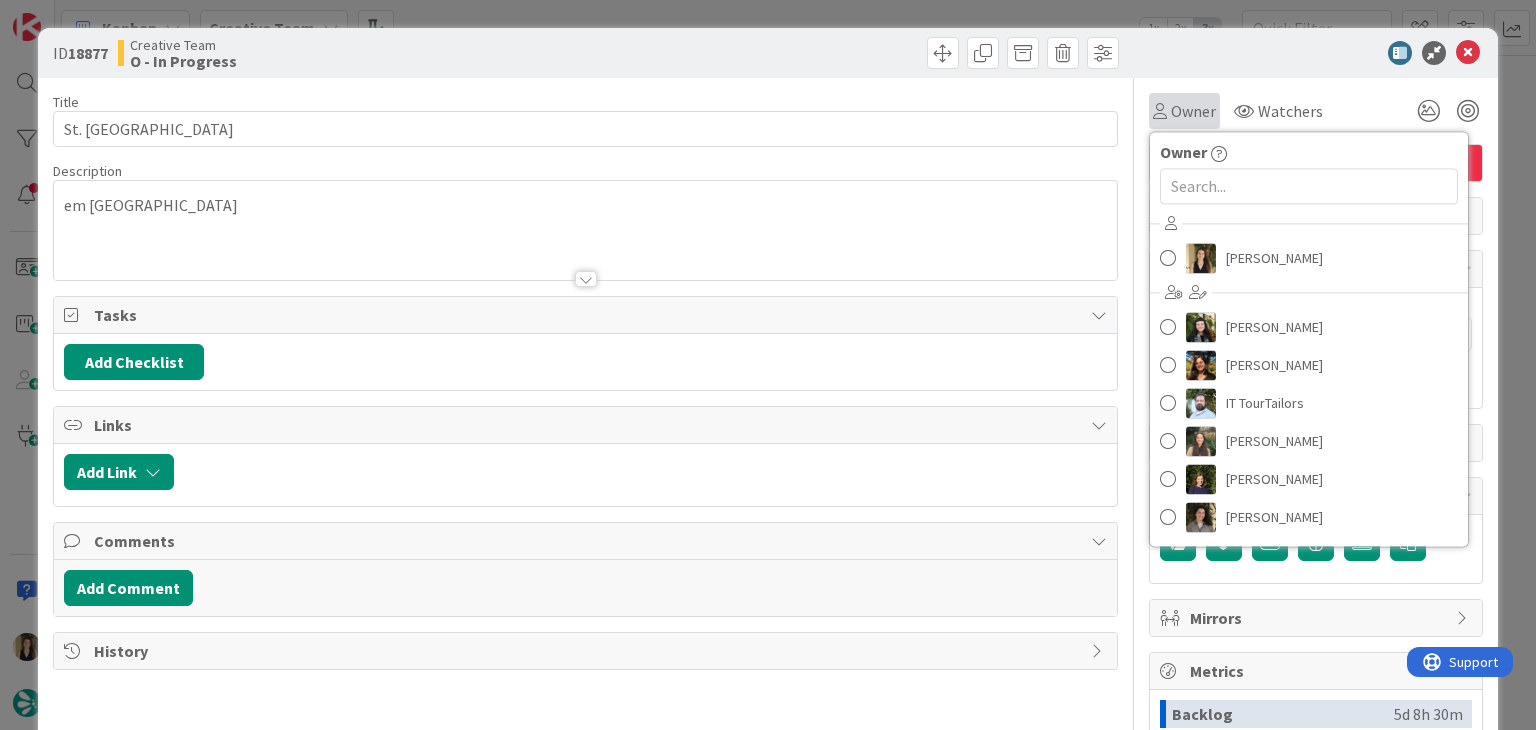scroll, scrollTop: 0, scrollLeft: 0, axis: both 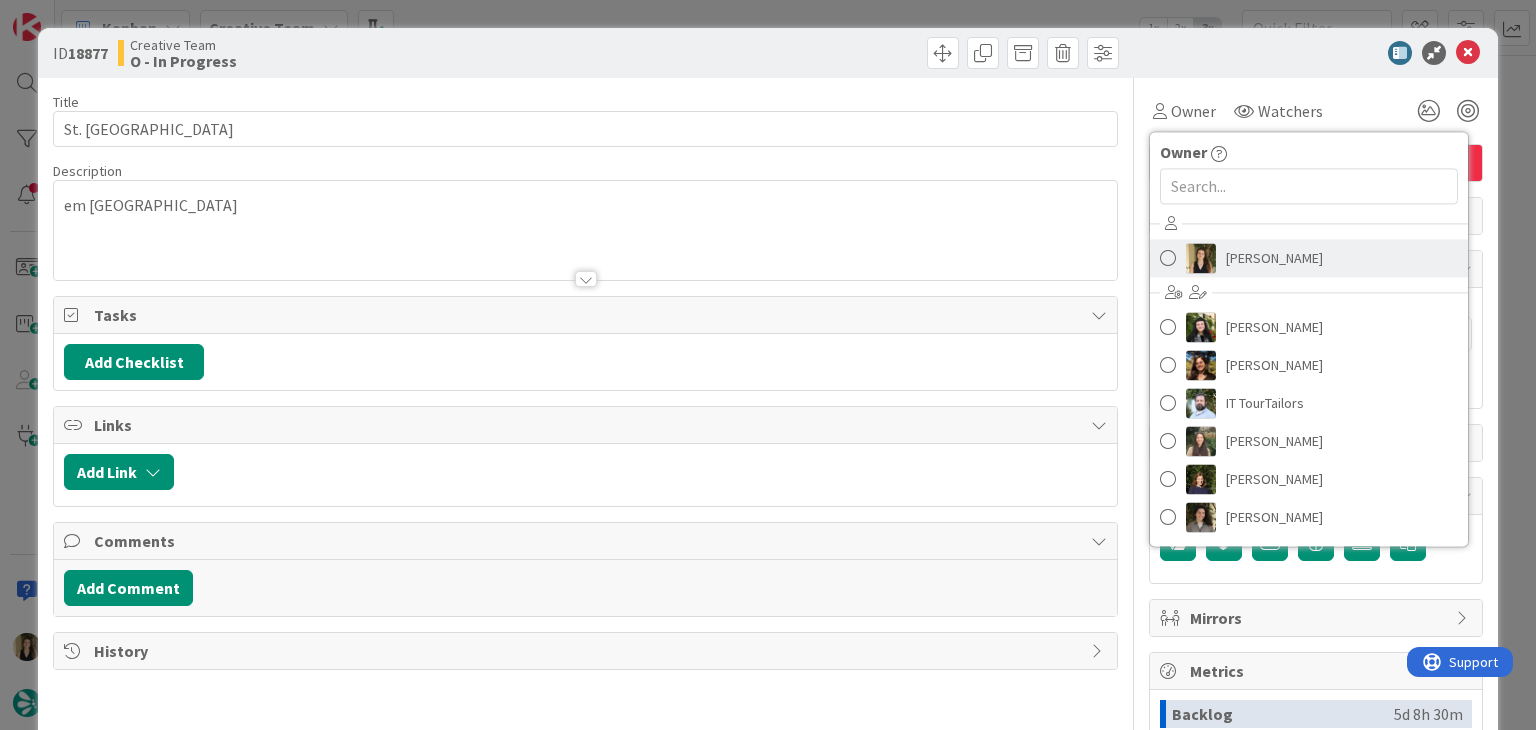 click on "[PERSON_NAME]" at bounding box center [1274, 258] 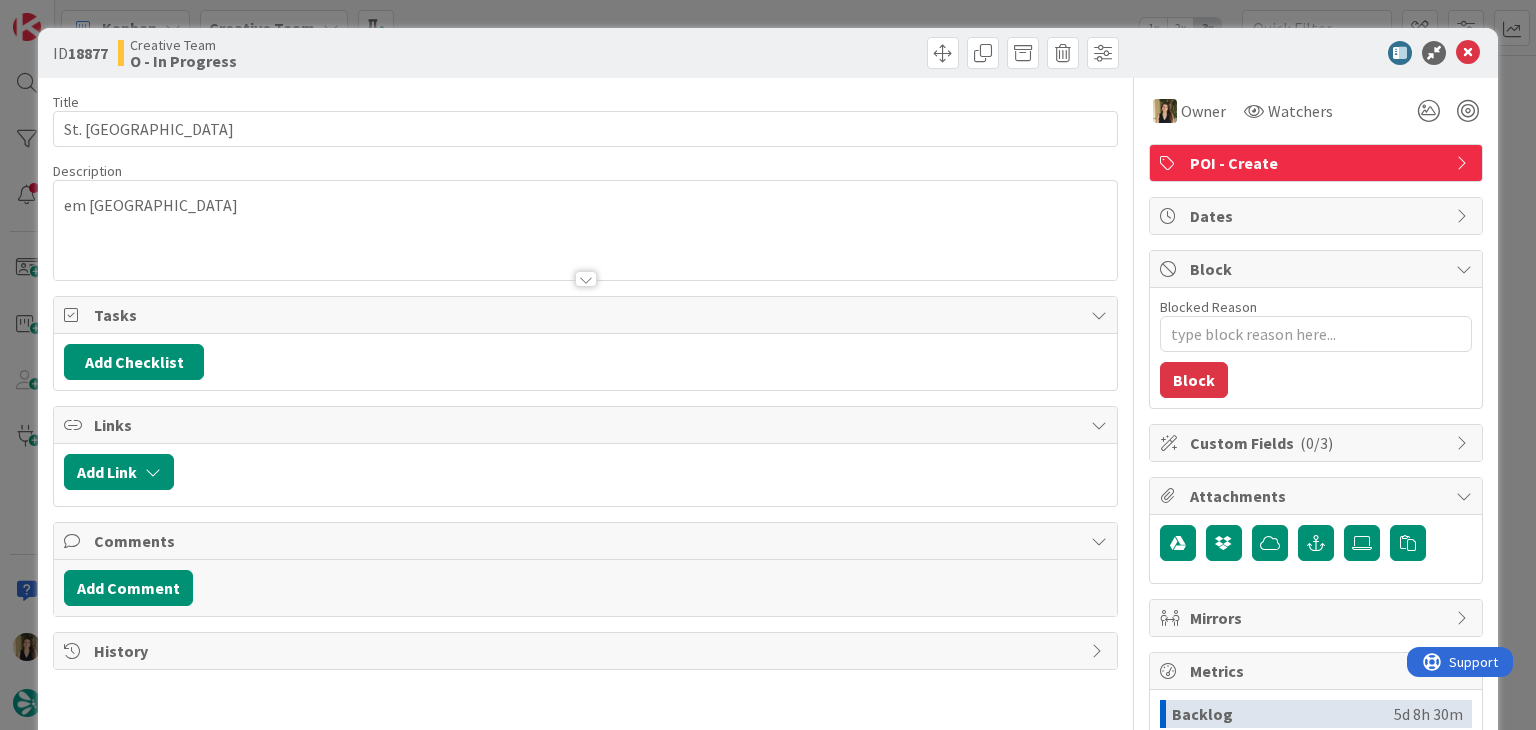 click on "ID  18877 Creative Team O - In Progress Title 24 / 128 St. Macartin’s Cathedral Description em [GEOGRAPHIC_DATA] Owner Watchers POI - Create  Tasks Add Checklist Links Add Link Comments Add Comment History Owner Owner Remove Set as Watcher [PERSON_NAME] [PERSON_NAME] [PERSON_NAME]  IT TourTailors [PERSON_NAME] [PERSON_NAME] [PERSON_NAME] Watchers POI - Create  Dates Block Blocked Reason 0 / 256 Block Custom Fields ( 0/3 ) Attachments Mirrors Metrics Backlog 5d 8h 30m To Do 13h 31m Buffer 0m In Progress 0m Total Time 5d 22h 1m Lead Time 13h 31m Cycle Time 0m Blocked Time 0m Show Details" at bounding box center [768, 365] 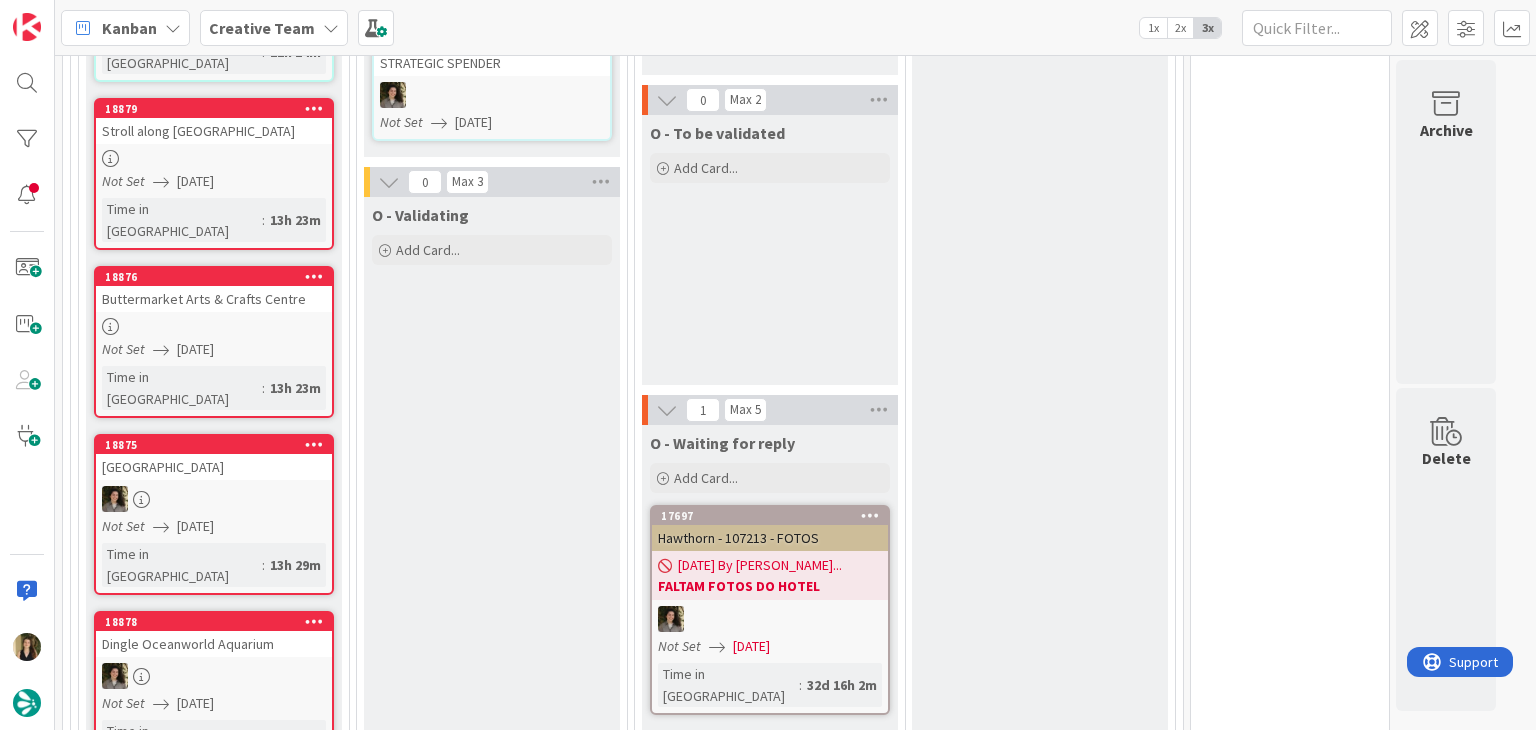 scroll, scrollTop: 1175, scrollLeft: 0, axis: vertical 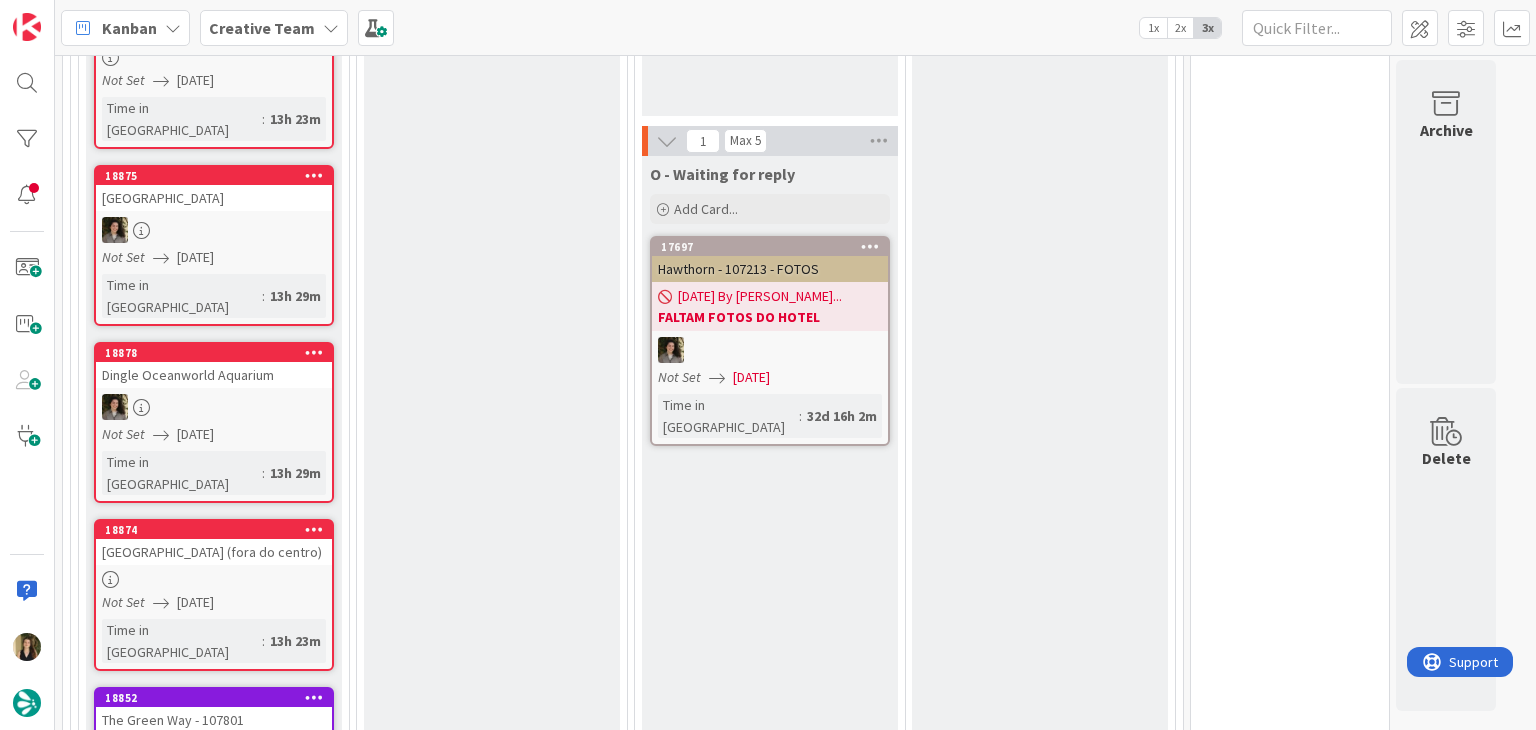click on "Not Set [DATE]" at bounding box center (217, 602) 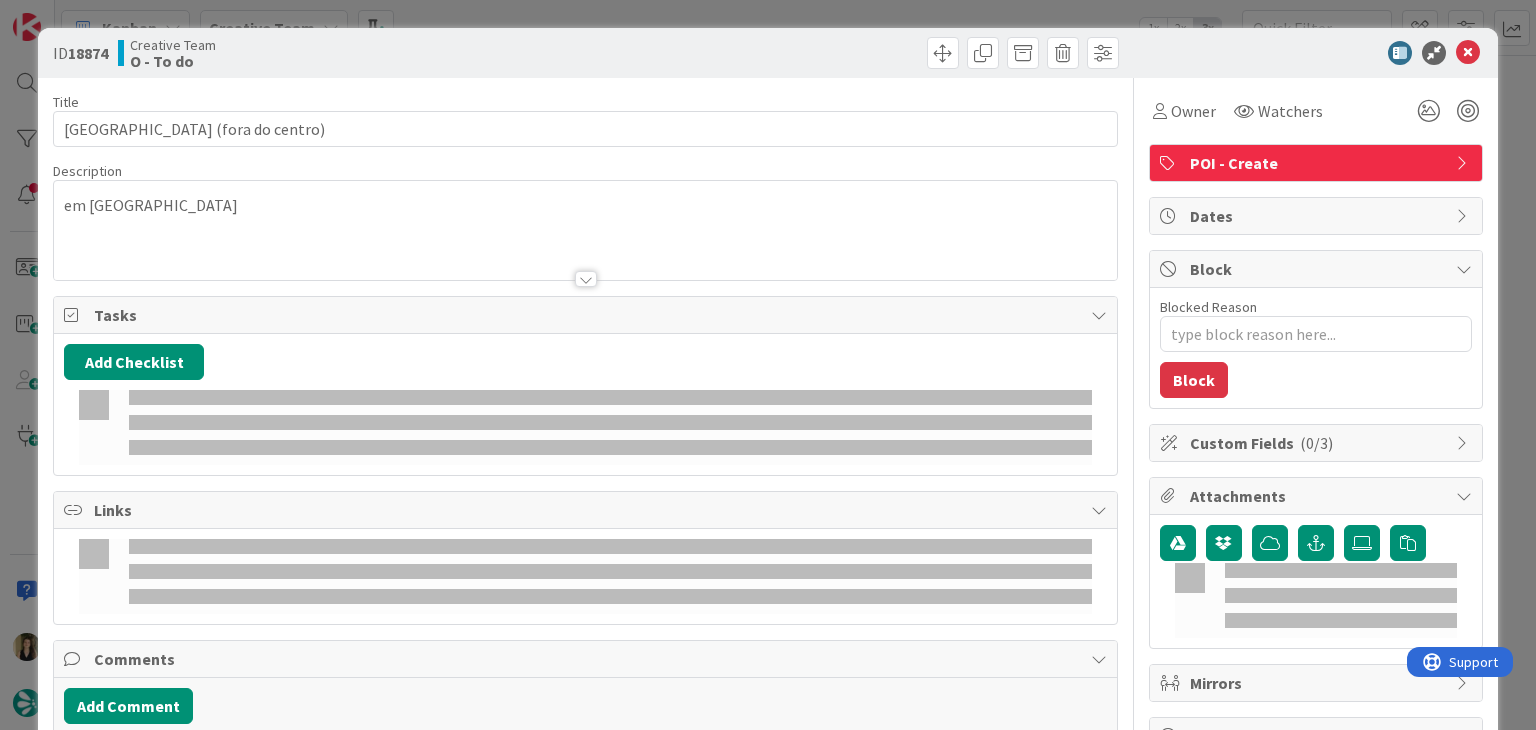 scroll, scrollTop: 0, scrollLeft: 0, axis: both 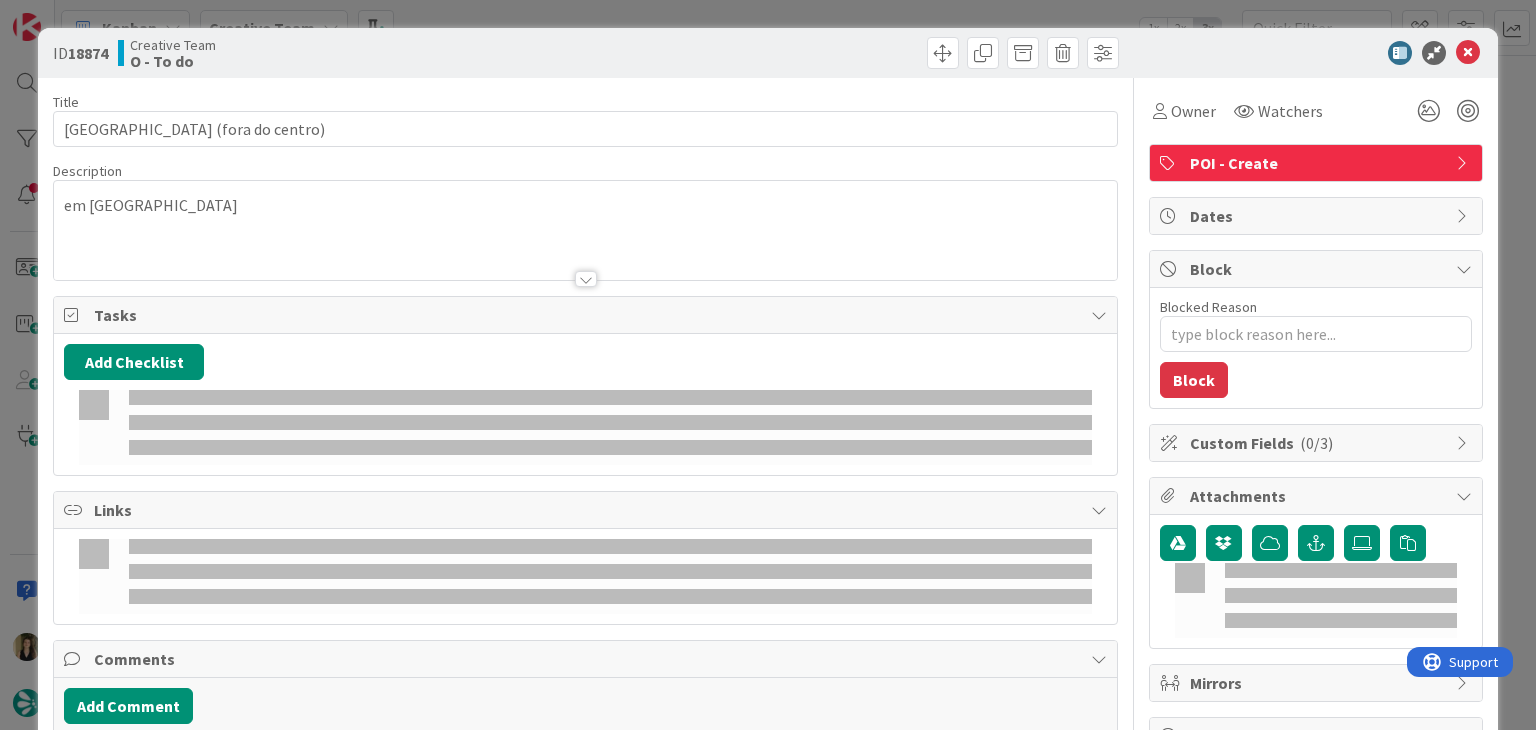 type on "x" 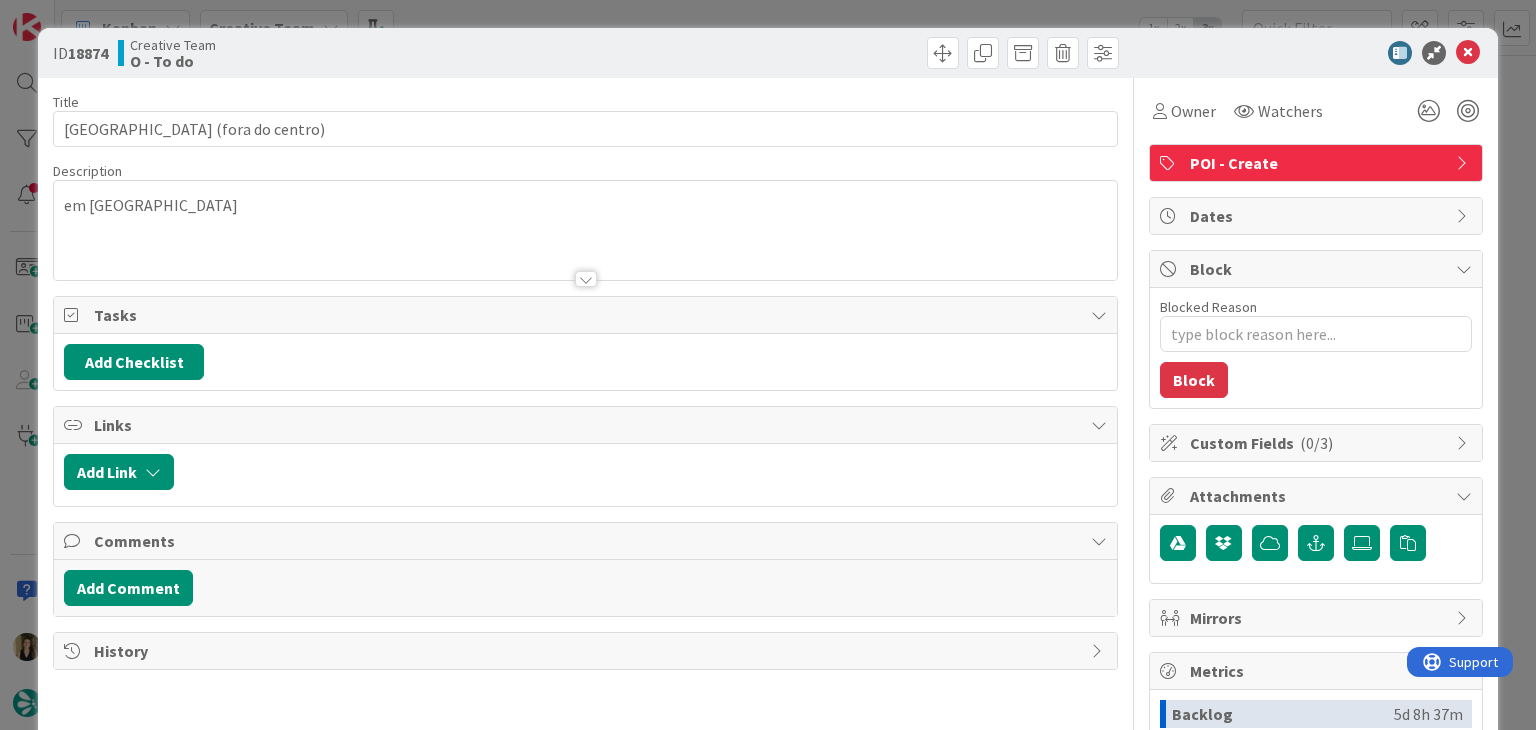 type on "x" 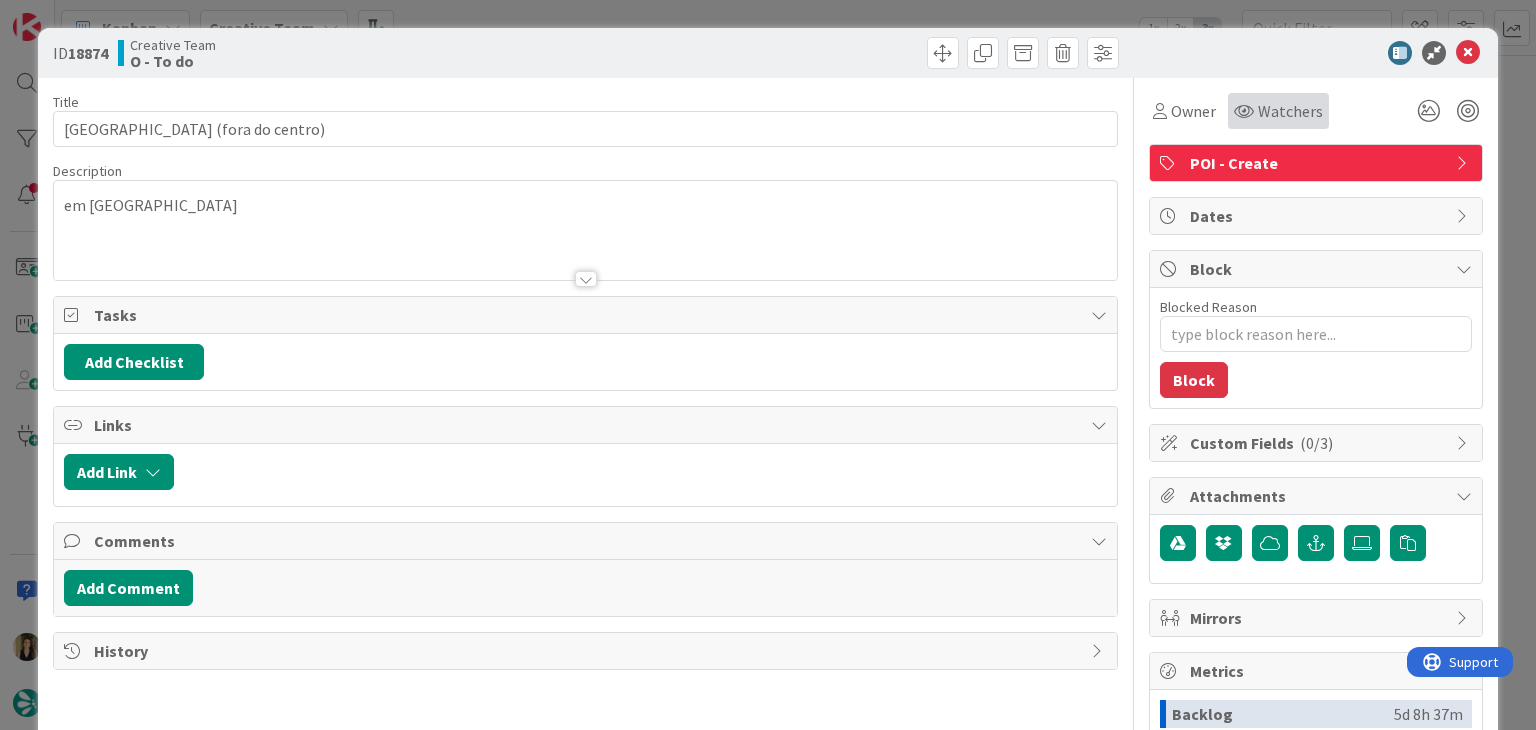 scroll, scrollTop: 0, scrollLeft: 0, axis: both 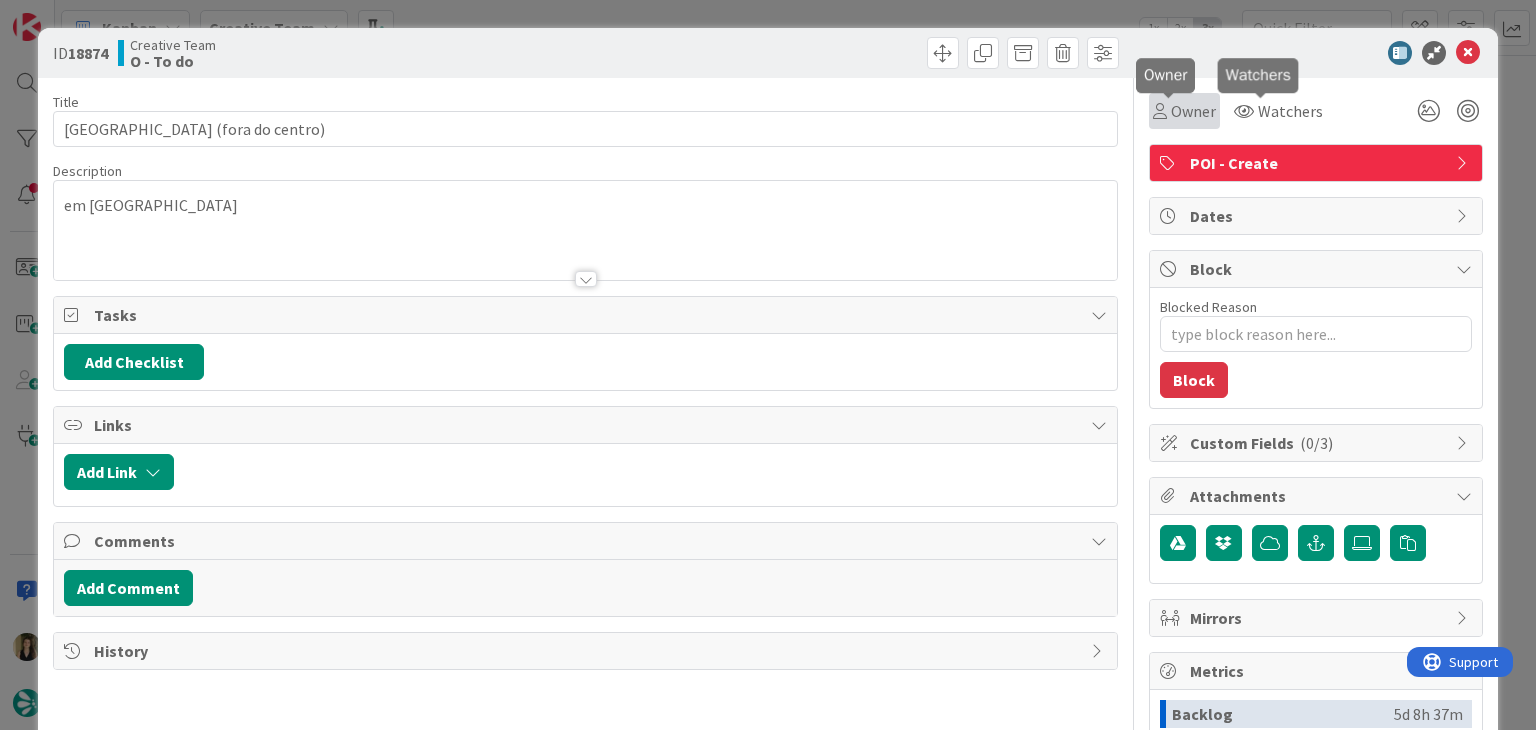 click on "Owner" at bounding box center (1193, 111) 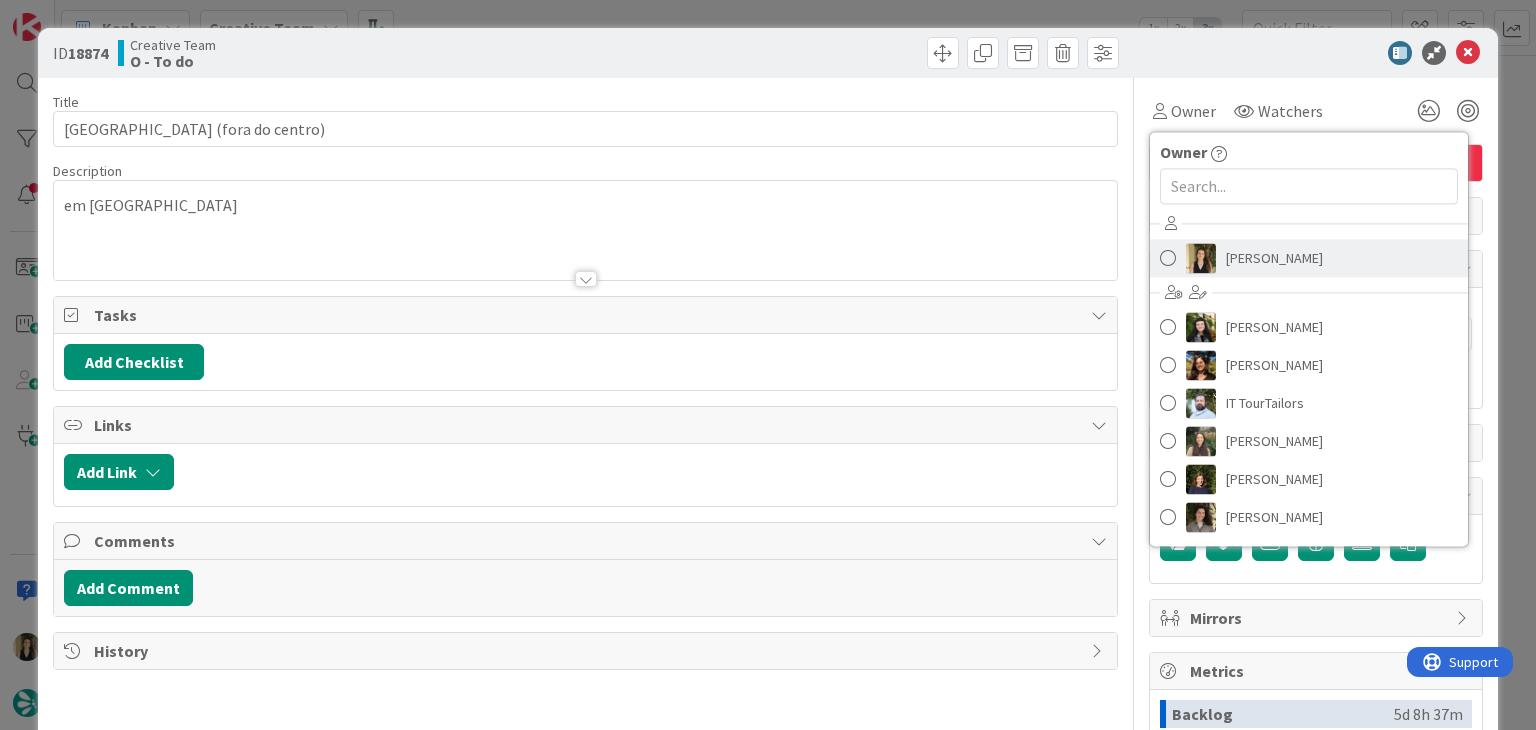 click on "[PERSON_NAME]" at bounding box center [1309, 258] 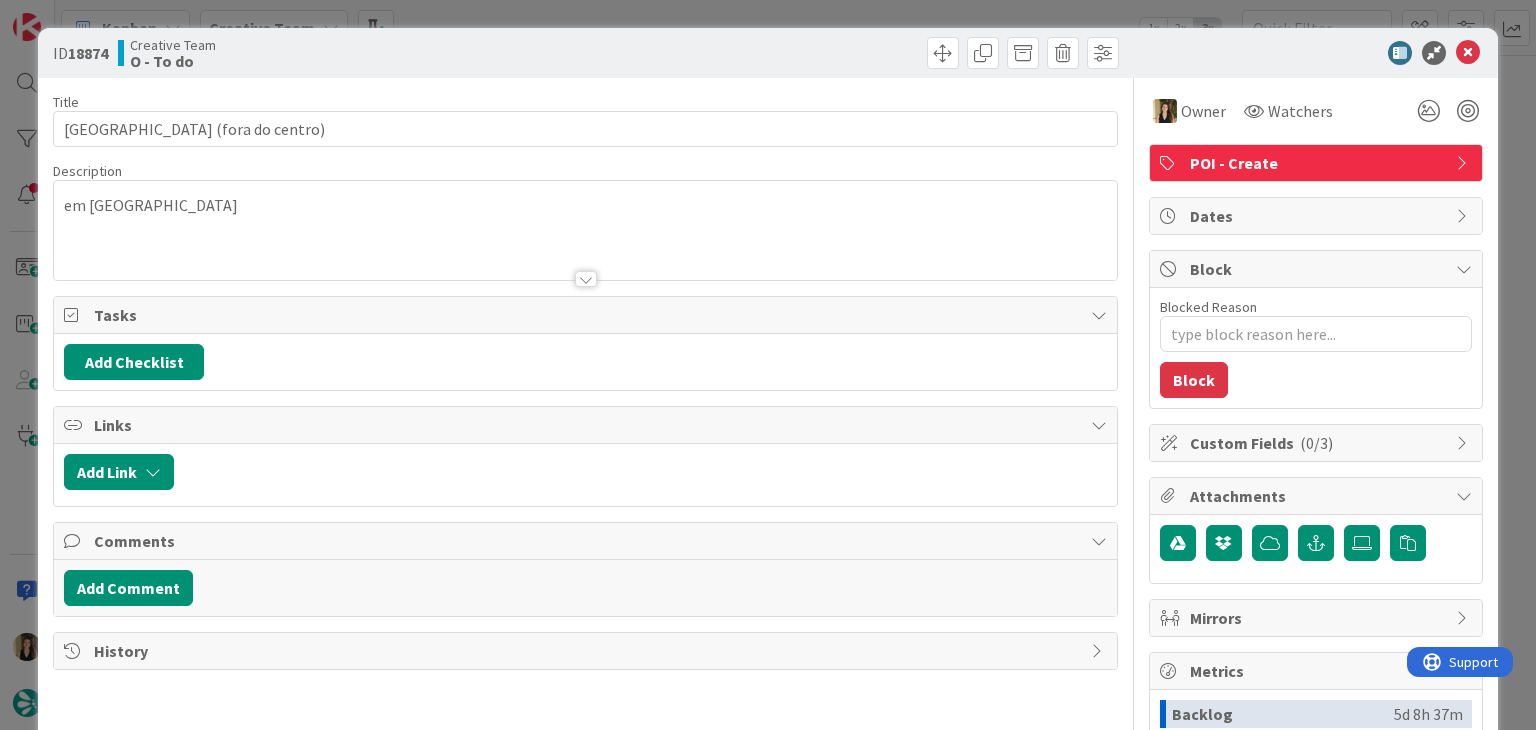 type on "x" 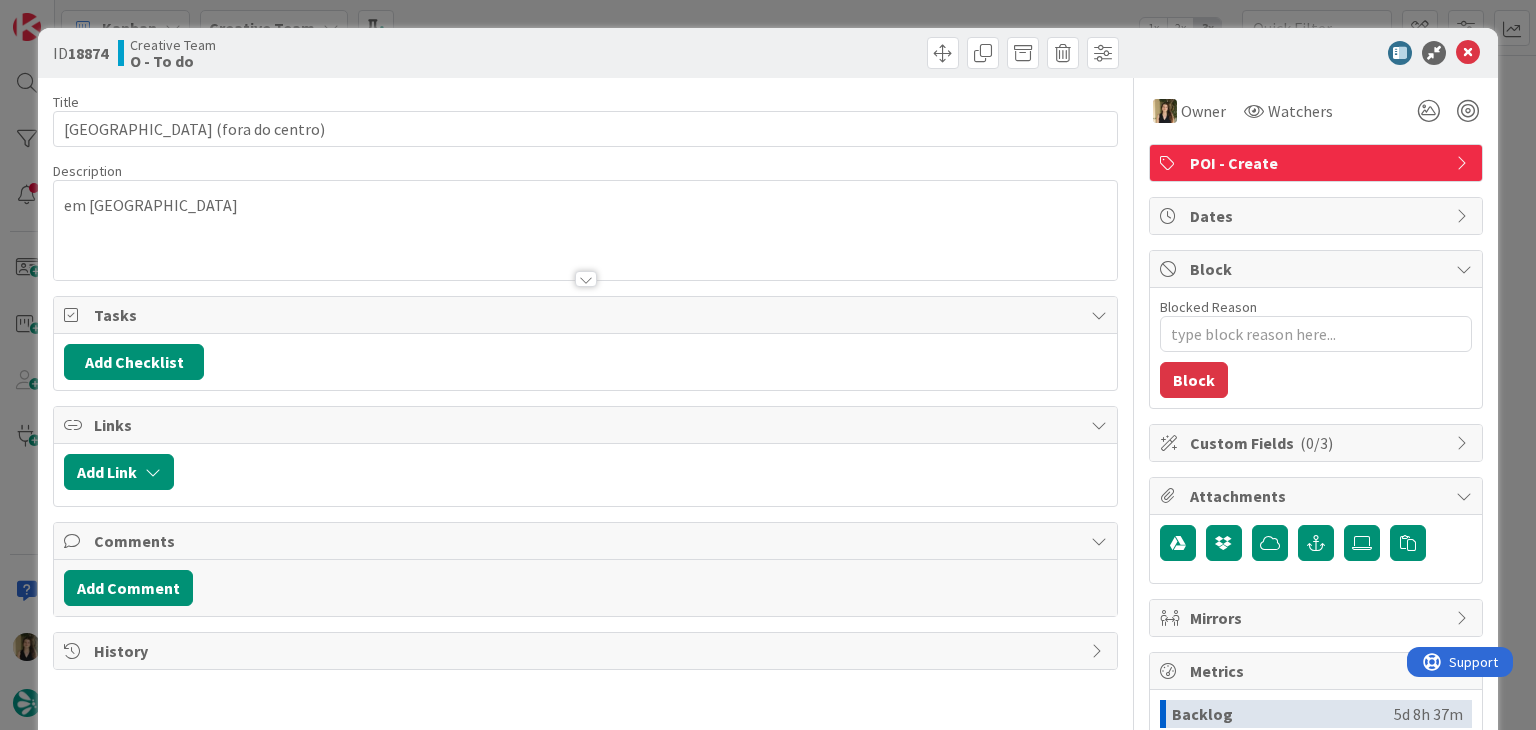 click on "ID  18874 Creative Team O - To do Title 32 / 128 [GEOGRAPHIC_DATA] (fora do centro) Description em Ballyvaughan Owner Watchers POI - Create  Tasks Add Checklist Links Add Link Comments Add Comment History Owner Owner Remove Set as Watcher [PERSON_NAME] [PERSON_NAME] [PERSON_NAME]  IT TourTailors [PERSON_NAME] [PERSON_NAME] Watchers POI - Create  Dates Block Blocked Reason 0 / 256 Block Custom Fields ( 0/3 ) Attachments Mirrors Metrics Backlog 5d 8h 37m To Do 13h 31m Buffer 0m In Progress 0m Total Time 5d 22h 8m Lead Time 13h 31m Cycle Time 0m Blocked Time 0m Show Details" at bounding box center [768, 365] 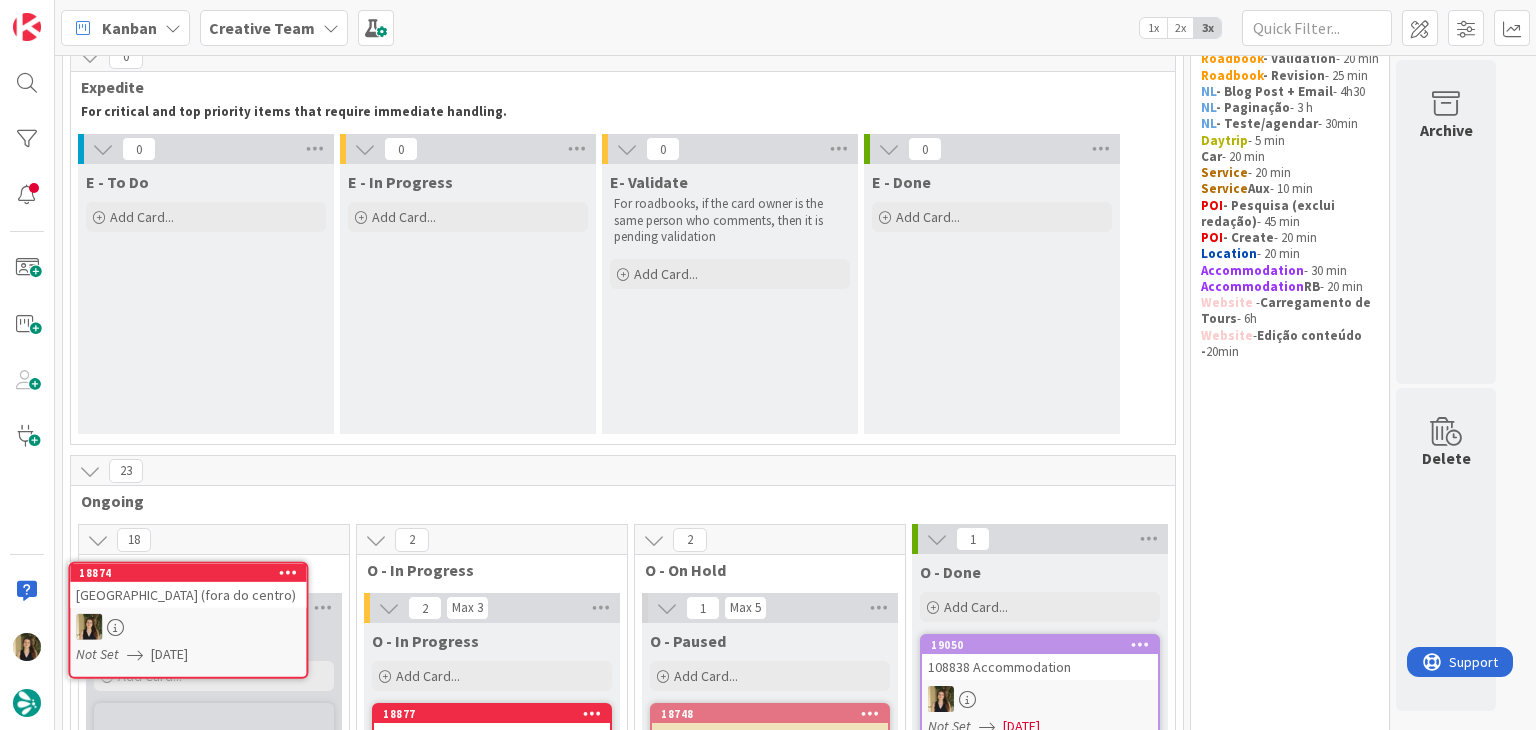scroll, scrollTop: 148, scrollLeft: 0, axis: vertical 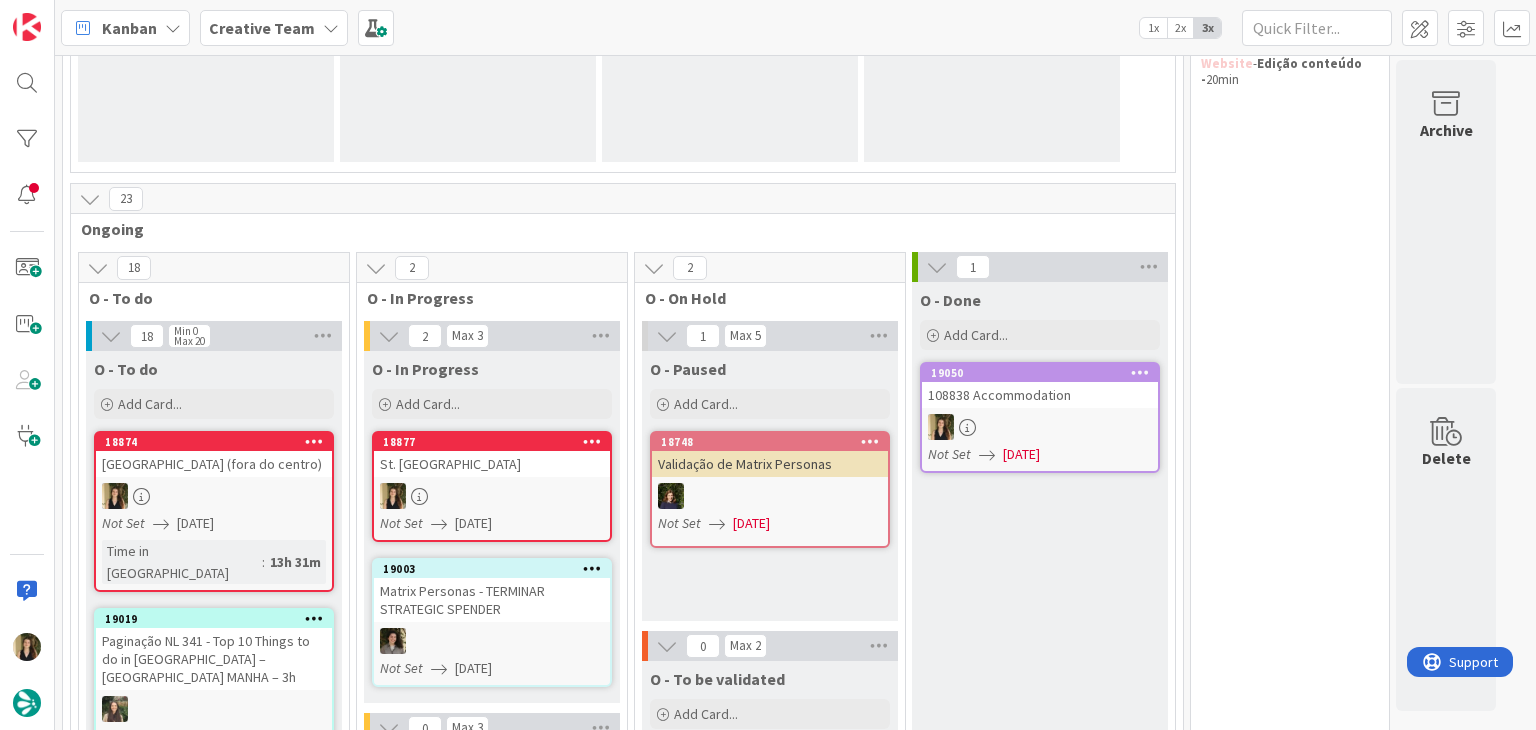 click at bounding box center [492, 496] 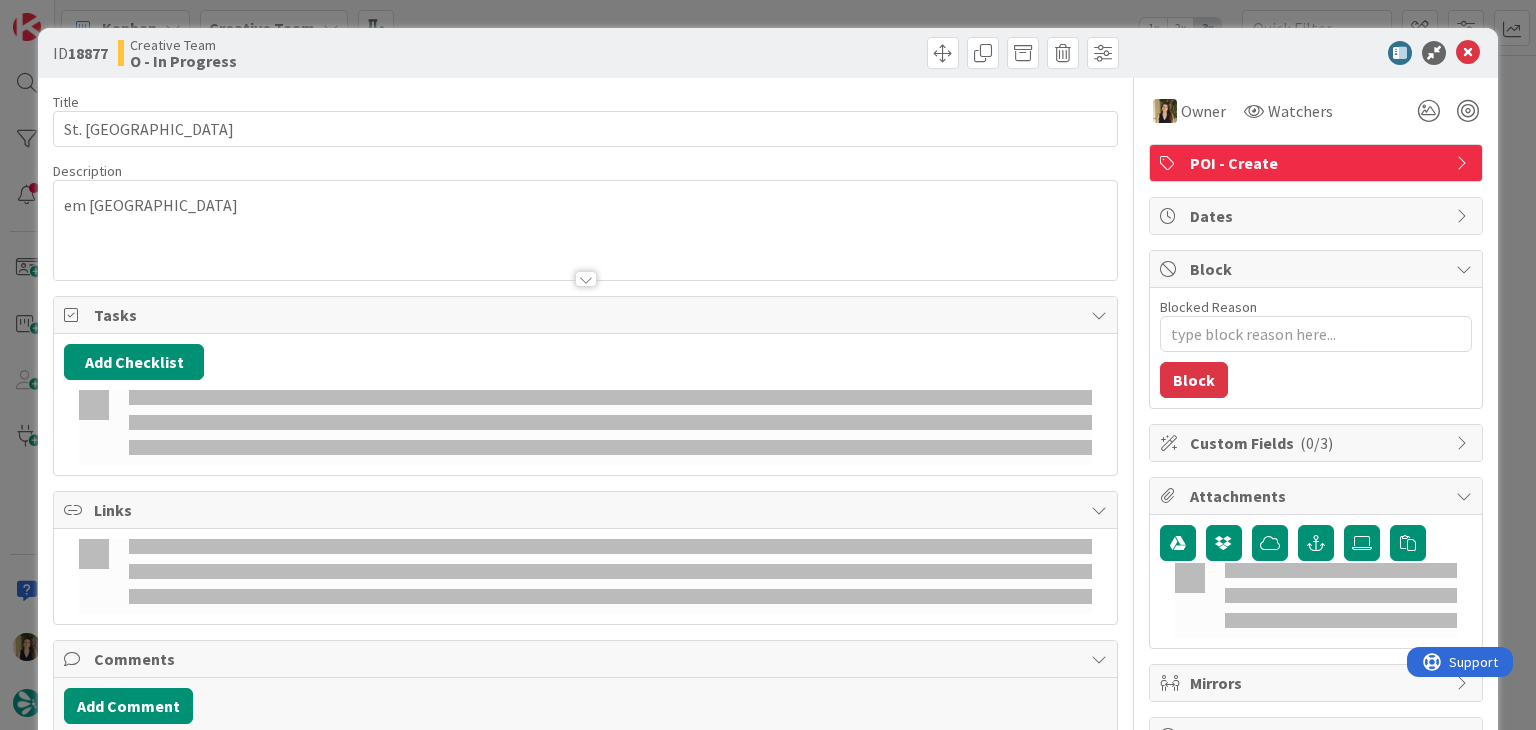 scroll, scrollTop: 0, scrollLeft: 0, axis: both 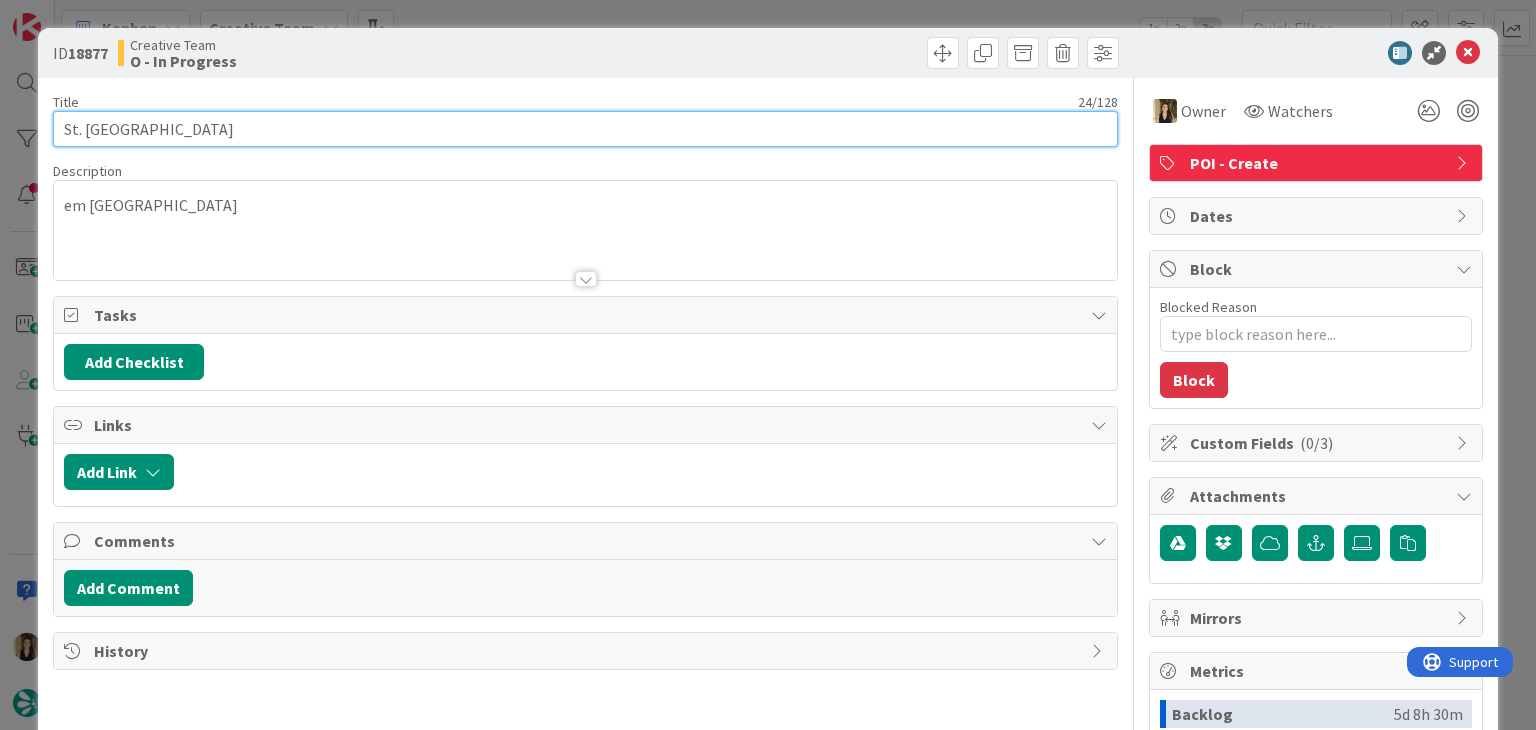 drag, startPoint x: 268, startPoint y: 133, endPoint x: 50, endPoint y: 133, distance: 218 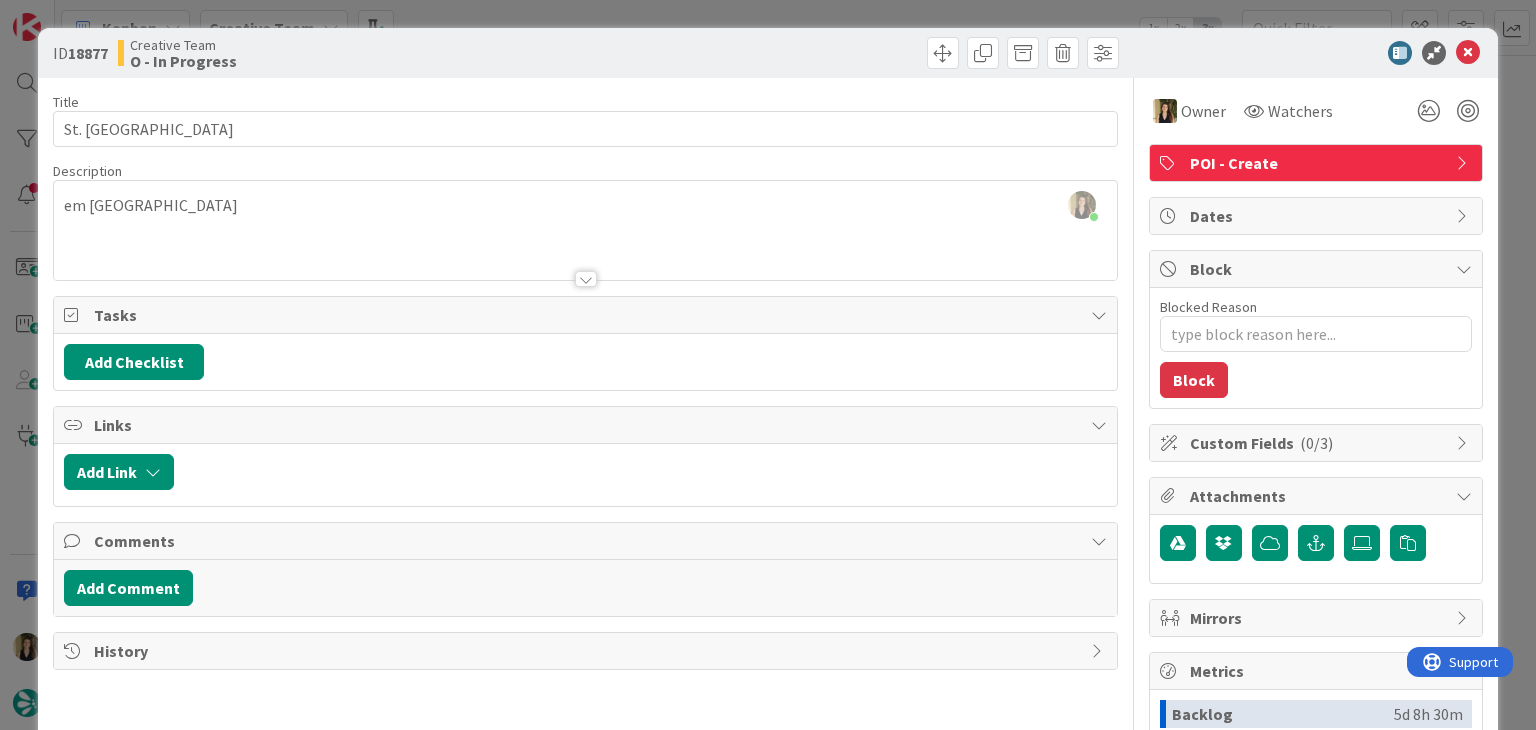 click at bounding box center (855, 53) 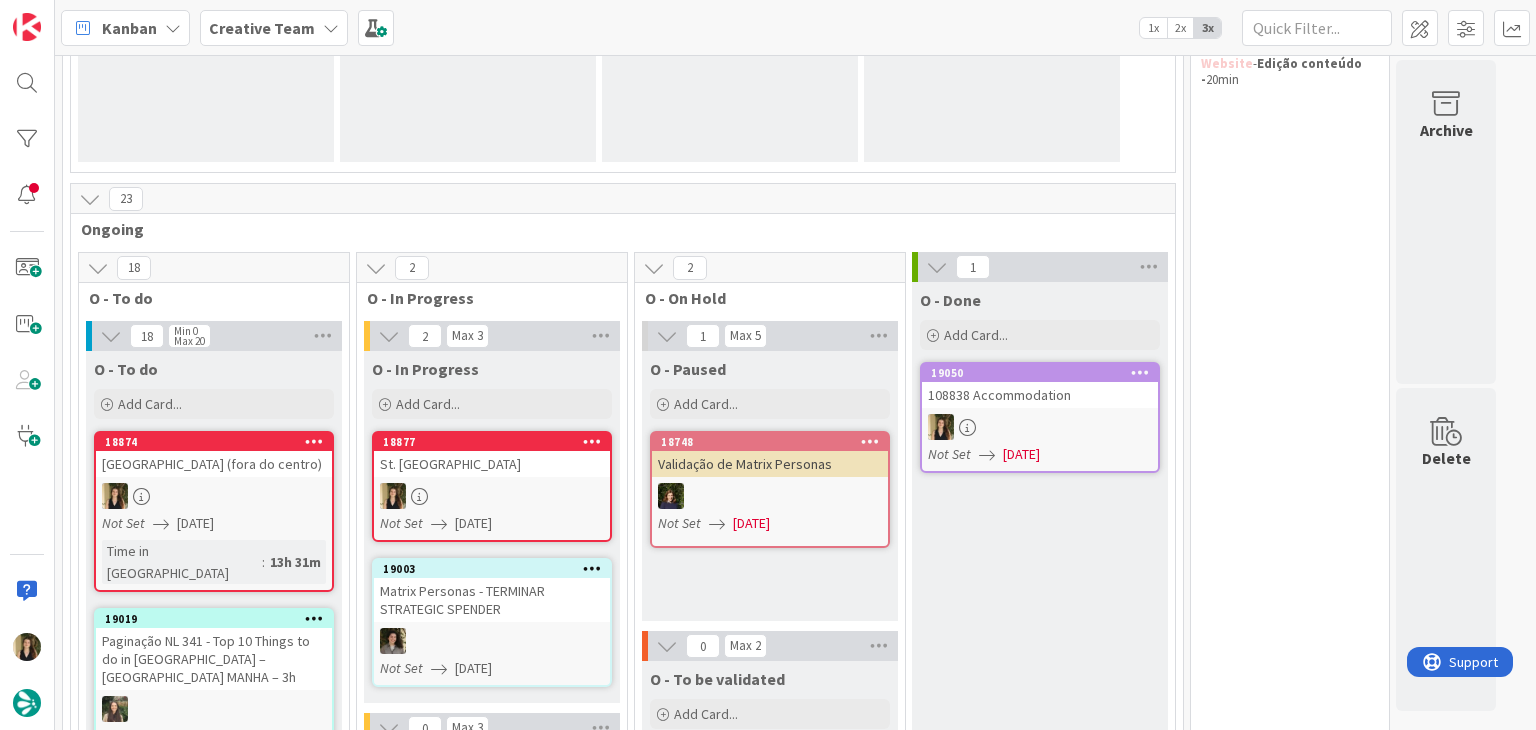 scroll, scrollTop: 0, scrollLeft: 0, axis: both 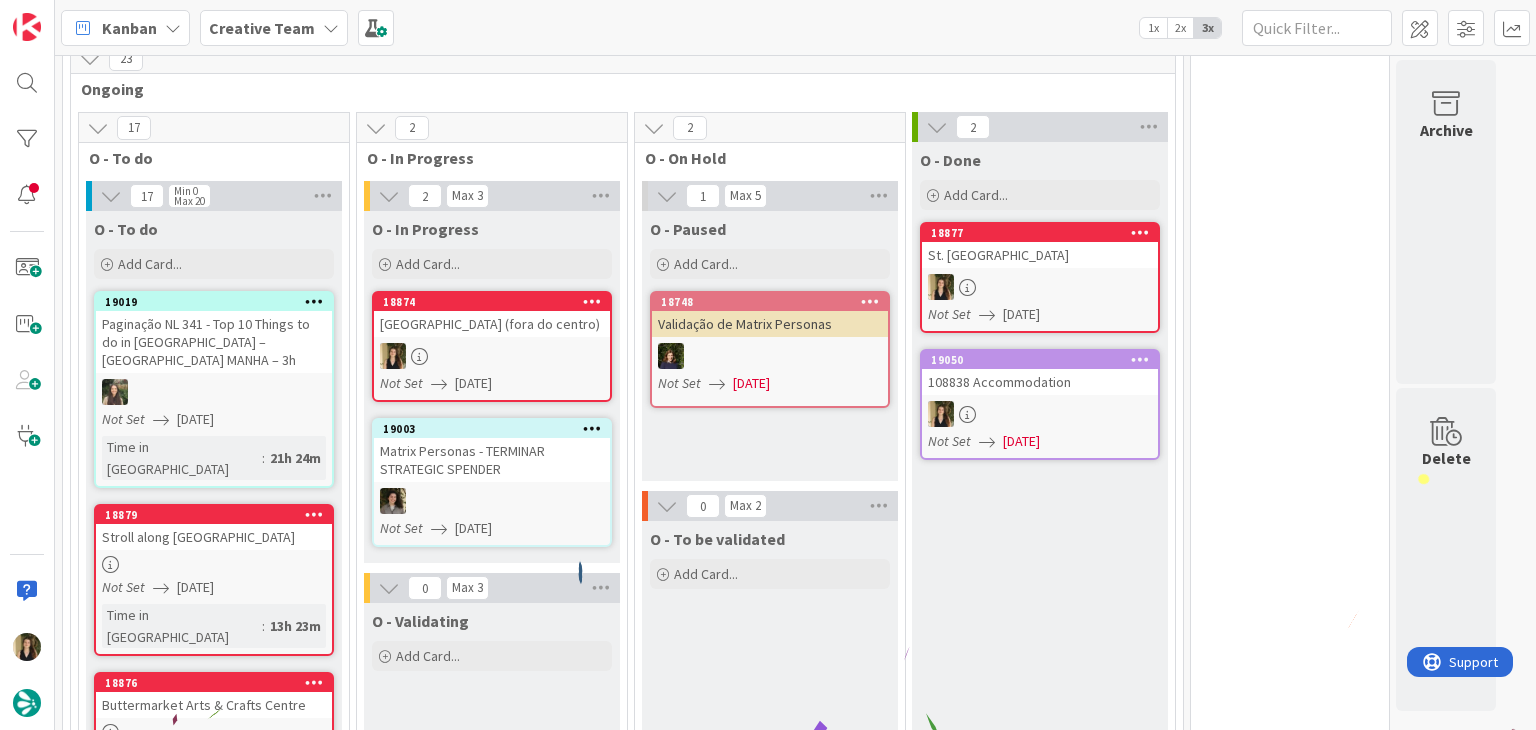 click at bounding box center [1040, 287] 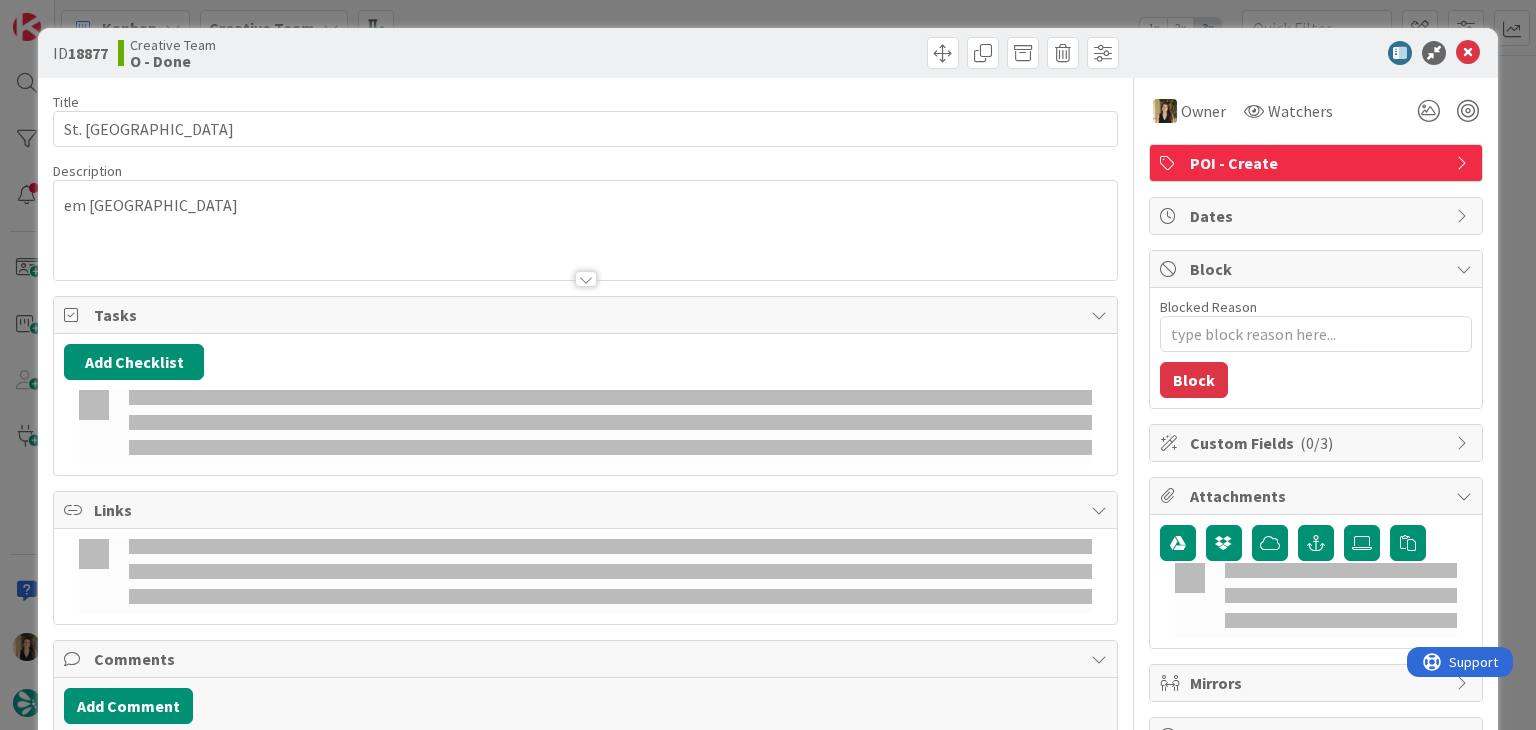 scroll, scrollTop: 0, scrollLeft: 0, axis: both 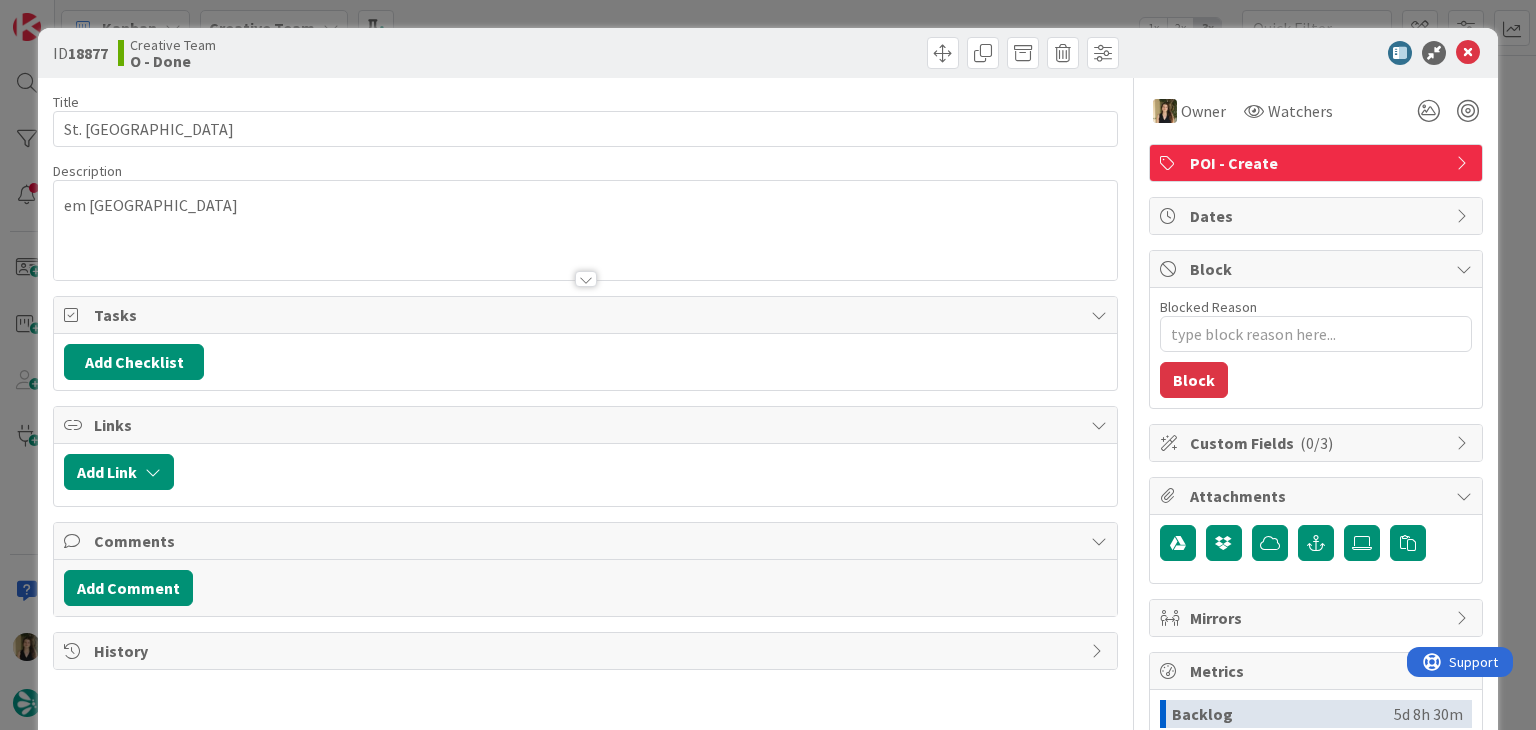 click on "ID  18877 Creative Team O - Done Title 24 / 128 St. Macartin’s Cathedral Description em [GEOGRAPHIC_DATA] Owner Watchers POI - Create  Tasks Add Checklist Links Add Link Comments Add Comment History Owner Watchers POI - Create  Dates Block Blocked Reason 0 / 256 Block Custom Fields ( 0/3 ) Attachments Mirrors Metrics Backlog 5d 8h 30m To Do 13h 31m Buffer 0m In Progress 18m Total Time 5d 22h 19m Lead Time 13h 49m Cycle Time 18m Blocked Time 0m Show Details" at bounding box center [768, 365] 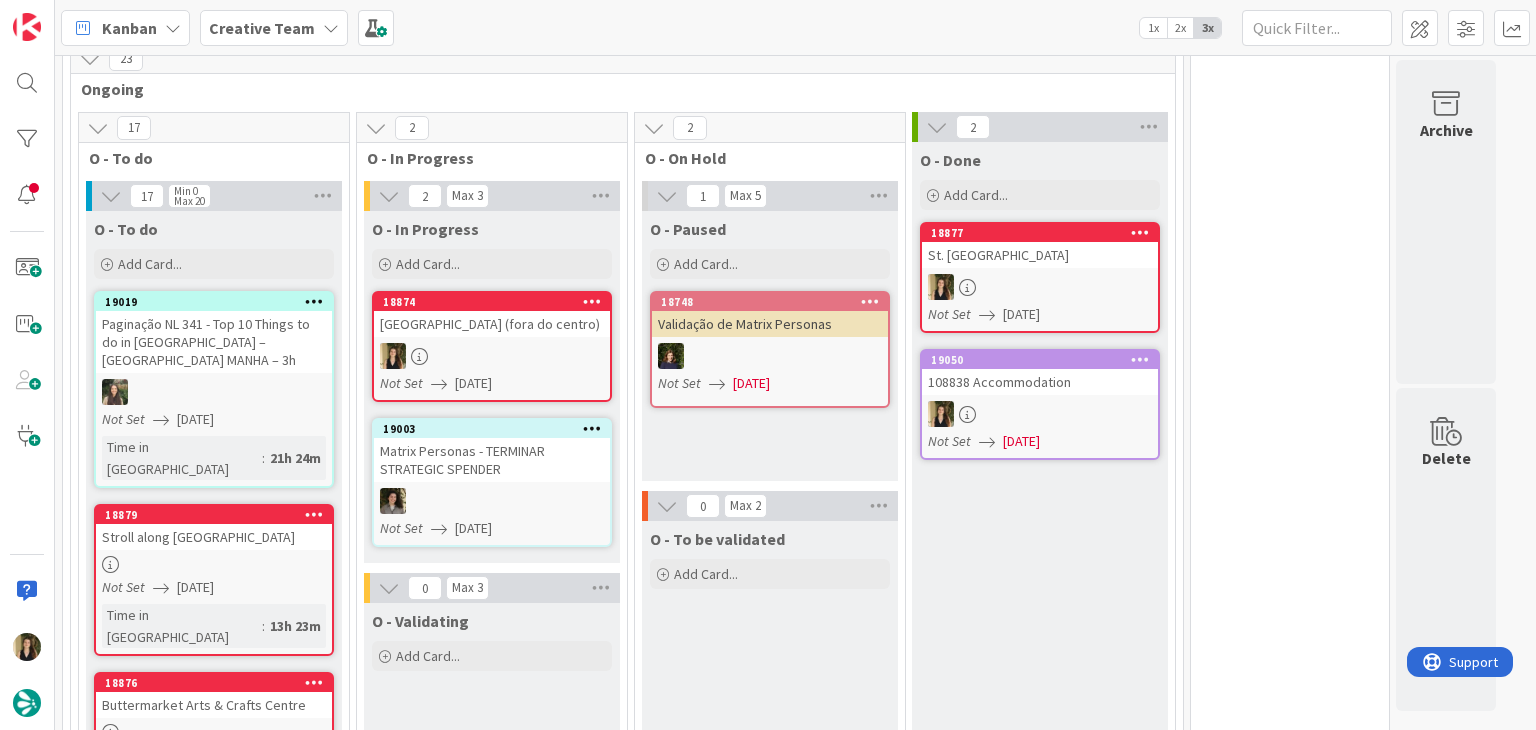 scroll, scrollTop: 0, scrollLeft: 0, axis: both 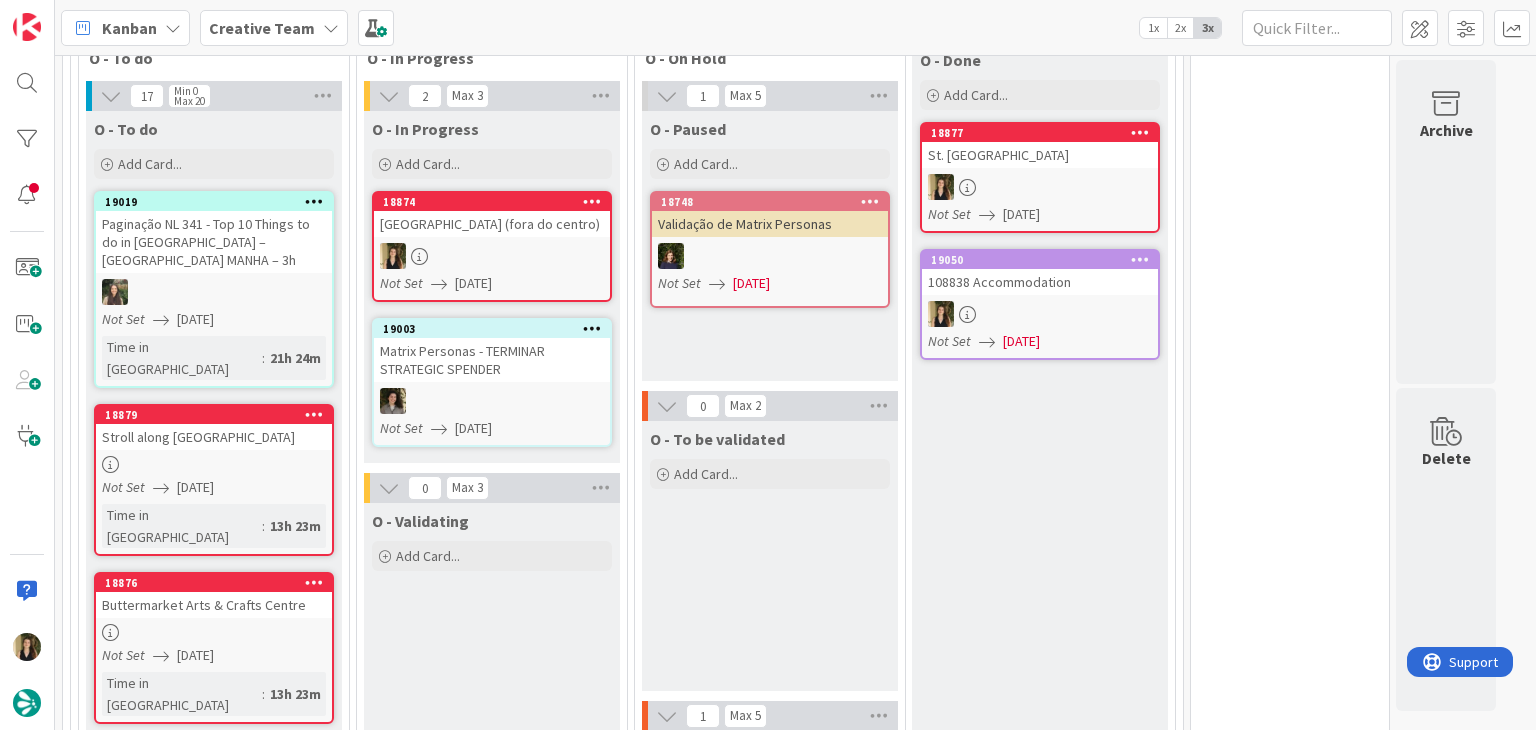 click at bounding box center [492, 256] 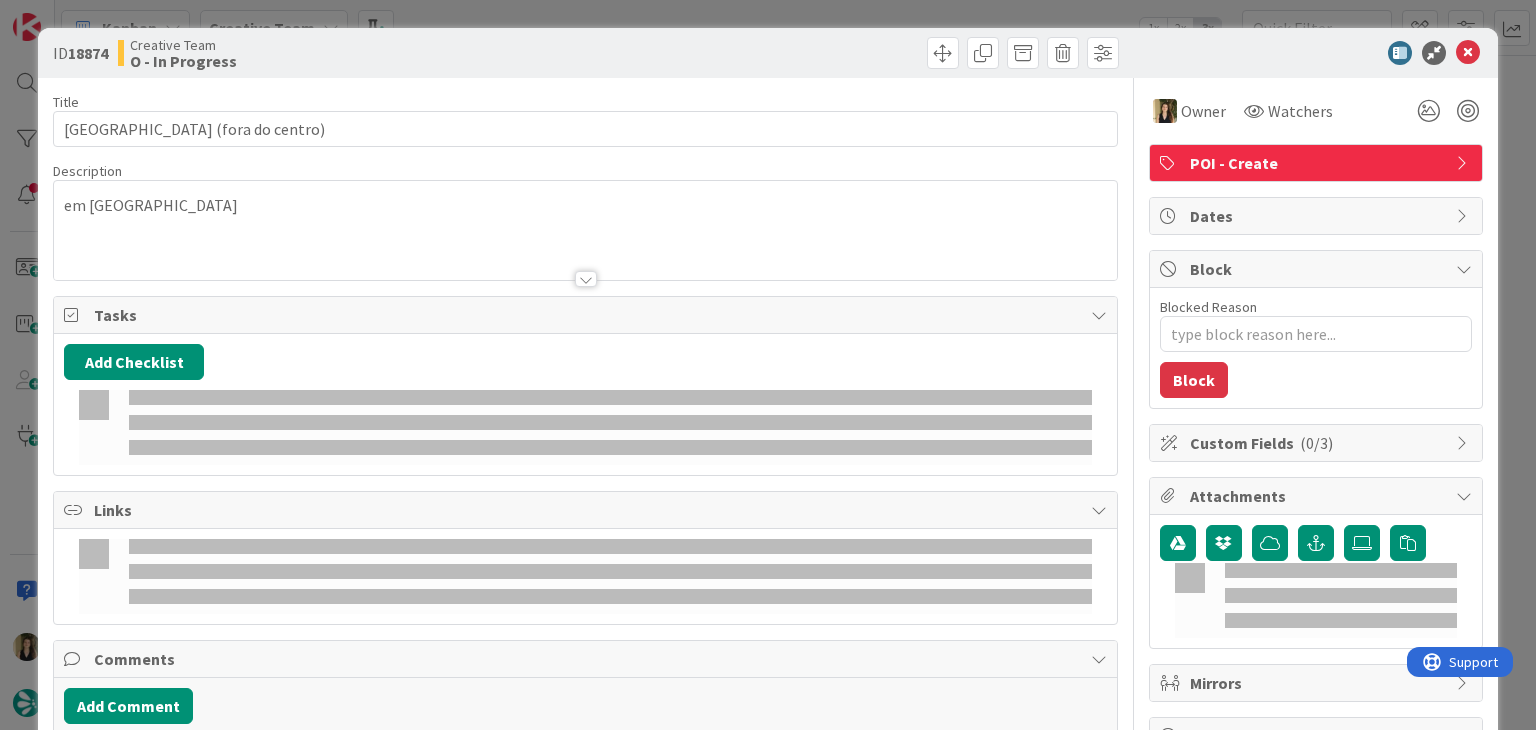 scroll, scrollTop: 0, scrollLeft: 0, axis: both 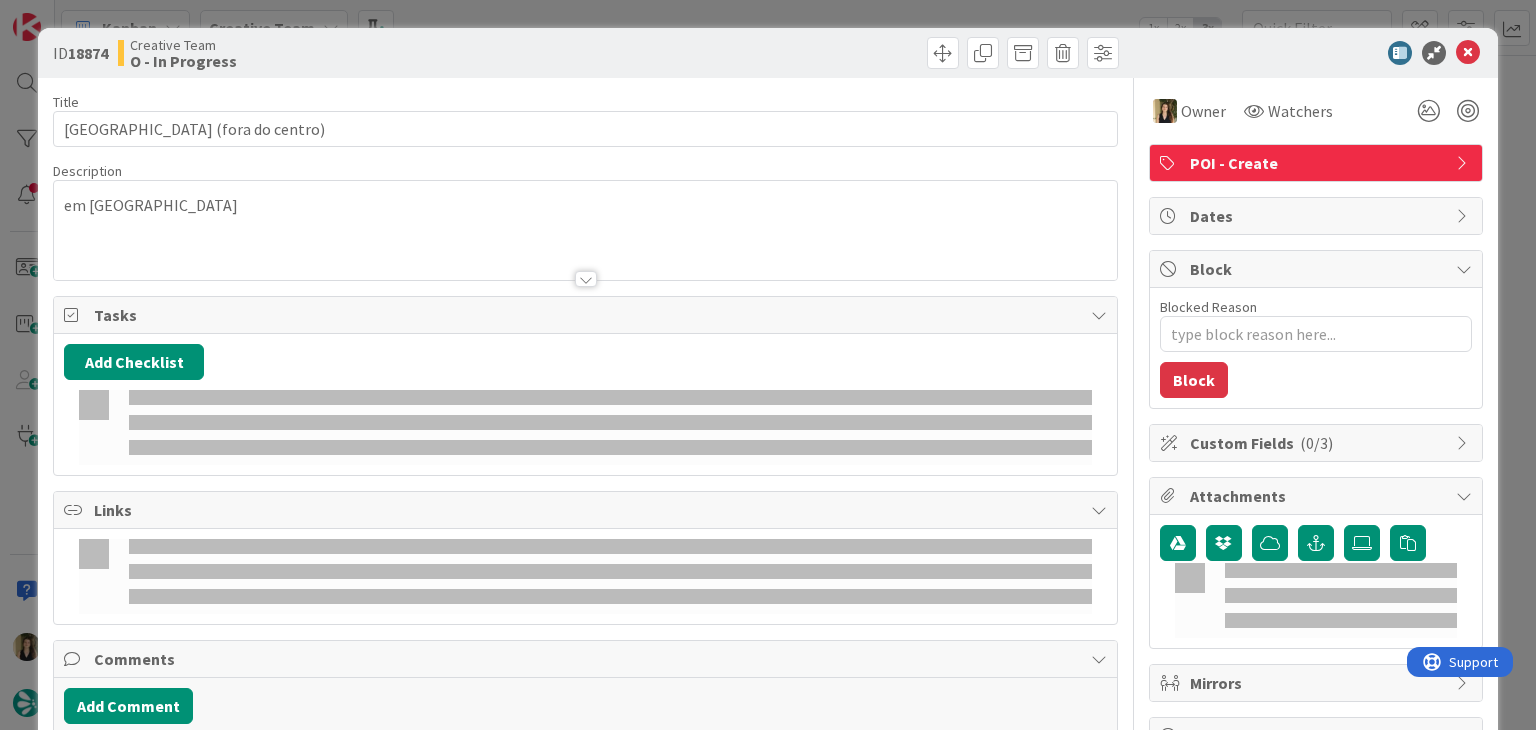 type on "x" 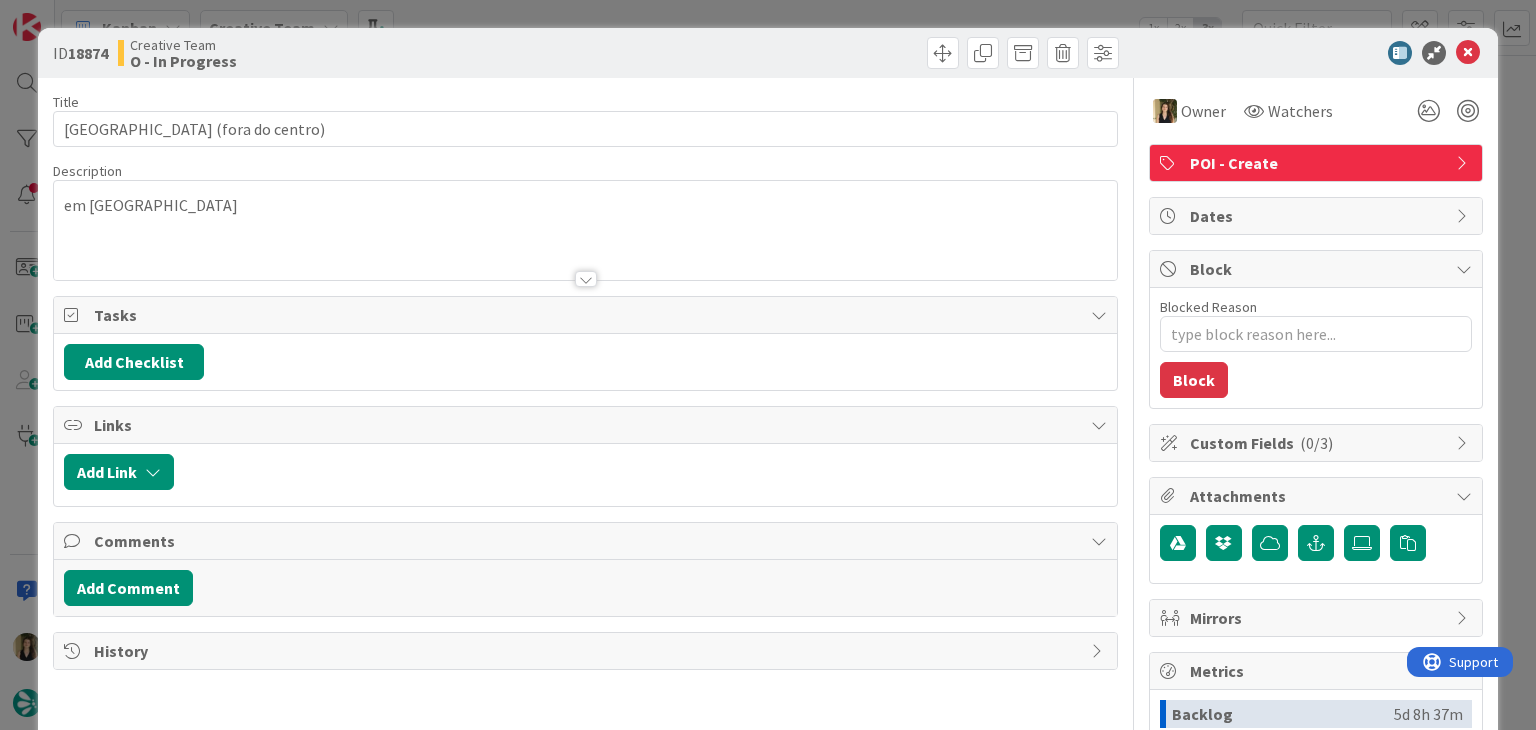 type on "x" 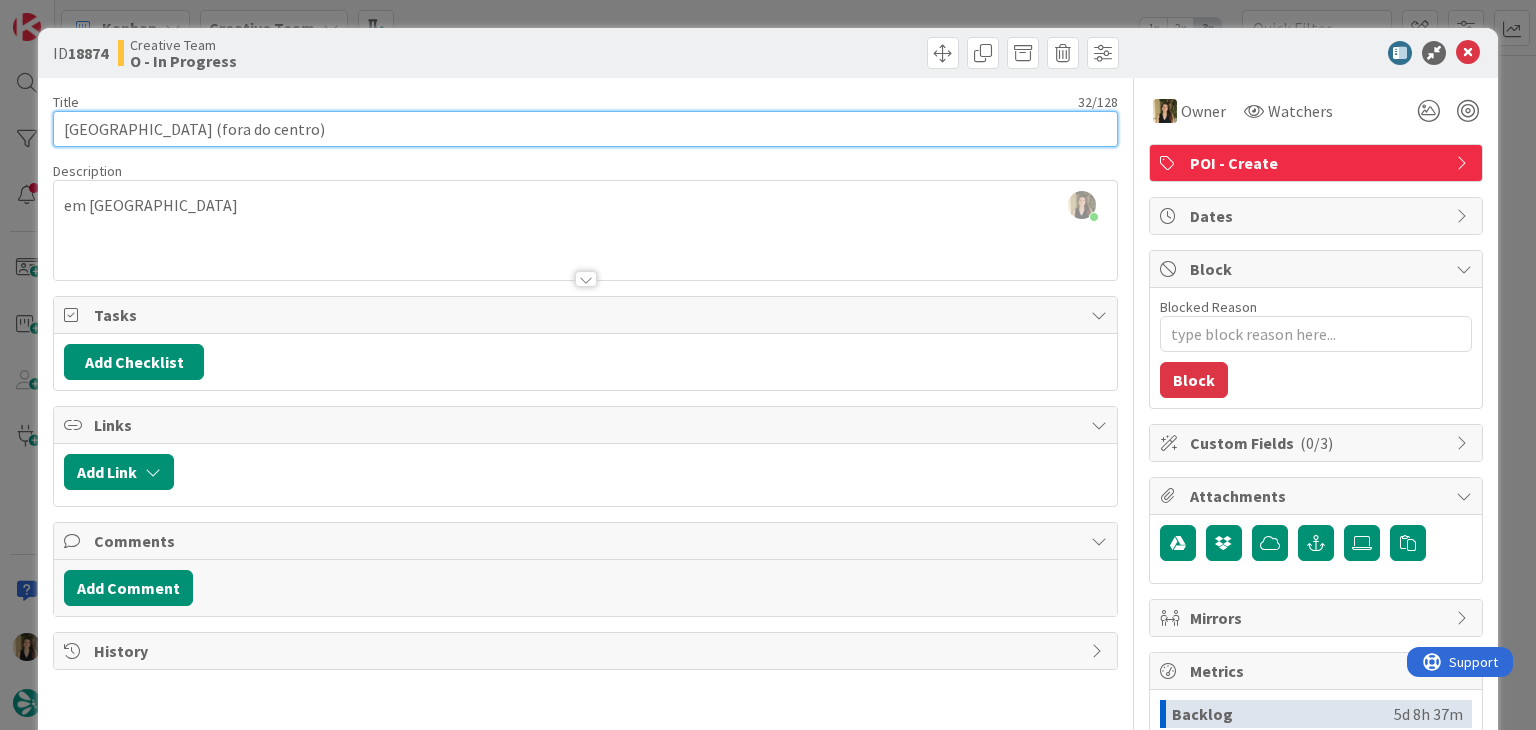 drag, startPoint x: 171, startPoint y: 126, endPoint x: 56, endPoint y: 125, distance: 115.00435 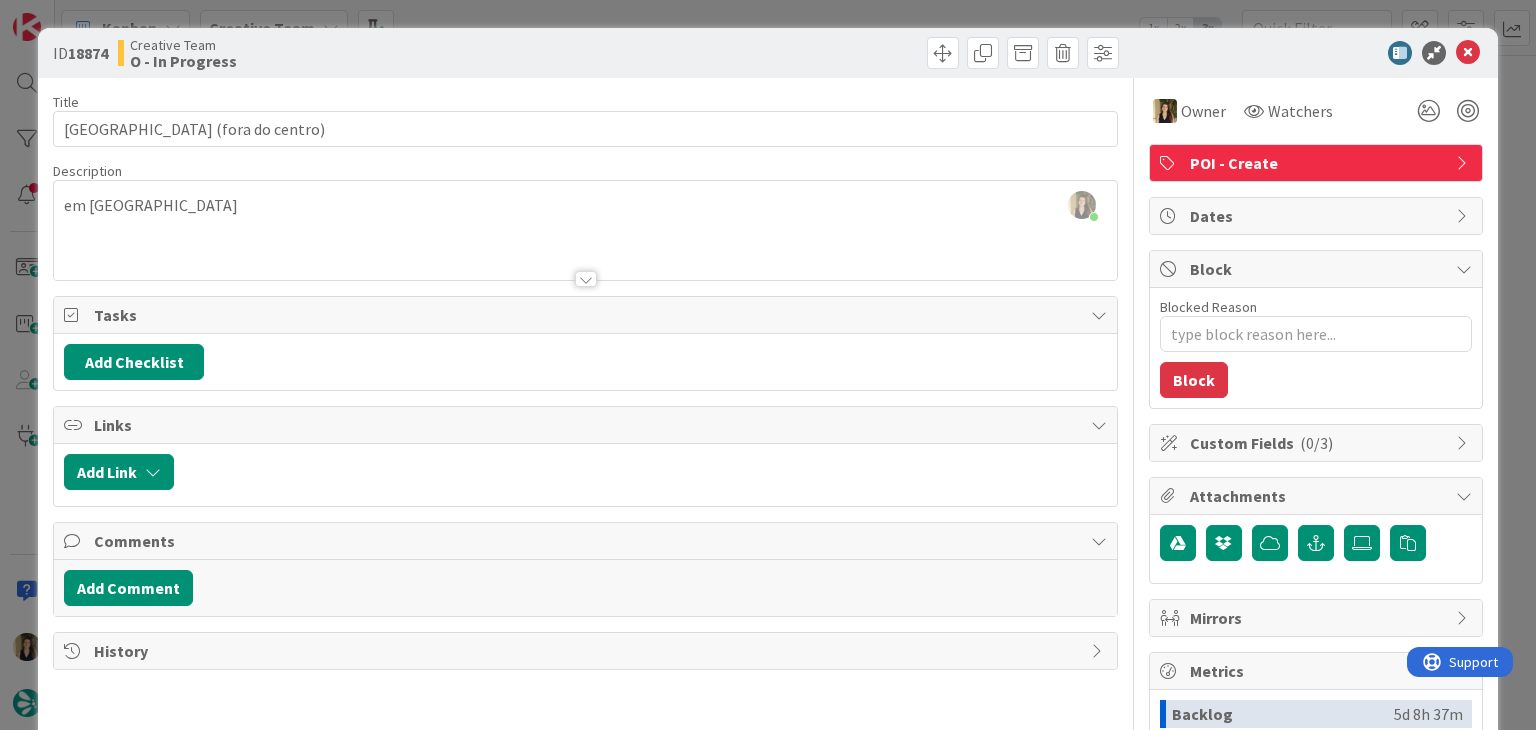 click on "ID  18874 Creative Team O - In Progress Title 32 / 128 [GEOGRAPHIC_DATA] (fora do centro) Description [PERSON_NAME] joined  7 m ago em Ballyvaughan Owner Watchers POI - Create  Tasks Add Checklist Links Add Link Comments Add Comment History Owner Watchers POI - Create  Dates Block Blocked Reason 0 / 256 Block Custom Fields ( 0/3 ) Attachments Mirrors Metrics Backlog 5d 8h 37m To Do 13h 49m Buffer 0m In Progress 0m Total Time 5d 22h 26m Lead Time 13h 49m Cycle Time 0m Blocked Time 0m Show Details" at bounding box center (768, 365) 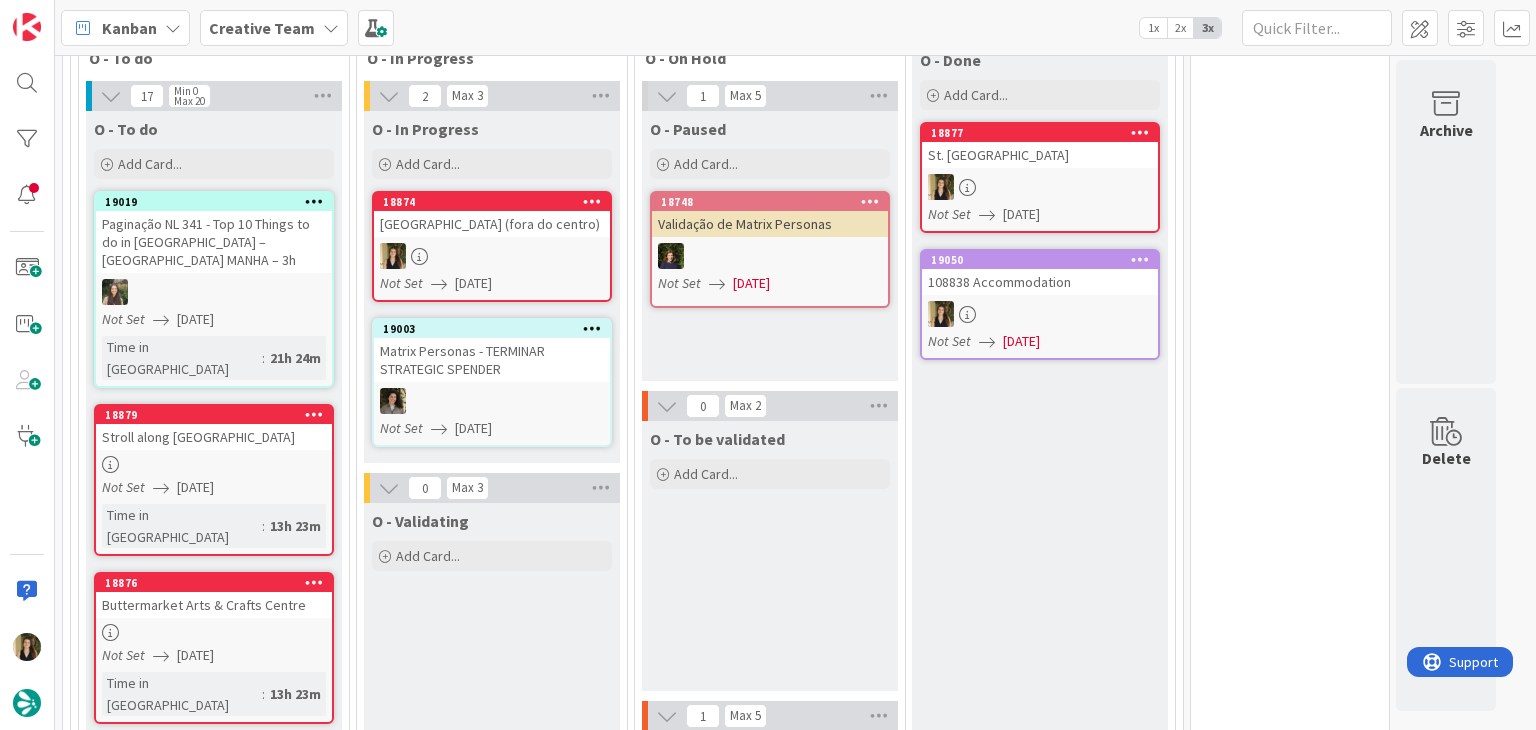 scroll, scrollTop: 0, scrollLeft: 0, axis: both 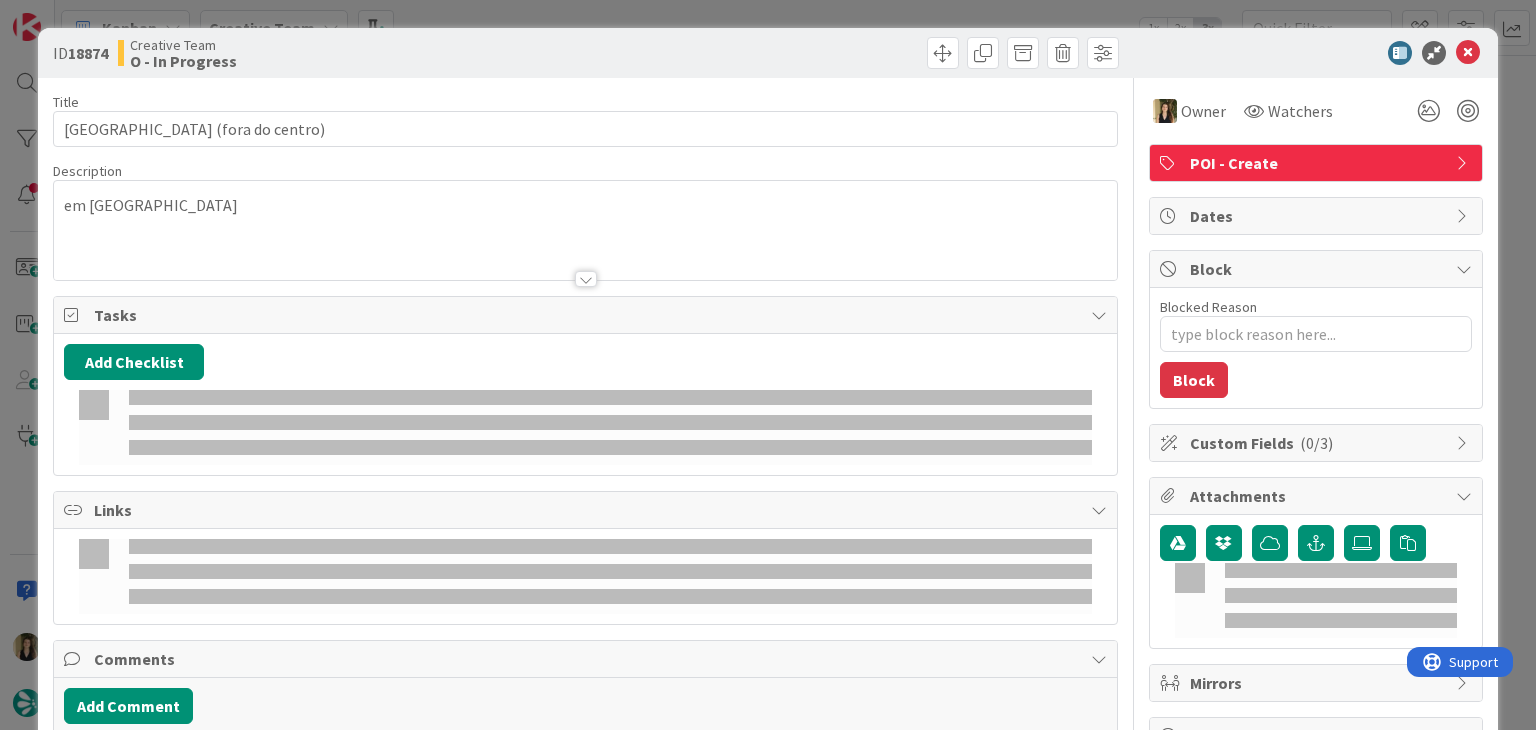 type on "x" 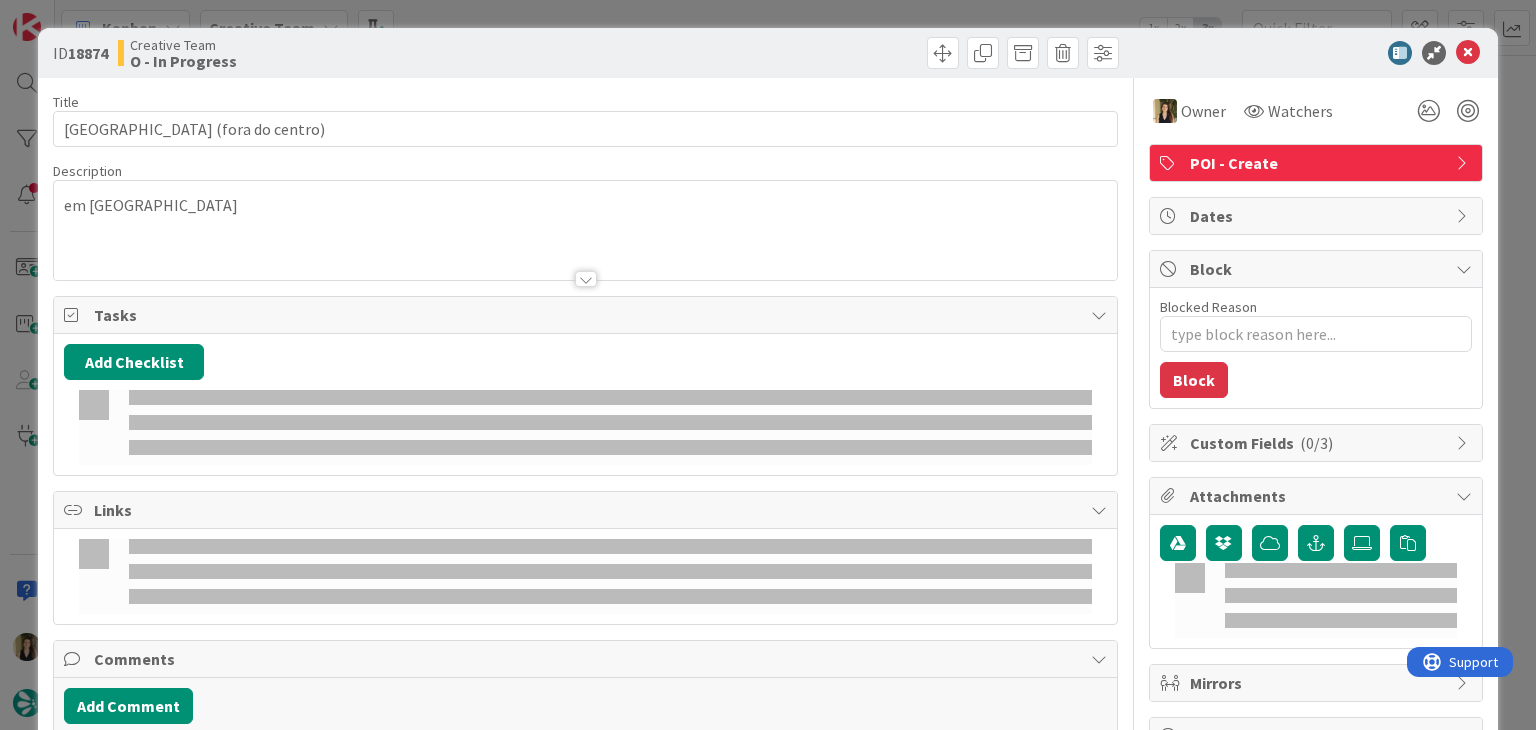 type on "[GEOGRAPHIC_DATA] (fora do centro)" 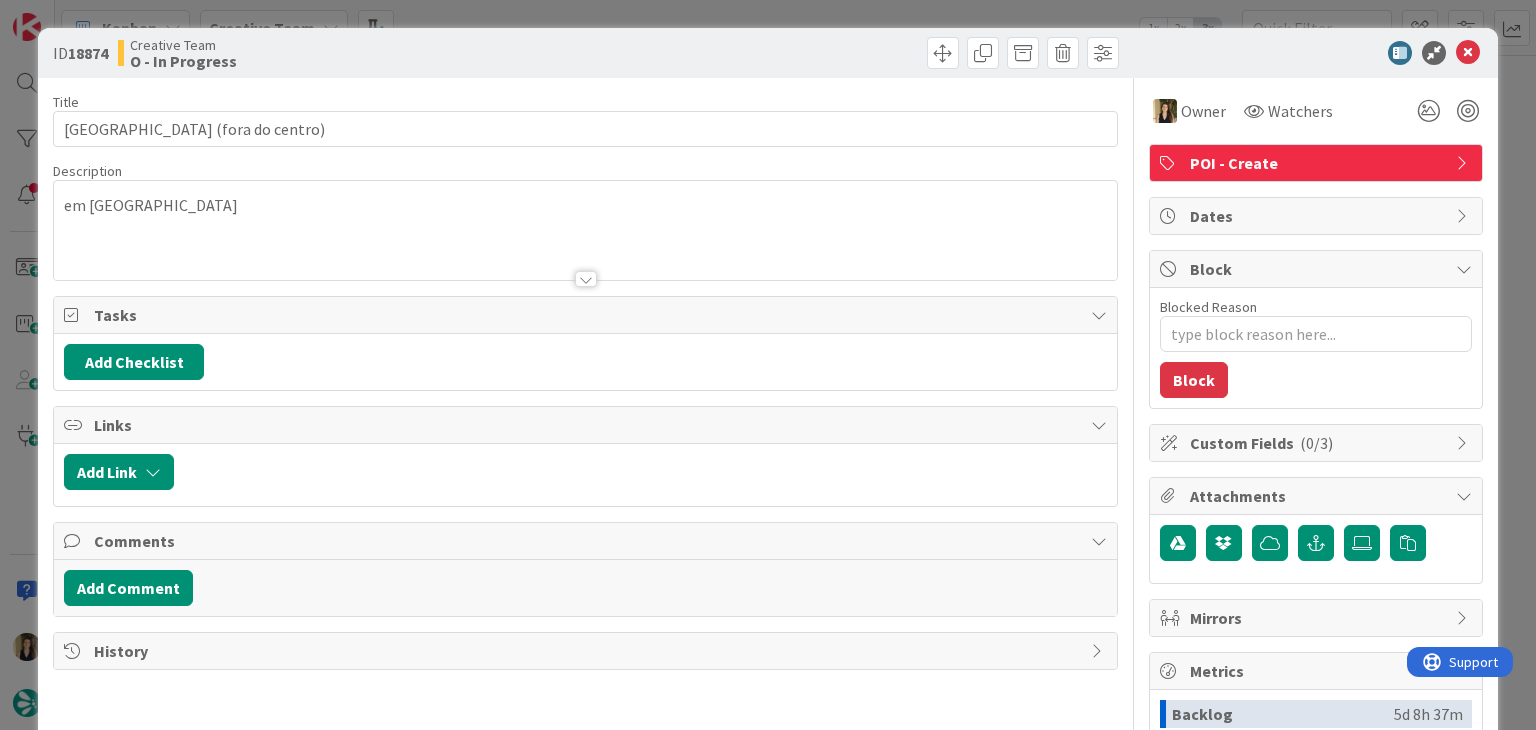 scroll, scrollTop: 0, scrollLeft: 0, axis: both 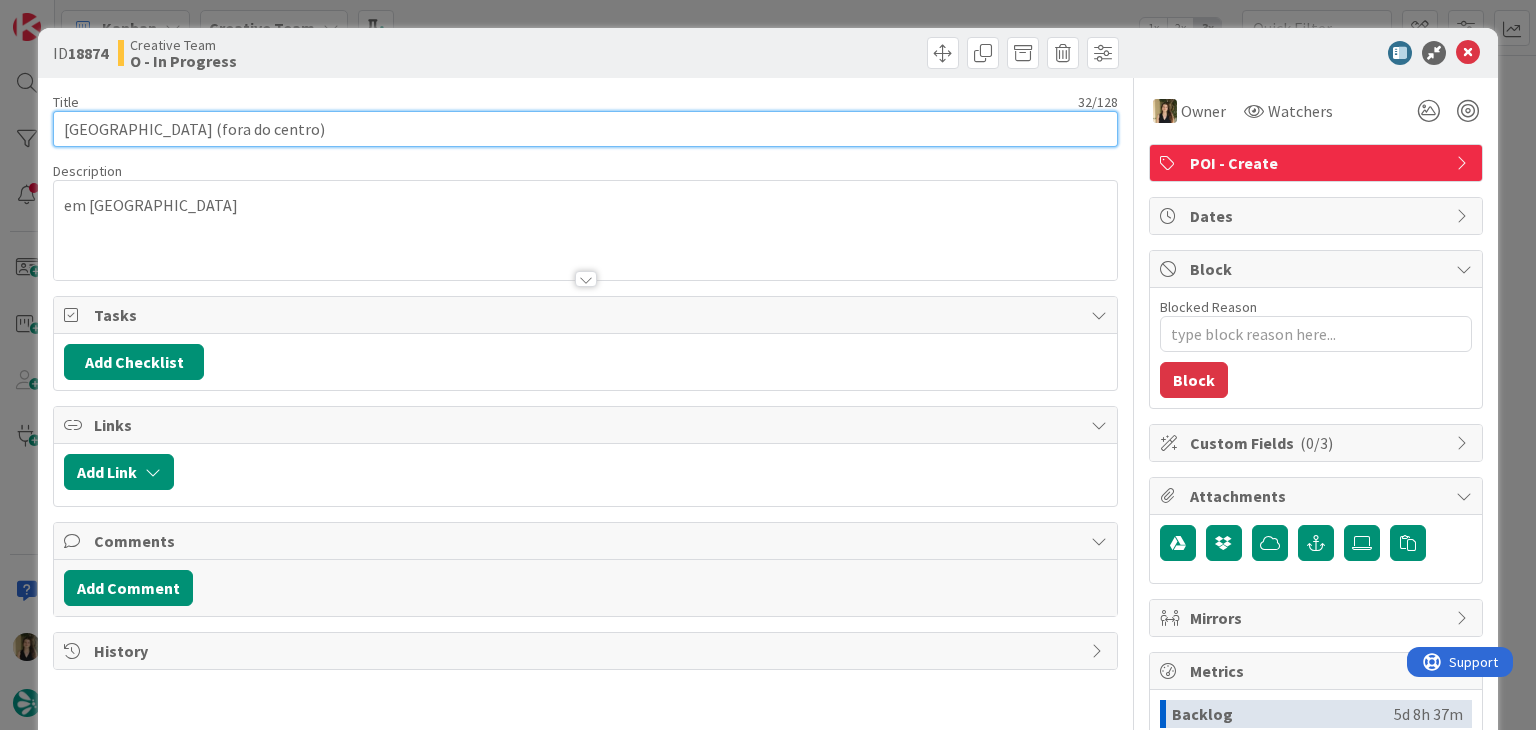 drag, startPoint x: 171, startPoint y: 128, endPoint x: 60, endPoint y: 127, distance: 111.0045 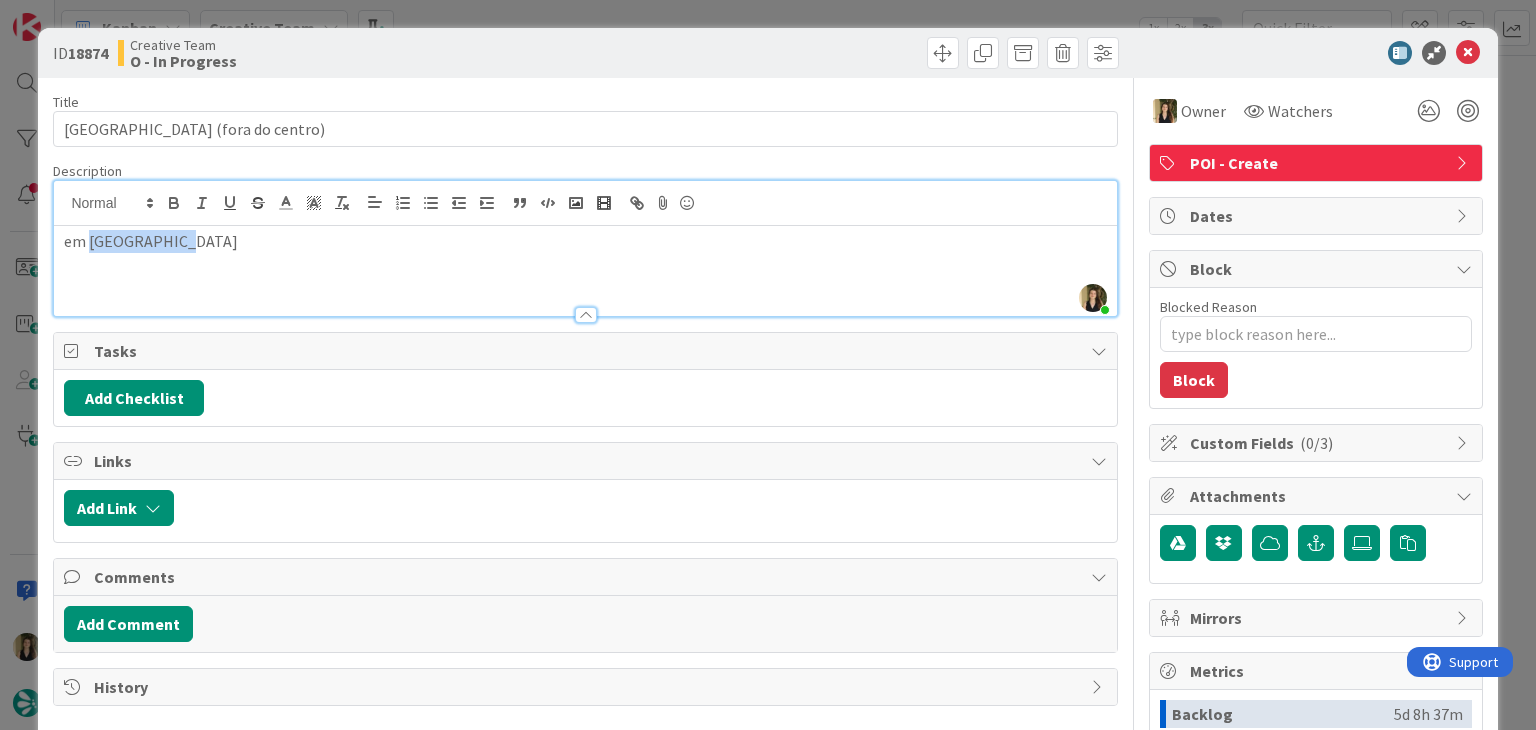 drag, startPoint x: 228, startPoint y: 213, endPoint x: 92, endPoint y: 232, distance: 137.32079 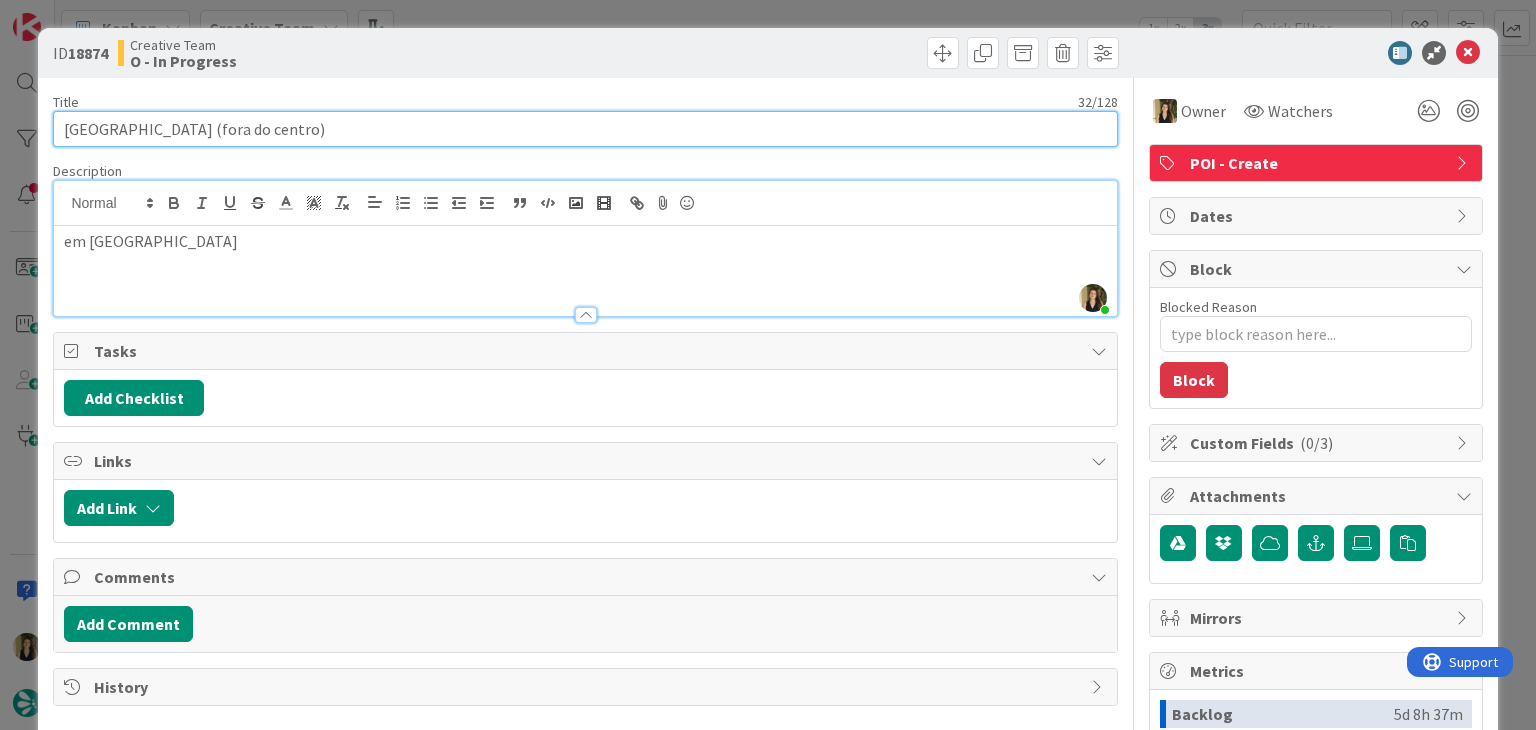 click on "[GEOGRAPHIC_DATA] (fora do centro)" at bounding box center [585, 129] 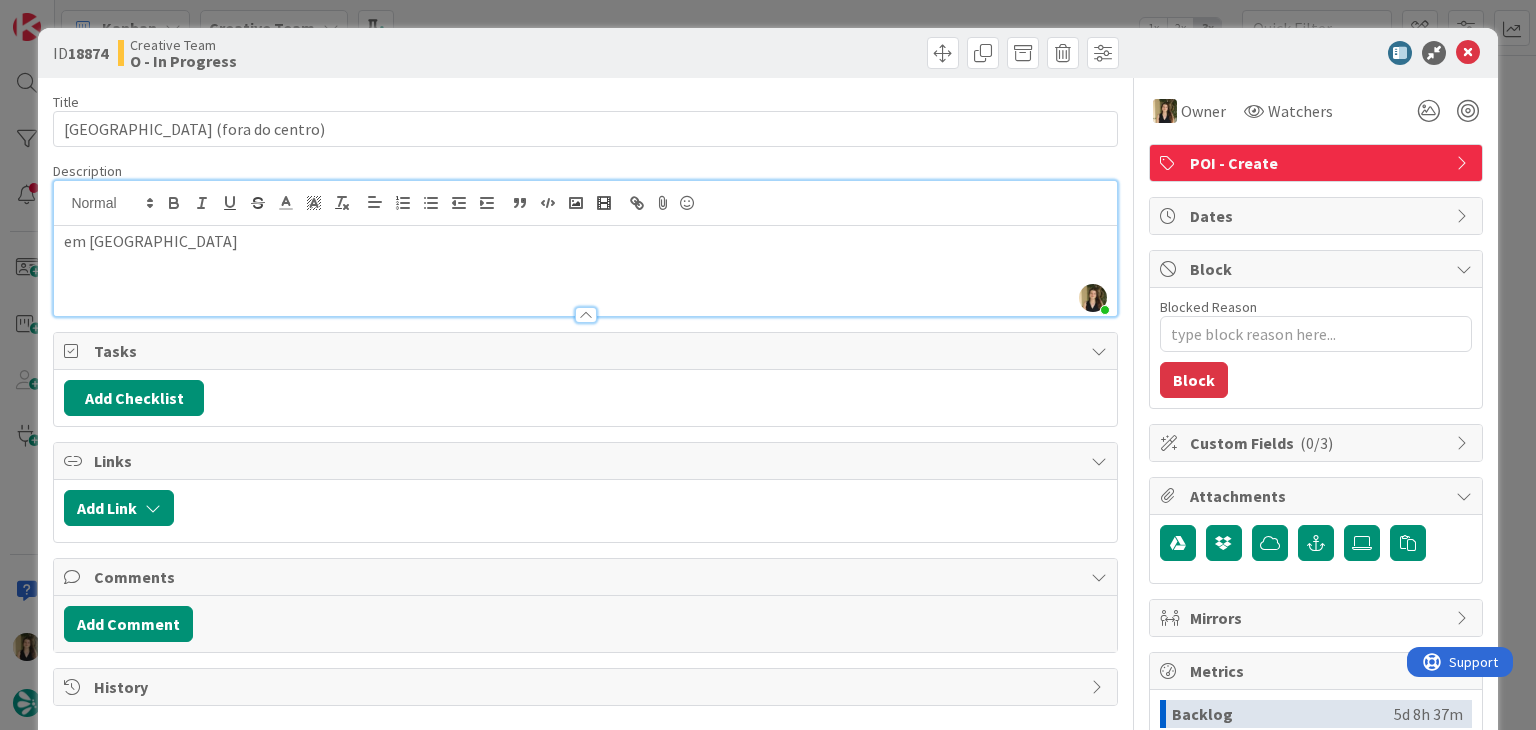 click on "em [GEOGRAPHIC_DATA]" at bounding box center (585, 271) 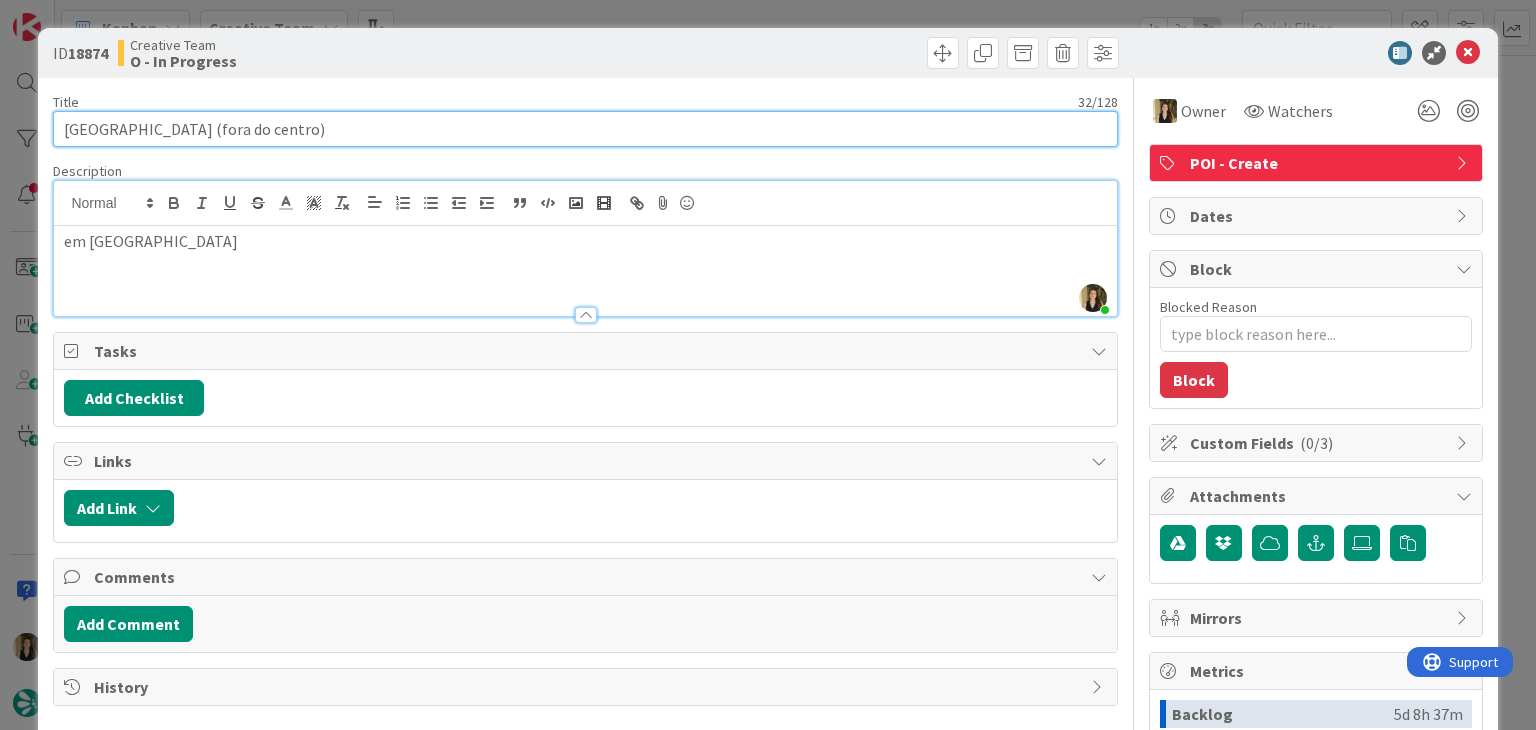 drag, startPoint x: 170, startPoint y: 125, endPoint x: 55, endPoint y: 125, distance: 115 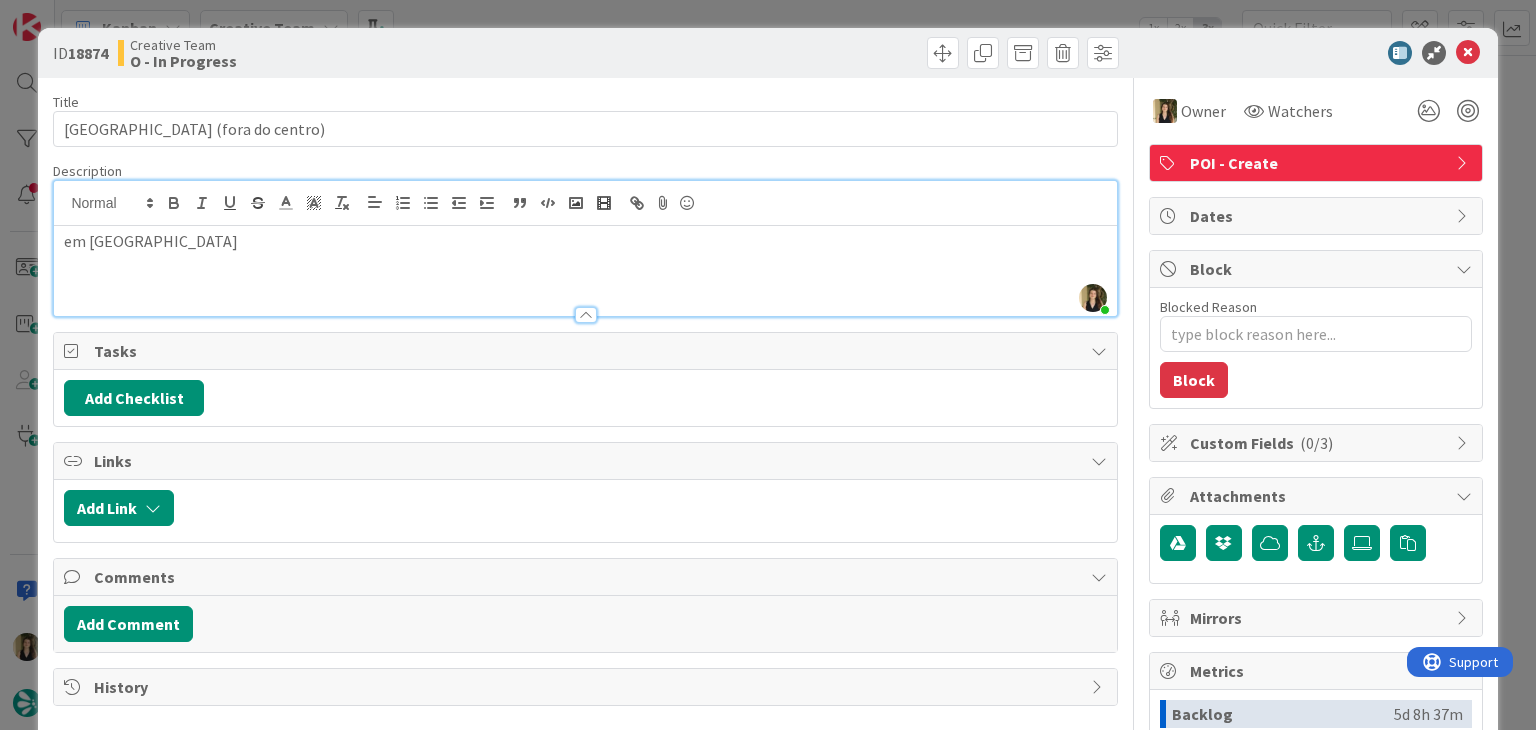 click on "Creative Team O - In Progress" at bounding box center [349, 53] 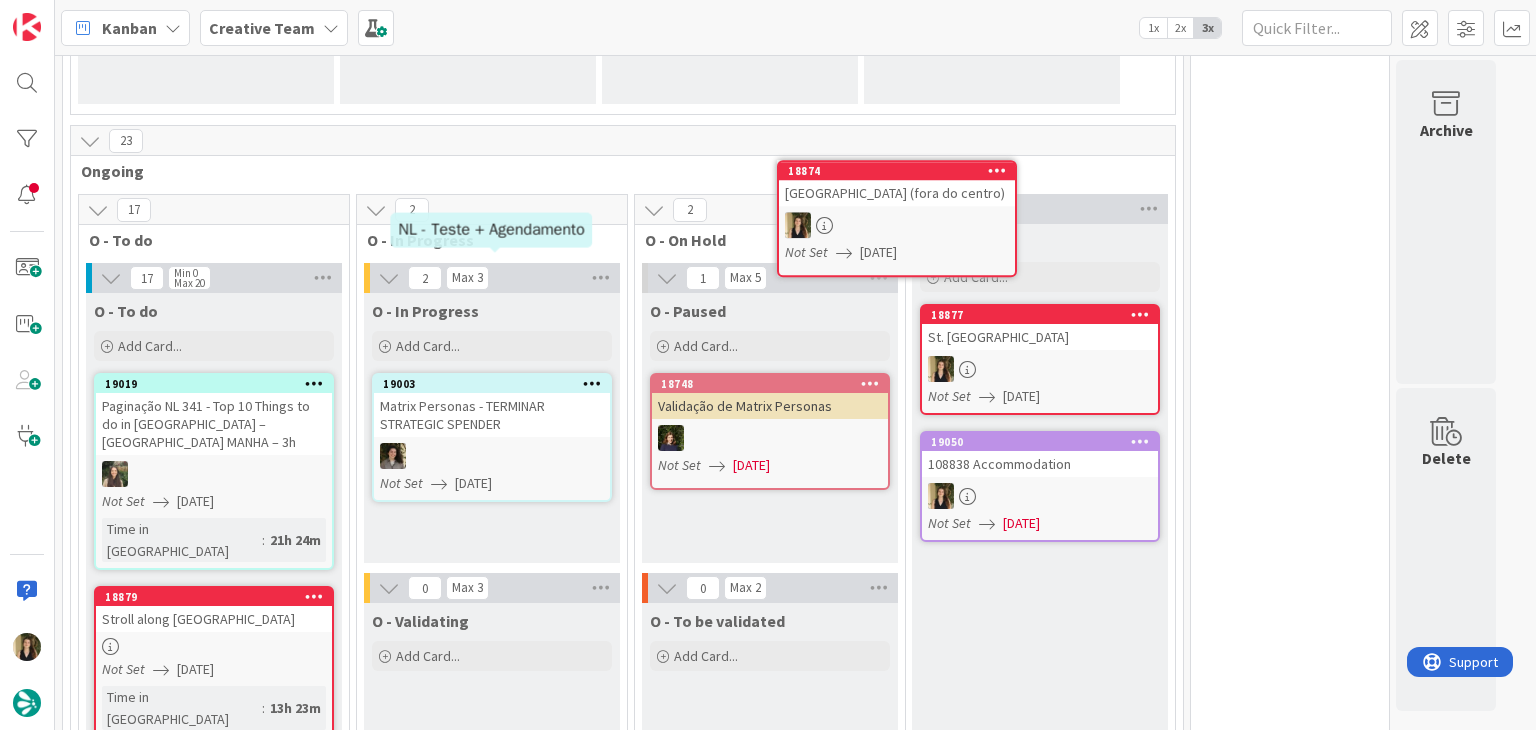 scroll, scrollTop: 358, scrollLeft: 0, axis: vertical 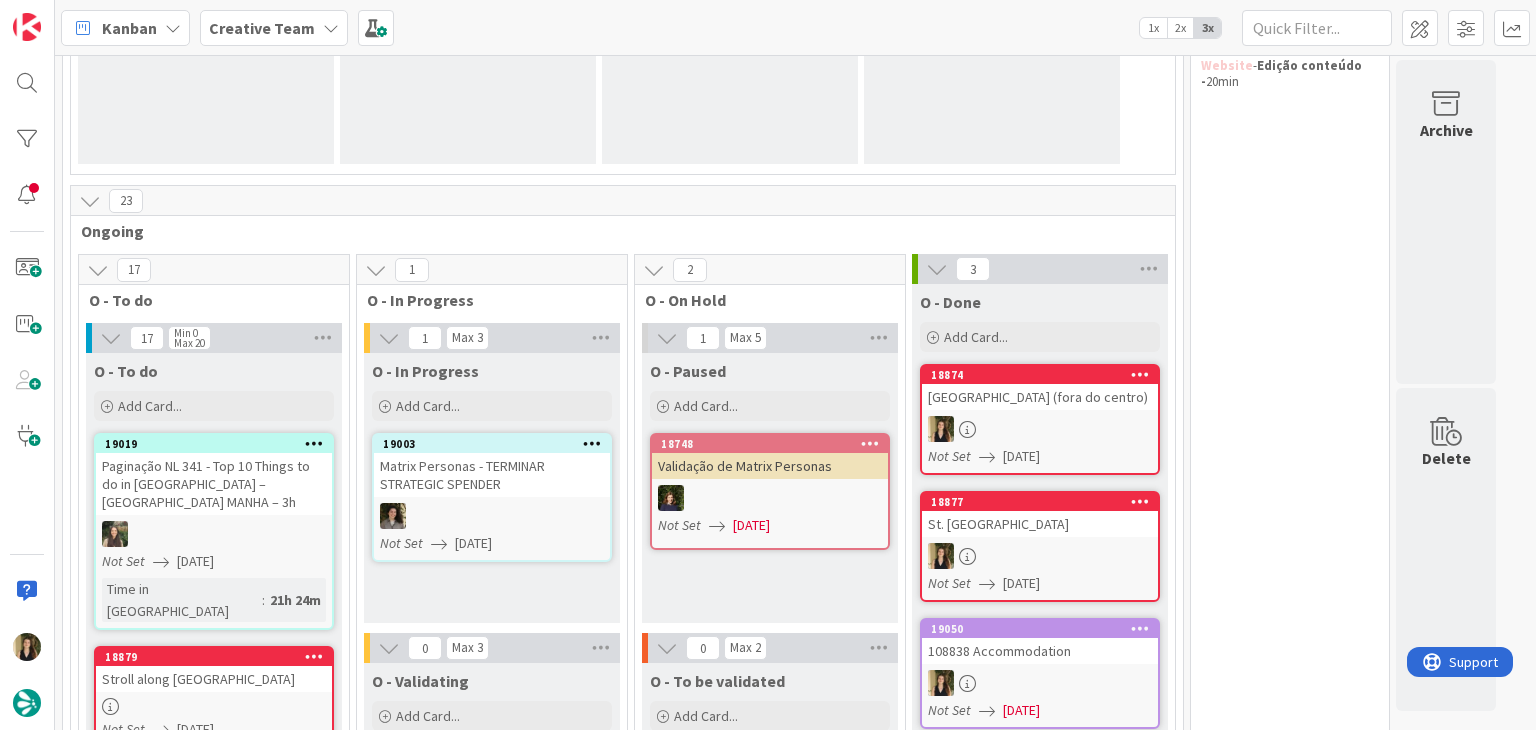 click on "O - In Progress Add Card... 19003 Matrix Personas - TERMINAR STRATEGIC SPENDER  Not Set [DATE]" at bounding box center [492, 488] 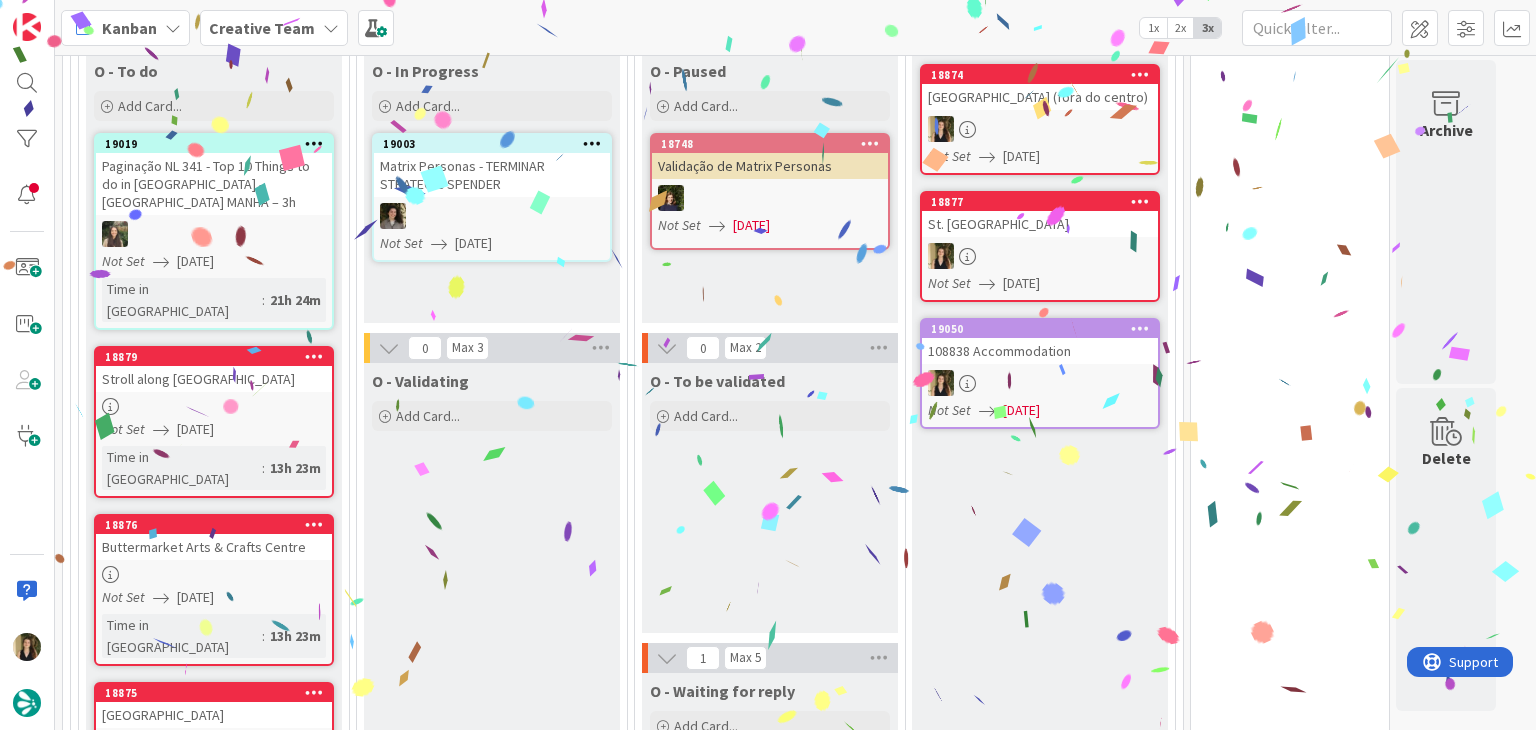 click on "O - Validating Add Card..." at bounding box center (492, 1882) 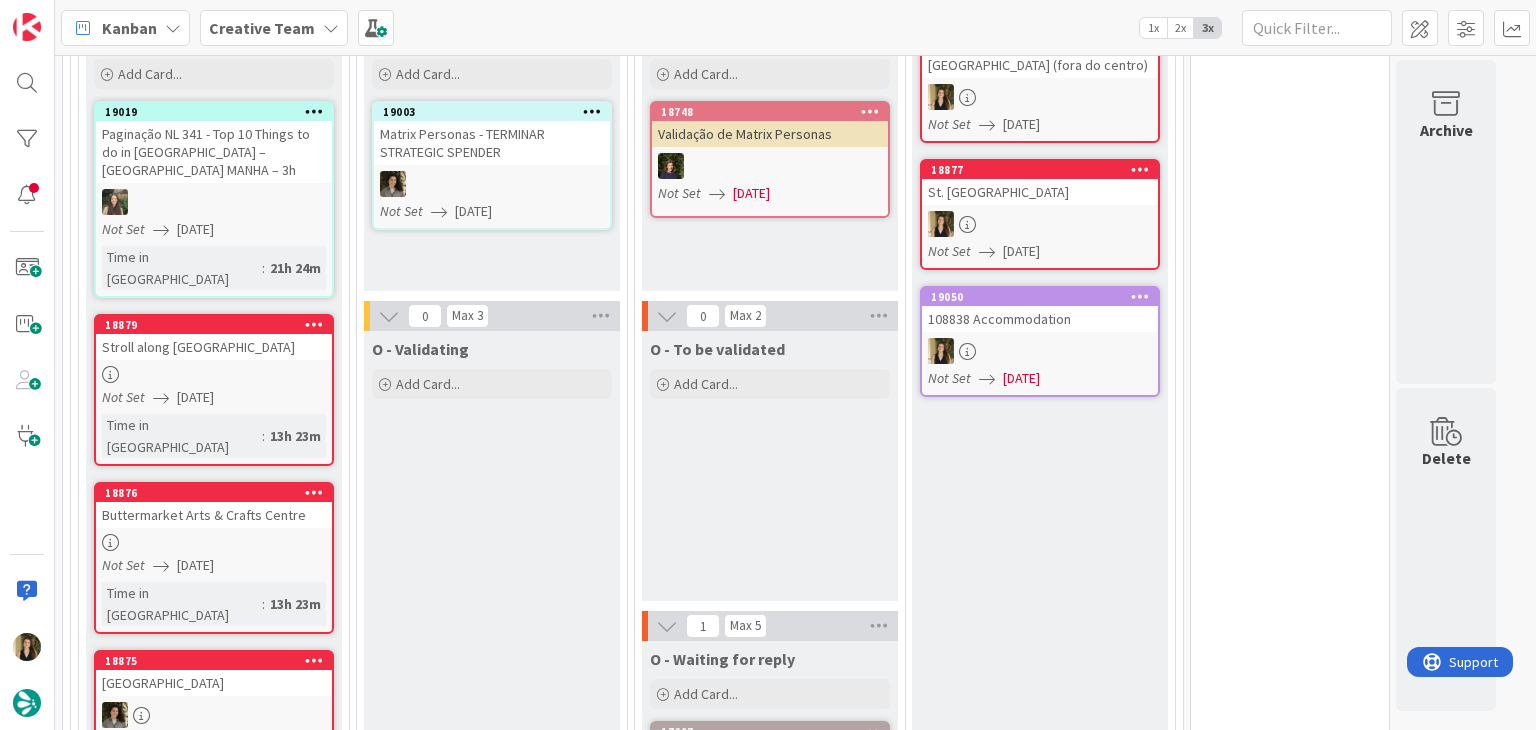 scroll, scrollTop: 658, scrollLeft: 0, axis: vertical 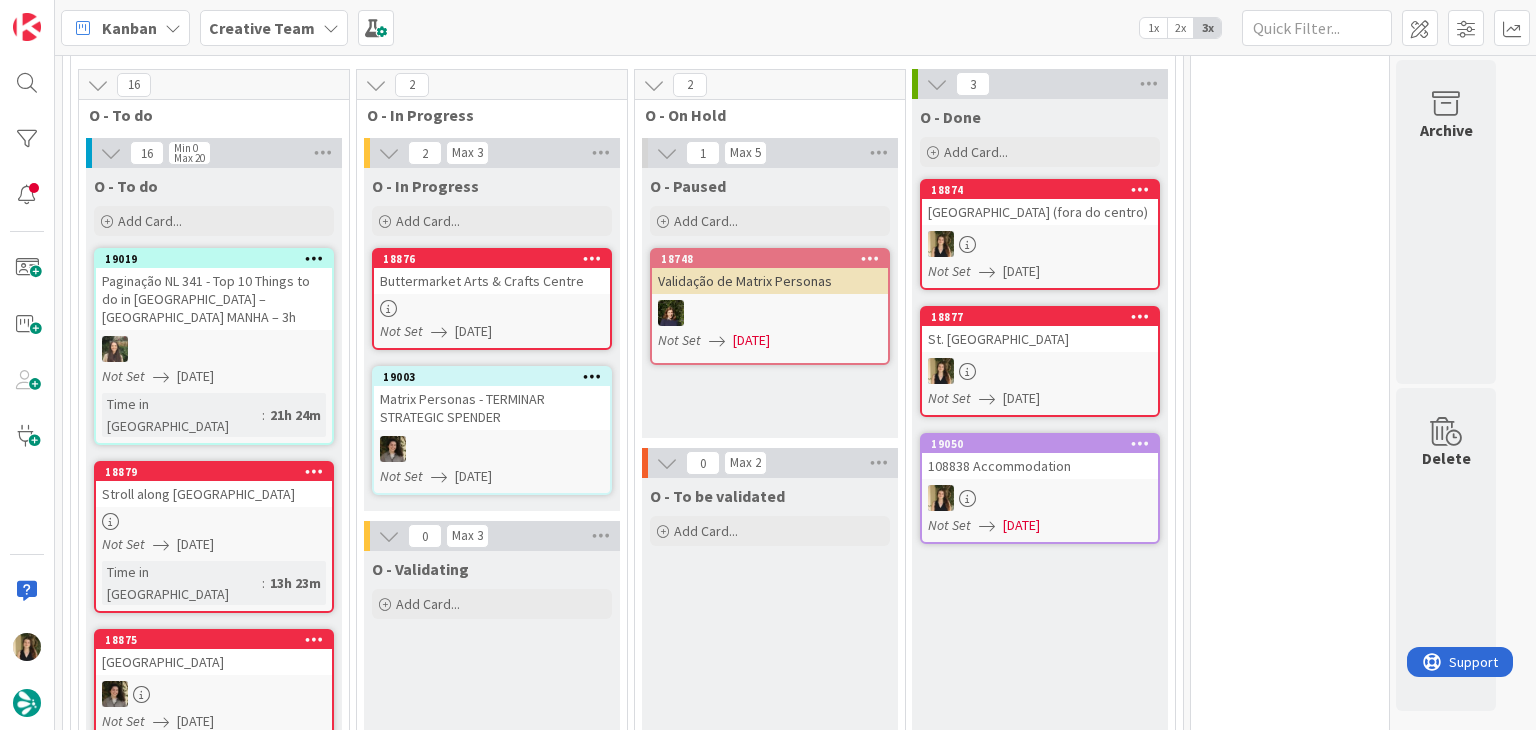 click at bounding box center (492, 308) 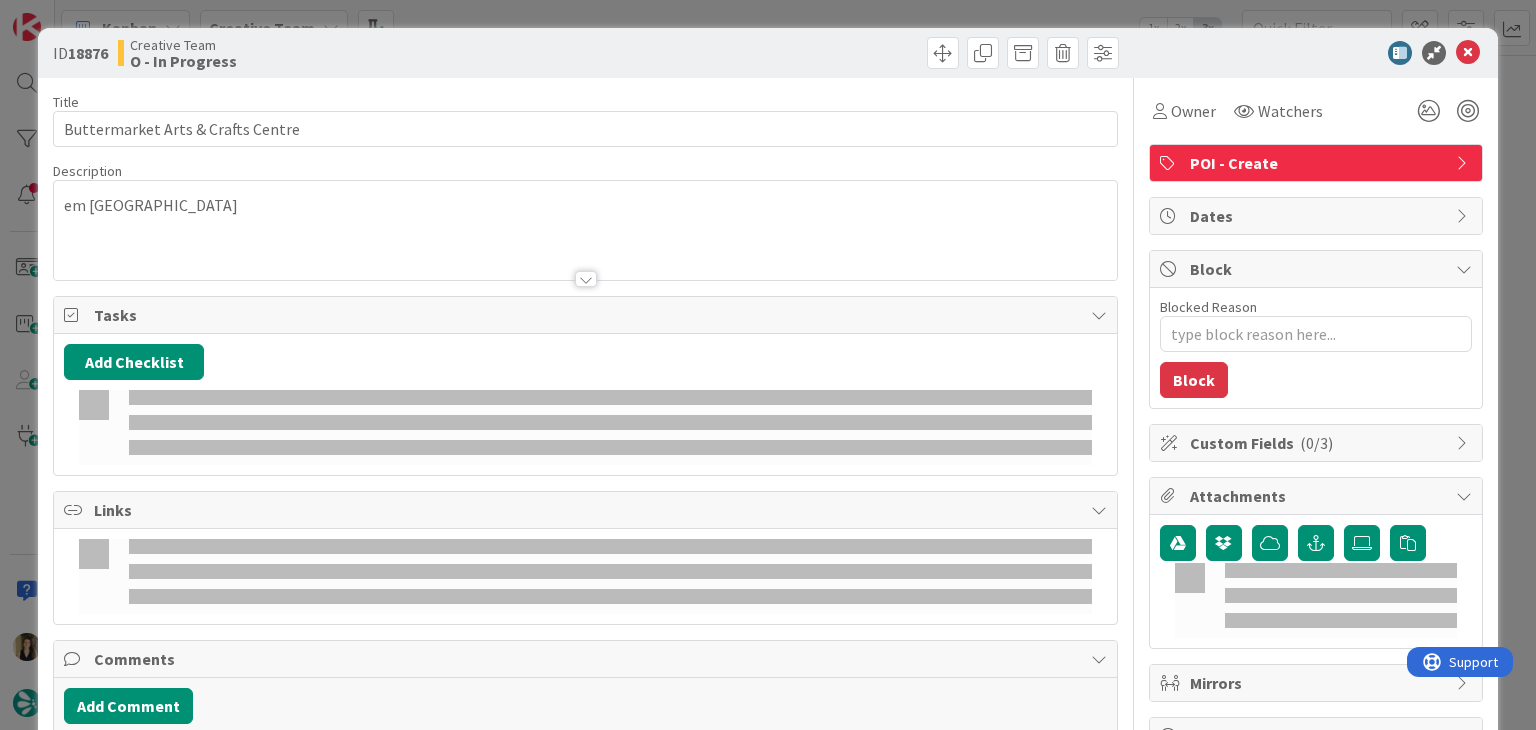 type on "x" 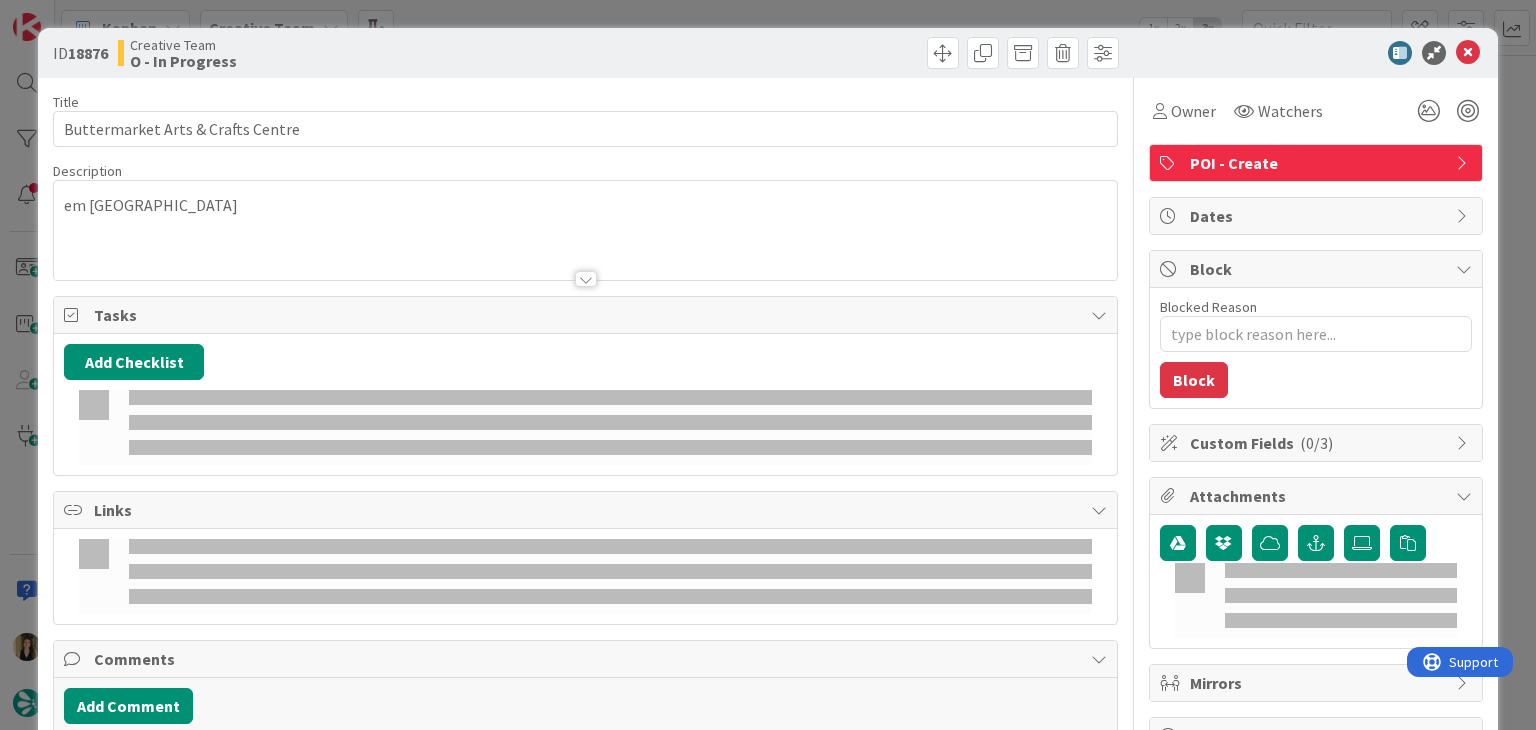 type on "Buttermarket Arts & Crafts Centre" 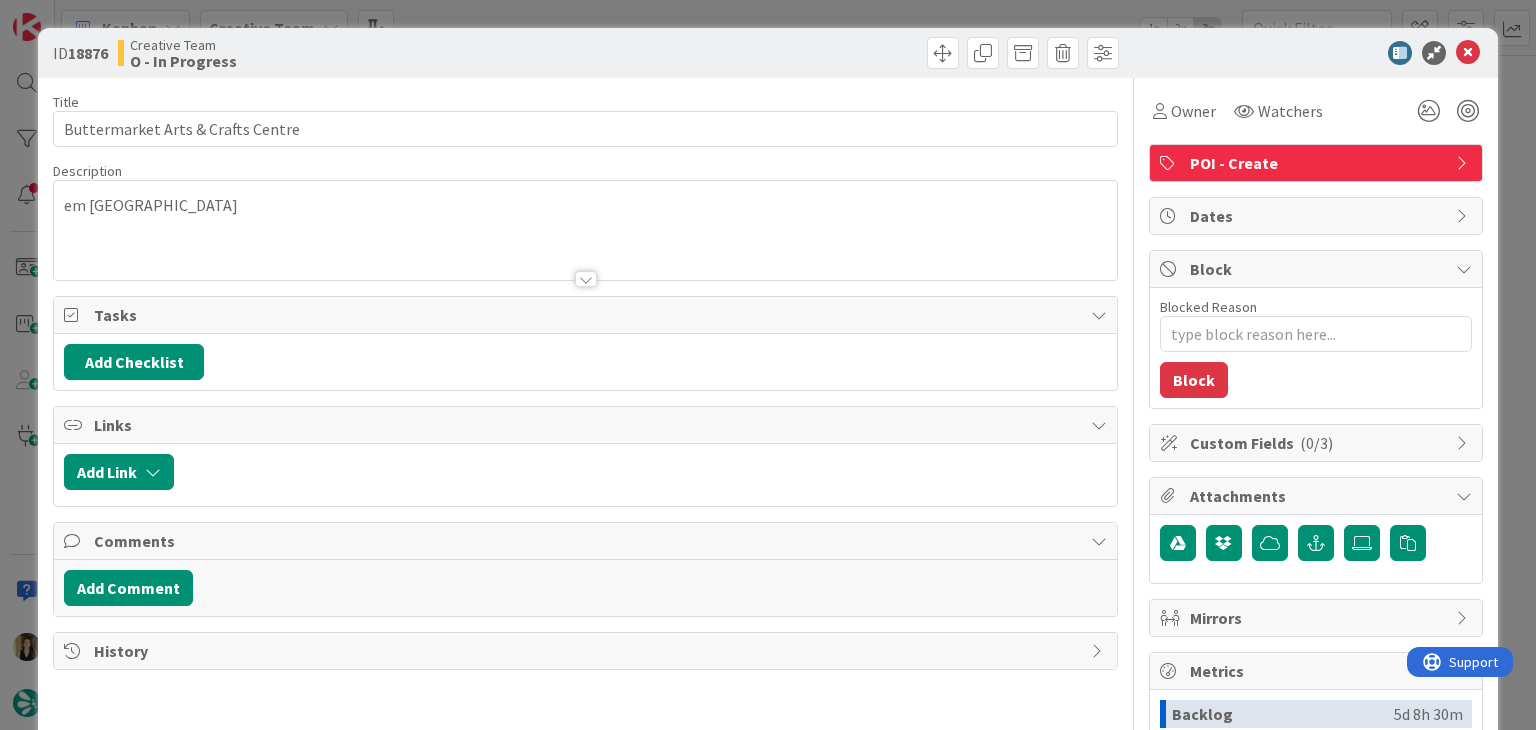 type on "x" 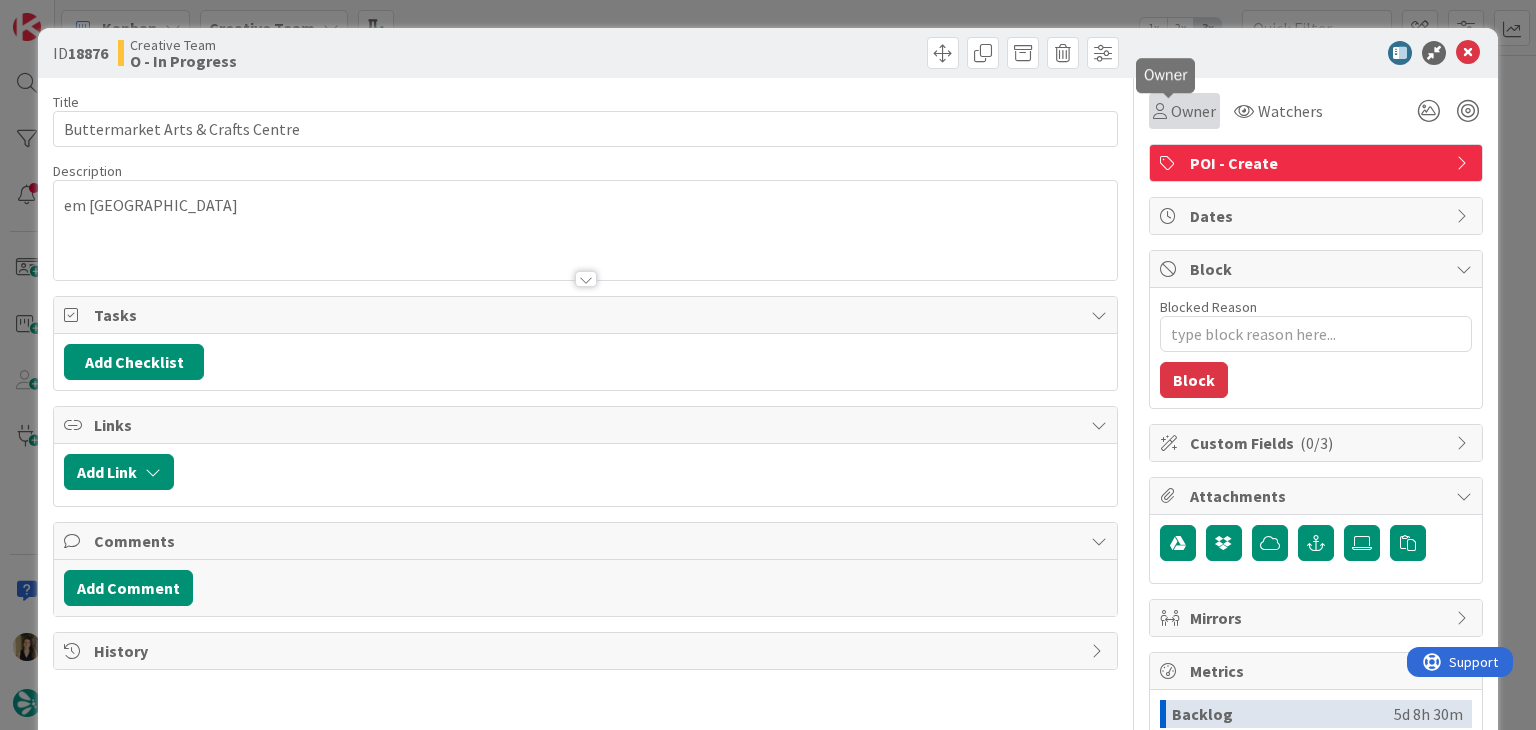 click at bounding box center [1160, 111] 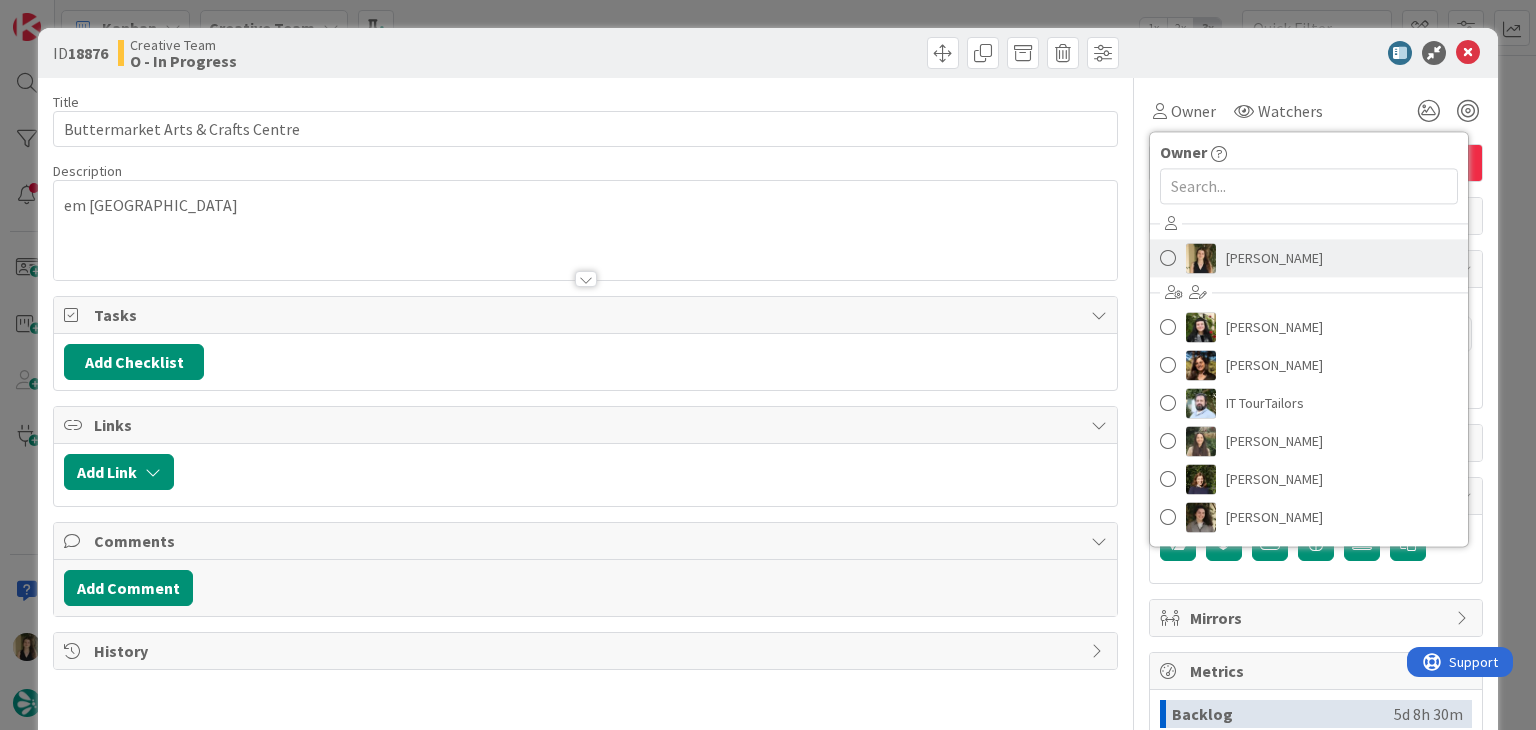 click on "[PERSON_NAME]" at bounding box center (1274, 258) 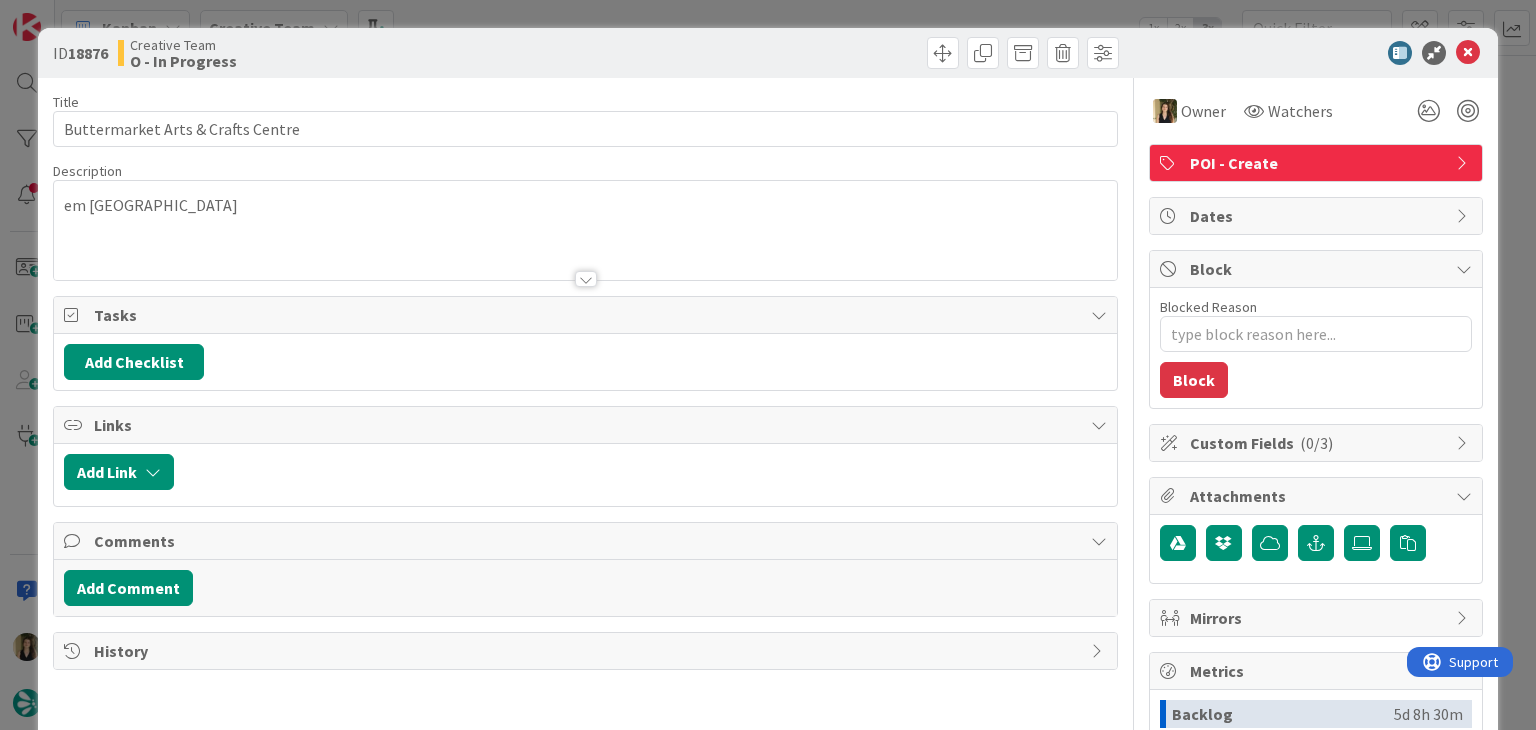 type on "x" 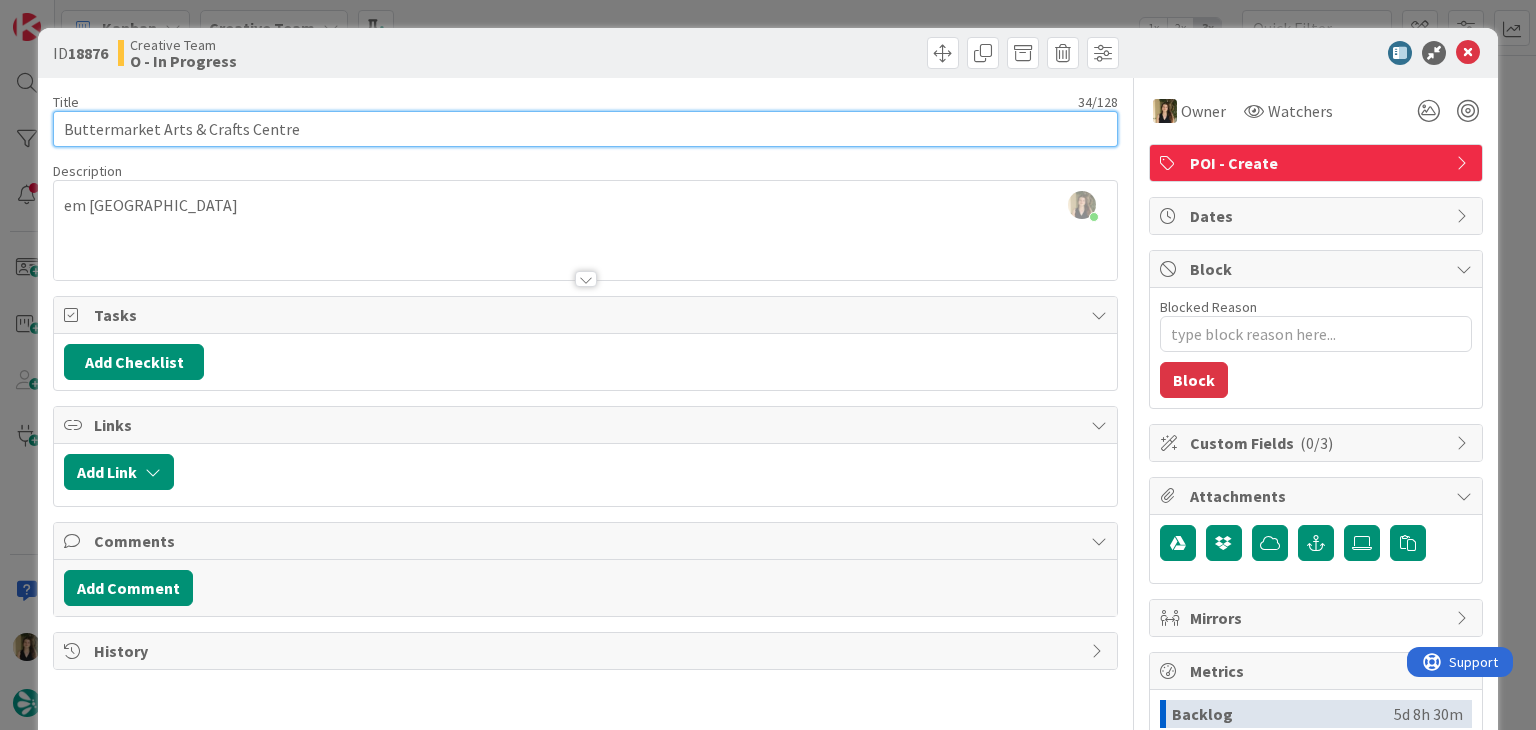 drag, startPoint x: 325, startPoint y: 127, endPoint x: 48, endPoint y: 138, distance: 277.21832 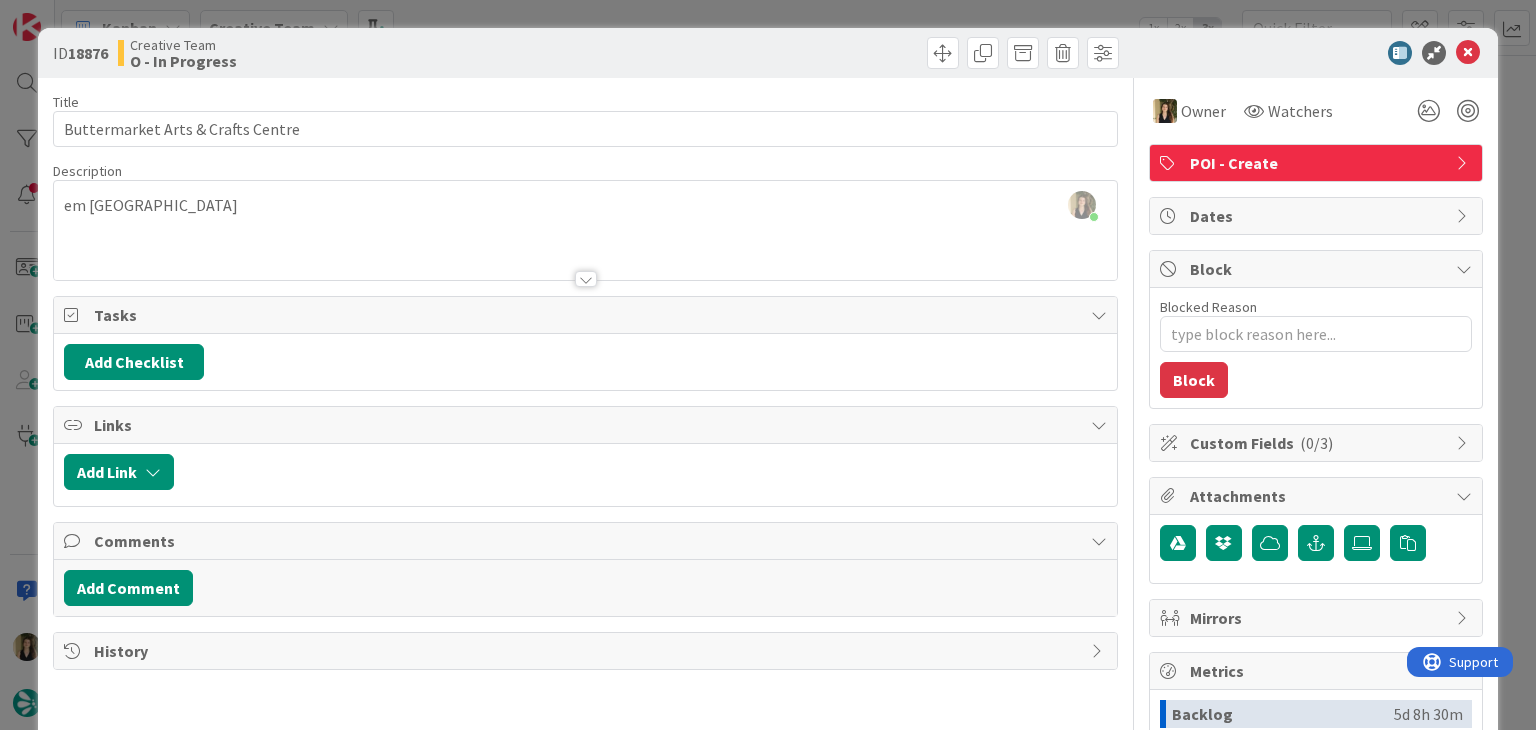 click on "[PERSON_NAME] just joined em [GEOGRAPHIC_DATA]" at bounding box center (585, 230) 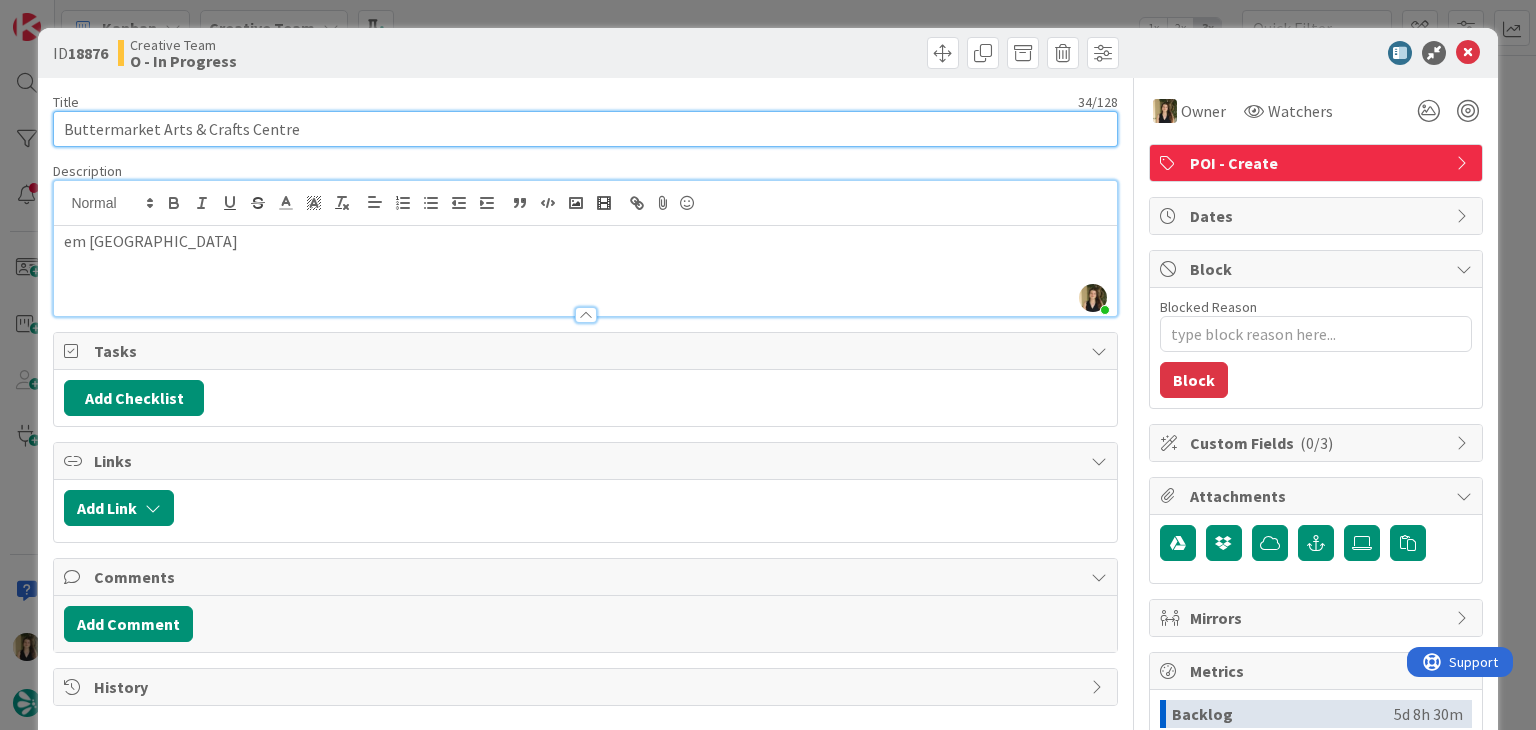 drag, startPoint x: 312, startPoint y: 115, endPoint x: 36, endPoint y: 117, distance: 276.00723 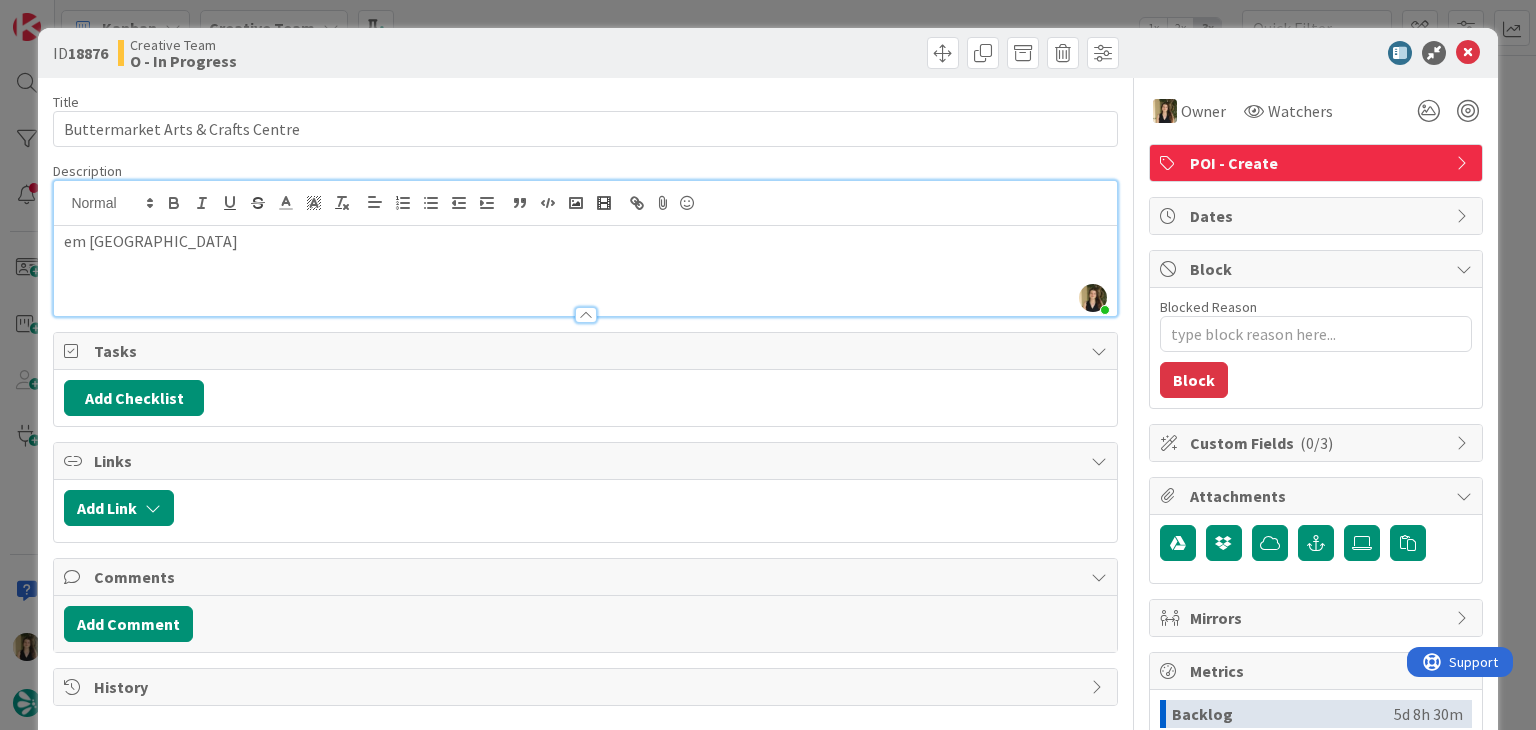 type on "x" 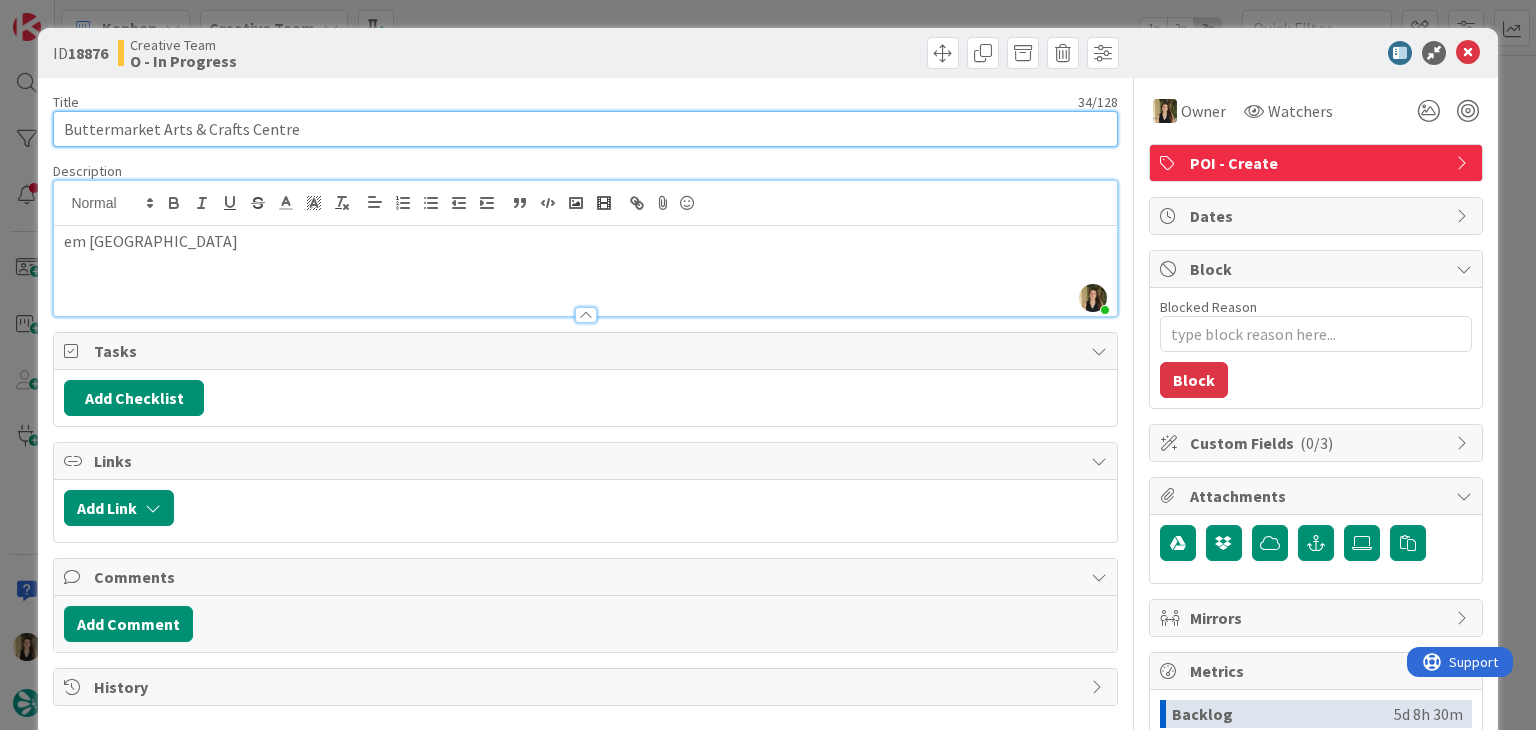 scroll, scrollTop: 599, scrollLeft: 0, axis: vertical 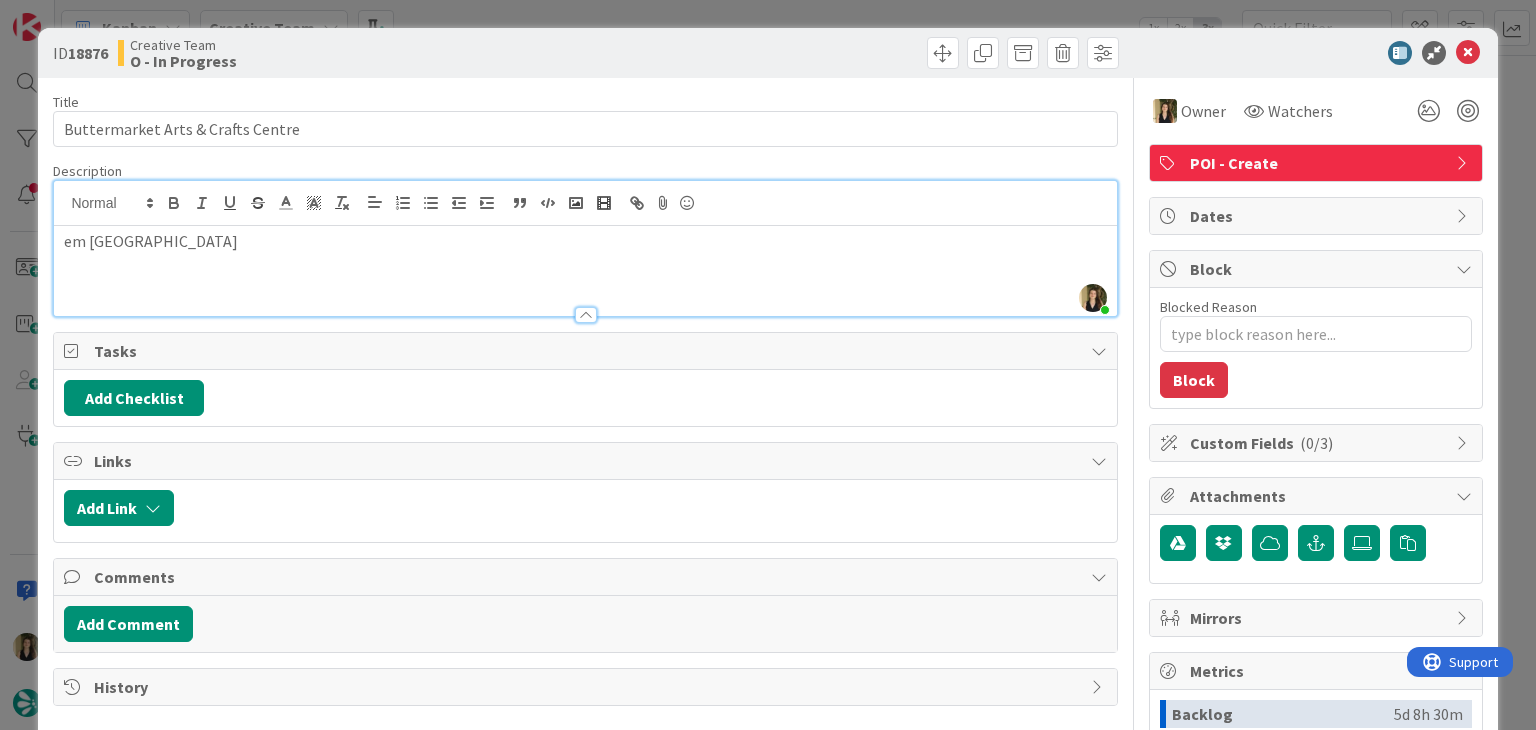 click on "ID  18876 Creative Team O - In Progress Title 34 / 128 Buttermarket Arts & Crafts Centre Description [GEOGRAPHIC_DATA][PERSON_NAME] joined  19 m ago em [GEOGRAPHIC_DATA] Owner Watchers POI - Create  Tasks Add Checklist Links Add Link Comments Add Comment History Owner Owner Remove Set as Watcher [PERSON_NAME] [PERSON_NAME] [PERSON_NAME]  IT TourTailors [PERSON_NAME] [PERSON_NAME] Watchers POI - Create  Dates Block Blocked Reason 0 / 256 Block Custom Fields ( 0/3 ) Attachments Mirrors Metrics Backlog 5d 8h 30m To Do 14h 9m Buffer 0m In Progress 0m Total Time 5d 22h 39m Lead Time 14h 9m Cycle Time 0m Blocked Time 0m Show Details" at bounding box center (768, 365) 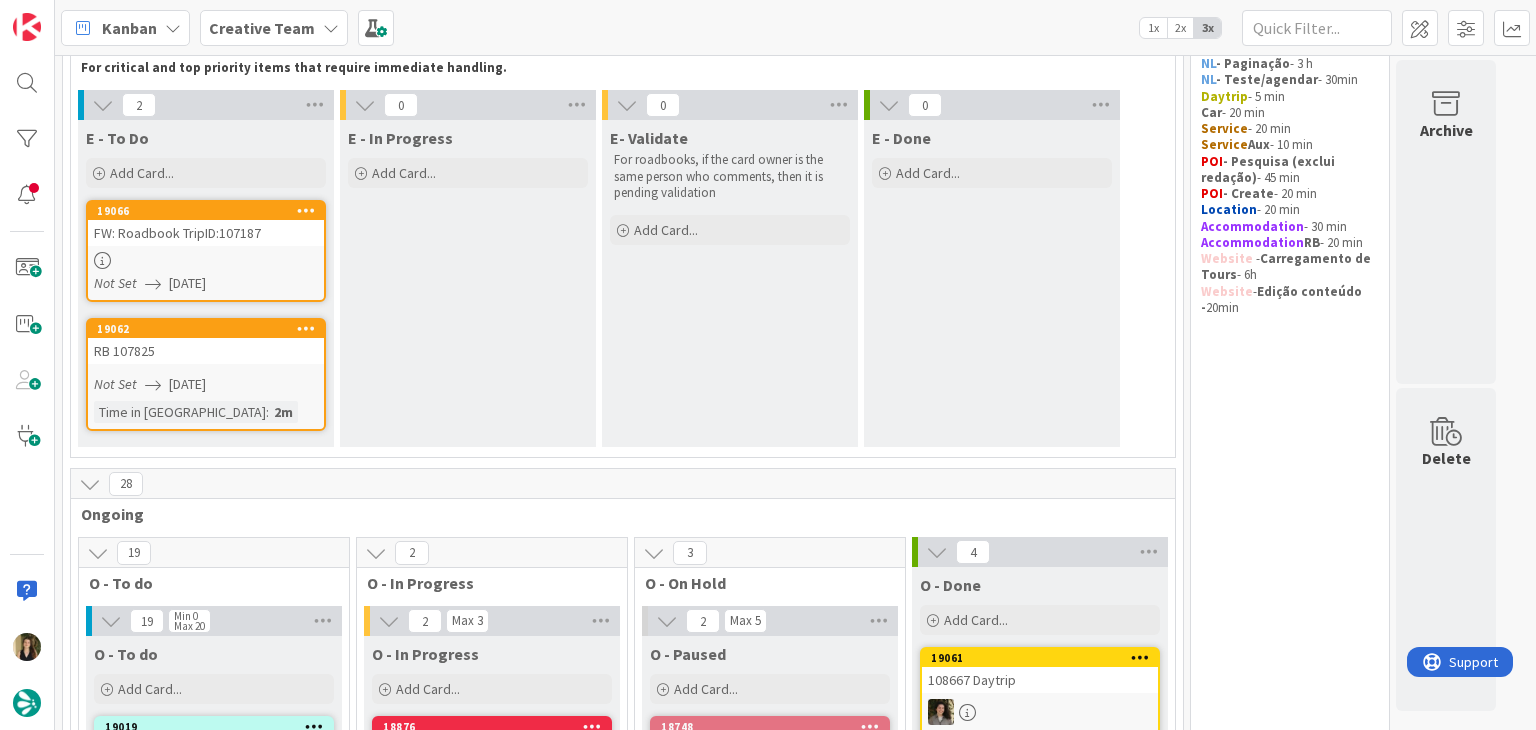 scroll, scrollTop: 500, scrollLeft: 0, axis: vertical 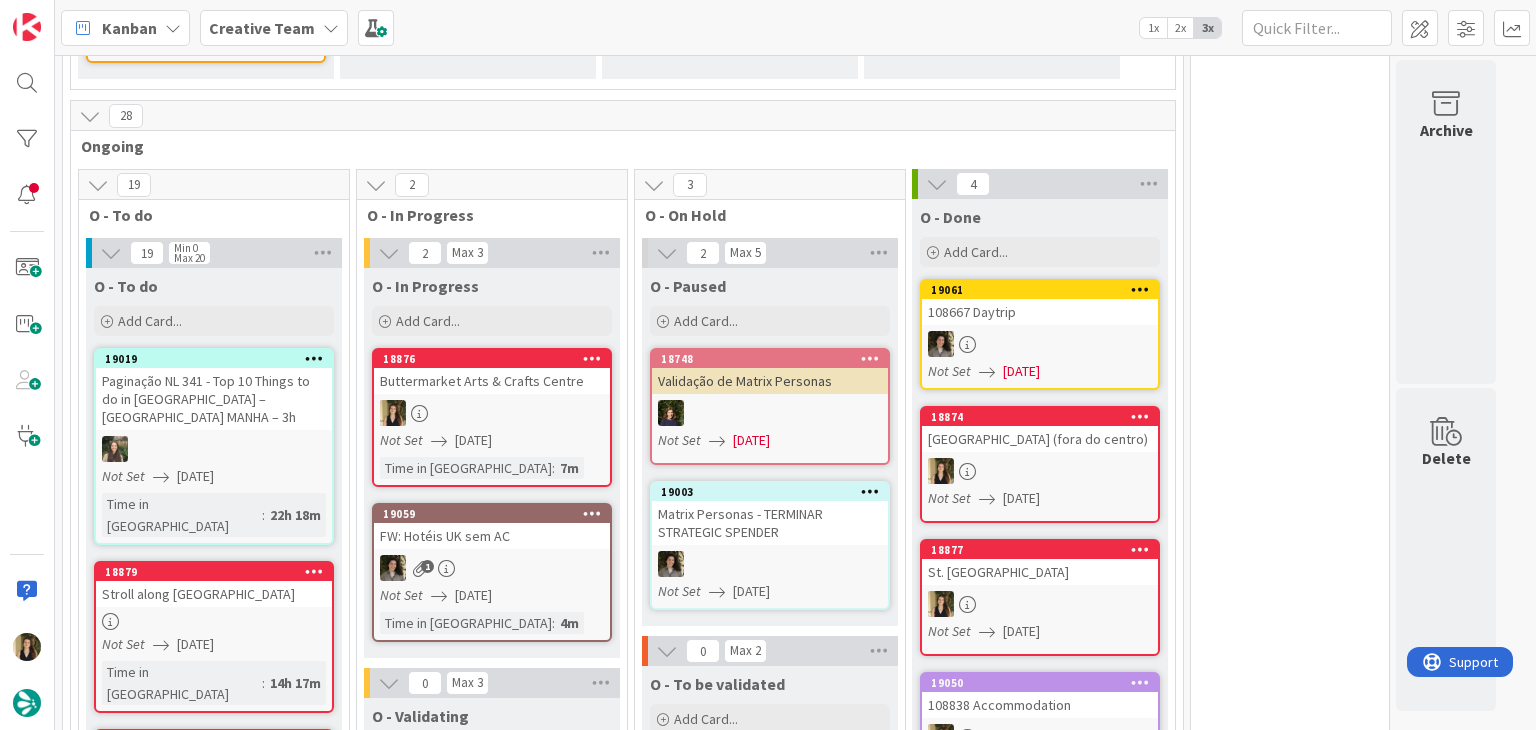 click on "18876 Buttermarket Arts & Crafts Centre
Not Set [DATE] Time in [GEOGRAPHIC_DATA] : 7m" at bounding box center [492, 417] 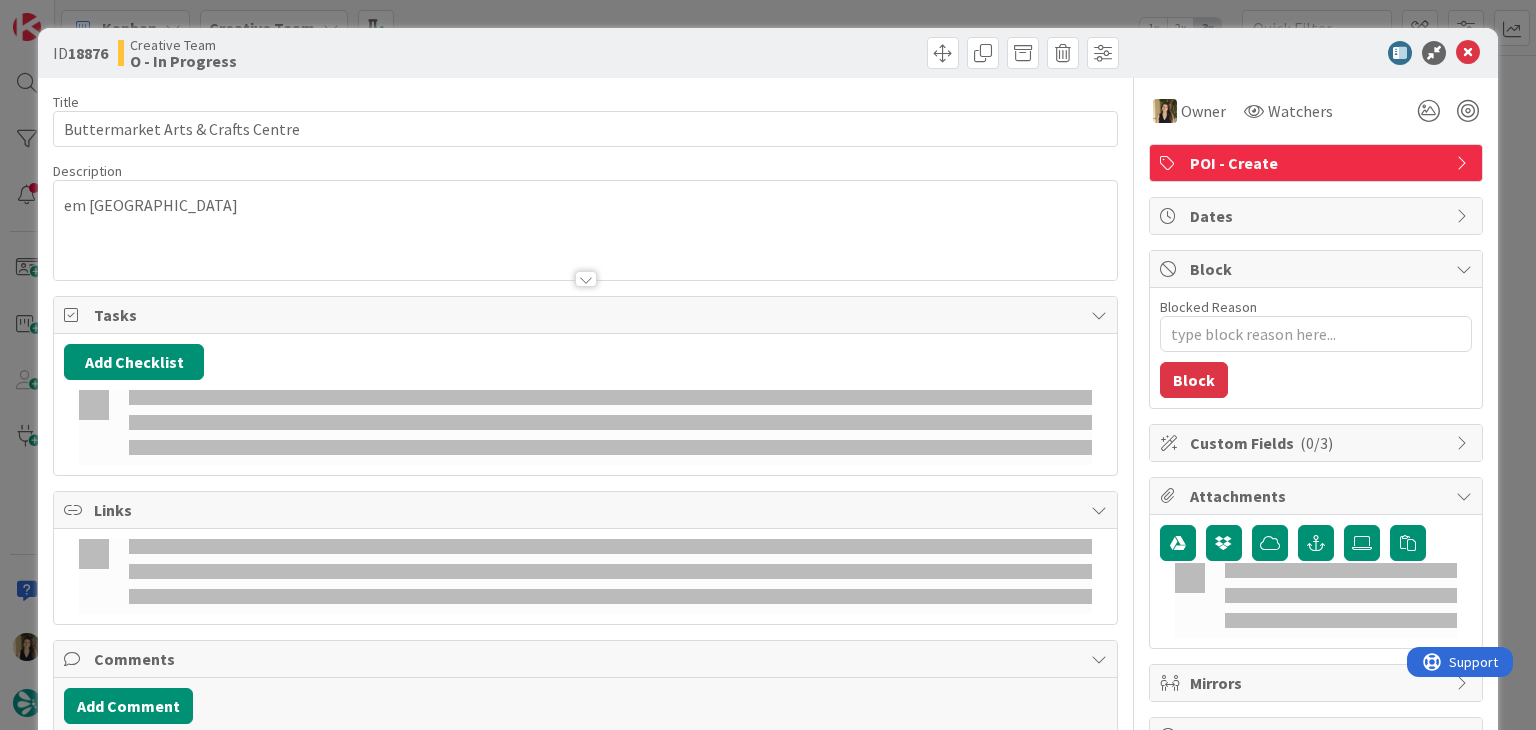 type on "x" 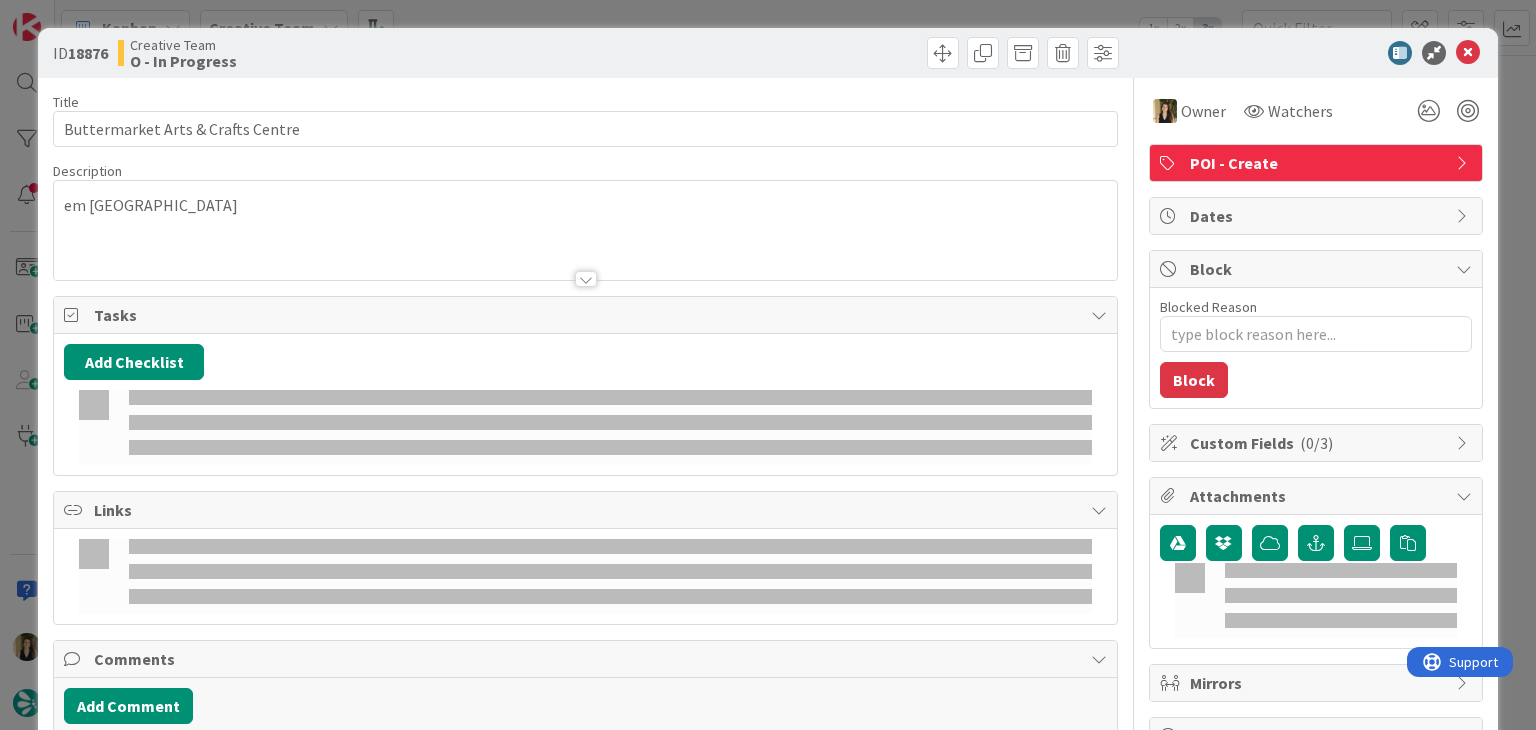 type on "Buttermarket Arts & Crafts Centre" 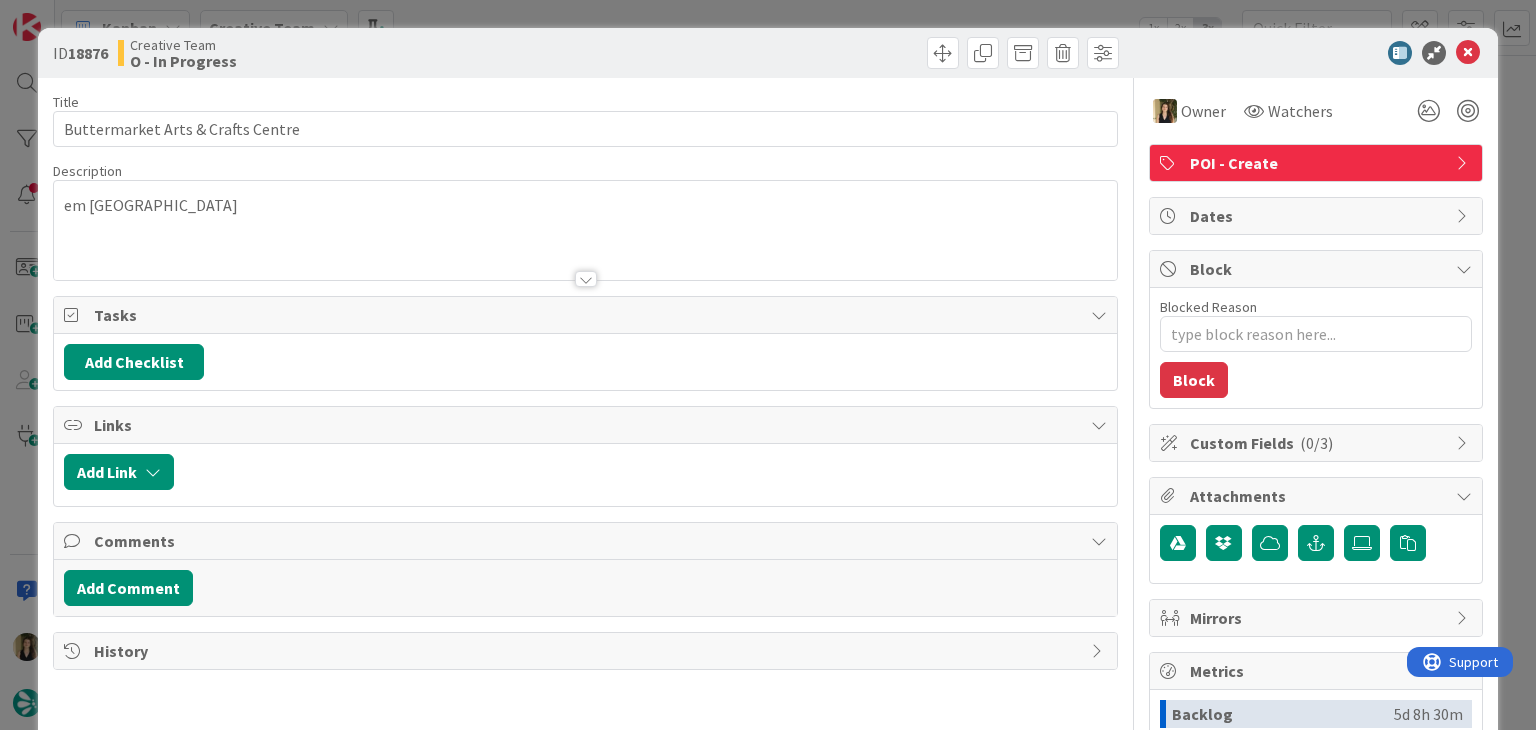 type on "x" 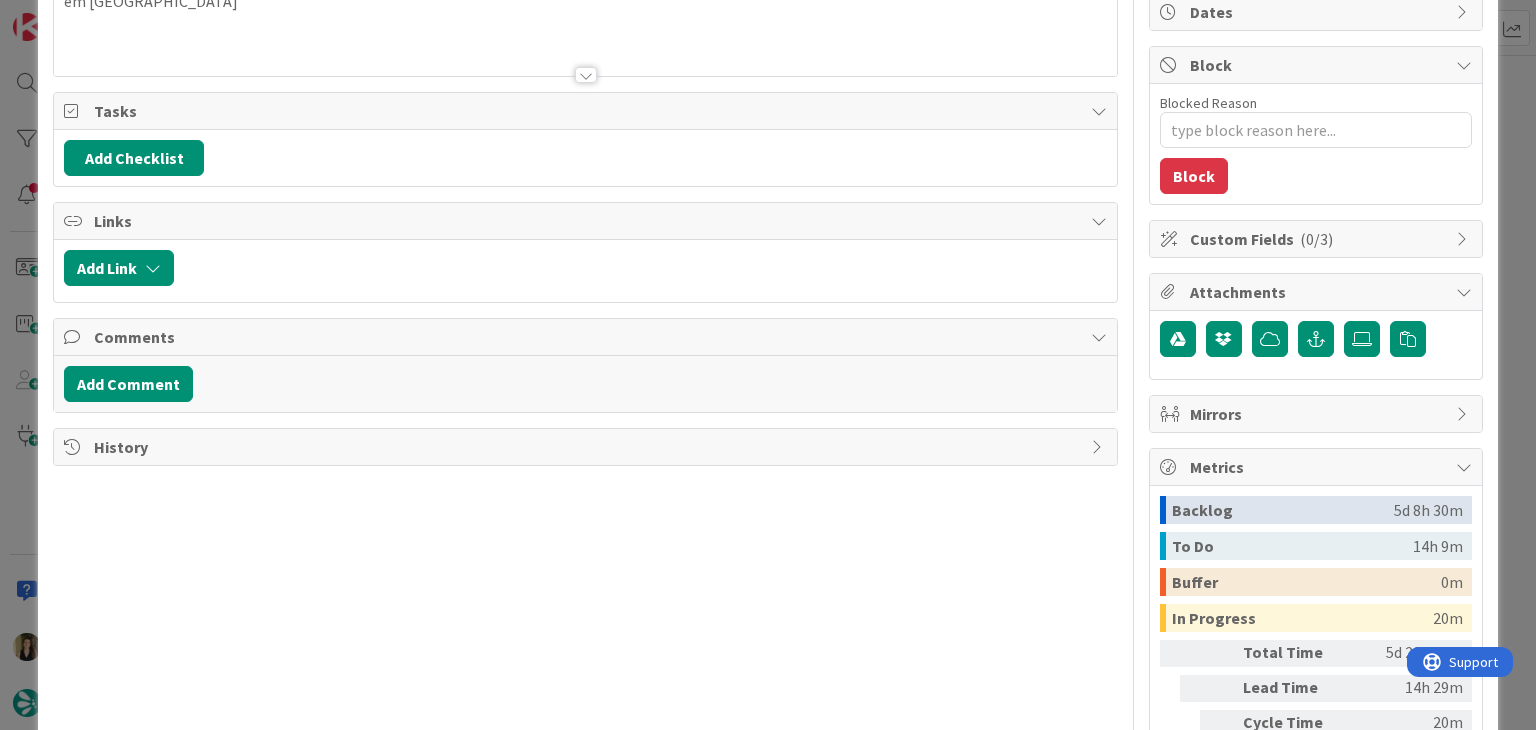 scroll, scrollTop: 0, scrollLeft: 0, axis: both 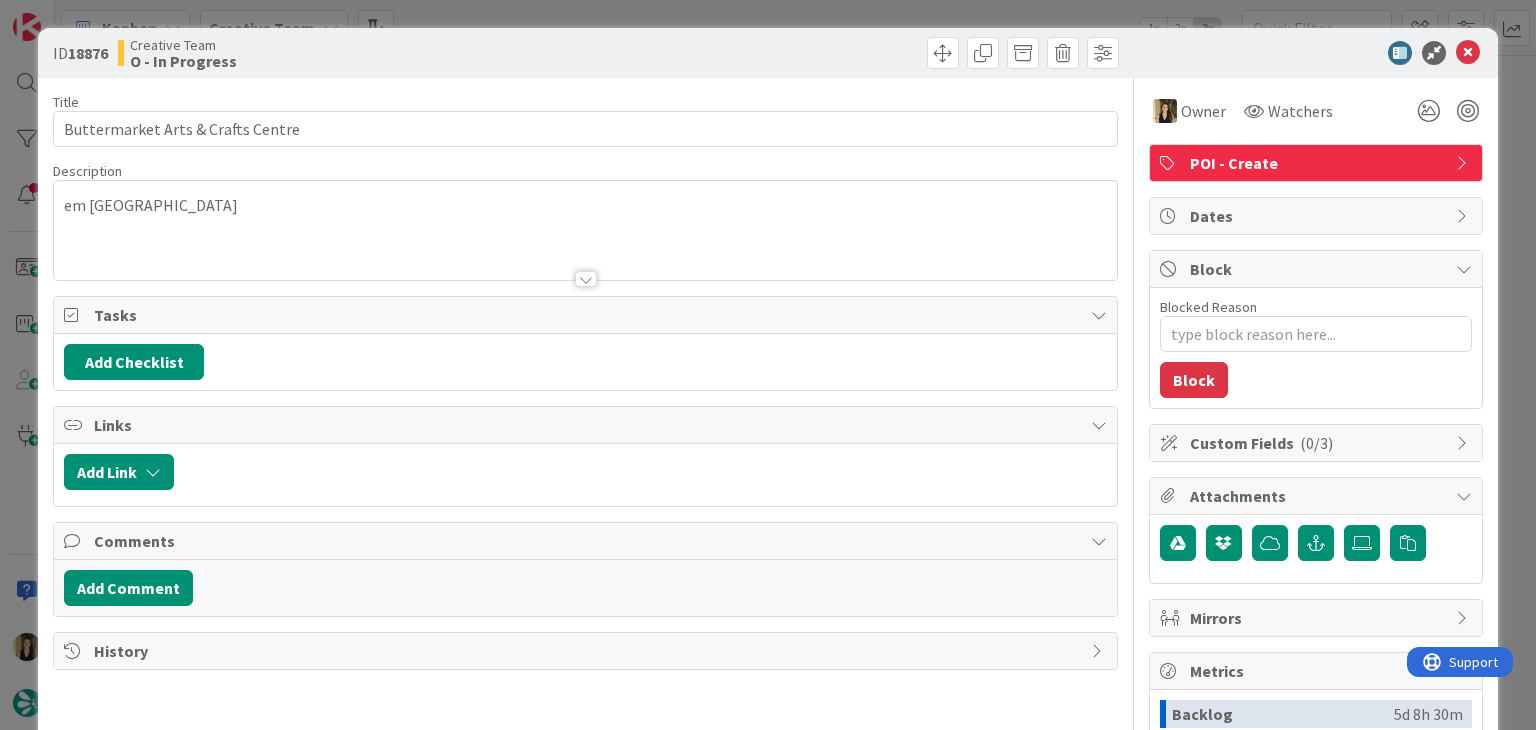 click on "ID  18876 Creative Team O - In Progress Title 34 / 128 Buttermarket Arts & Crafts Centre Description em Enniskillen Owner Watchers POI - Create  Tasks Add Checklist Links Add Link Comments Add Comment History Owner Watchers POI - Create  Dates Block Blocked Reason 0 / 256 Block Custom Fields ( 0/3 ) Attachments Mirrors Metrics Backlog 5d 8h 30m To Do 14h 9m Buffer 0m In Progress 20m Total Time 5d 22h 59m Lead Time 14h 29m Cycle Time 20m Blocked Time 0m Show Details" at bounding box center [768, 365] 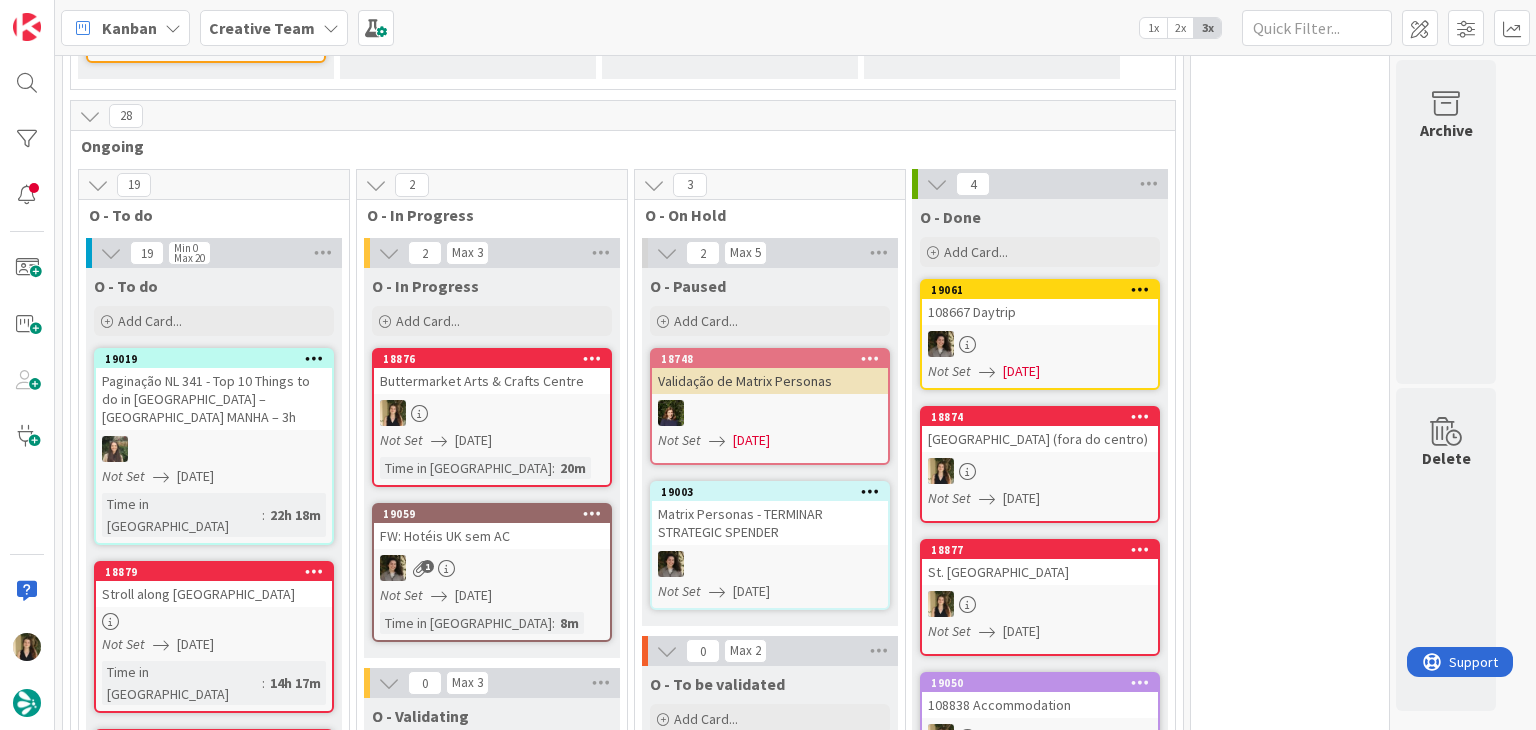 scroll, scrollTop: 0, scrollLeft: 0, axis: both 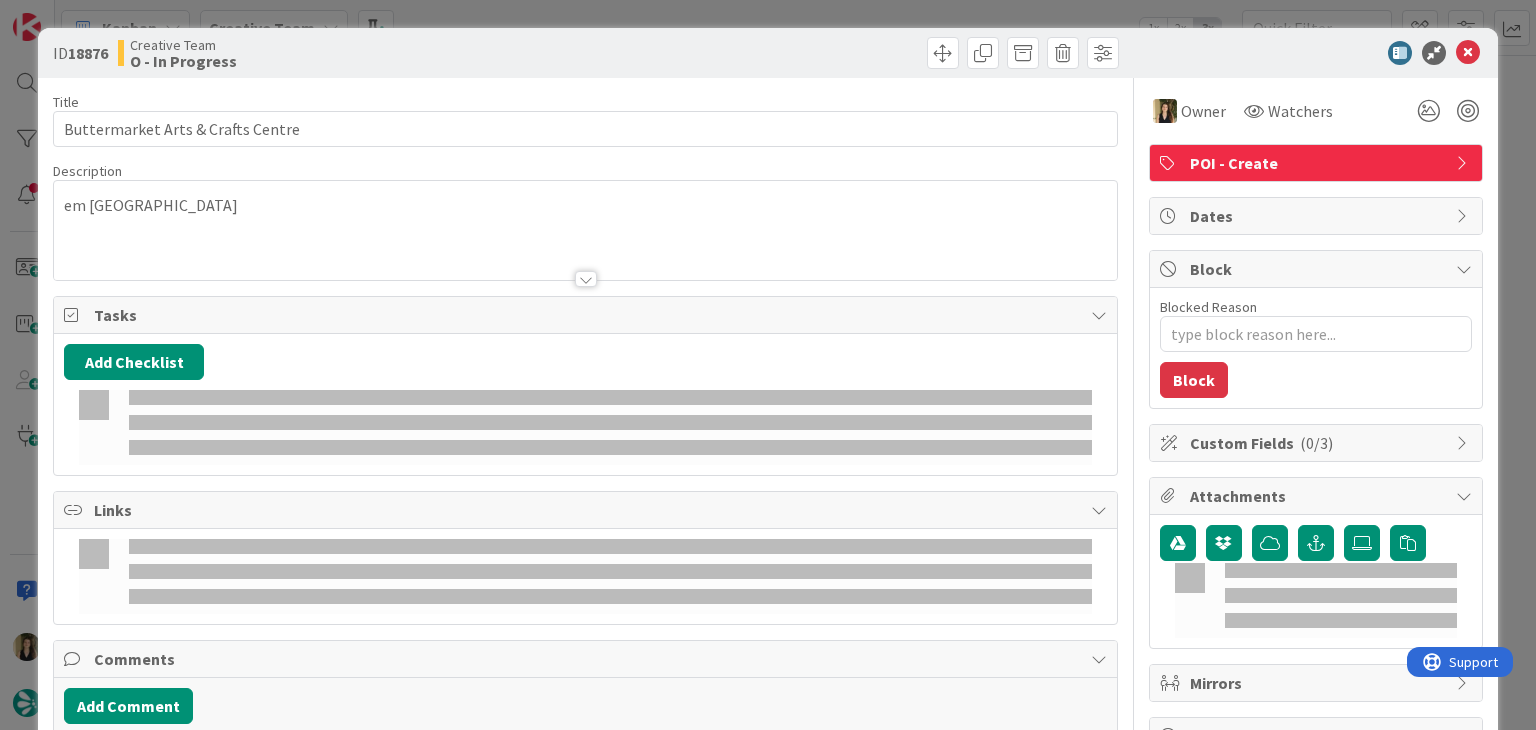 type on "x" 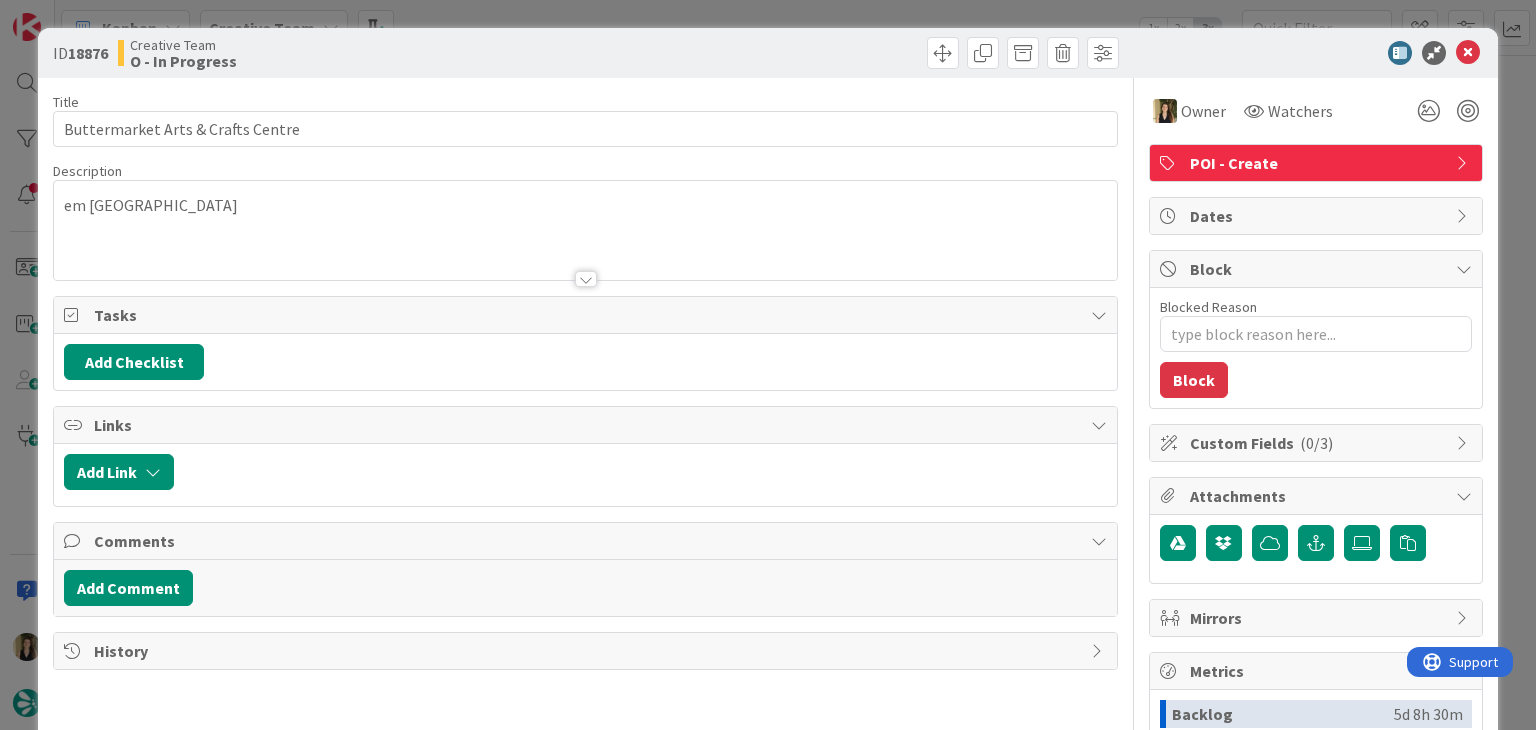type on "x" 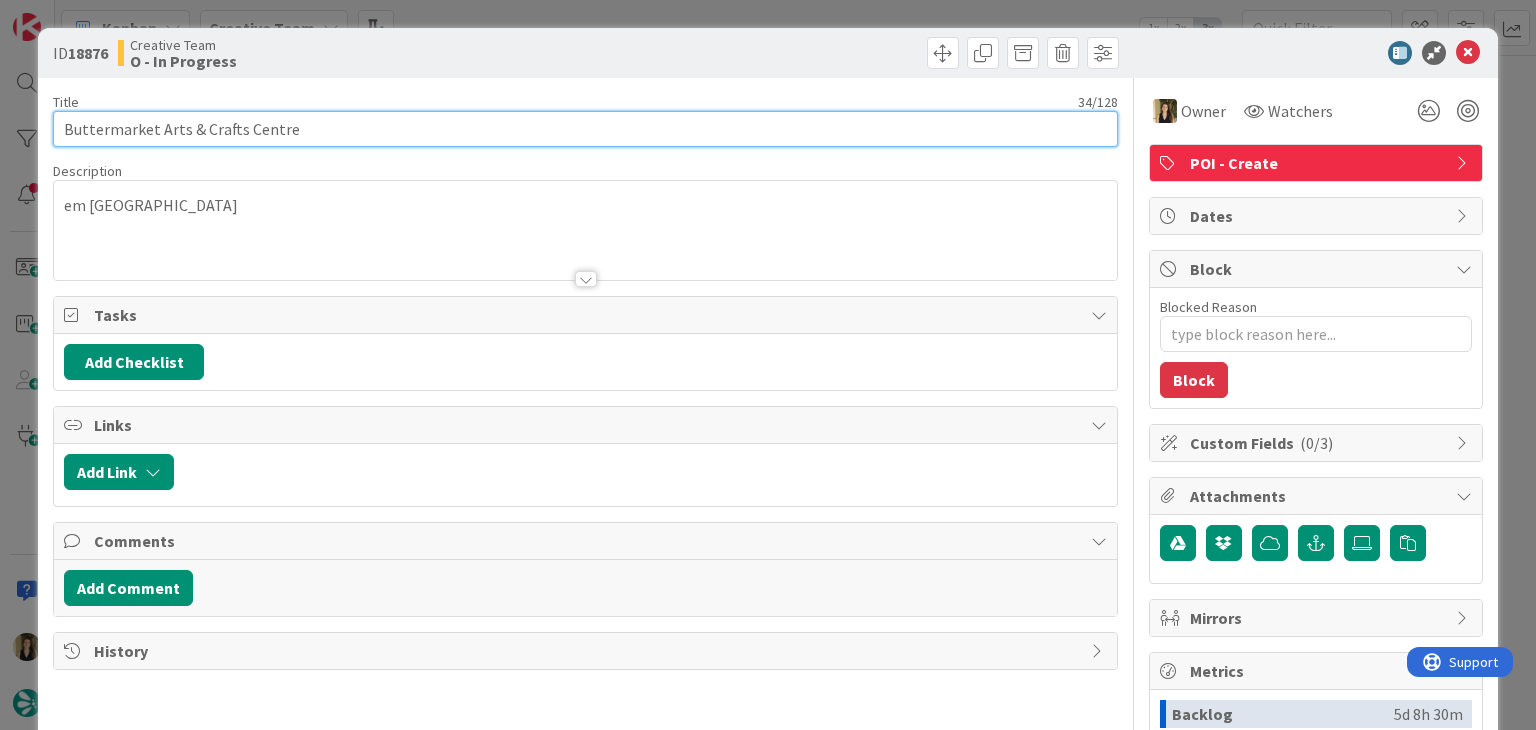 scroll, scrollTop: 0, scrollLeft: 0, axis: both 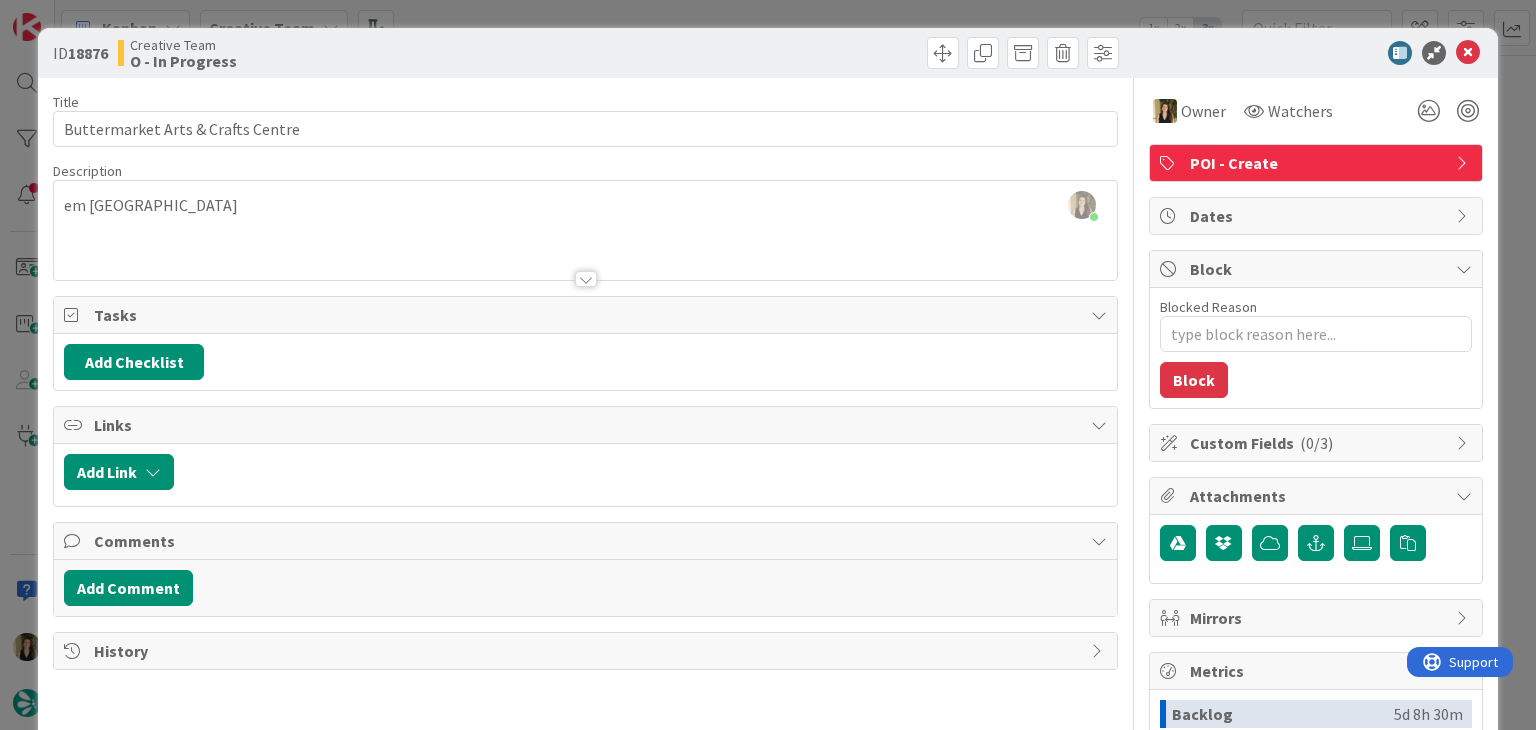 type on "x" 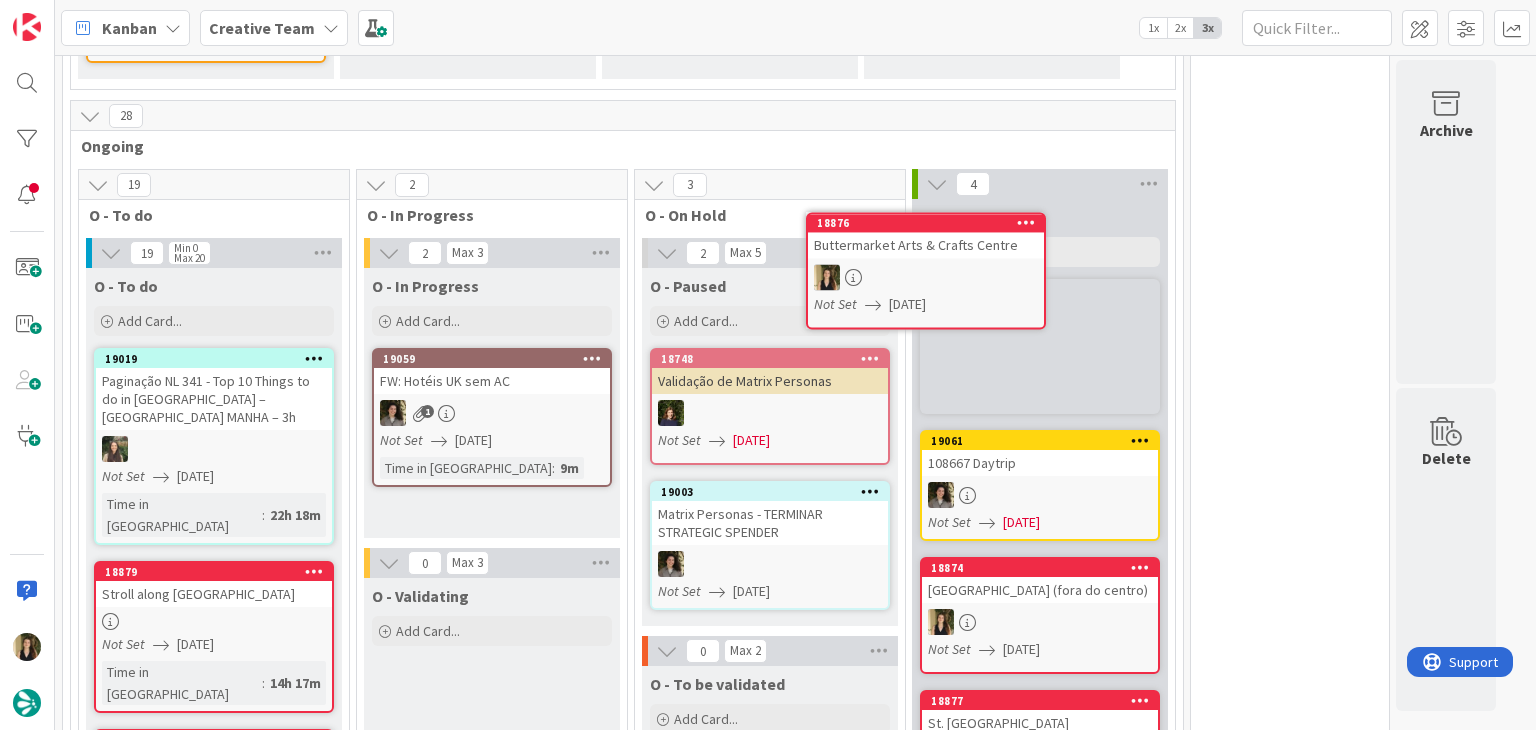 scroll, scrollTop: 476, scrollLeft: 0, axis: vertical 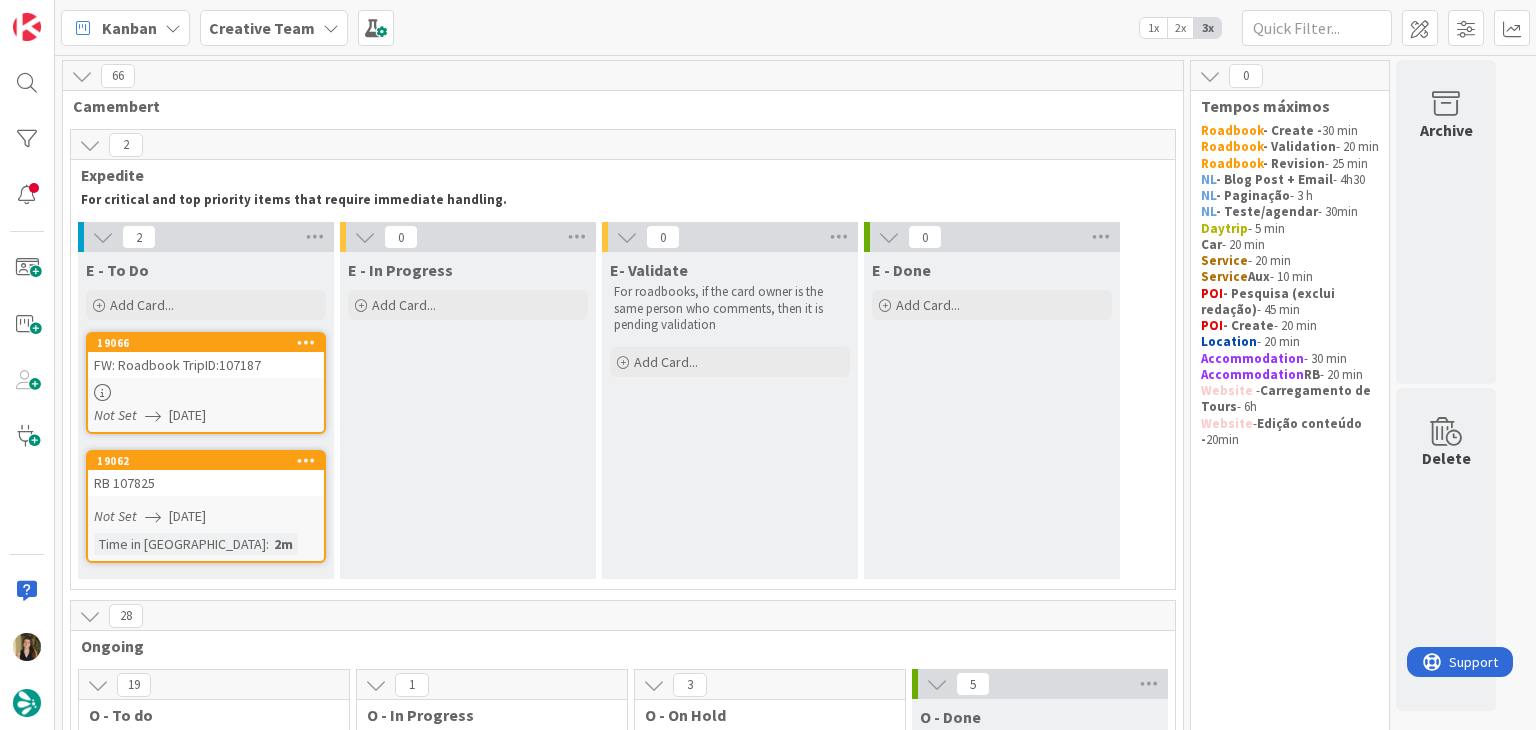 click on "[DATE]" at bounding box center (187, 415) 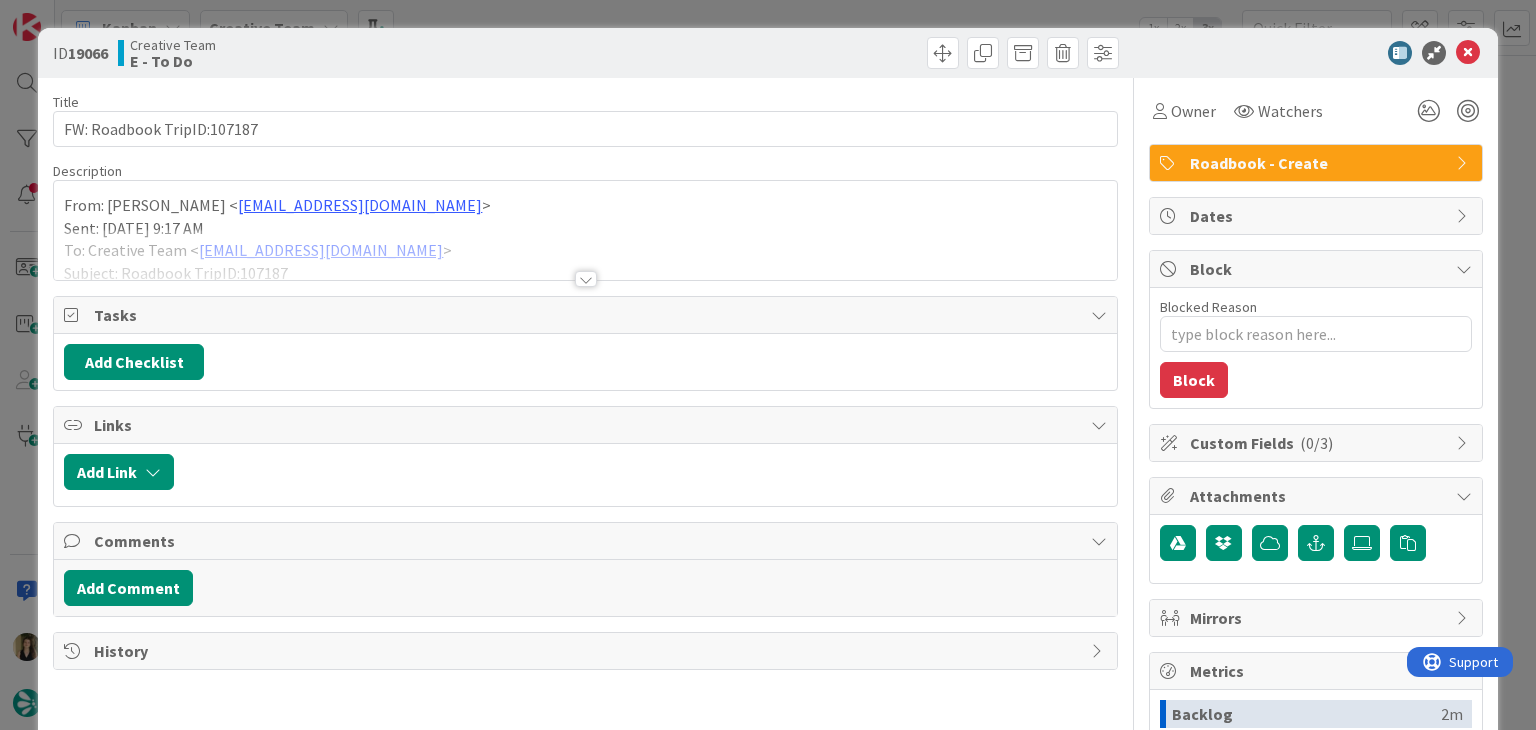 scroll, scrollTop: 0, scrollLeft: 0, axis: both 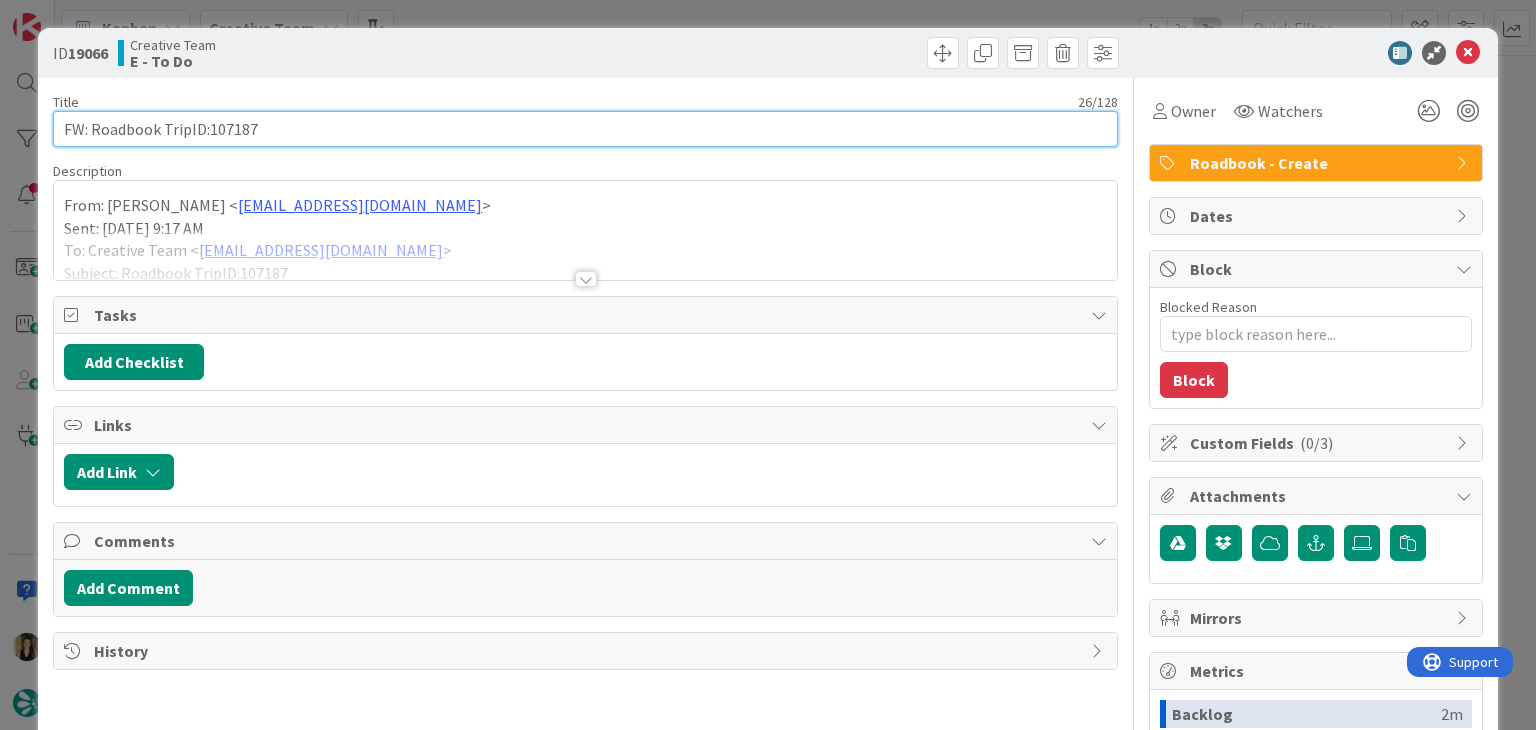 click on "FW: Roadbook TripID:107187" at bounding box center (585, 129) 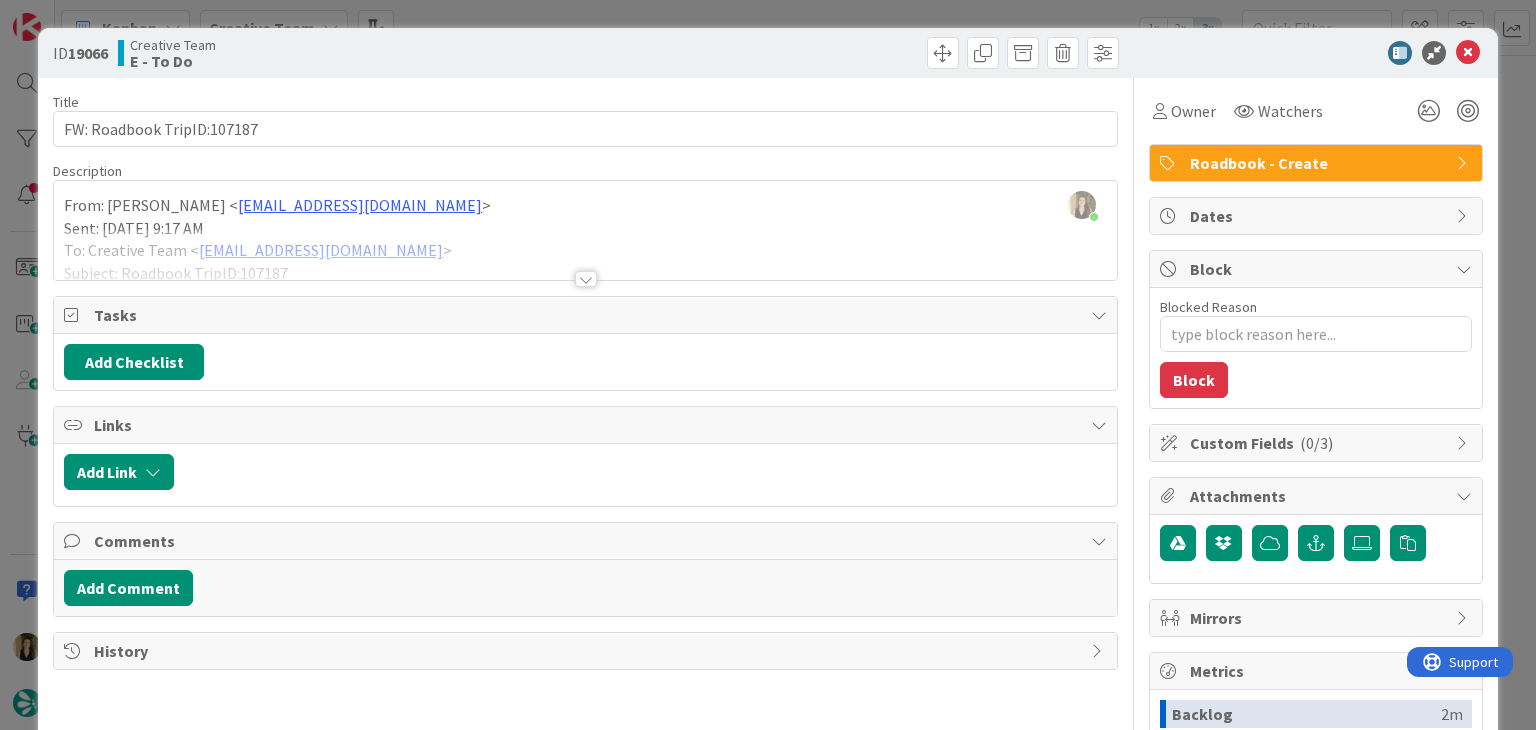 click on "ID  19066 Creative Team E - To Do Title 26 / 128 FW: Roadbook TripID:107187 Description [PERSON_NAME] just joined From: [PERSON_NAME] < [EMAIL_ADDRESS][DOMAIN_NAME] > Sent: [DATE] 9:17 AM To: Creative Team < [EMAIL_ADDRESS][DOMAIN_NAME] > Subject: Roadbook TripID:107187 Bom dia colegas, Podem, por favor, fazer este RB? Faltam alguns dados mas o RB já está em atraso. Obrigada, [ [URL][DOMAIN_NAME] ] [PERSON_NAME] Travel Consultant [ [URL][DOMAIN_NAME] ]< [URL][DOMAIN_NAME] > Schedule a Call< [URL][DOMAIN_NAME] > [GEOGRAPHIC_DATA]: [PHONE_NUMBER] (9 a.m. to 6 p.m. Lisbon Local Time)<tel:[PHONE_NUMBER]> U.S.A. and [GEOGRAPHIC_DATA]: [PHONE_NUMBER] (4 a.m. to 1 p.m. [US_STATE] Local Time)<tel:[PHONE_NUMBER]> [GEOGRAPHIC_DATA]: [PHONE_NUMBER] (8 p.m. to 4 a.m. Sydney Local Time)<tel:[PHONE_NUMBER]> [DOMAIN_NAME] < [URL][DOMAIN_NAME] > Owner Watchers Tasks 0" at bounding box center (768, 365) 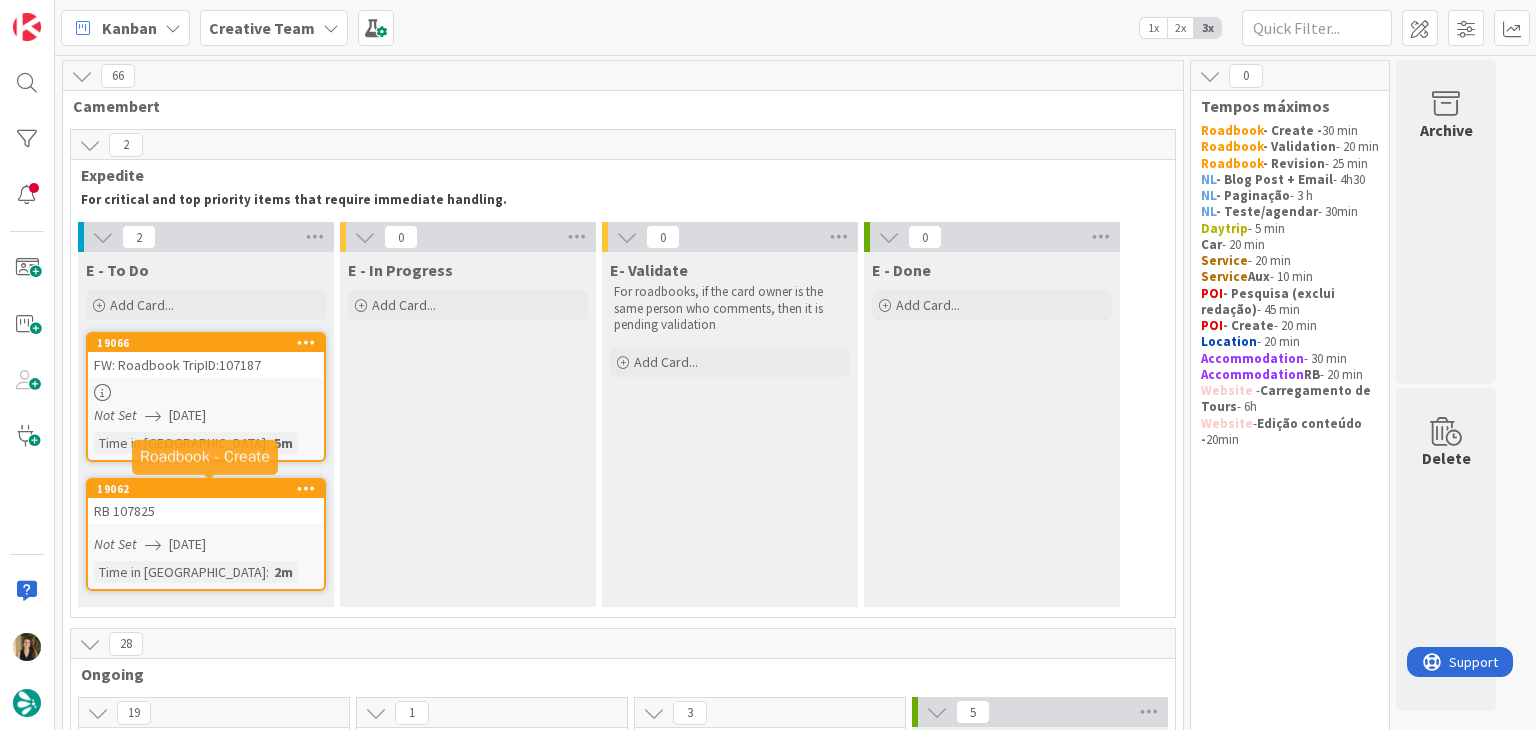 click on "19062 RB 107825 Not Set [DATE] Time in [GEOGRAPHIC_DATA] : 2m" at bounding box center (206, 534) 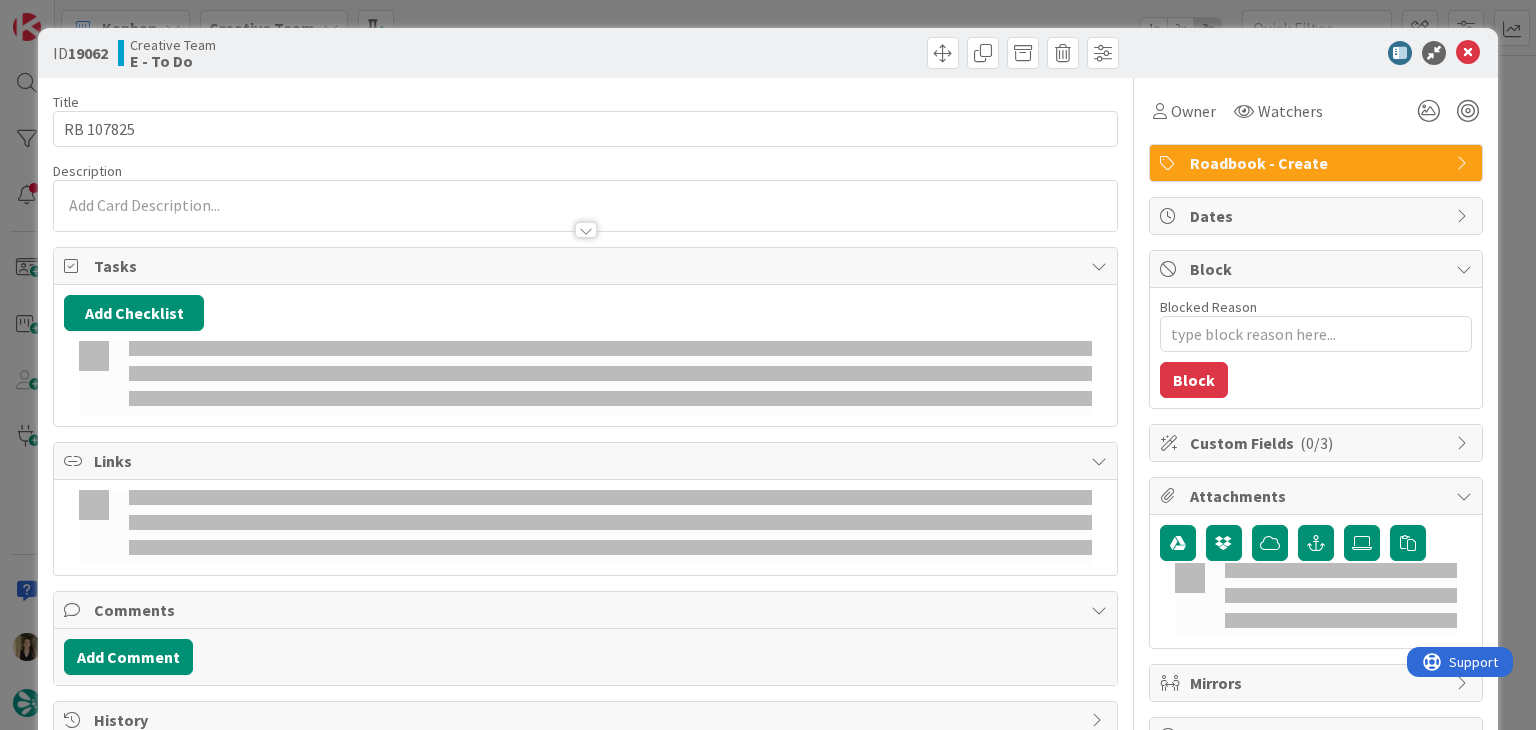scroll, scrollTop: 0, scrollLeft: 0, axis: both 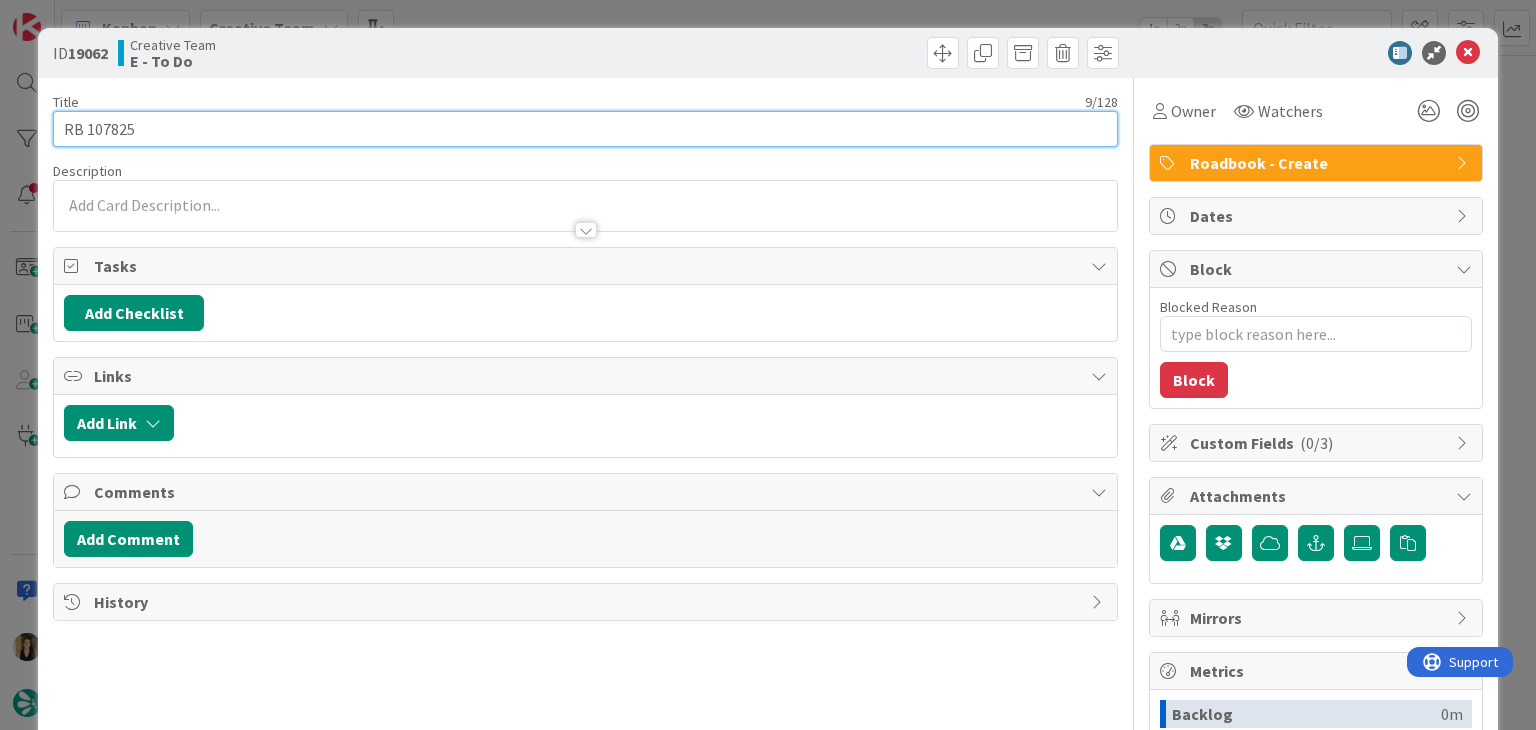 click on "RB 107825" at bounding box center [585, 129] 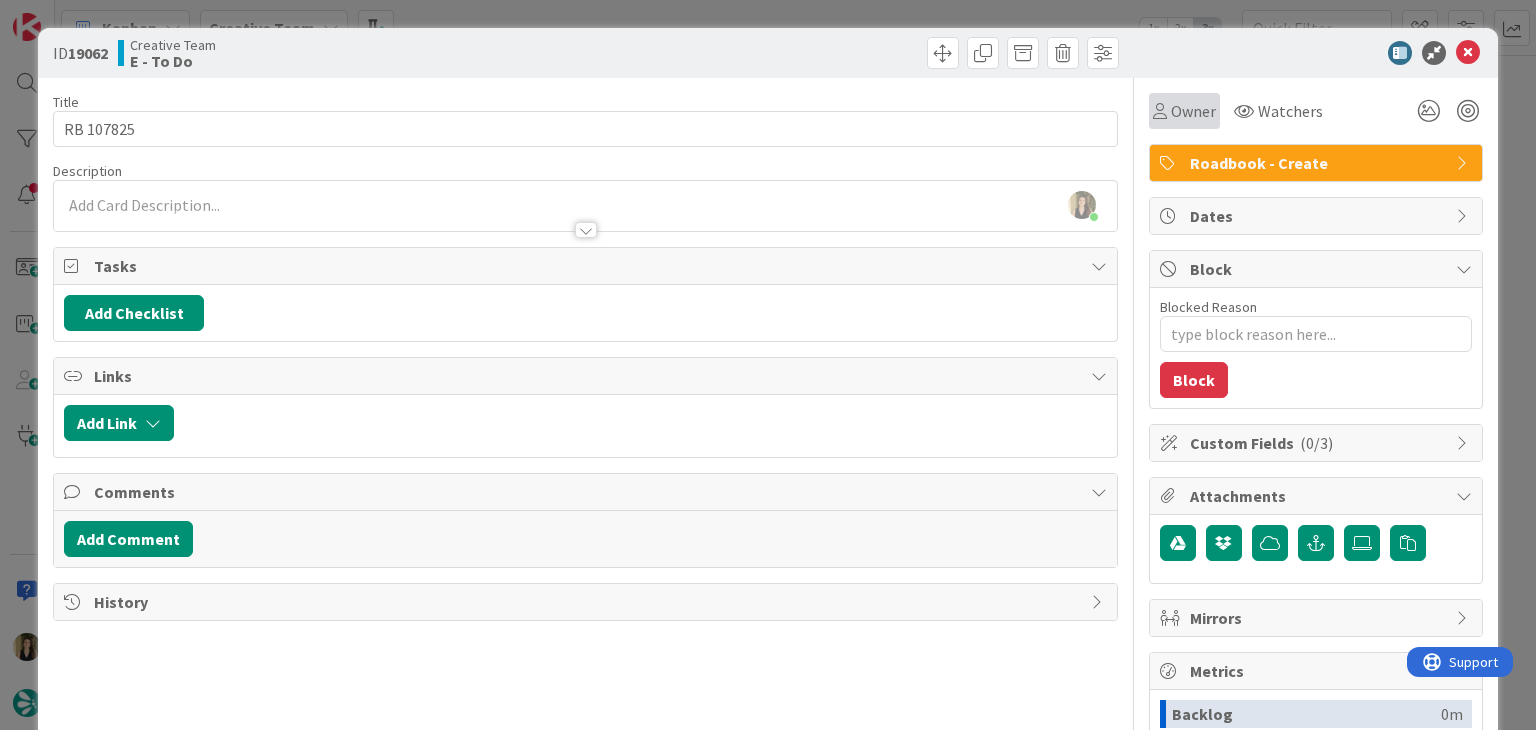 click on "Owner" at bounding box center [1193, 111] 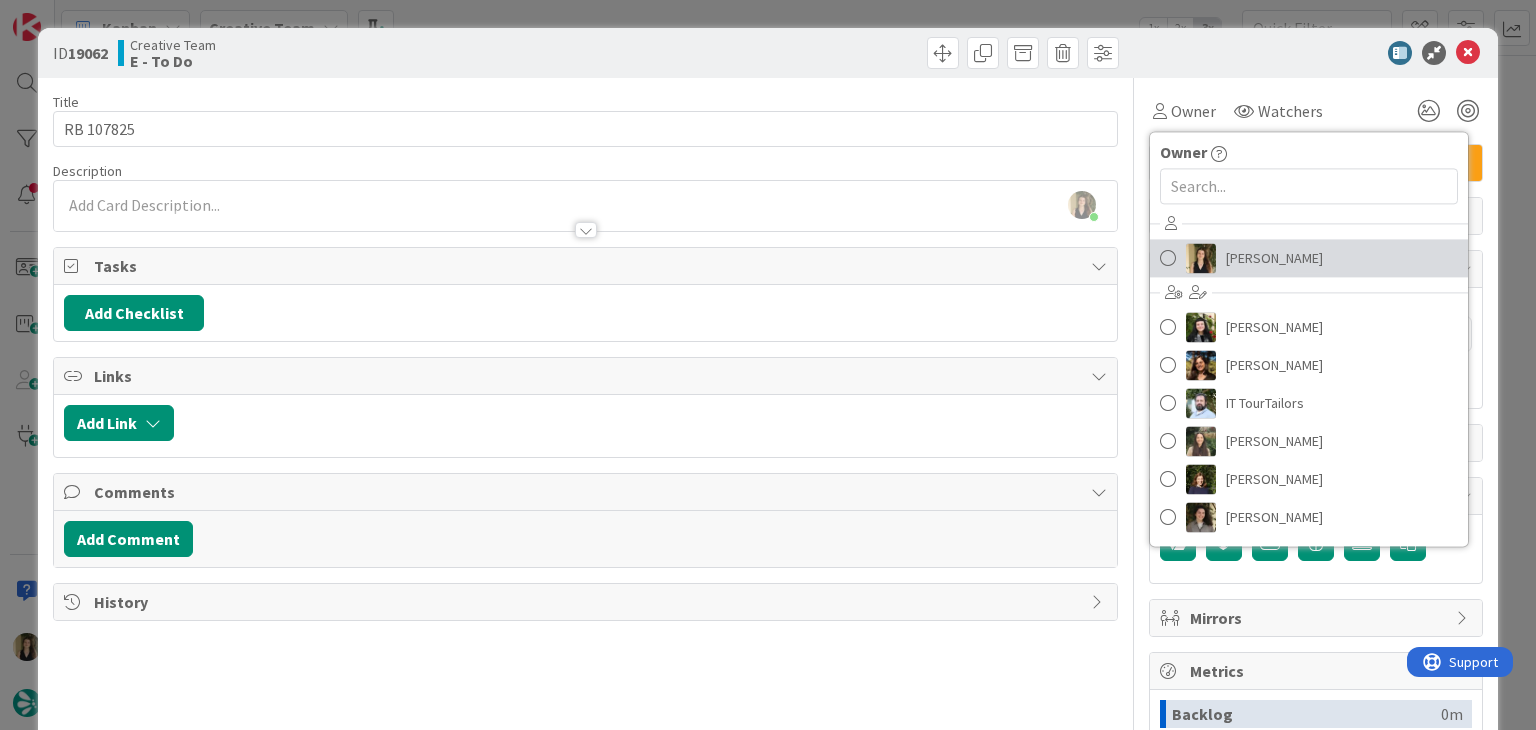 drag, startPoint x: 1232, startPoint y: 257, endPoint x: 1092, endPoint y: 173, distance: 163.26665 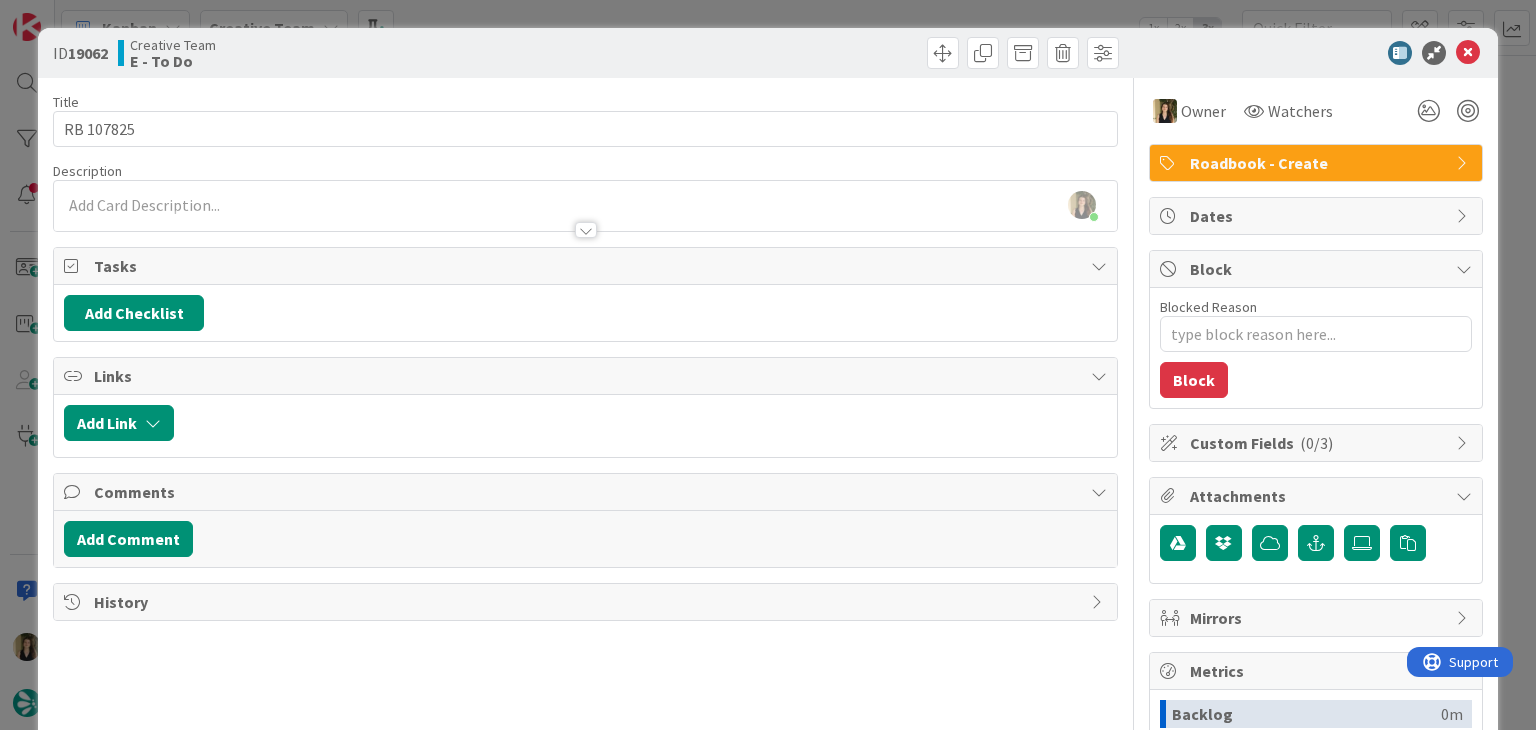 click at bounding box center [855, 53] 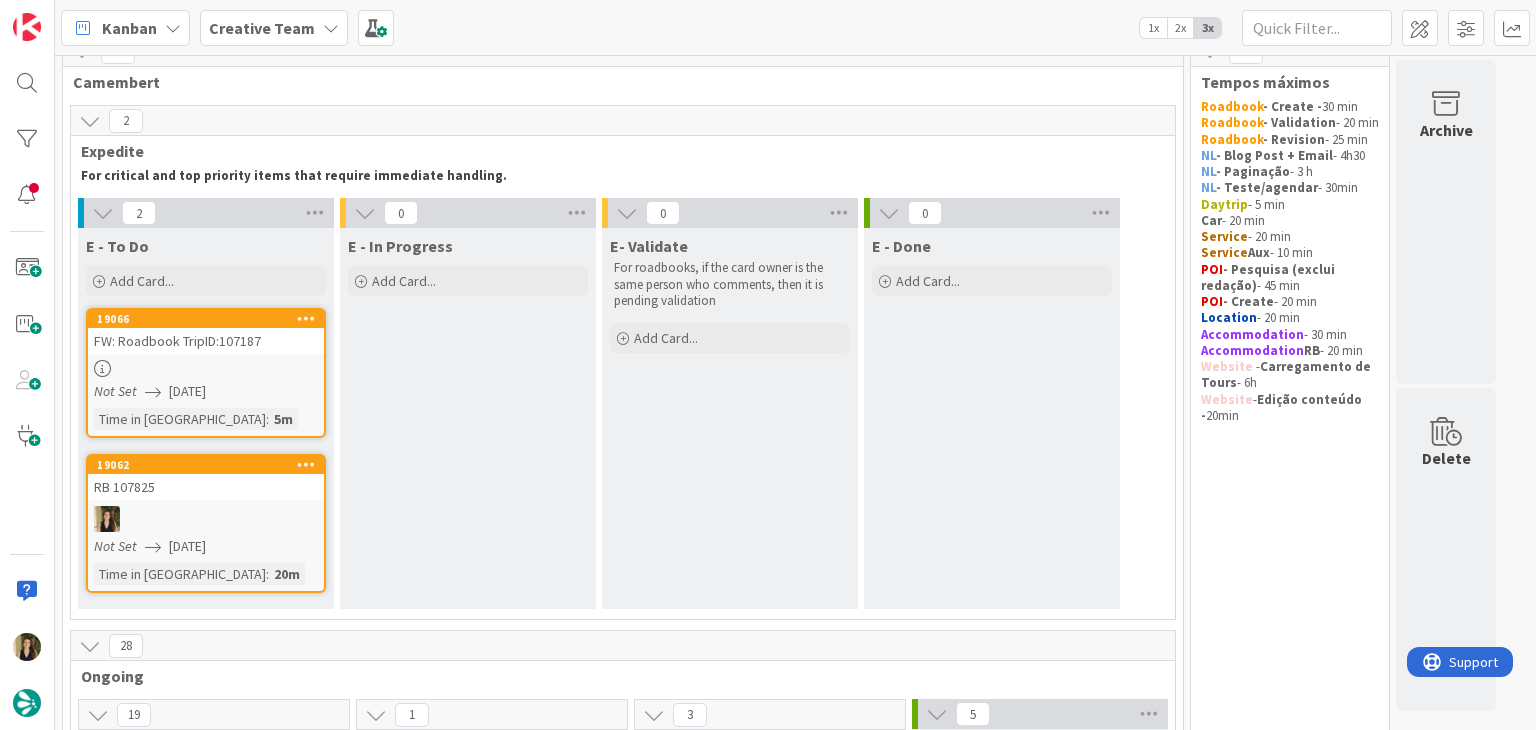 scroll, scrollTop: 28, scrollLeft: 0, axis: vertical 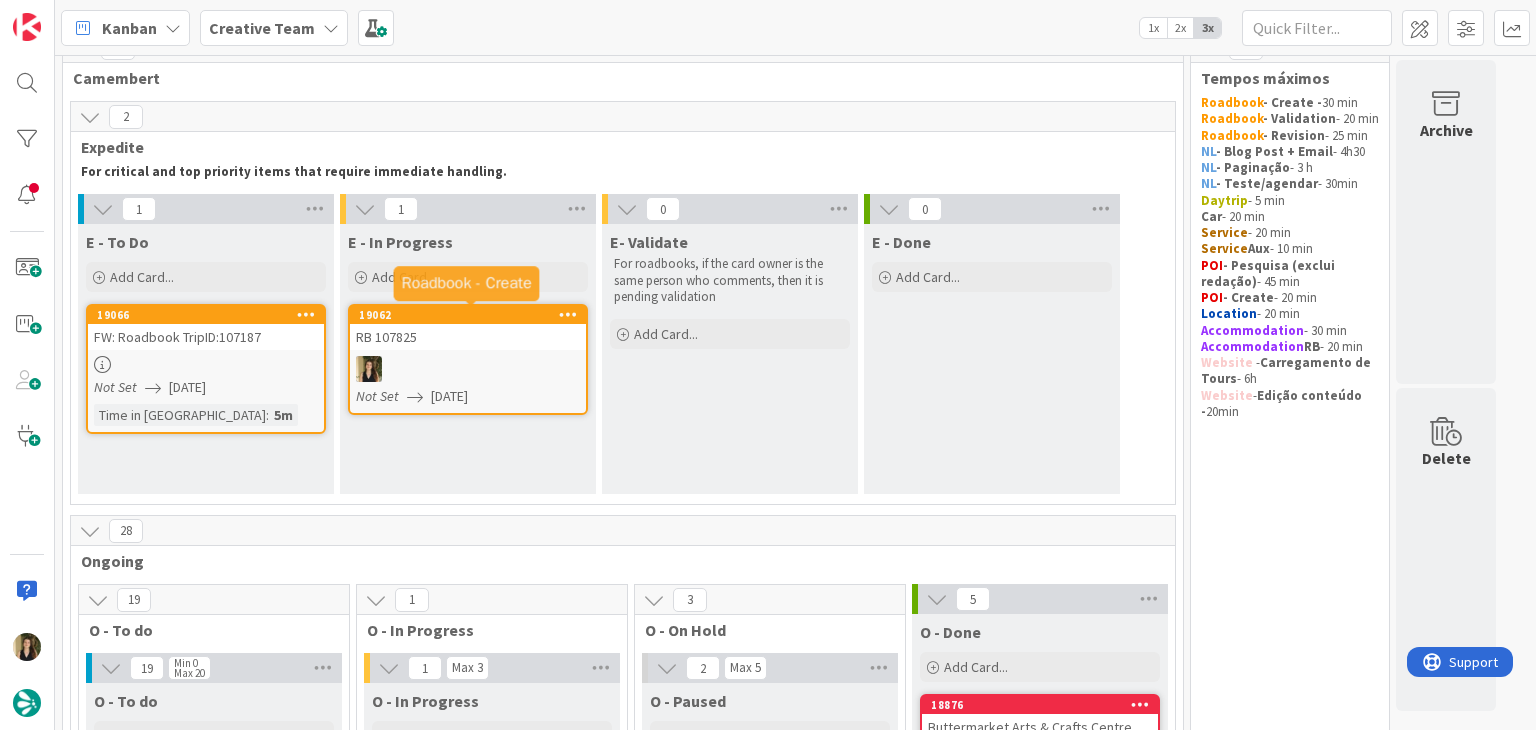 click at bounding box center [468, 369] 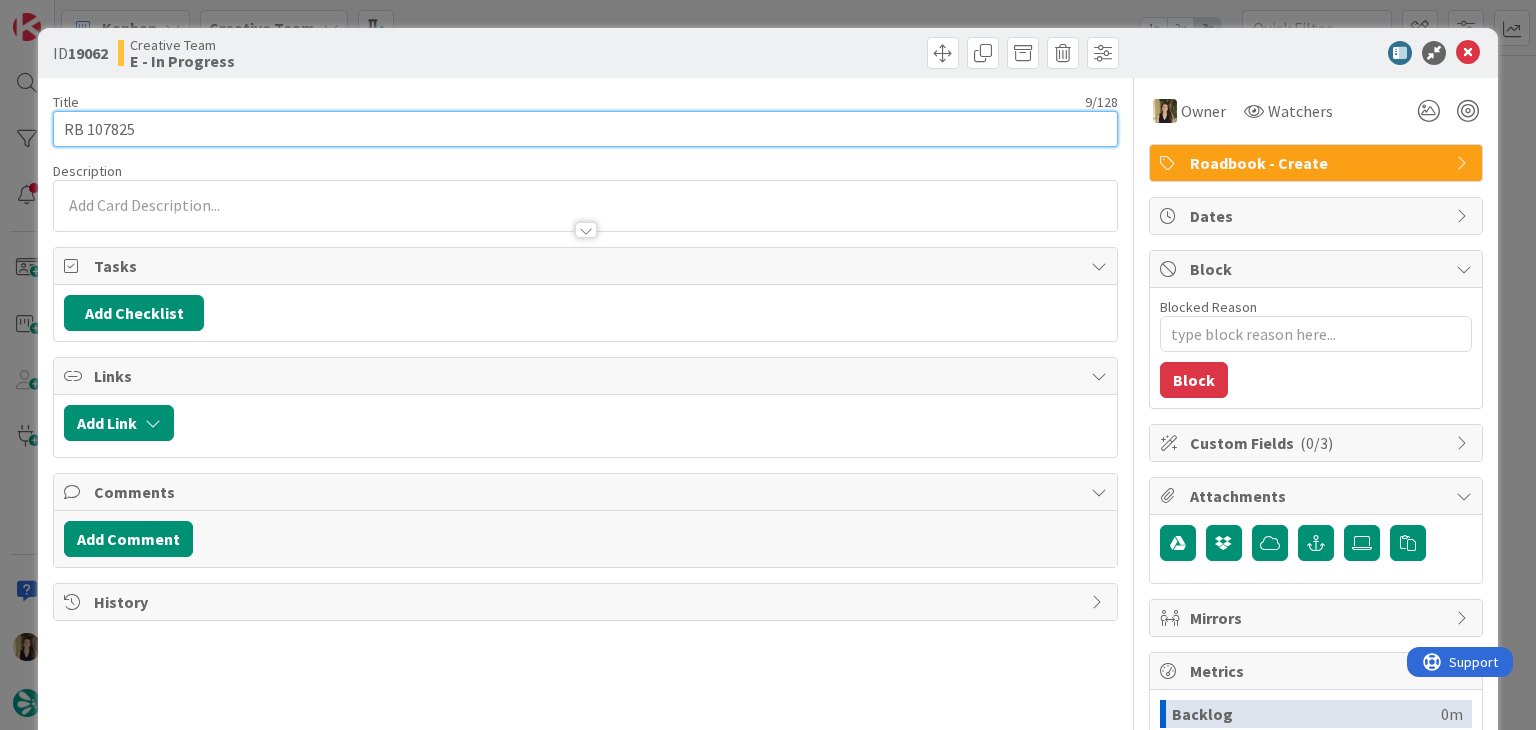 click on "RB 107825" at bounding box center [585, 129] 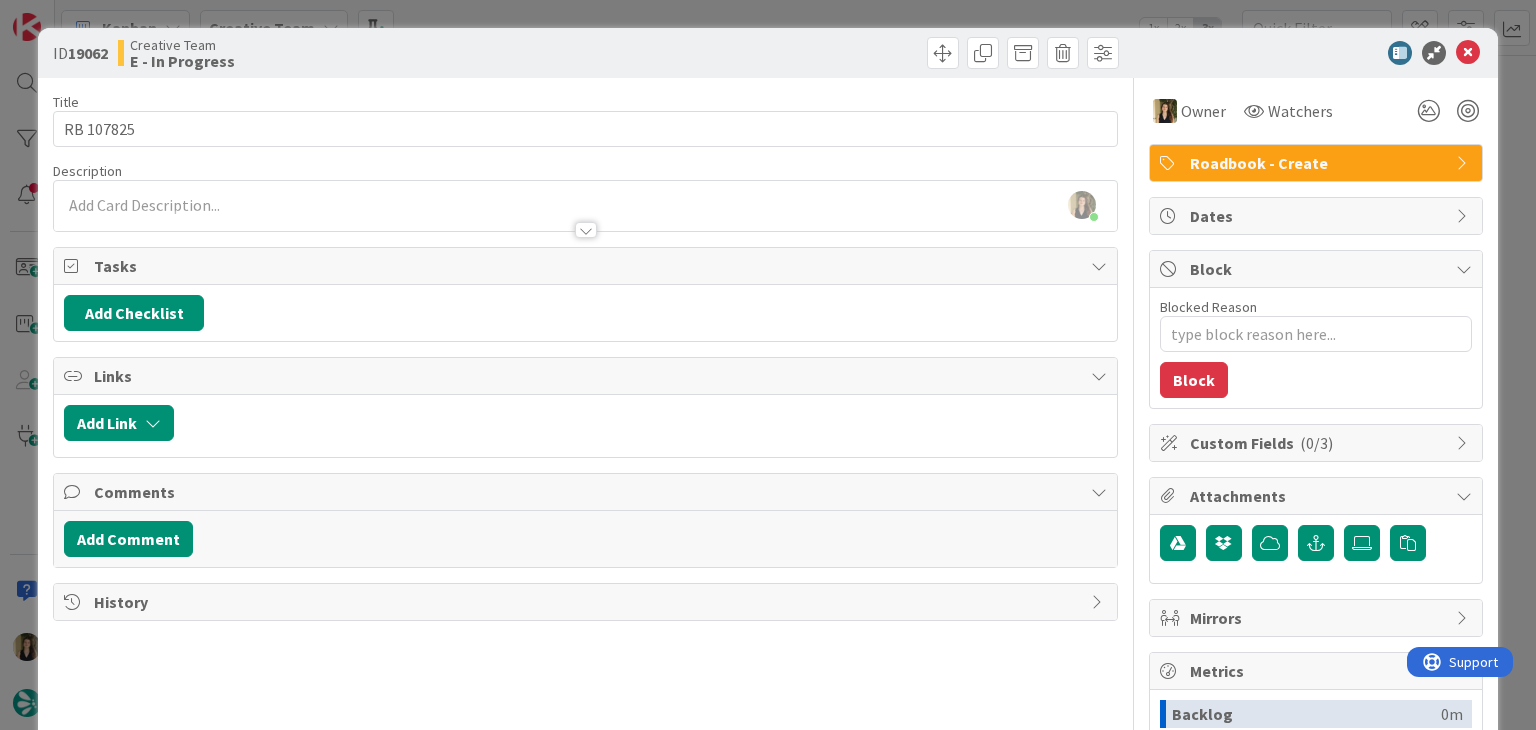 drag, startPoint x: 491, startPoint y: 63, endPoint x: 496, endPoint y: 23, distance: 40.311287 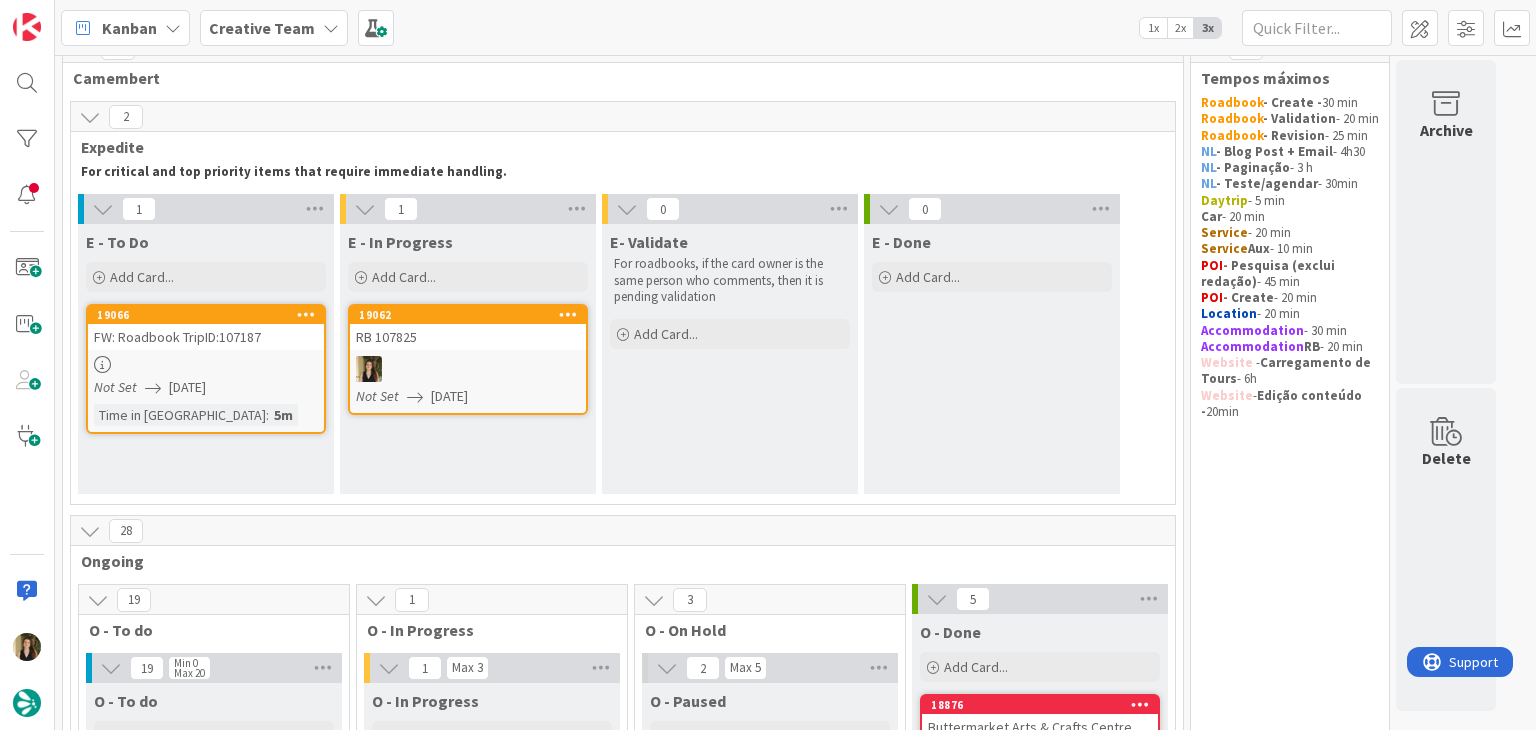 scroll, scrollTop: 0, scrollLeft: 0, axis: both 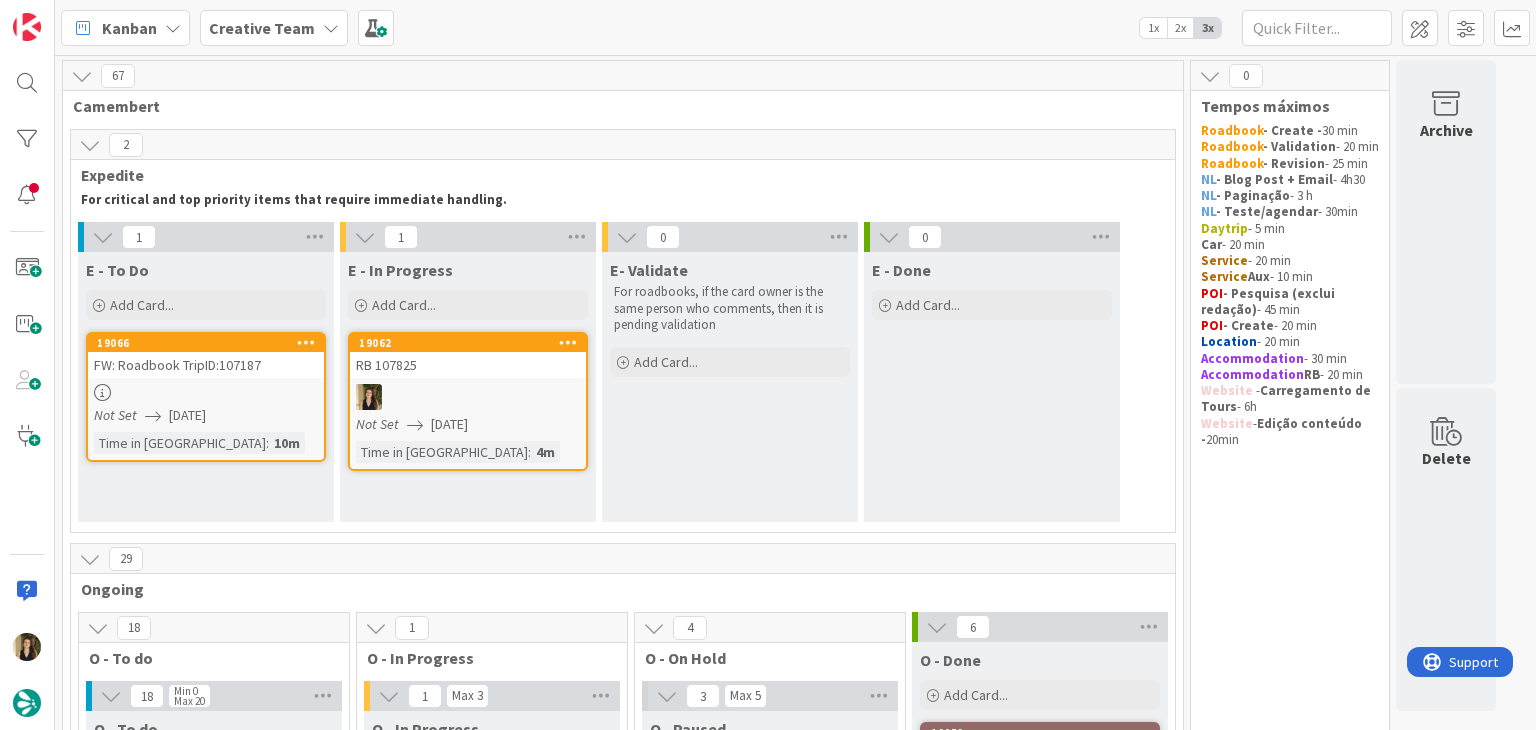 click at bounding box center [468, 397] 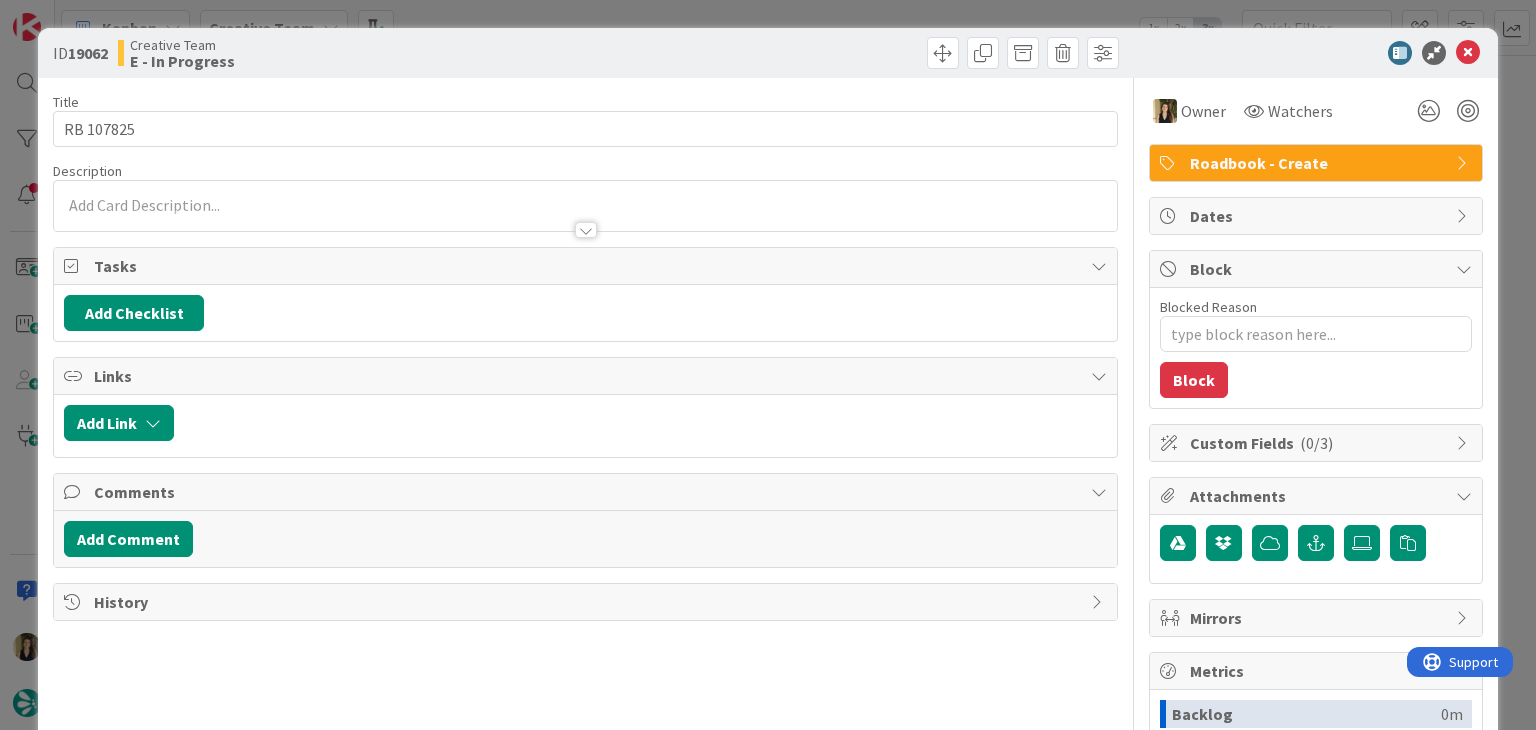 type on "x" 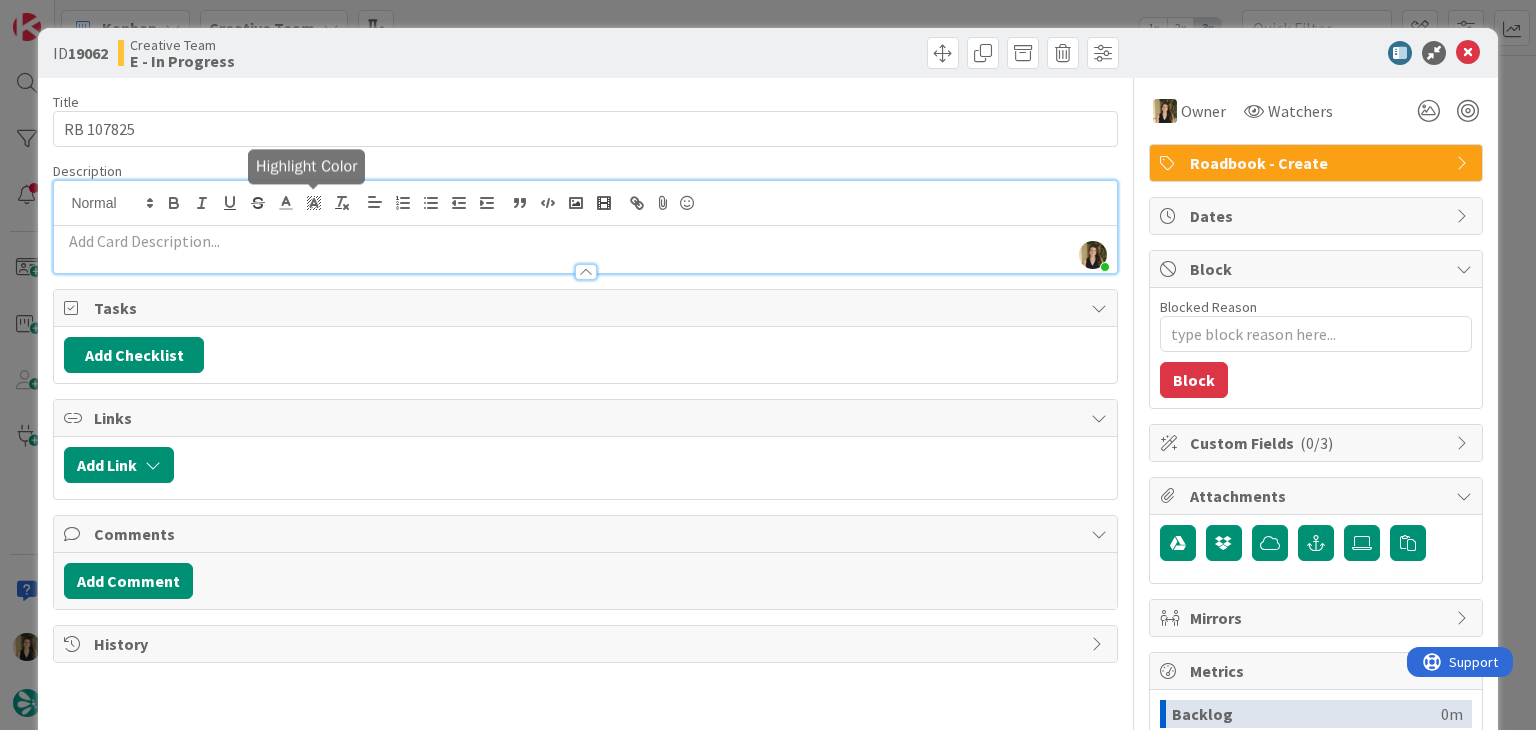 click on "[PERSON_NAME] just joined" at bounding box center [585, 227] 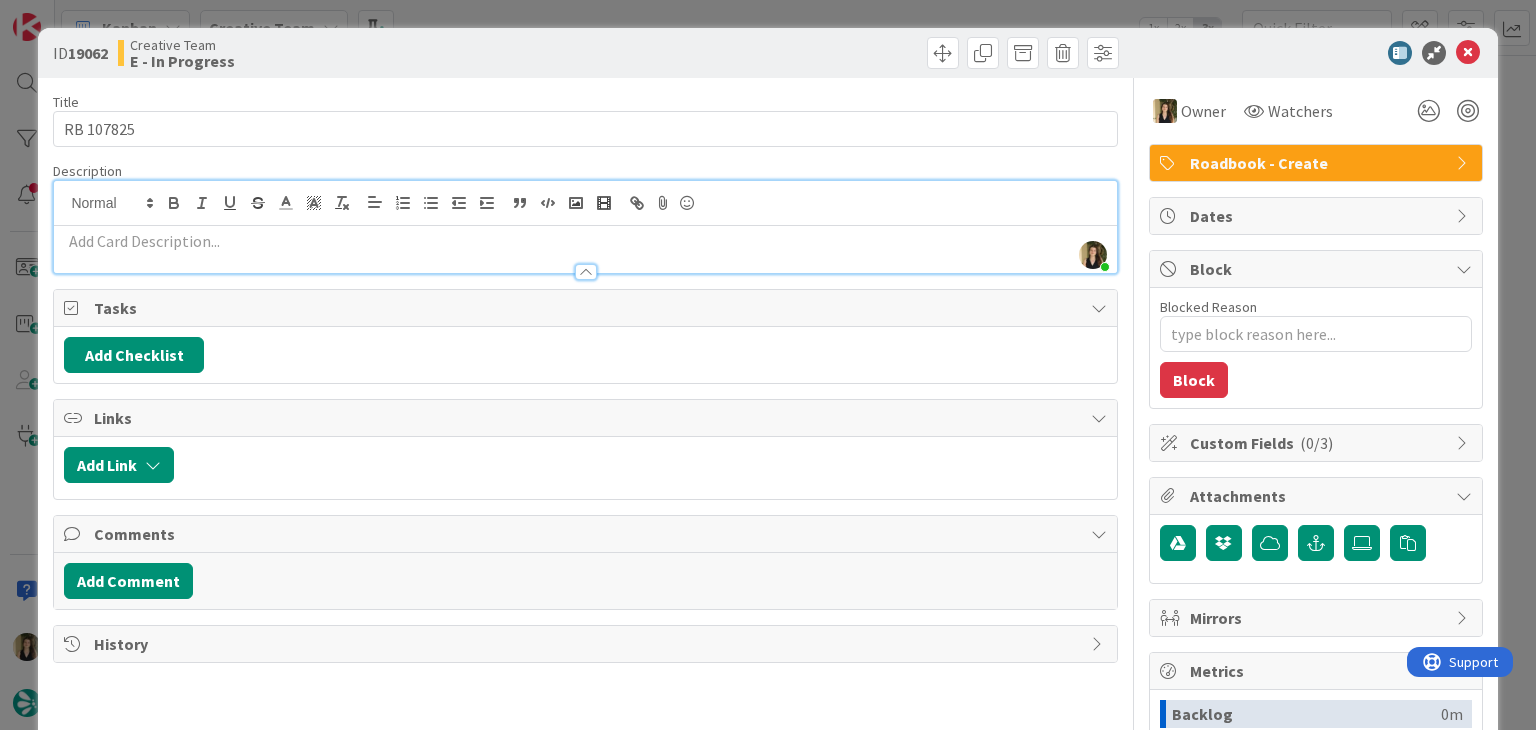 click at bounding box center (585, 241) 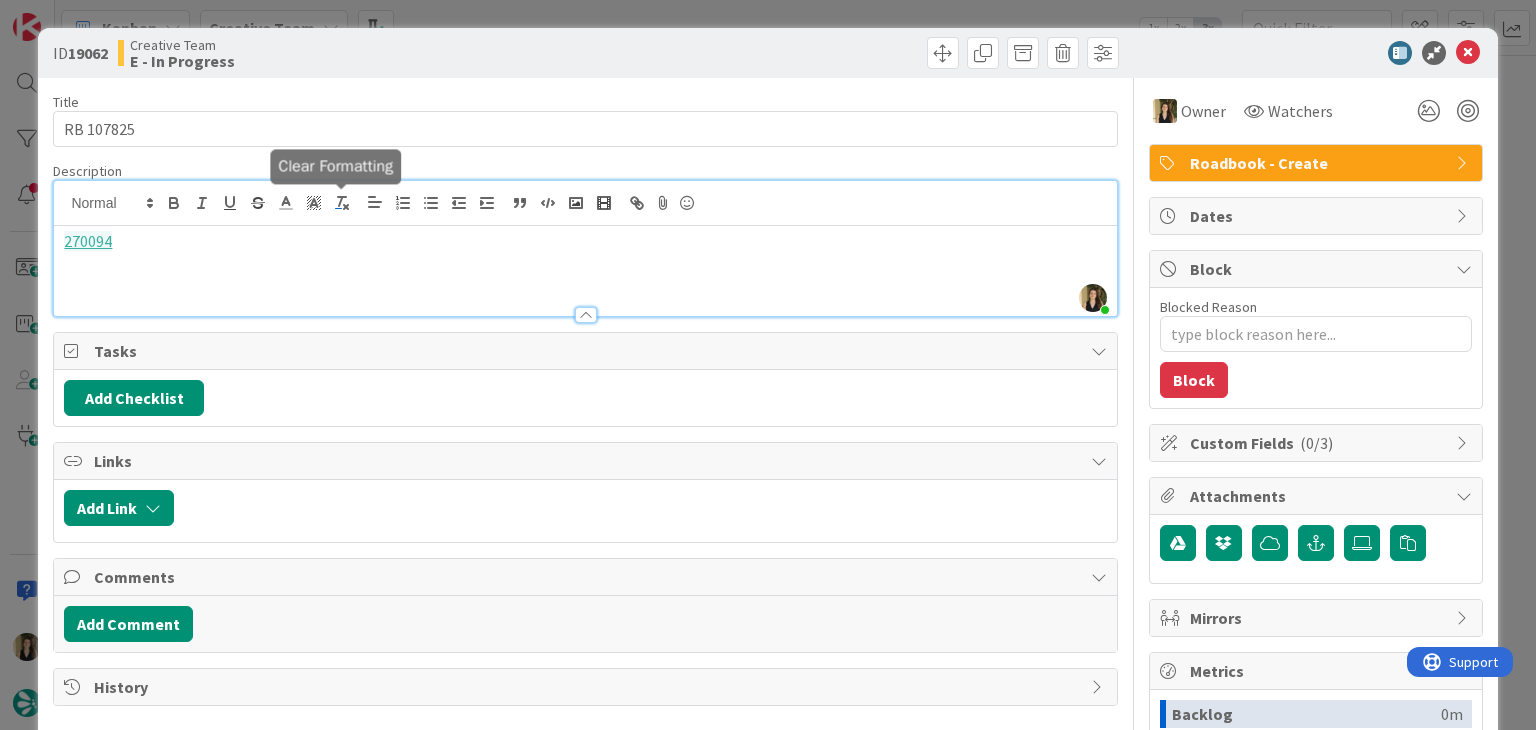 type 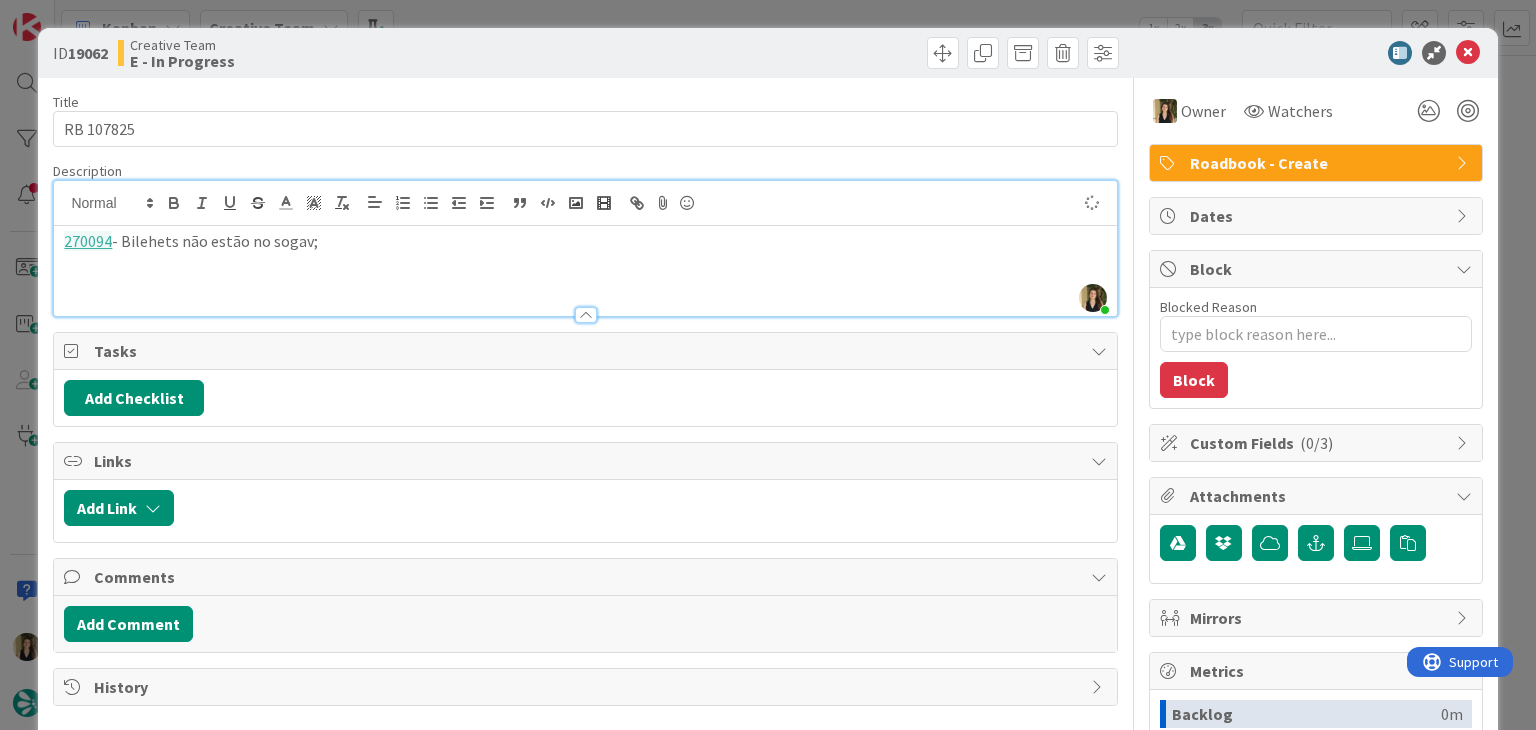 drag, startPoint x: 280, startPoint y: 237, endPoint x: 300, endPoint y: 228, distance: 21.931713 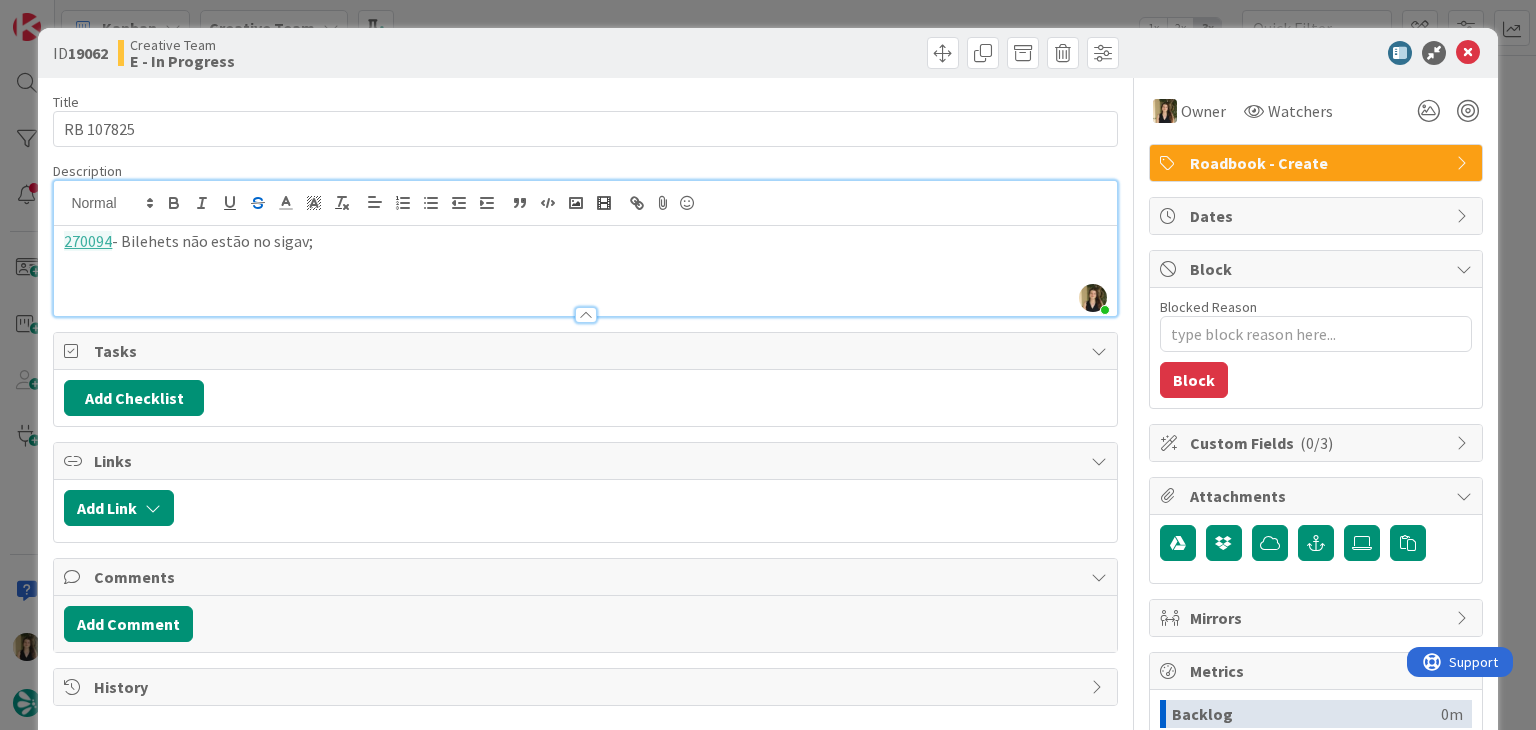 drag, startPoint x: 167, startPoint y: 237, endPoint x: 243, endPoint y: 199, distance: 84.97058 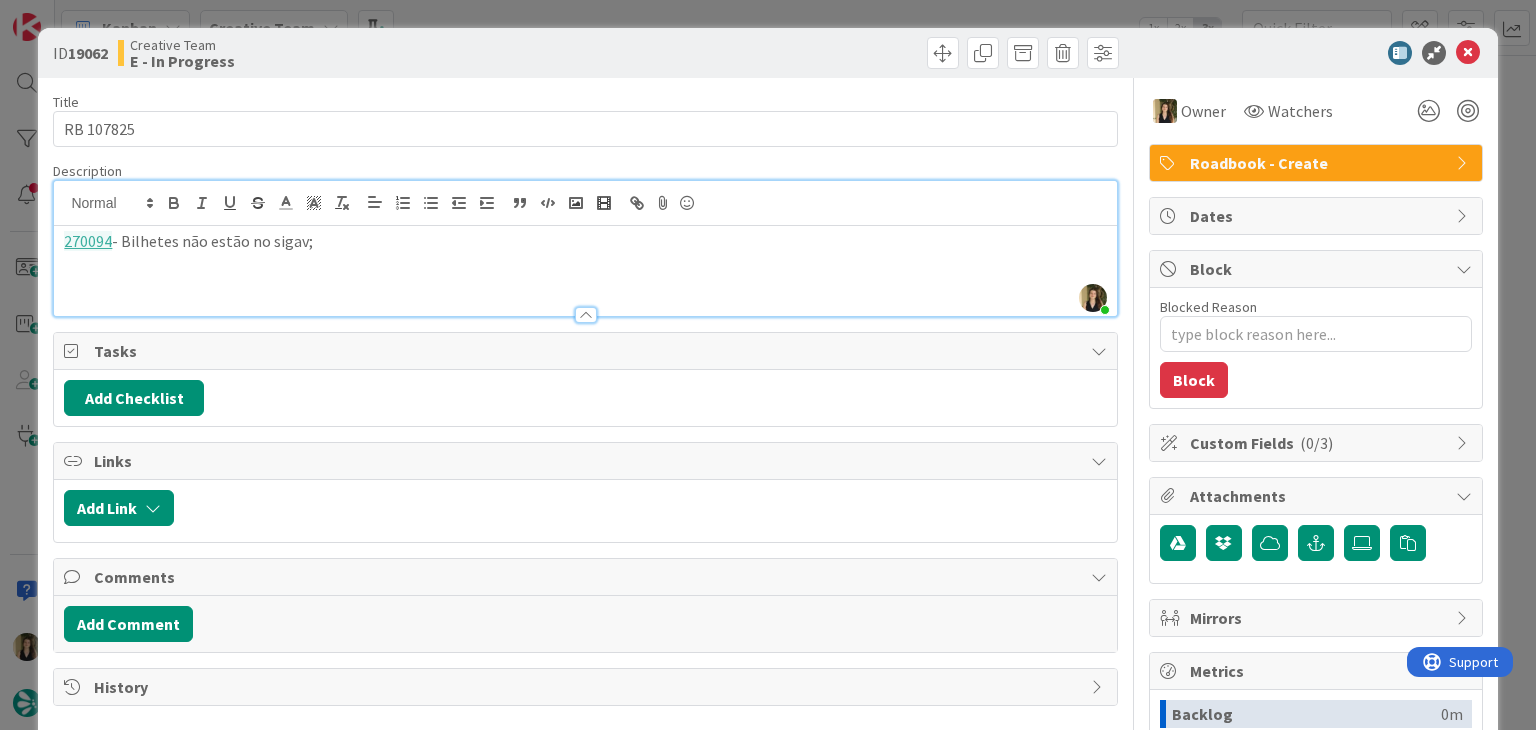 click on "270094  - Bilhetes não estão no sigav;" at bounding box center (585, 241) 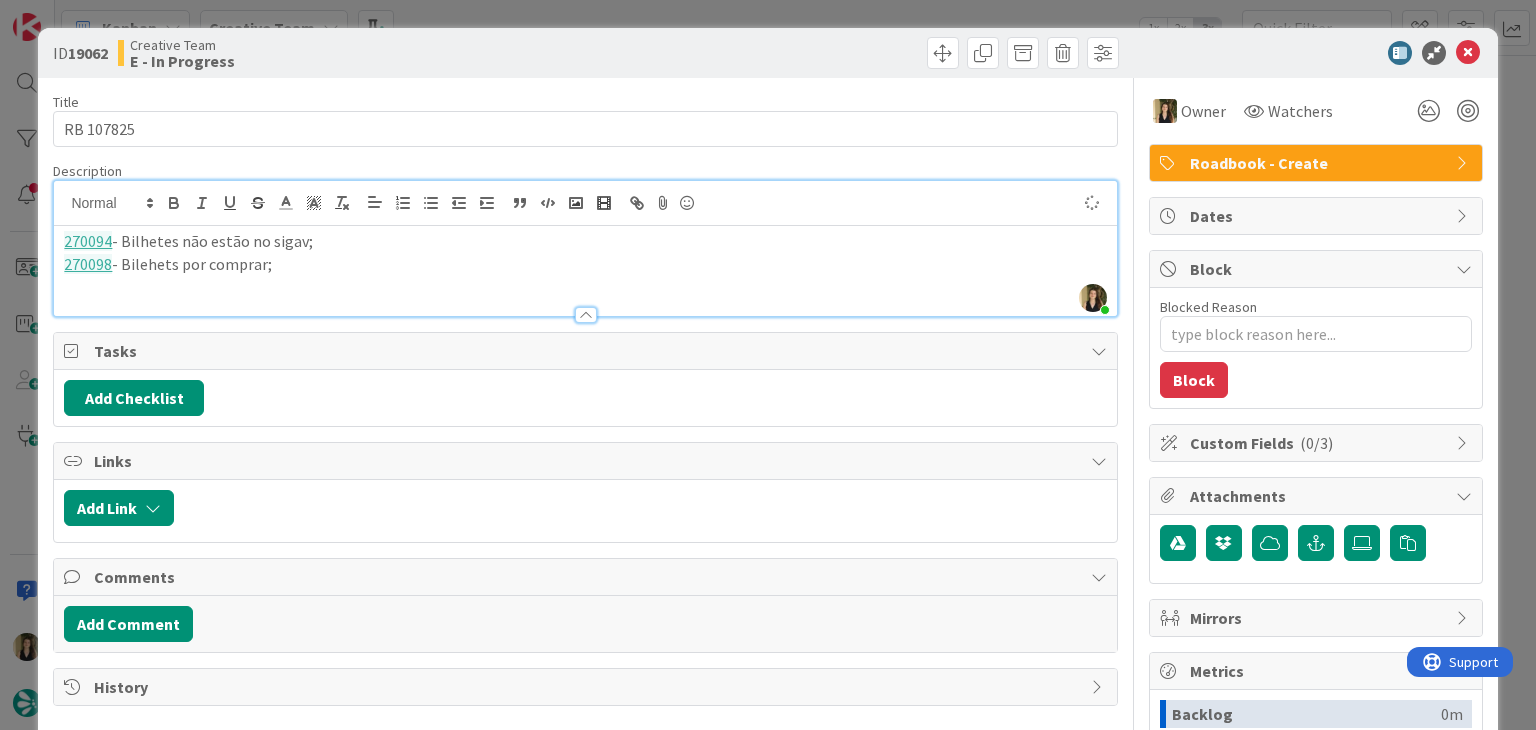 drag, startPoint x: 168, startPoint y: 262, endPoint x: 203, endPoint y: 230, distance: 47.423622 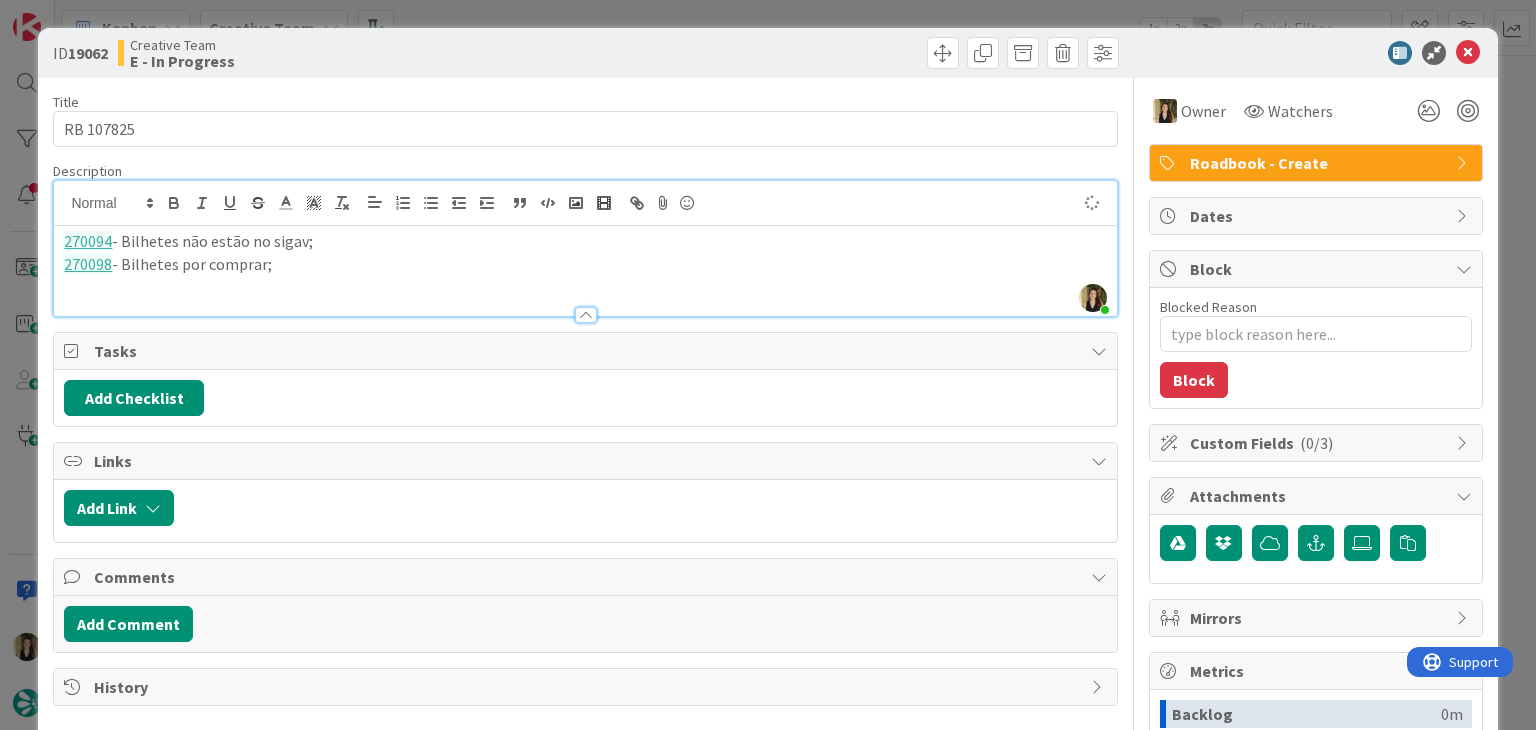click on "270098  - Bilhetes por comprar;" at bounding box center (585, 264) 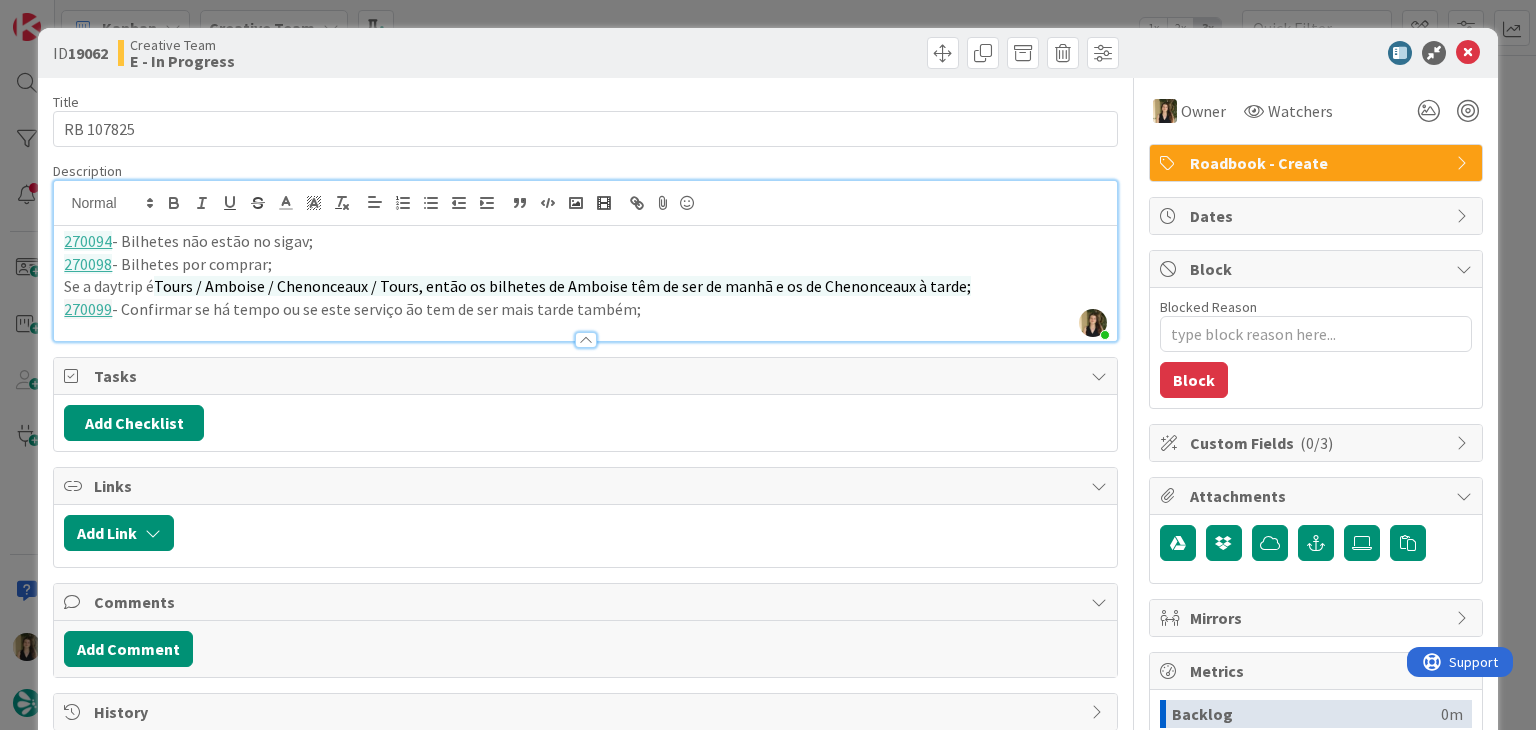 click on "270099  - Confirmar se há tempo ou se este serviço ão tem de ser mais tarde também;" at bounding box center (585, 309) 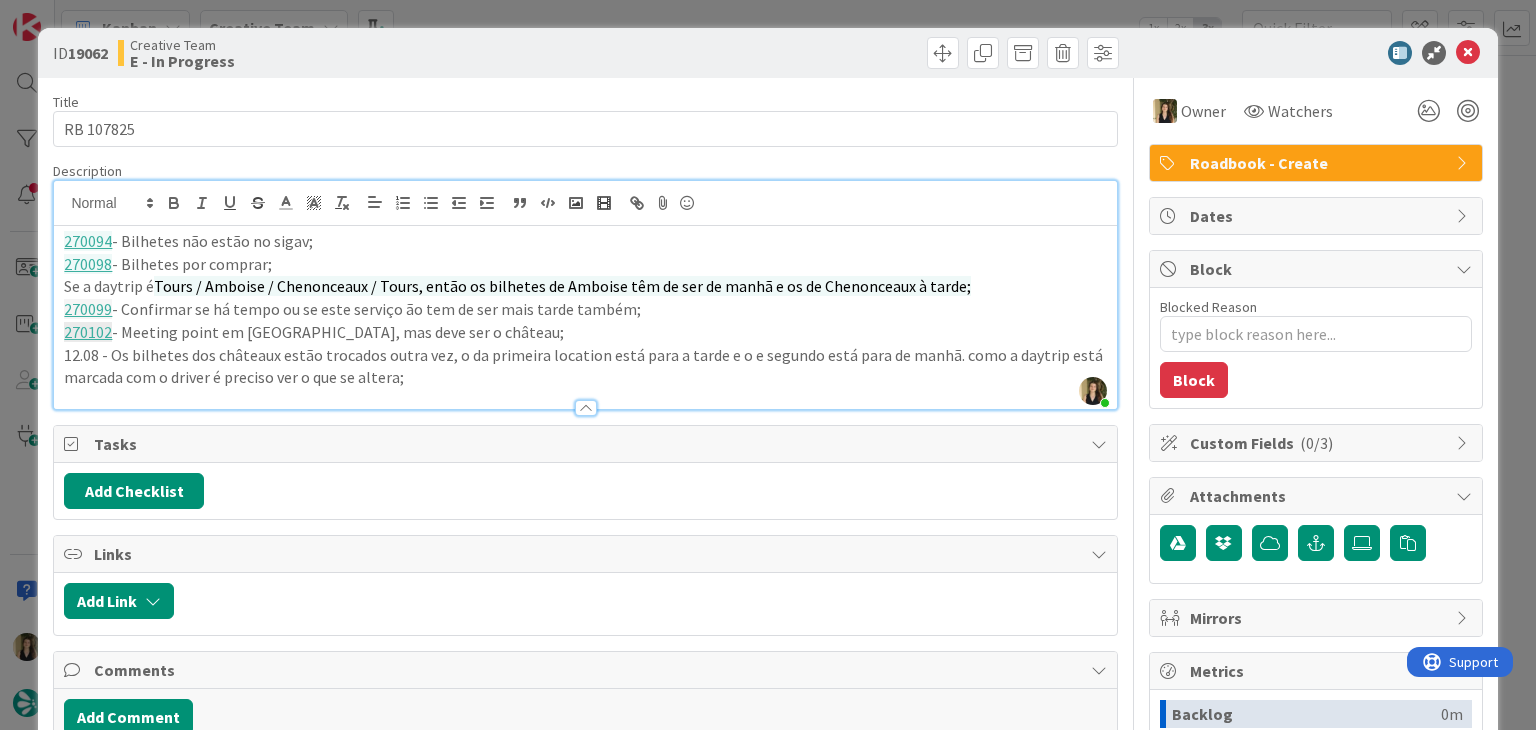 click on "Creative Team E - In Progress" at bounding box center (349, 53) 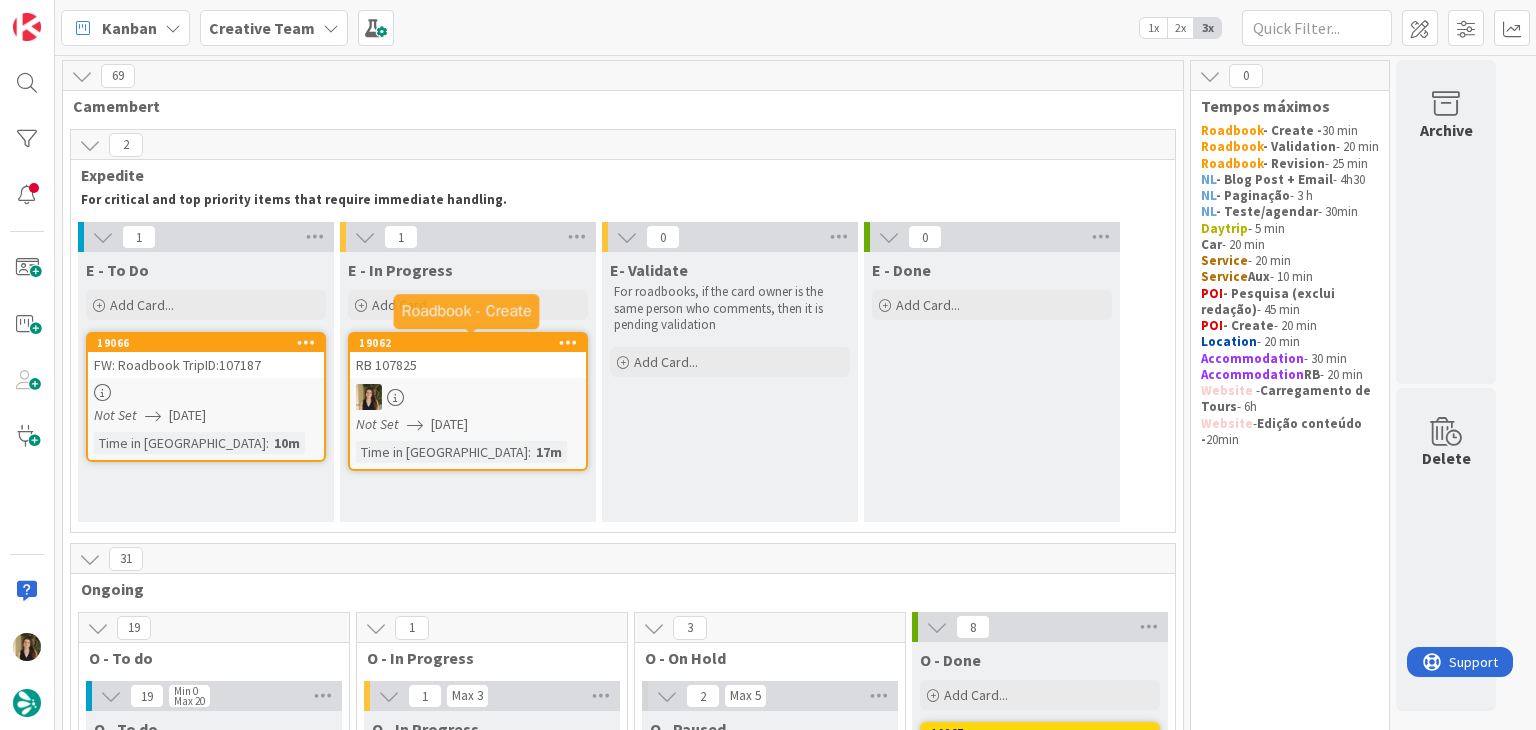 click on "RB 107825" at bounding box center (468, 365) 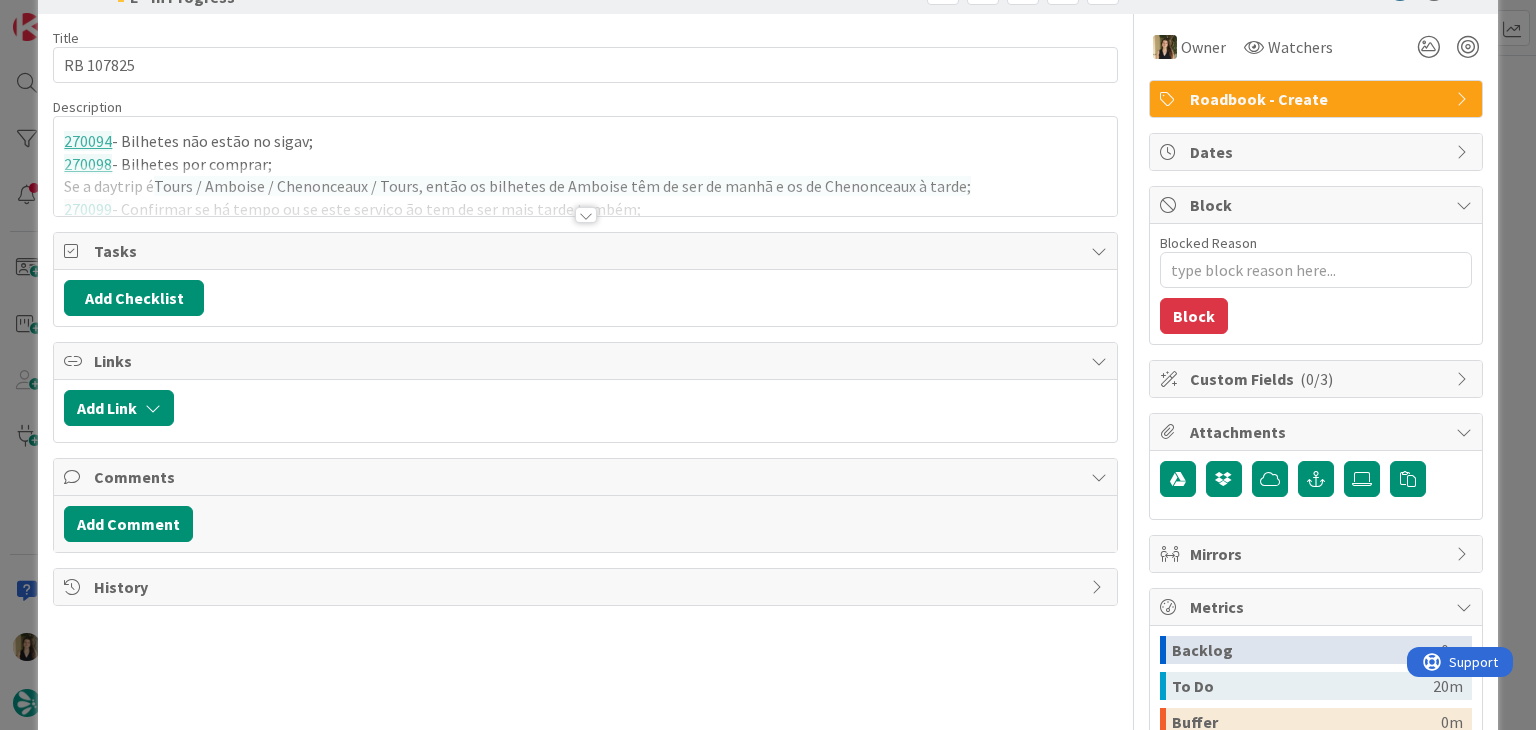 scroll, scrollTop: 0, scrollLeft: 0, axis: both 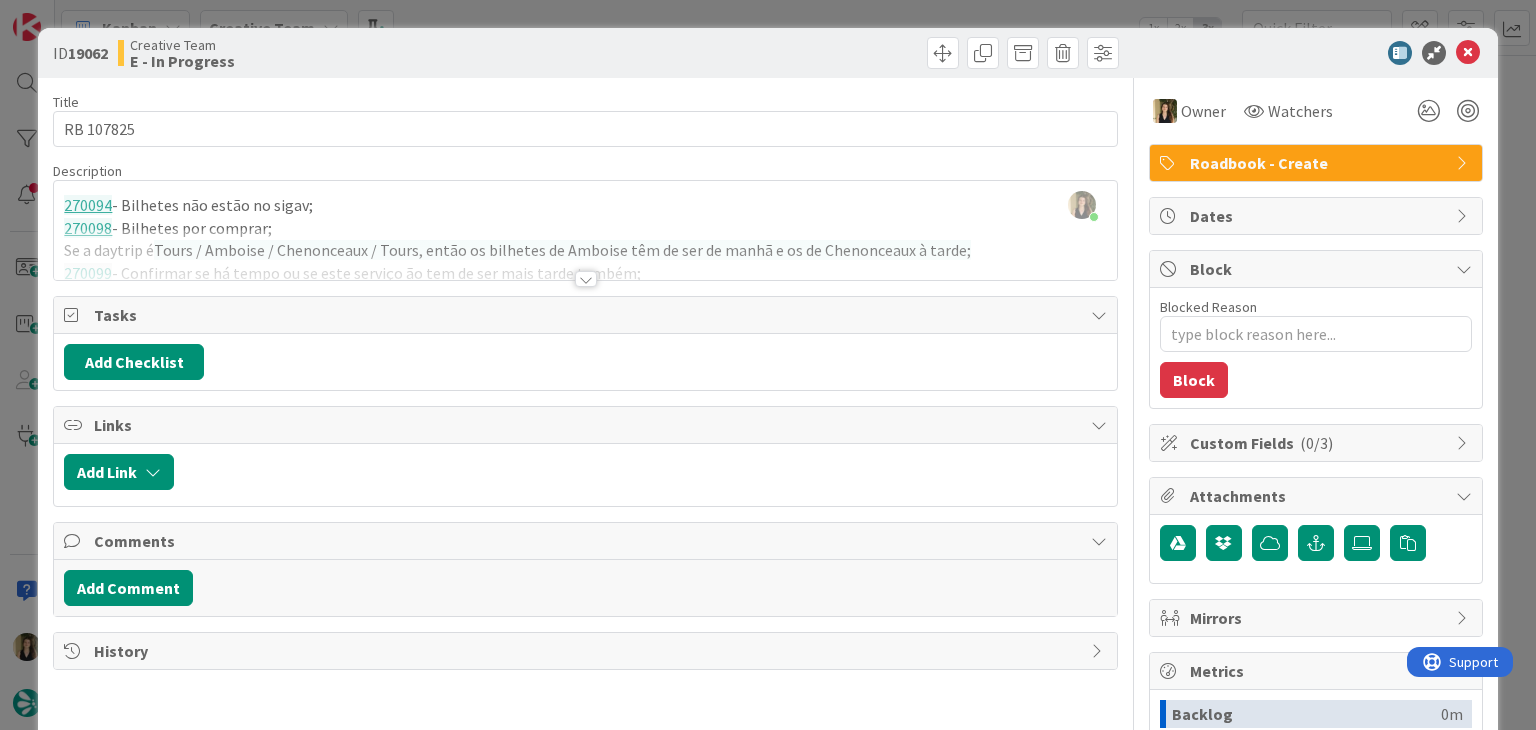 click at bounding box center [586, 279] 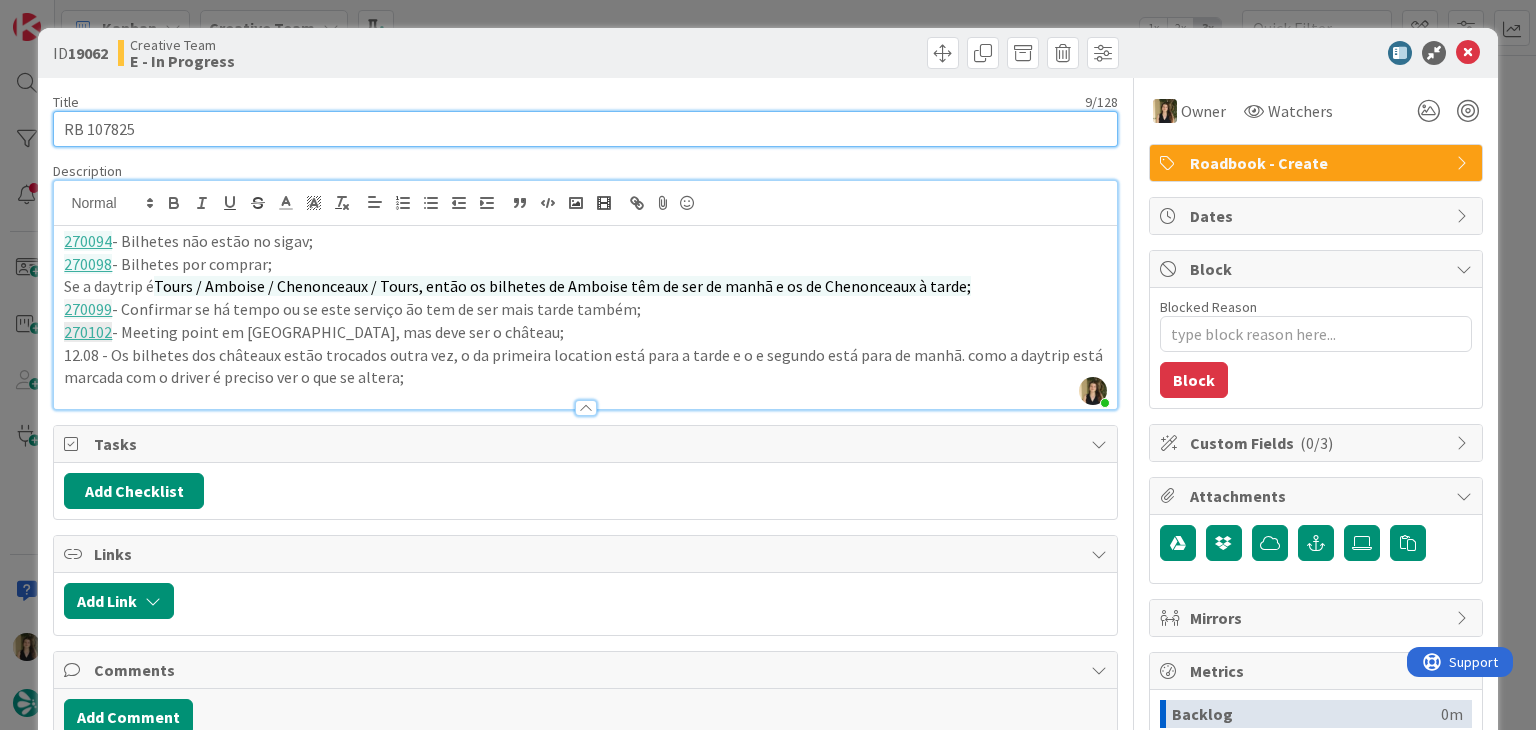 click on "RB 107825" at bounding box center [585, 129] 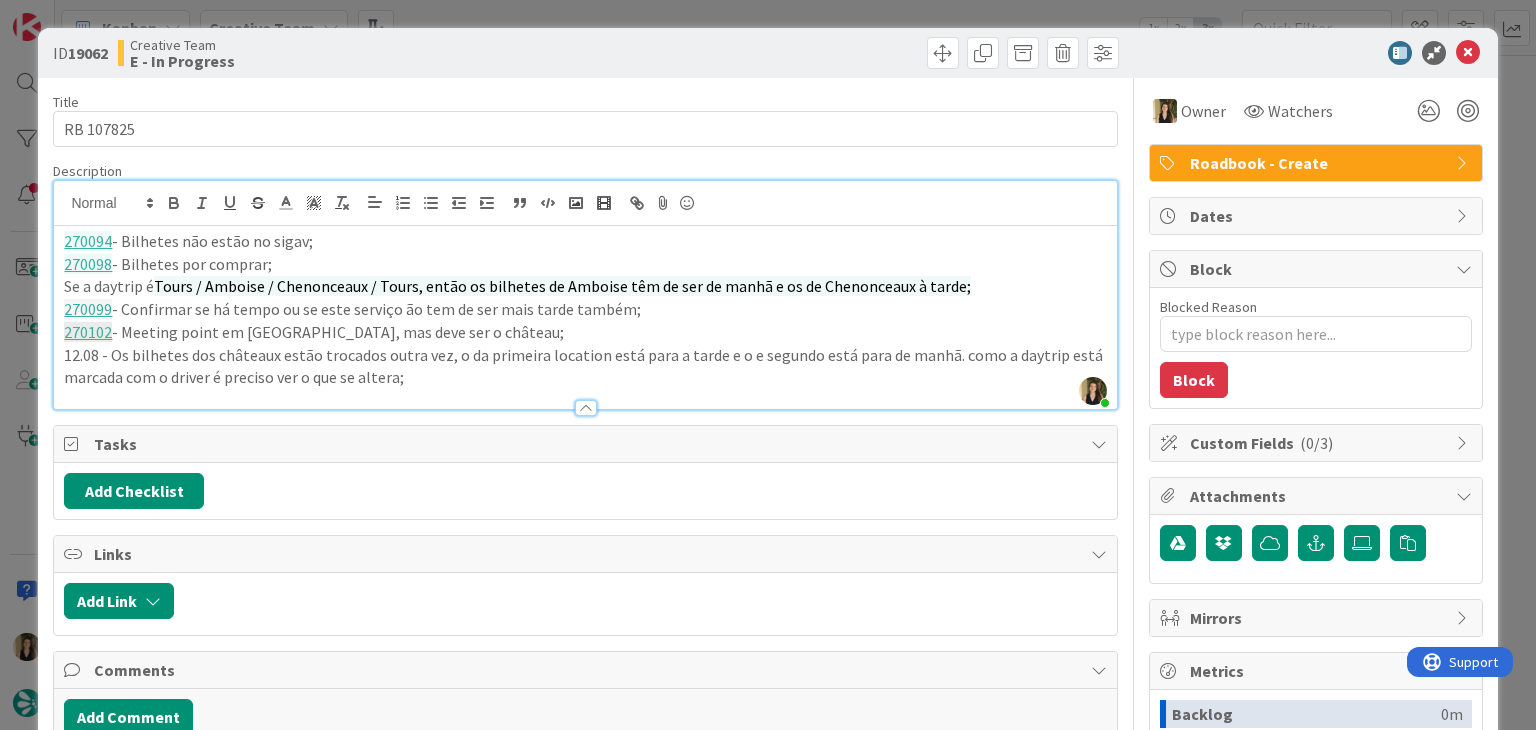 click on "ID  19062 Creative Team E - In Progress Title 9 / 128 RB 107825 Description [PERSON_NAME] just joined 270094  - Bilhetes não estão no sigav; 270098  - Bilhetes por comprar; Se a daytrip é  Tours / Amboise / Chenonceaux / Tours, então os bilhetes de Amboise têm de ser de manhã e os de Chenonceaux à tarde; 270099  - Confirmar se há tempo ou se este serviço ão tem de ser mais tarde também; 270102  - Meeting point em [GEOGRAPHIC_DATA], mas deve ser o château; 12.08 - Os bilhetes dos châteaux estão trocados outra vez, o da primeira location está para a tarde e o e segundo está para de manhã. como a daytrip está marcada com o driver é preciso ver o que se altera; Owner Watchers Roadbook - Create Tasks Add Checklist Links Add Link Comments Add Comment History Owner Watchers Roadbook - Create Dates Block Blocked Reason 0 / 256 Block Custom Fields ( 0/3 ) Attachments Mirrors Metrics Backlog 0m To Do 20m Buffer 0m In Progress 23m Total Time 43m Lead Time 43m Cycle Time 23m Blocked Time 0m Show Details" at bounding box center [768, 365] 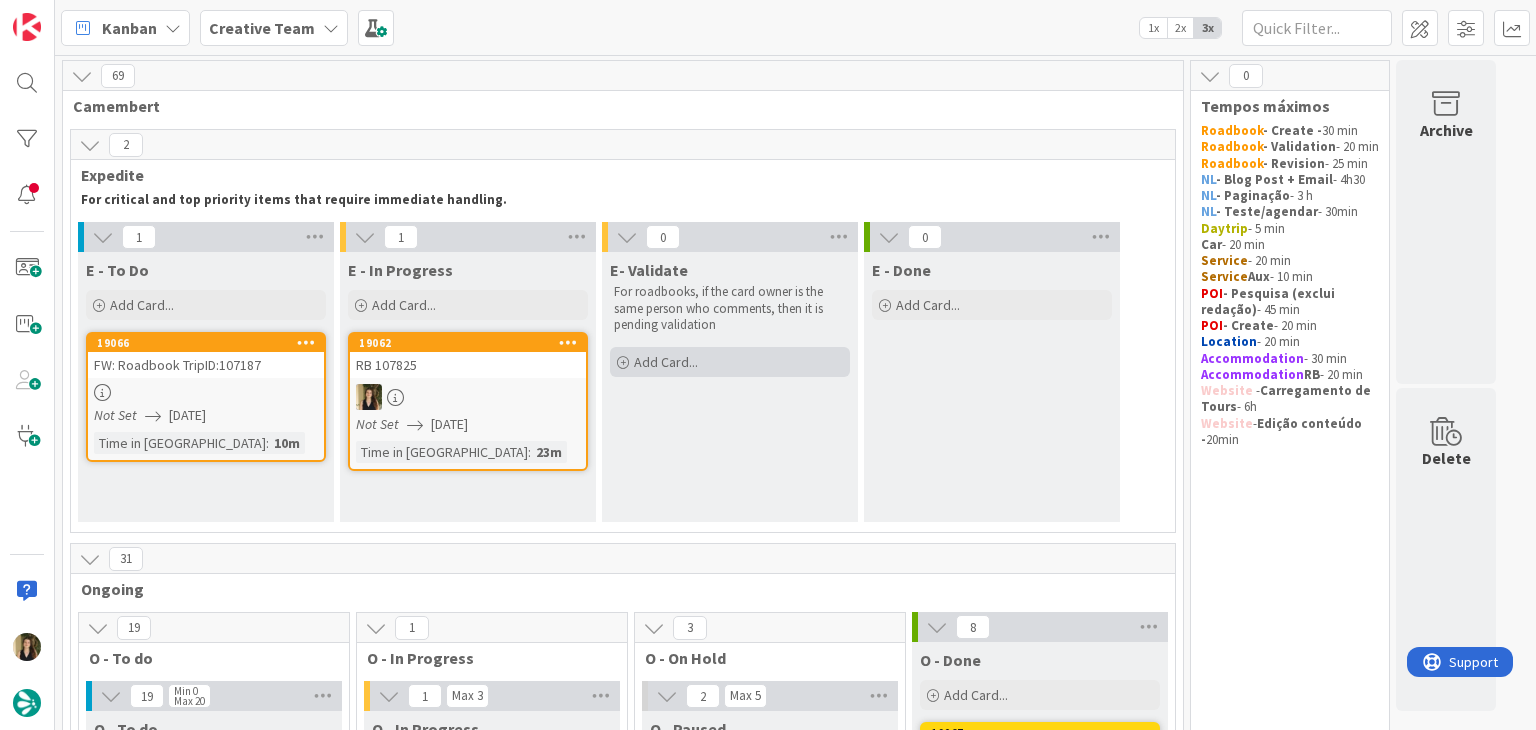 click on "Add Card..." at bounding box center [730, 362] 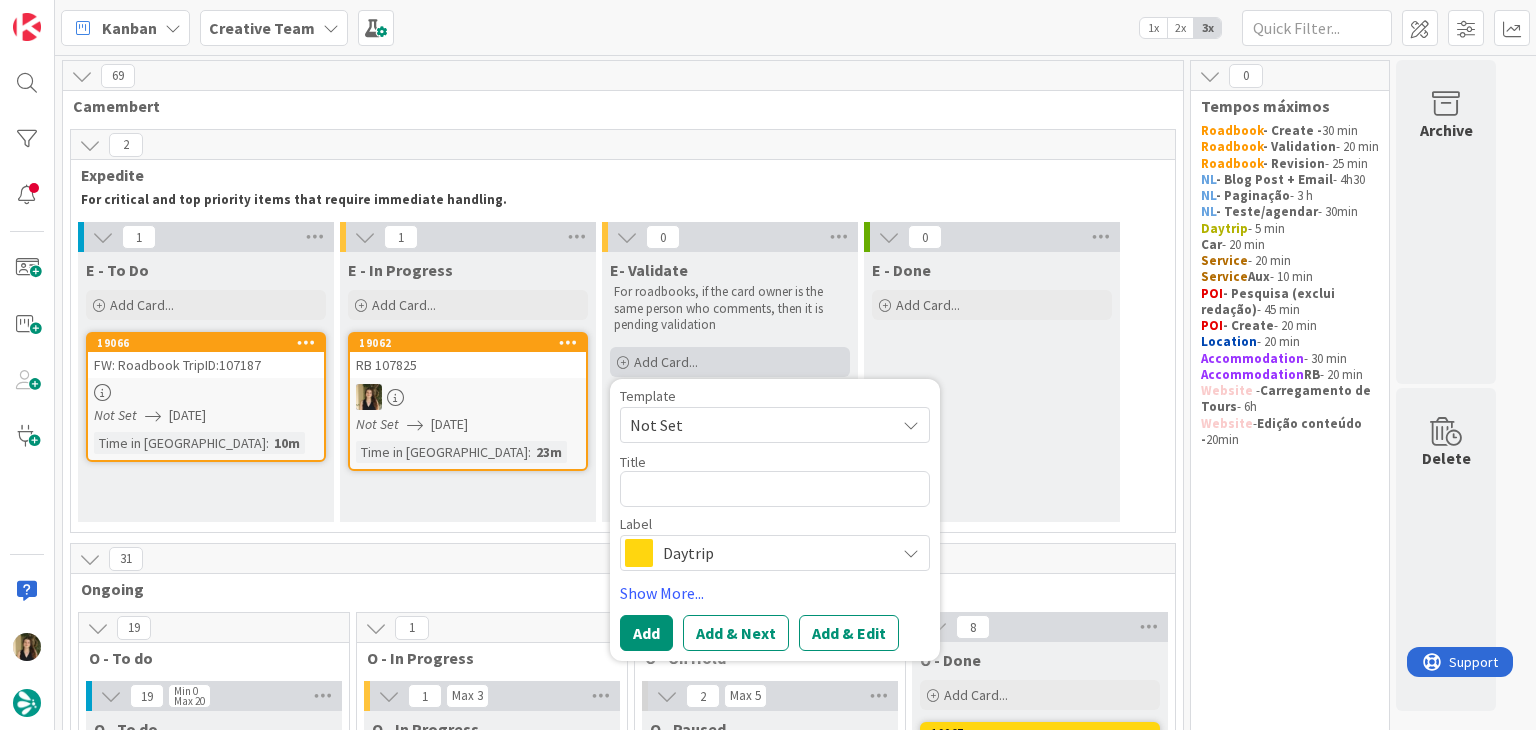 type on "x" 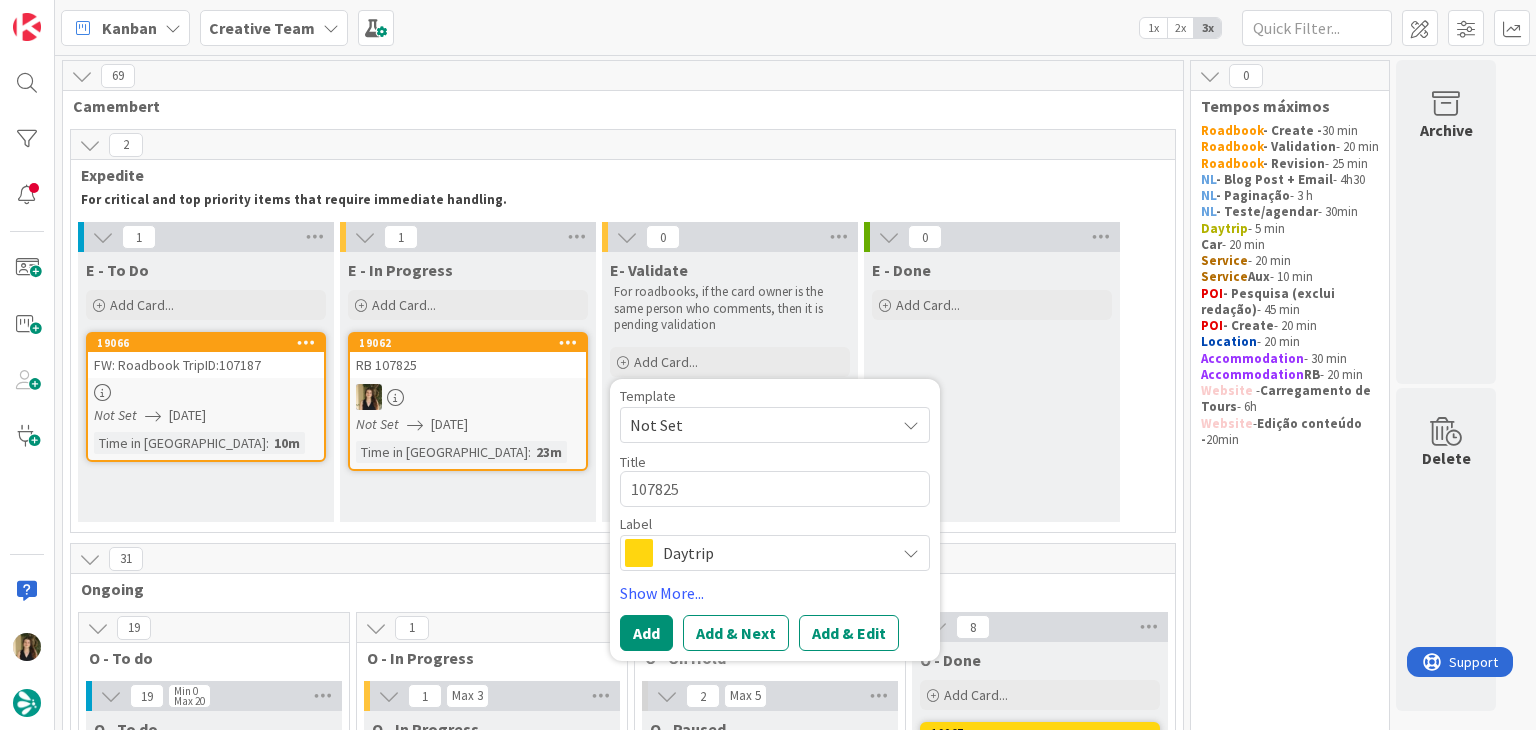 scroll, scrollTop: 0, scrollLeft: 0, axis: both 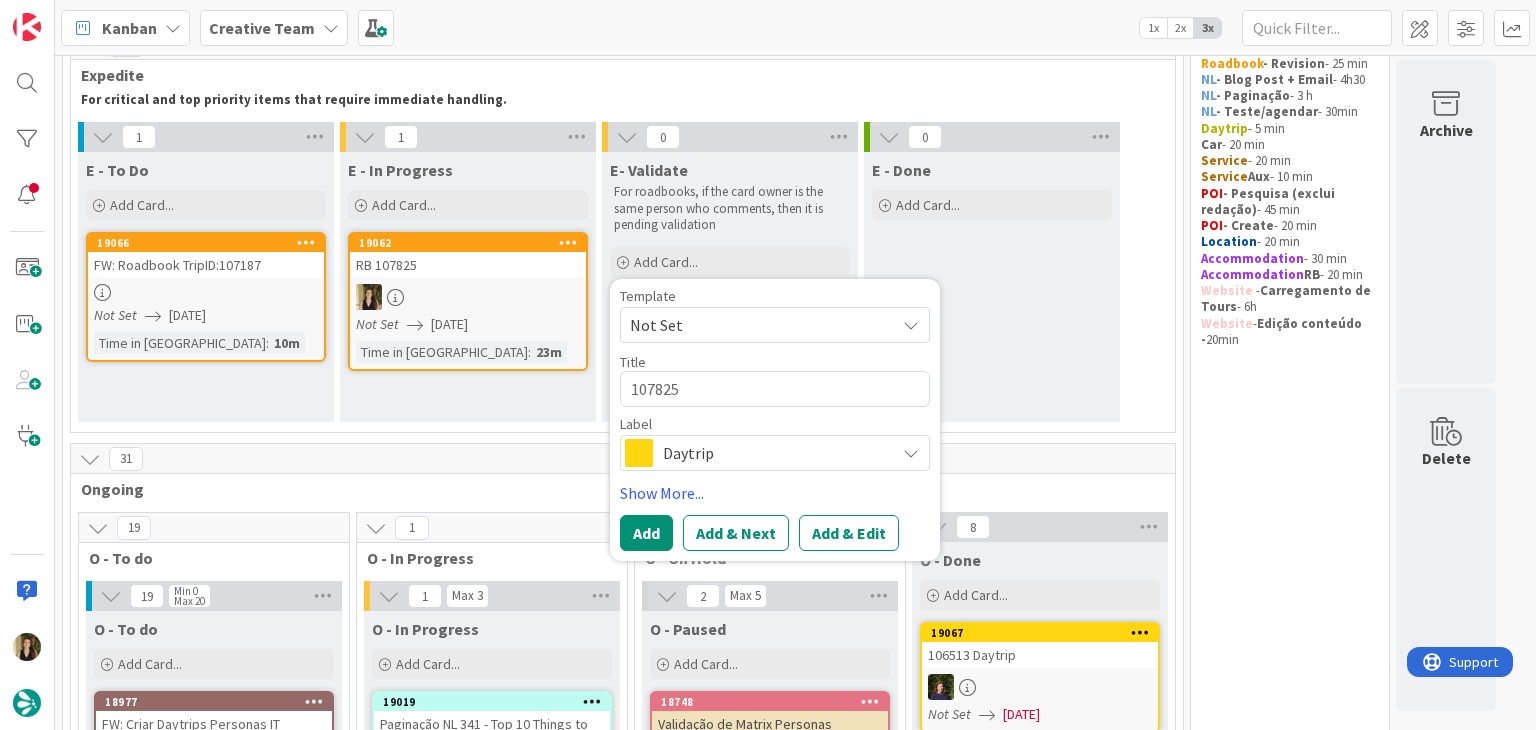 type on "x" 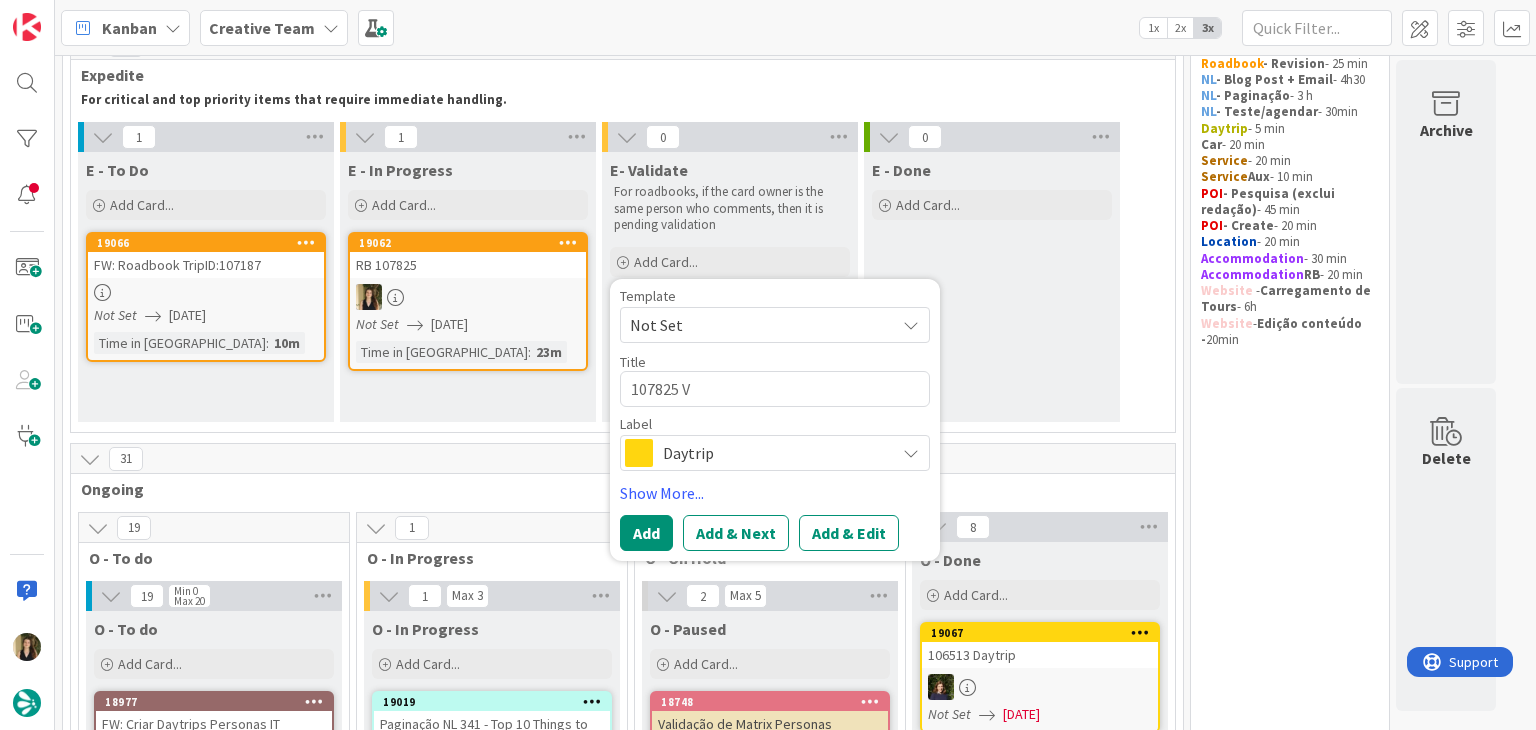 type on "x" 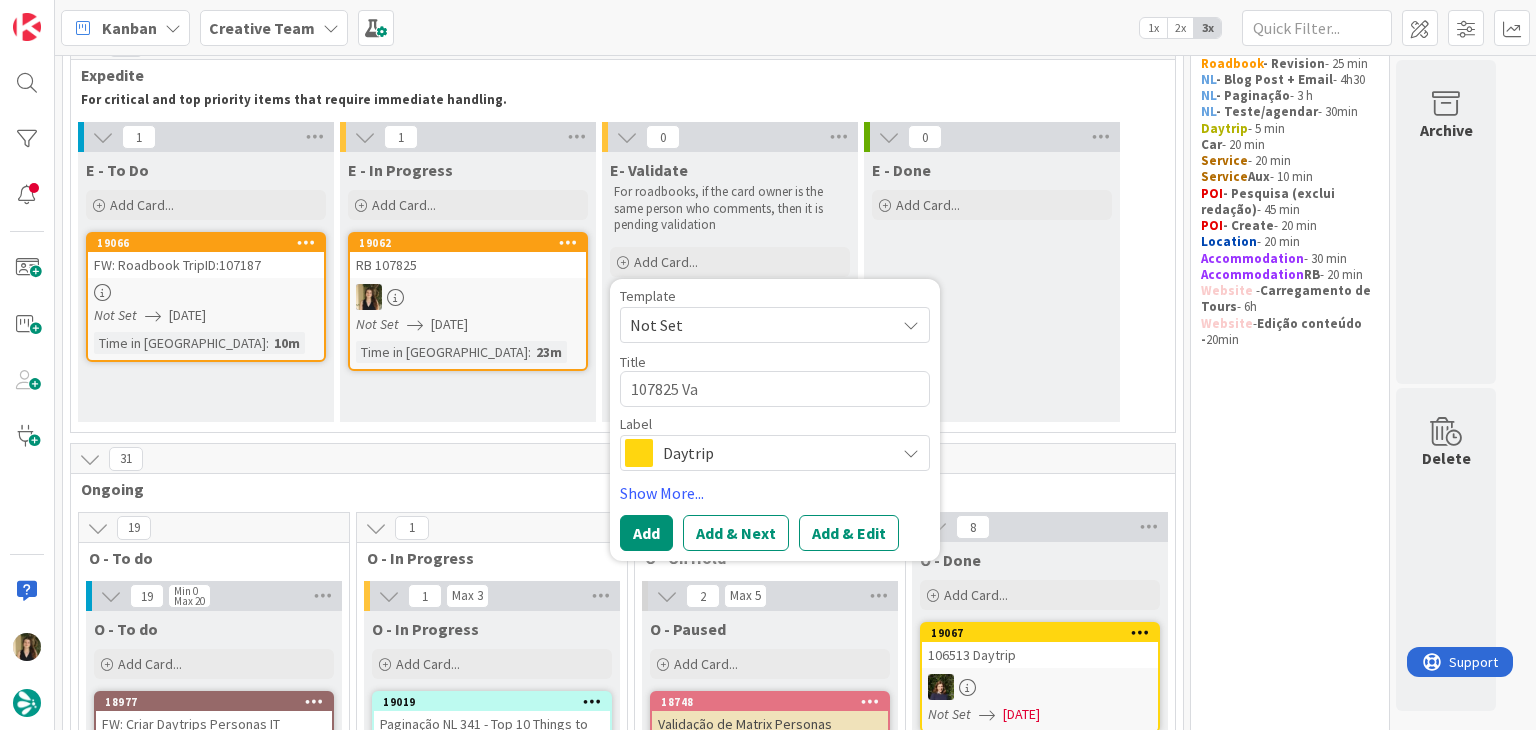 type on "x" 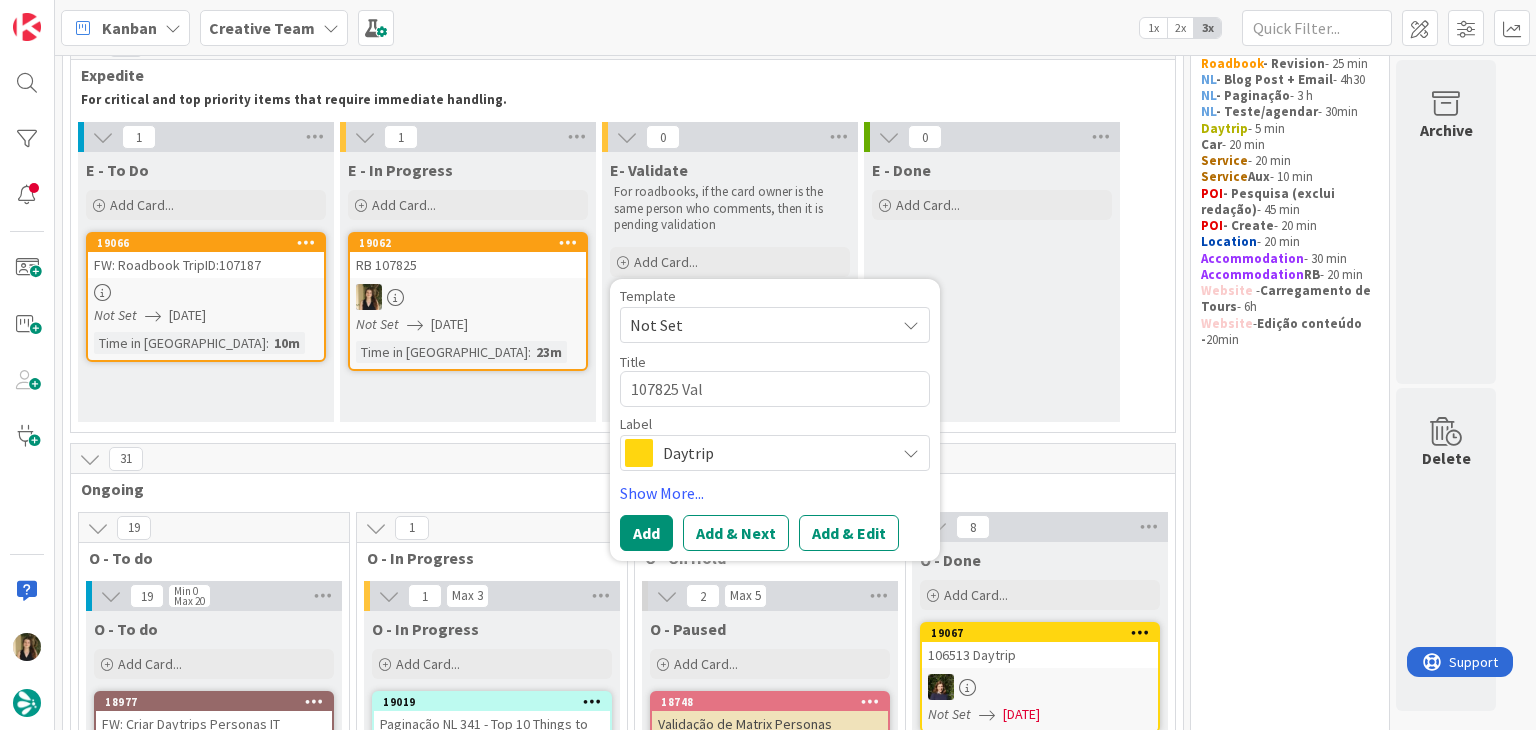 type on "x" 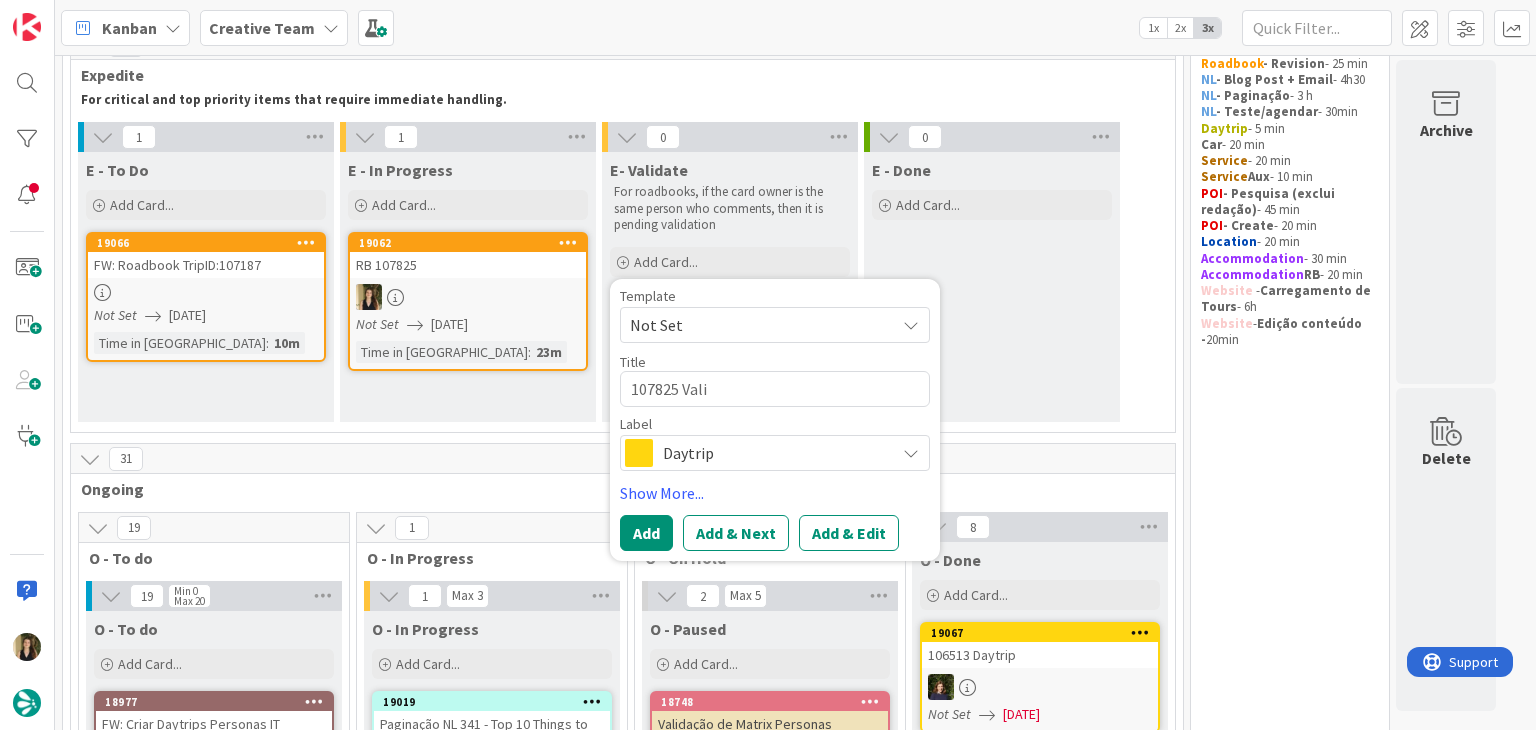 type on "x" 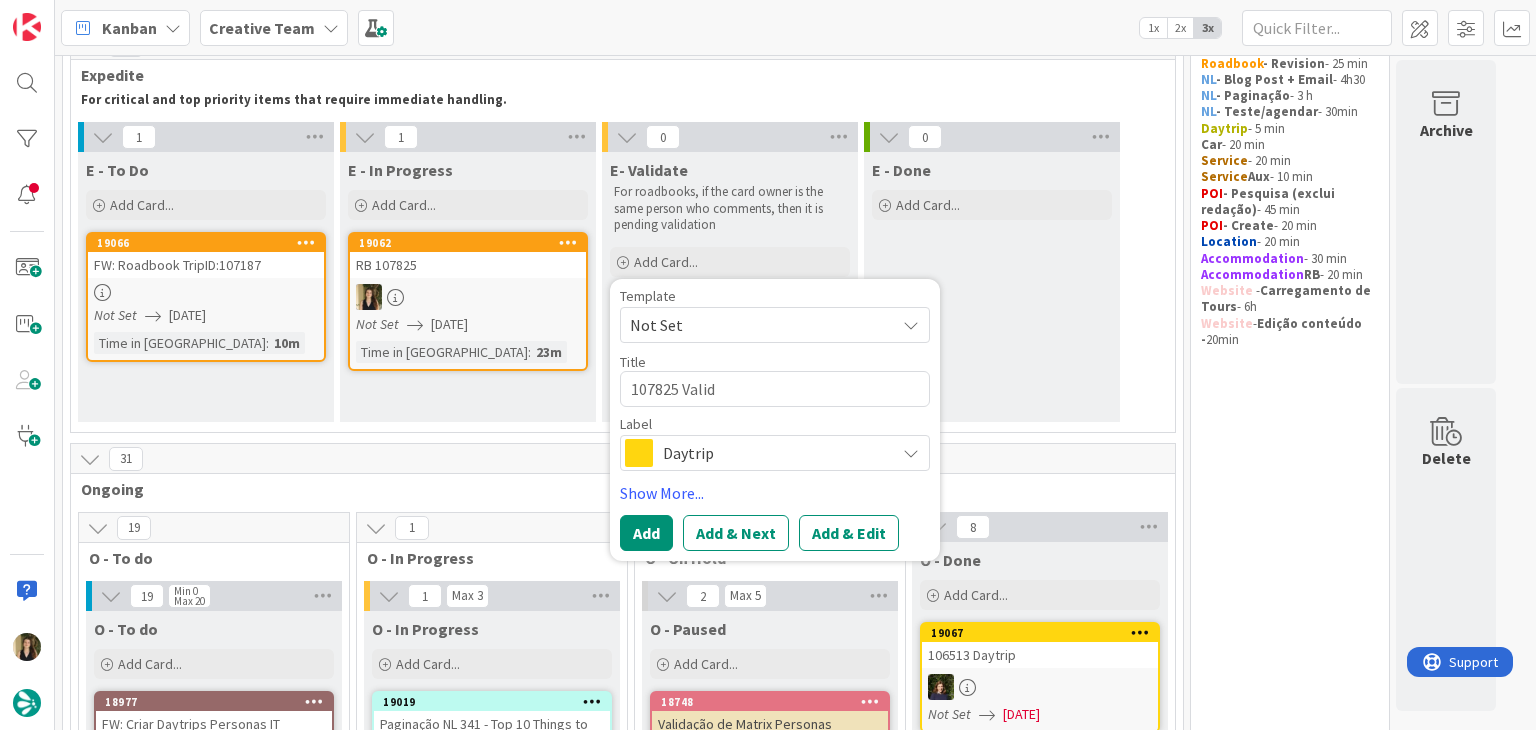 type on "x" 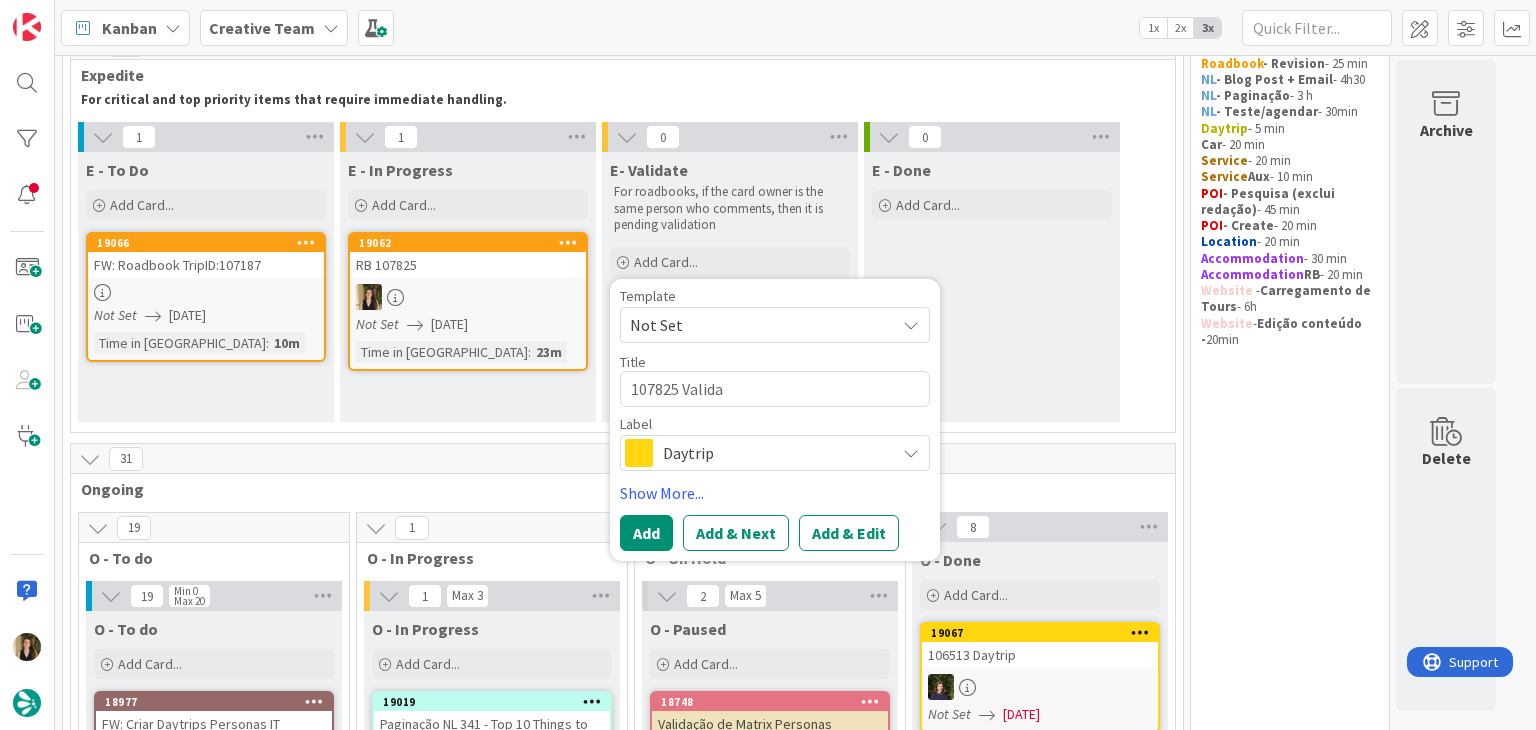 type on "x" 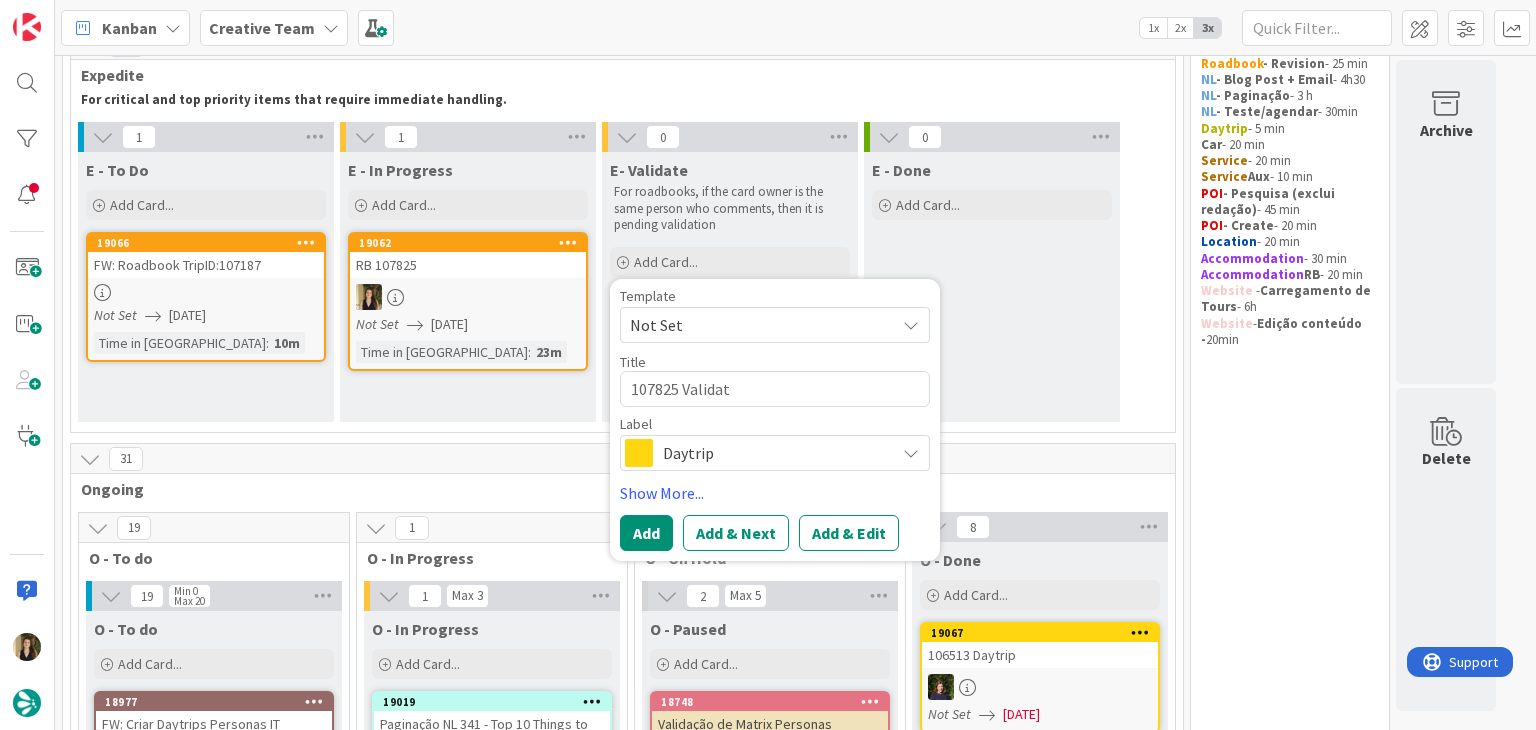 type on "x" 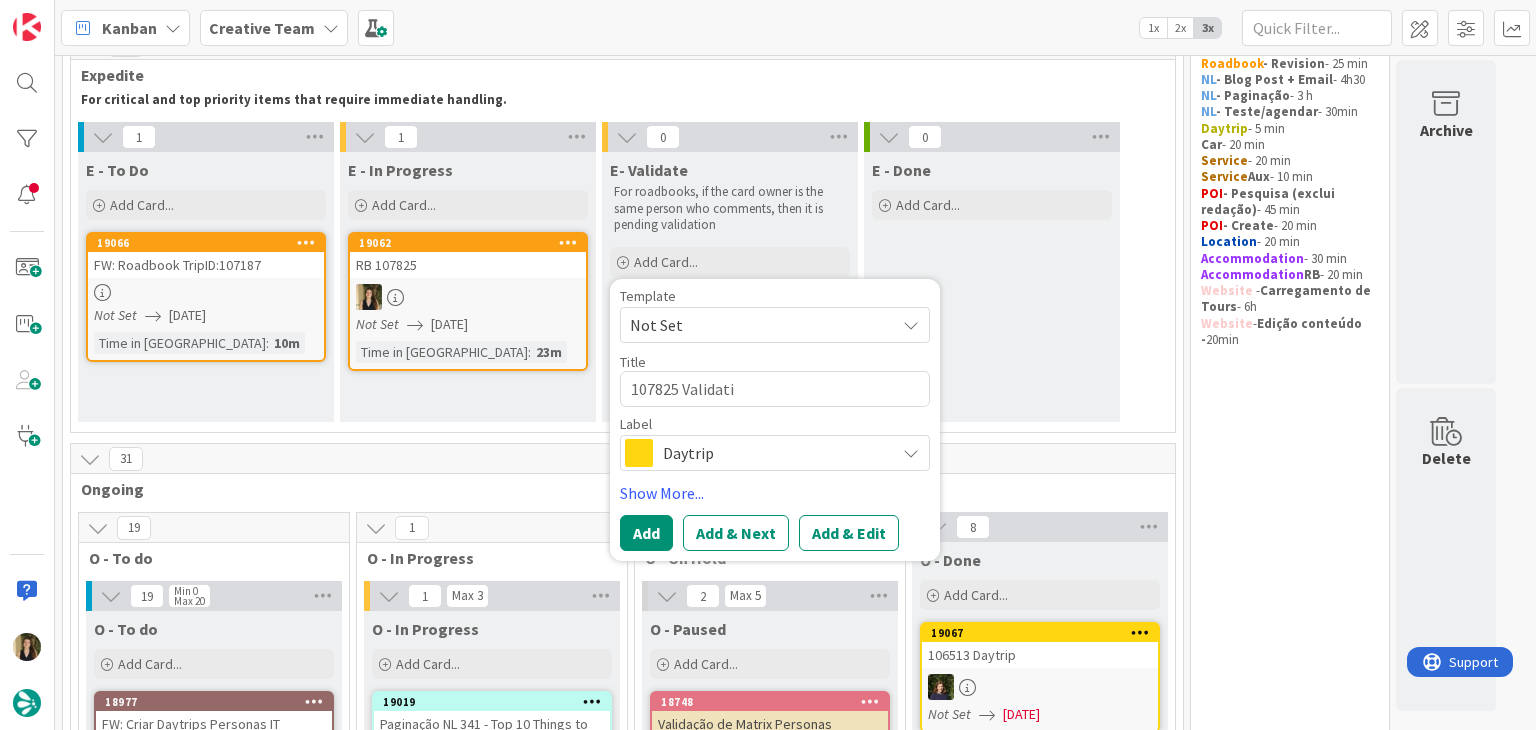 type on "x" 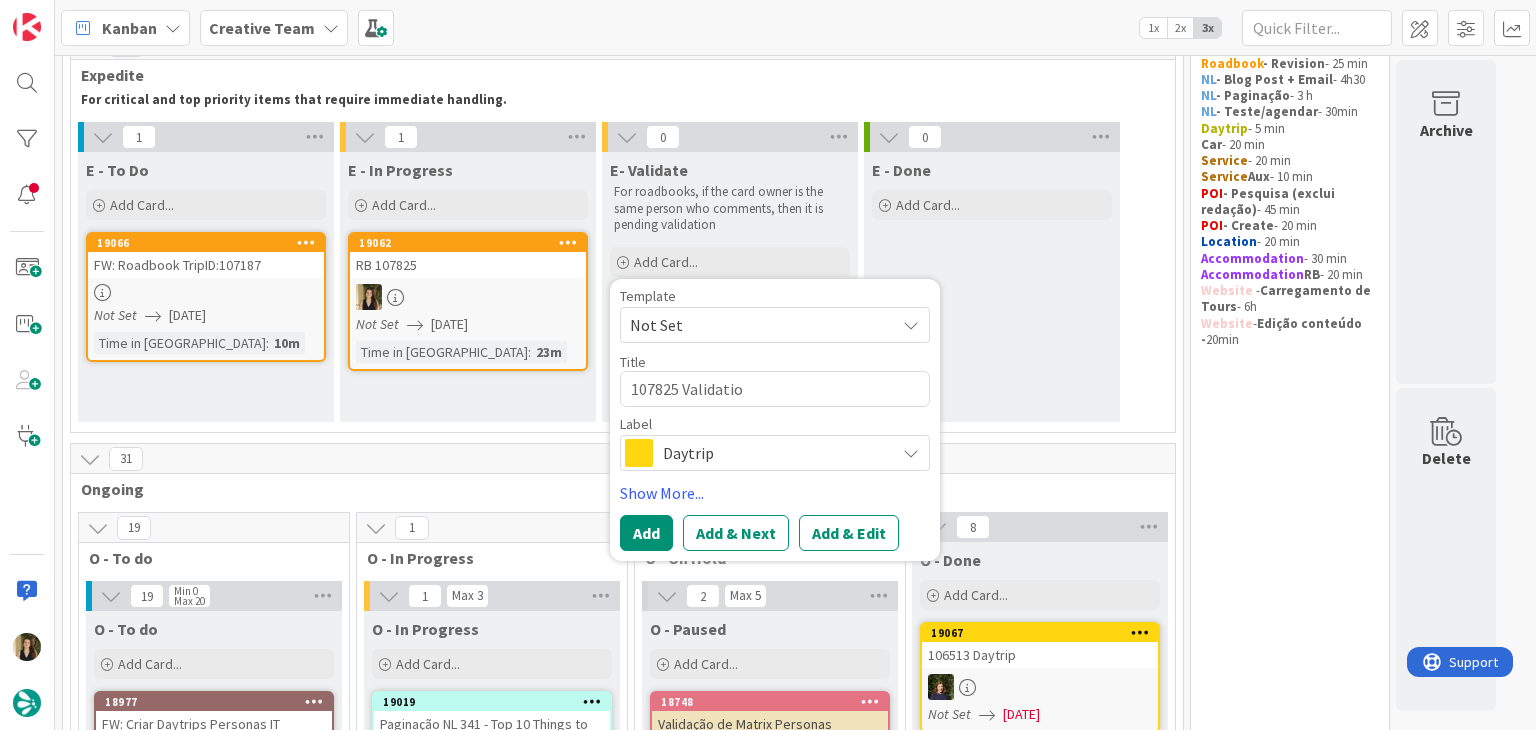 type on "x" 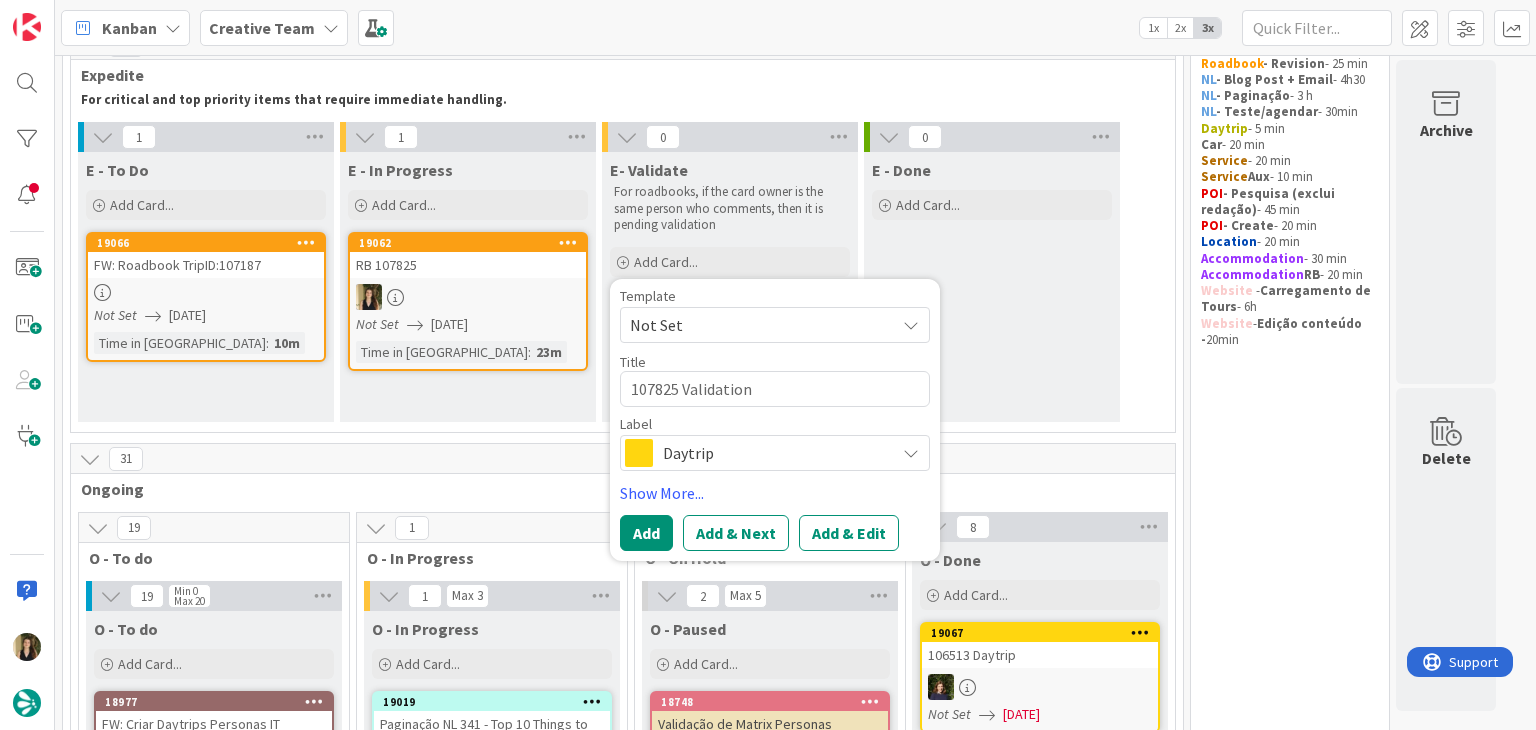 type on "107825 Validation" 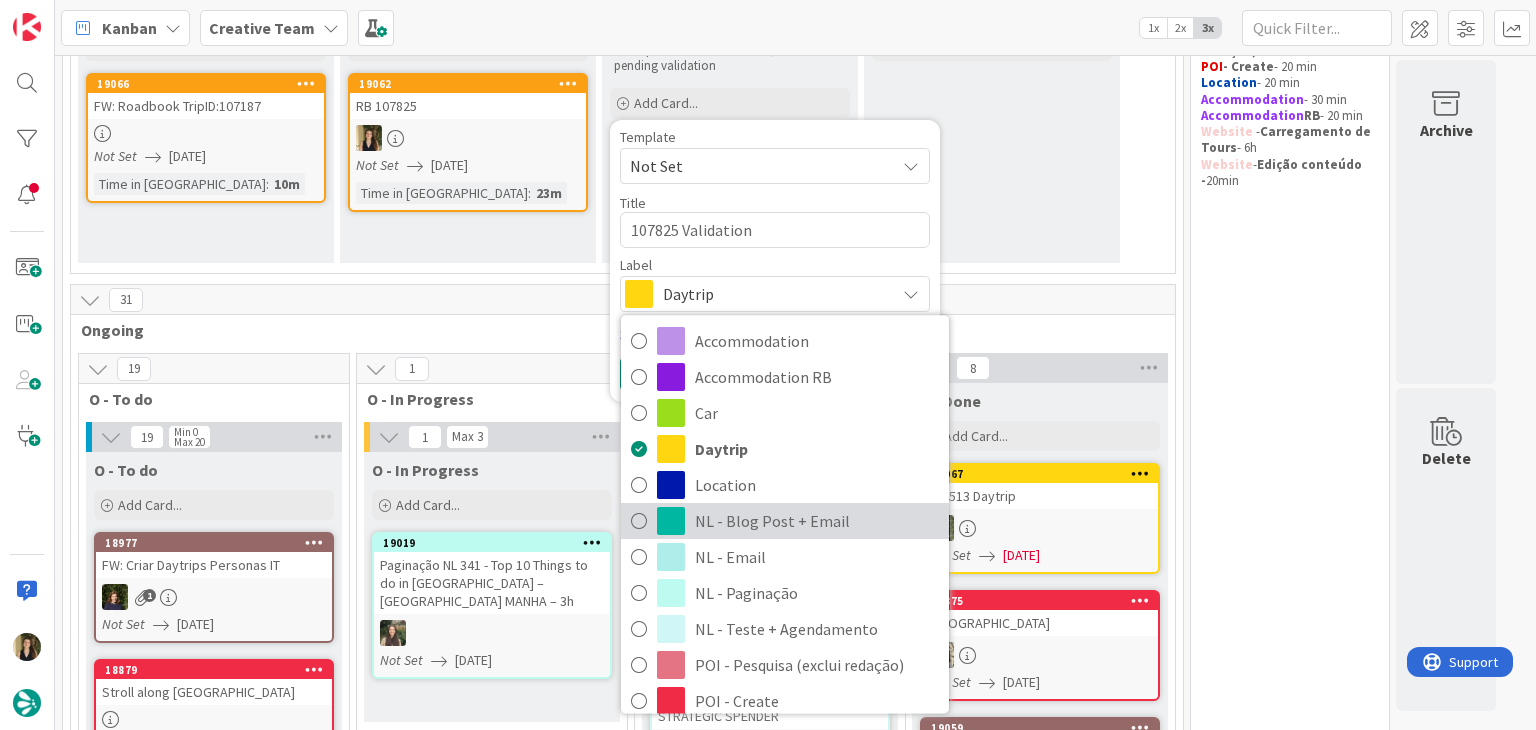 scroll, scrollTop: 300, scrollLeft: 0, axis: vertical 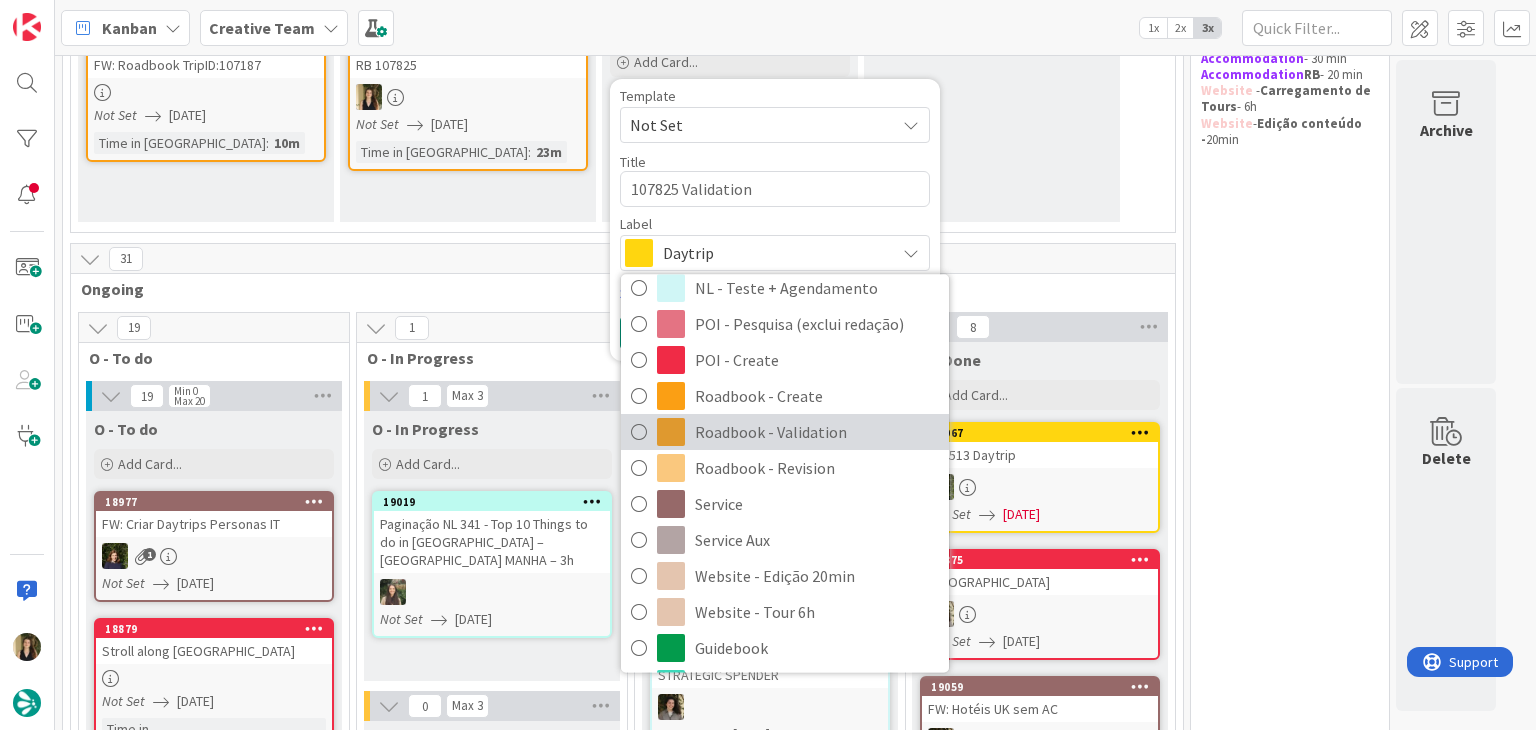 click on "Roadbook - Validation" at bounding box center [817, 432] 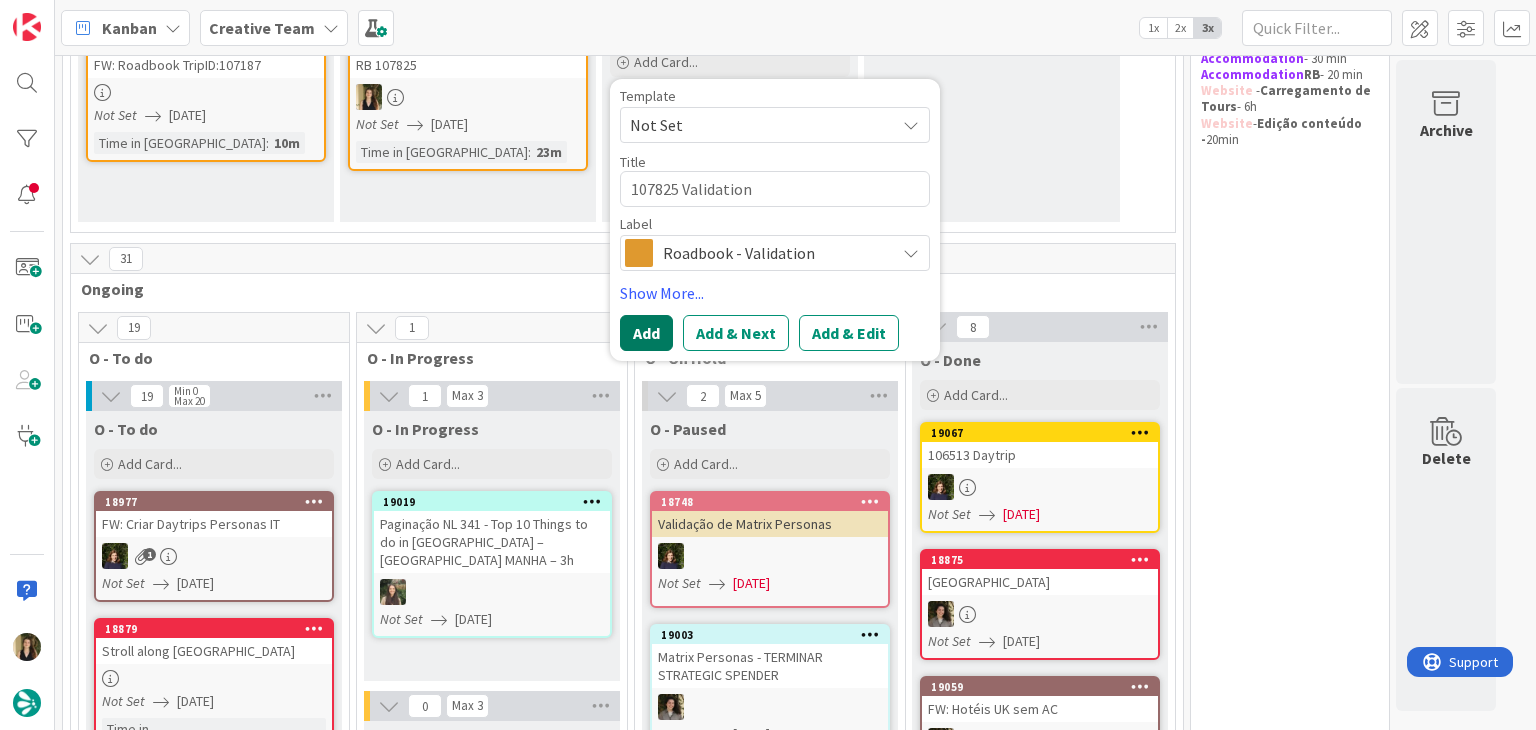 click on "Add" at bounding box center (646, 333) 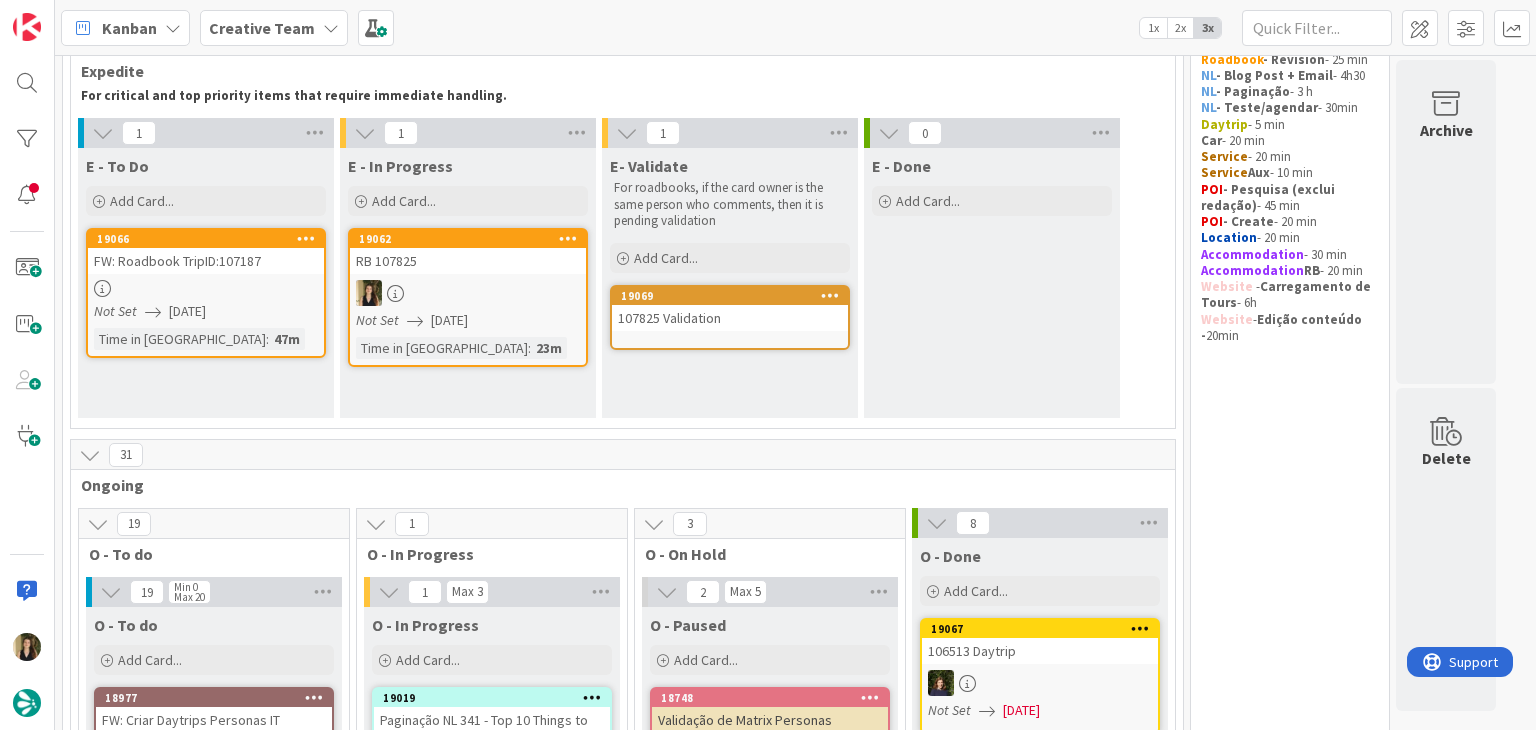 scroll, scrollTop: 100, scrollLeft: 0, axis: vertical 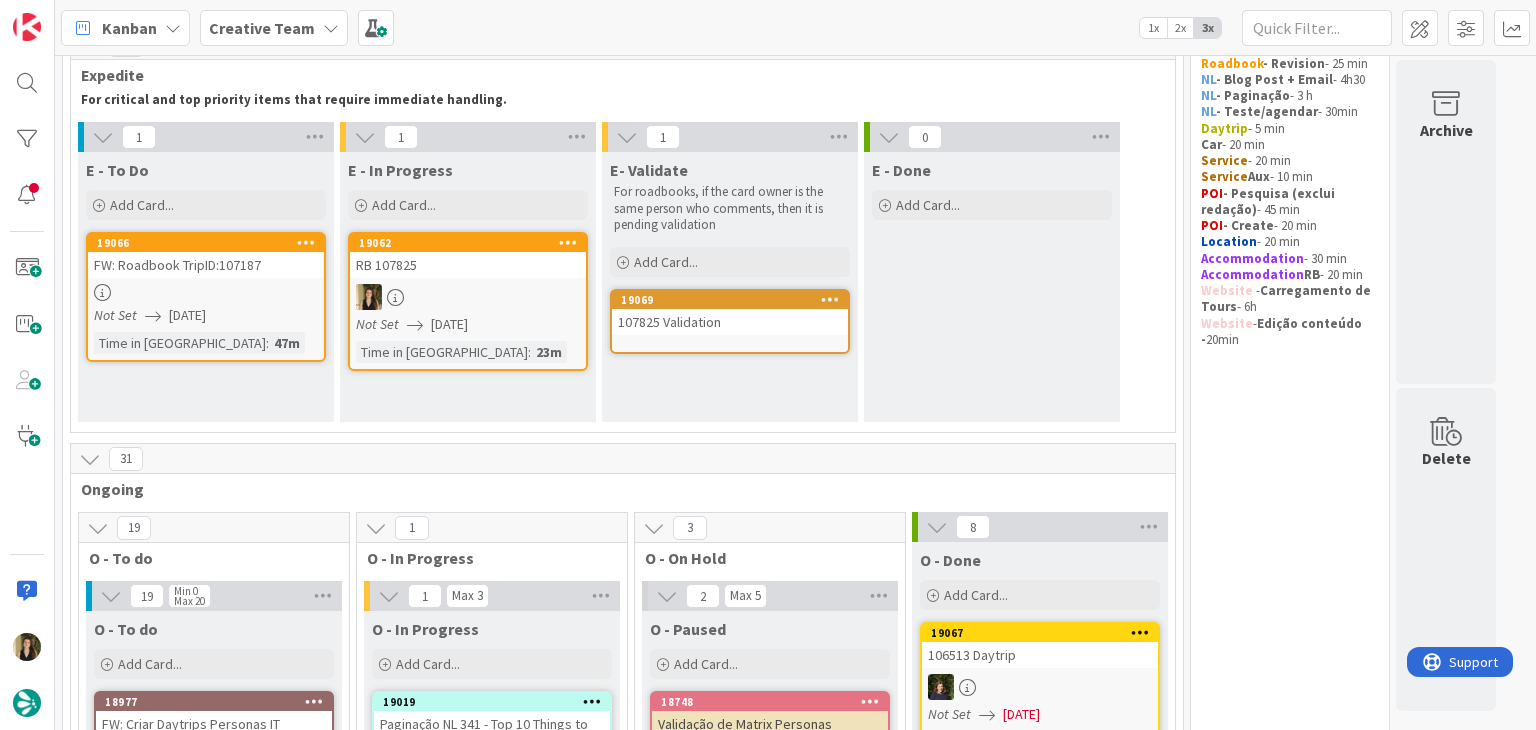 click on "Not Set [DATE]" at bounding box center [471, 324] 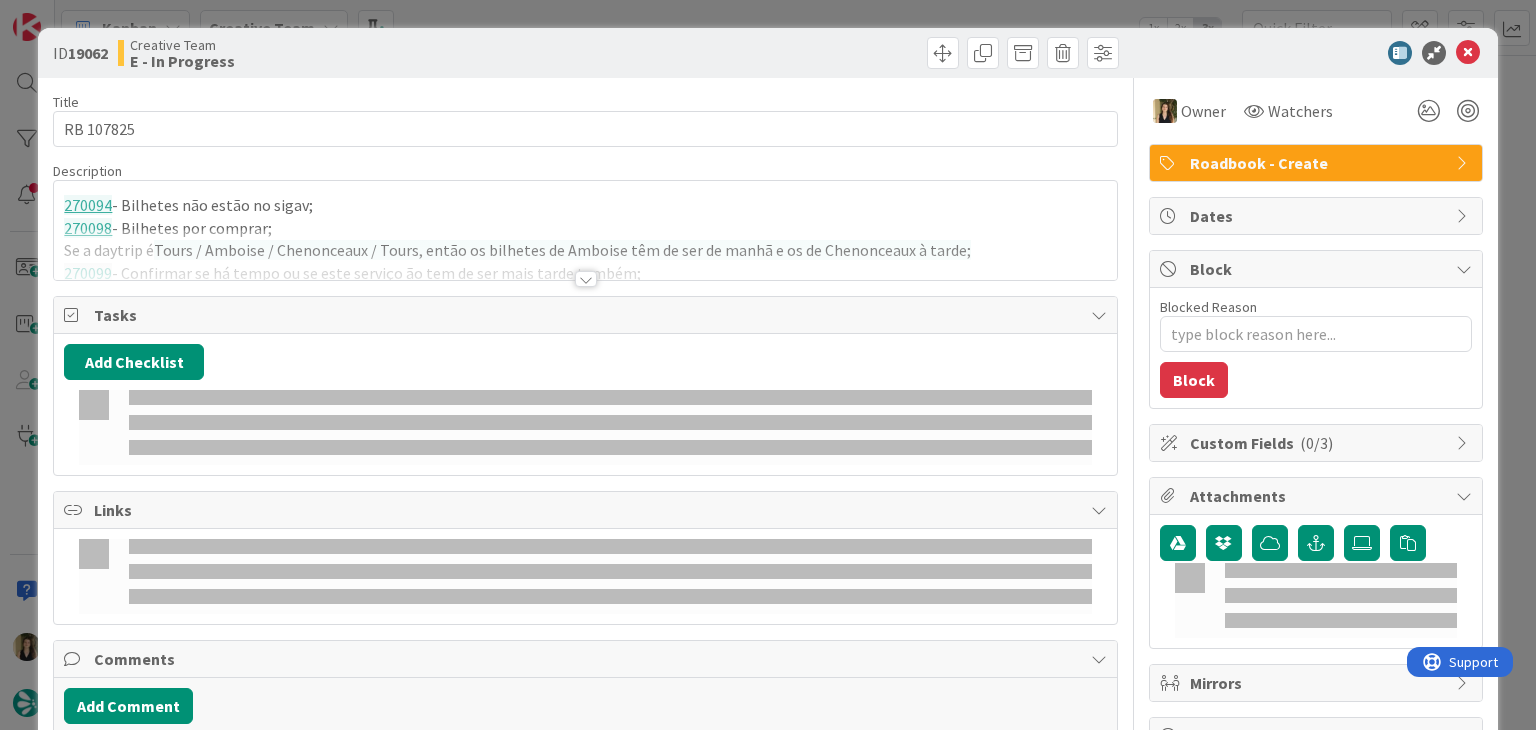 scroll, scrollTop: 0, scrollLeft: 0, axis: both 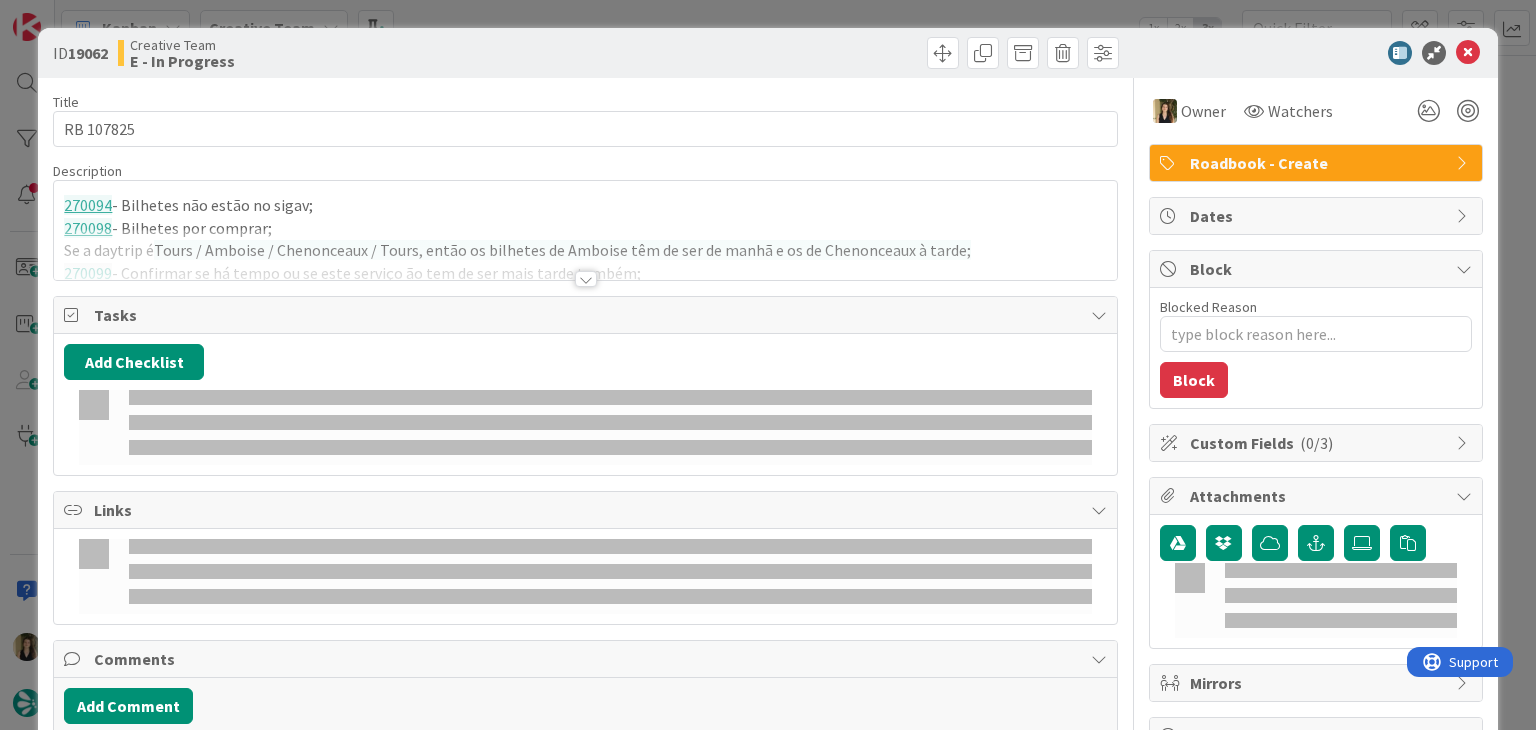 type on "x" 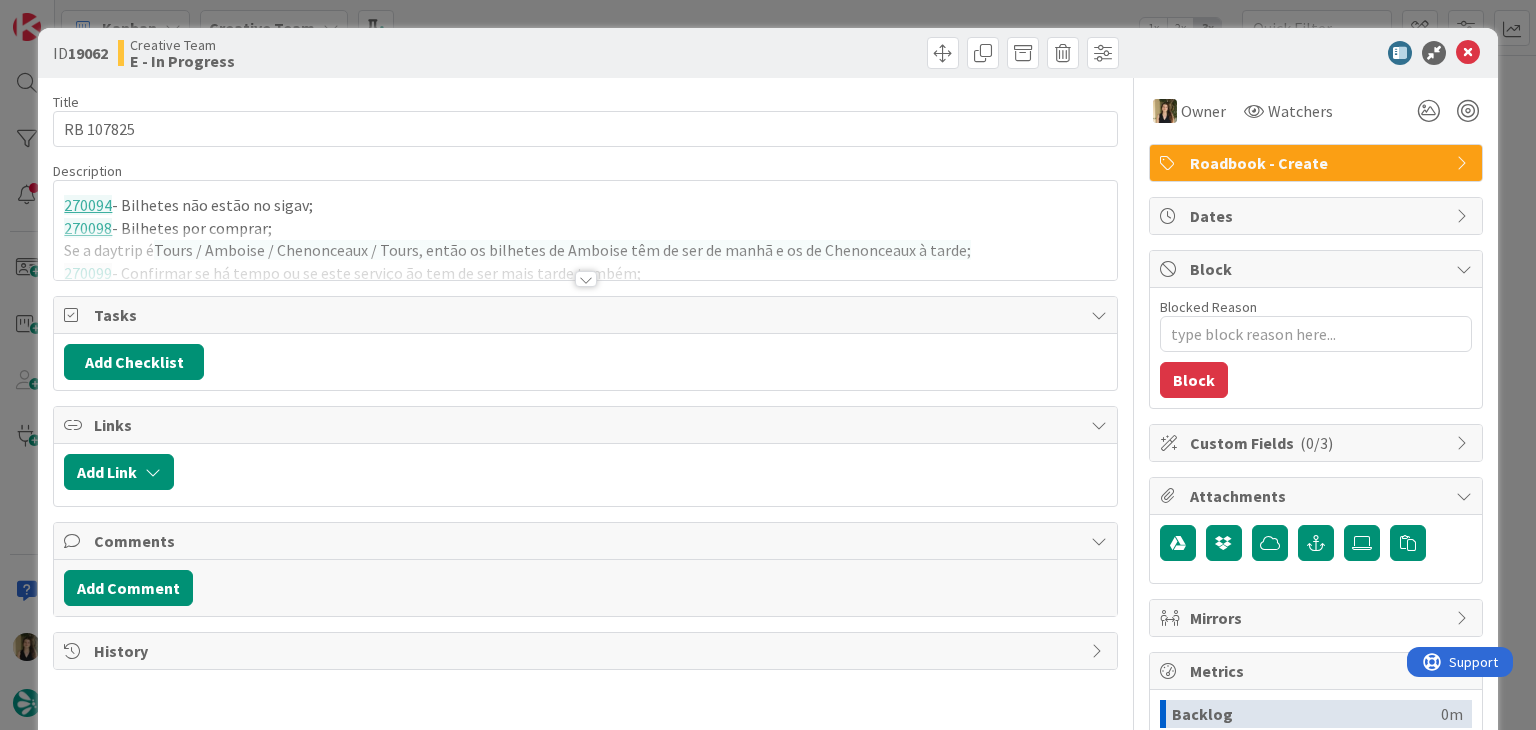 scroll, scrollTop: 0, scrollLeft: 0, axis: both 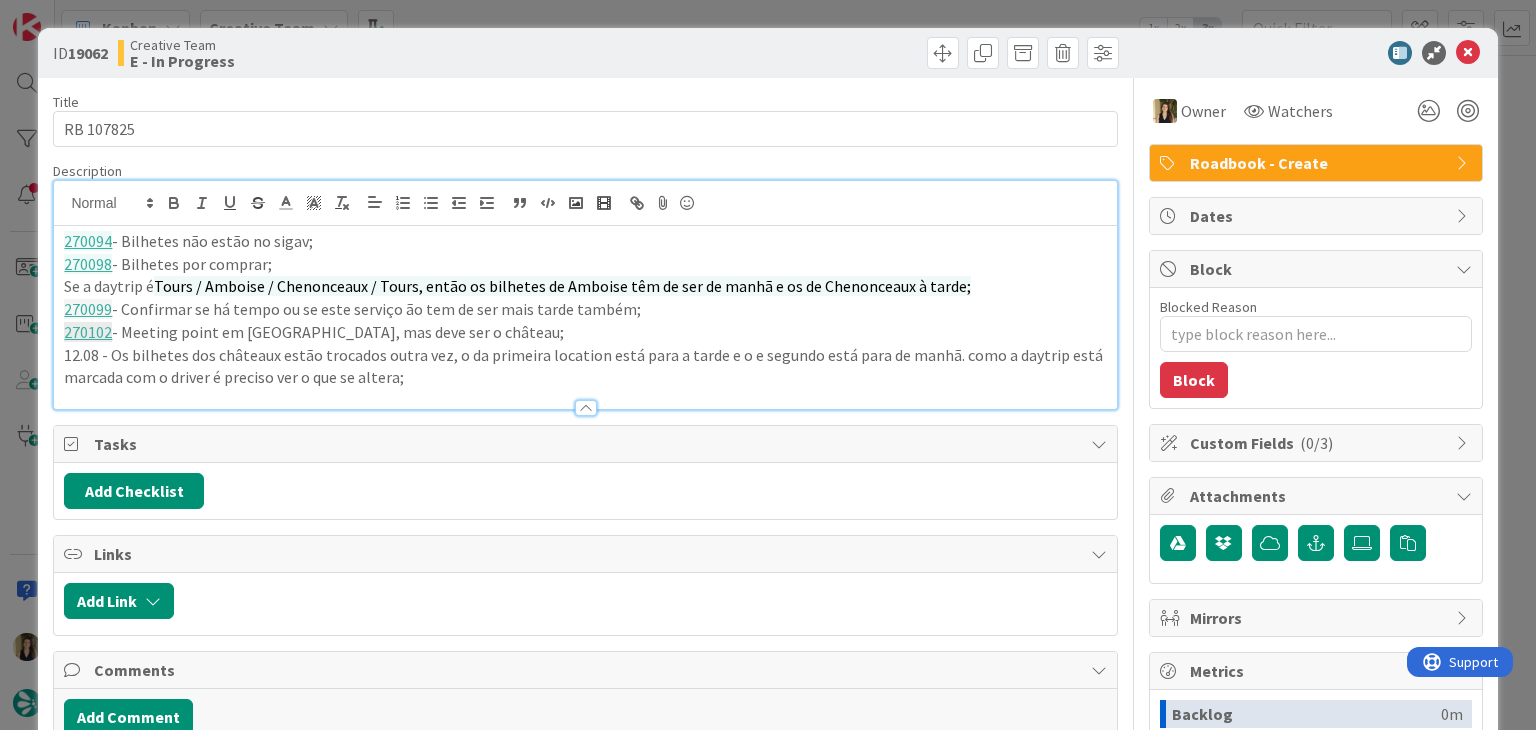 click on "12.08 - Os bilhetes dos châteaux estão trocados outra vez, o da primeira location está para a tarde e o e segundo está para de manhã. como a daytrip está marcada com o driver é preciso ver o que se altera;" at bounding box center (585, 366) 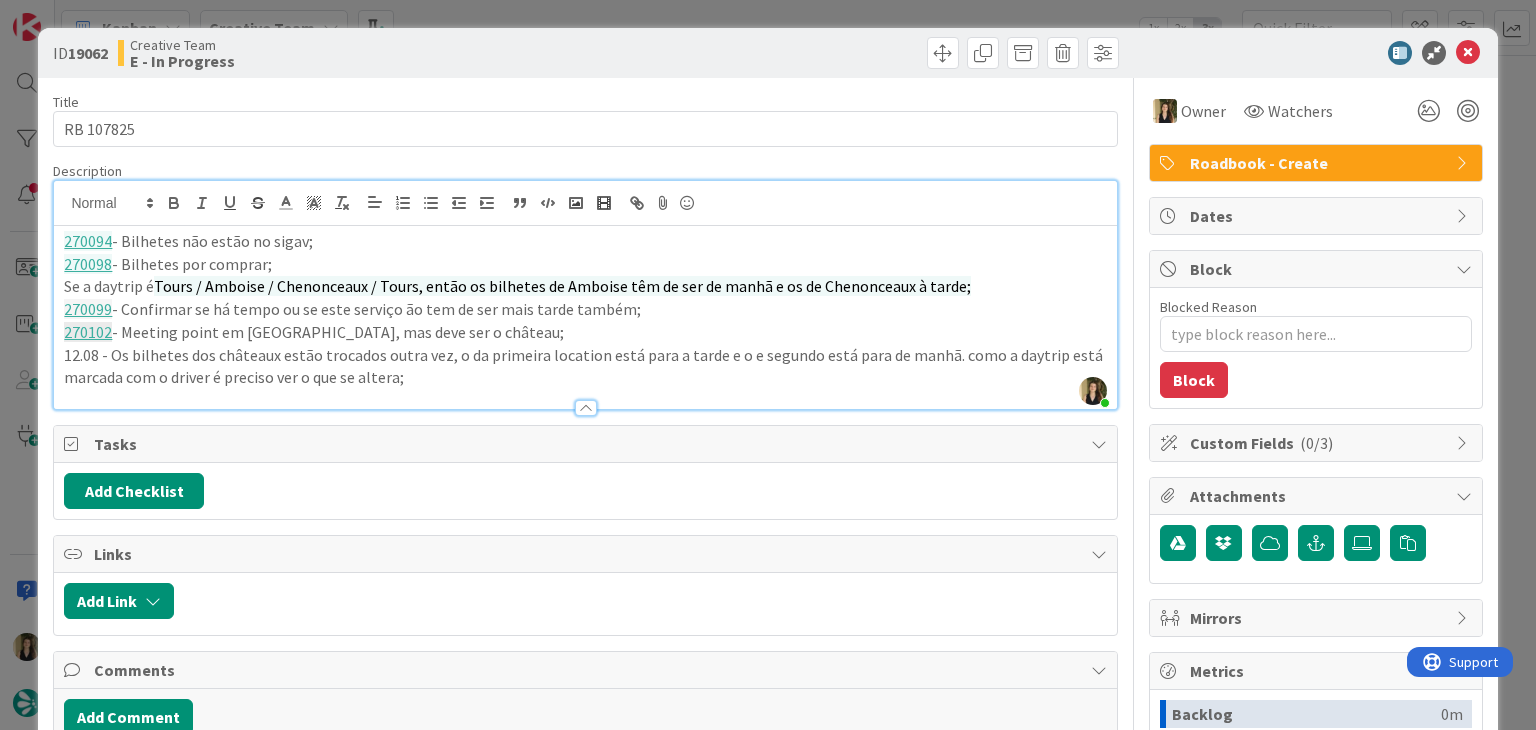 type 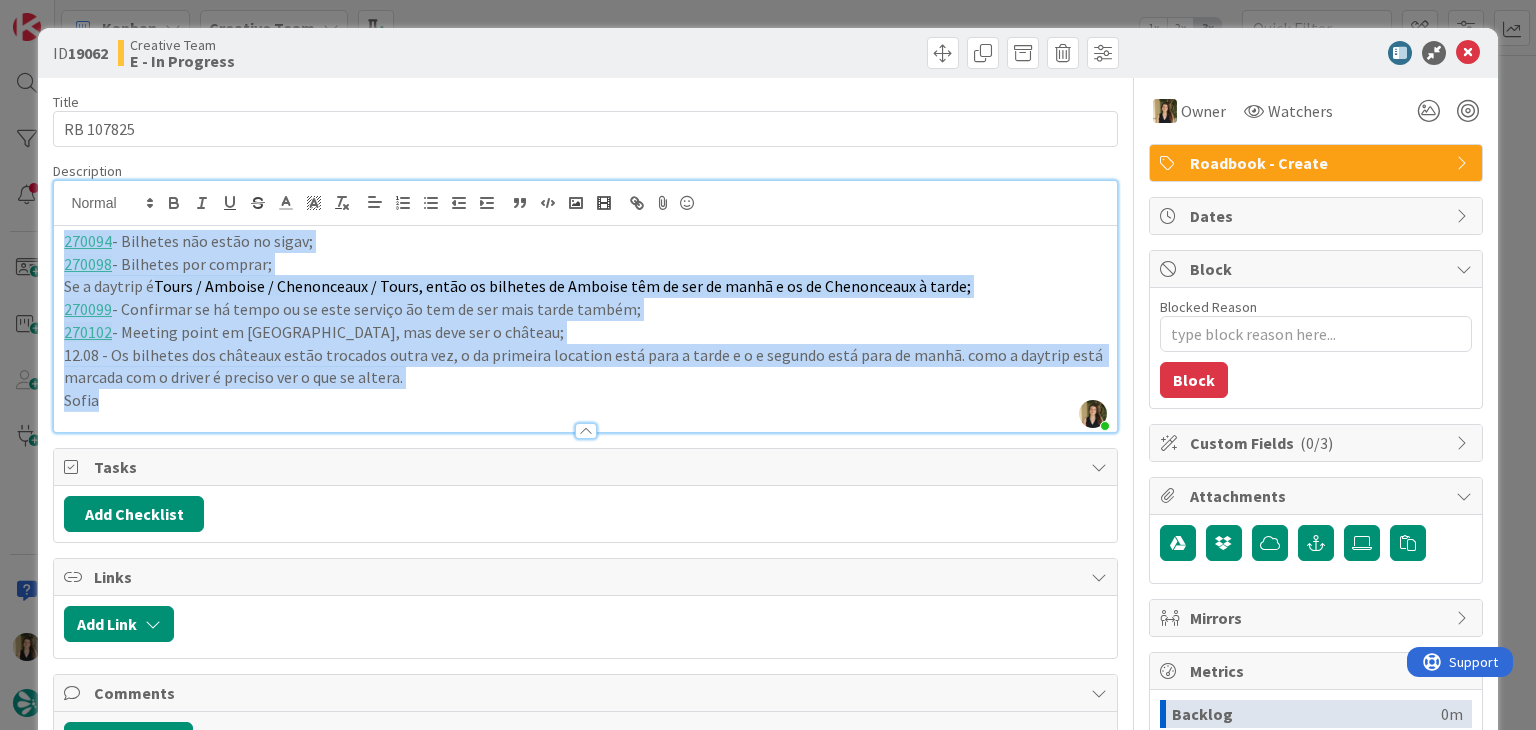 drag, startPoint x: 108, startPoint y: 401, endPoint x: 55, endPoint y: 233, distance: 176.16185 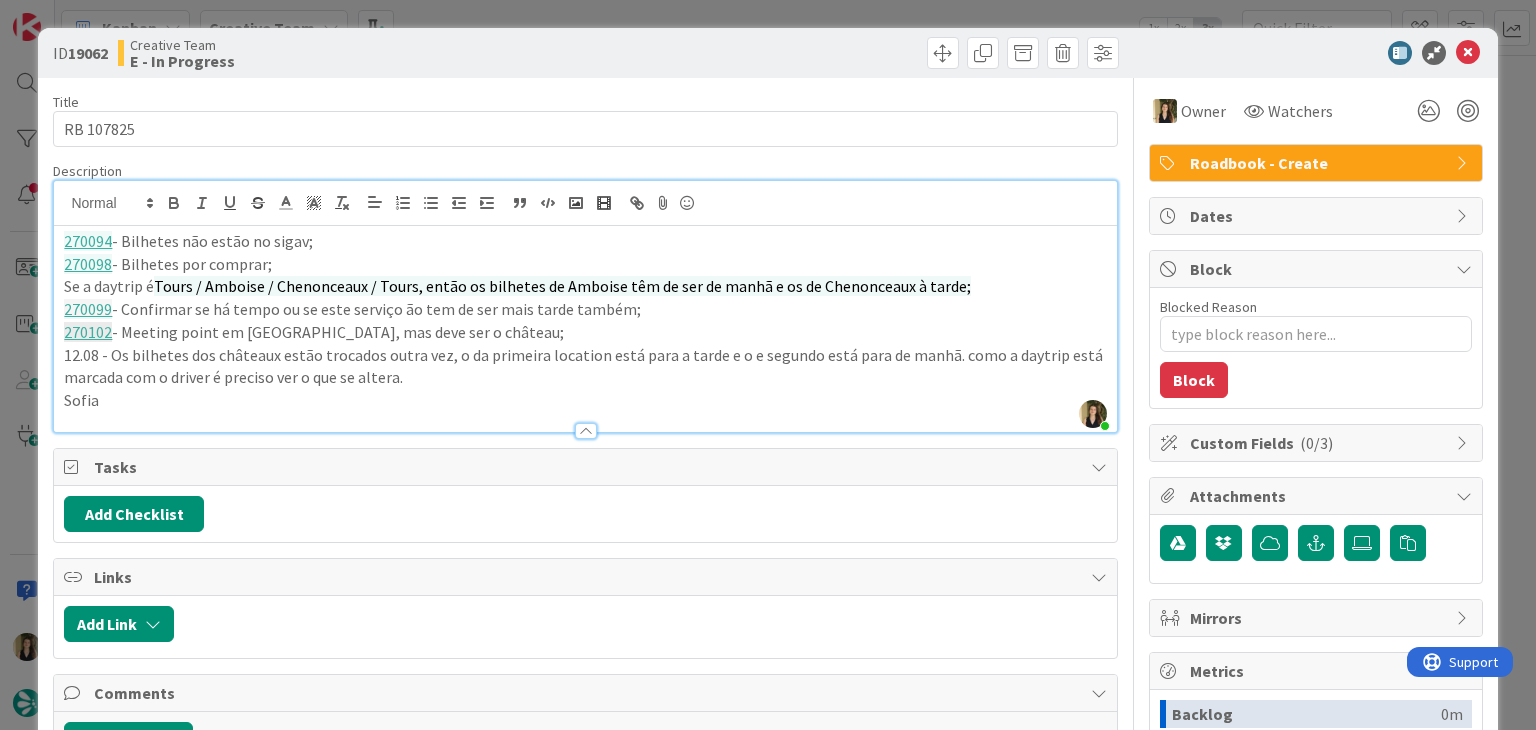 click on "Creative Team E - In Progress" at bounding box center [349, 53] 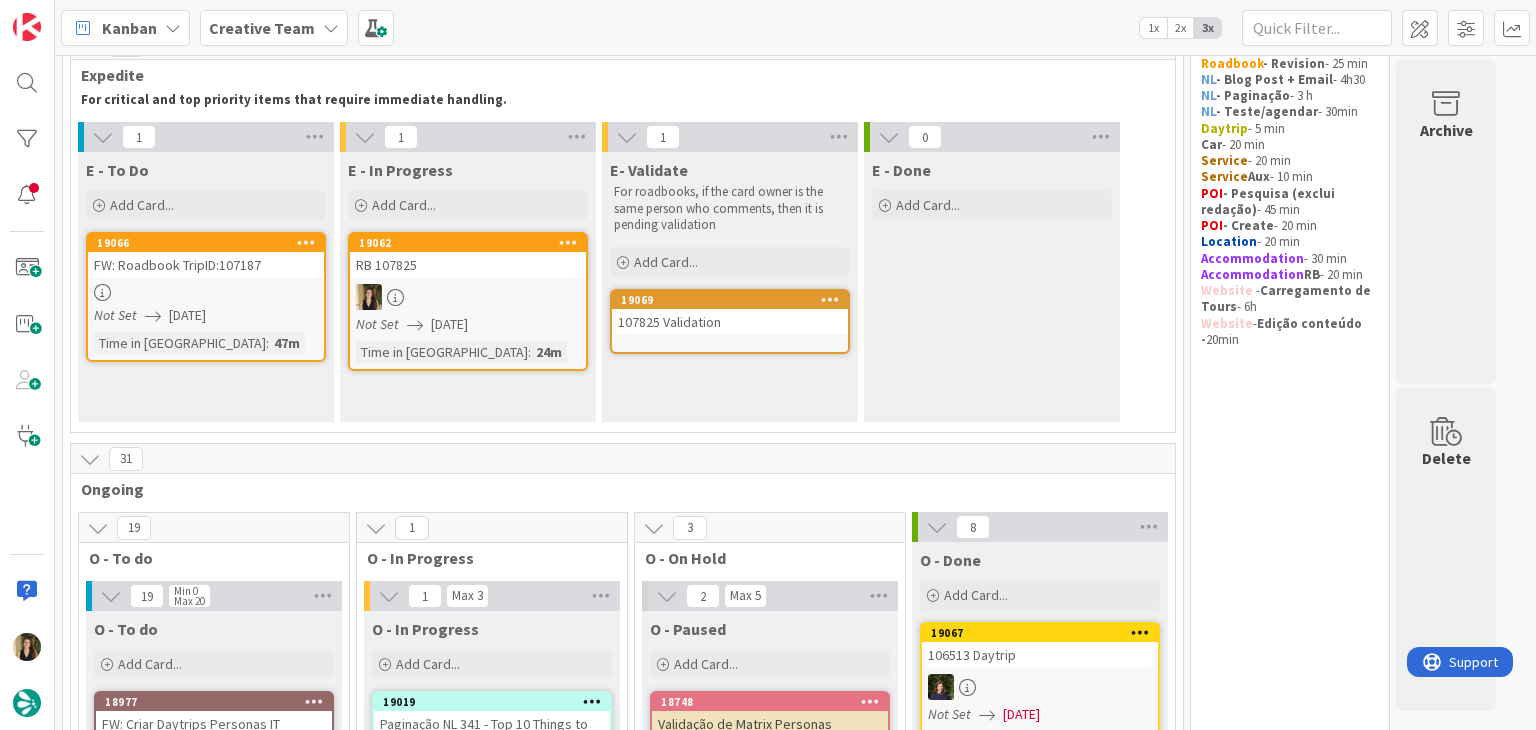 click on "107825 Validation" at bounding box center (730, 322) 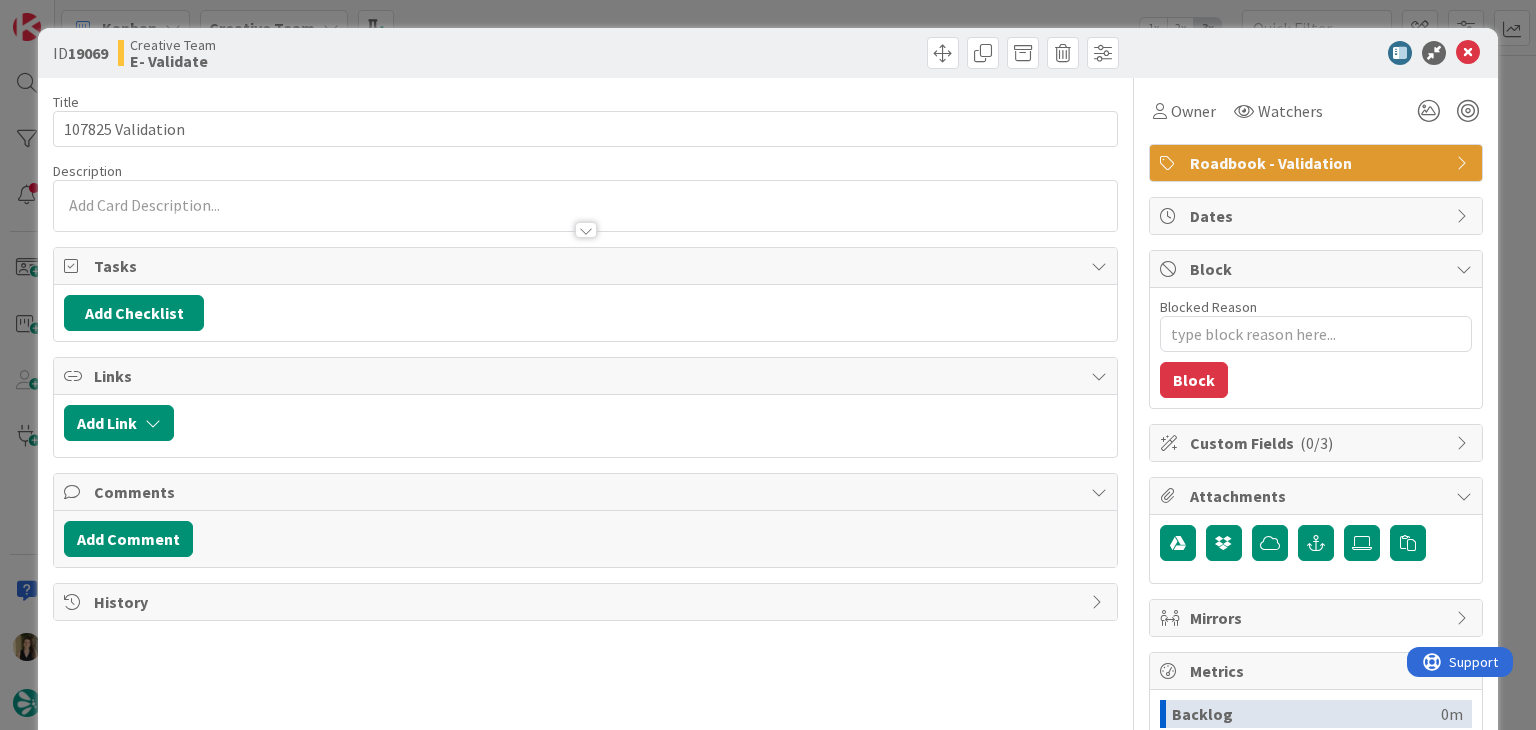 scroll, scrollTop: 0, scrollLeft: 0, axis: both 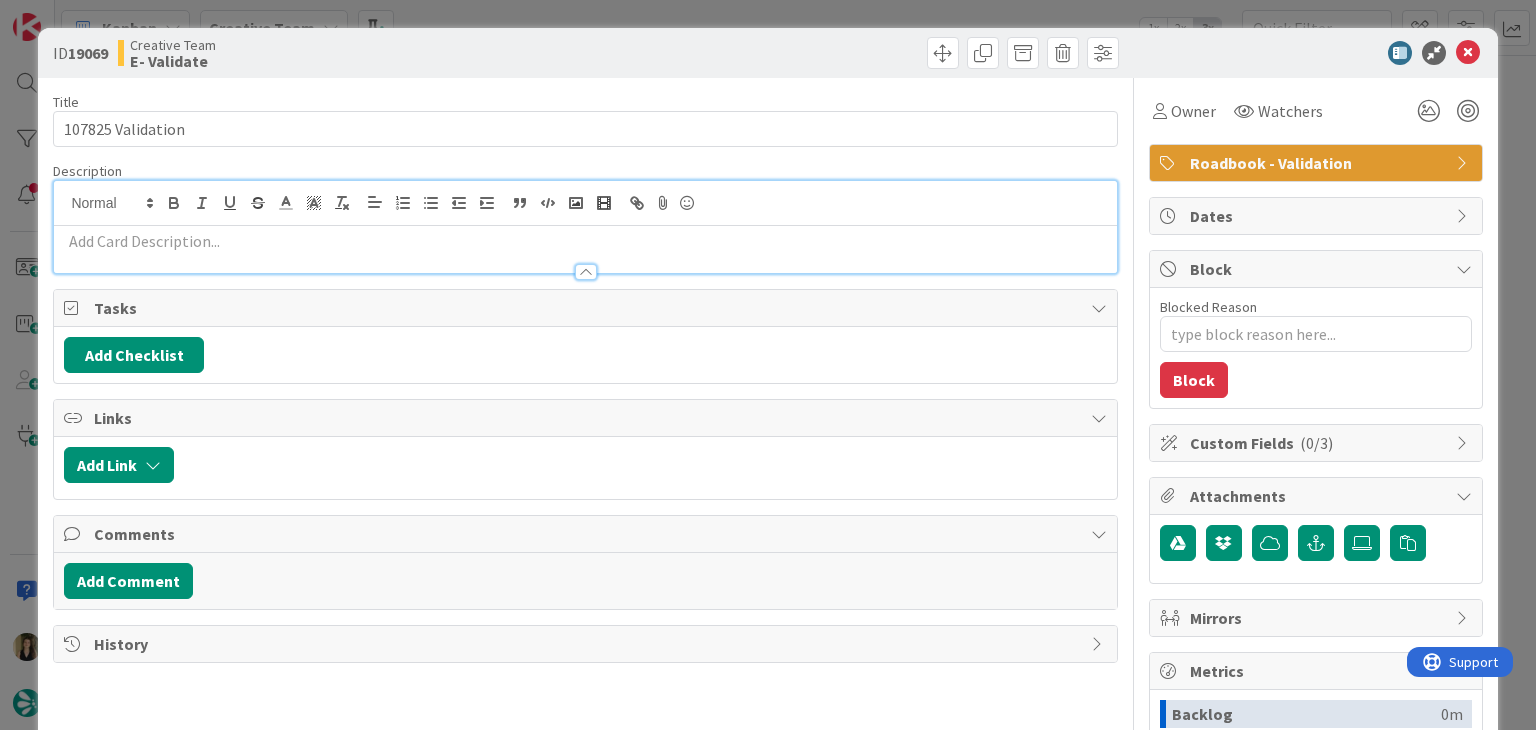 click at bounding box center (585, 241) 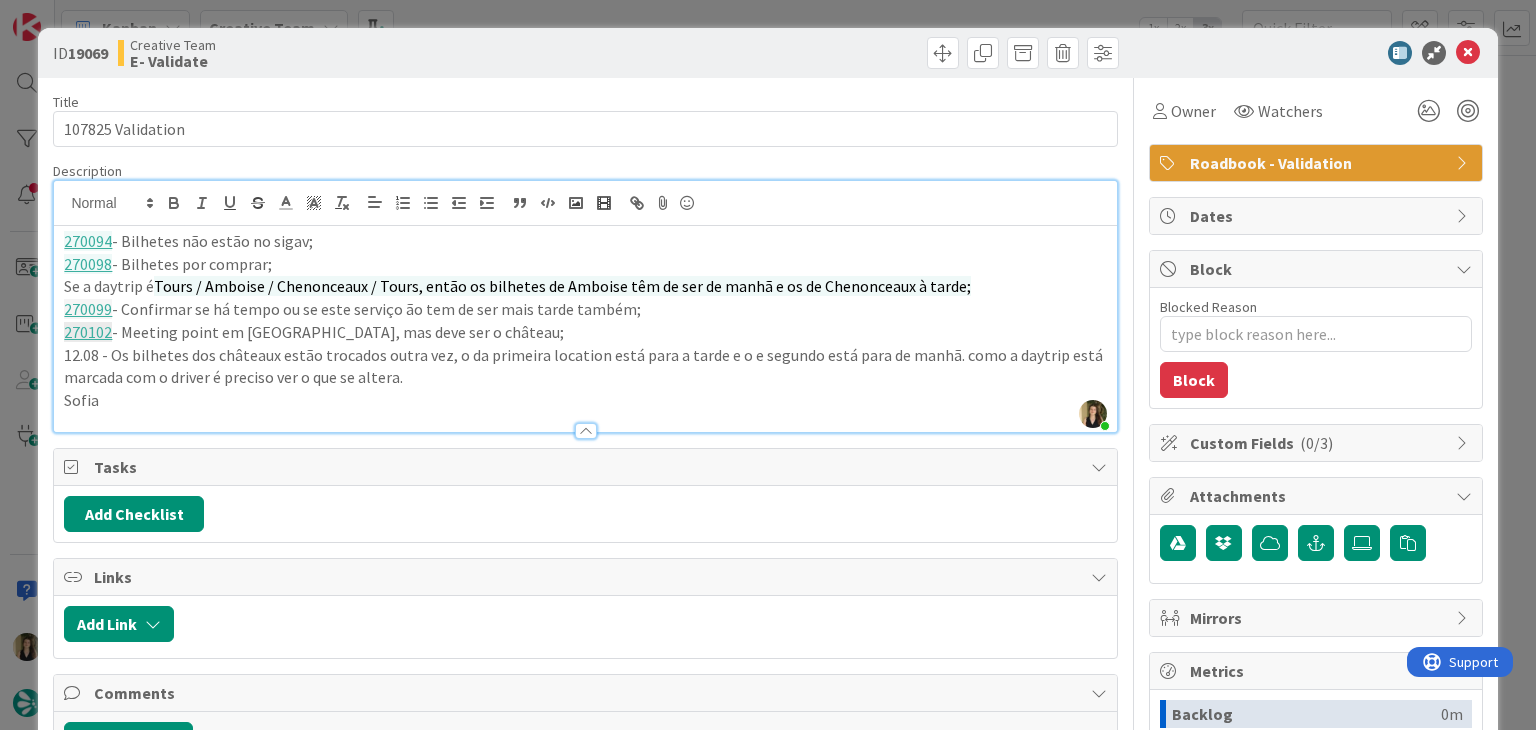 drag, startPoint x: 388, startPoint y: 47, endPoint x: 410, endPoint y: 32, distance: 26.627054 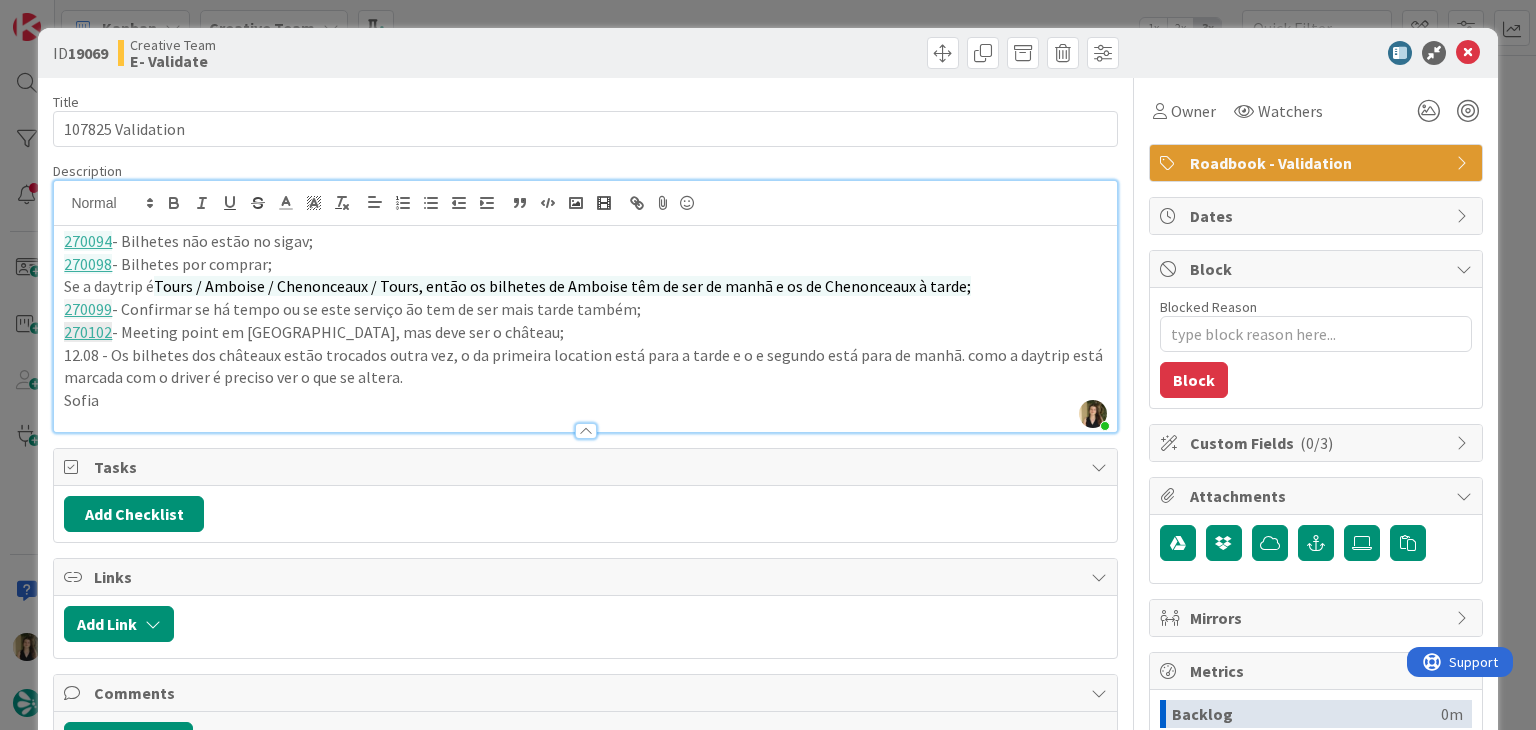drag, startPoint x: 462, startPoint y: 6, endPoint x: 472, endPoint y: 18, distance: 15.6205 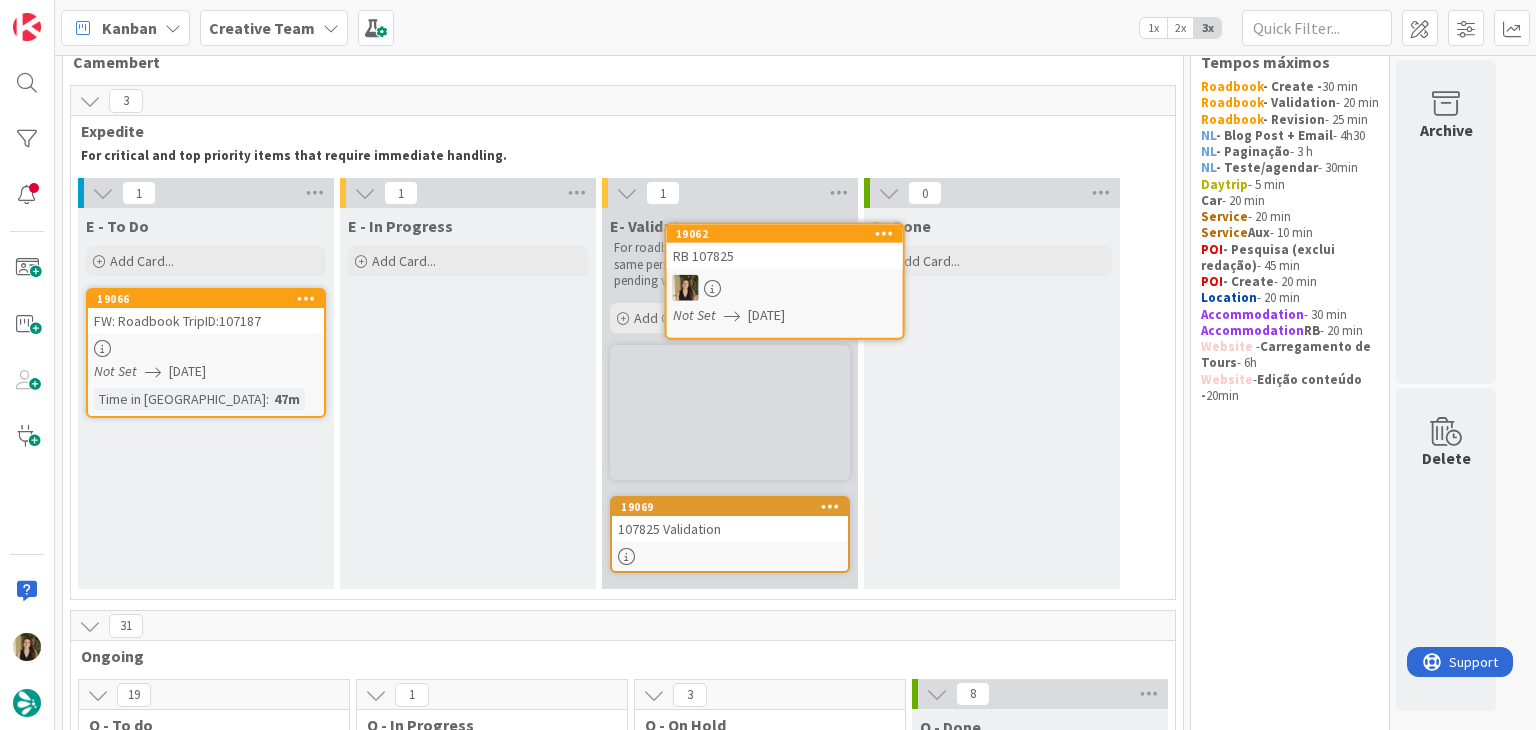 scroll, scrollTop: 40, scrollLeft: 0, axis: vertical 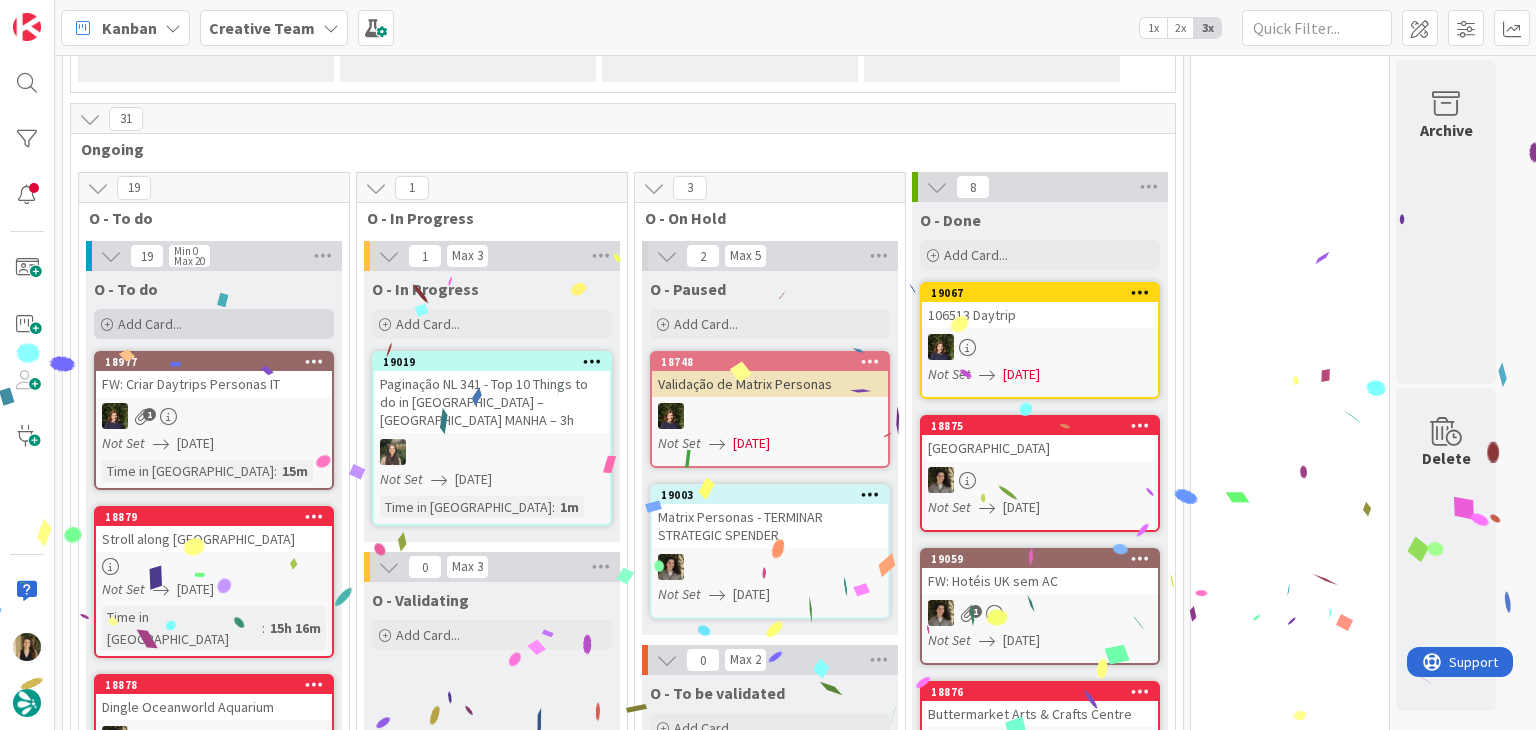 click on "Add Card..." at bounding box center [214, 324] 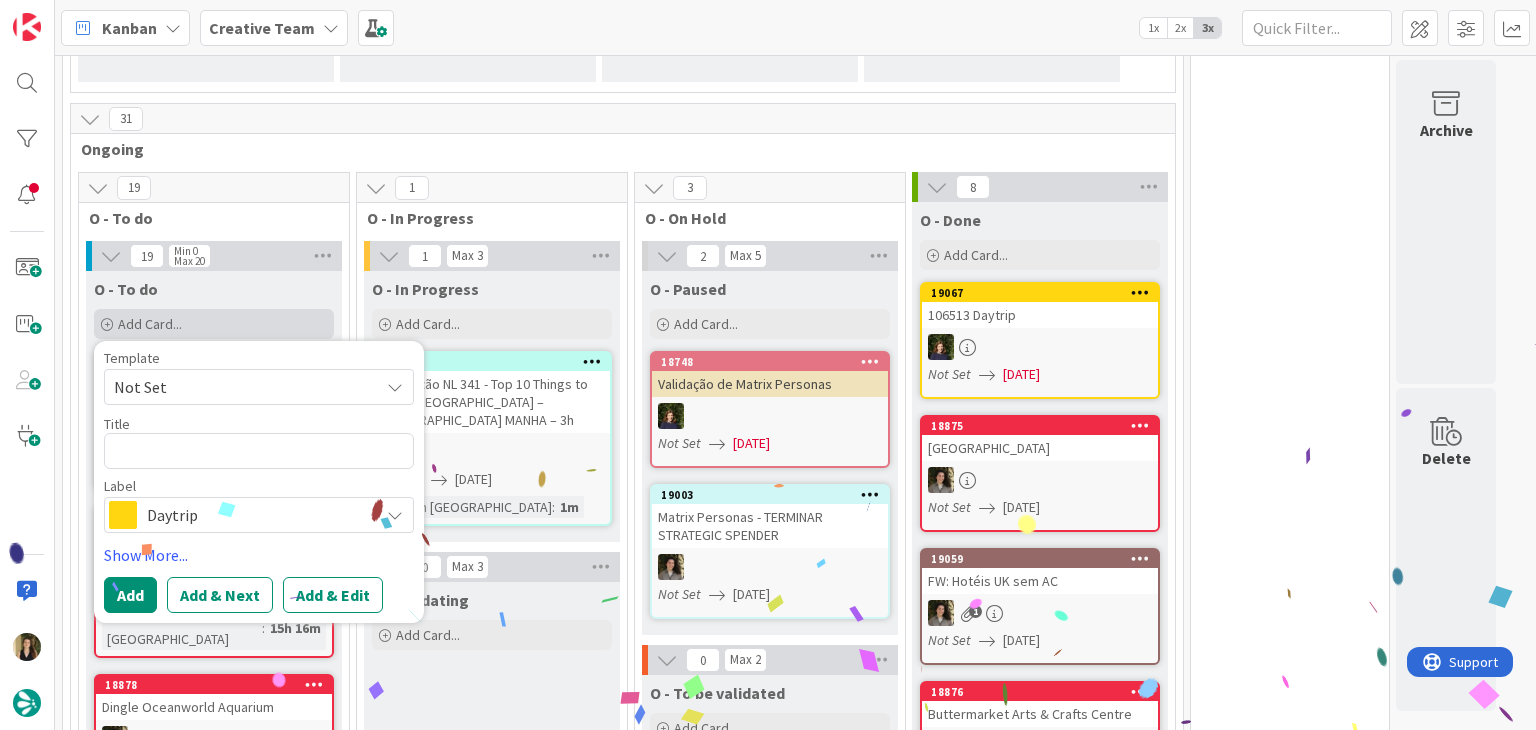 click on "Add Card..." at bounding box center [214, 324] 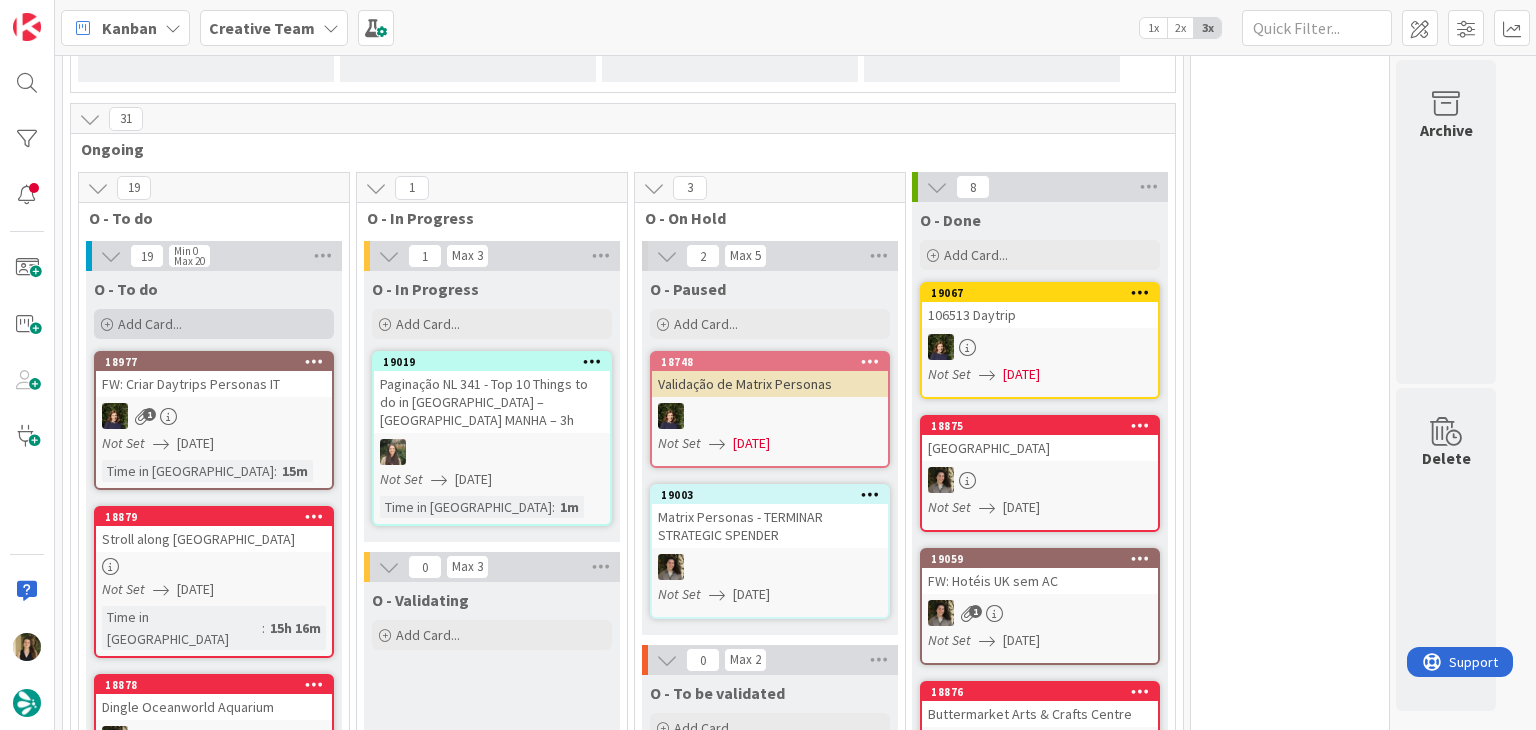click on "Add Card..." at bounding box center (214, 324) 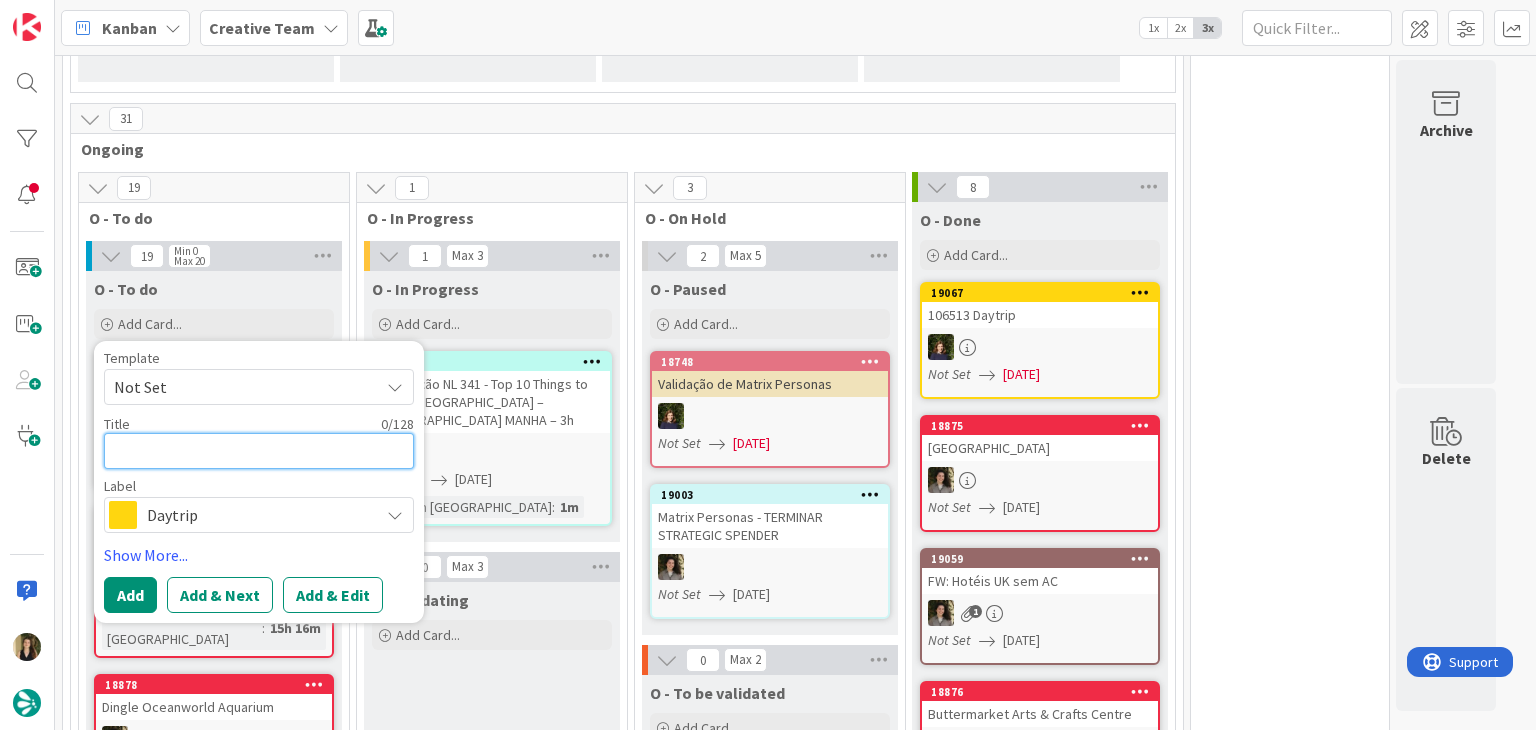 type on "x" 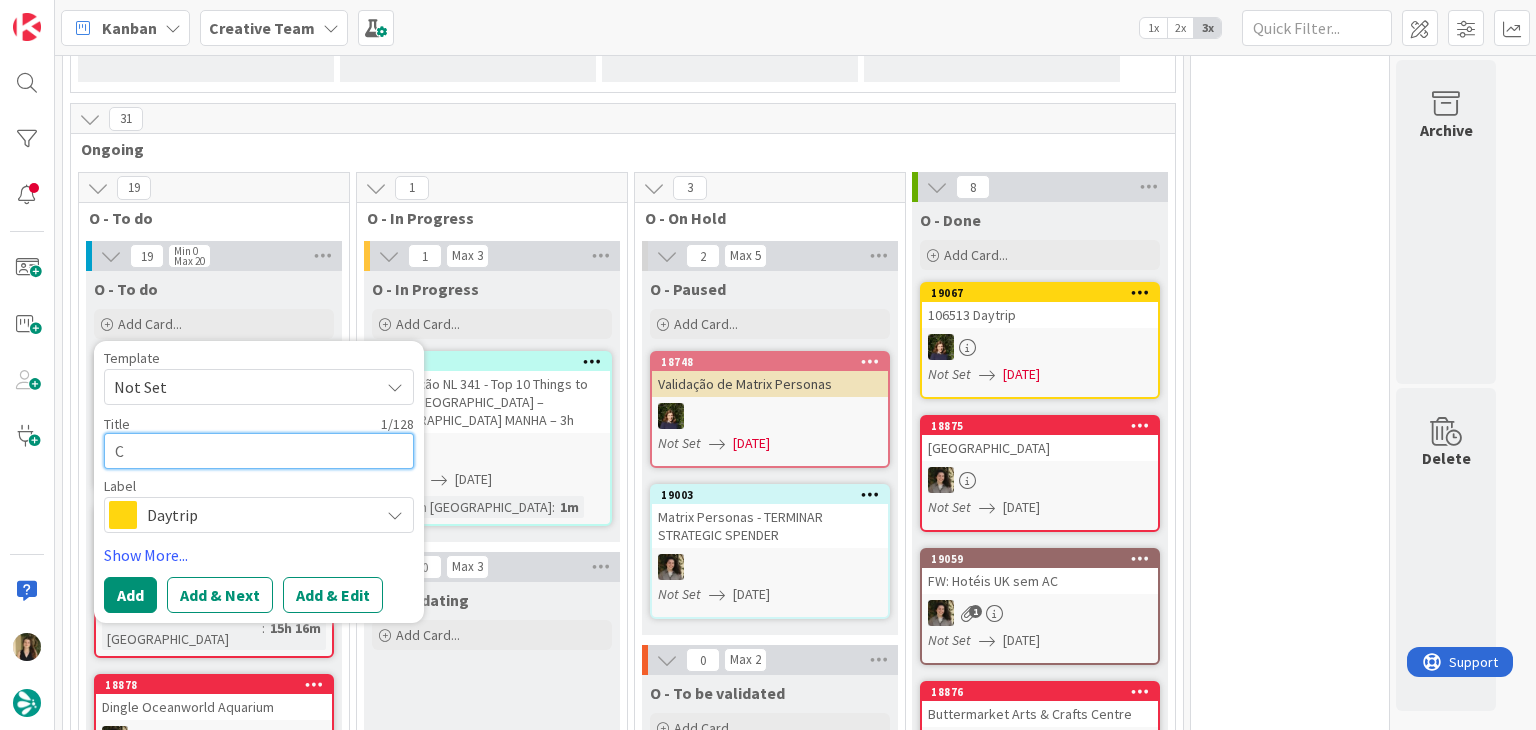 type on "x" 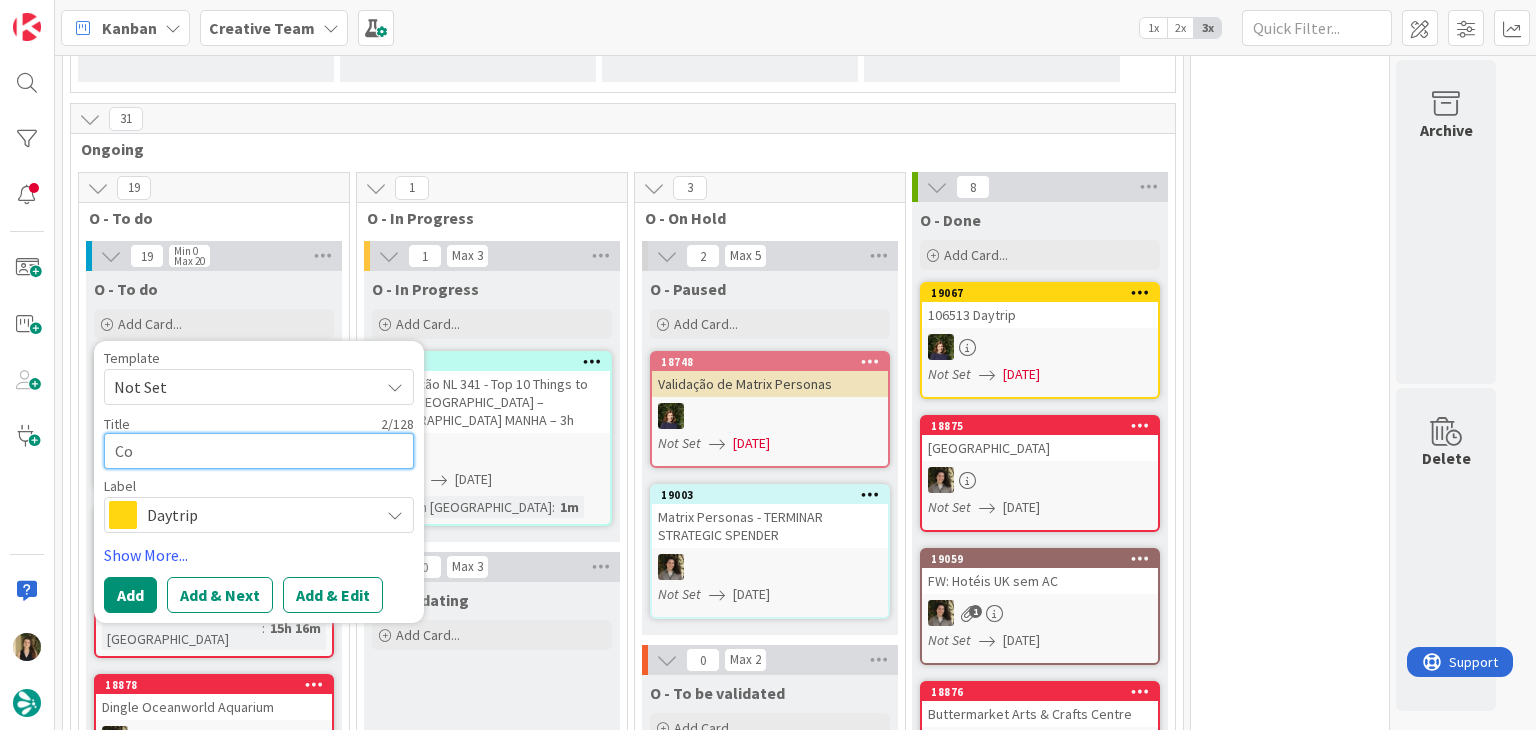 type on "x" 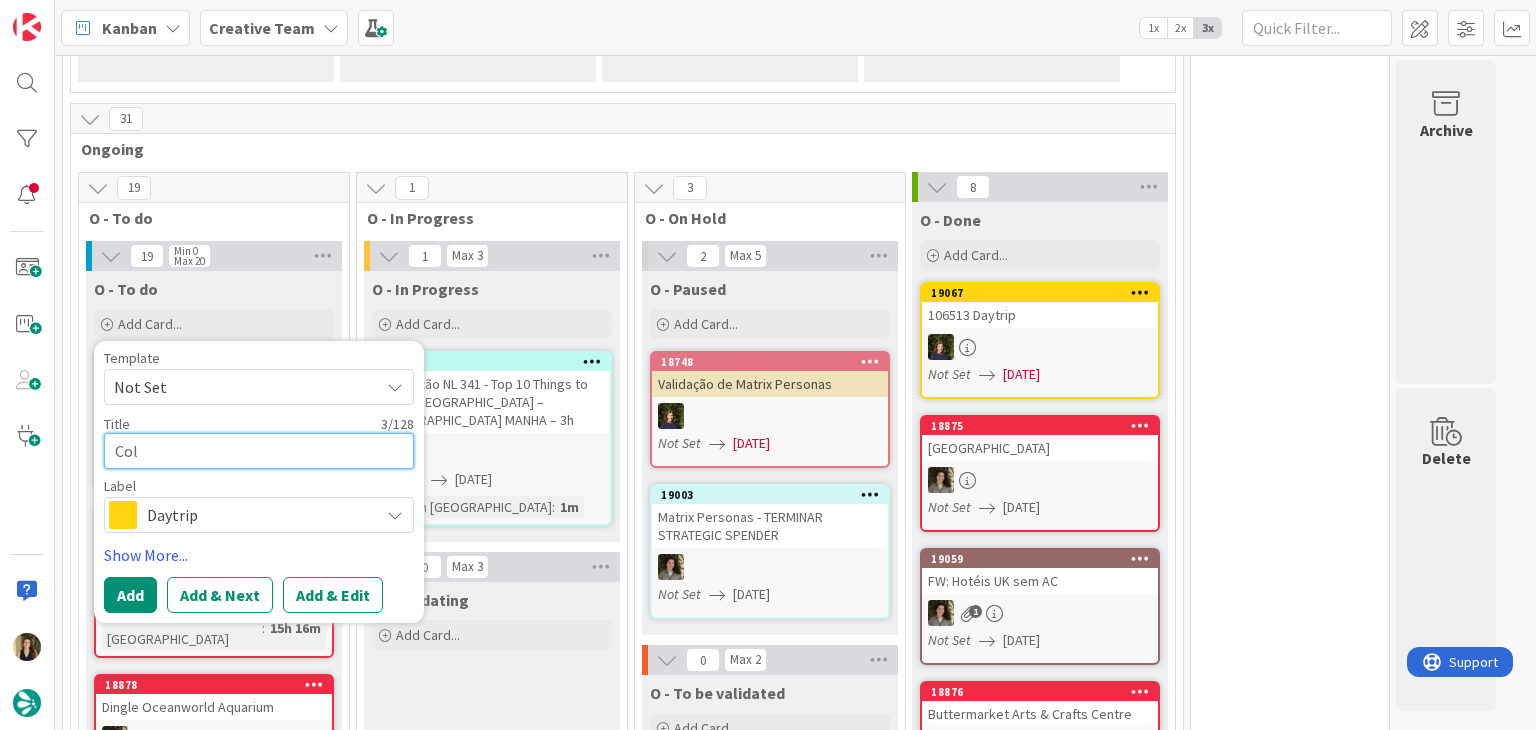 type on "x" 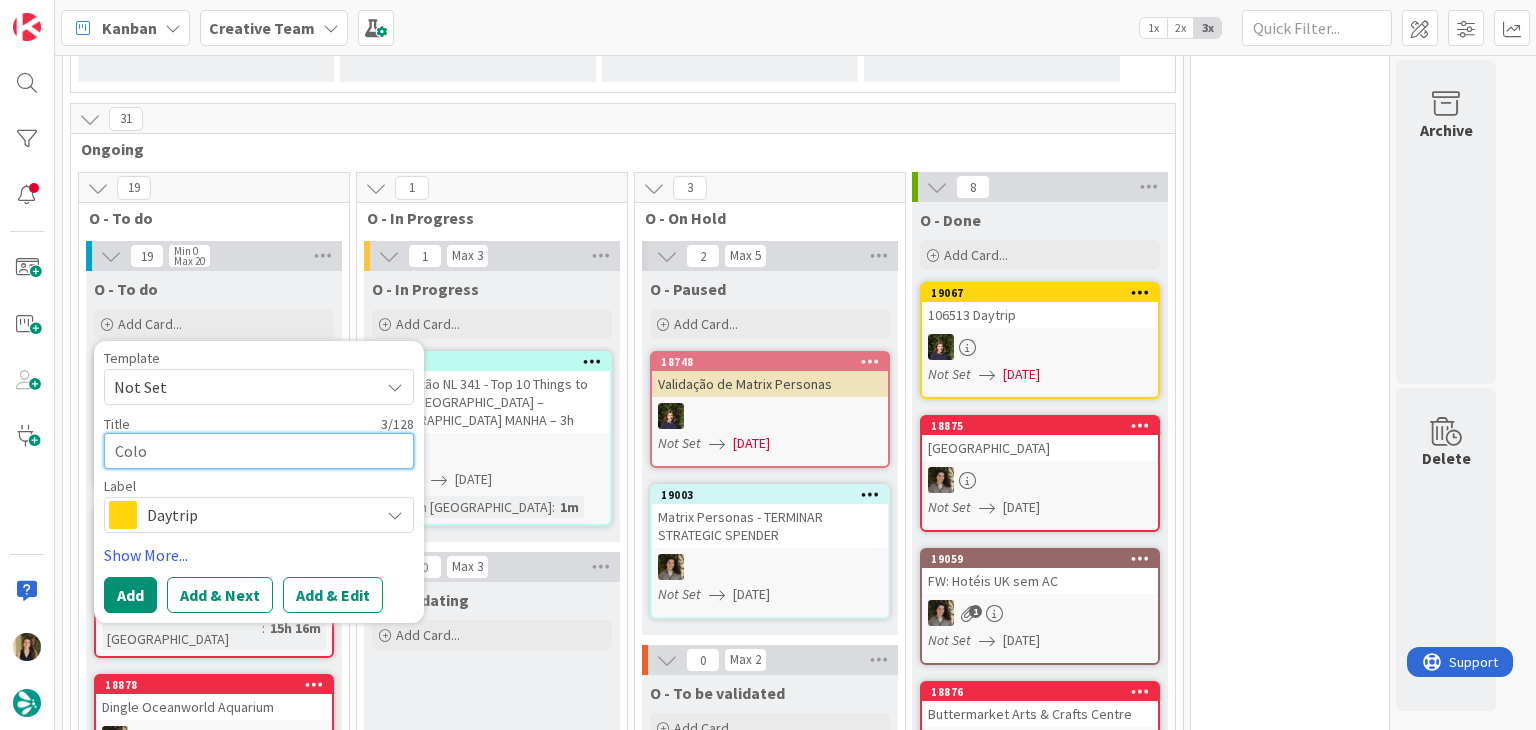 type on "x" 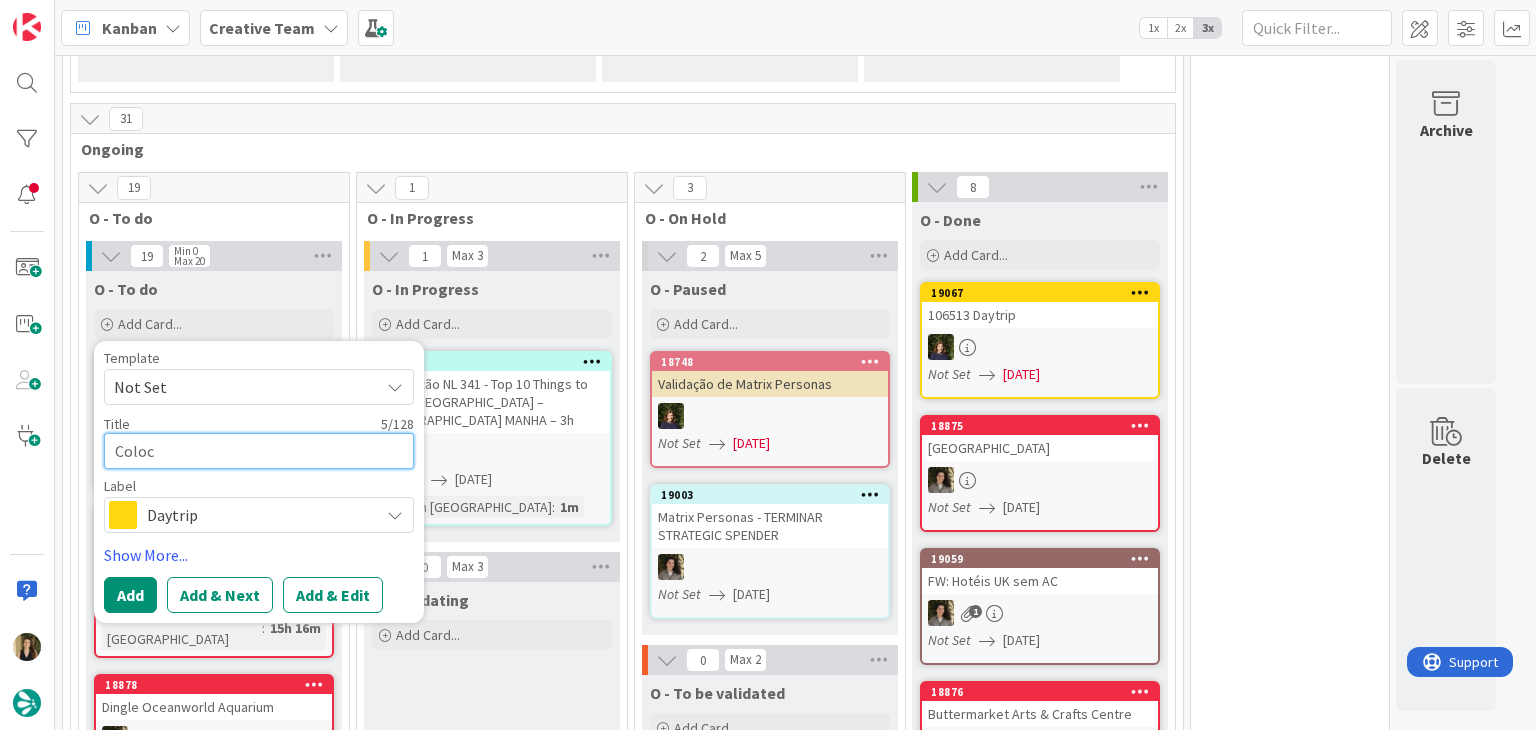 type on "x" 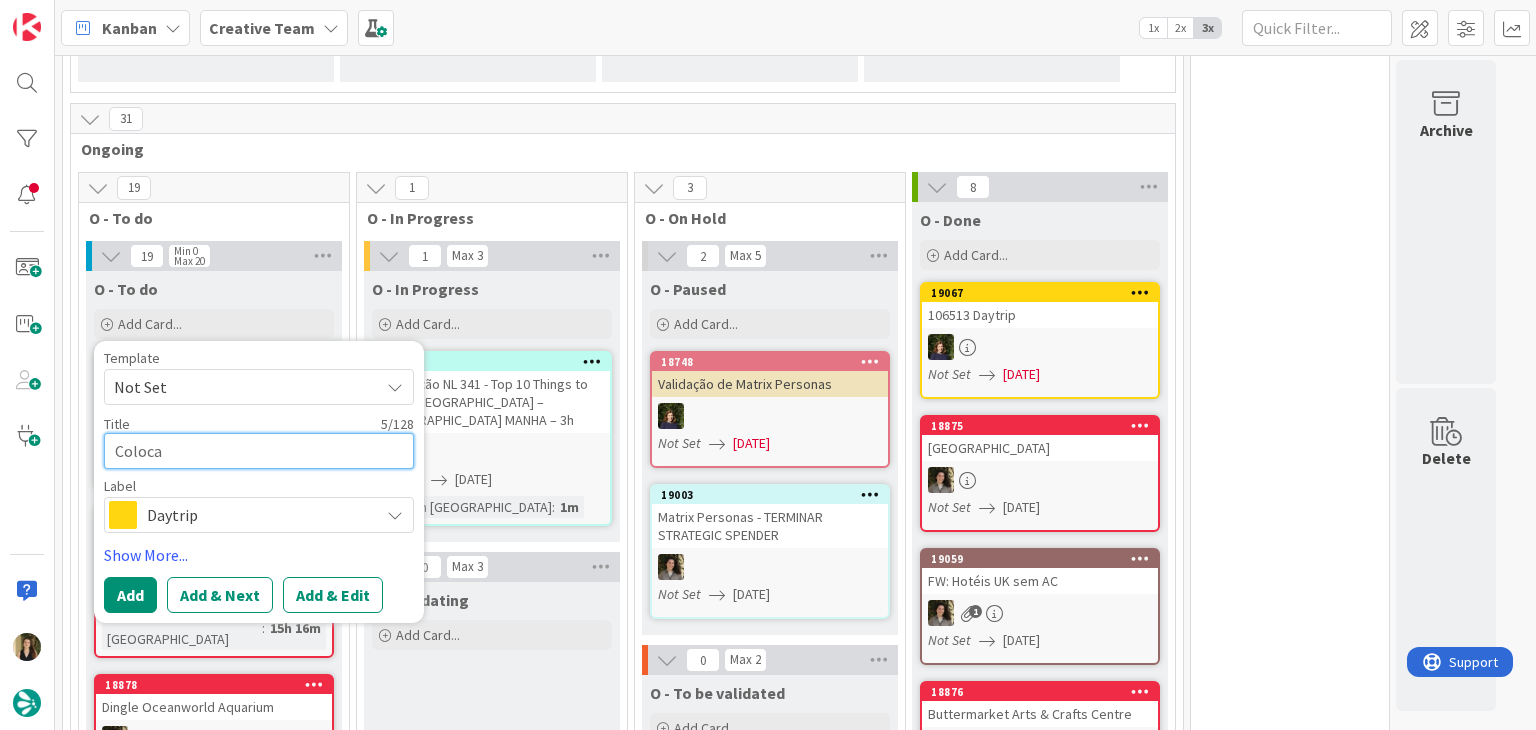 type on "x" 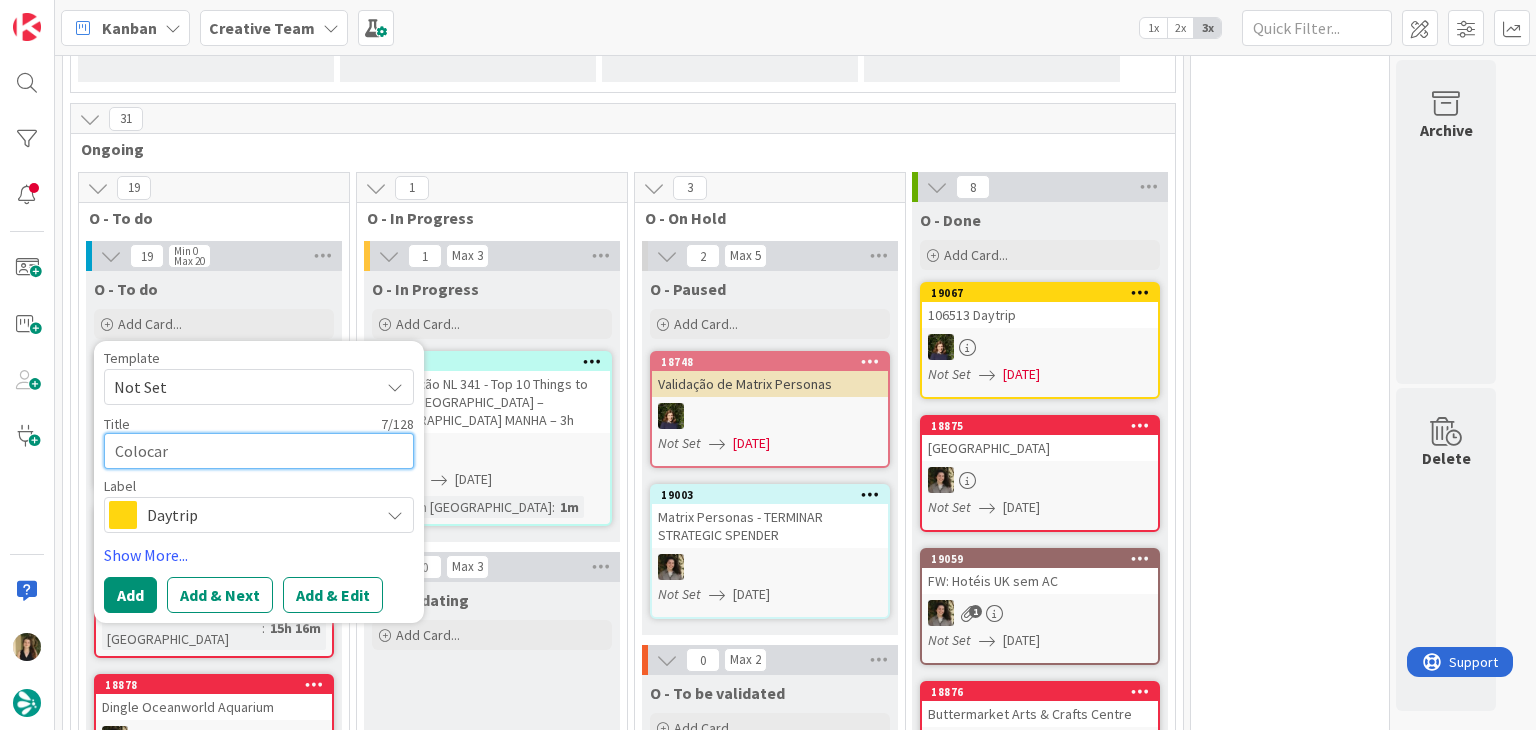 type on "x" 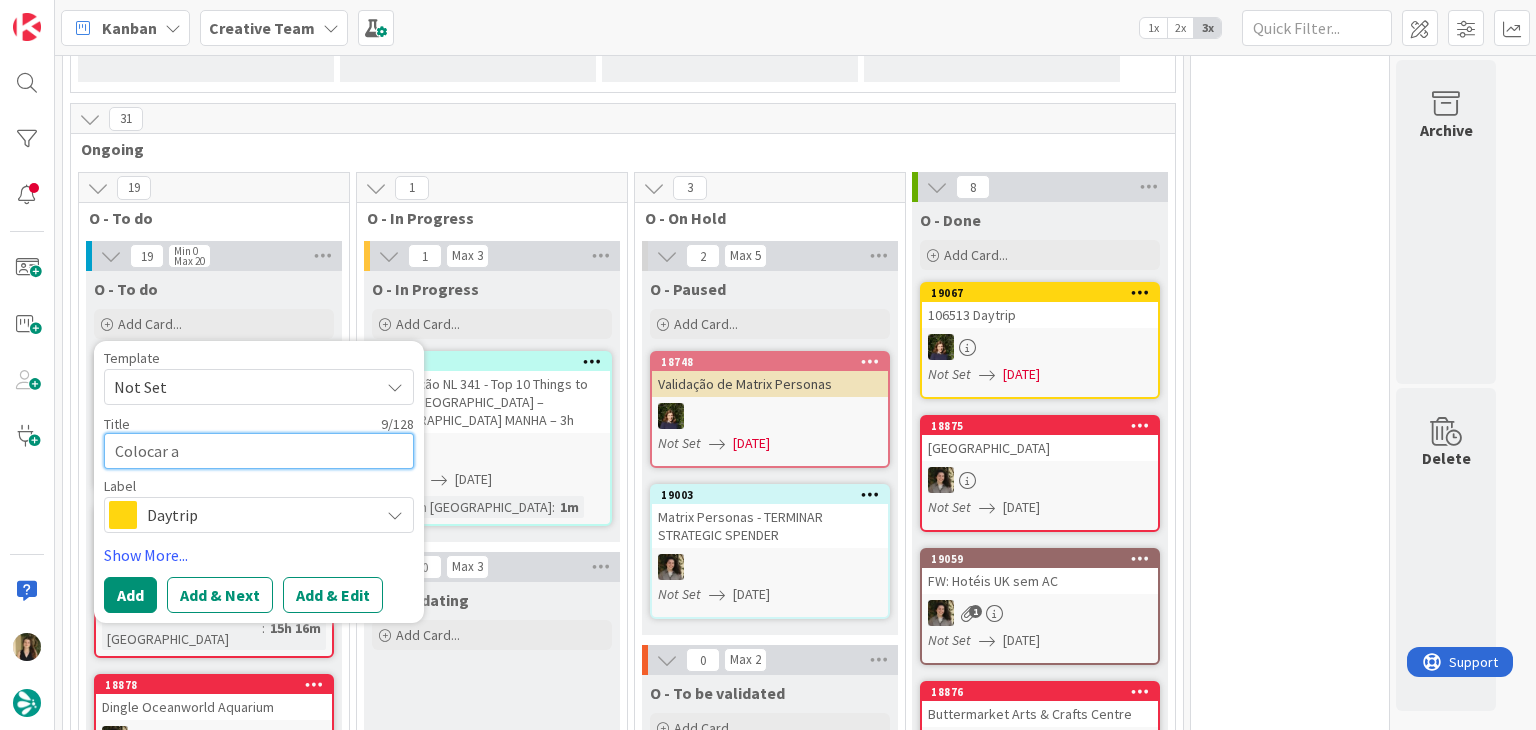 type on "x" 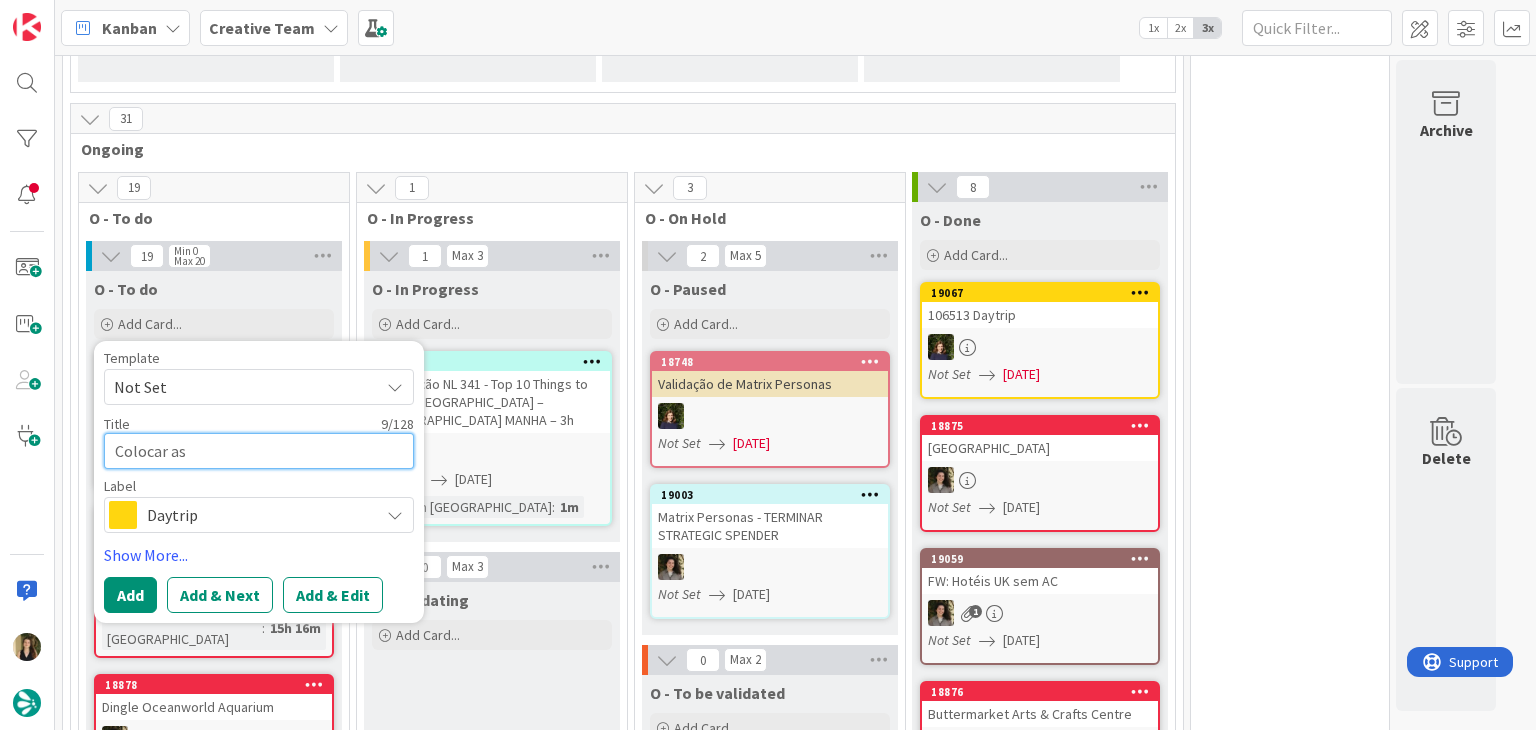 type on "x" 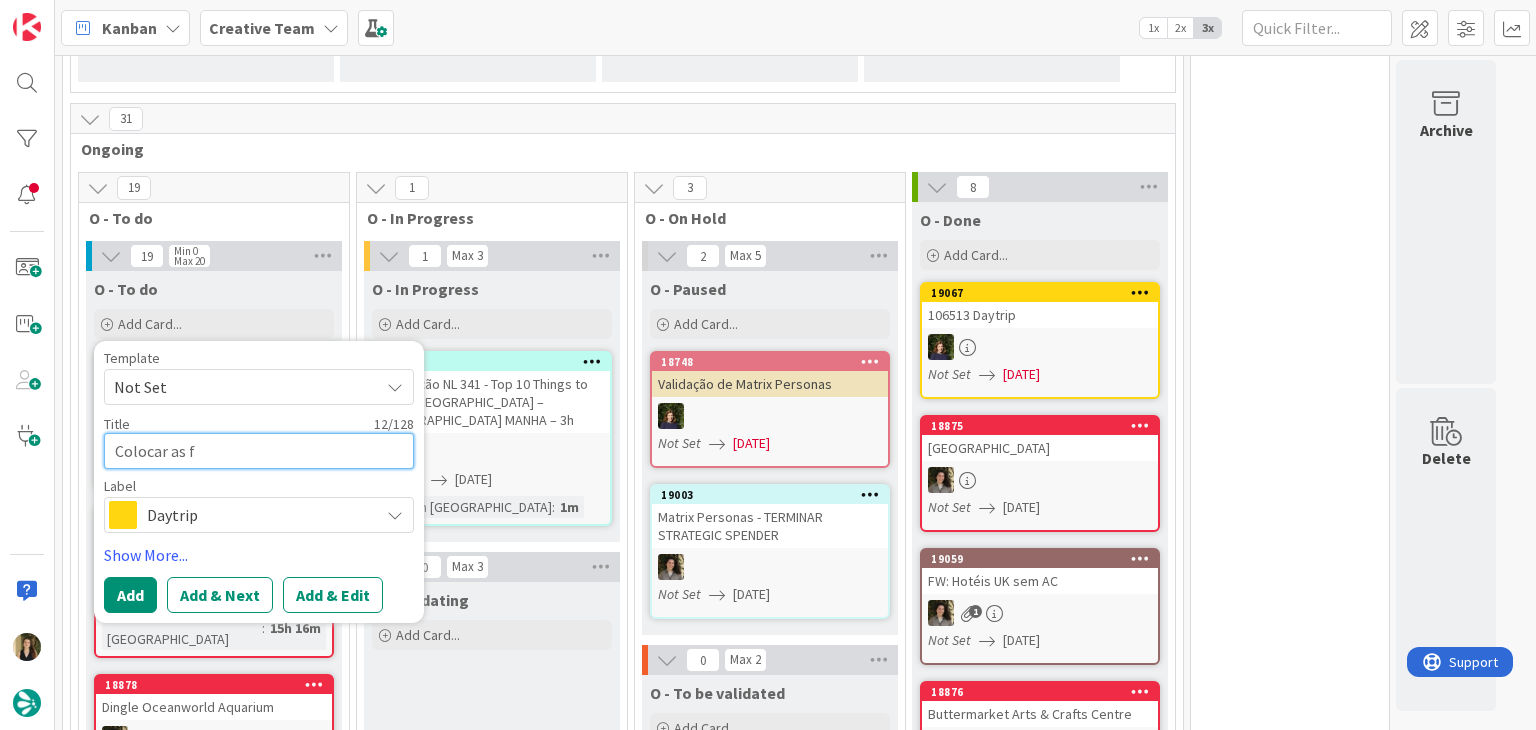type on "x" 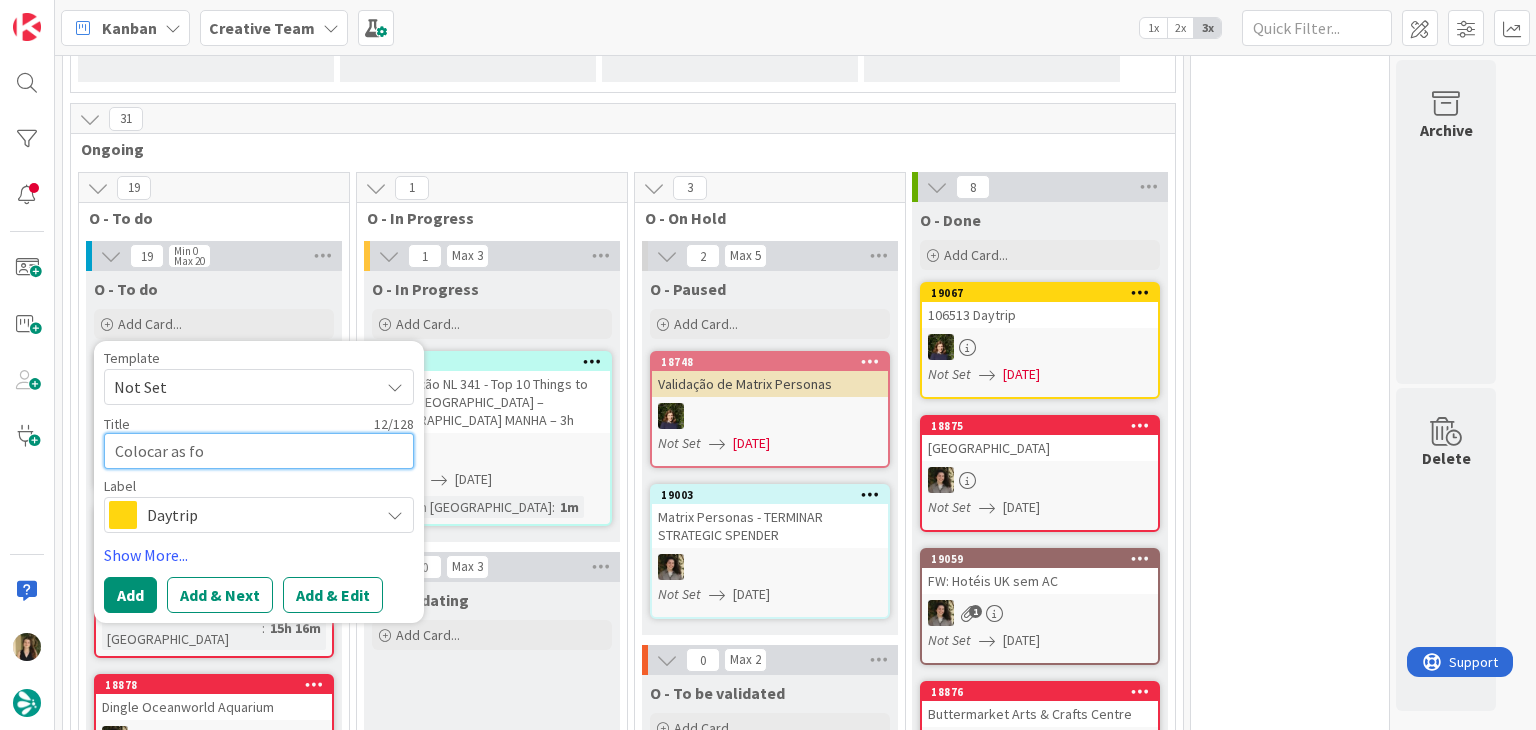 type on "x" 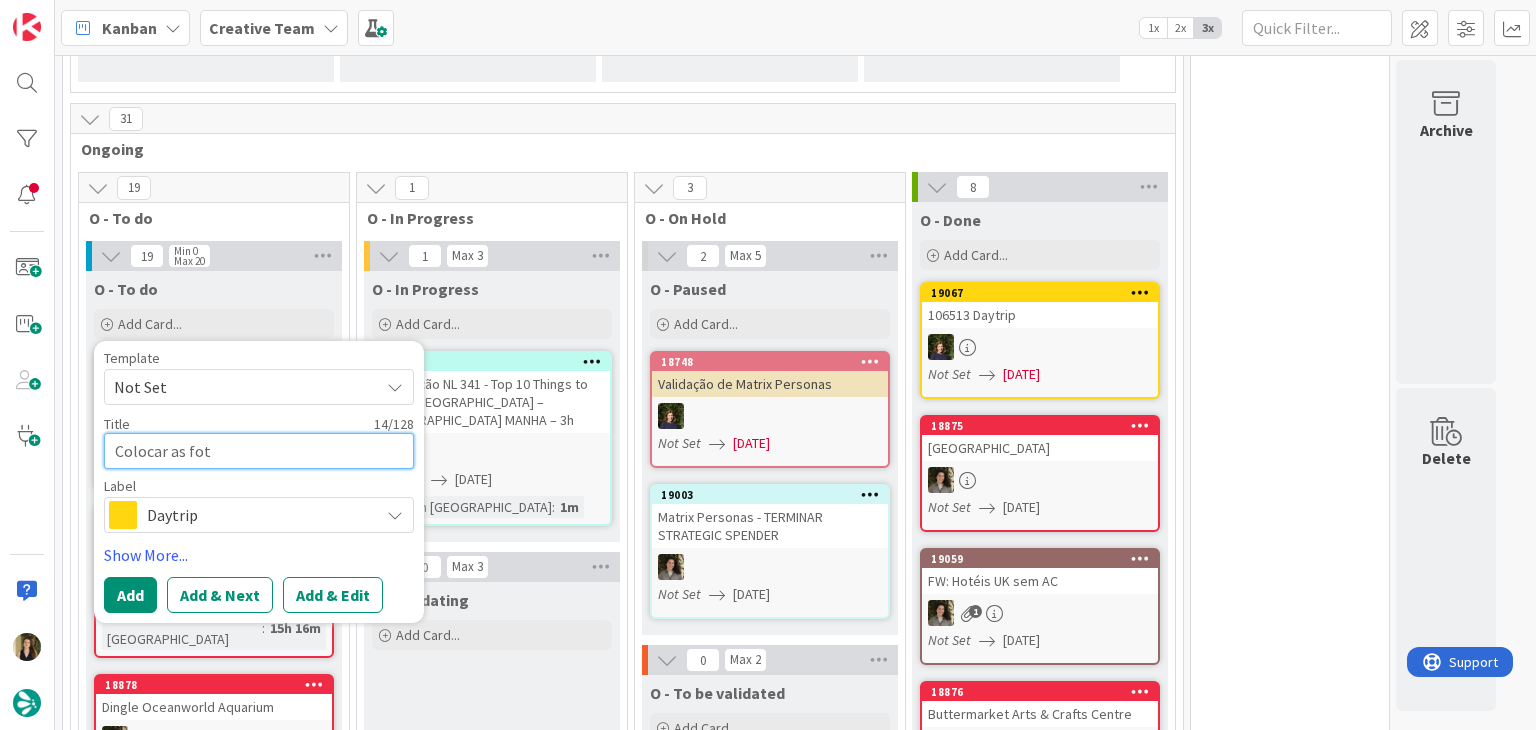 type on "x" 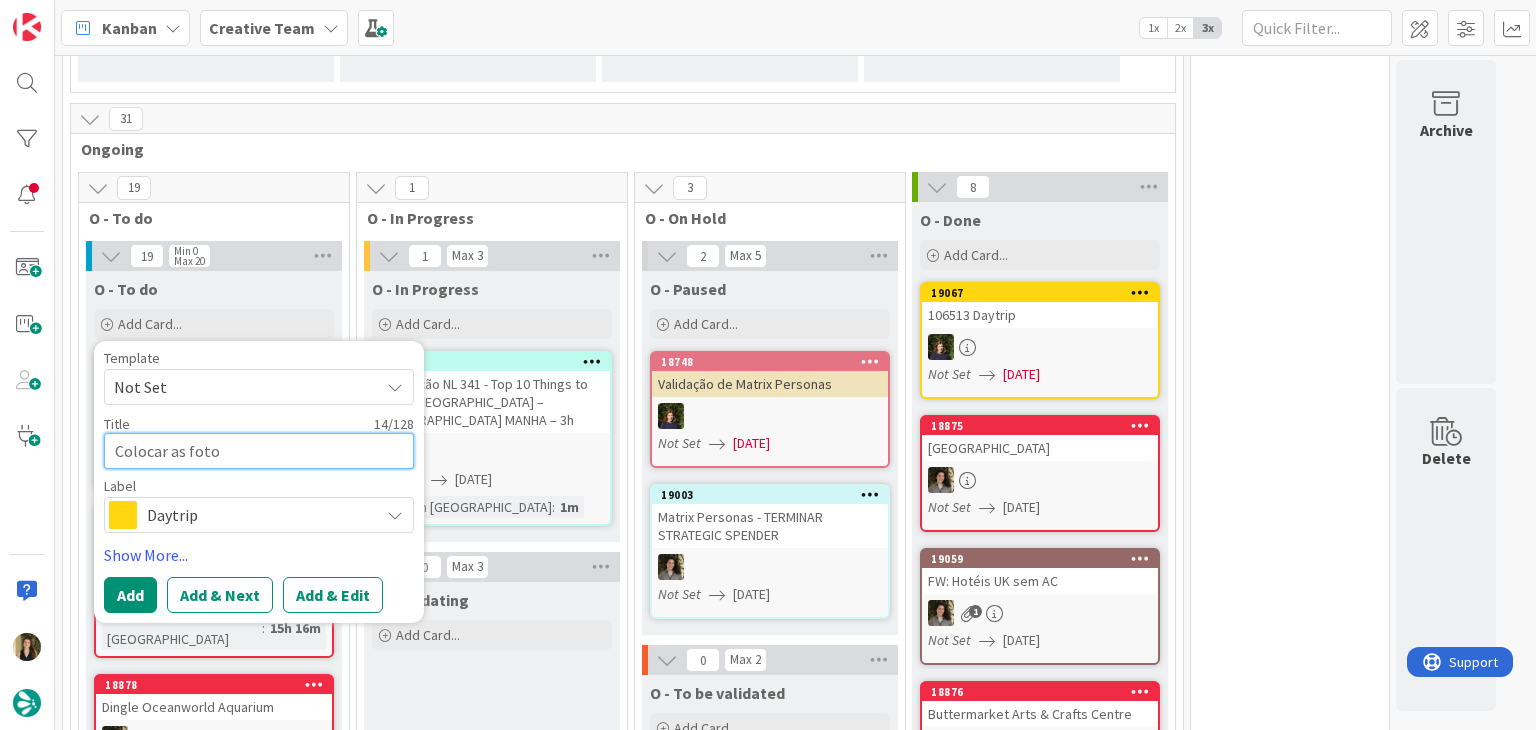 type on "x" 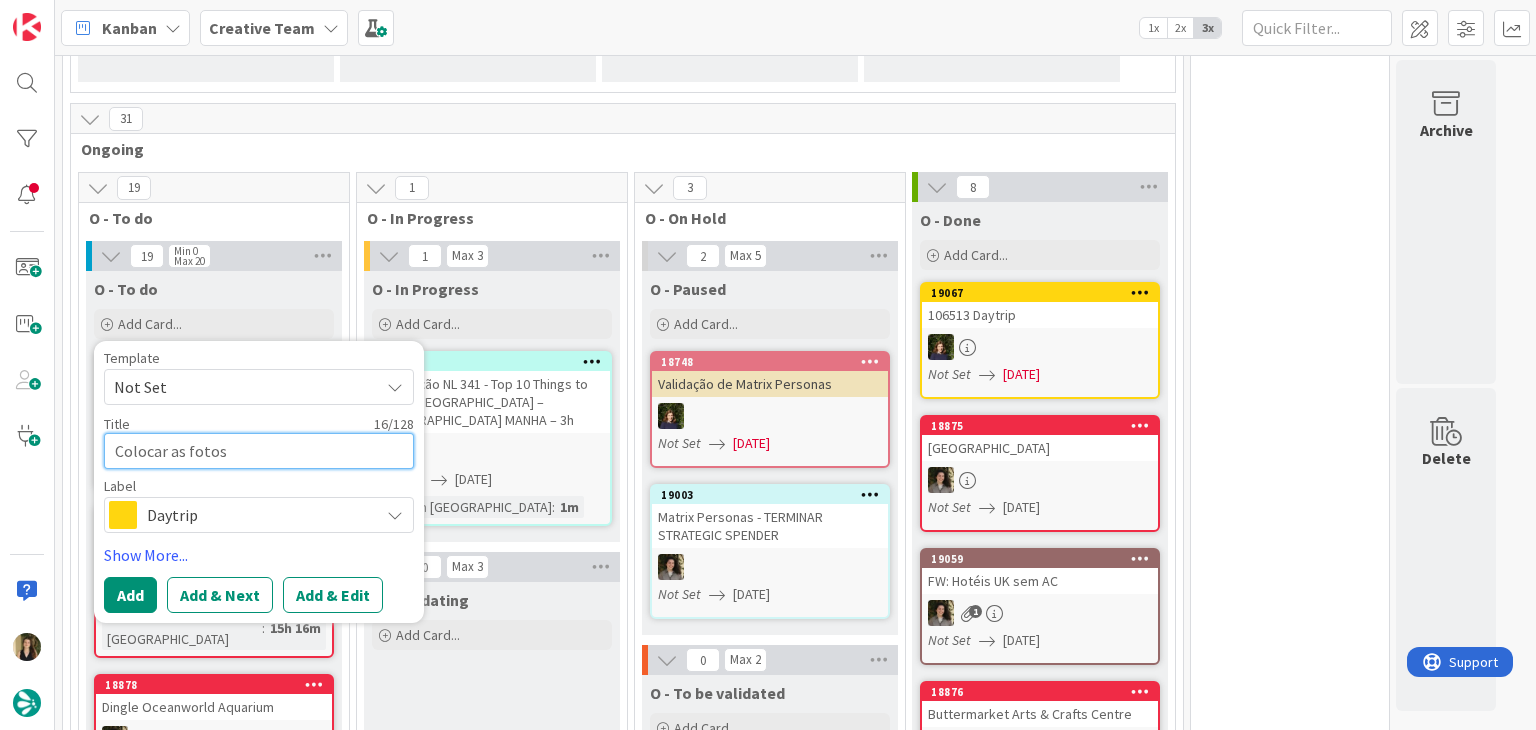 type on "x" 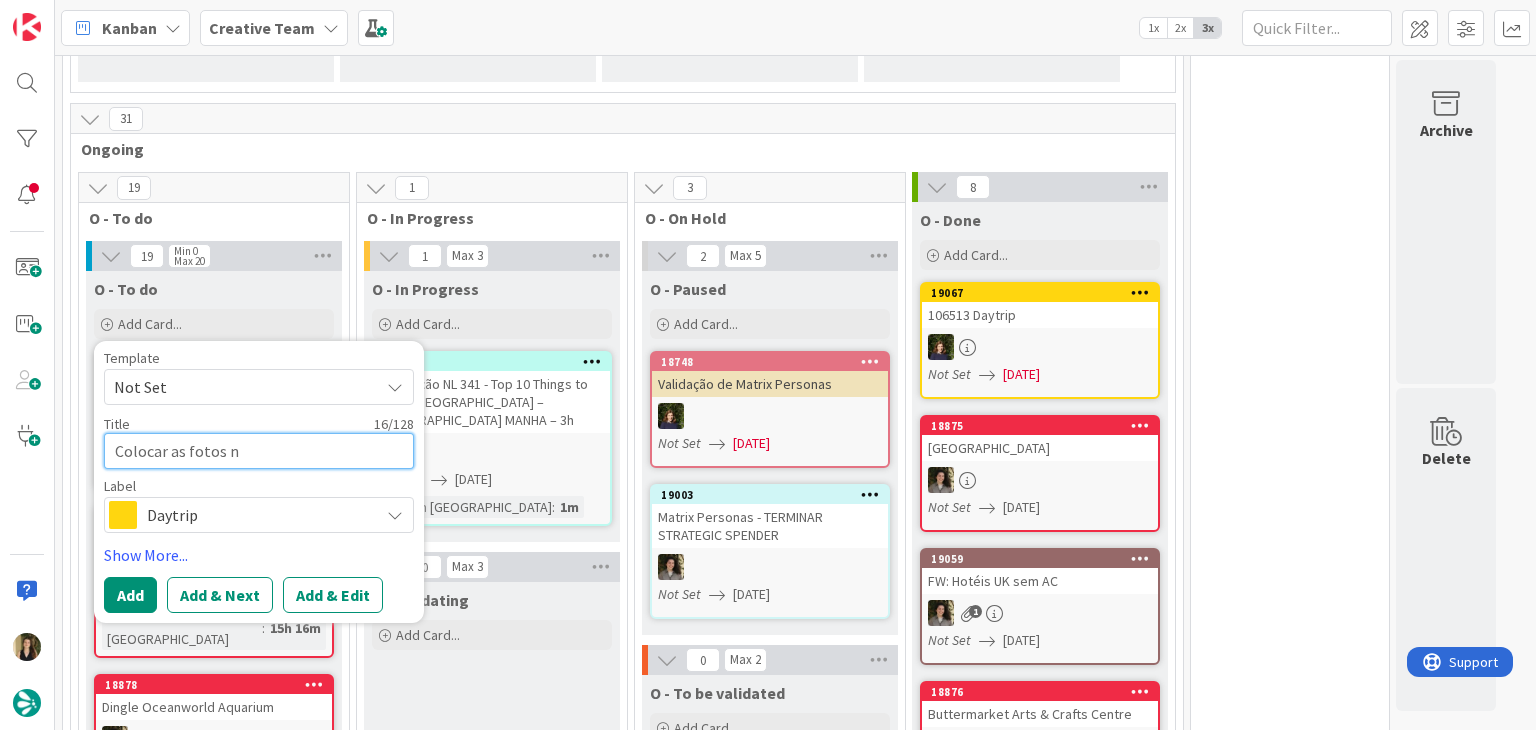 type on "x" 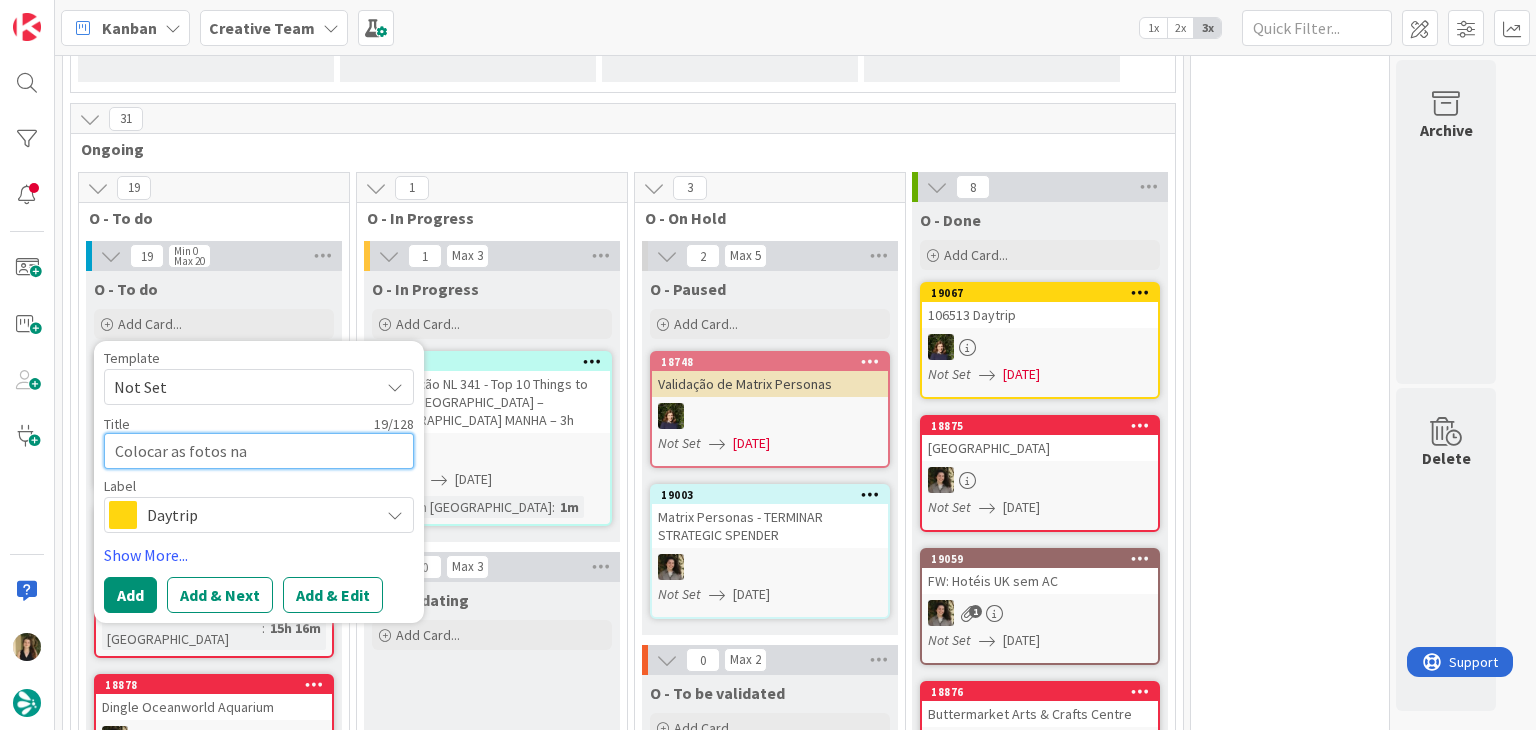 type on "x" 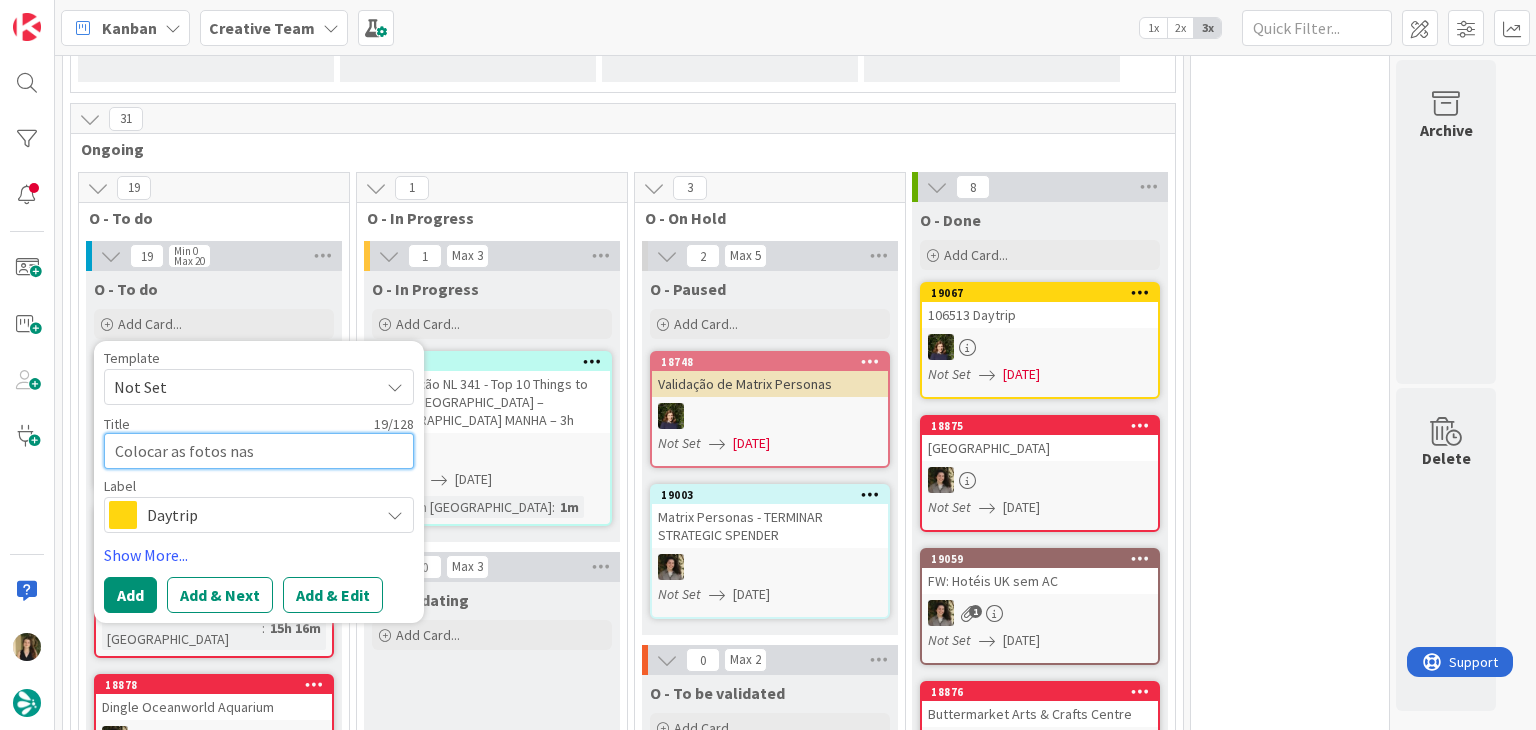 type on "x" 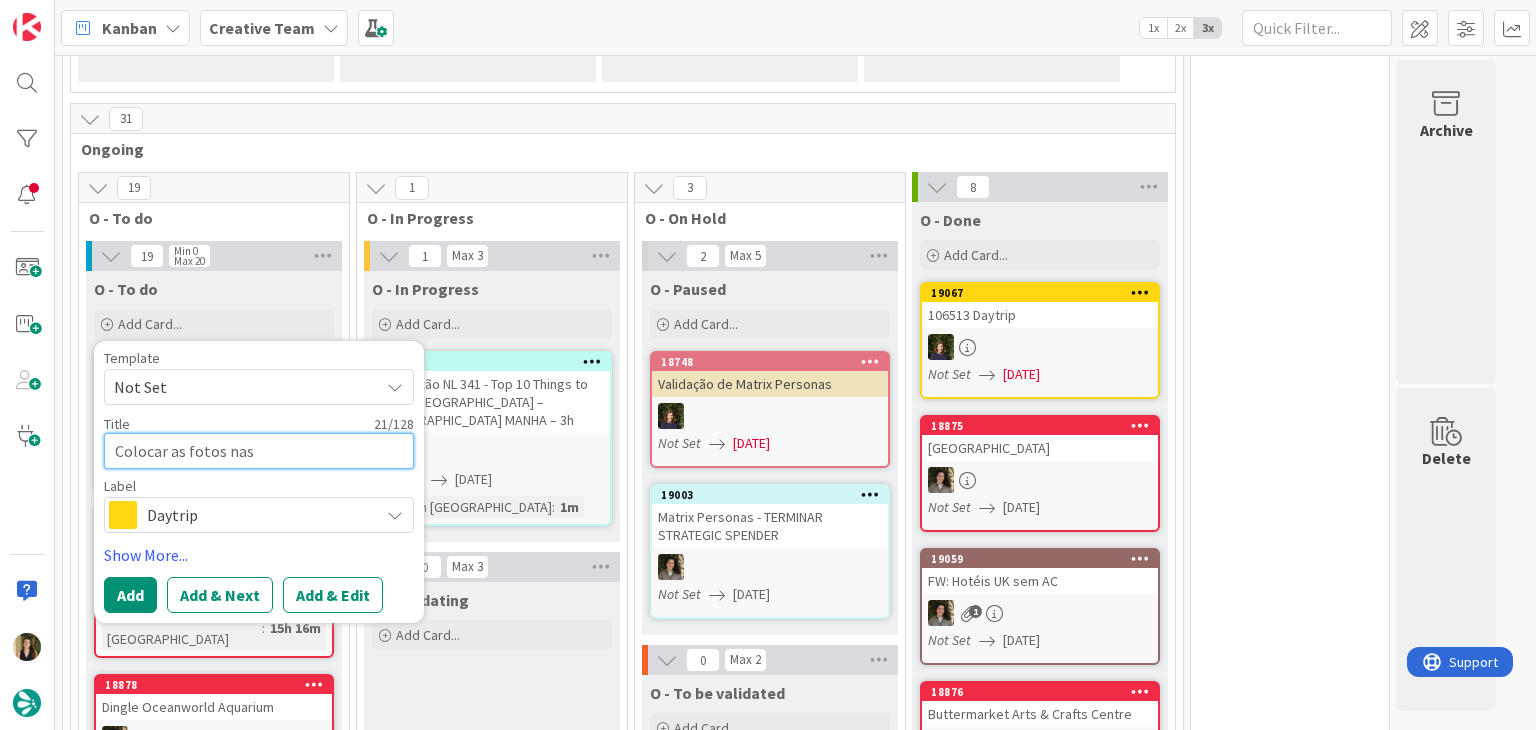 type on "x" 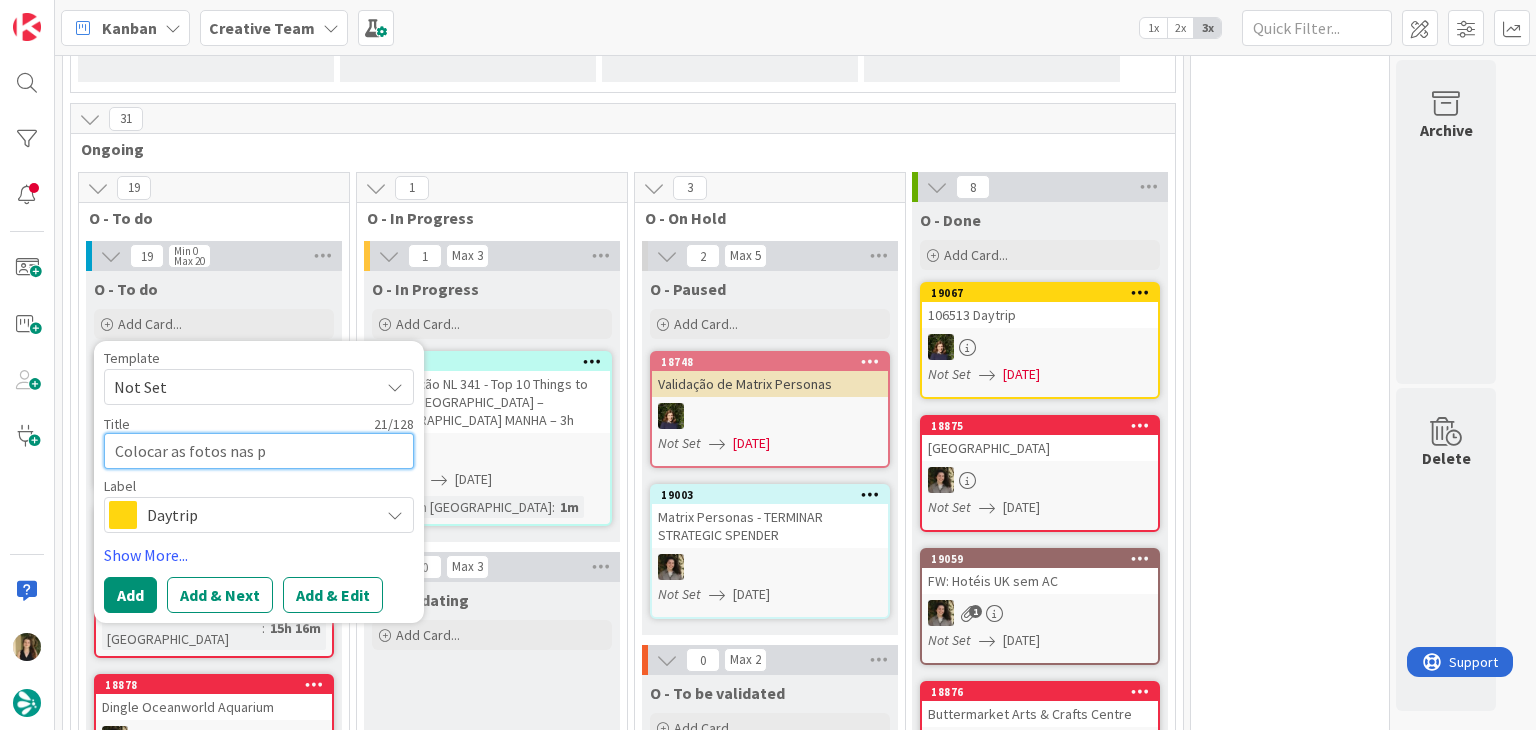 type on "x" 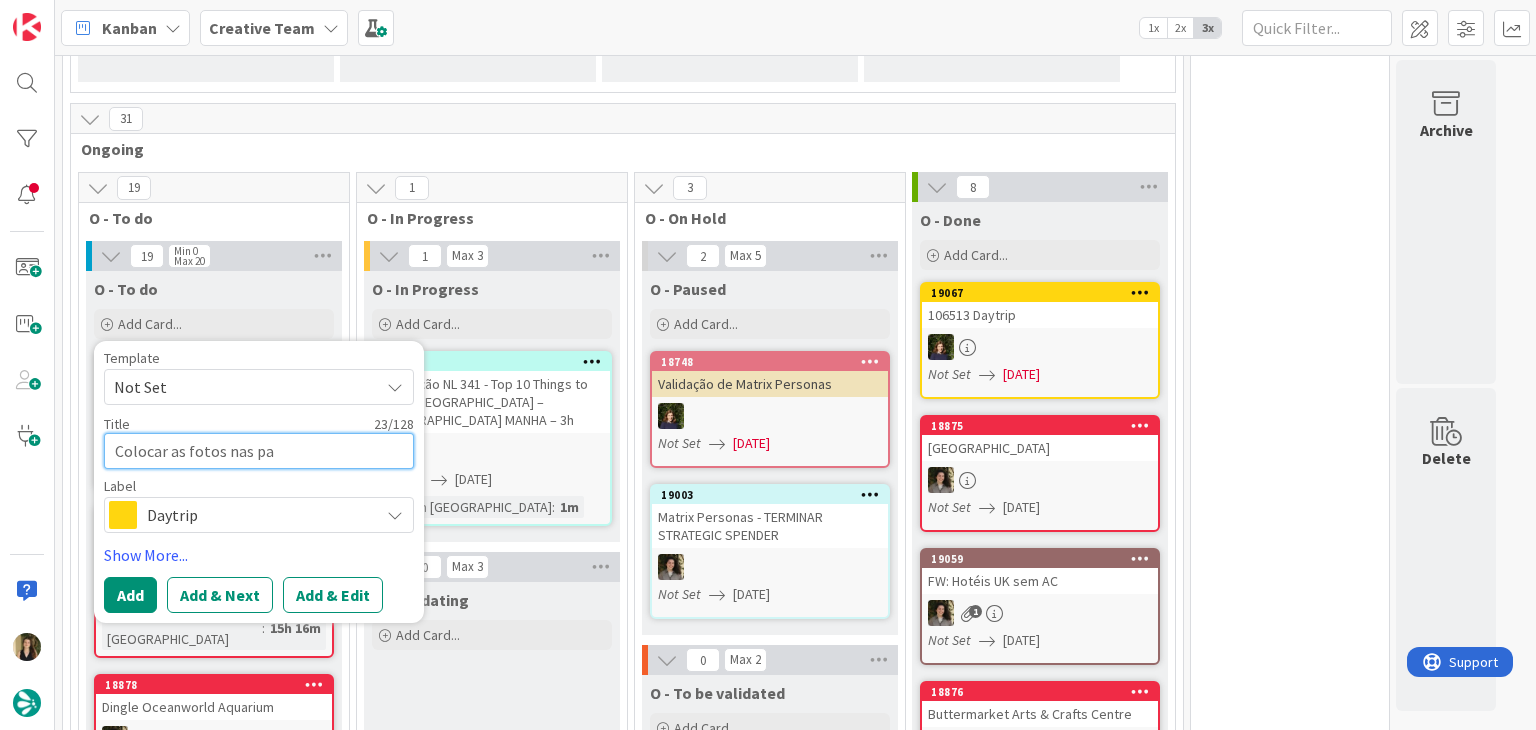 type on "x" 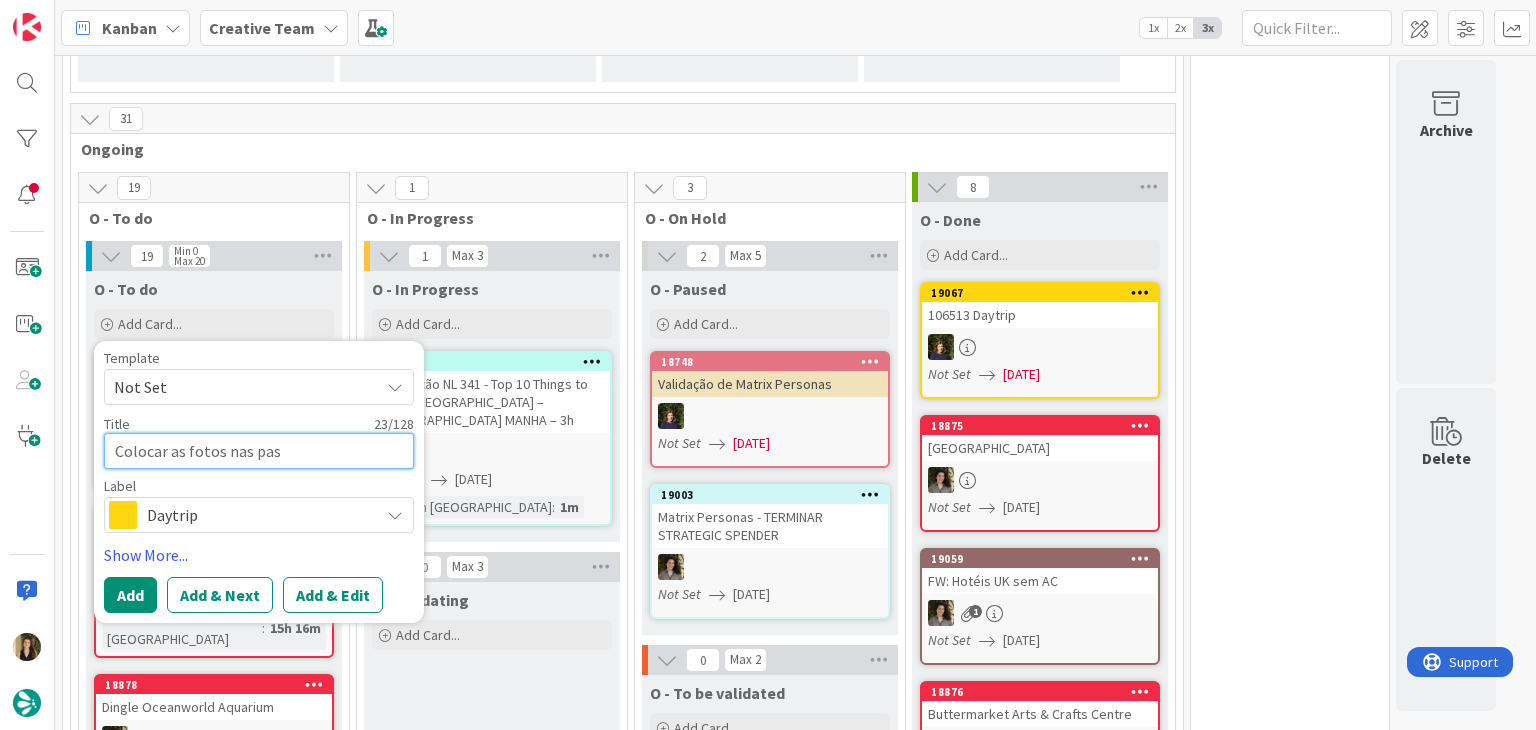 type on "x" 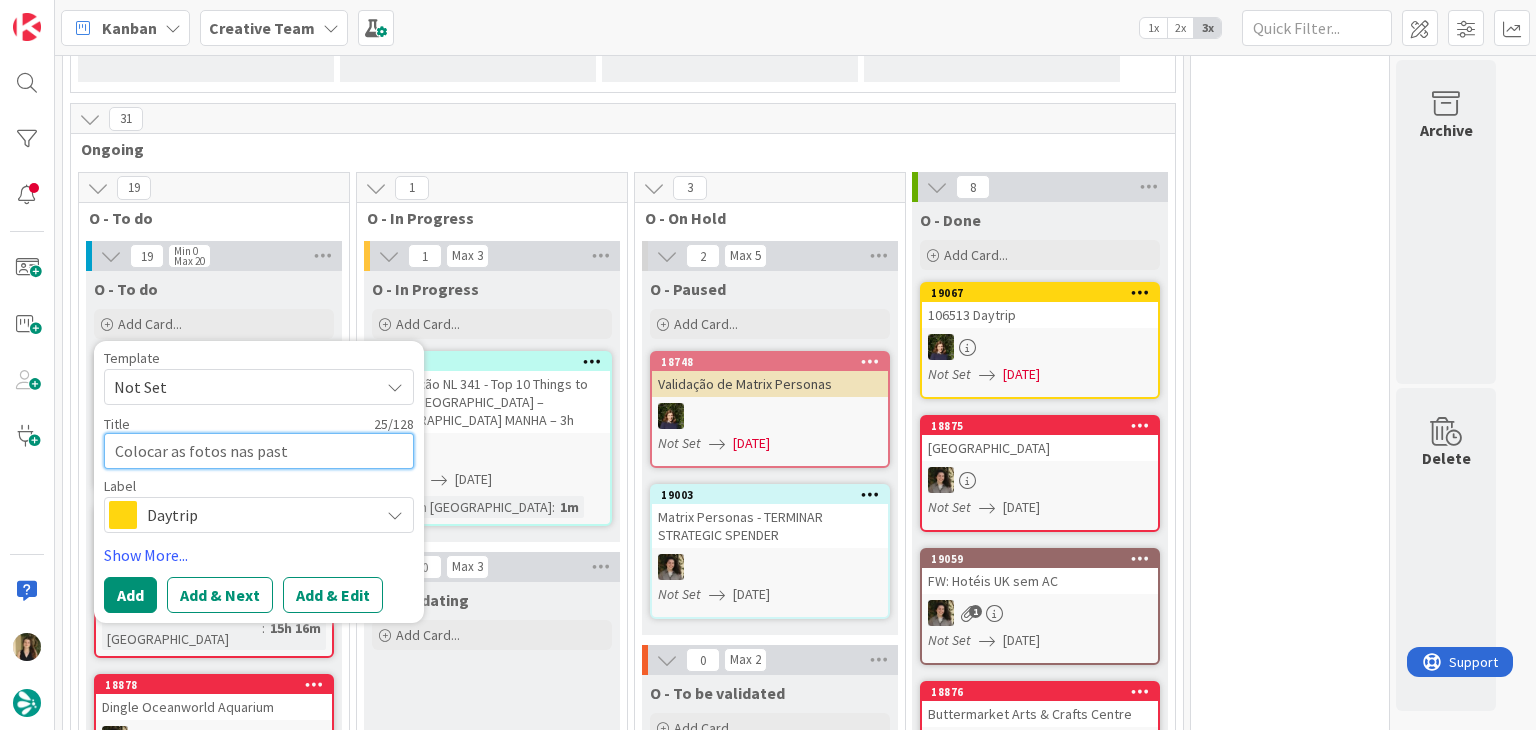 type on "x" 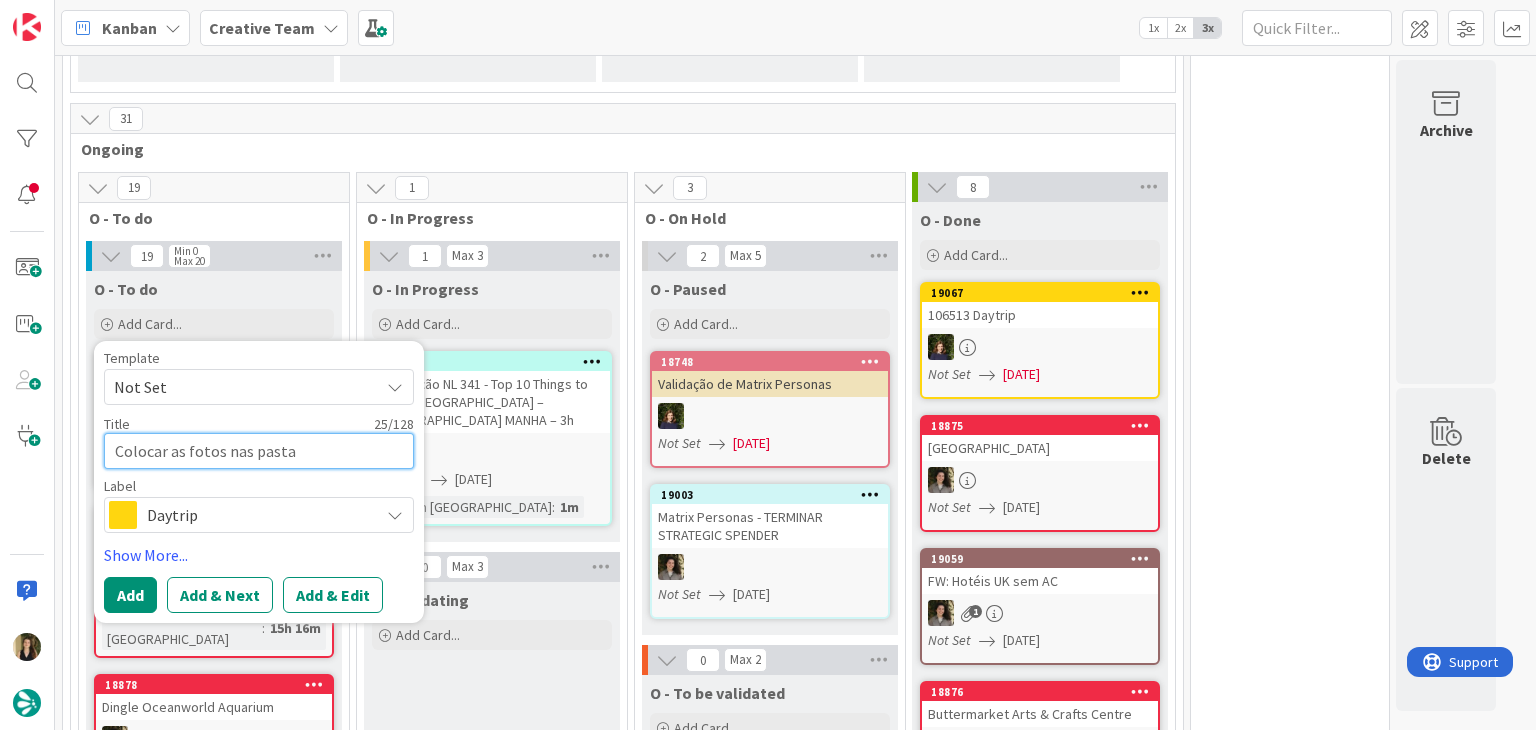 type on "x" 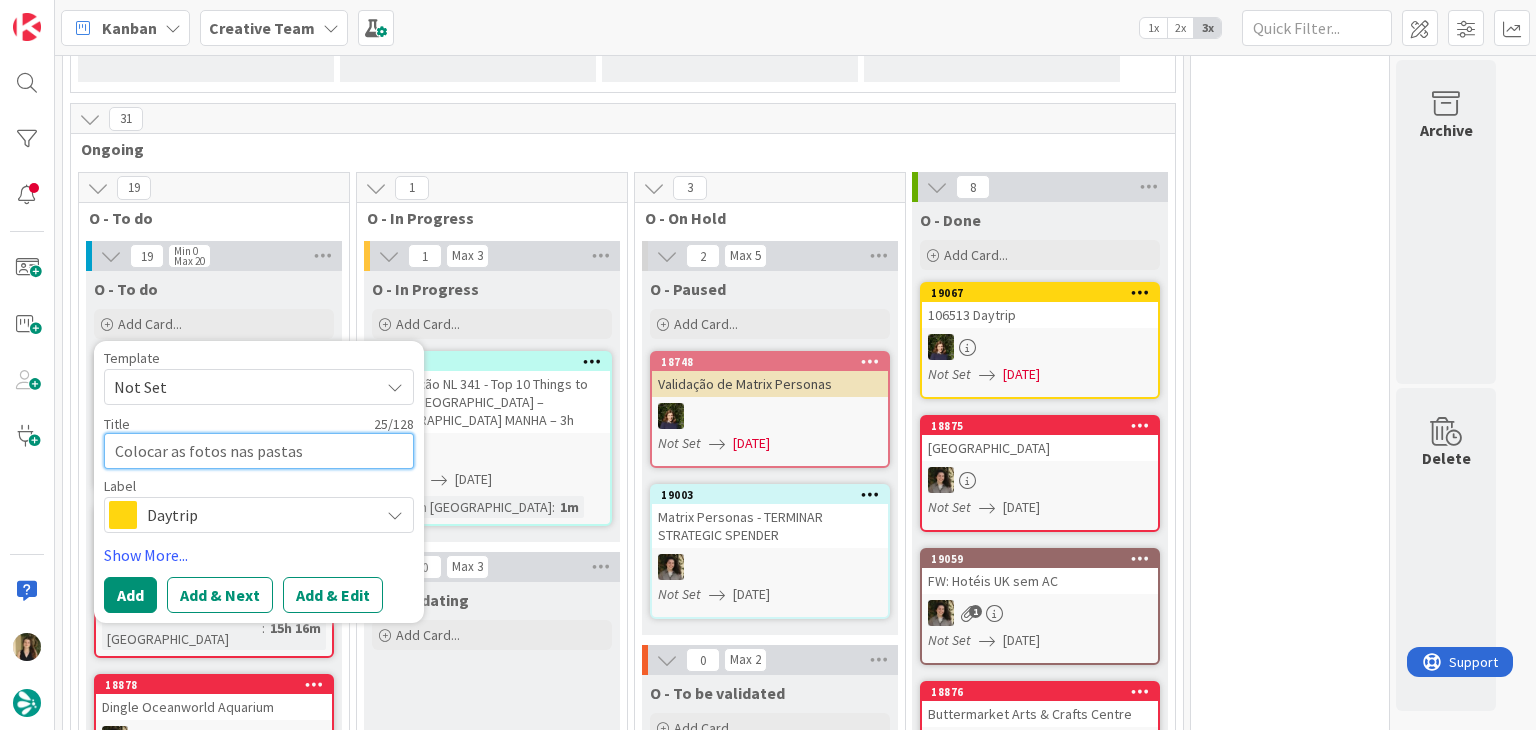 type on "x" 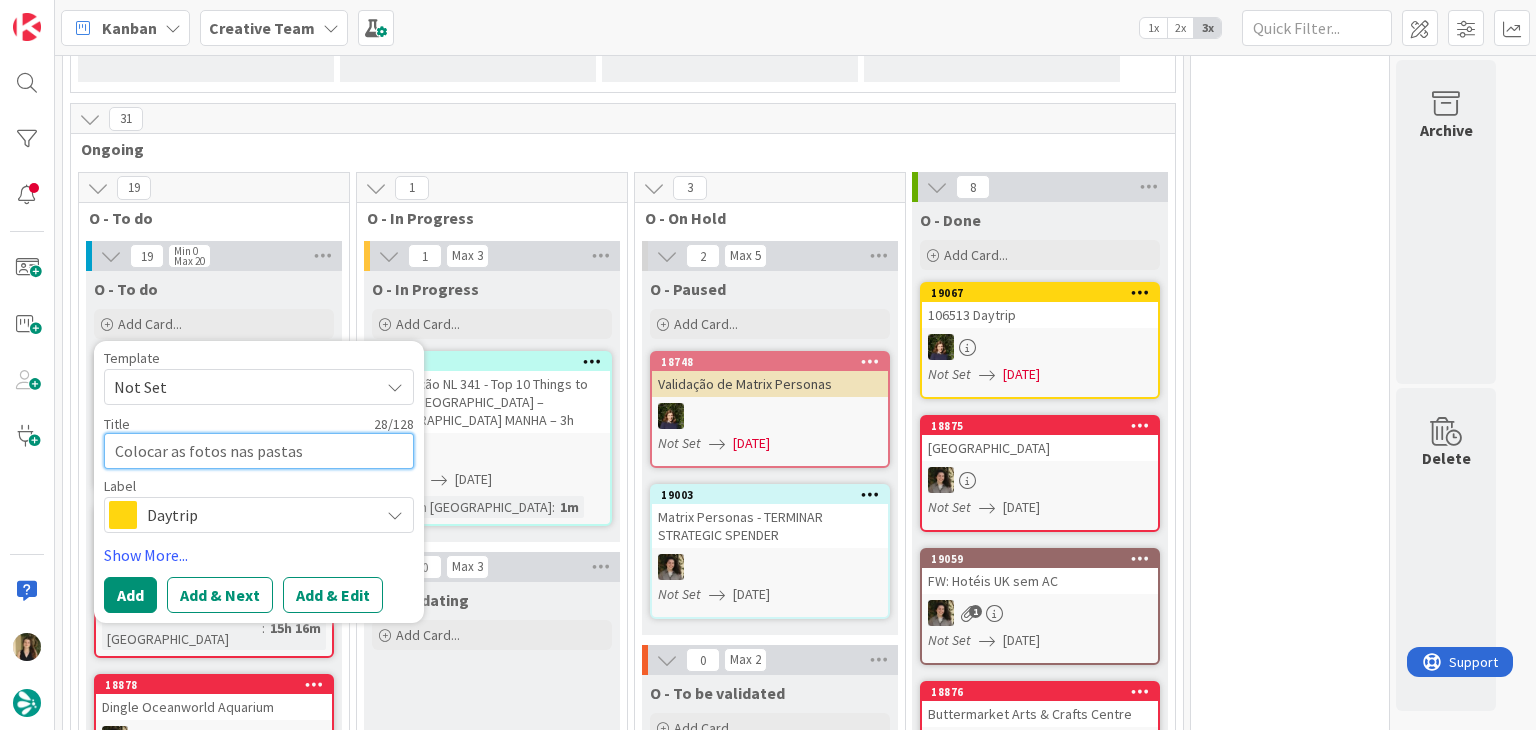 type on "x" 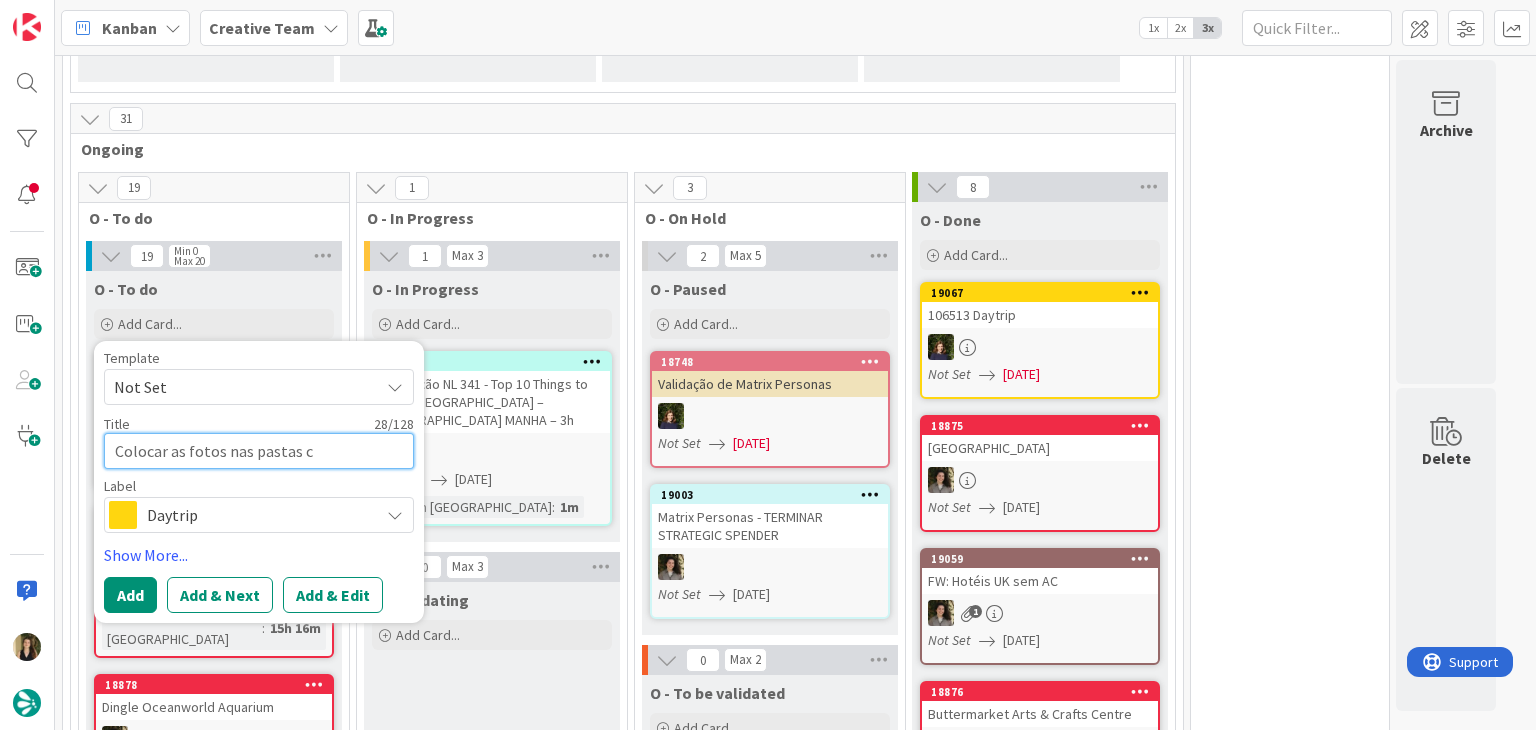 type on "x" 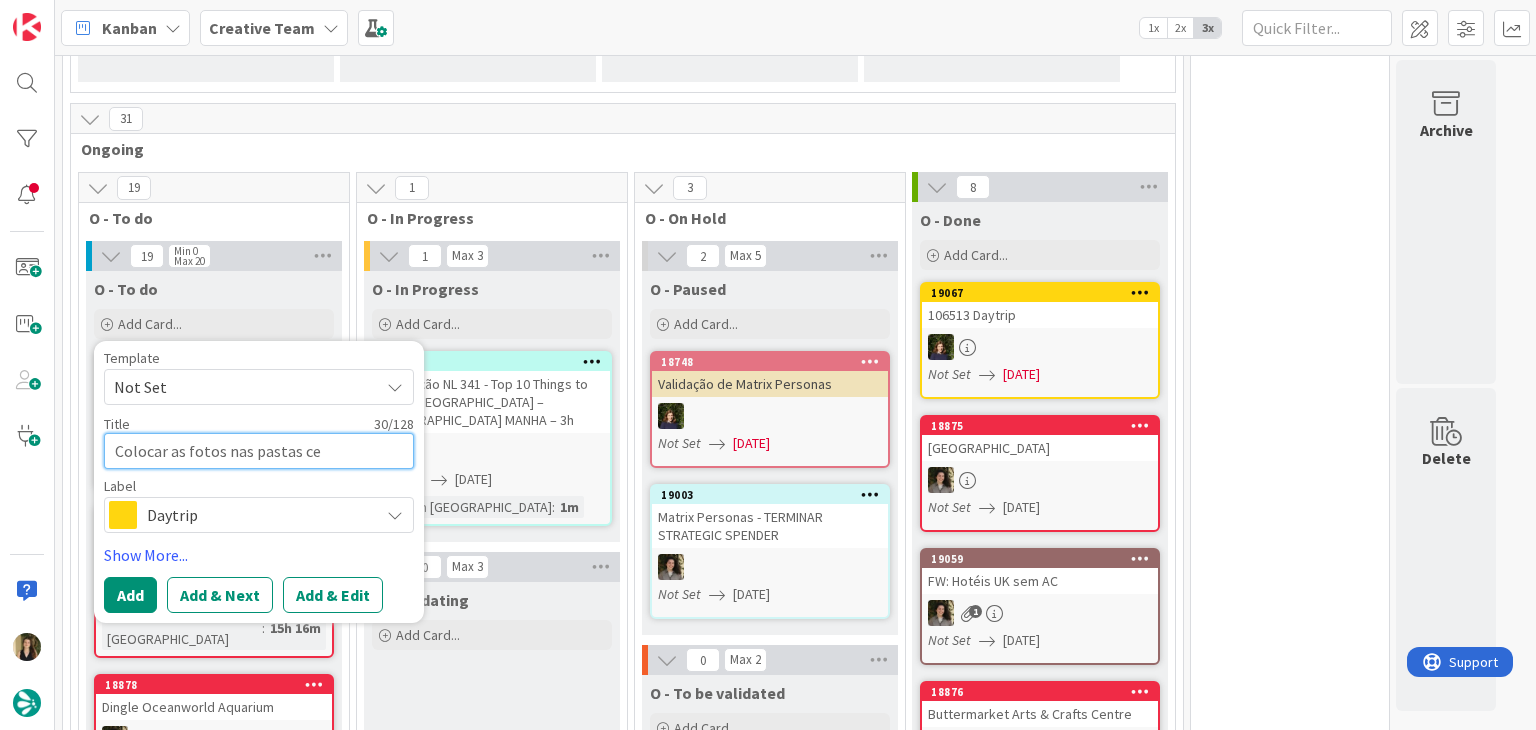 type on "x" 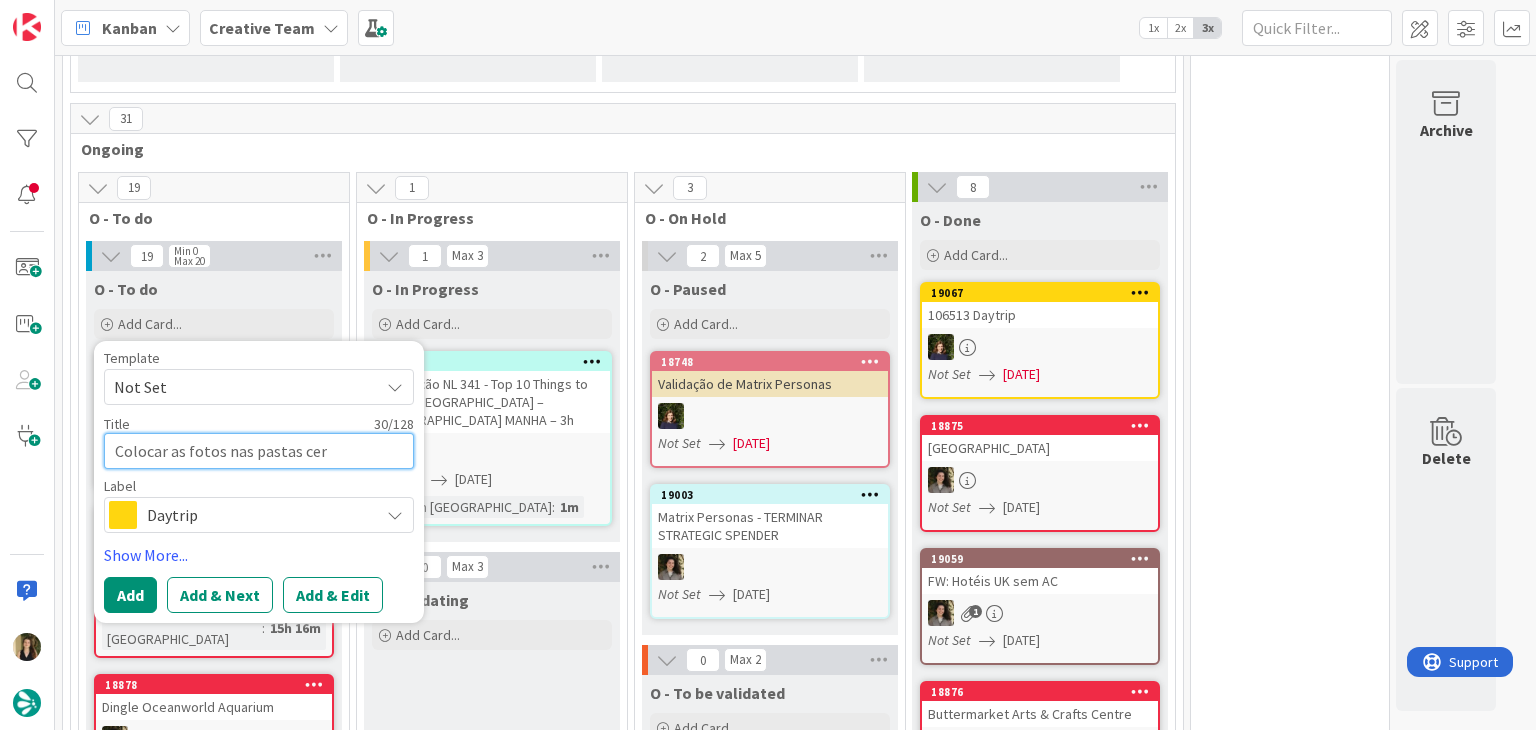type on "x" 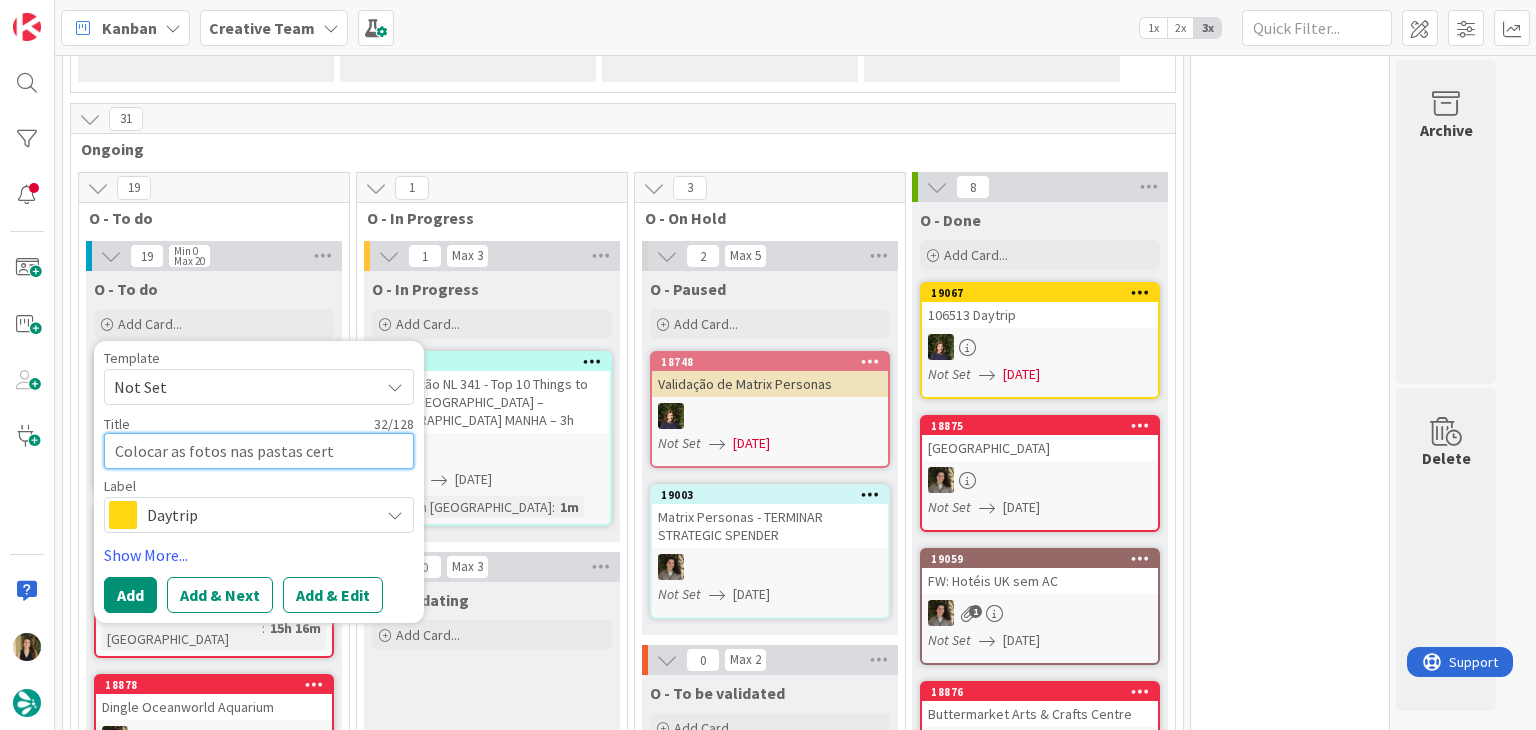 type on "x" 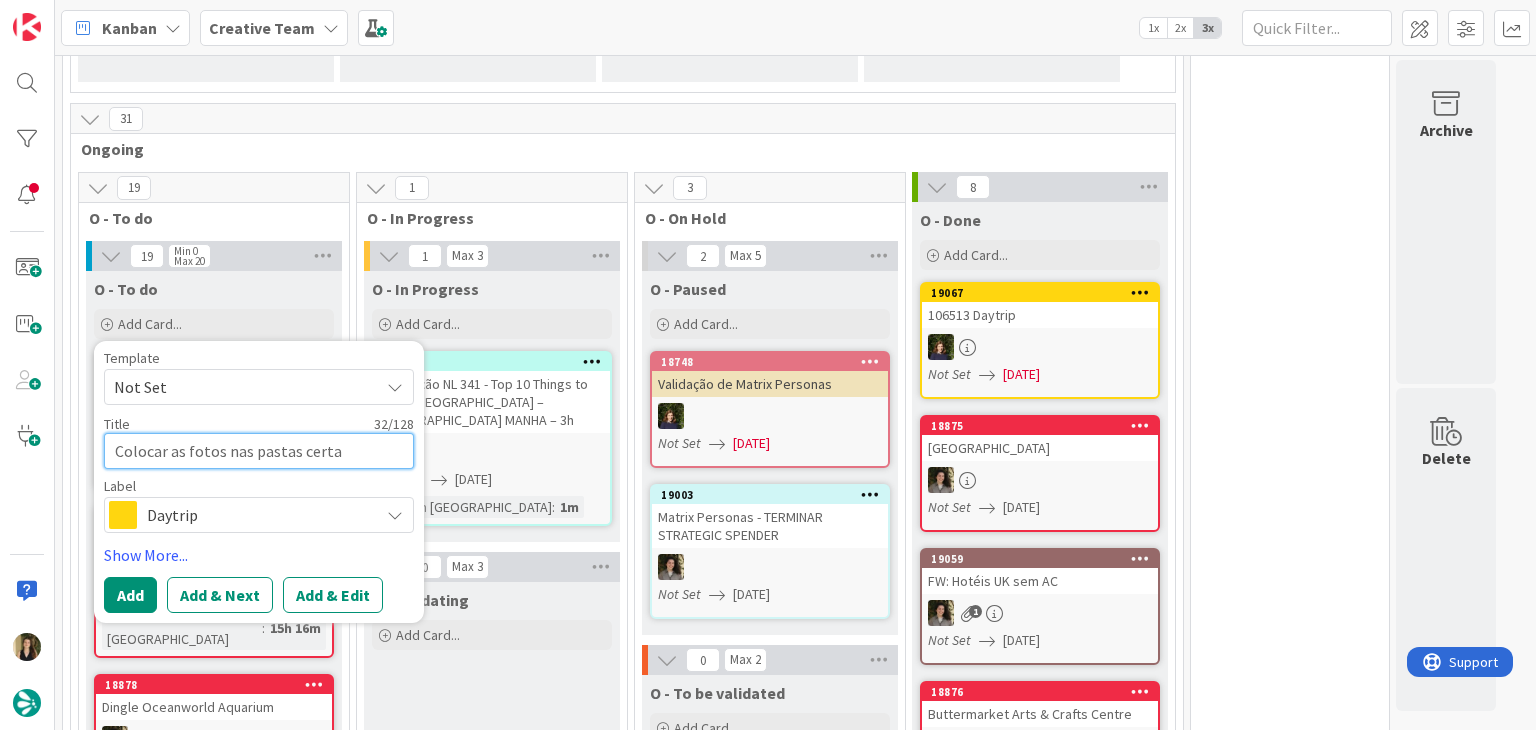 type on "x" 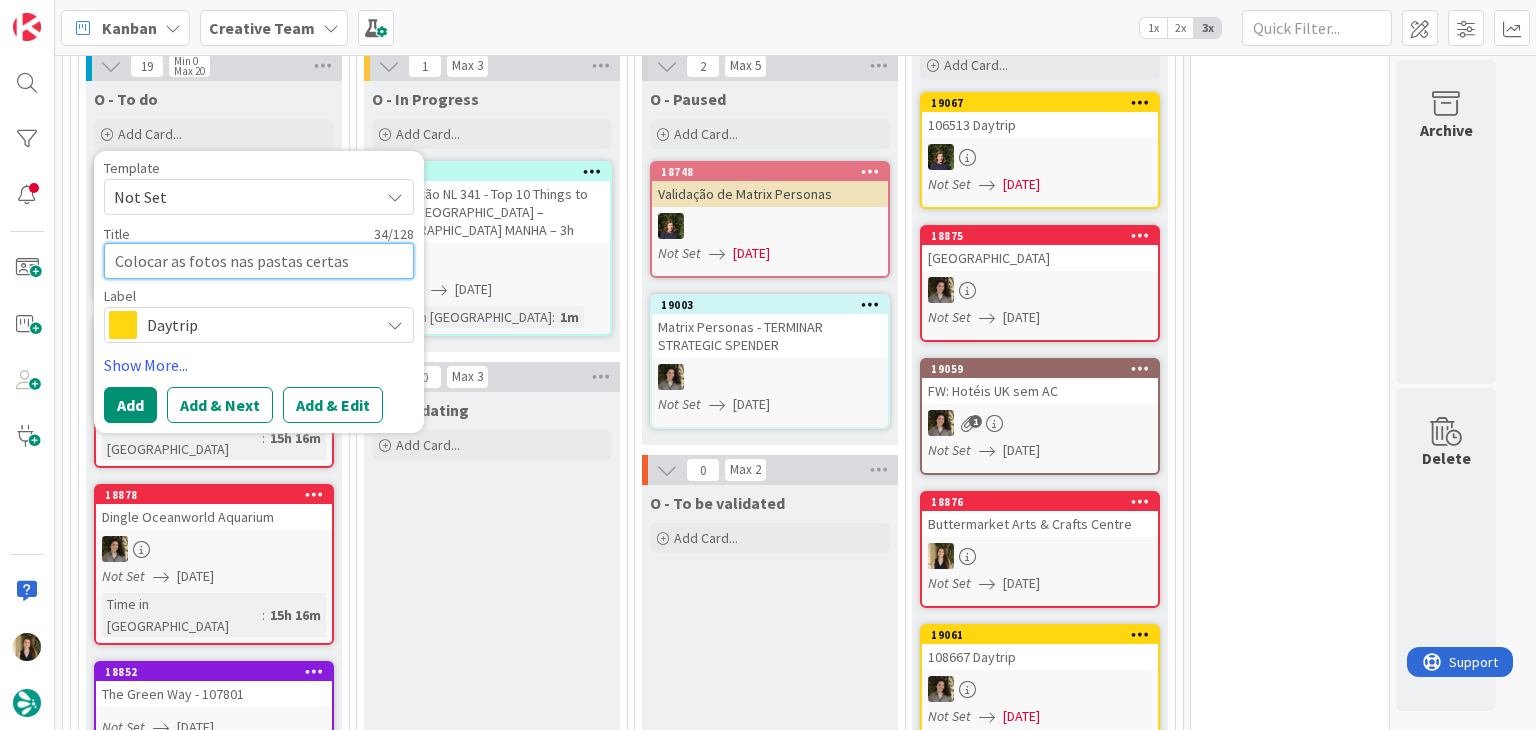 scroll, scrollTop: 640, scrollLeft: 0, axis: vertical 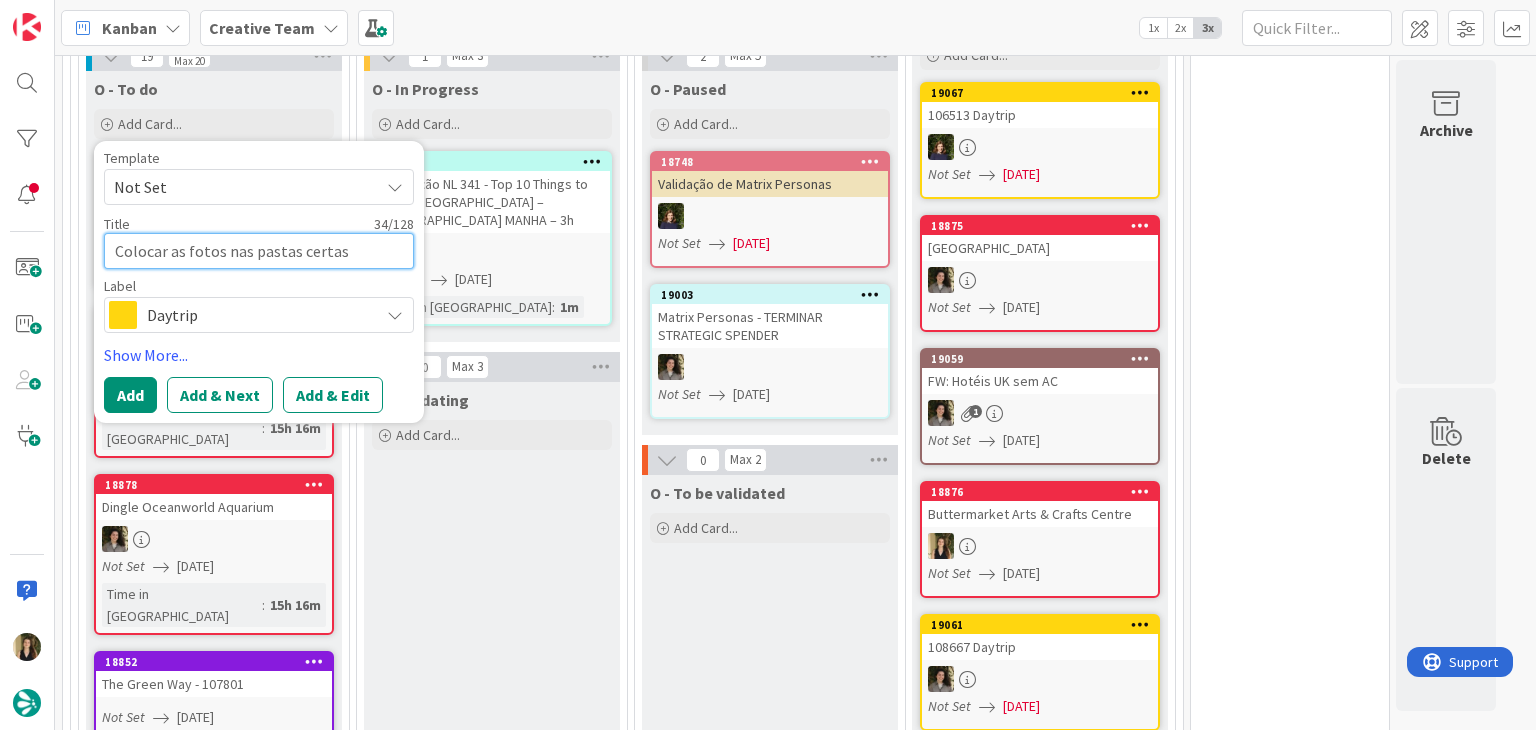 type on "Colocar as fotos nas pastas certas" 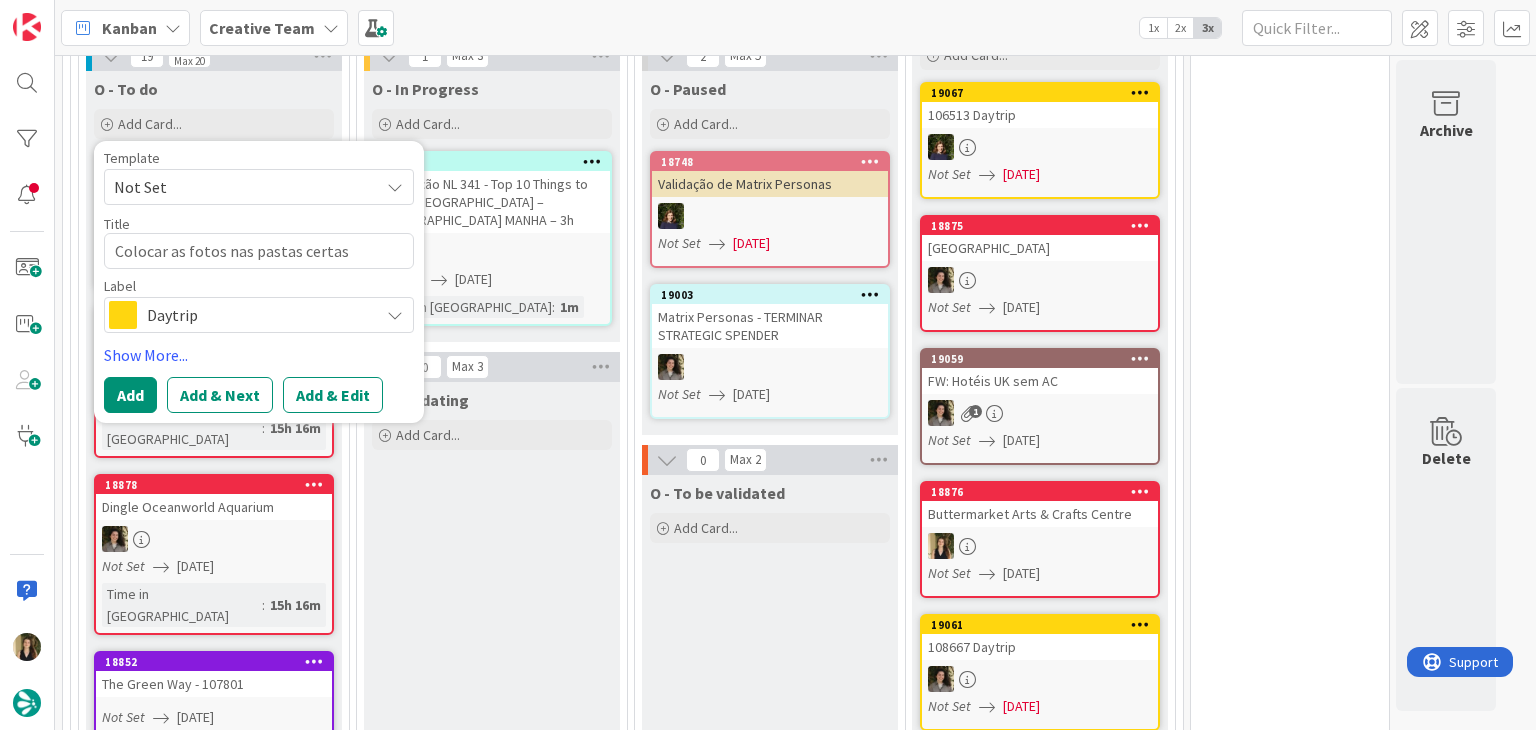 click on "Daytrip" at bounding box center (259, 315) 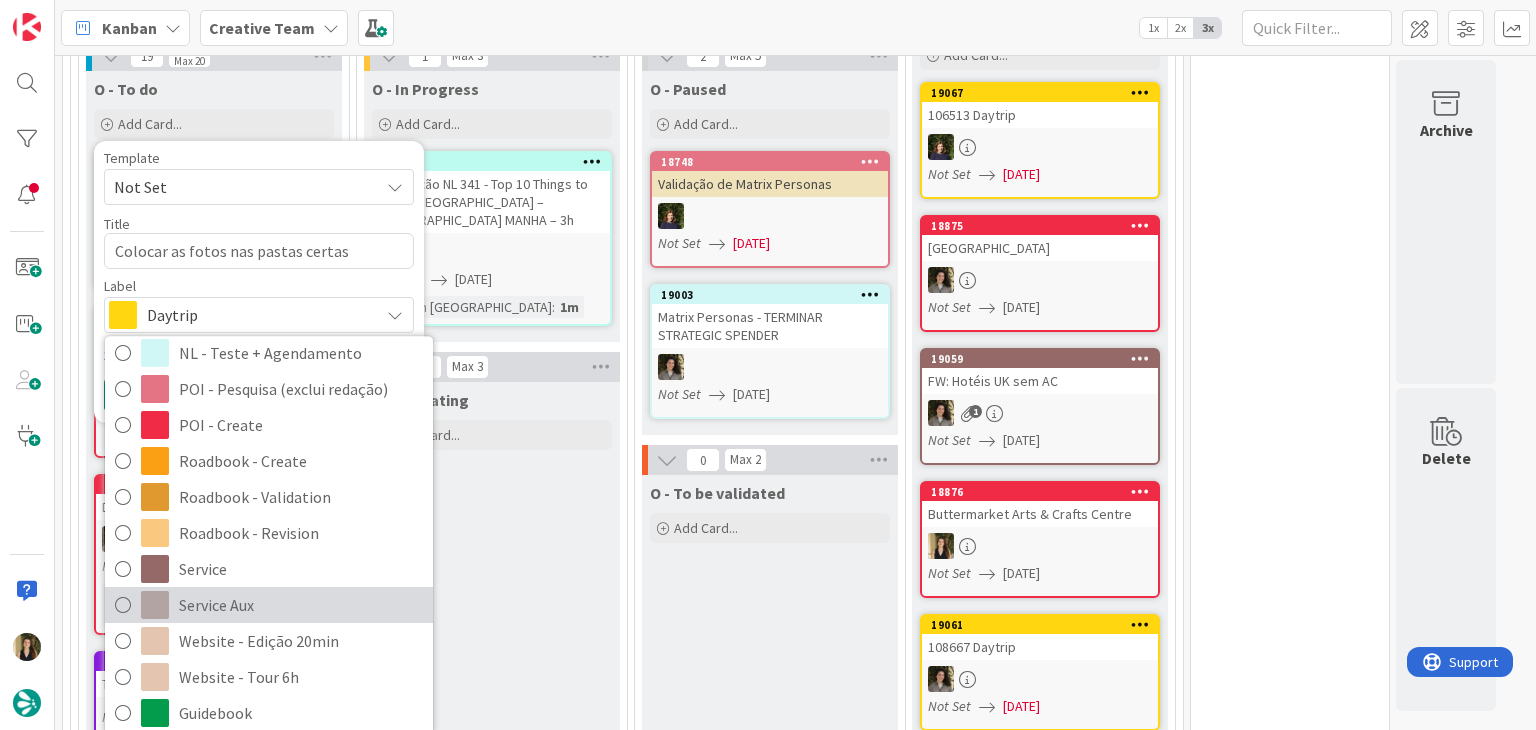 scroll, scrollTop: 300, scrollLeft: 0, axis: vertical 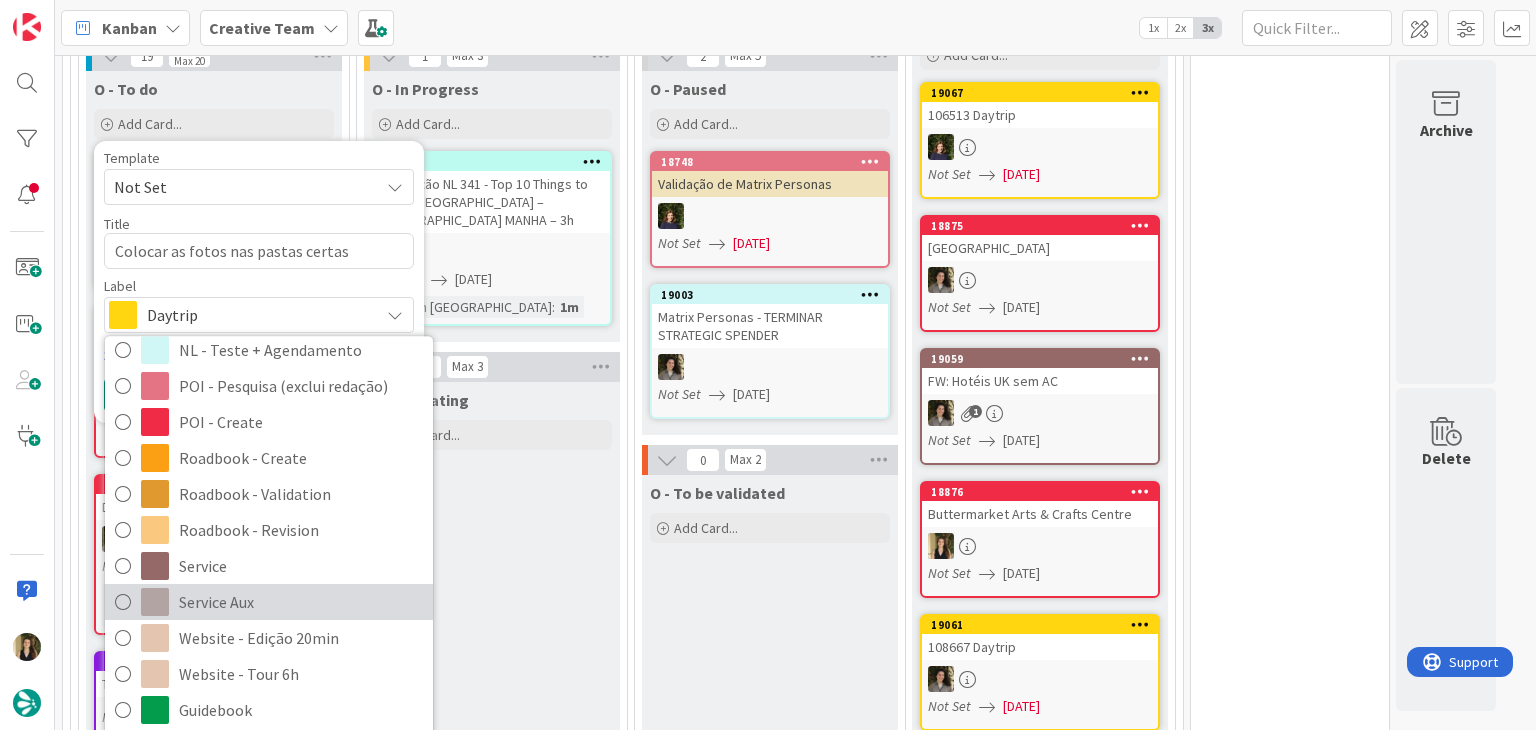 click on "Service Aux" at bounding box center [301, 603] 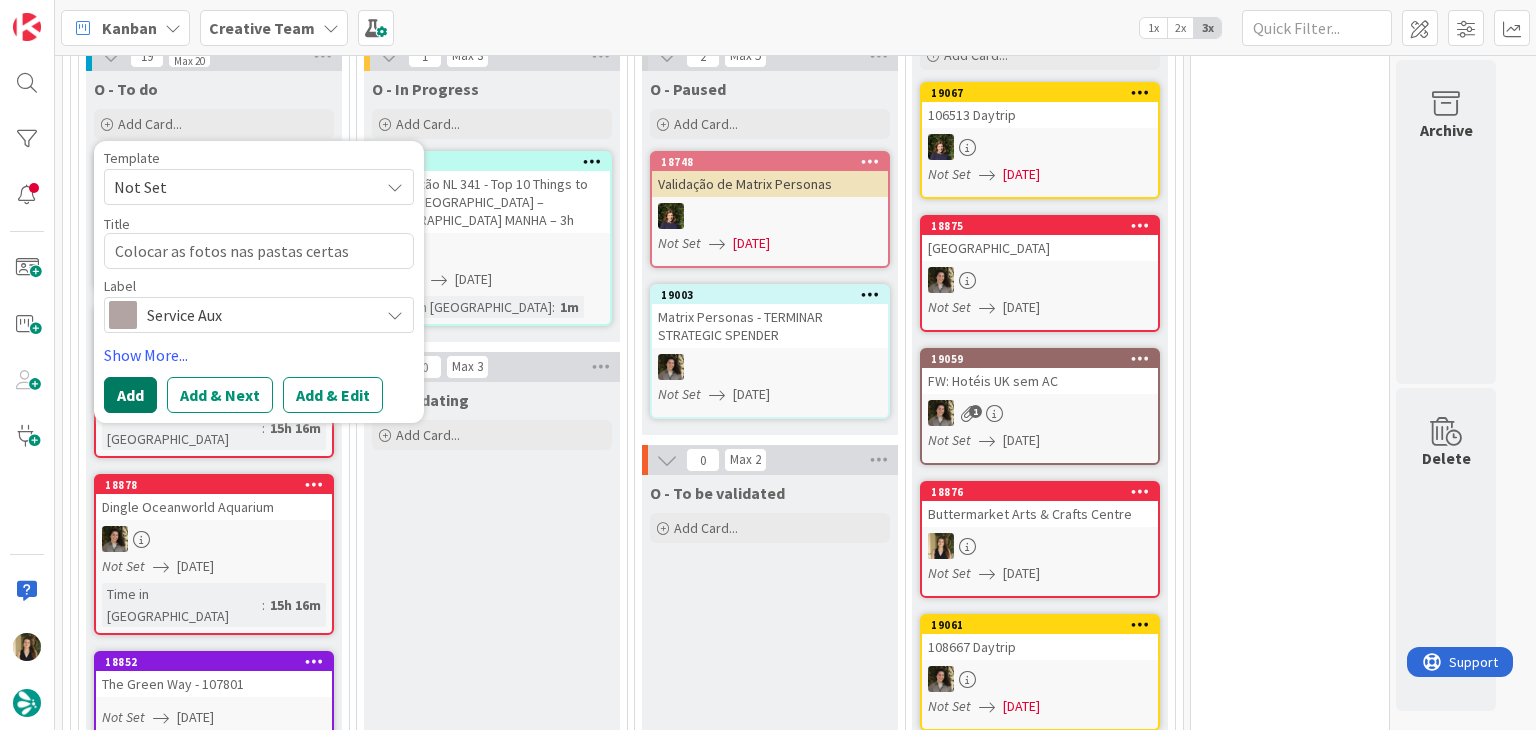 click on "Add" at bounding box center [130, 395] 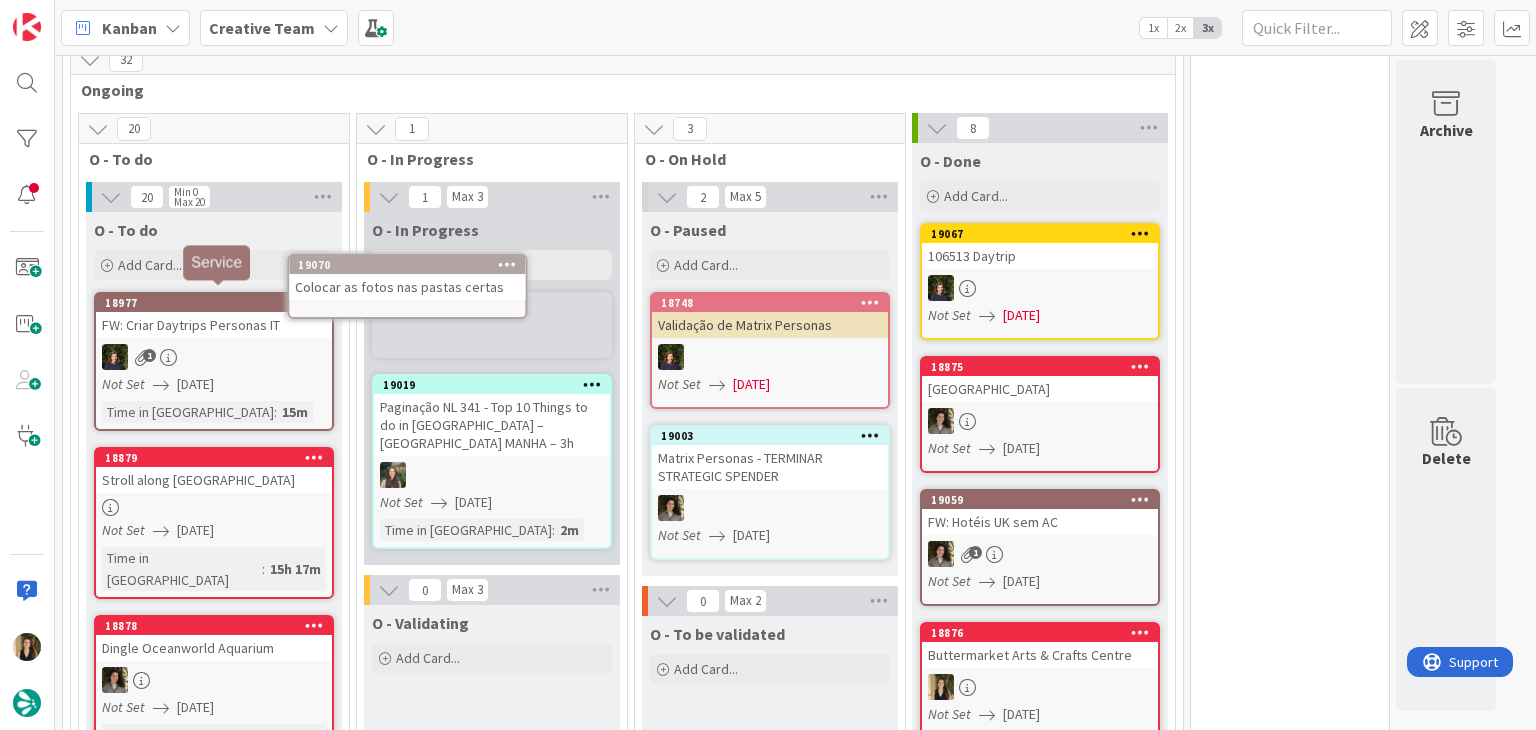 scroll, scrollTop: 468, scrollLeft: 0, axis: vertical 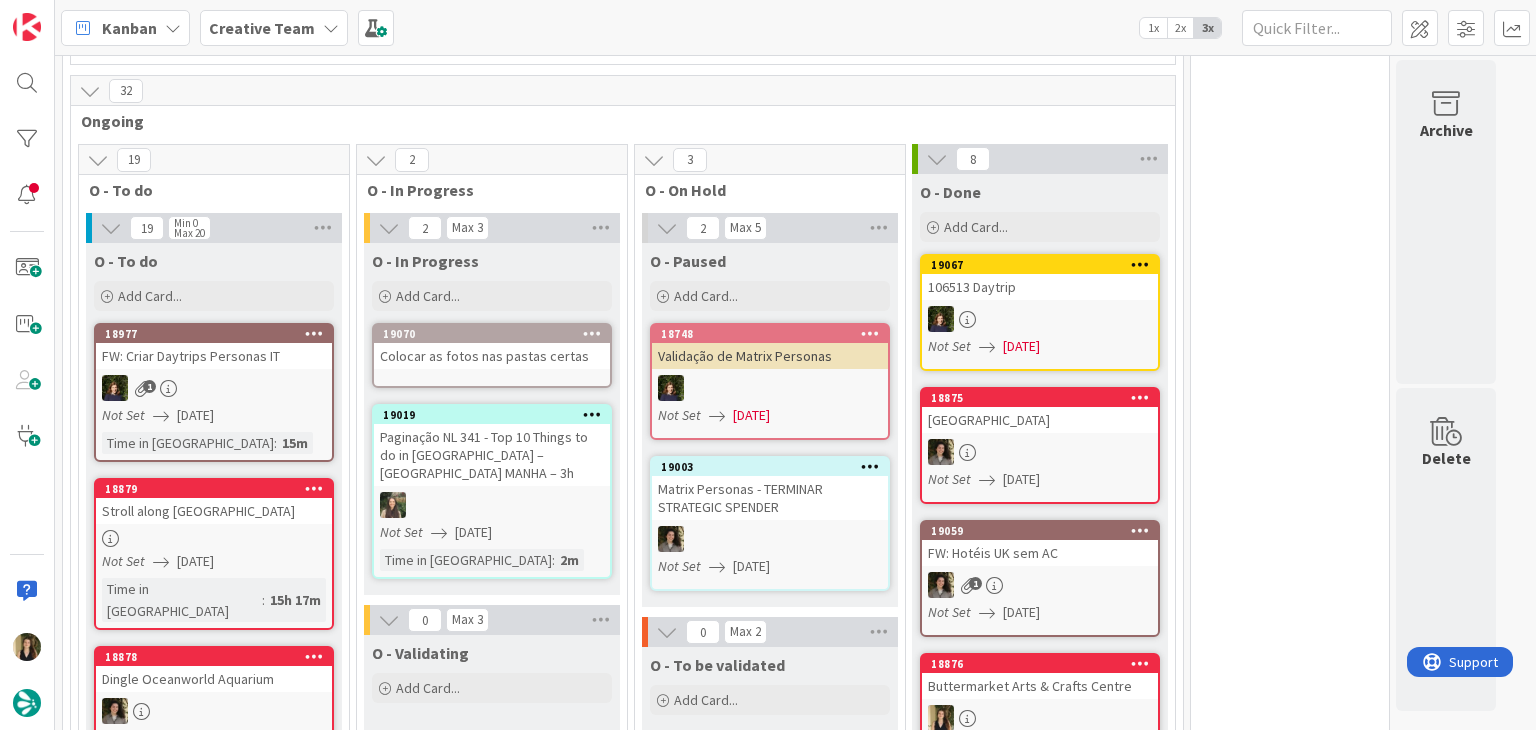 click on "Colocar as fotos nas pastas certas" at bounding box center (492, 356) 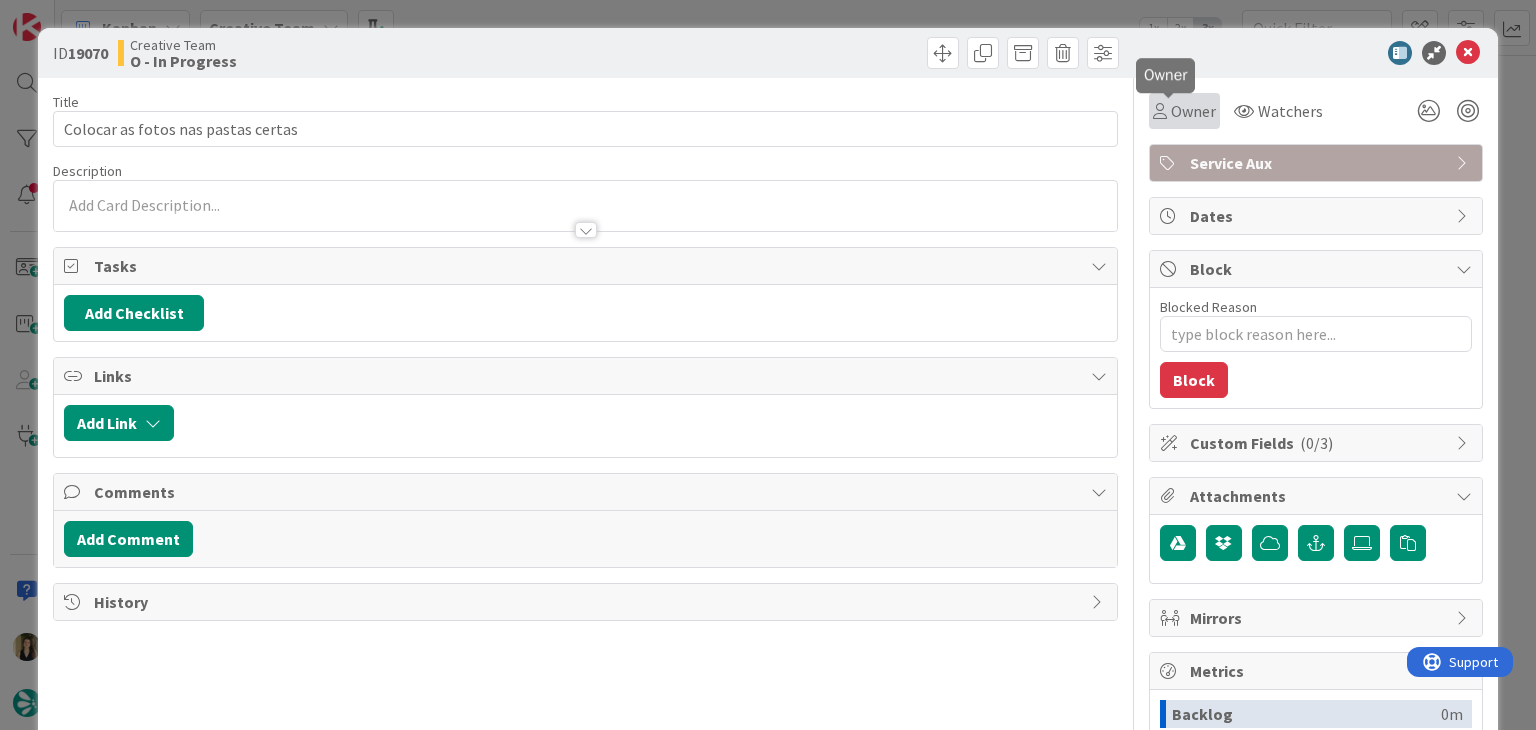 click on "Owner" at bounding box center (1193, 111) 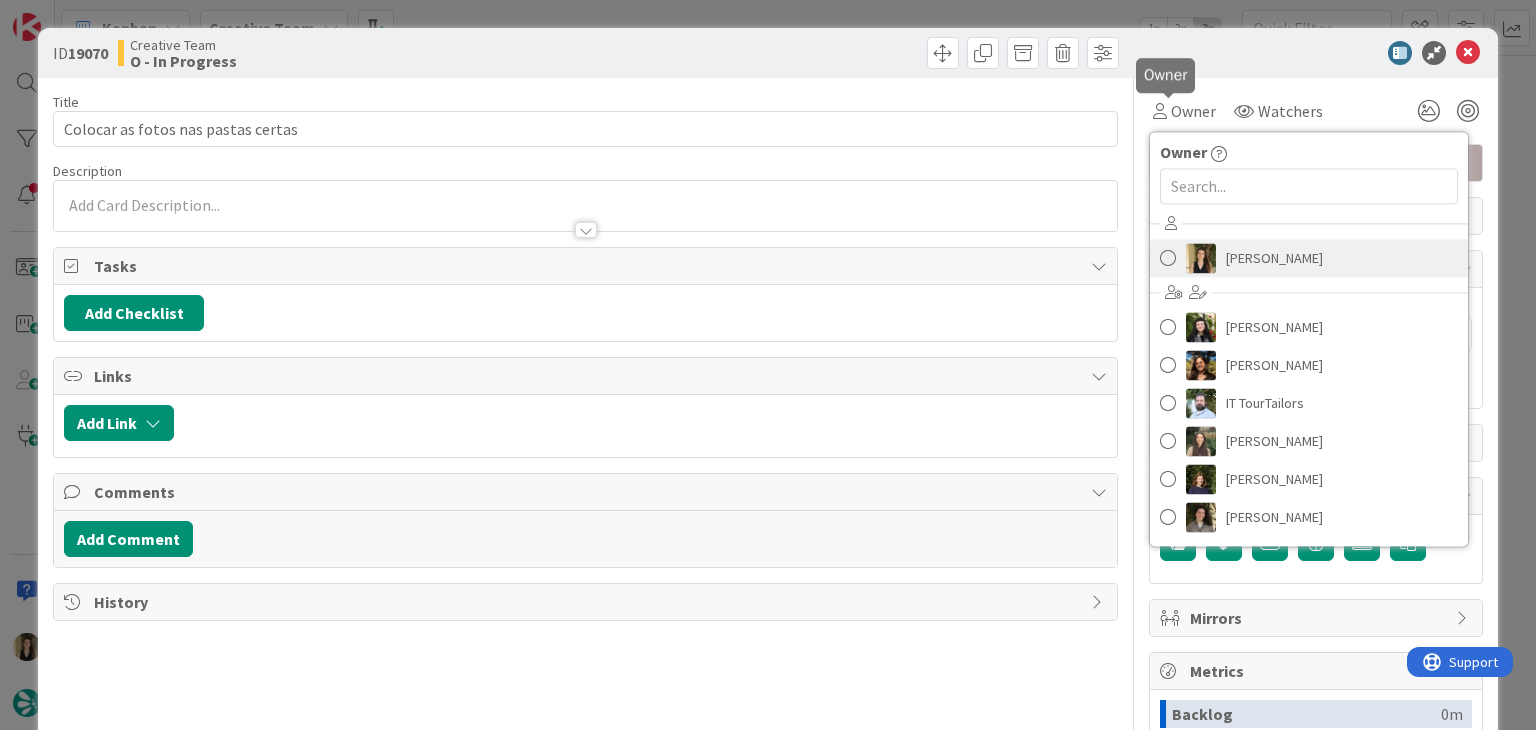 scroll, scrollTop: 0, scrollLeft: 0, axis: both 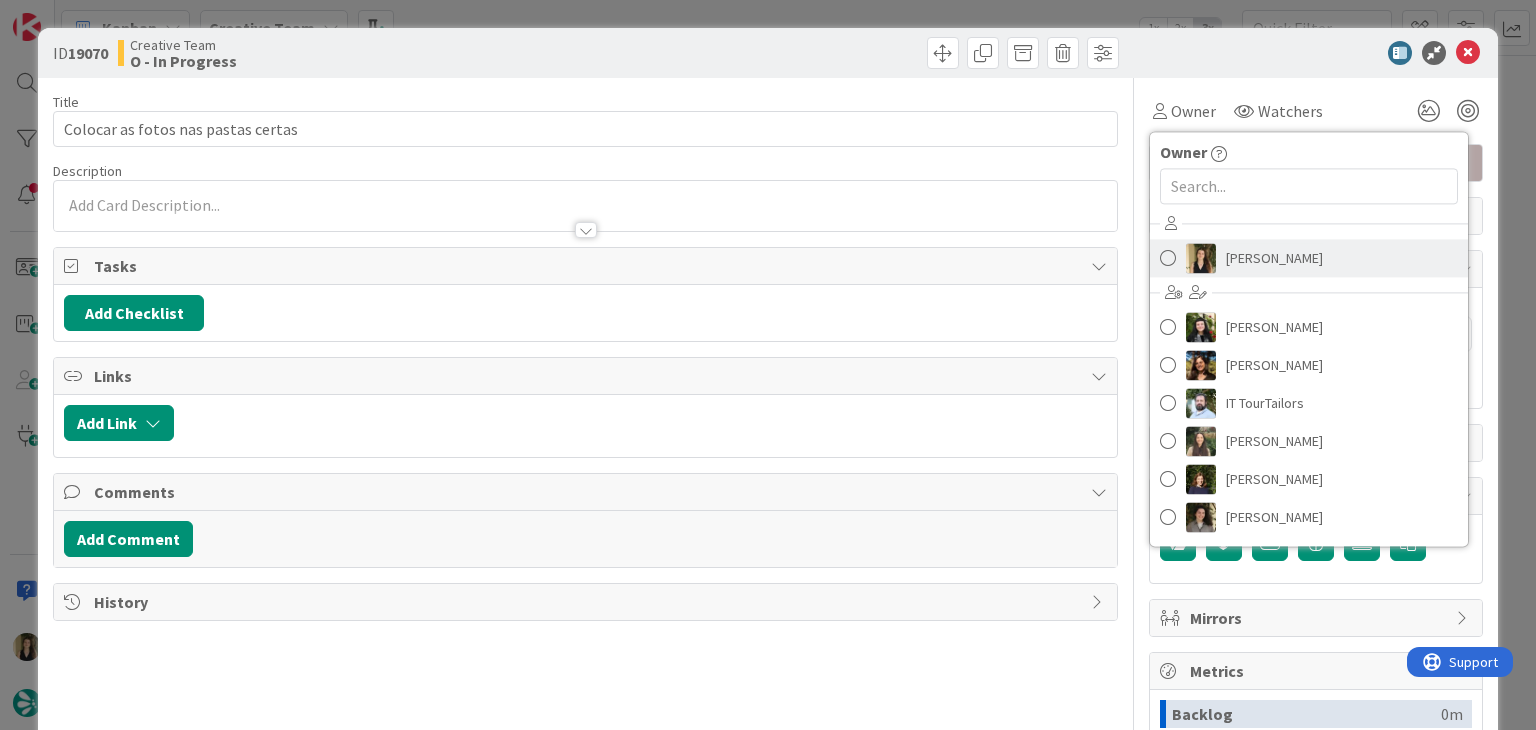 click on "[PERSON_NAME]" at bounding box center [1274, 258] 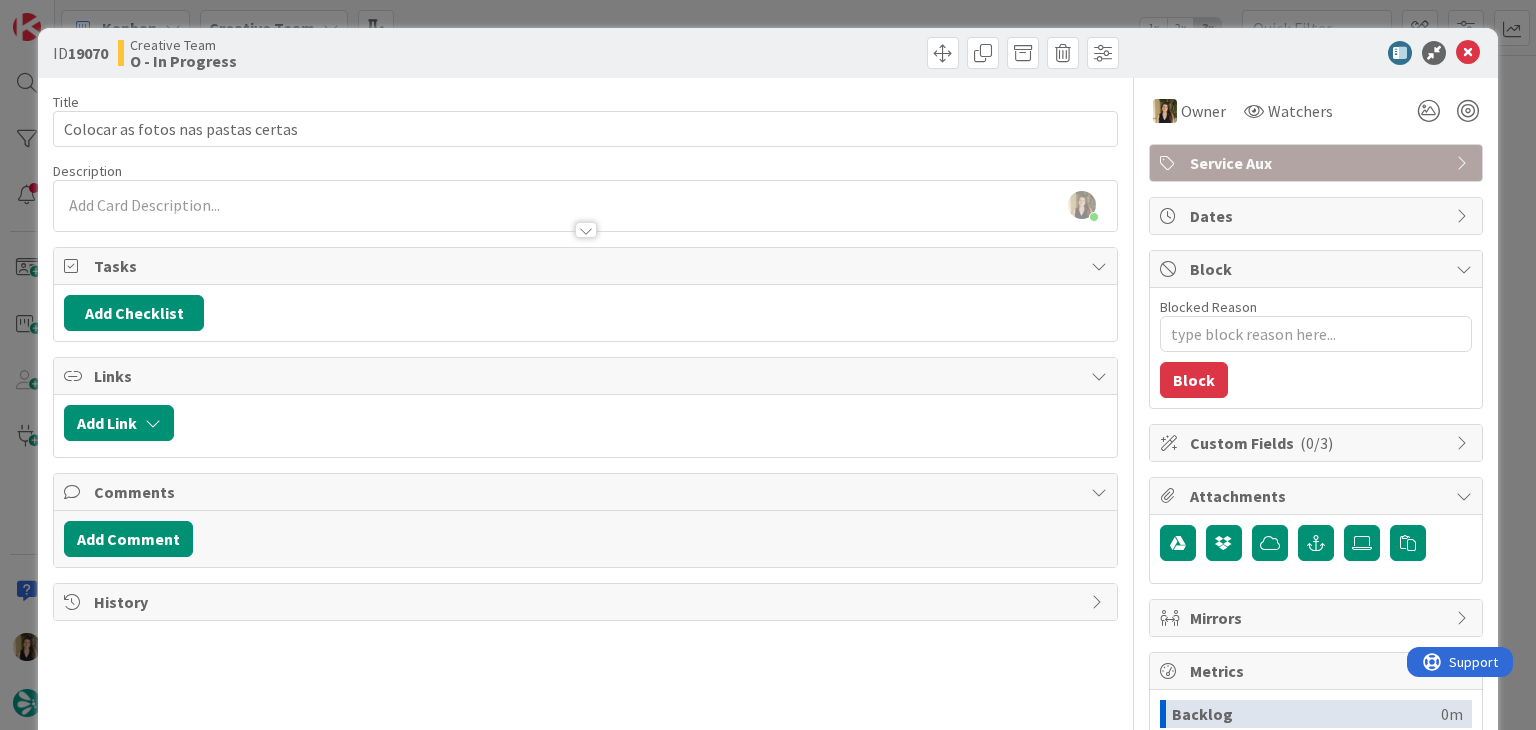 drag, startPoint x: 492, startPoint y: 63, endPoint x: 498, endPoint y: 53, distance: 11.661903 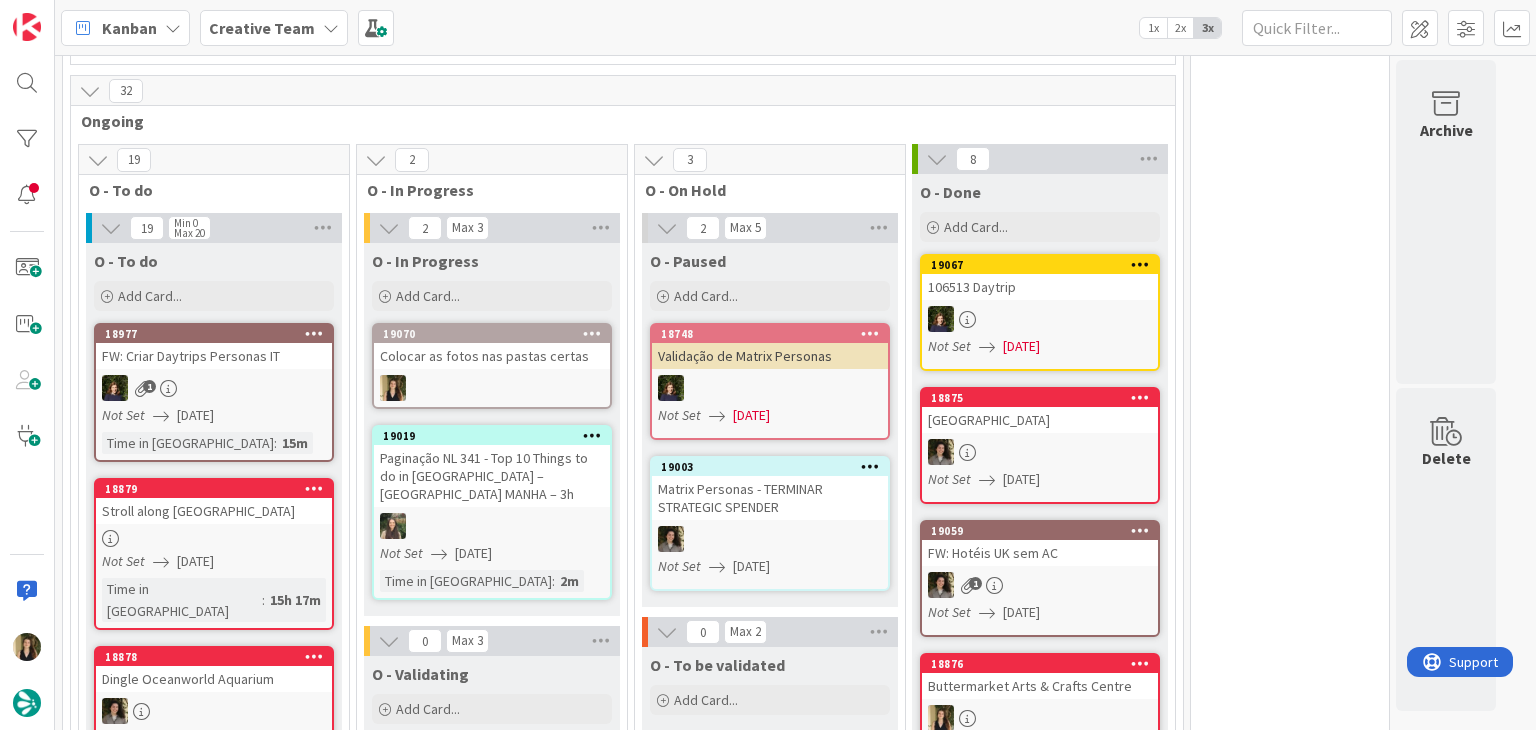 scroll, scrollTop: 0, scrollLeft: 0, axis: both 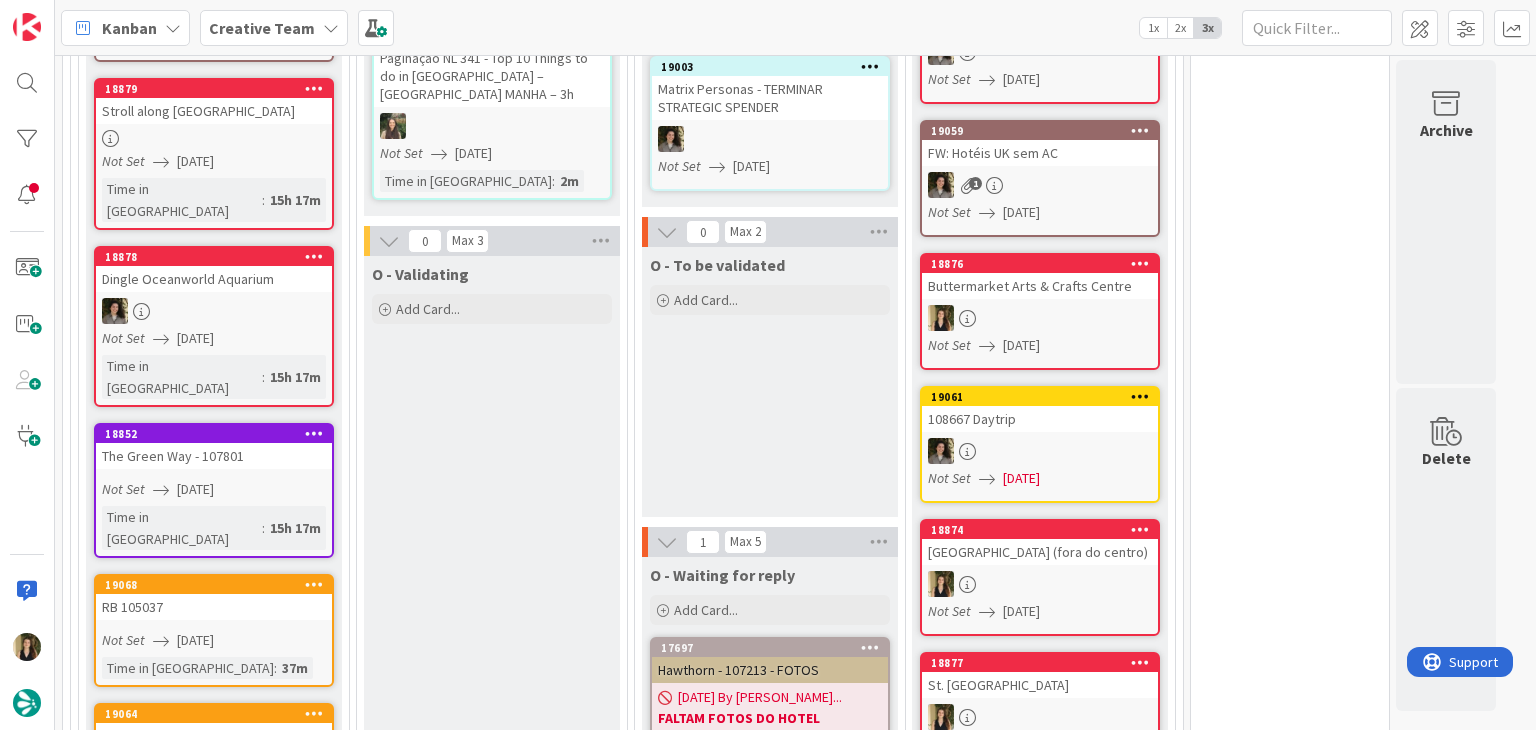 click on "O - Validating Add Card..." at bounding box center (492, 1805) 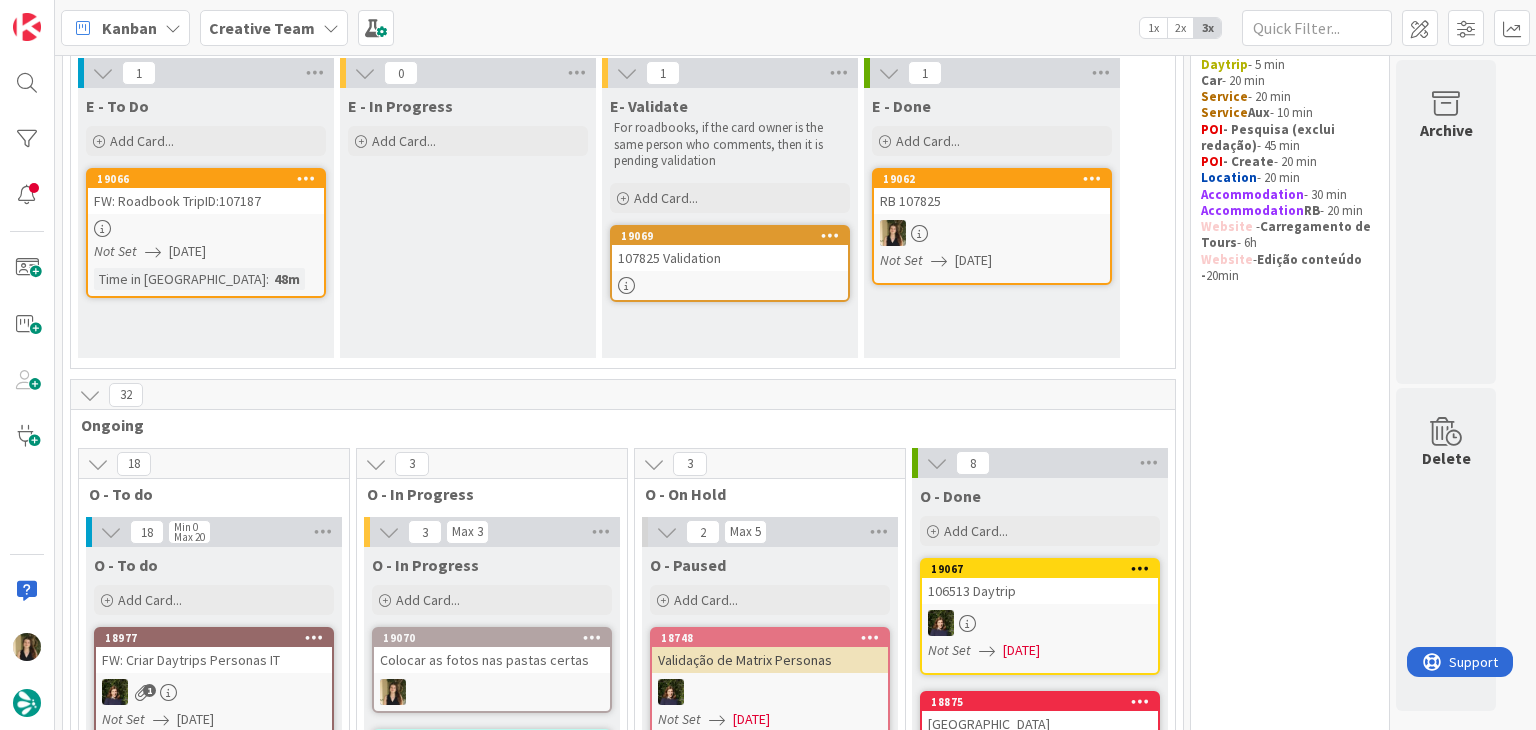 scroll, scrollTop: 0, scrollLeft: 0, axis: both 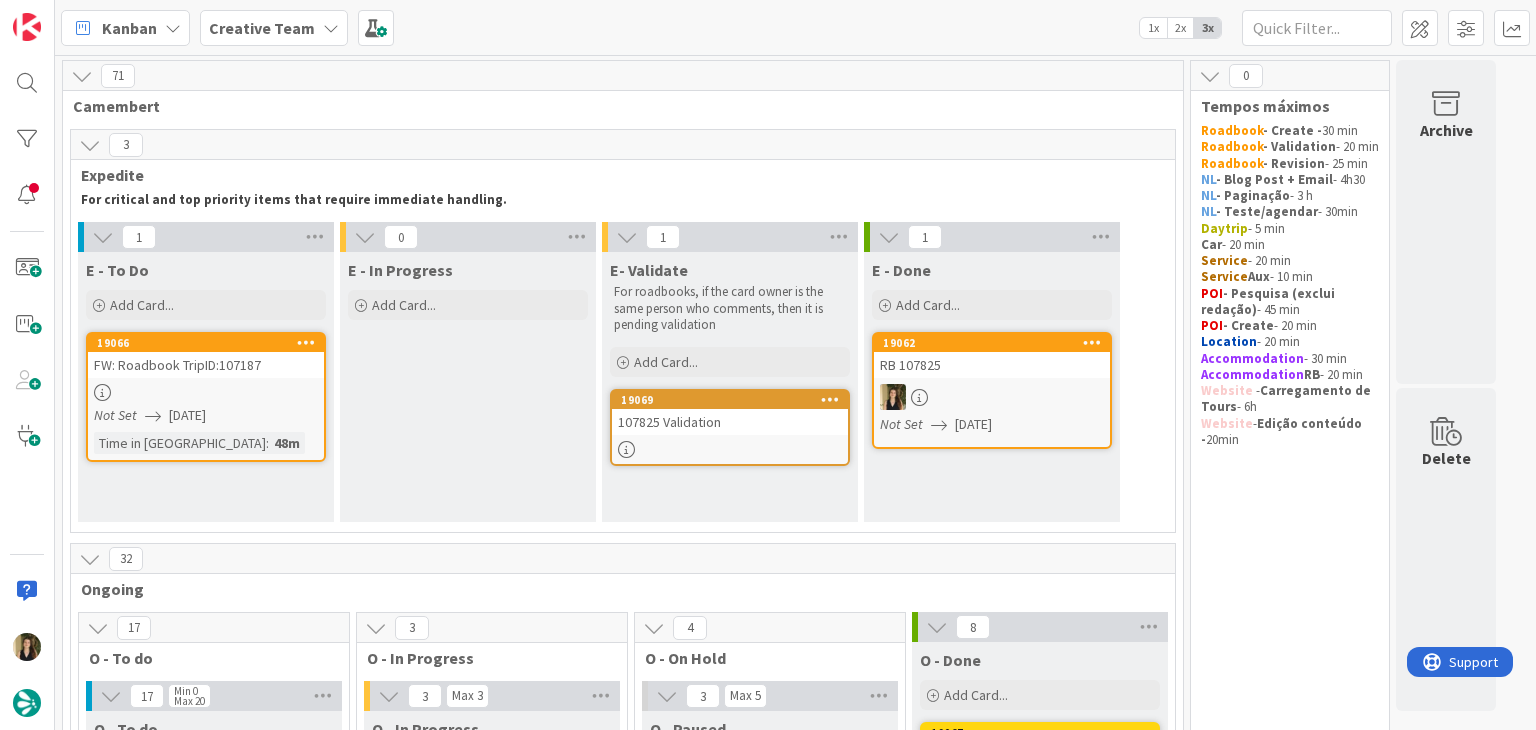 click on "0 Tempos máximos Roadbook  - Create -  30 min Roadbook  - Validation  - 20 min Roadbook  - Revision  - 25 min NL  - Blog Post + Email  - 4h30 NL  - Paginação  - 3 h NL  - Teste/agendar  - 30min Daytrip  - 5 min Car  - 20 min Service  - 20 min Service  Aux  - 10 min POI  - Pesquisa (exclui redação)  - 45 min POI  - Create  - 20 min Location  - 20 min Accommodation  - 30 min Accommodation  RB  - 20 min Website   -  Carregamento de Tours  - 6h Website  -  Edição conteúdo -  20min" at bounding box center [1290, 3285] 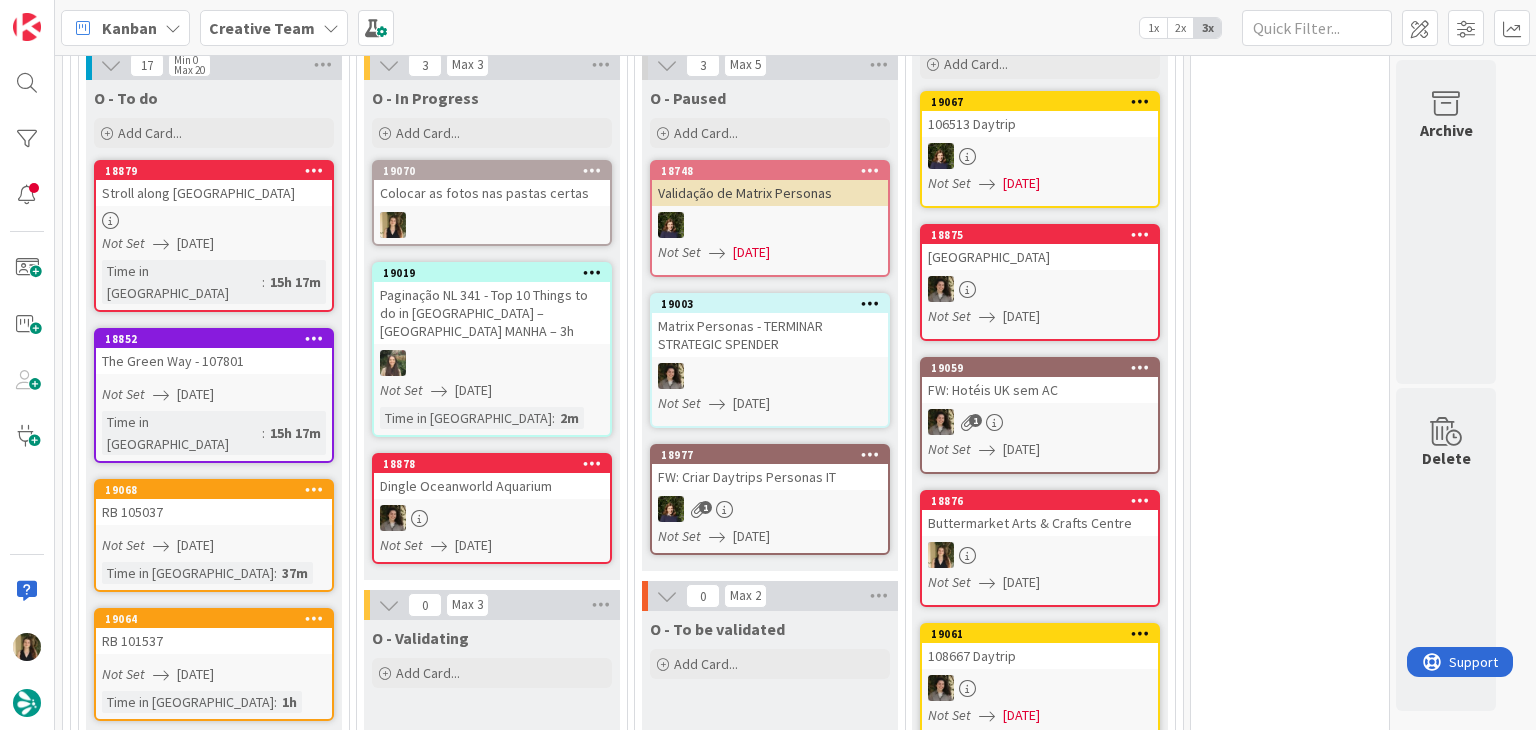 scroll, scrollTop: 600, scrollLeft: 0, axis: vertical 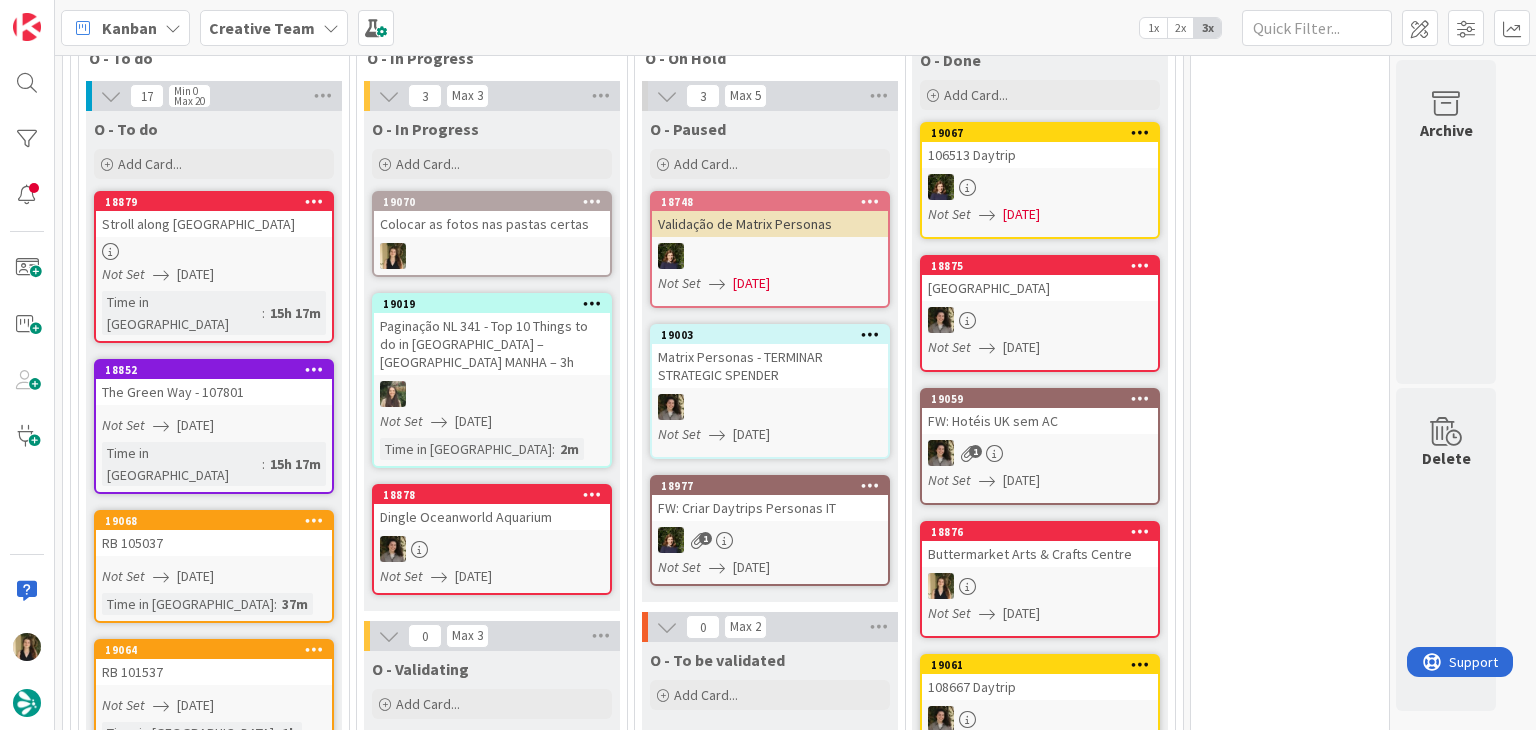 click on "18876 Buttermarket Arts & Crafts Centre
Not Set [DATE]" at bounding box center (1040, 579) 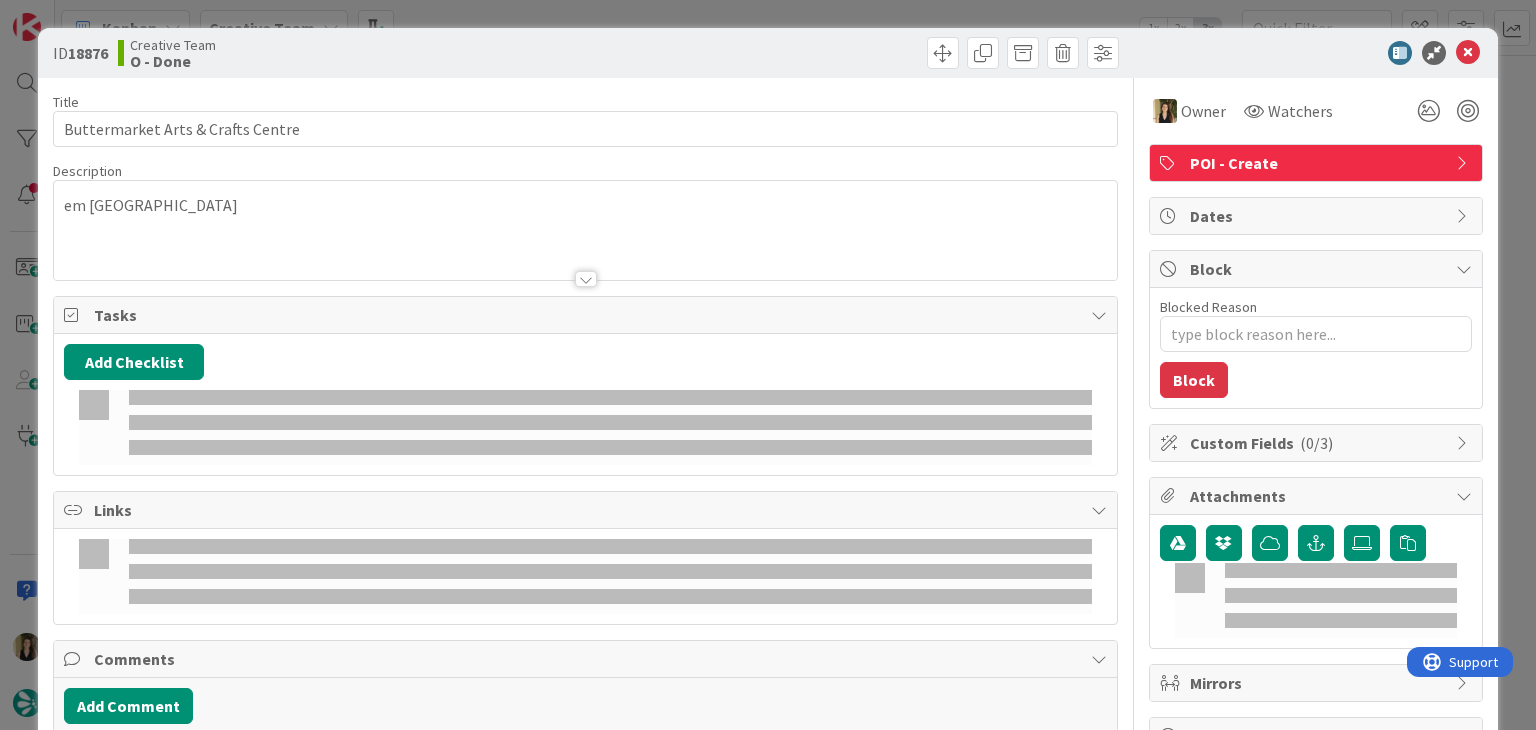 scroll, scrollTop: 0, scrollLeft: 0, axis: both 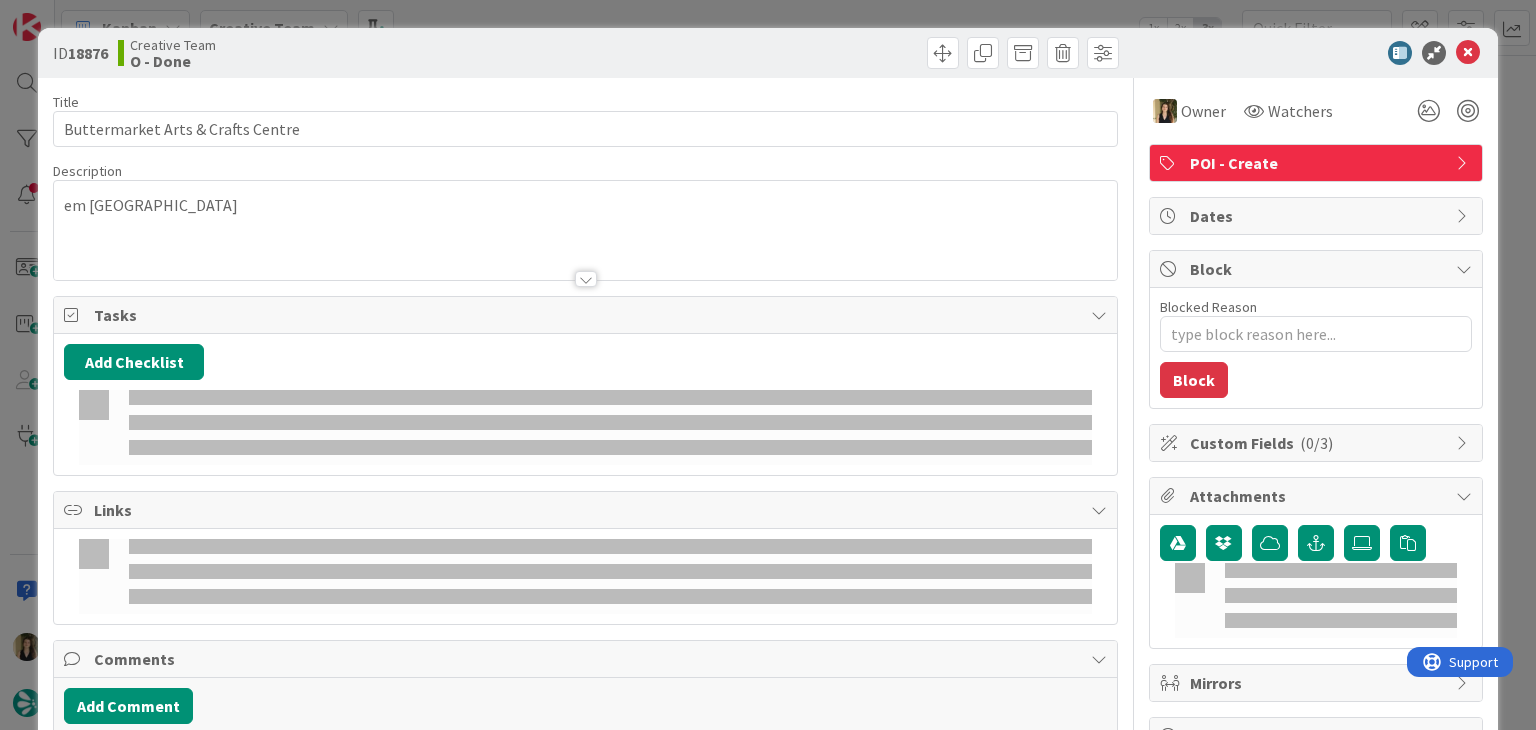 type on "x" 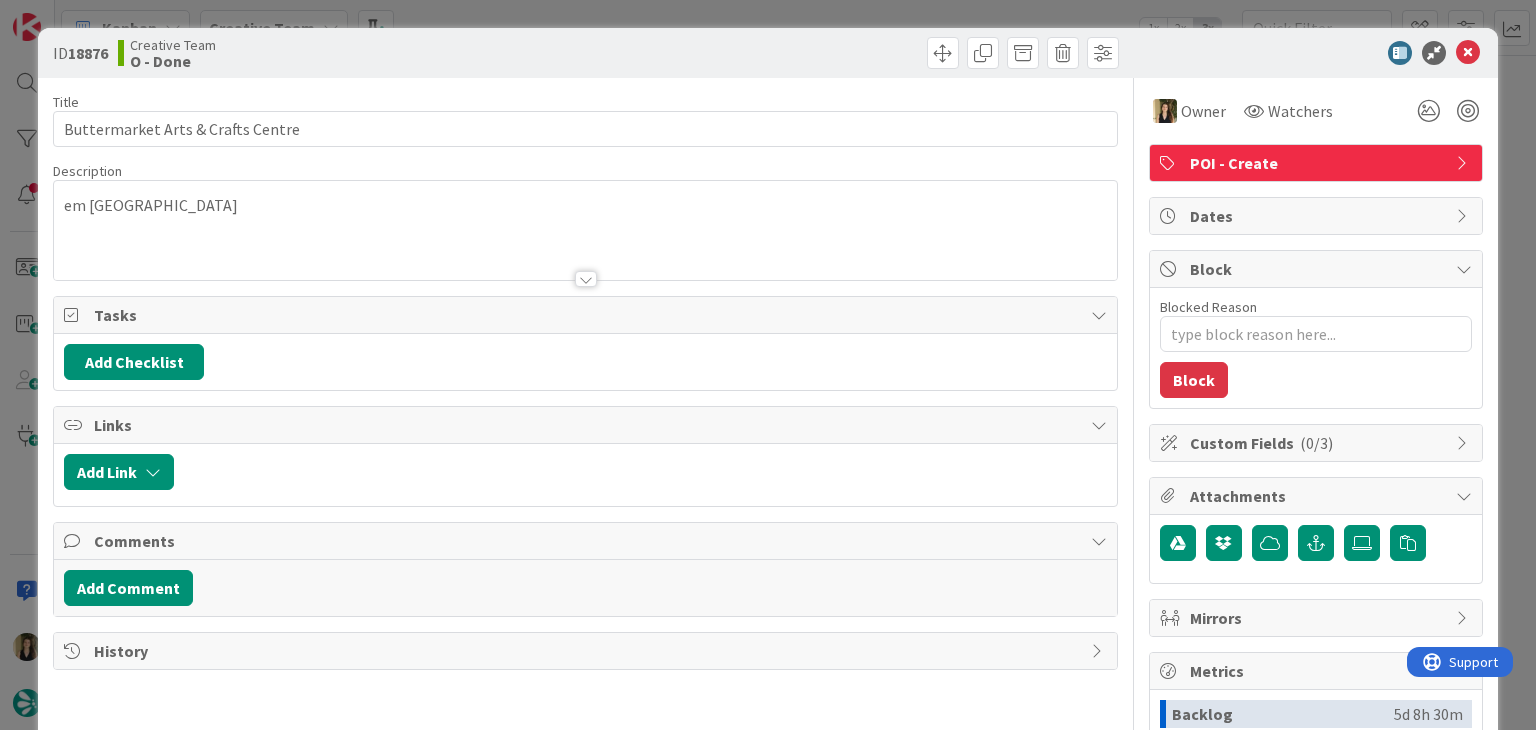 scroll, scrollTop: 0, scrollLeft: 0, axis: both 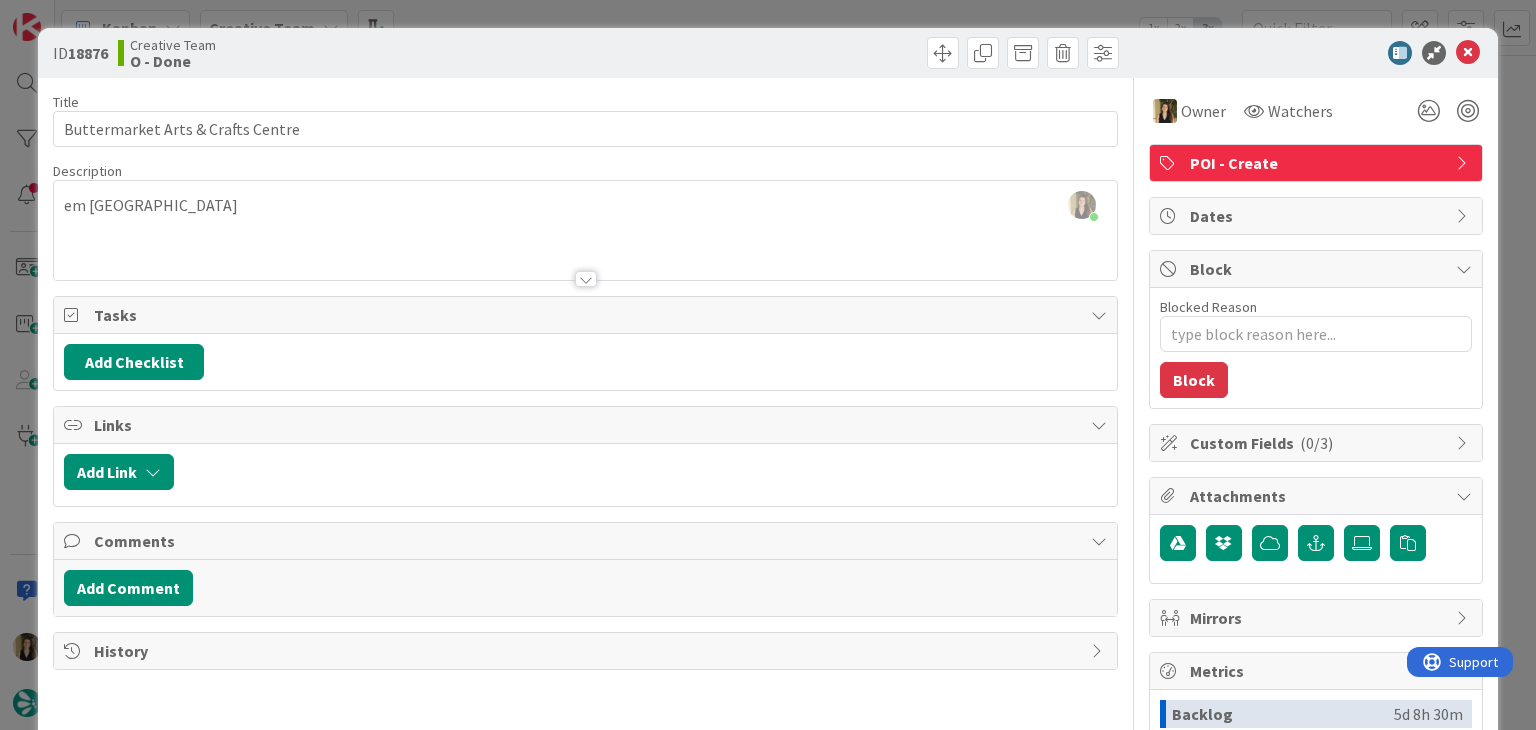 click on "Title 34 / 128 Buttermarket Arts & Crafts Centre Description [PERSON_NAME] just joined em Enniskillen Owner Watchers POI - Create  Tasks Add Checklist Links Add Link Comments Add Comment History" at bounding box center (585, 554) 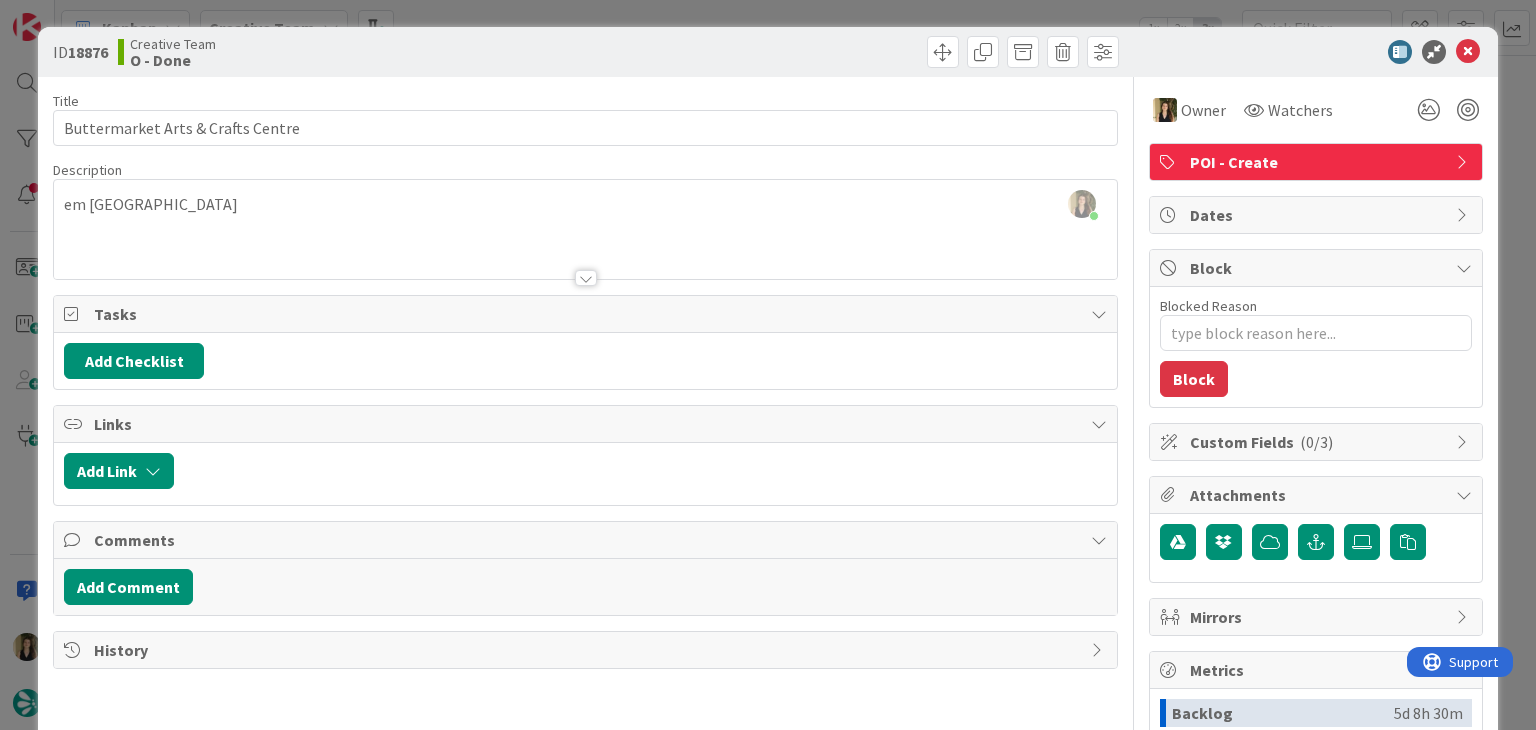 scroll, scrollTop: 0, scrollLeft: 0, axis: both 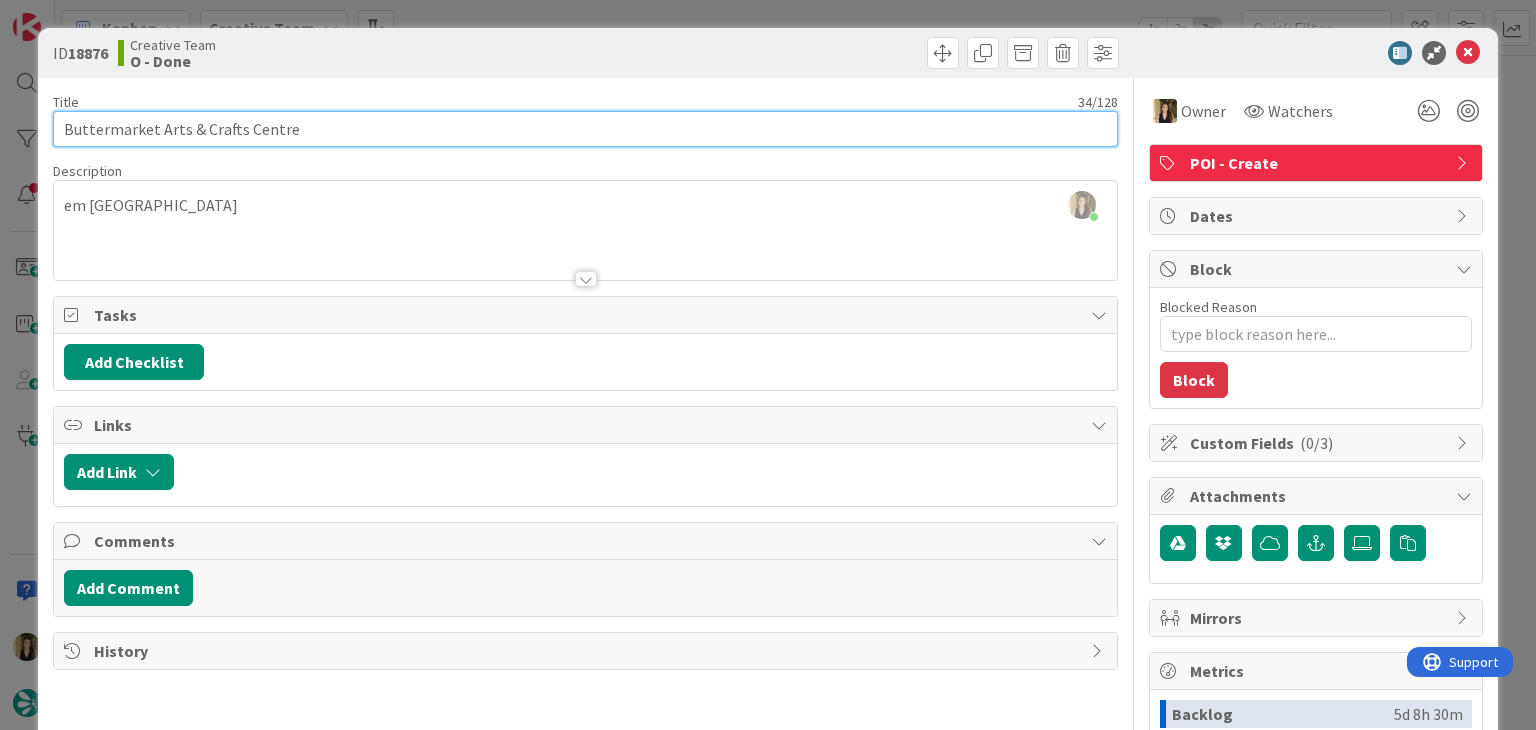 drag, startPoint x: 317, startPoint y: 120, endPoint x: 30, endPoint y: 136, distance: 287.44565 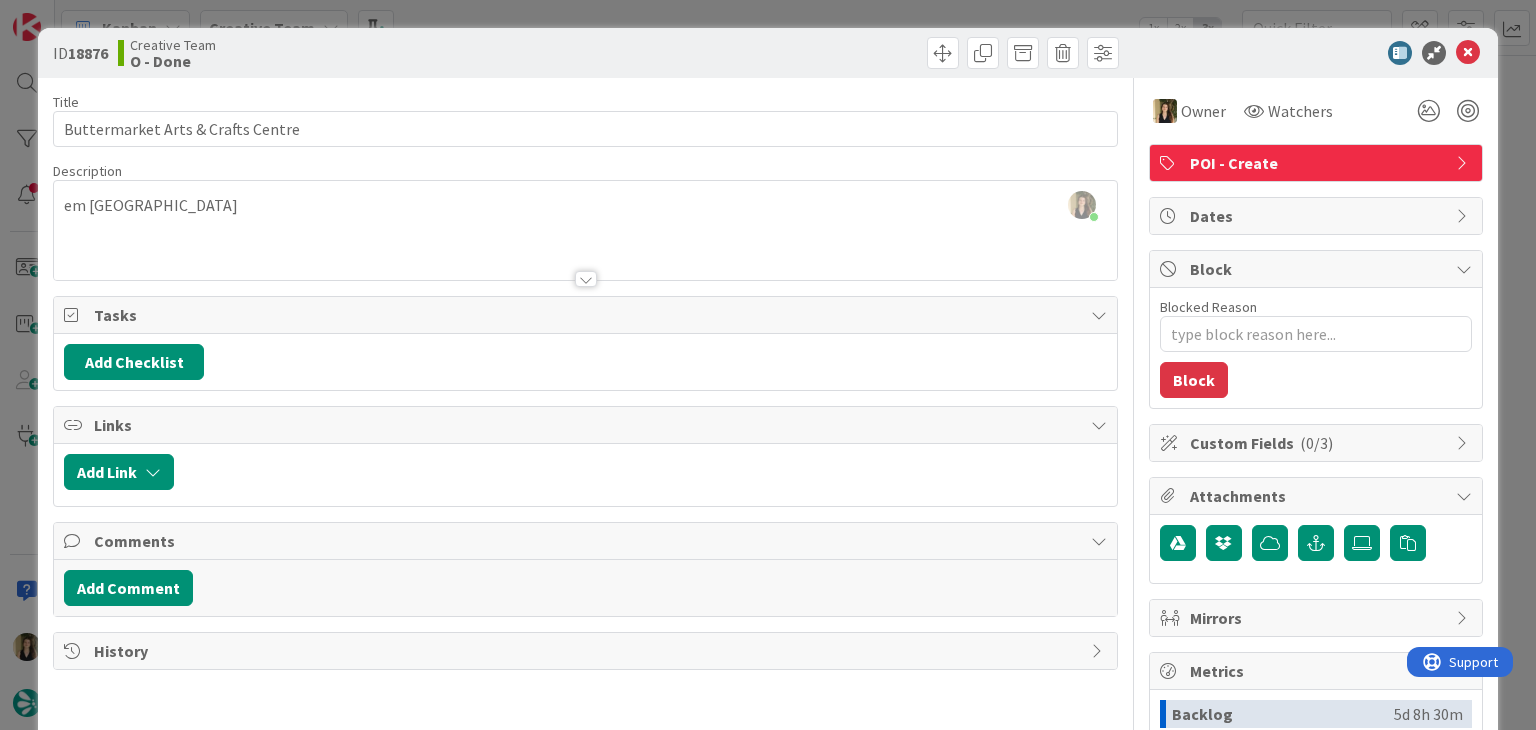 click on "ID  18876 Creative Team O - Done Title 34 / 128 Buttermarket Arts & Crafts Centre Description [PERSON_NAME] just joined em [GEOGRAPHIC_DATA] Owner Watchers POI - Create  Tasks Add Checklist Links Add Link Comments Add Comment History Owner Watchers POI - Create  Dates Block Blocked Reason 0 / 256 Block Custom Fields ( 0/3 ) Attachments Mirrors Metrics Backlog 5d 8h 30m To Do 14h 9m Buffer 0m In Progress 24m Total Time 5d 23h 3m Lead Time 14h 33m Cycle Time 24m Blocked Time 0m Show Details" at bounding box center (768, 365) 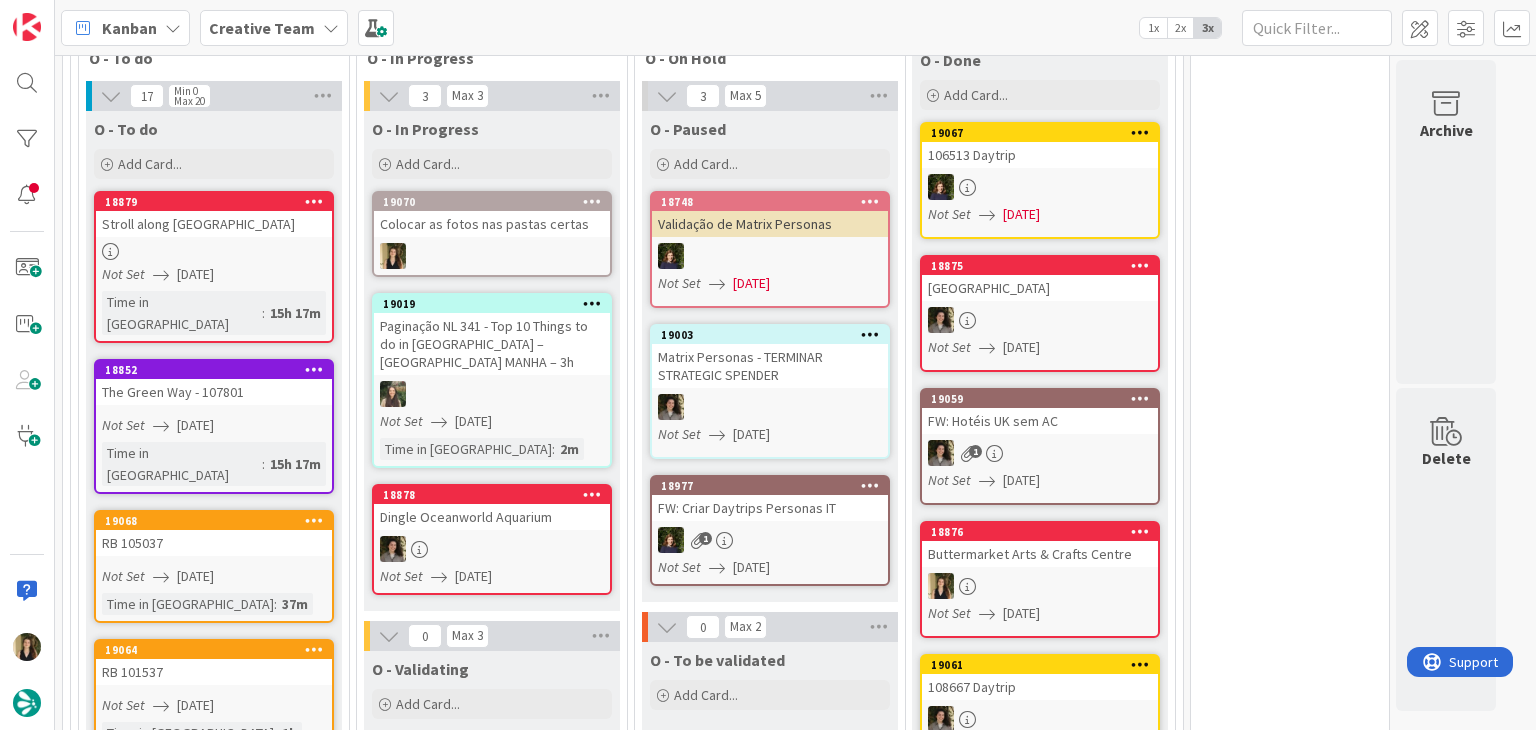 scroll, scrollTop: 0, scrollLeft: 0, axis: both 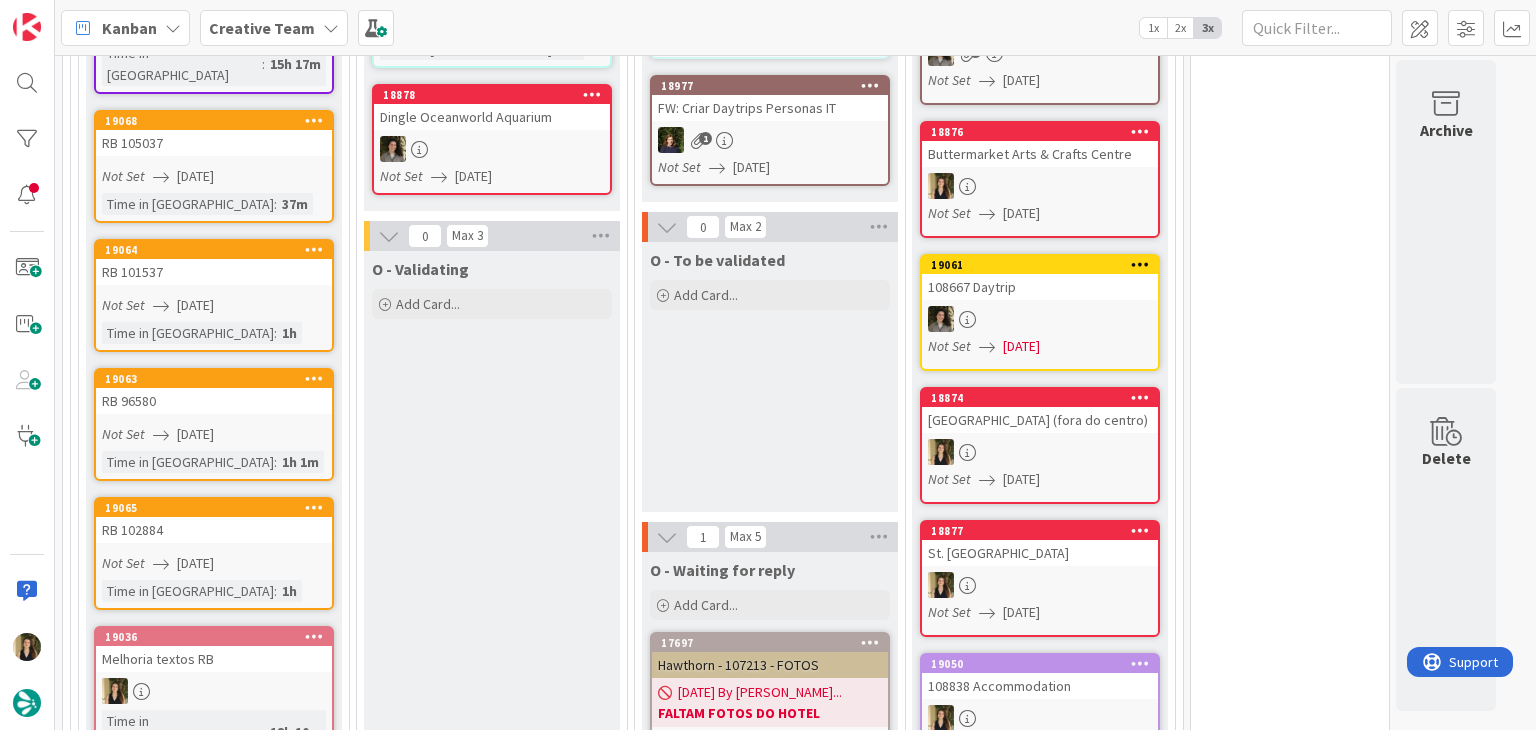 click on "[GEOGRAPHIC_DATA] (fora do centro)" at bounding box center [1040, 420] 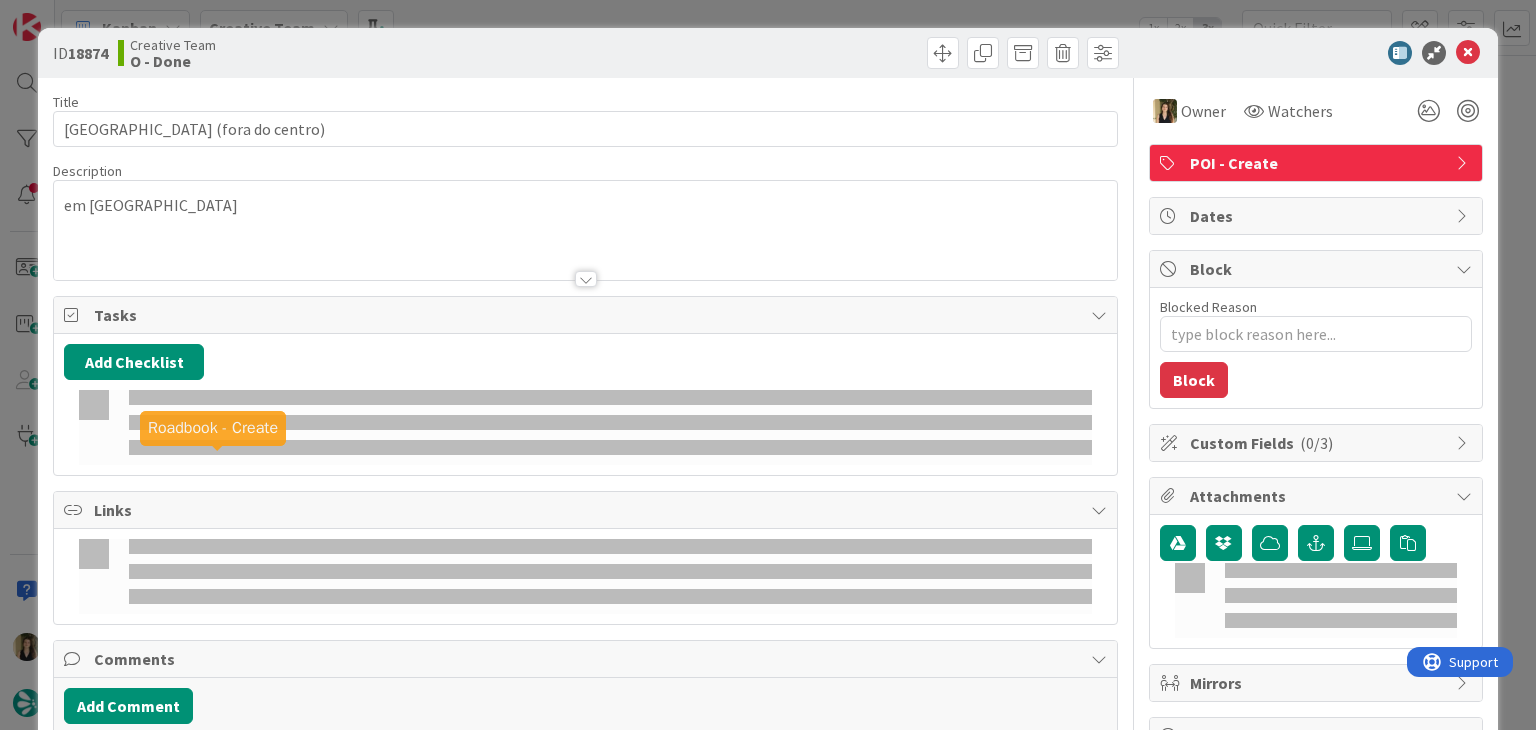 type on "x" 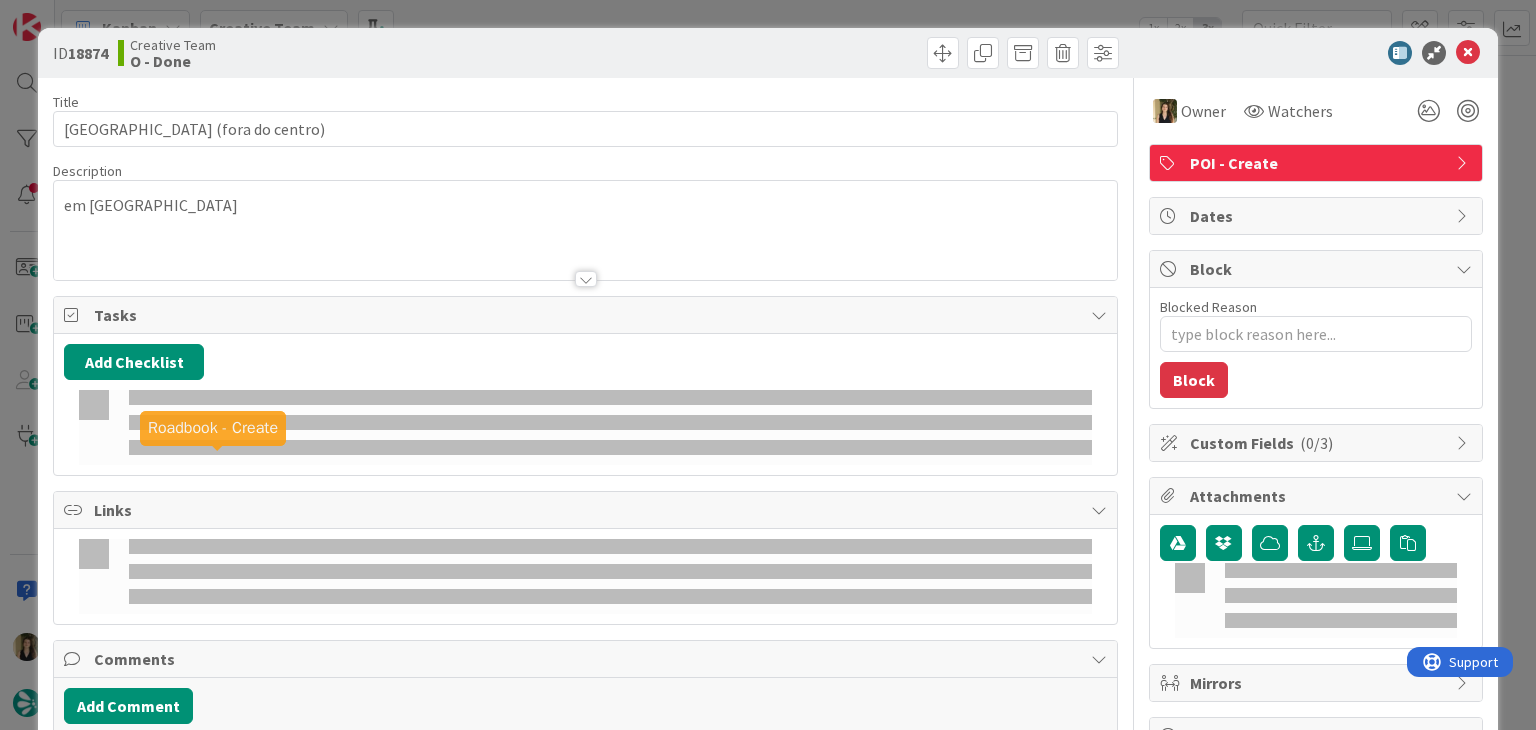 type on "[GEOGRAPHIC_DATA] (fora do centro)" 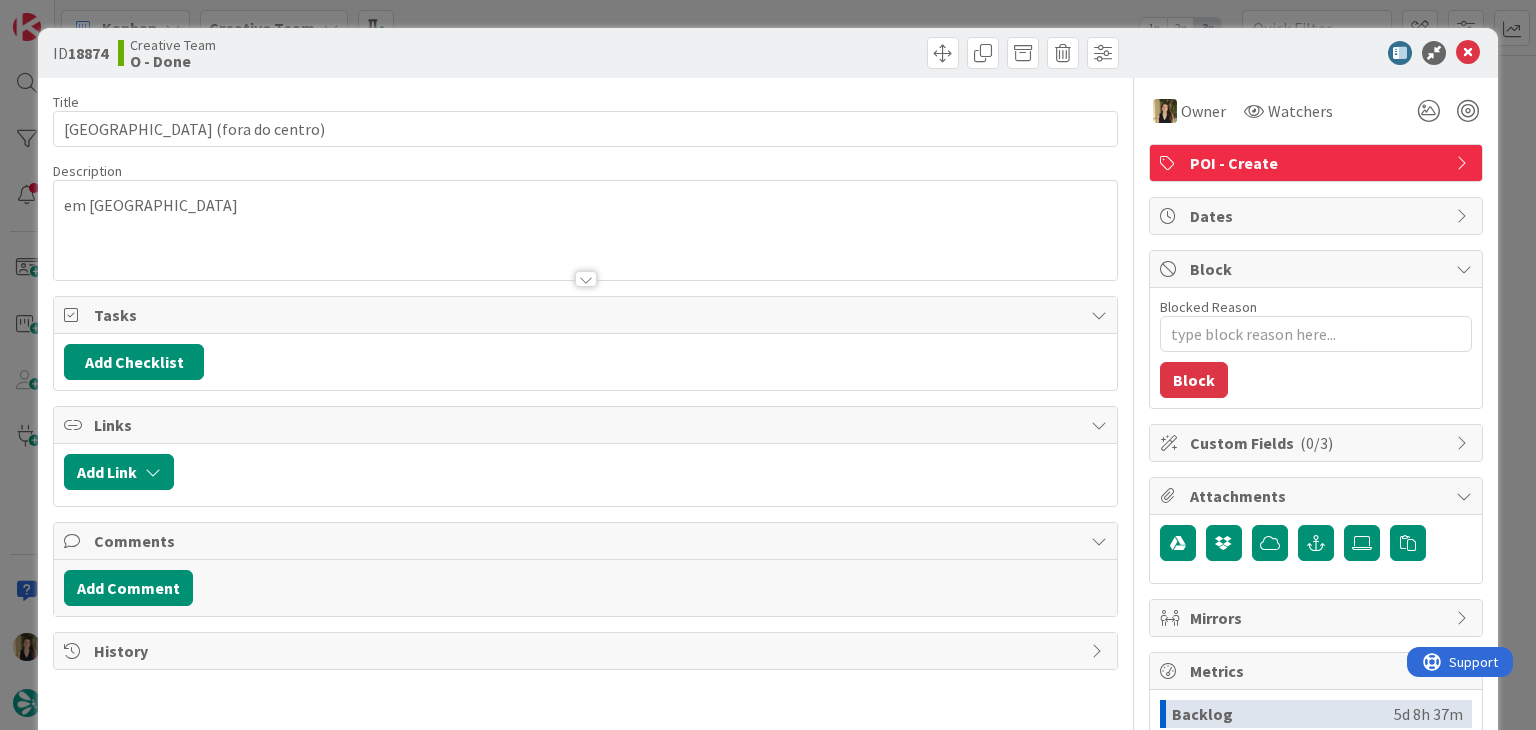 type on "x" 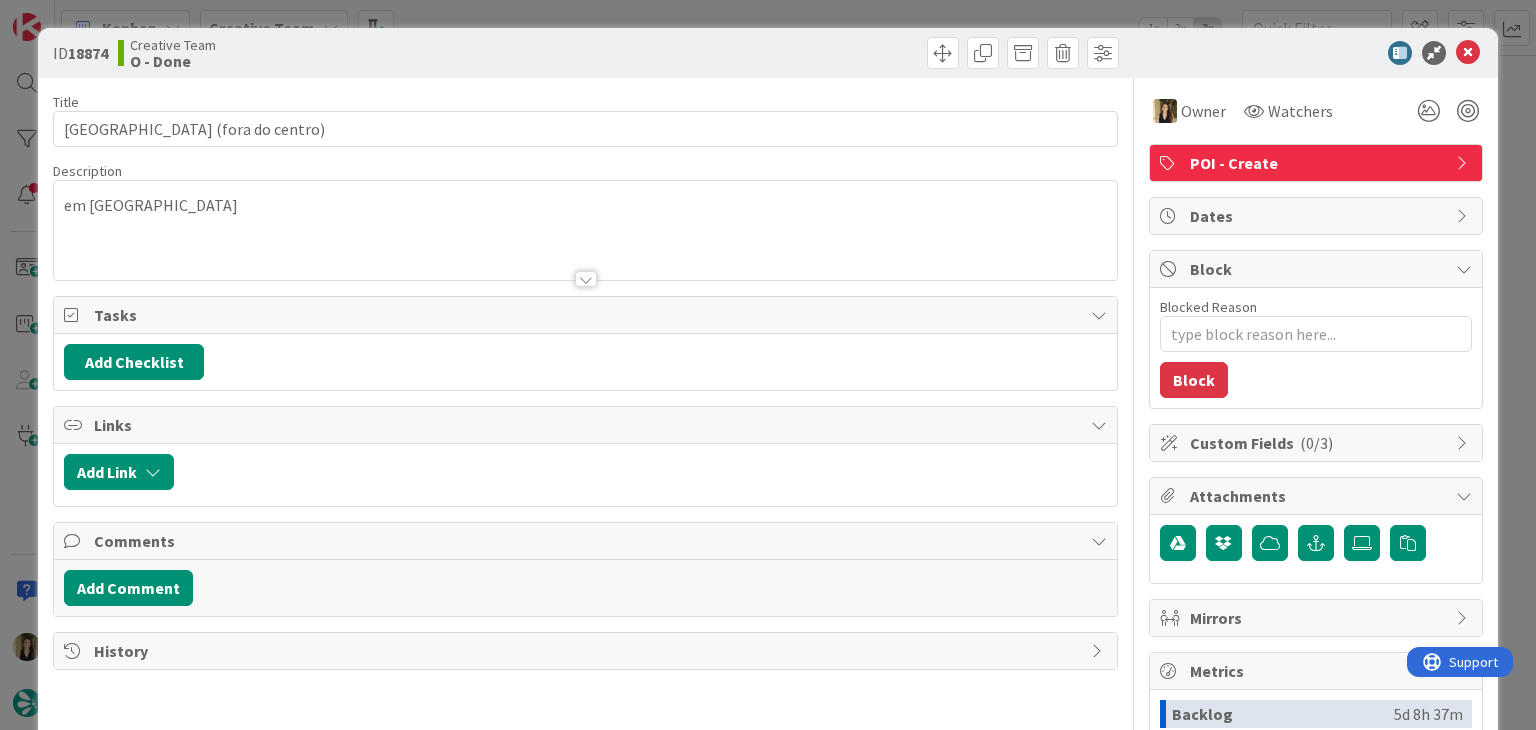 scroll, scrollTop: 0, scrollLeft: 0, axis: both 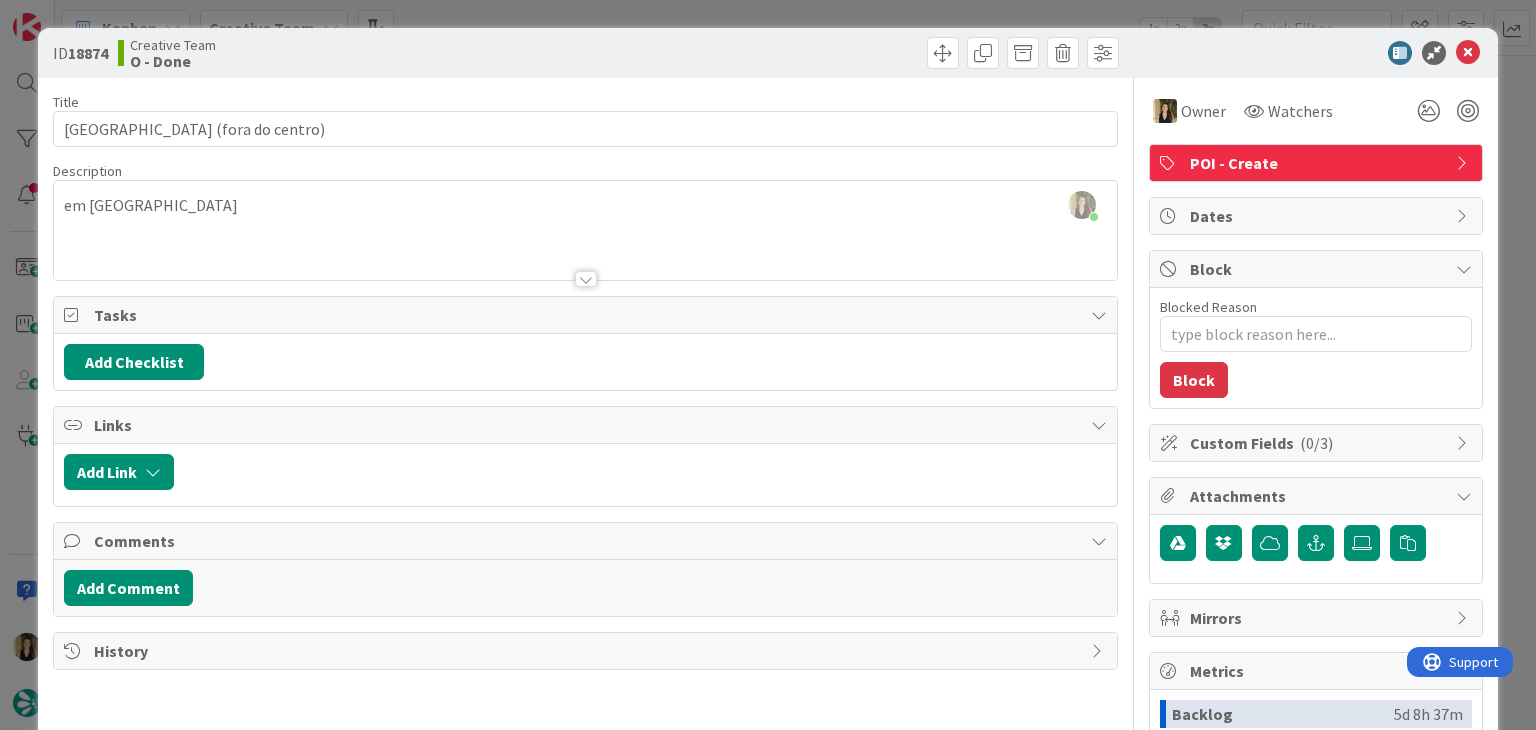type on "x" 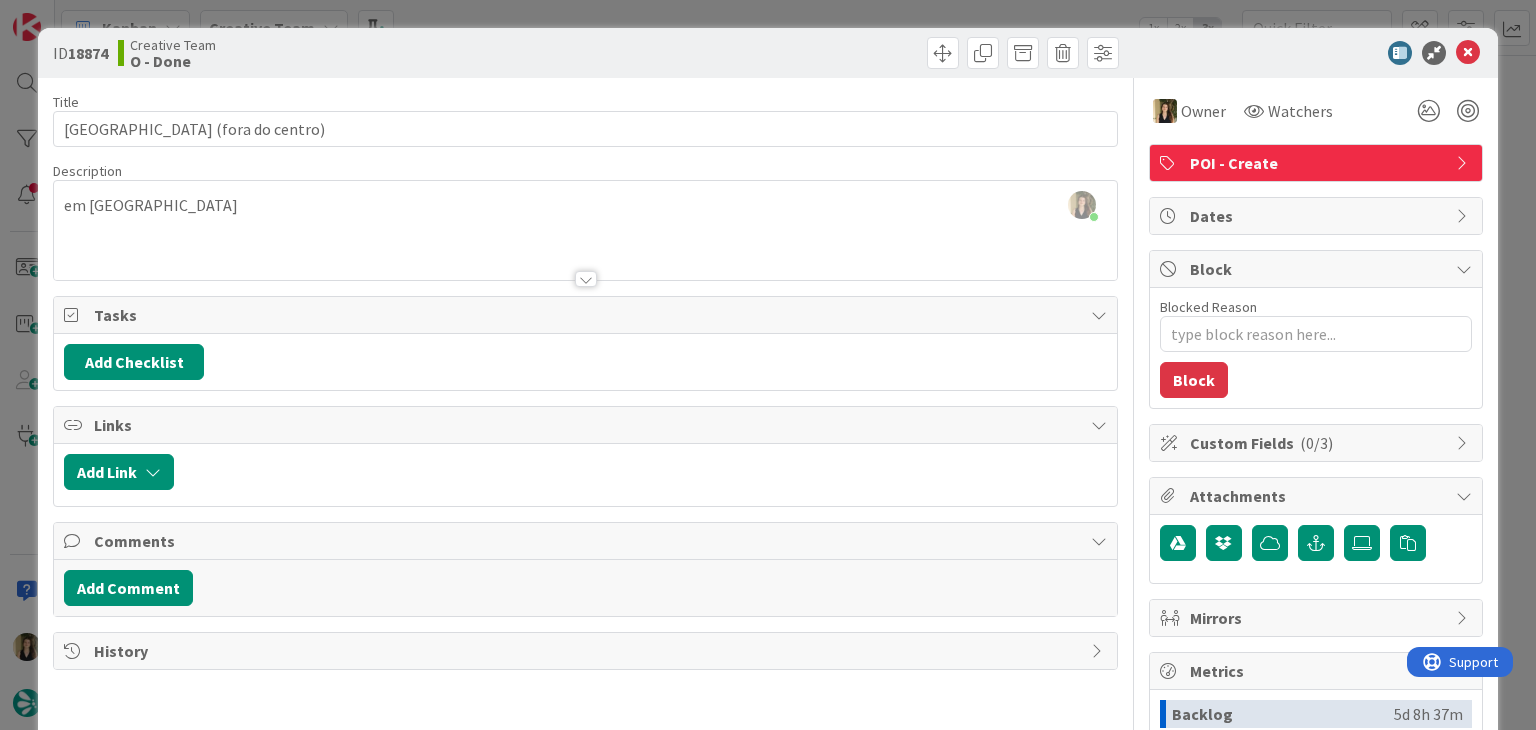 scroll, scrollTop: 1080, scrollLeft: 0, axis: vertical 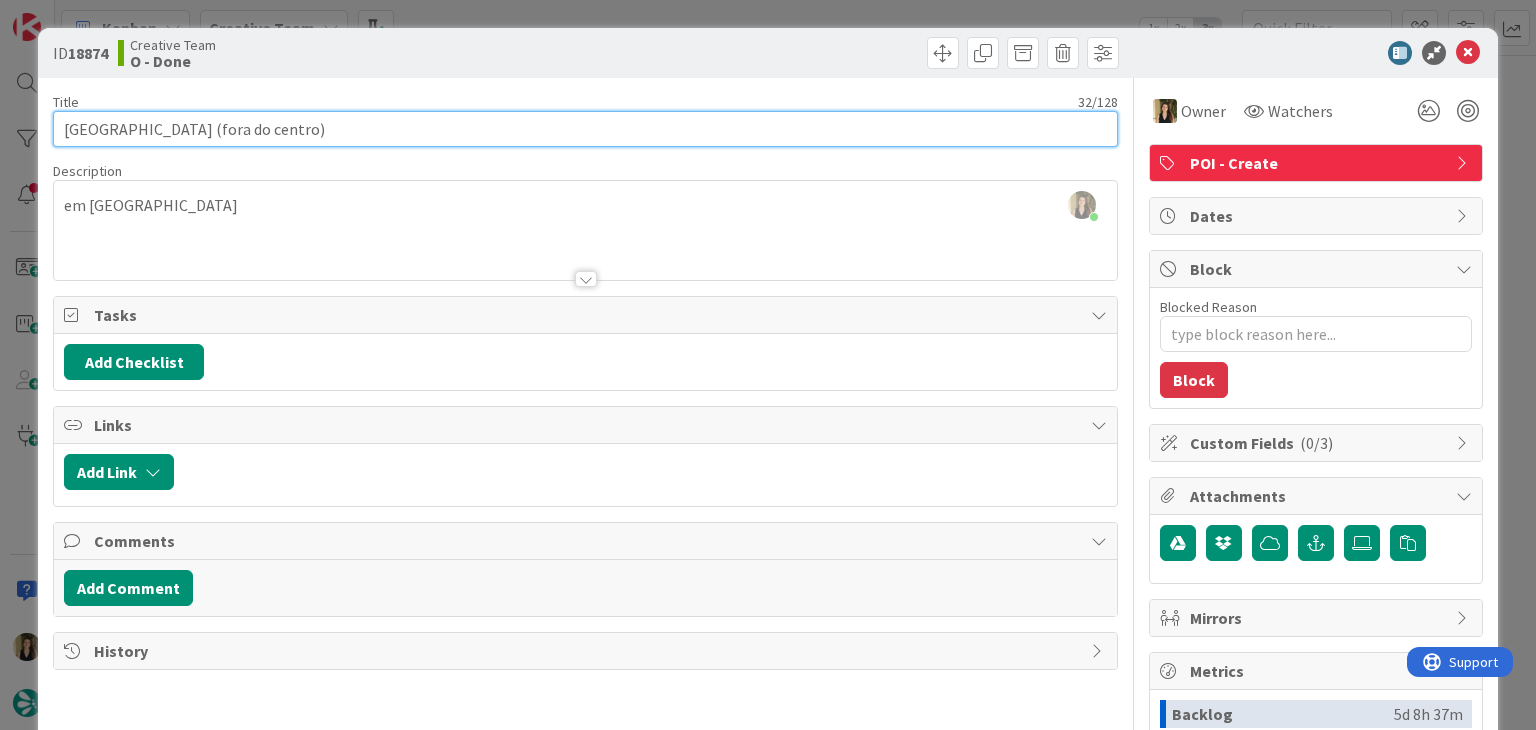 click on "[GEOGRAPHIC_DATA] (fora do centro)" at bounding box center [585, 129] 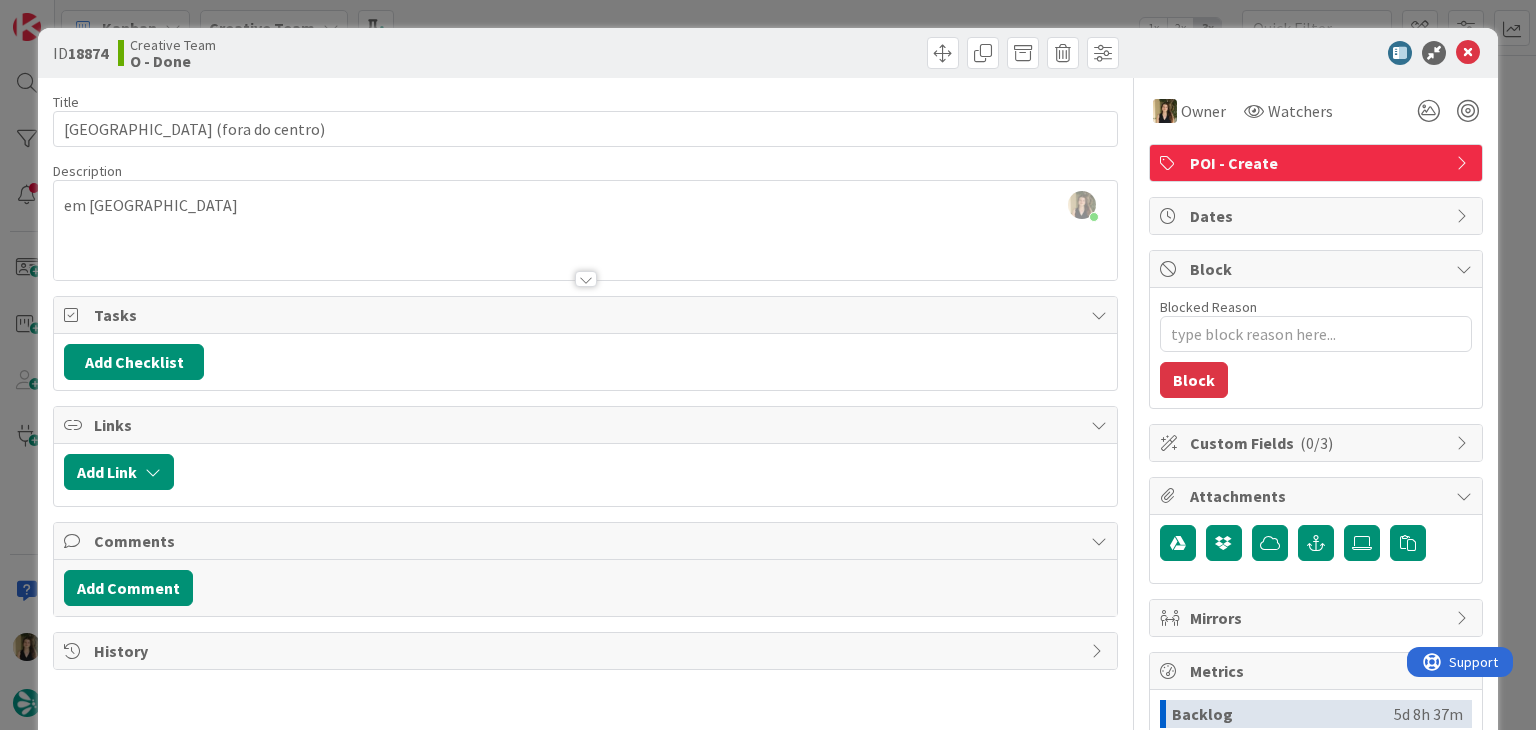 type on "x" 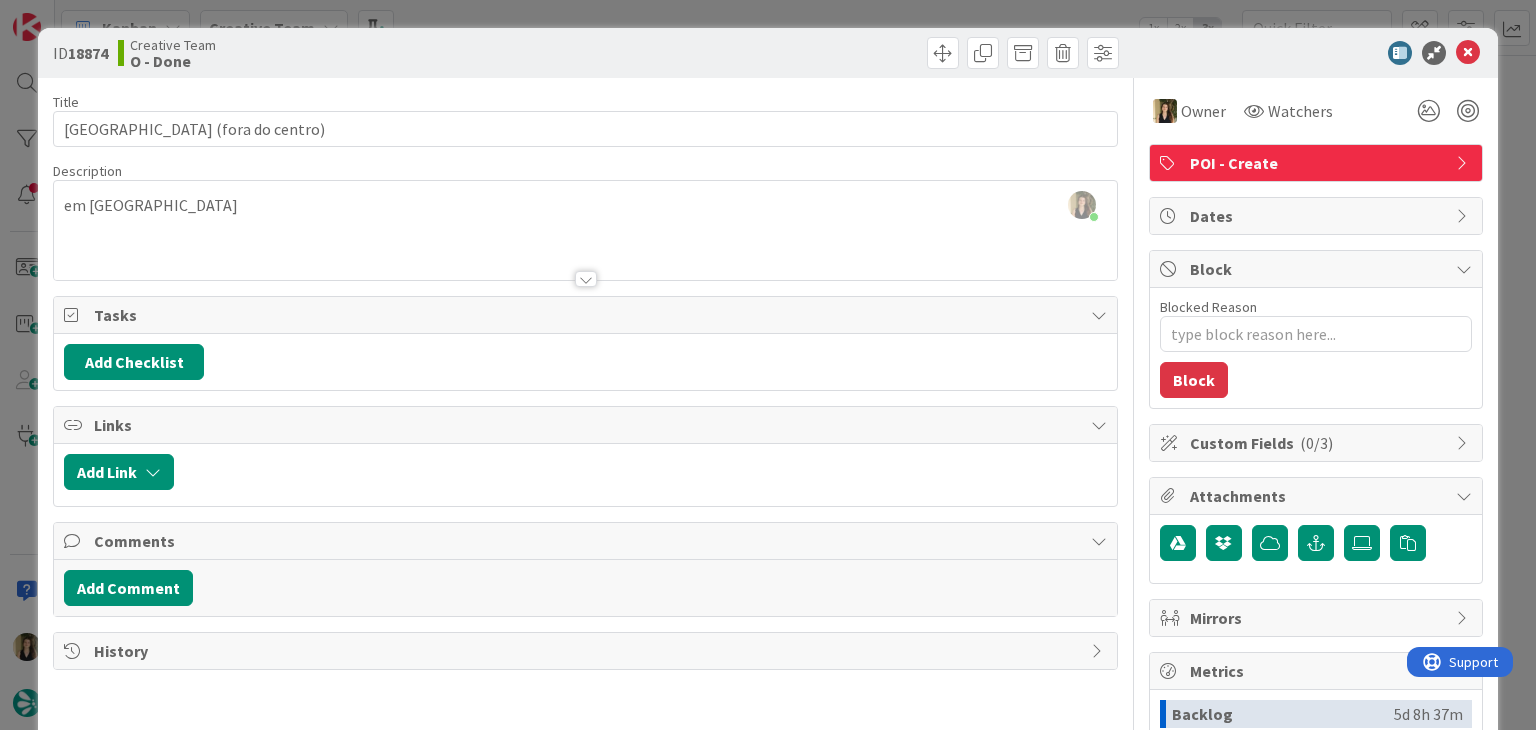 click on "ID  18874 Creative Team O - Done Title 32 / 128 [GEOGRAPHIC_DATA] (fora do centro) Description [PERSON_NAME] just joined em Ballyvaughan Owner Watchers POI - Create  Tasks Add Checklist Links Add Link Comments Add Comment History Owner Watchers POI - Create  Dates Block Blocked Reason 0 / 256 Block Custom Fields ( 0/3 ) Attachments Mirrors Metrics Backlog 5d 8h 37m To Do 13h 49m Buffer 0m In Progress 20m Total Time 5d 22h 46m Lead Time 14h 9m Cycle Time 20m Blocked Time 0m Show Details" at bounding box center (768, 365) 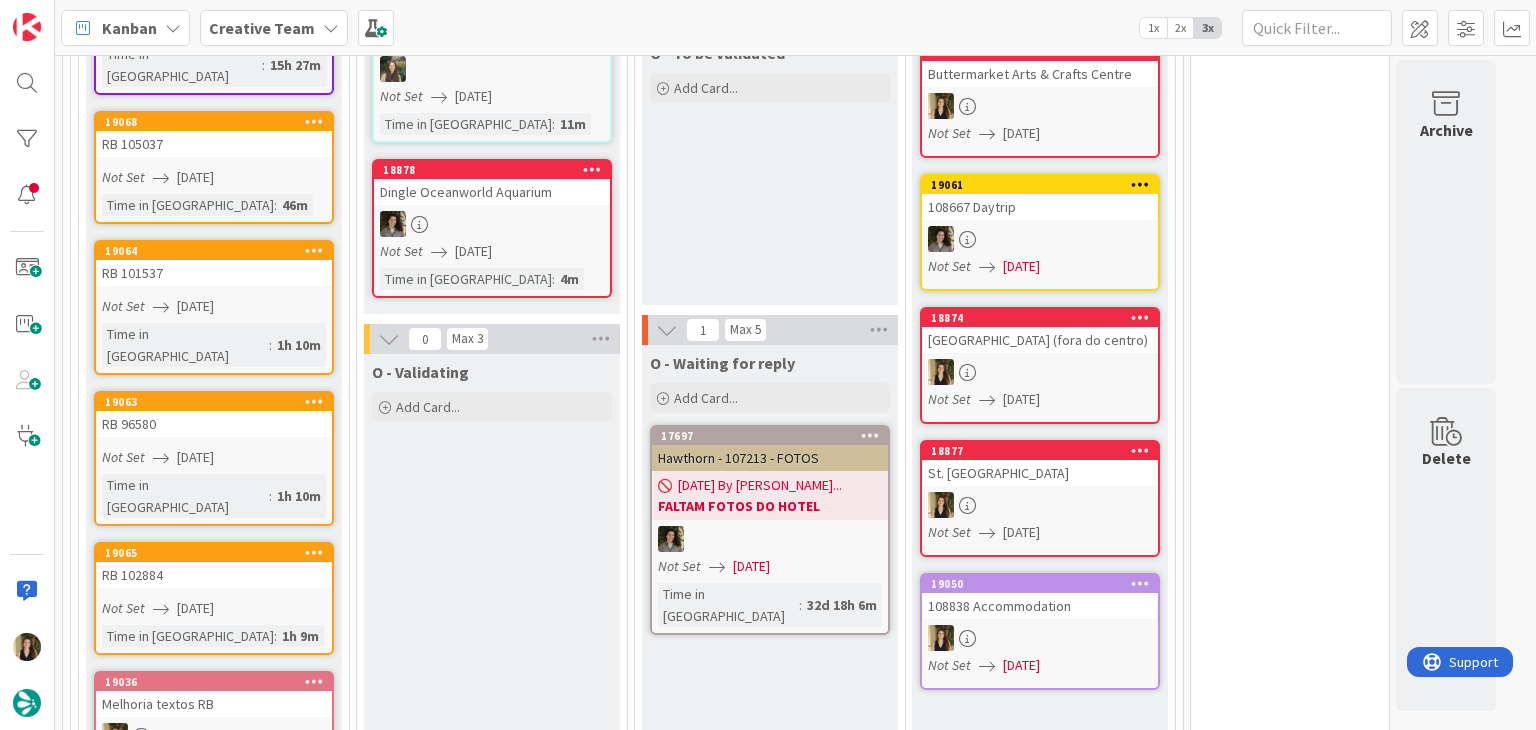 scroll, scrollTop: 0, scrollLeft: 0, axis: both 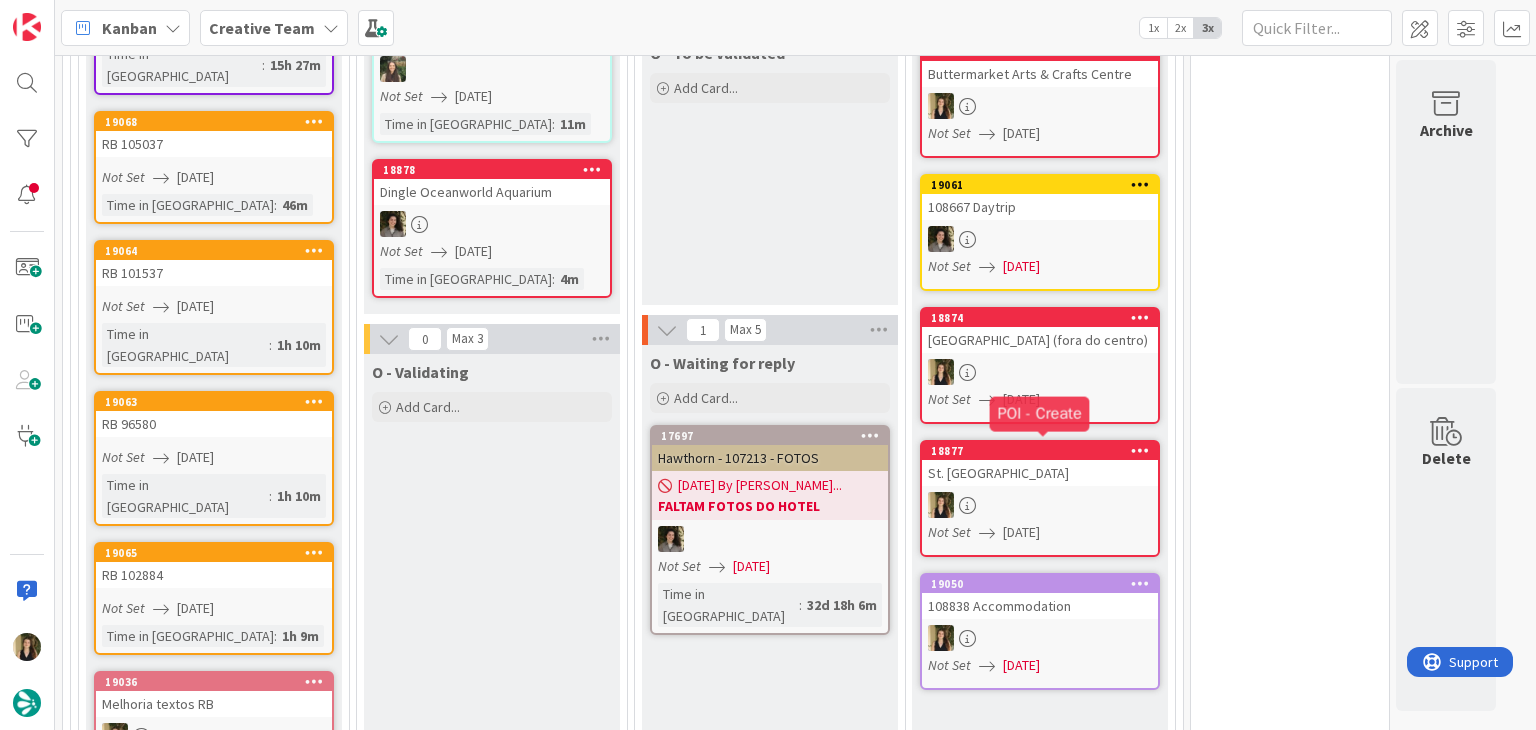 click on "St. [GEOGRAPHIC_DATA]" at bounding box center (1040, 473) 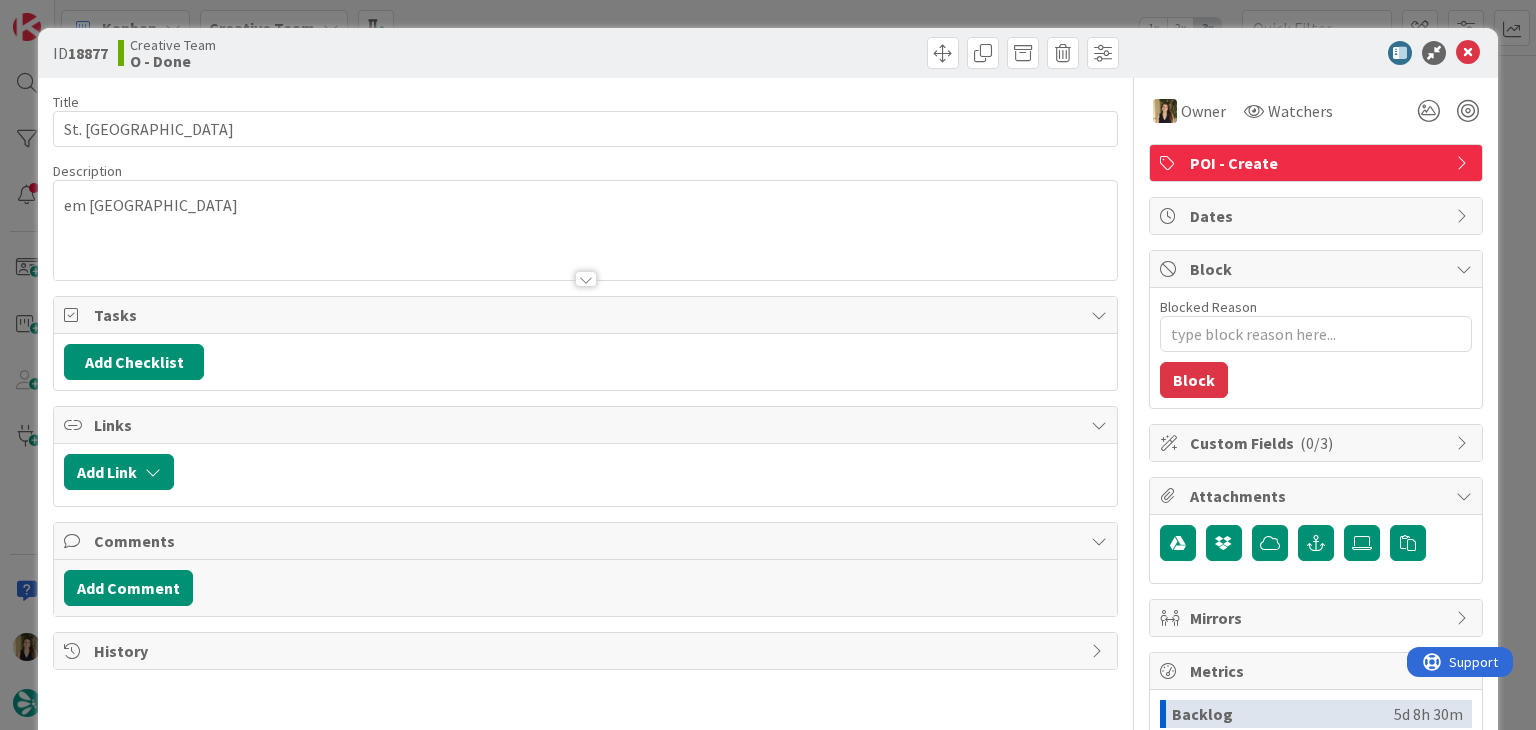 scroll, scrollTop: 0, scrollLeft: 0, axis: both 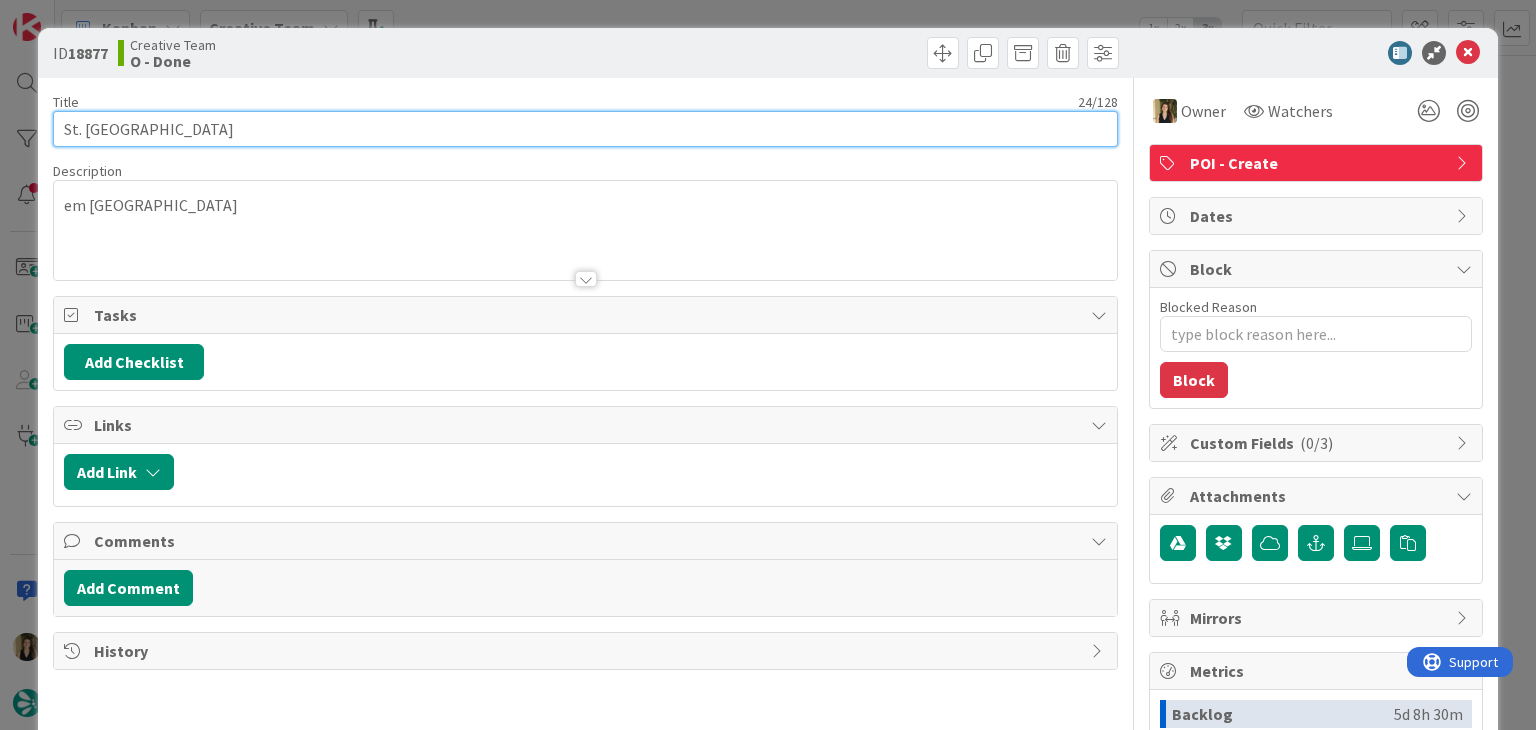 drag, startPoint x: 255, startPoint y: 125, endPoint x: 40, endPoint y: 129, distance: 215.0372 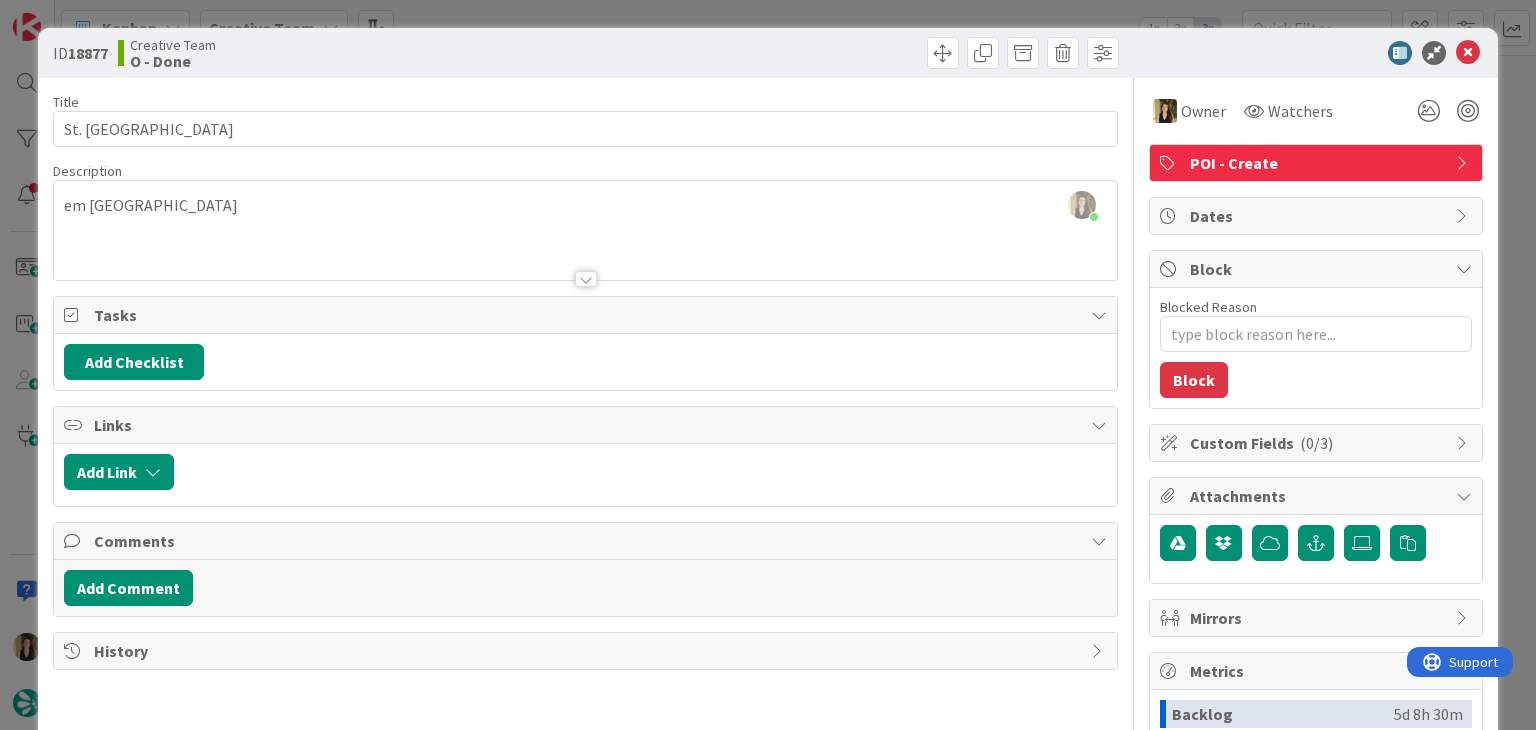 click on "Creative Team O - Done" at bounding box center (349, 53) 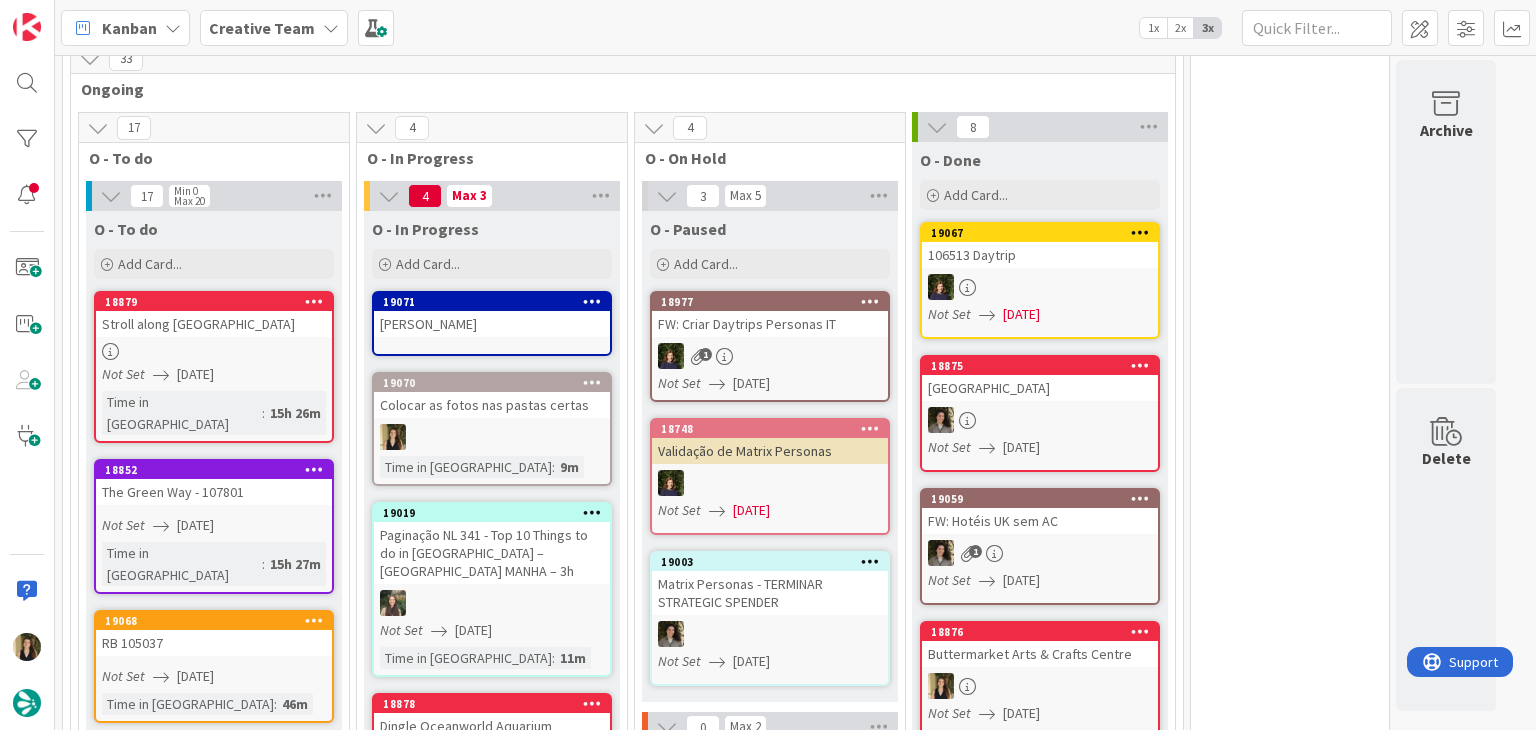 scroll, scrollTop: 0, scrollLeft: 0, axis: both 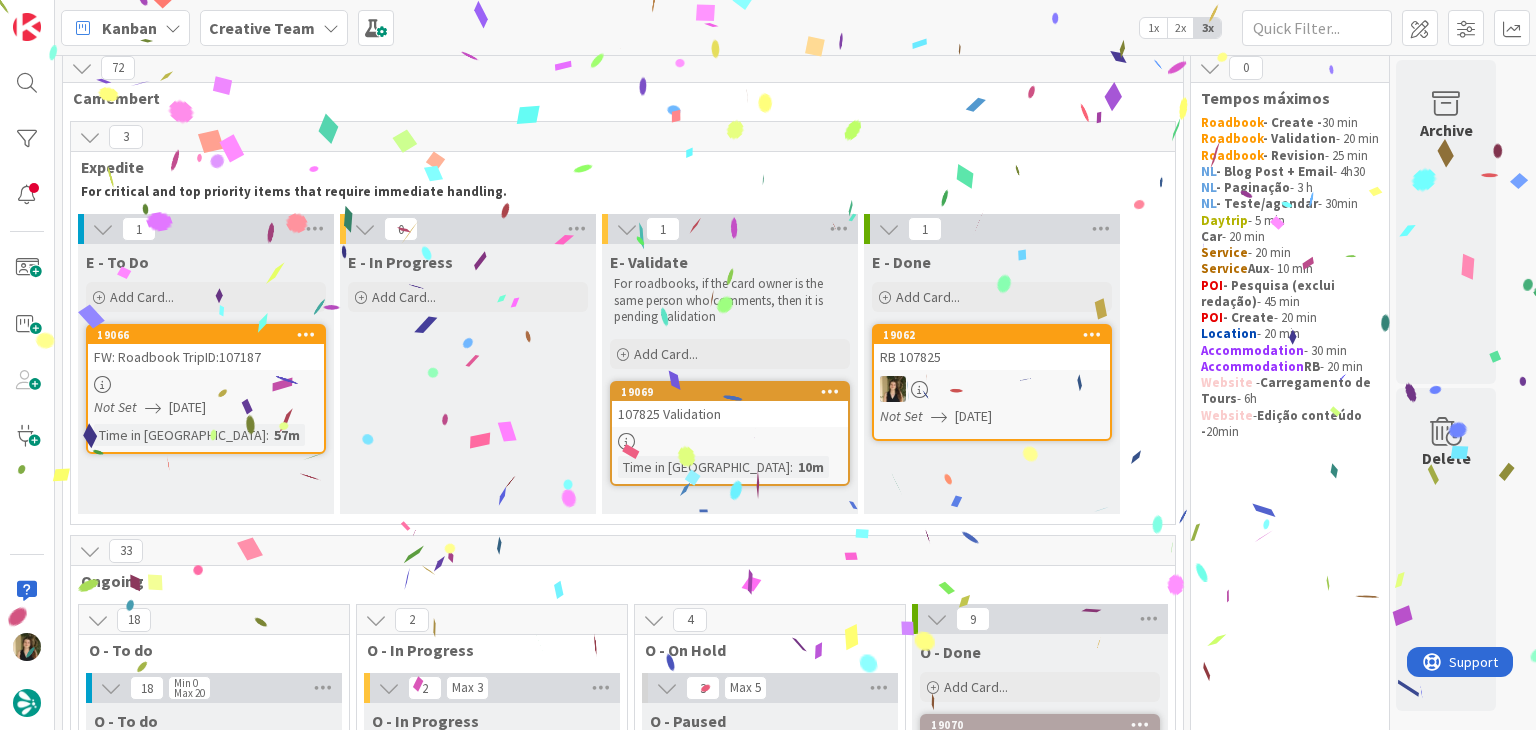 click on "E - In Progress Add Card..." at bounding box center (468, 379) 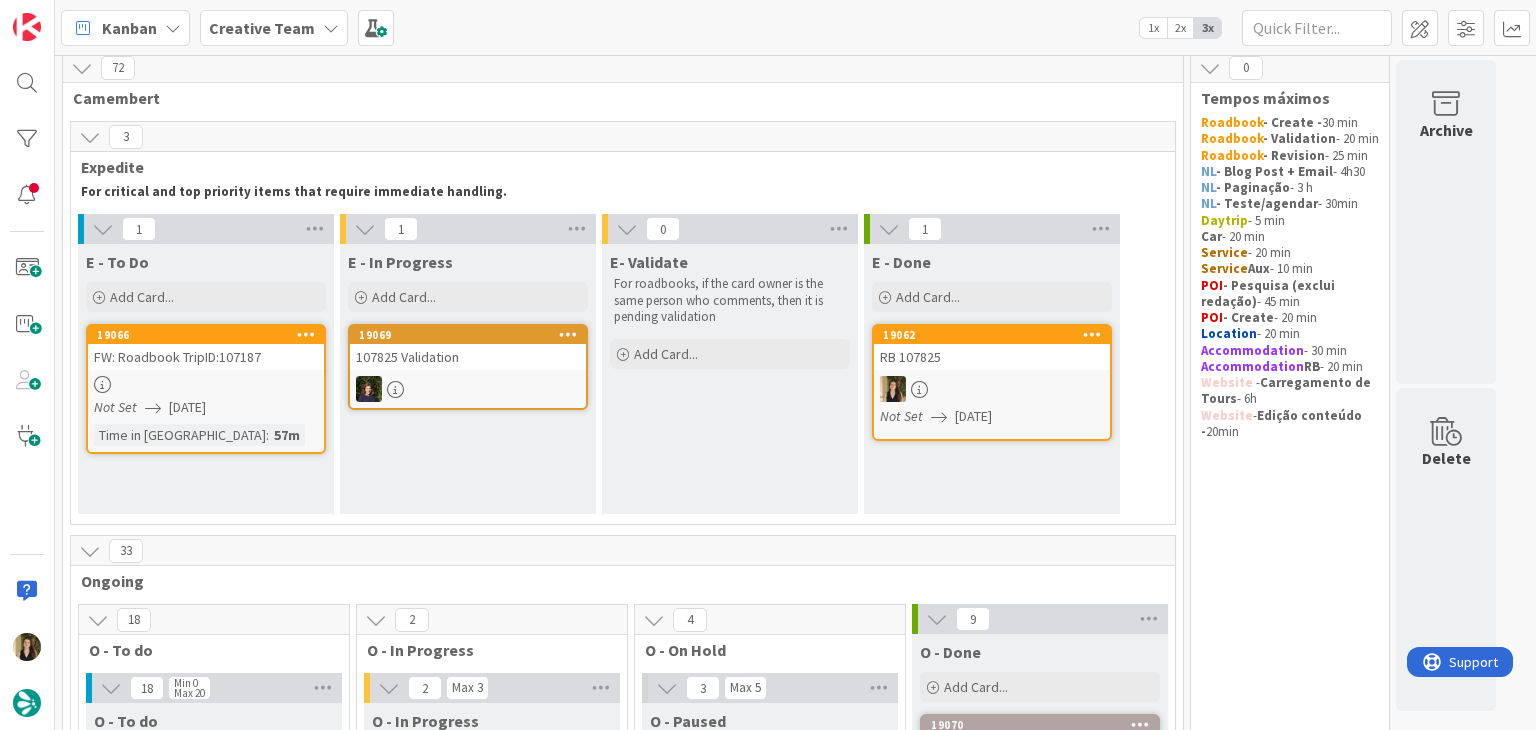 click at bounding box center (206, 384) 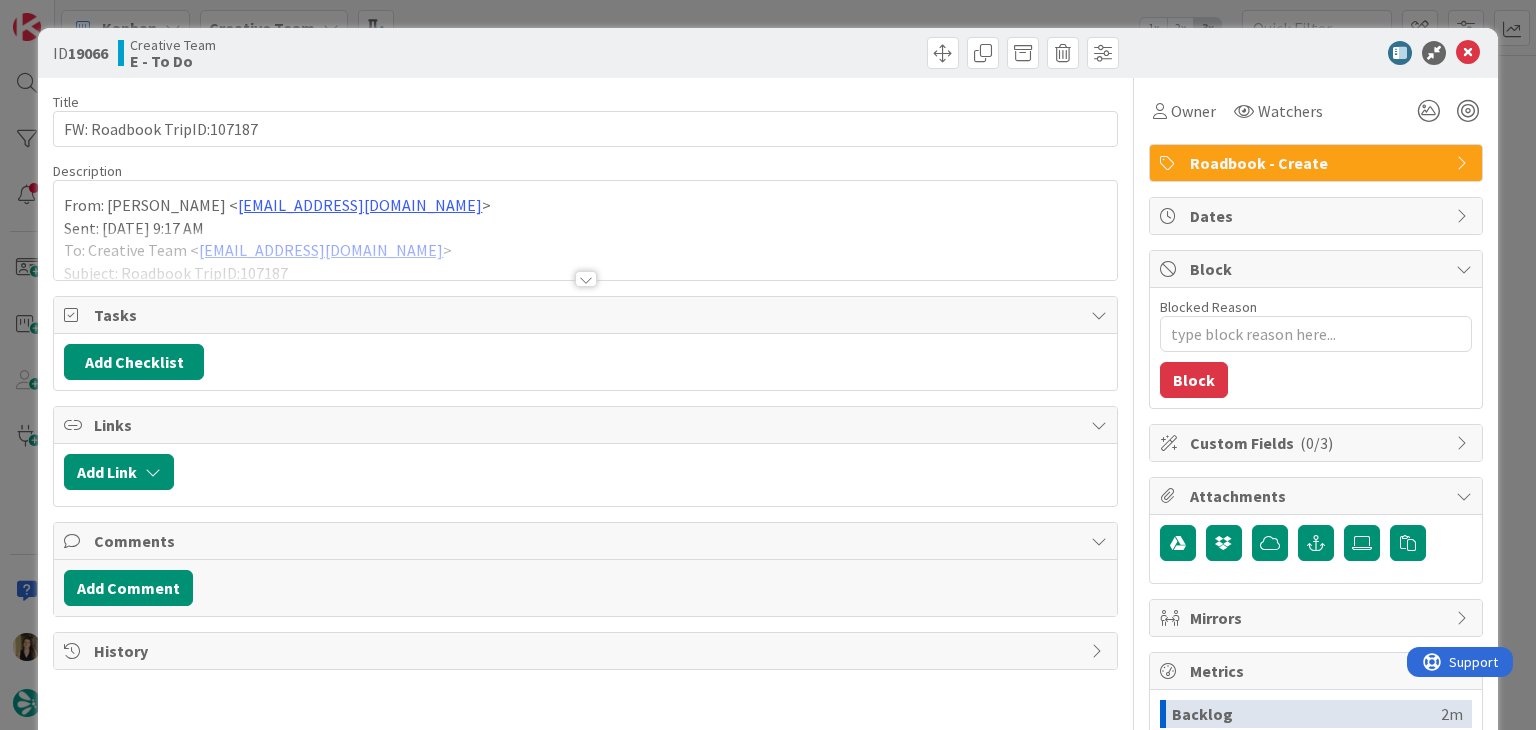 scroll, scrollTop: 0, scrollLeft: 0, axis: both 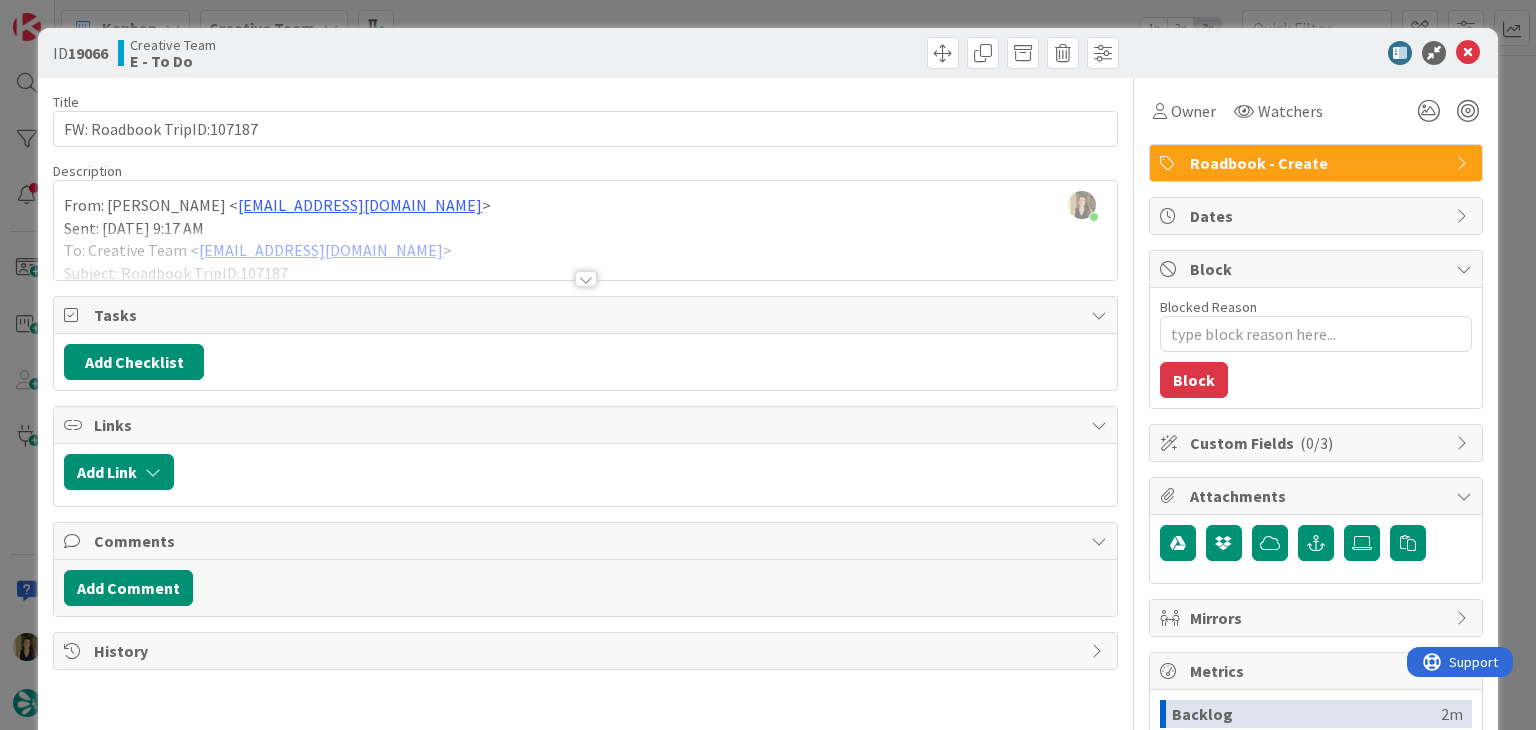 click at bounding box center (586, 279) 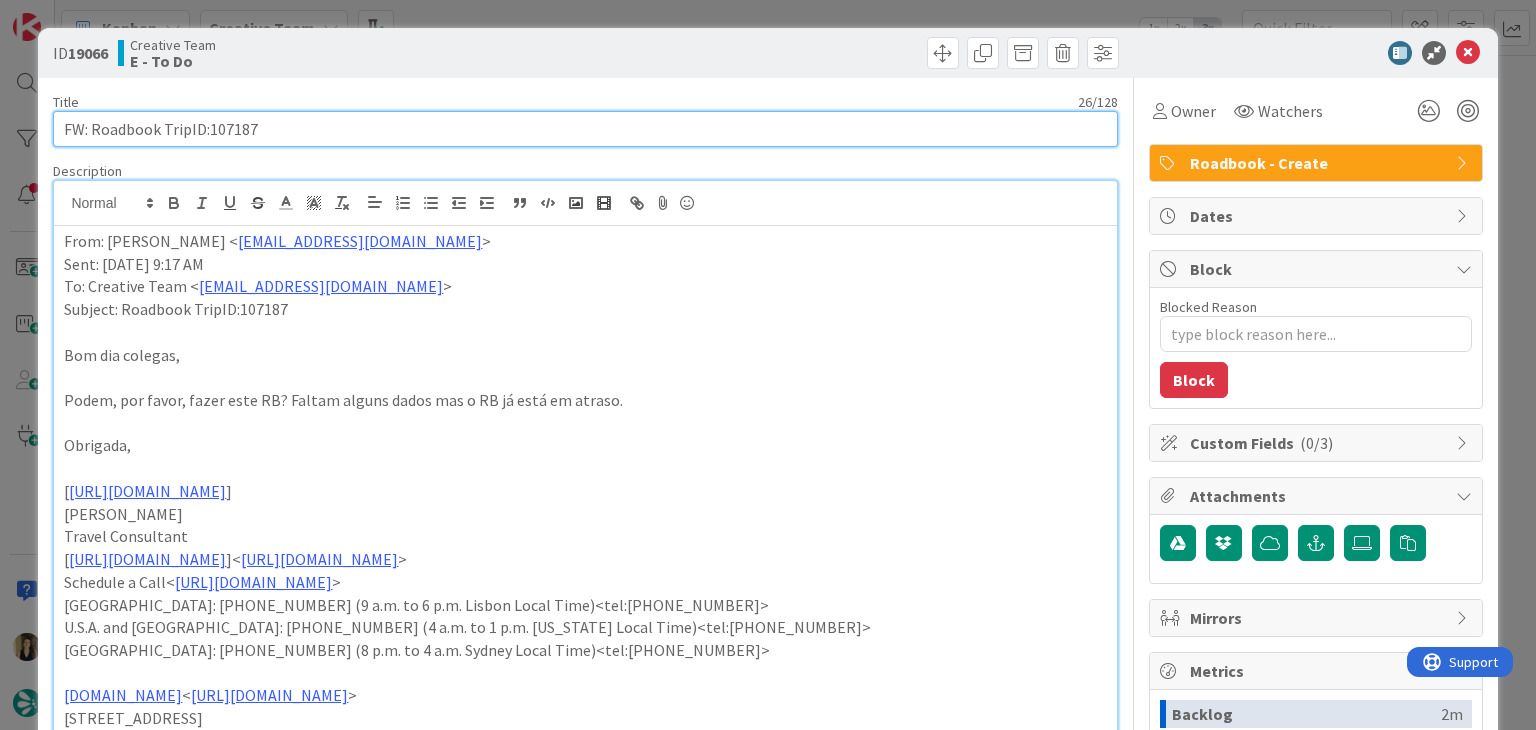 click on "FW: Roadbook TripID:107187" at bounding box center [585, 129] 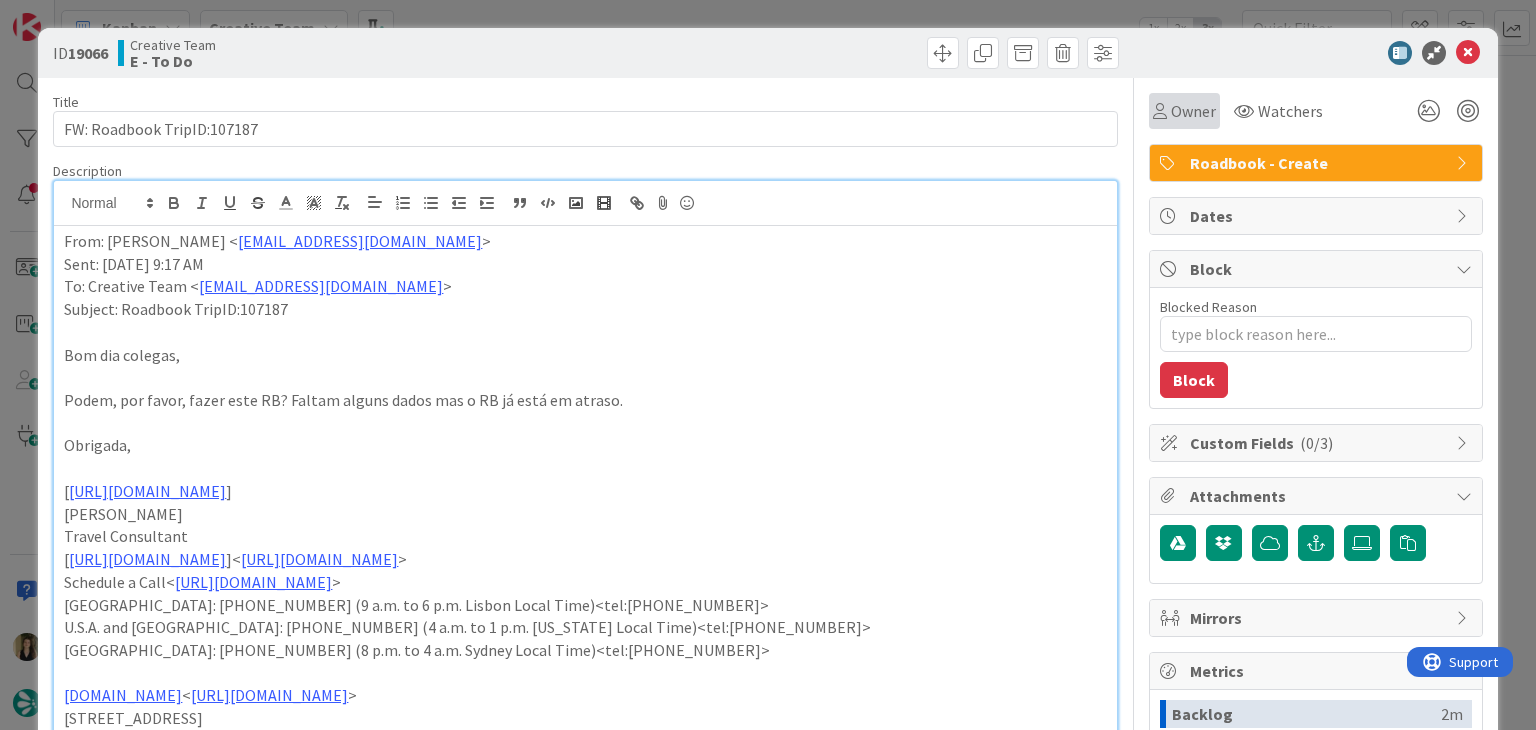 click on "Owner" at bounding box center (1184, 111) 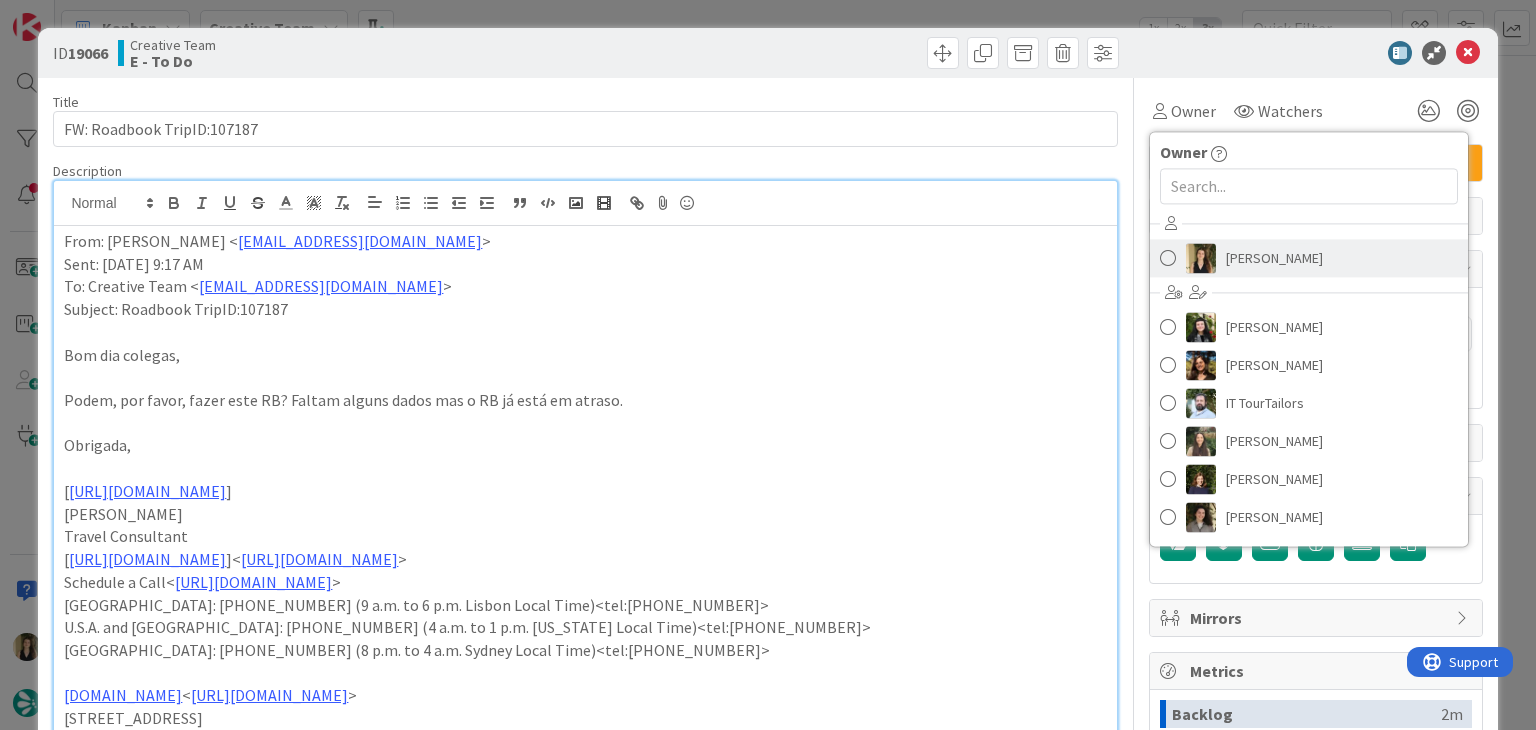 click on "[PERSON_NAME]" at bounding box center (1274, 258) 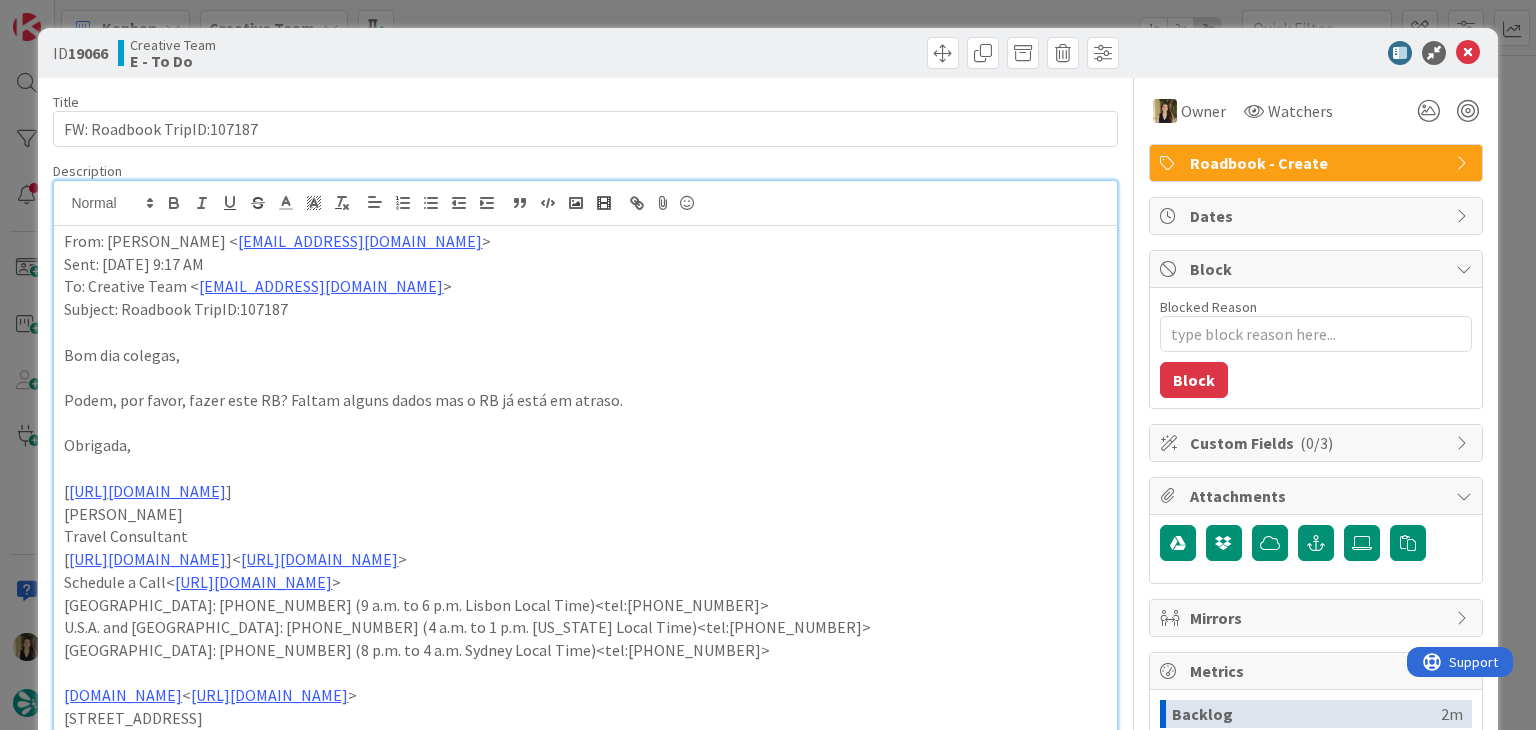drag, startPoint x: 724, startPoint y: 54, endPoint x: 704, endPoint y: 33, distance: 29 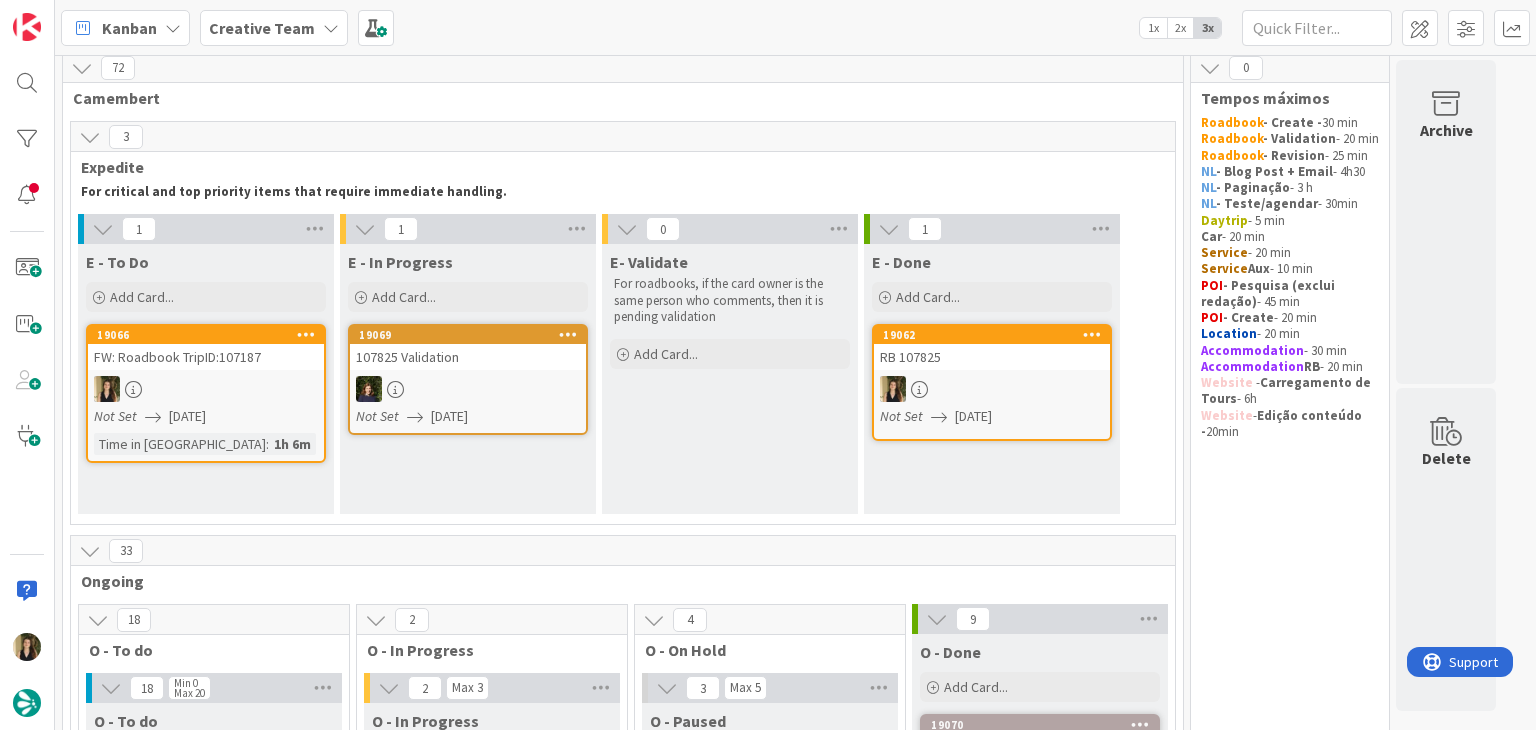 scroll, scrollTop: 0, scrollLeft: 0, axis: both 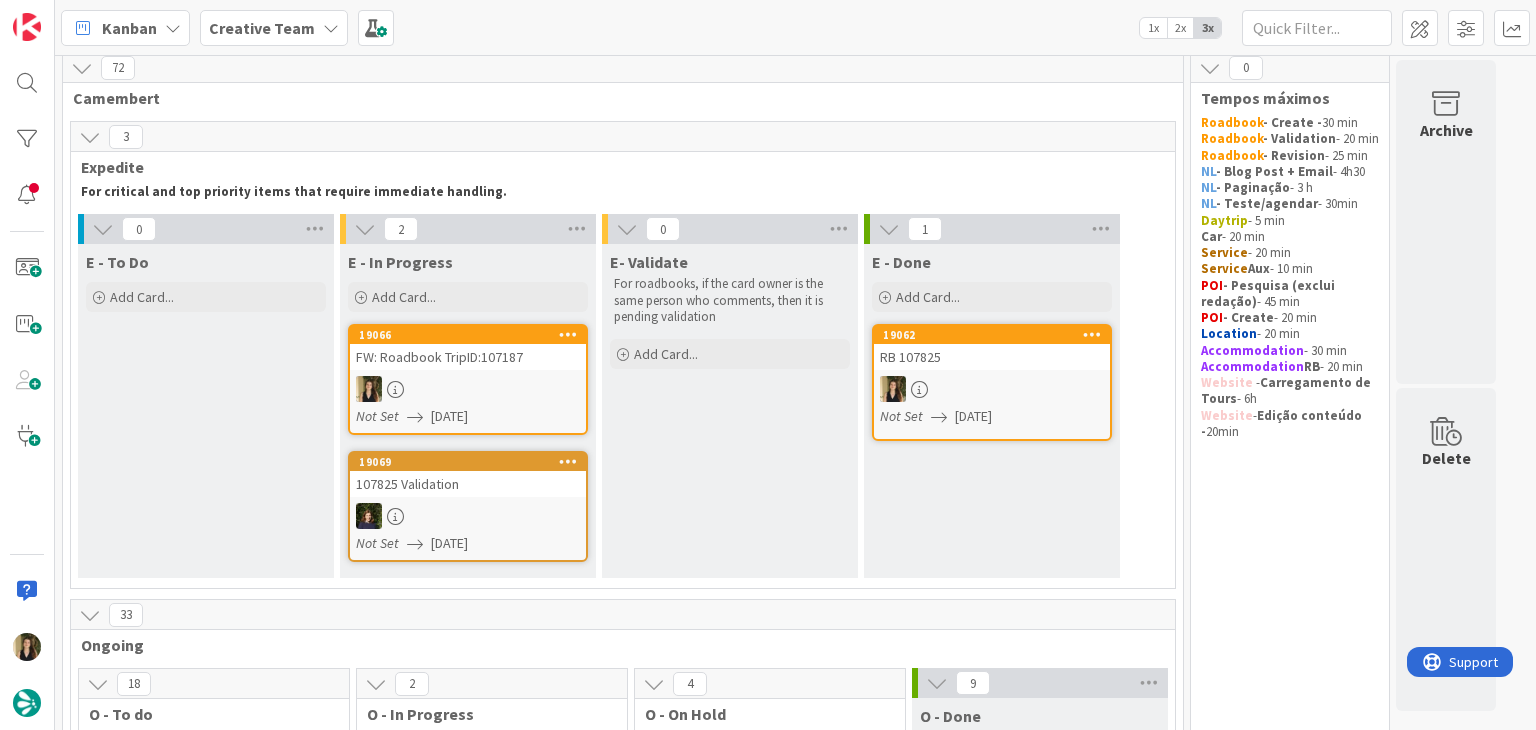 click at bounding box center [468, 389] 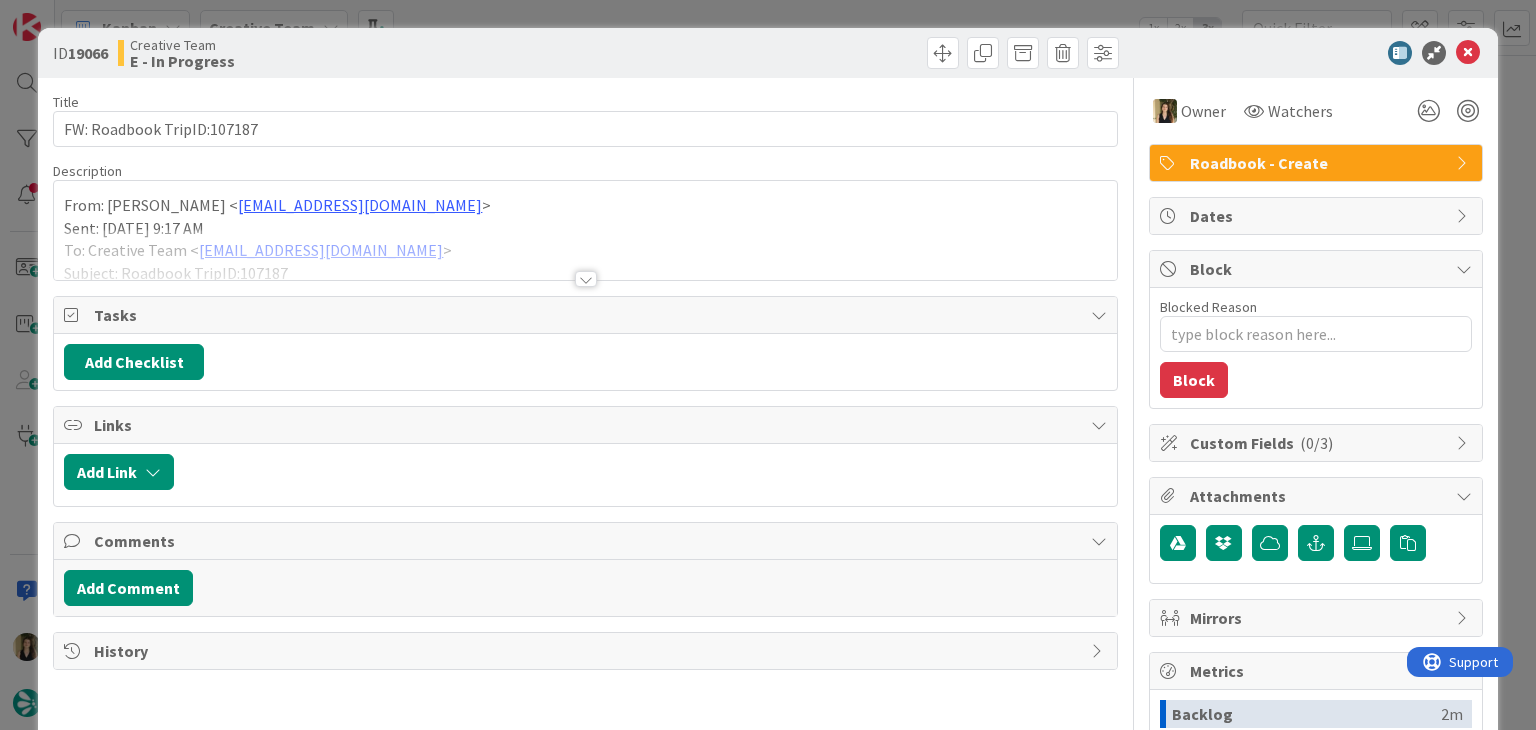 type on "x" 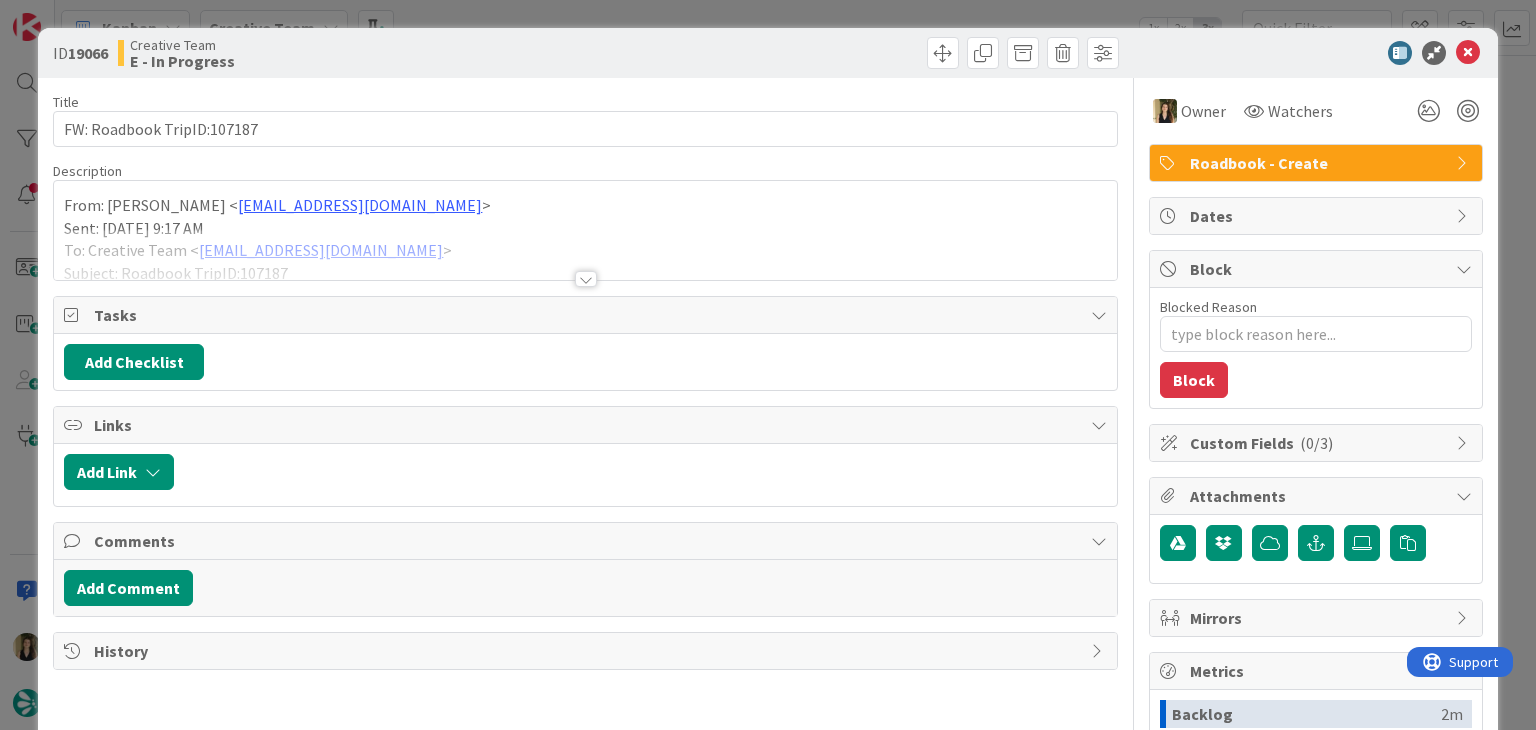 scroll, scrollTop: 0, scrollLeft: 0, axis: both 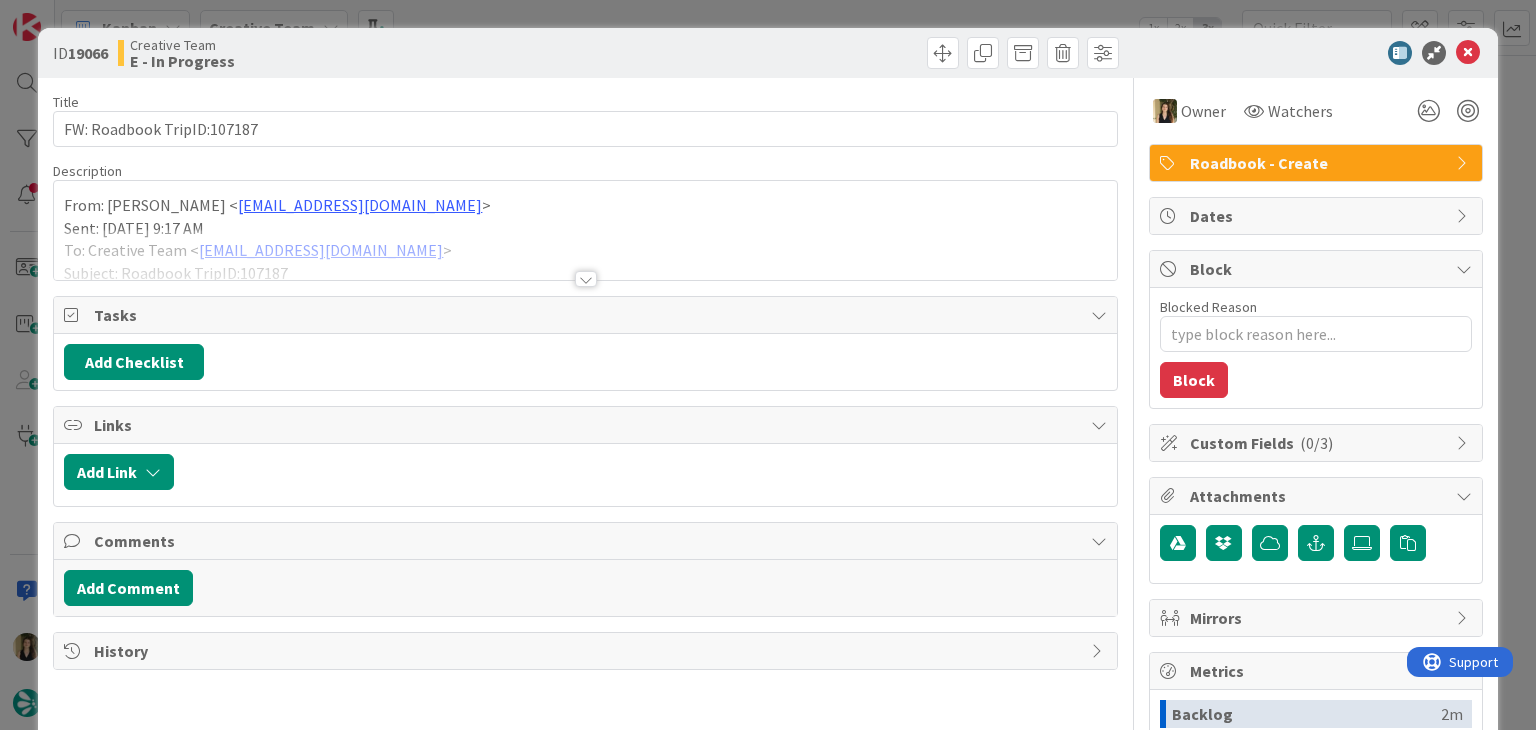 click at bounding box center [586, 279] 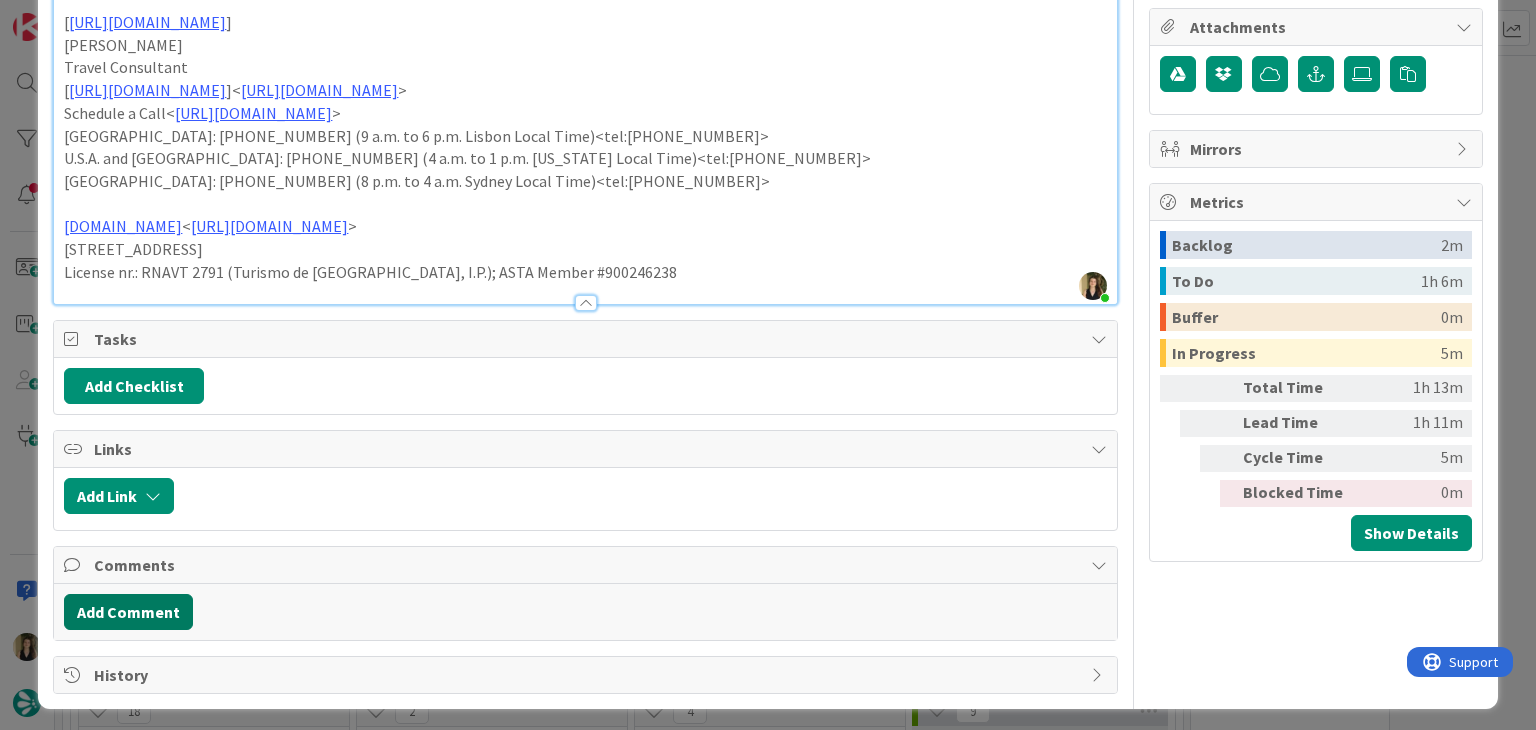 scroll, scrollTop: 471, scrollLeft: 0, axis: vertical 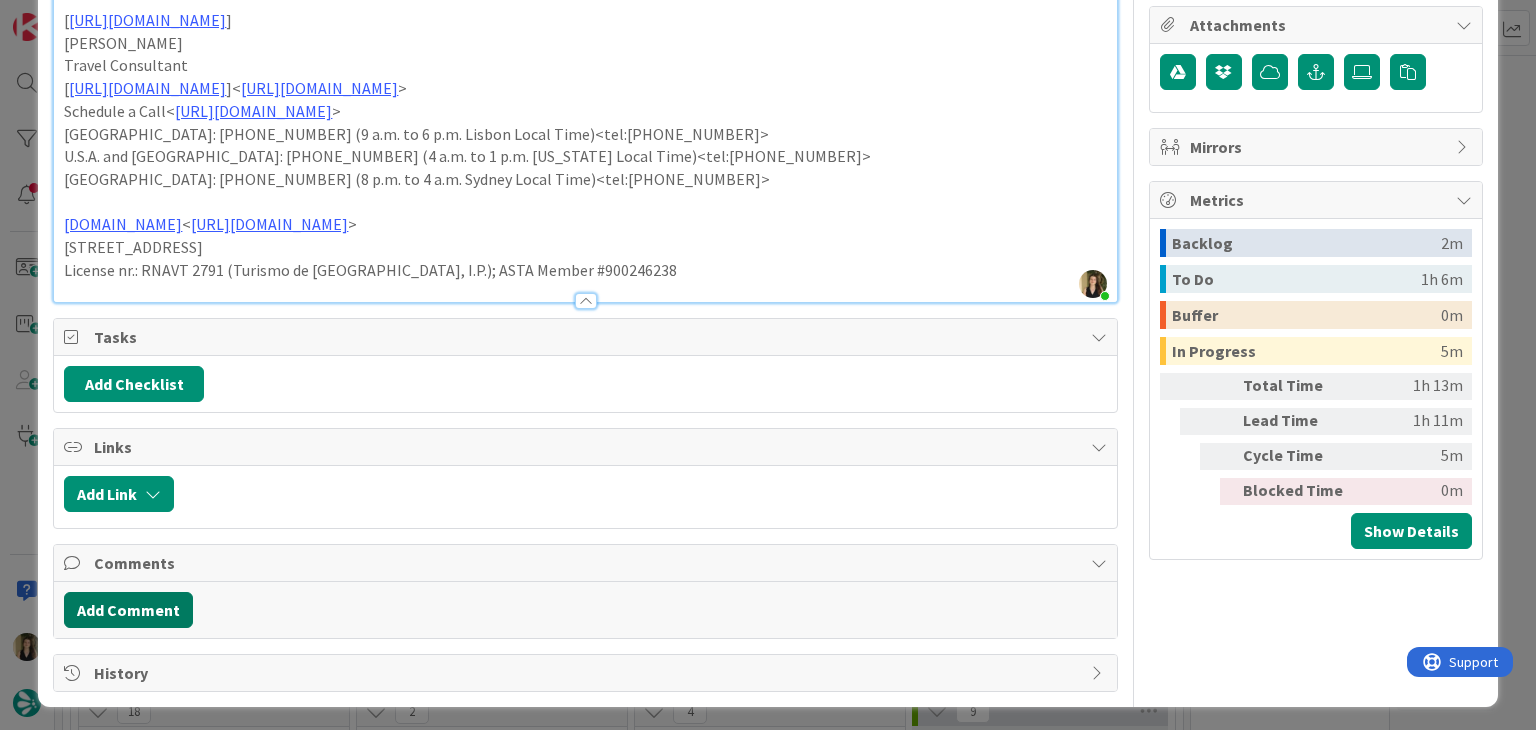 click on "Add Comment" at bounding box center [128, 610] 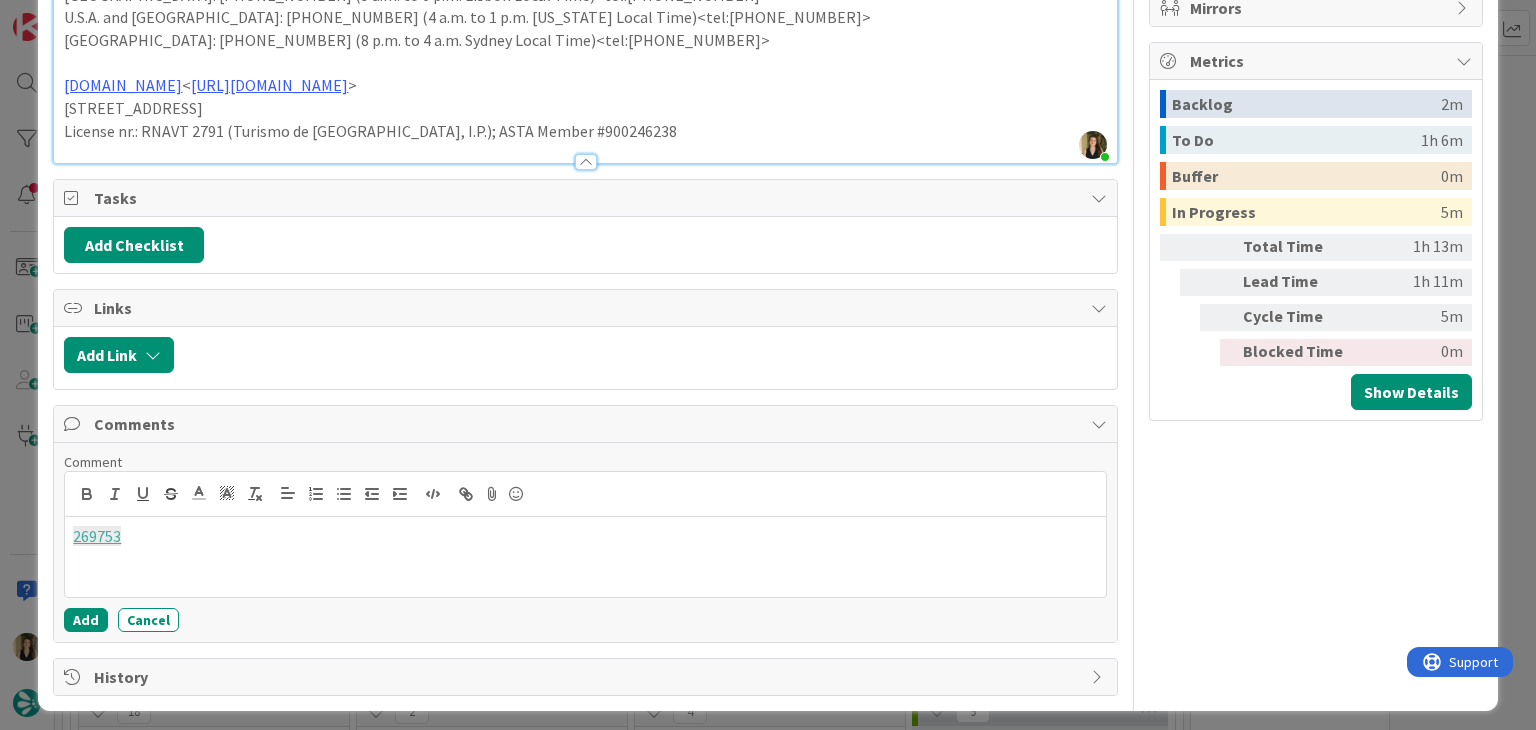 scroll, scrollTop: 614, scrollLeft: 0, axis: vertical 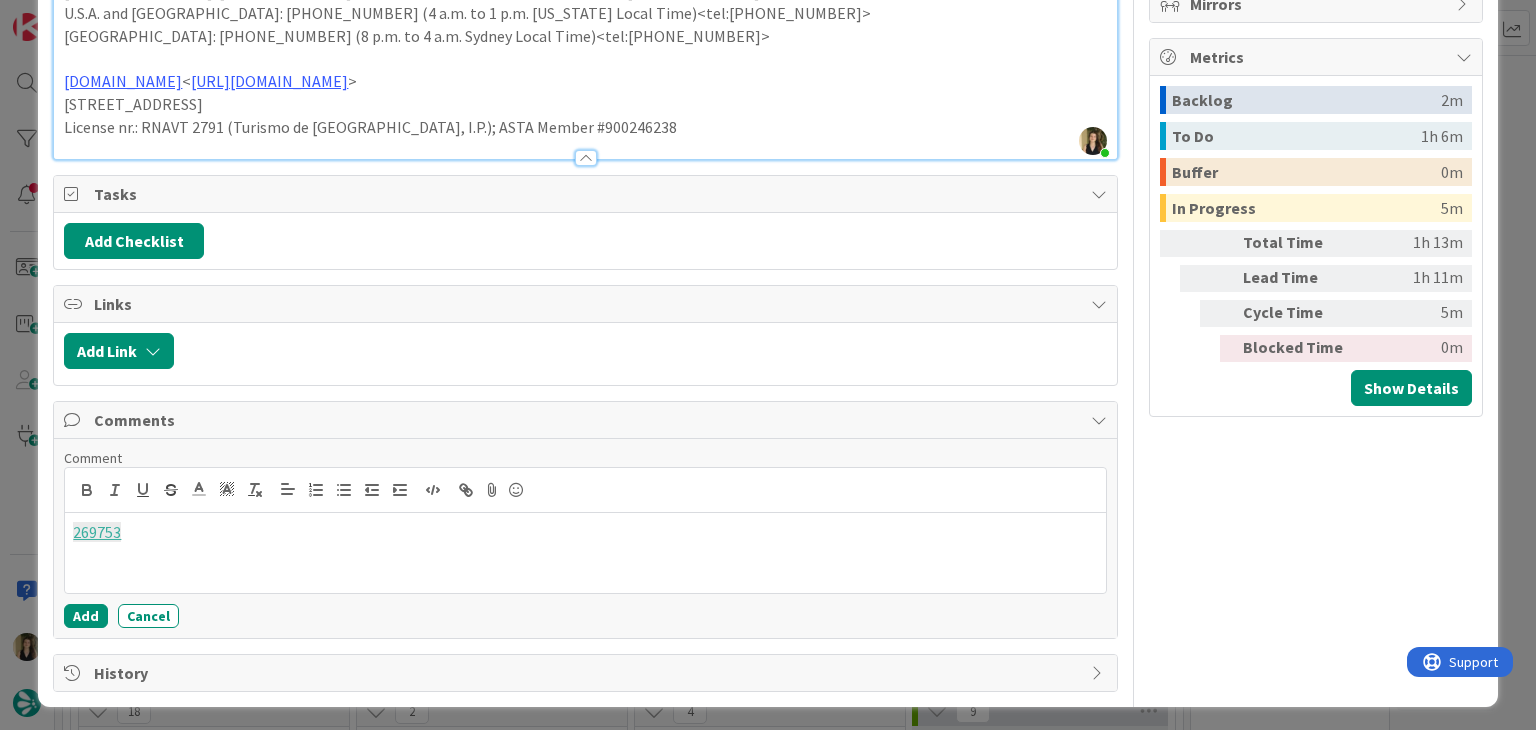 type 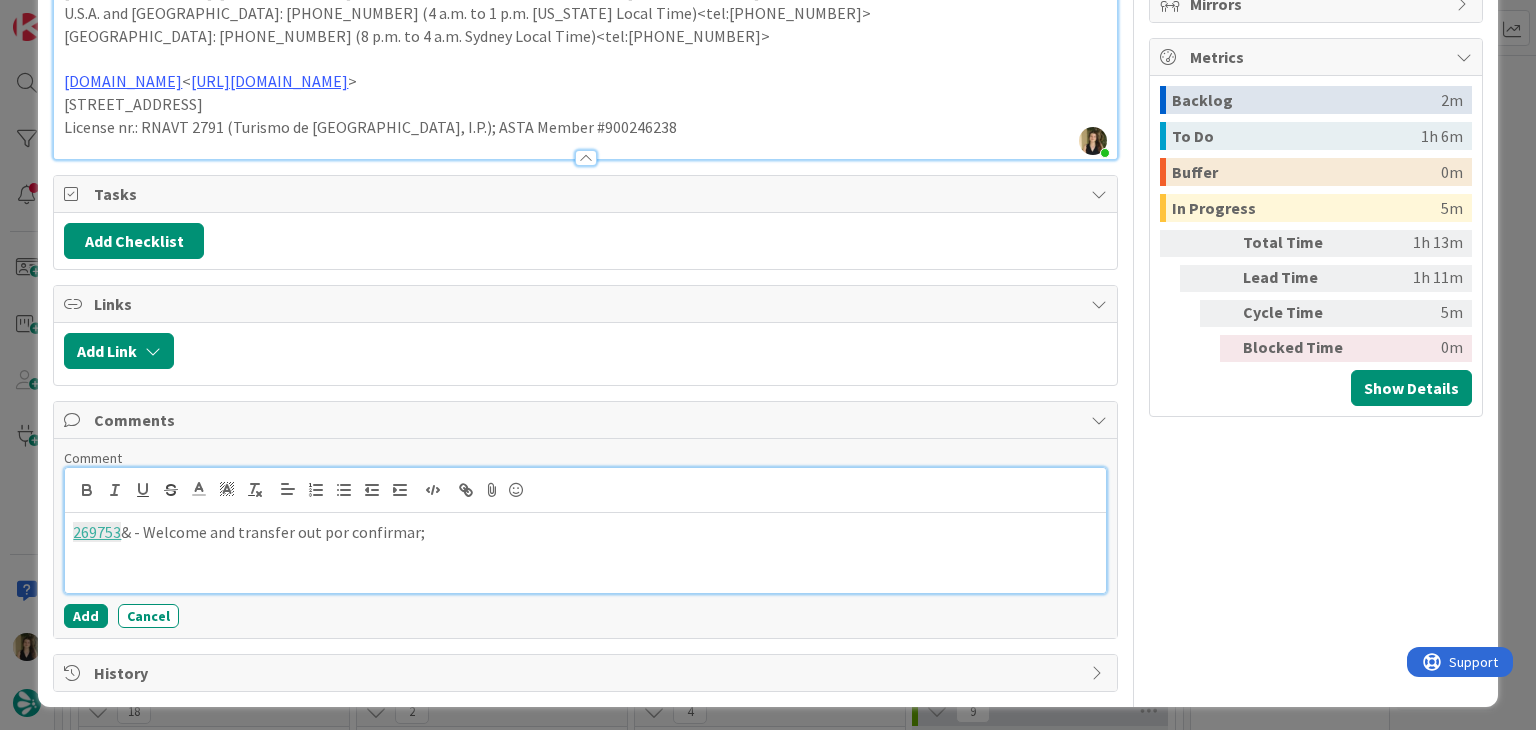 click on "269753  & - Welcome and transfer out por confirmar;" at bounding box center (585, 532) 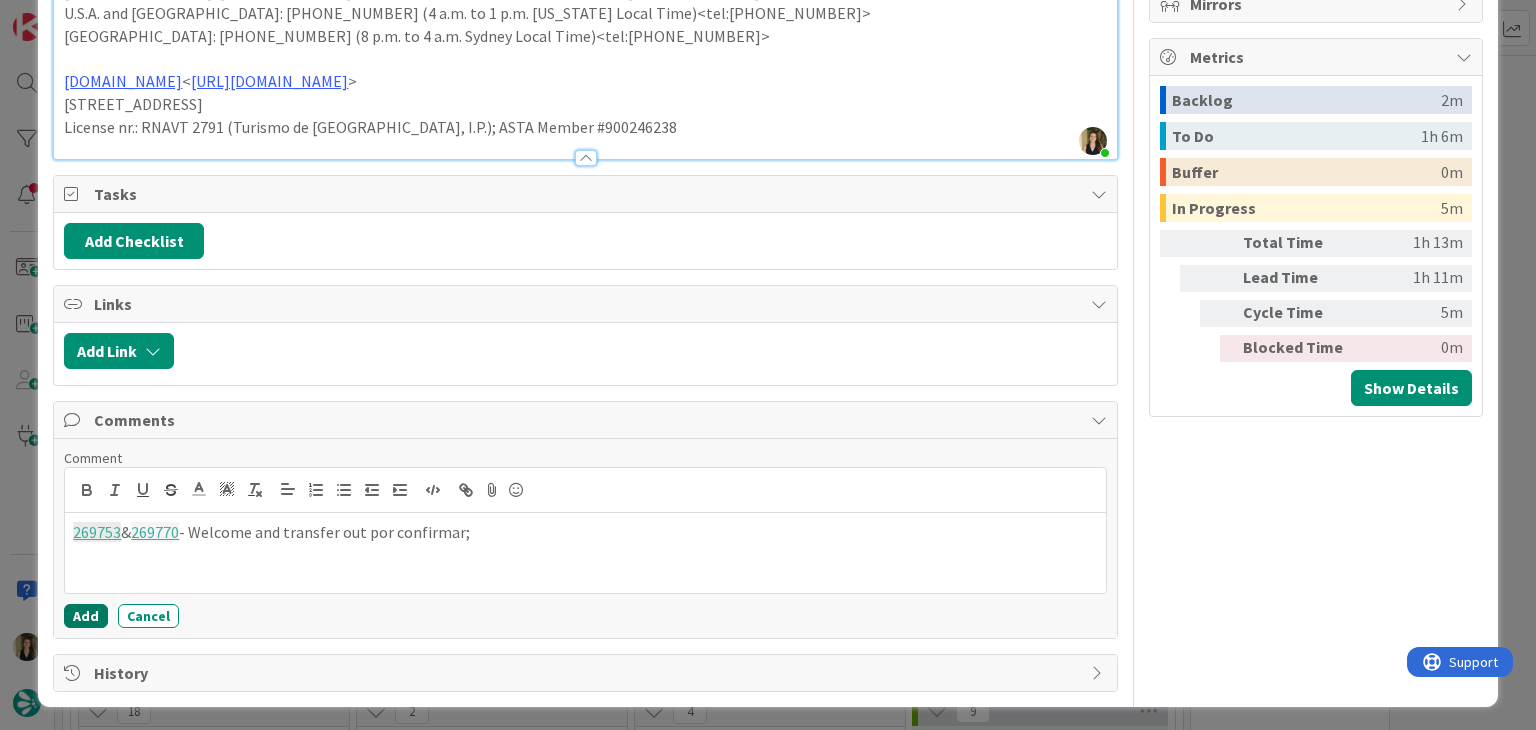 click on "Add" at bounding box center [86, 616] 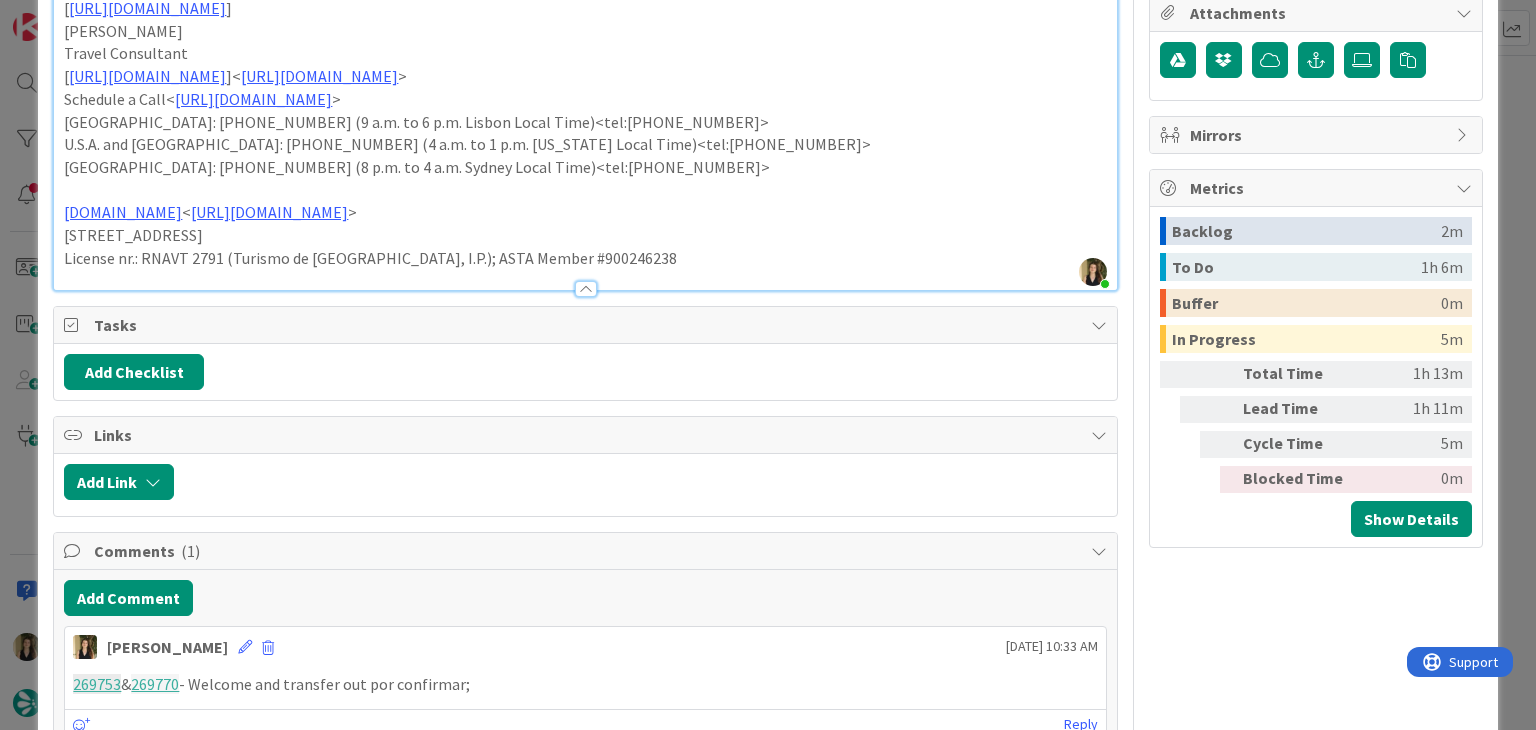 scroll, scrollTop: 0, scrollLeft: 0, axis: both 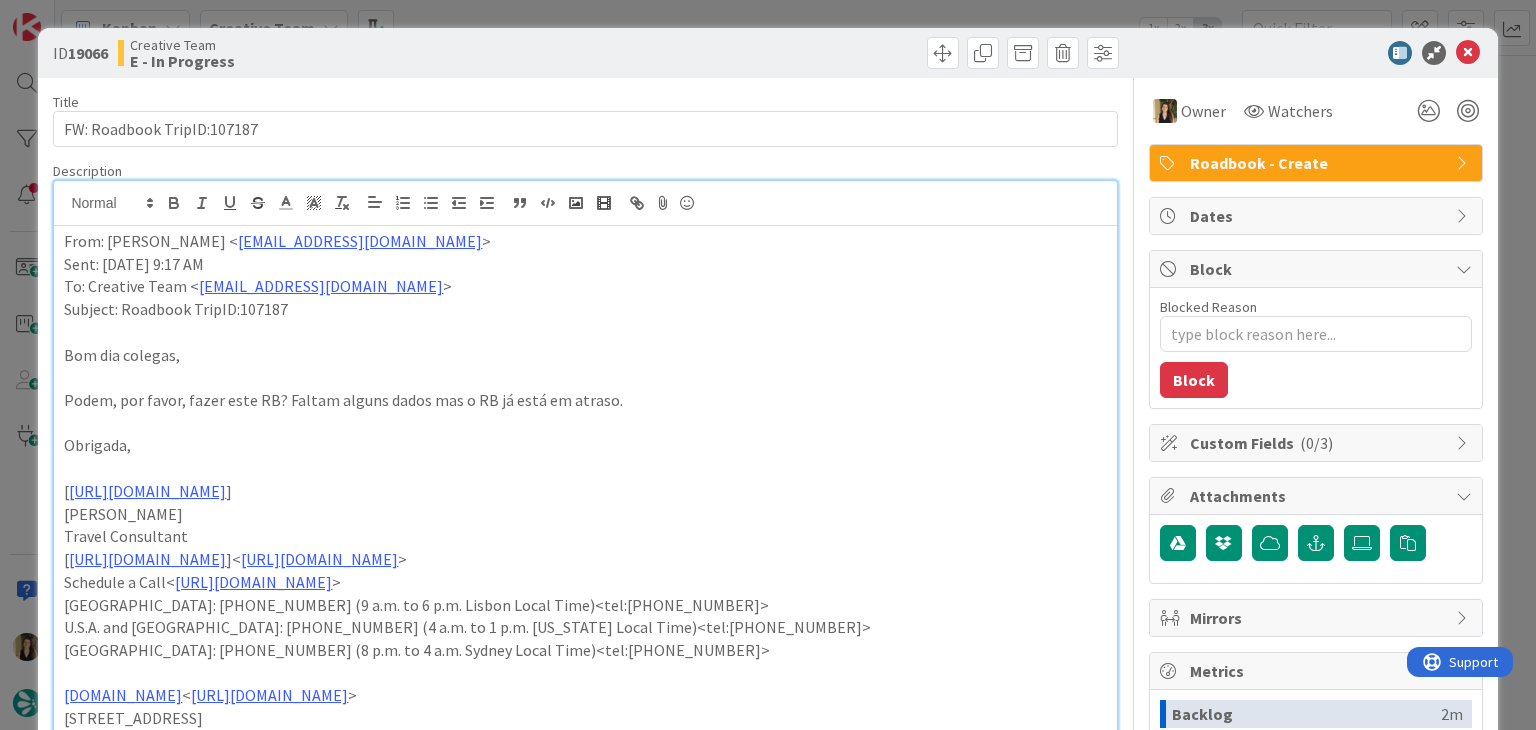 click on "ID  19066 Creative Team E - In Progress Title 26 / 128 FW: Roadbook TripID:107187 Description [PERSON_NAME] joined  3 m ago From: [PERSON_NAME] < [EMAIL_ADDRESS][DOMAIN_NAME] > Sent: [DATE] 9:17 AM To: Creative Team < [EMAIL_ADDRESS][DOMAIN_NAME] > Subject: Roadbook TripID:107187 Bom dia colegas, Podem, por favor, fazer este RB? Faltam alguns dados mas o RB já está em atraso. Obrigada, [ [URL][DOMAIN_NAME] ] [PERSON_NAME] Travel Consultant [ [URL][DOMAIN_NAME] ]< [URL][DOMAIN_NAME] > Schedule a Call< [URL][DOMAIN_NAME] > [GEOGRAPHIC_DATA]: [PHONE_NUMBER] (9 a.m. to 6 p.m. Lisbon Local Time)<tel:[PHONE_NUMBER]> U.S.A. and [GEOGRAPHIC_DATA]: [PHONE_NUMBER] (4 a.m. to 1 p.m. [US_STATE] Local Time)<tel:[PHONE_NUMBER]> [GEOGRAPHIC_DATA]: [PHONE_NUMBER] (8 p.m. to 4 a.m. Sydney Local Time)<tel:[PHONE_NUMBER]> [DOMAIN_NAME] < [URL][DOMAIN_NAME] > Owner Tasks" at bounding box center [768, 365] 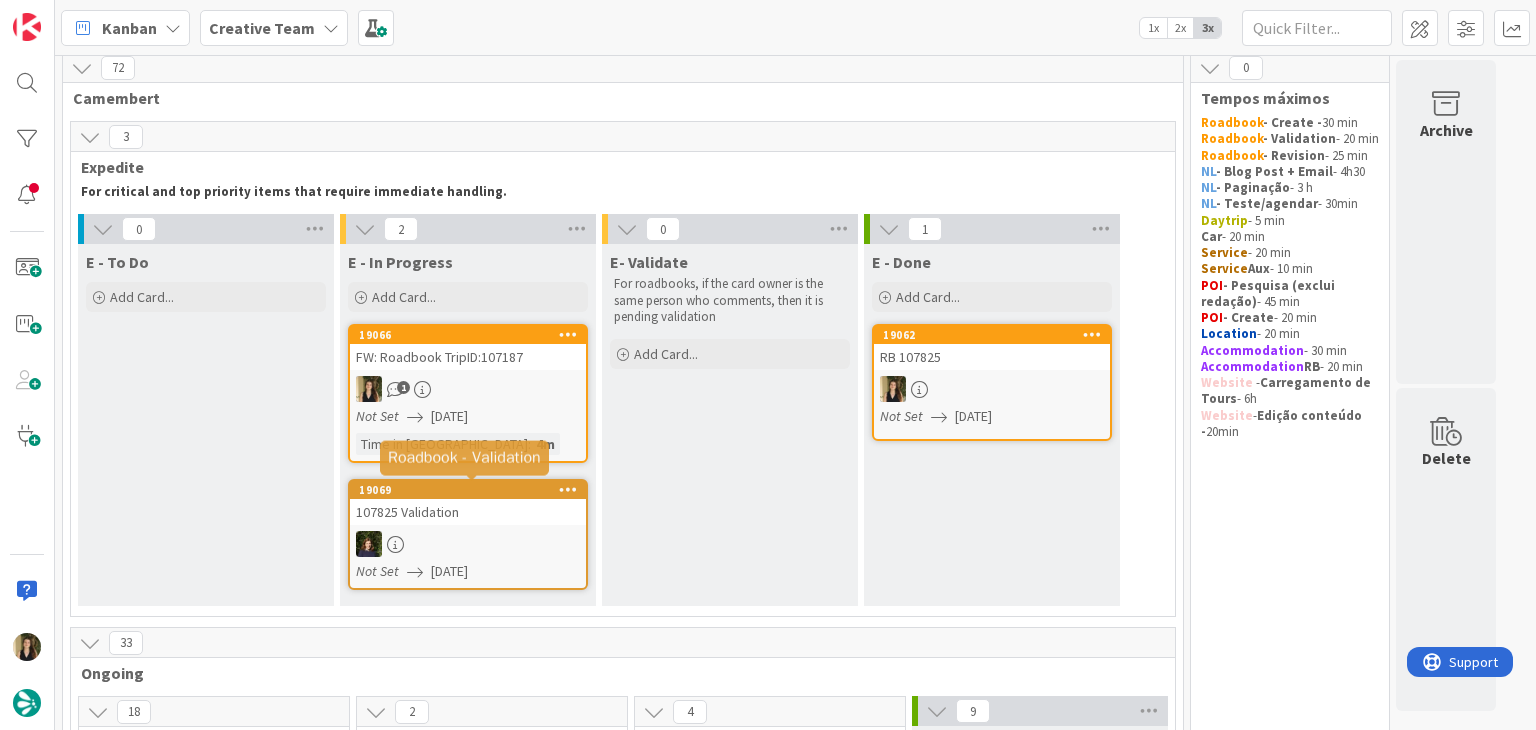 scroll, scrollTop: 0, scrollLeft: 0, axis: both 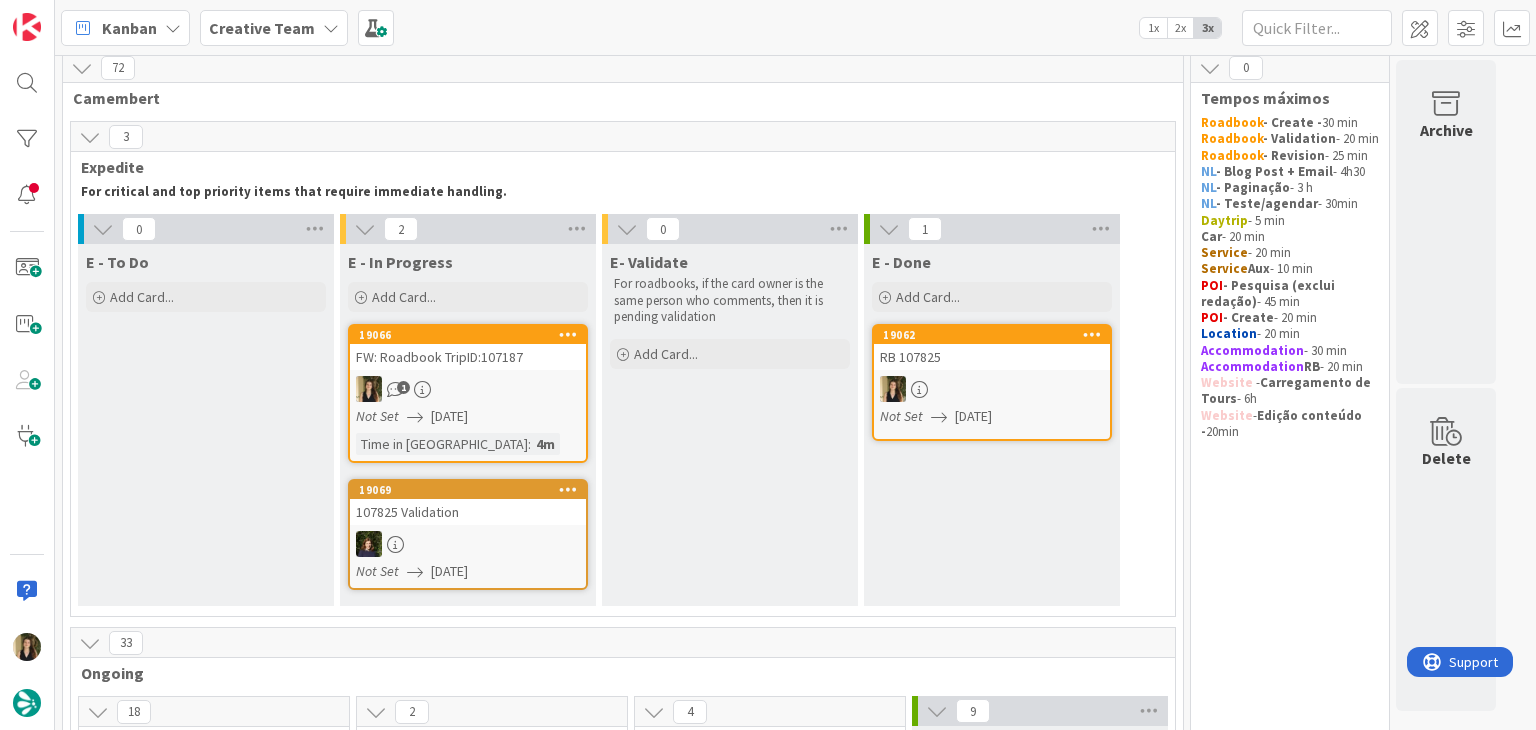 click on "Time in Column : 4m" at bounding box center [468, 444] 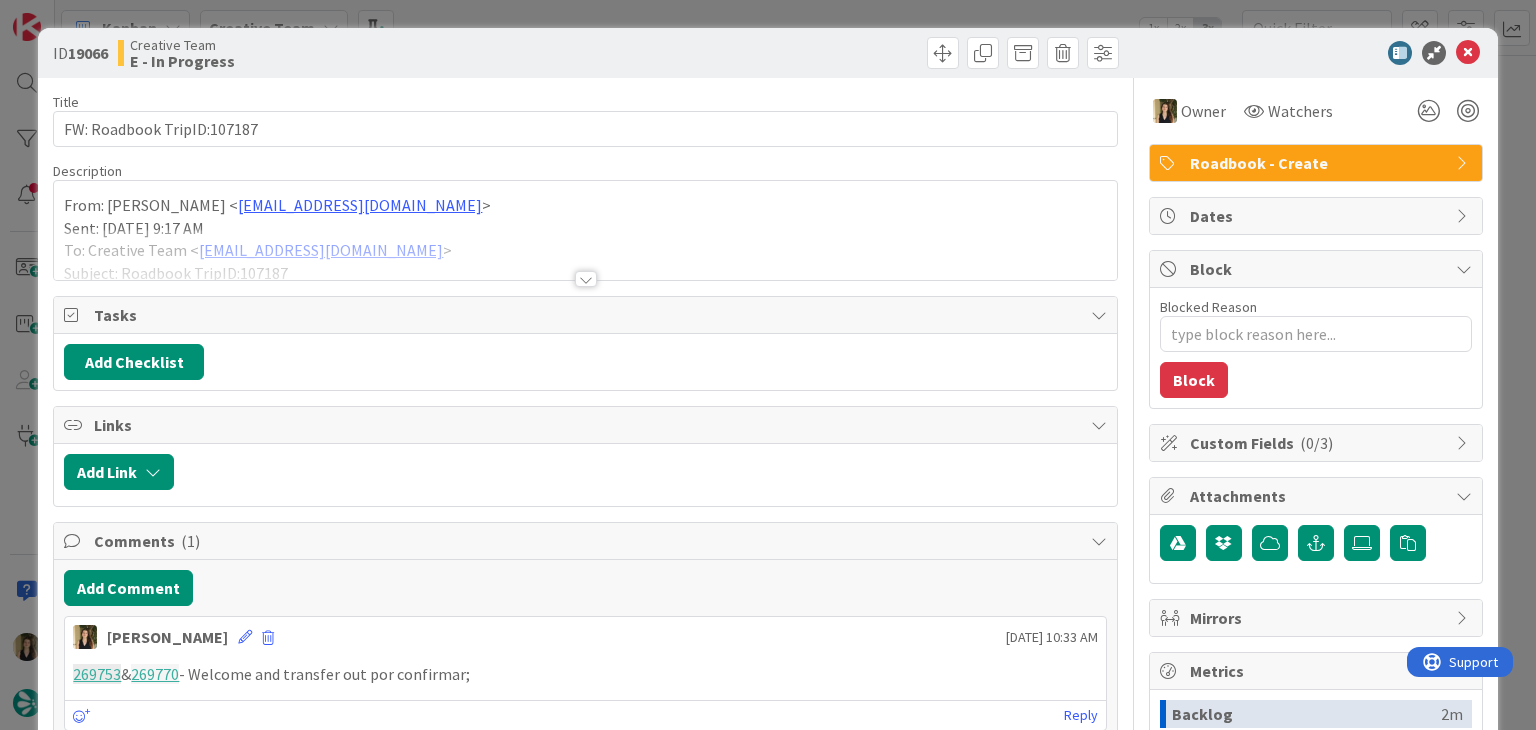 scroll, scrollTop: 0, scrollLeft: 0, axis: both 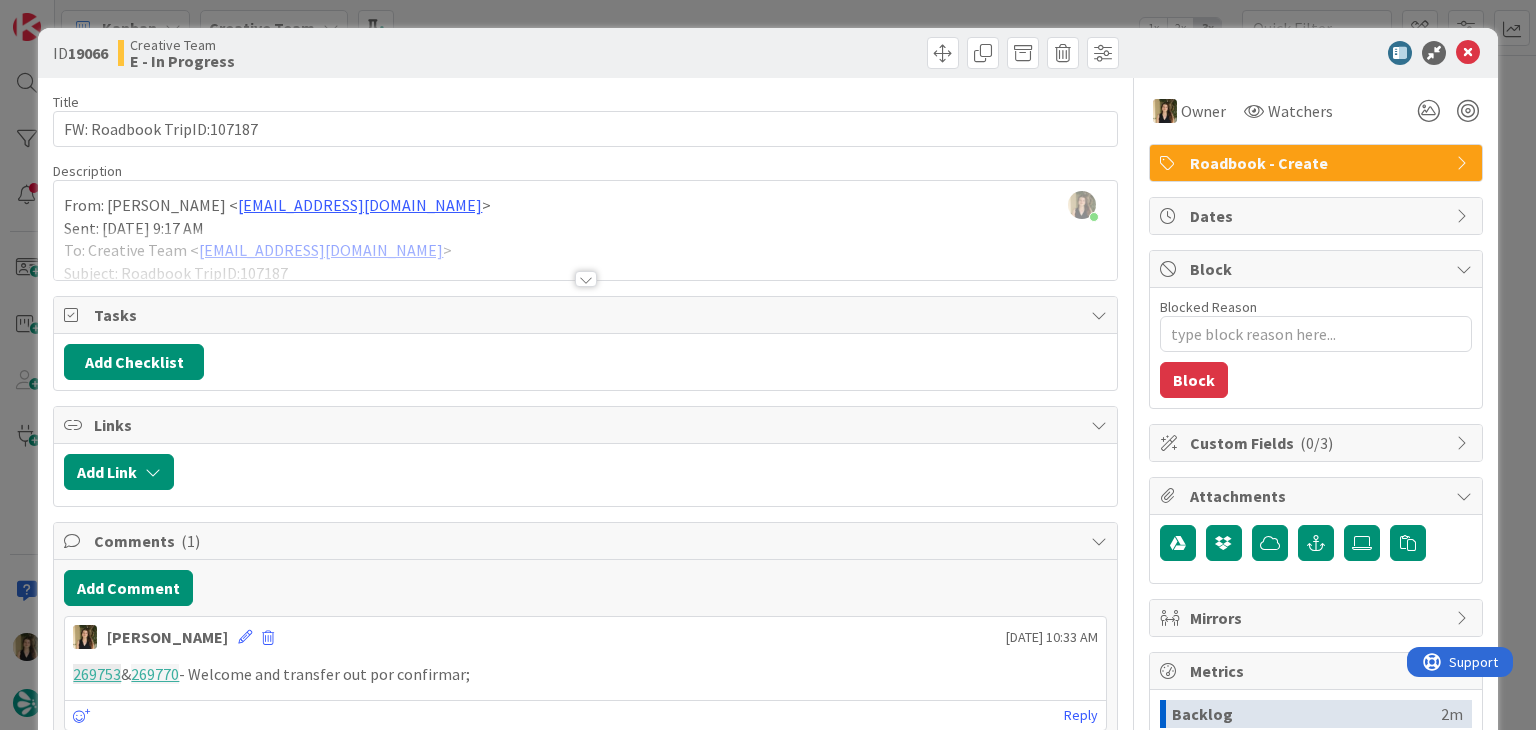 click on "ID  19066 Creative Team E - In Progress Title 26 / 128 FW: Roadbook TripID:107187 Description [PERSON_NAME] joined  9 m ago From: [PERSON_NAME] < [EMAIL_ADDRESS][DOMAIN_NAME] > Sent: [DATE] 9:17 AM To: Creative Team < [EMAIL_ADDRESS][DOMAIN_NAME] > Subject: Roadbook TripID:107187 Bom dia colegas, Podem, por favor, fazer este RB? Faltam alguns dados mas o RB já está em atraso. Obrigada, [ [URL][DOMAIN_NAME] ] [PERSON_NAME] Travel Consultant [ [URL][DOMAIN_NAME] ]< [URL][DOMAIN_NAME] > Schedule a Call< [URL][DOMAIN_NAME] > [GEOGRAPHIC_DATA]: [PHONE_NUMBER] (9 a.m. to 6 p.m. Lisbon Local Time)<tel:[PHONE_NUMBER]> U.S.A. and [GEOGRAPHIC_DATA]: [PHONE_NUMBER] (4 a.m. to 1 p.m. [US_STATE] Local Time)<tel:[PHONE_NUMBER]> [GEOGRAPHIC_DATA]: [PHONE_NUMBER] (8 p.m. to 4 a.m. Sydney Local Time)<tel:[PHONE_NUMBER]> [DOMAIN_NAME] < [URL][DOMAIN_NAME] > Owner Tasks" at bounding box center (768, 365) 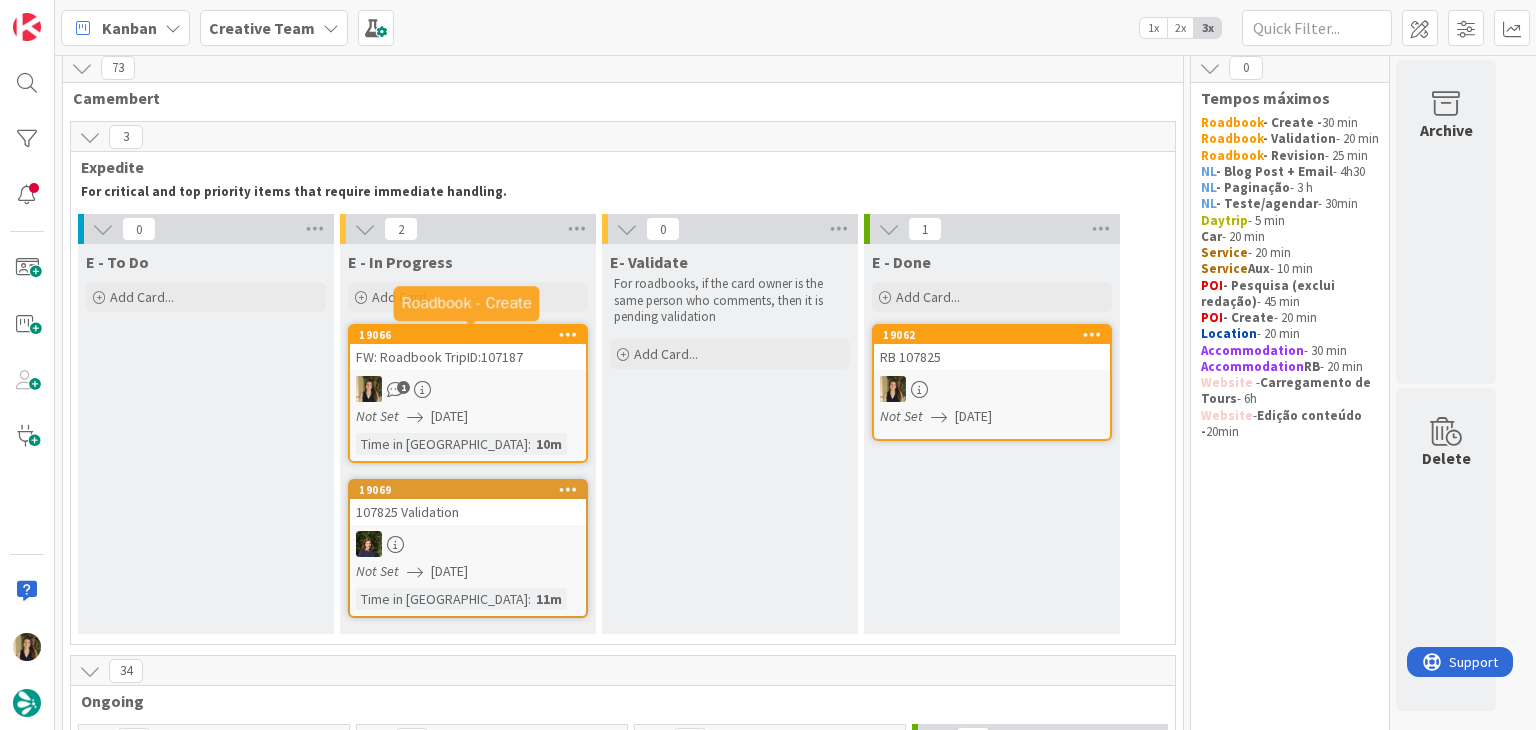 click on "19066 FW: Roadbook TripID:107187 1 Not Set [DATE] Time in [GEOGRAPHIC_DATA] : 10m" at bounding box center [468, 393] 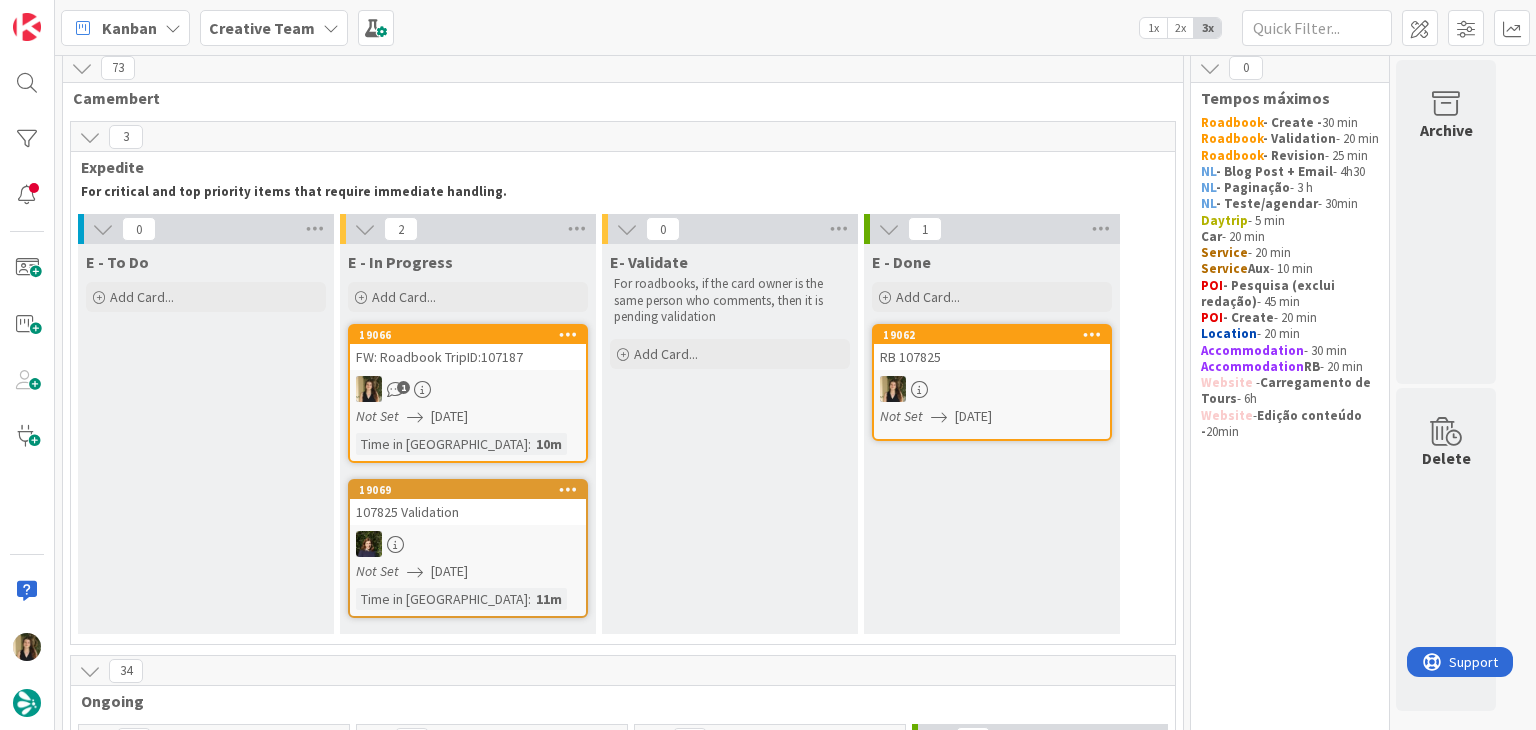 scroll, scrollTop: 0, scrollLeft: 0, axis: both 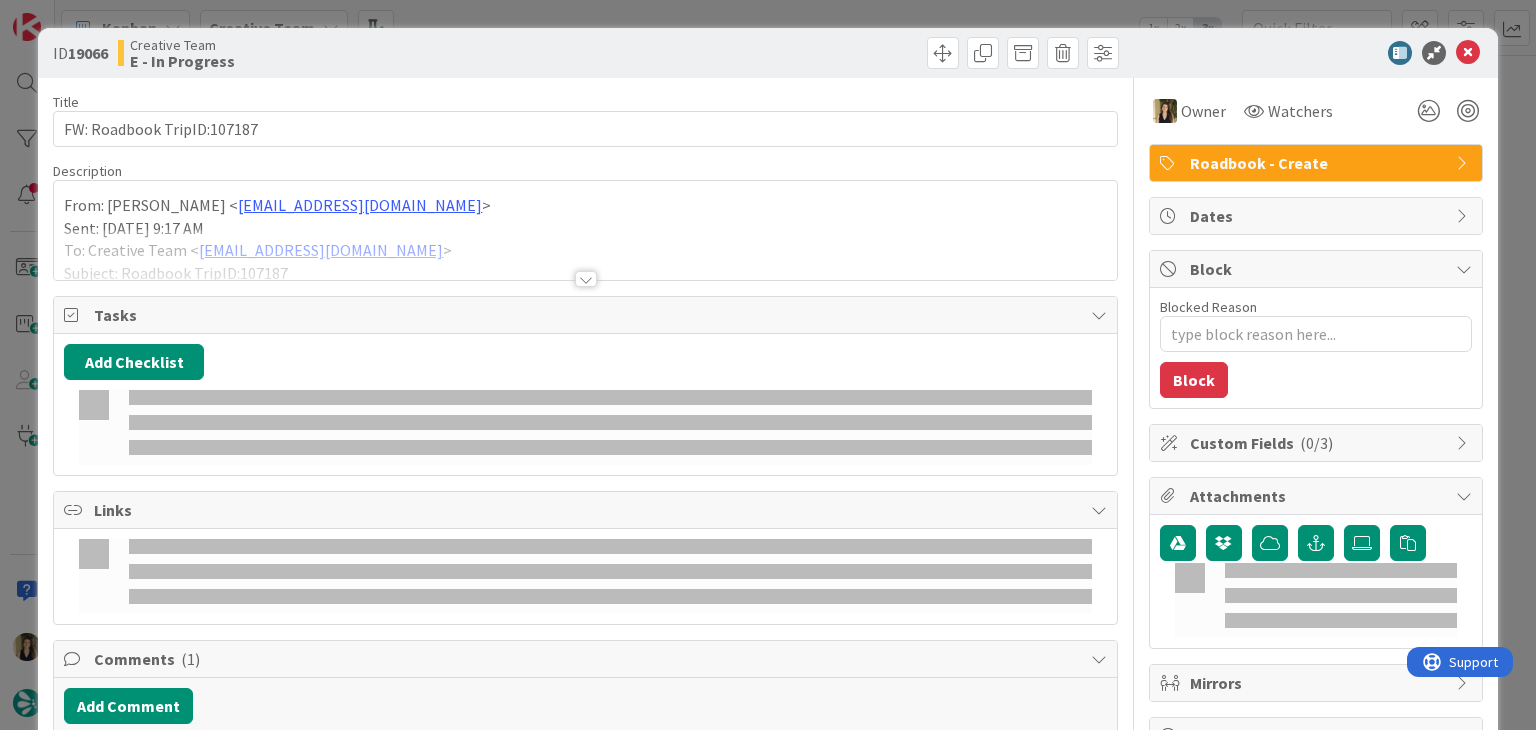 type on "x" 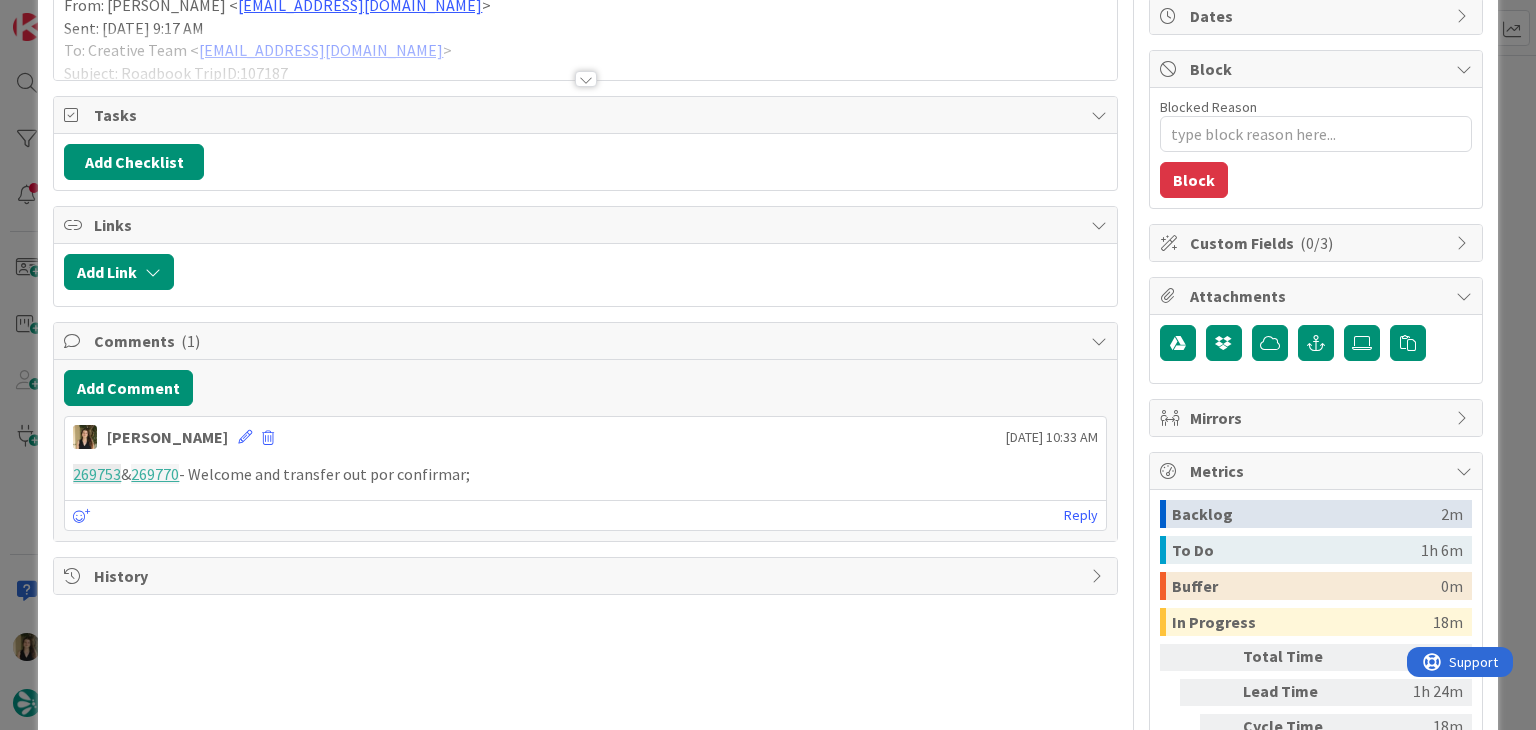 scroll, scrollTop: 304, scrollLeft: 0, axis: vertical 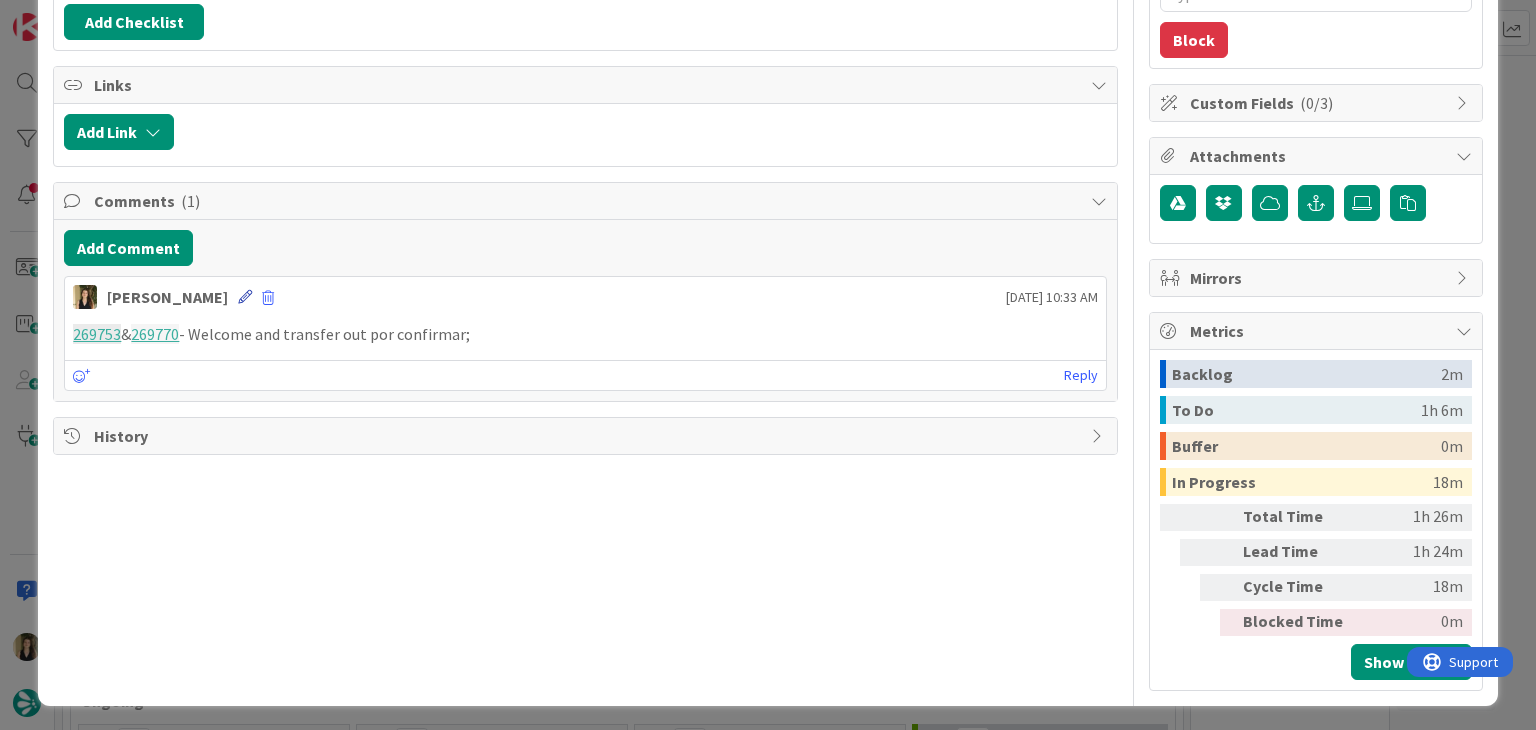 click at bounding box center [245, 297] 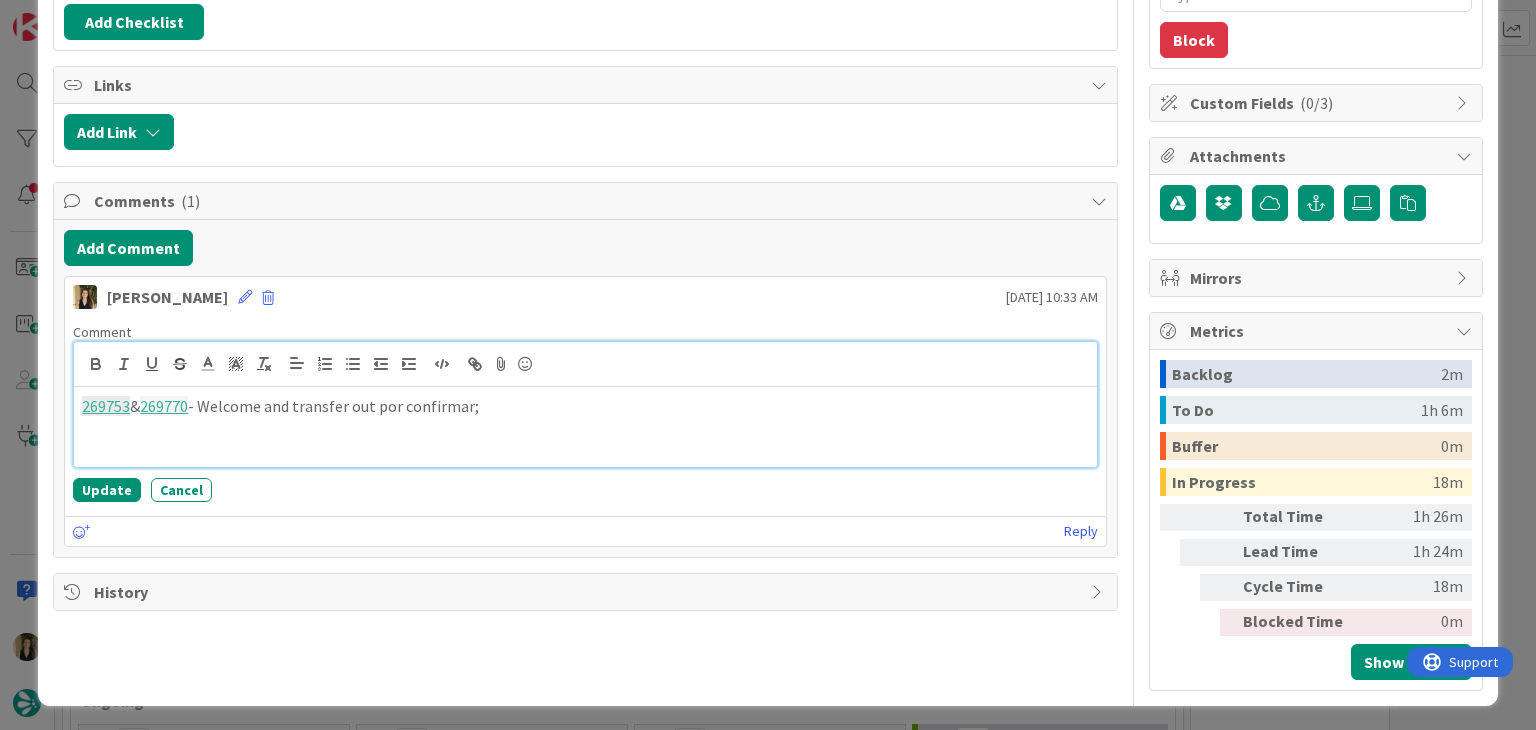 paste 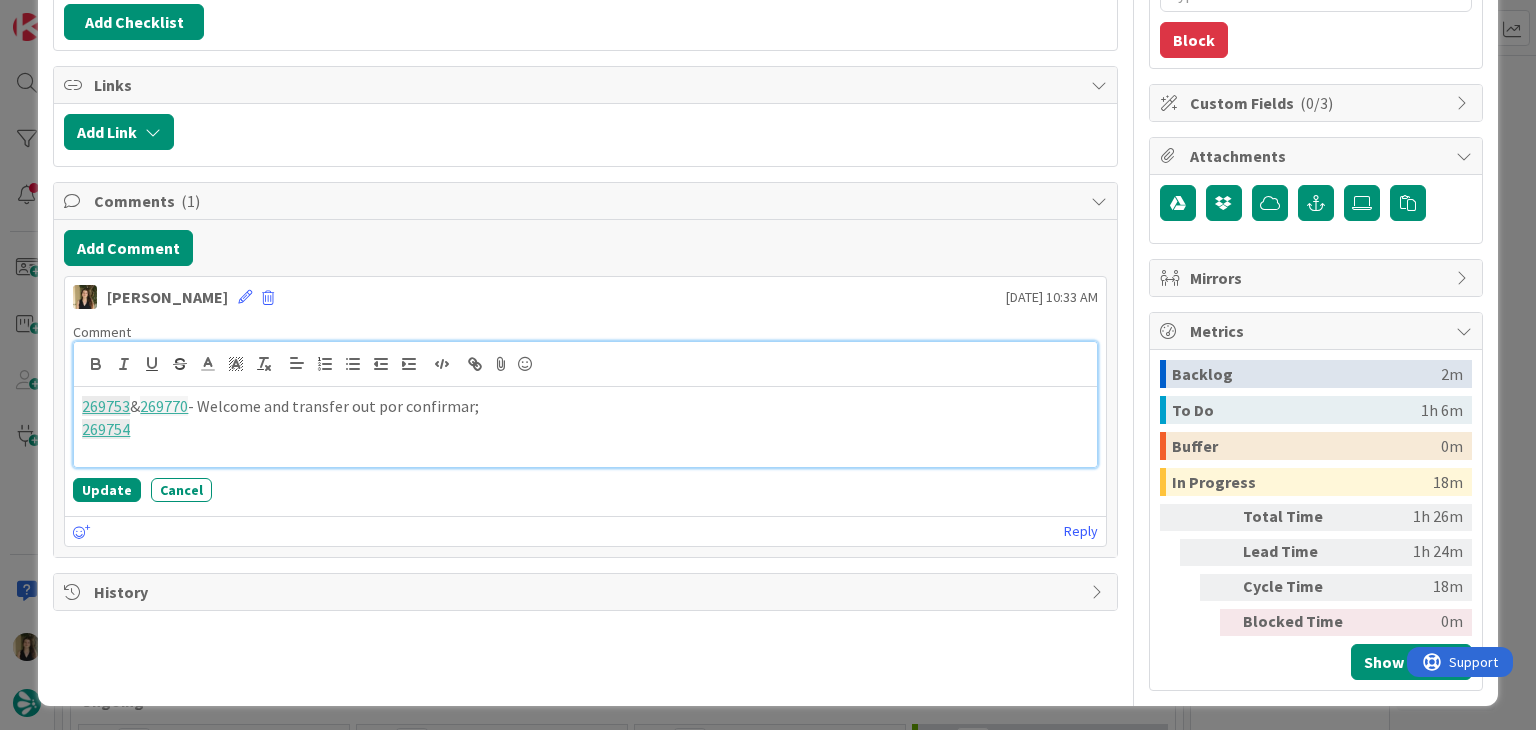type 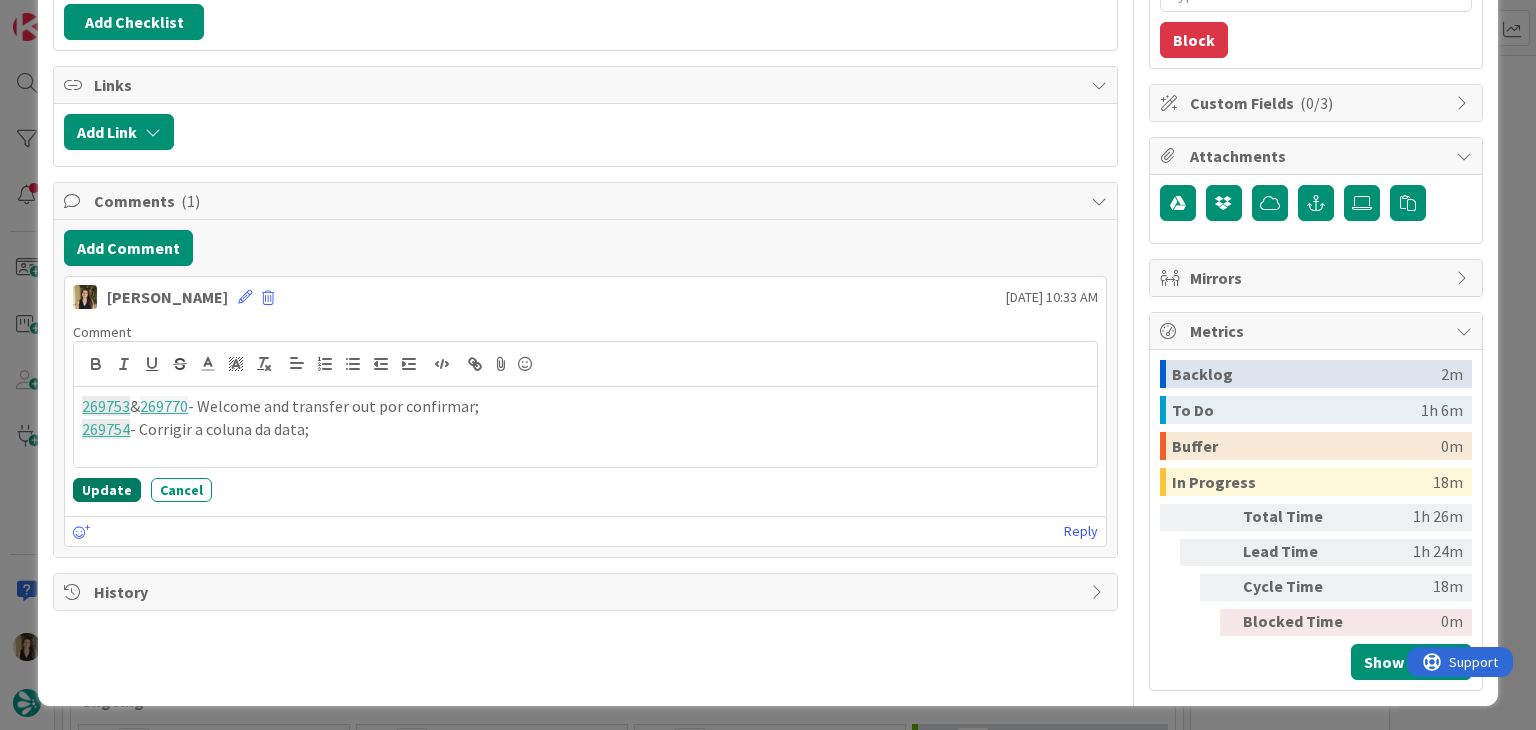 click on "Update" at bounding box center (107, 490) 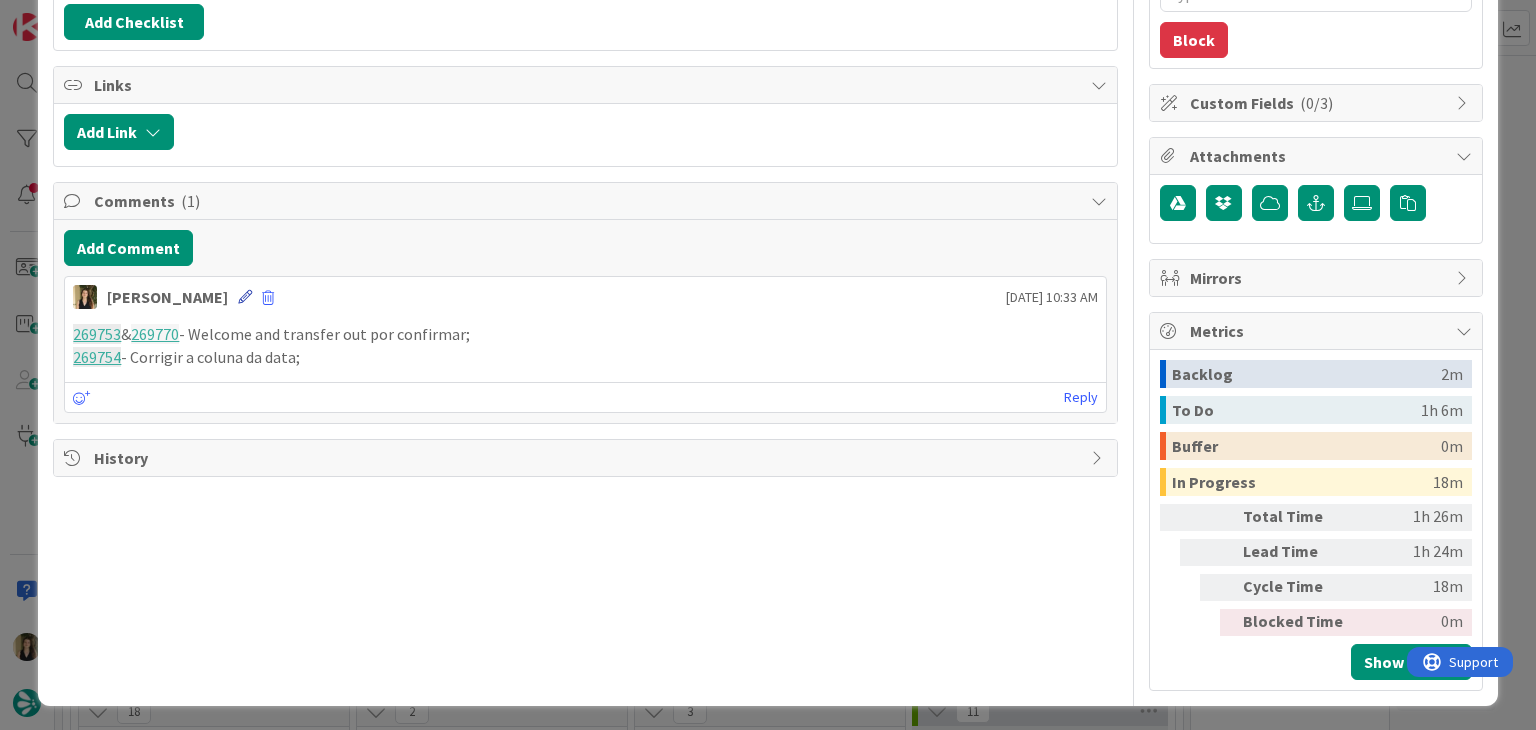 click at bounding box center (245, 297) 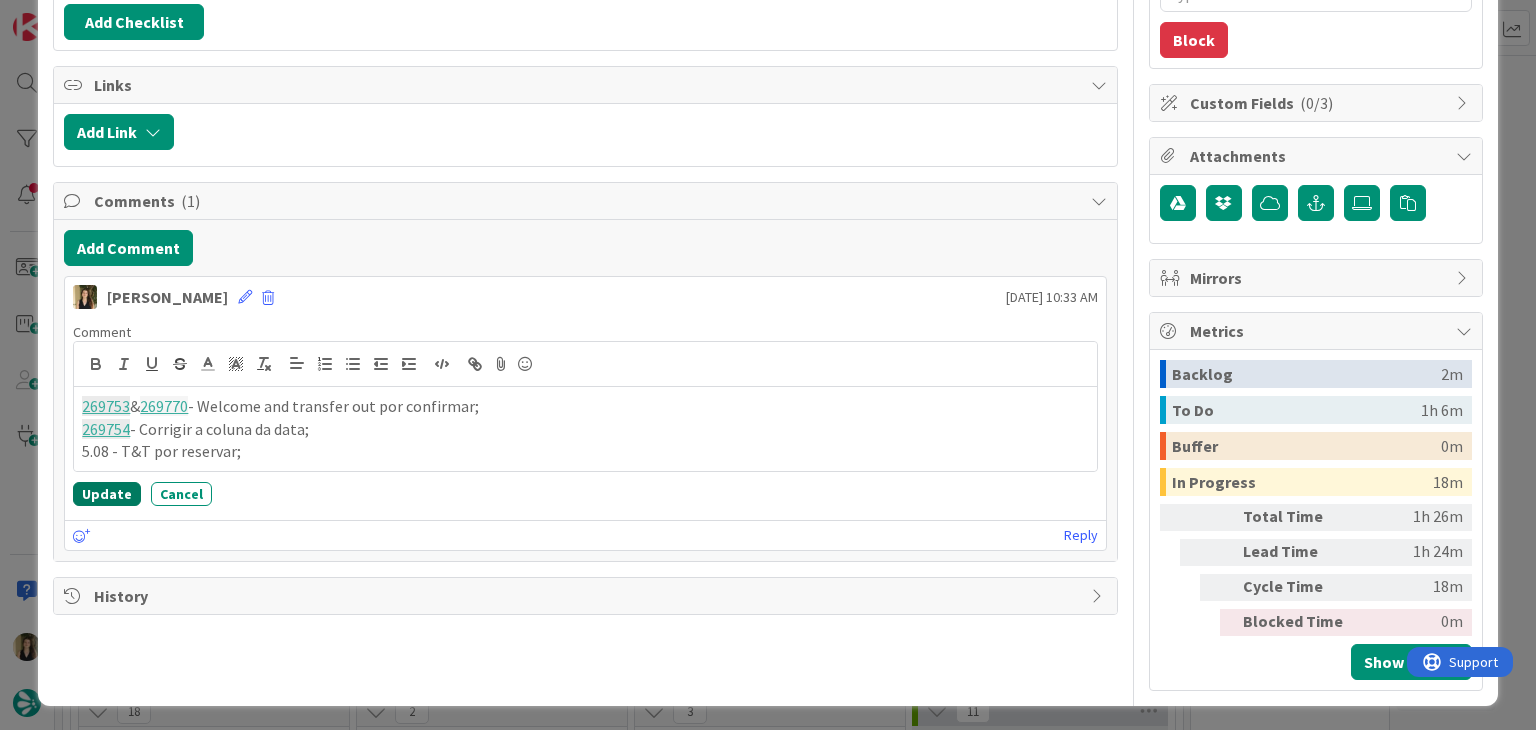 click on "Update" at bounding box center [107, 494] 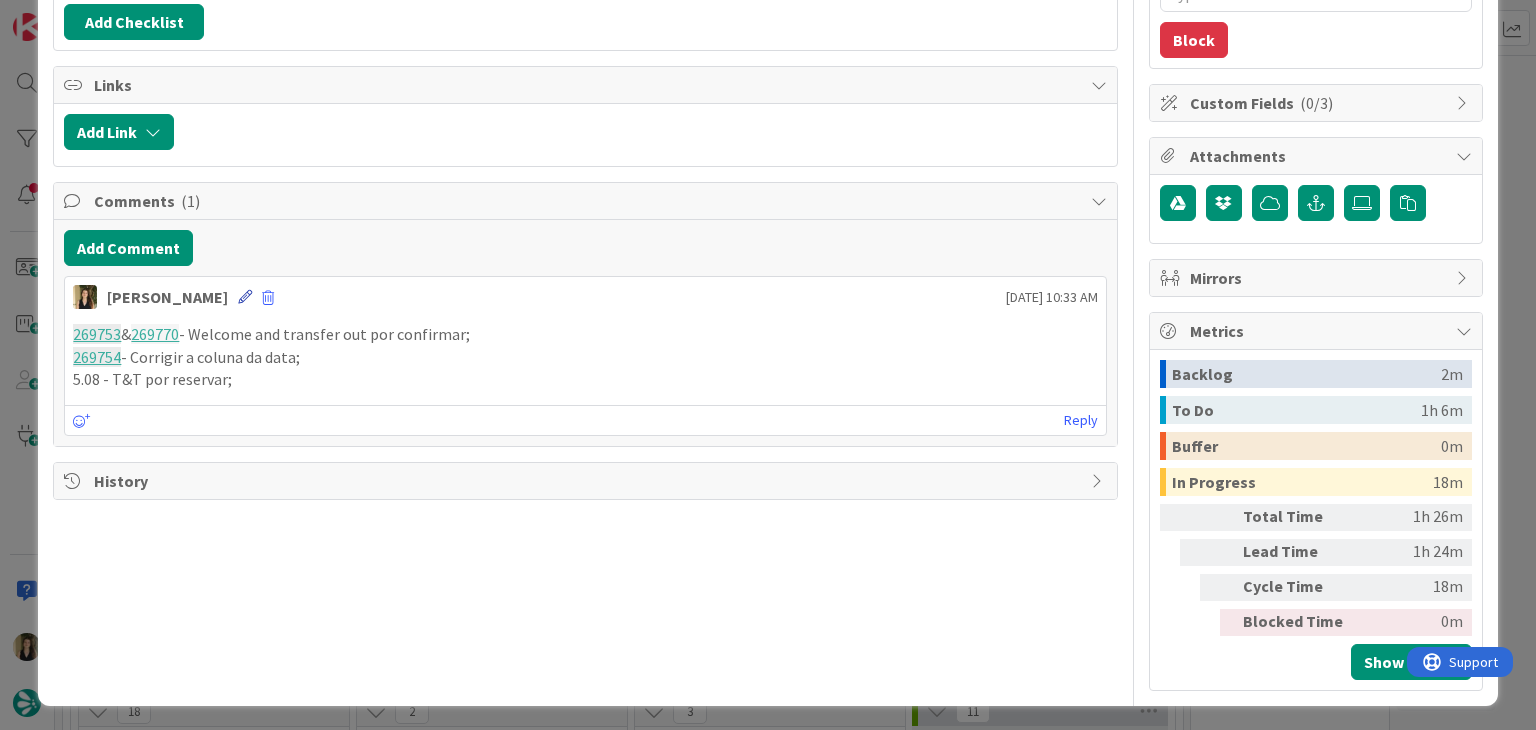 click at bounding box center (245, 297) 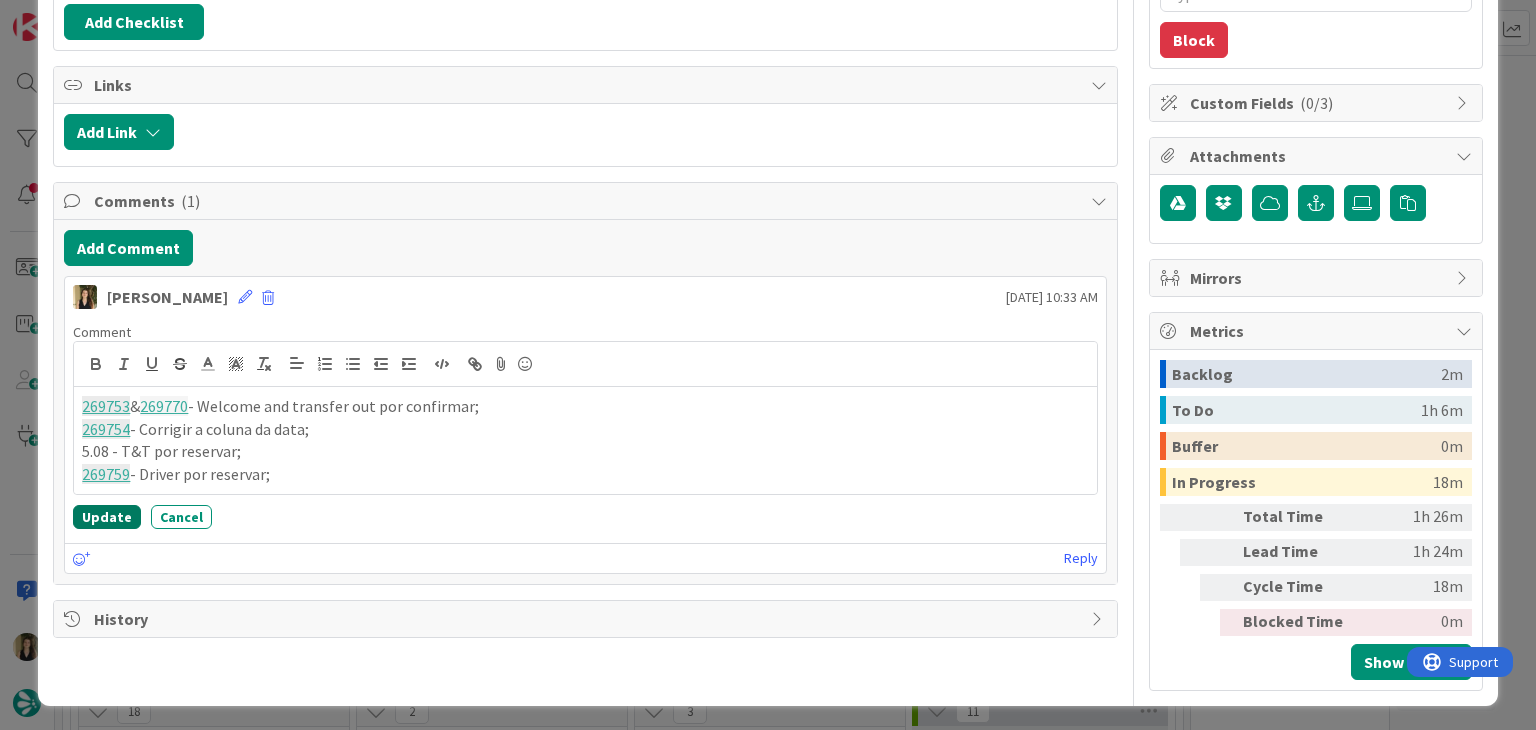 click on "Update" at bounding box center (107, 517) 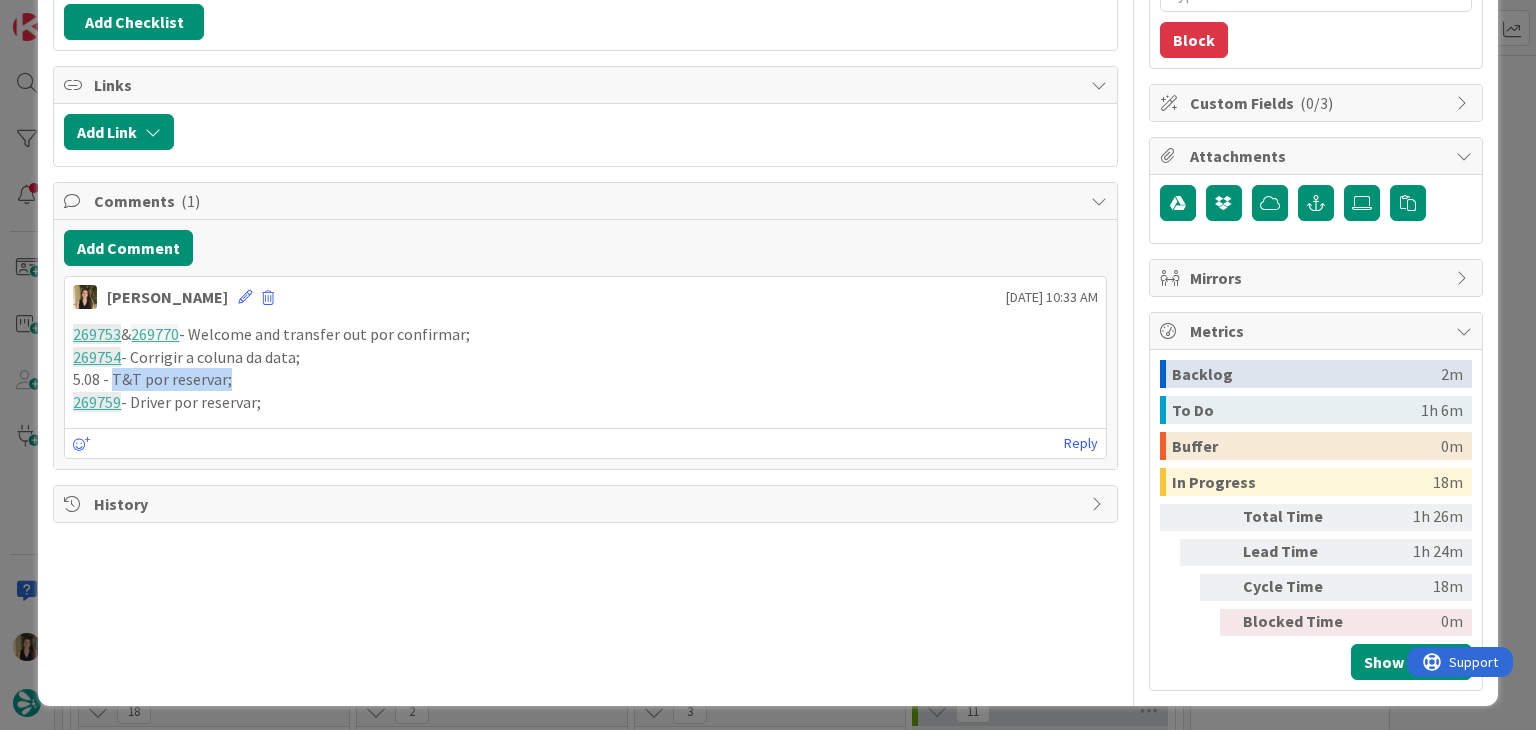 drag, startPoint x: 244, startPoint y: 376, endPoint x: 112, endPoint y: 373, distance: 132.03409 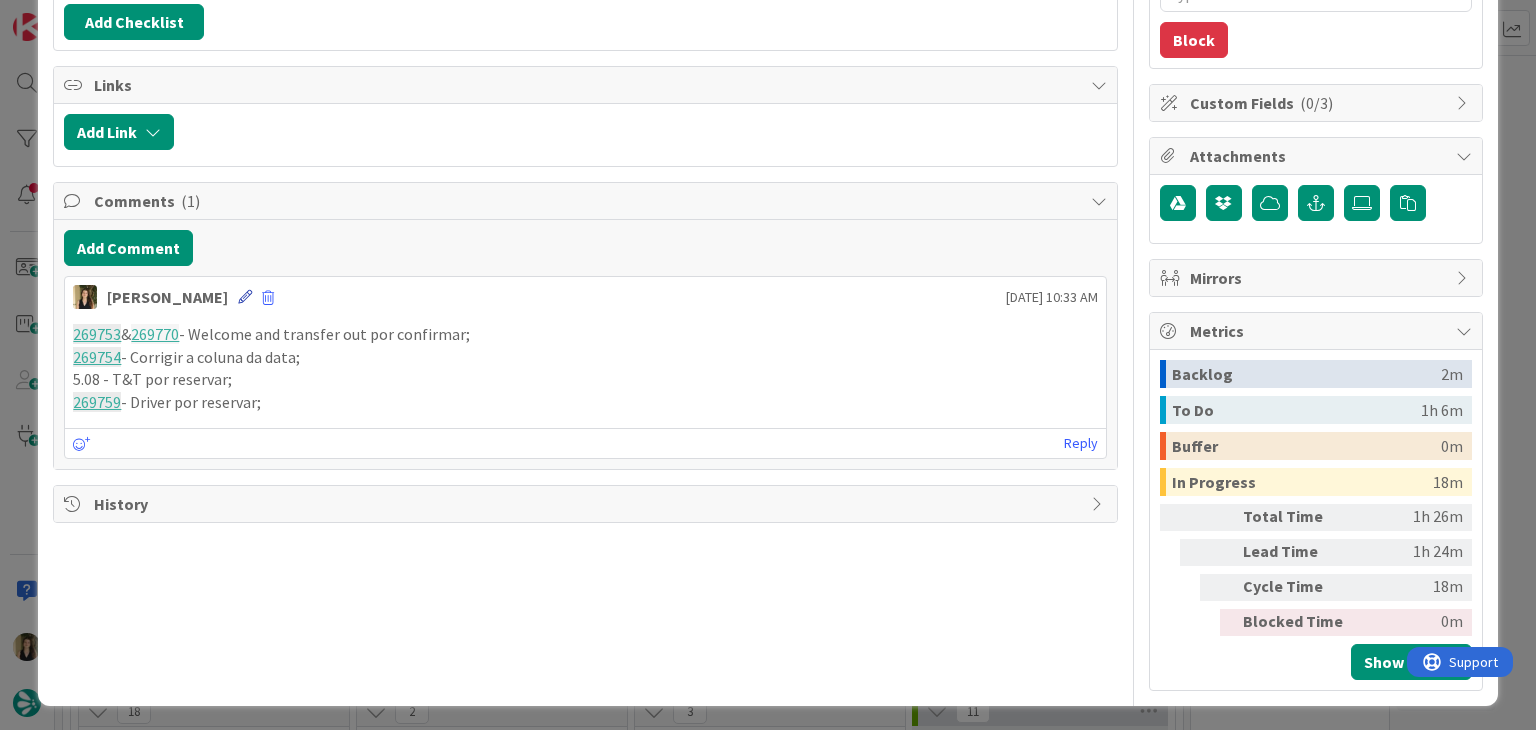 click at bounding box center [245, 297] 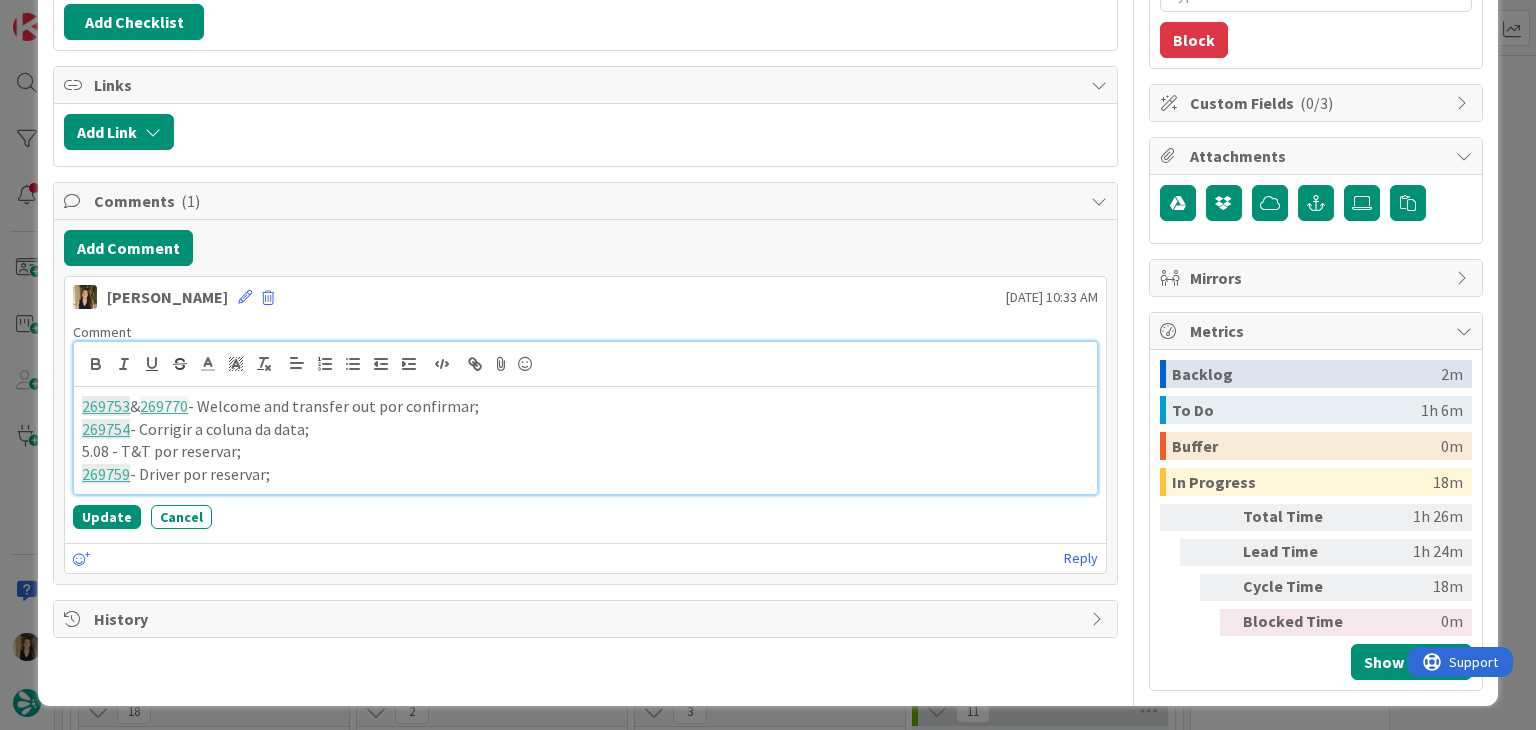 click on "[DRIVERS_LICENSE_NUMBER]  - Driver por reservar;" at bounding box center [585, 474] 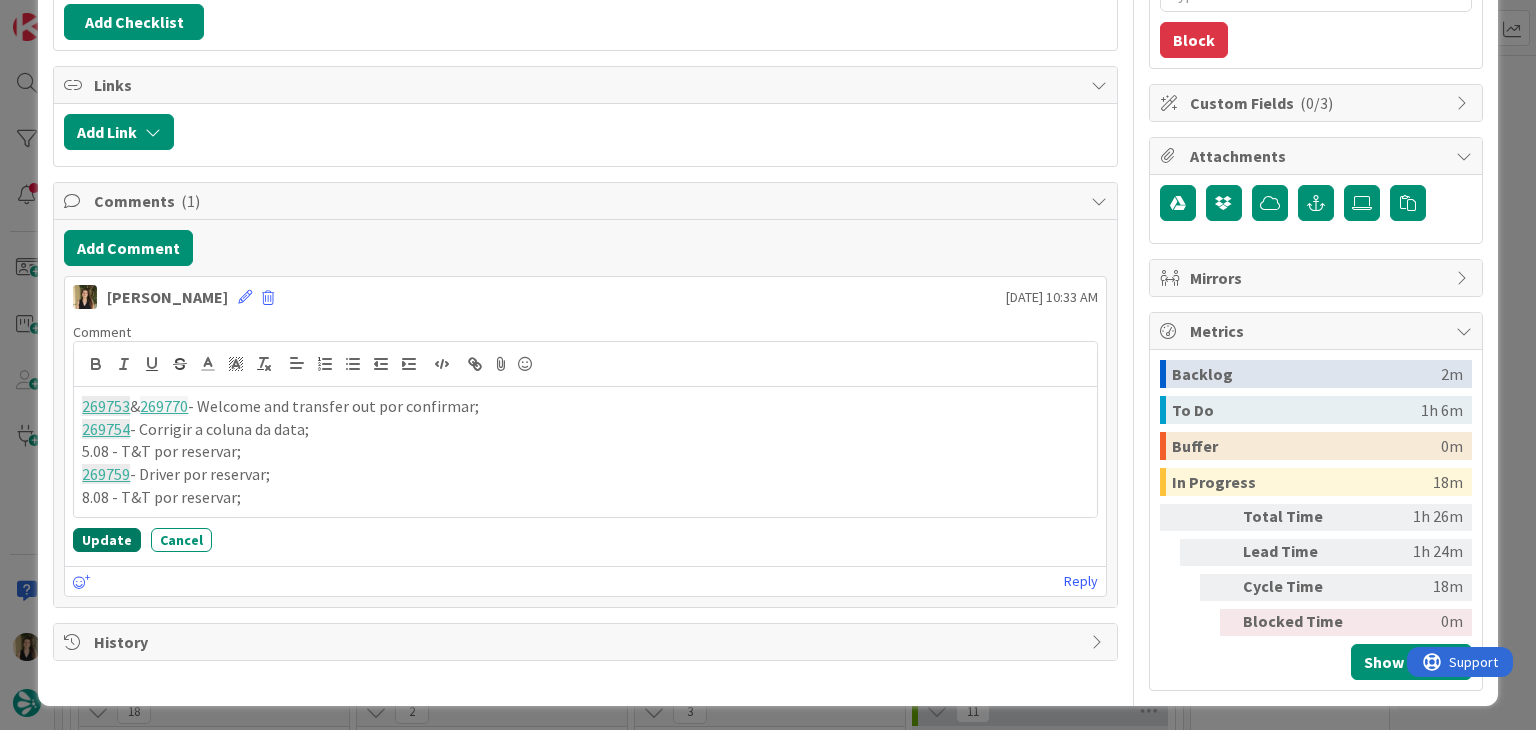 click on "Update" at bounding box center [107, 540] 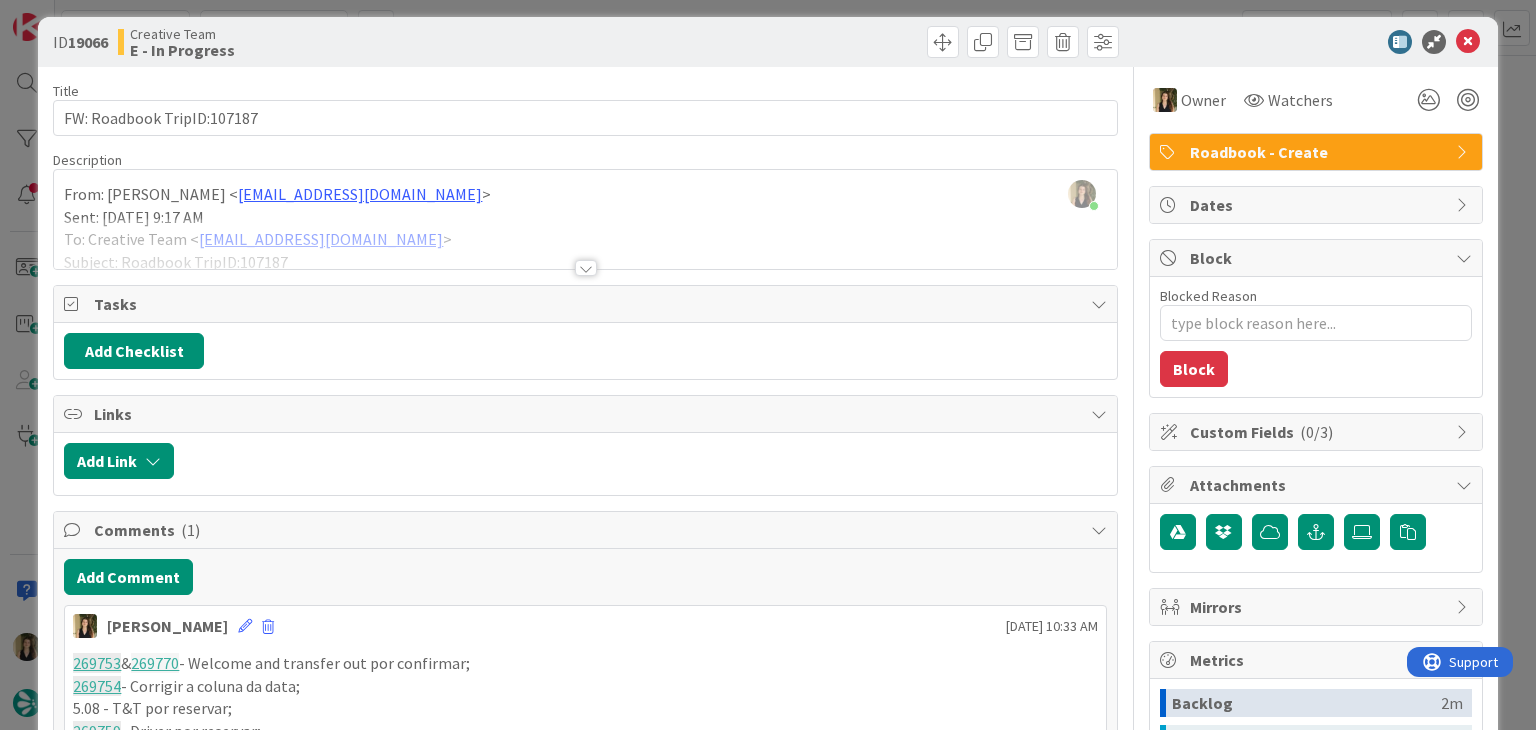 scroll, scrollTop: 0, scrollLeft: 0, axis: both 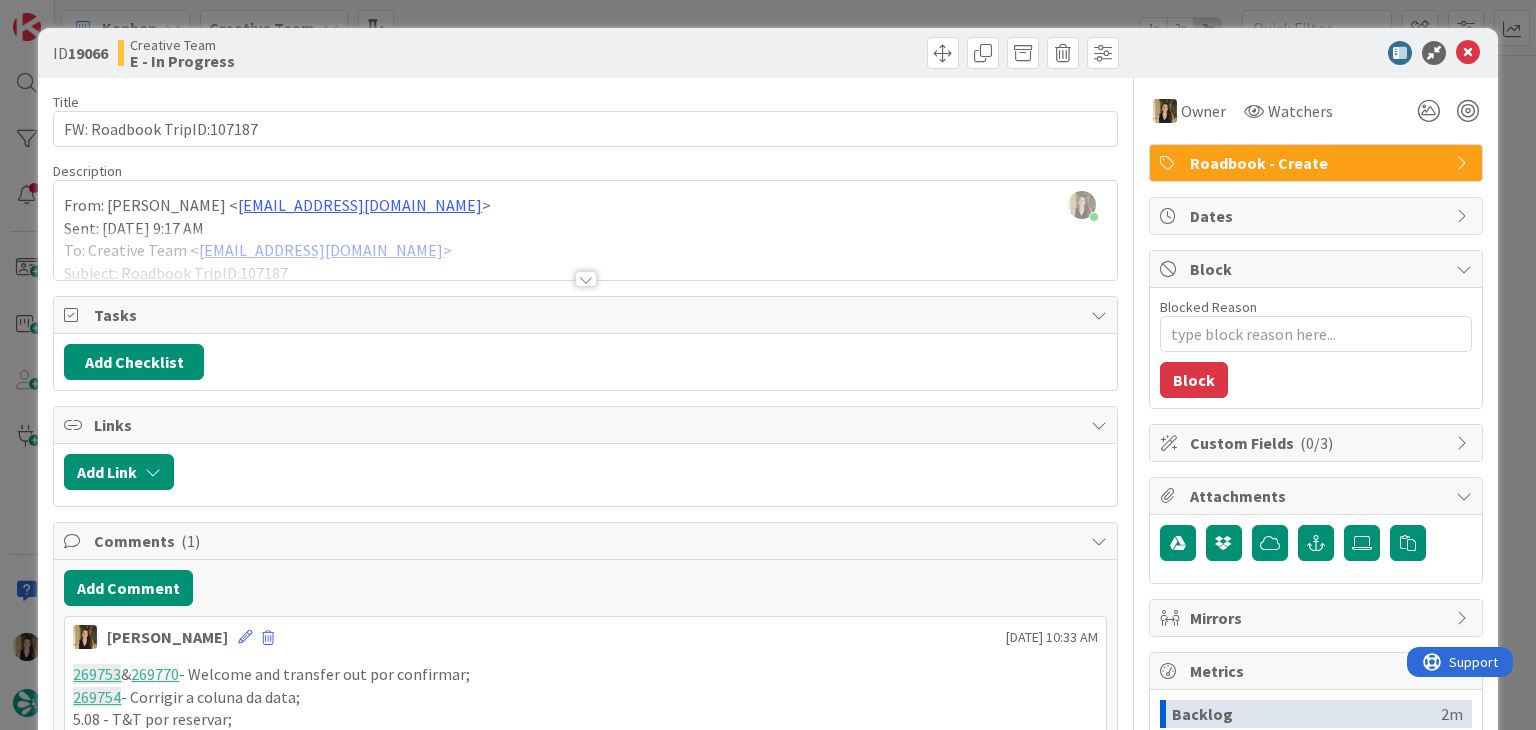 click on "ID  19066 Creative Team E - In Progress Title 26 / 128 FW: Roadbook TripID:107187 Description [PERSON_NAME] joined  9 m ago From: [PERSON_NAME] < [EMAIL_ADDRESS][DOMAIN_NAME] > Sent: [DATE] 9:17 AM To: Creative Team < [EMAIL_ADDRESS][DOMAIN_NAME] > Subject: Roadbook TripID:107187 Bom dia colegas, Podem, por favor, fazer este RB? Faltam alguns dados mas o RB já está em atraso. Obrigada, [ [URL][DOMAIN_NAME] ] [PERSON_NAME] Travel Consultant [ [URL][DOMAIN_NAME] ]< [URL][DOMAIN_NAME] > Schedule a Call< [URL][DOMAIN_NAME] > [GEOGRAPHIC_DATA]: [PHONE_NUMBER] (9 a.m. to 6 p.m. Lisbon Local Time)<tel:[PHONE_NUMBER]> U.S.A. and [GEOGRAPHIC_DATA]: [PHONE_NUMBER] (4 a.m. to 1 p.m. [US_STATE] Local Time)<tel:[PHONE_NUMBER]> [GEOGRAPHIC_DATA]: [PHONE_NUMBER] (8 p.m. to 4 a.m. Sydney Local Time)<tel:[PHONE_NUMBER]> [DOMAIN_NAME] < [URL][DOMAIN_NAME] > Owner Tasks" at bounding box center (768, 365) 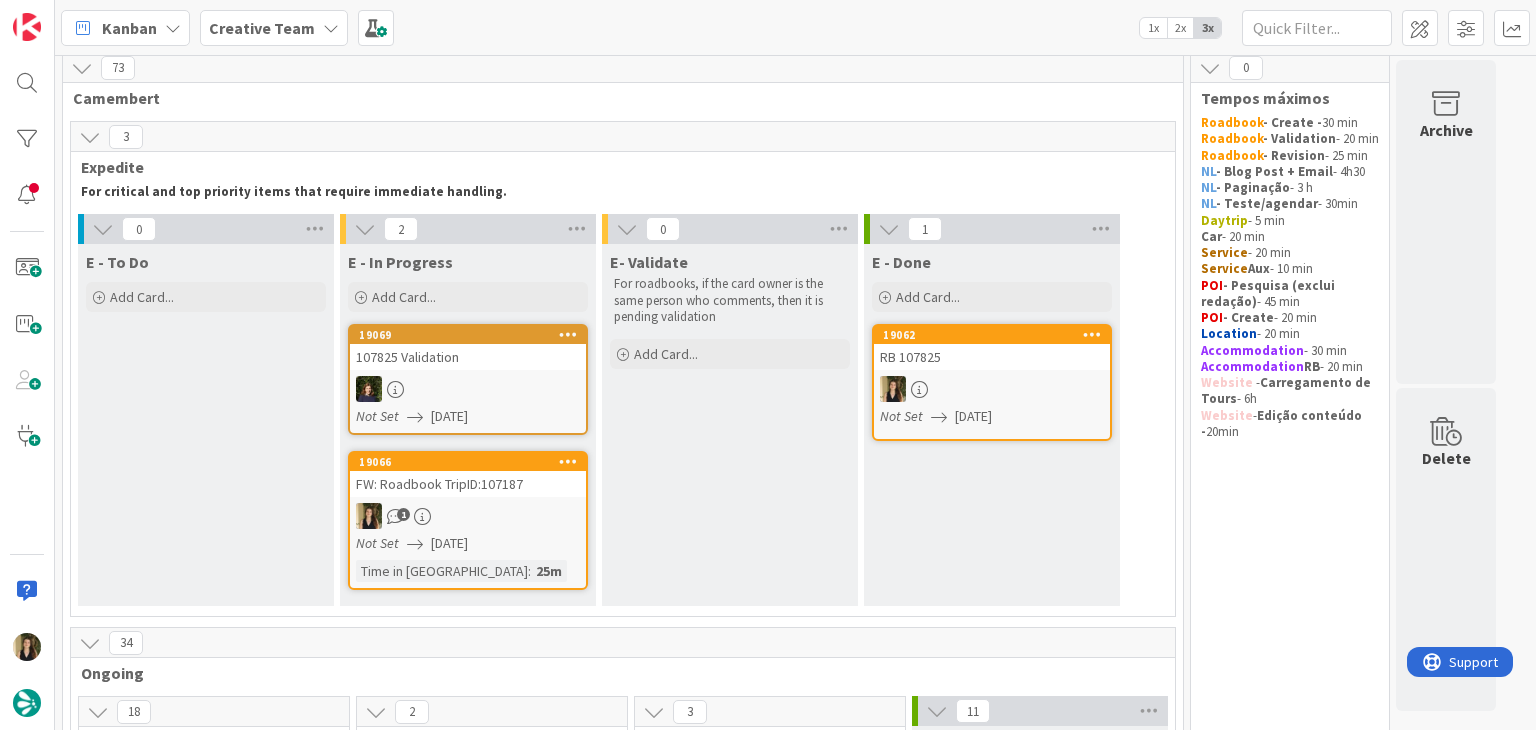 scroll, scrollTop: 0, scrollLeft: 0, axis: both 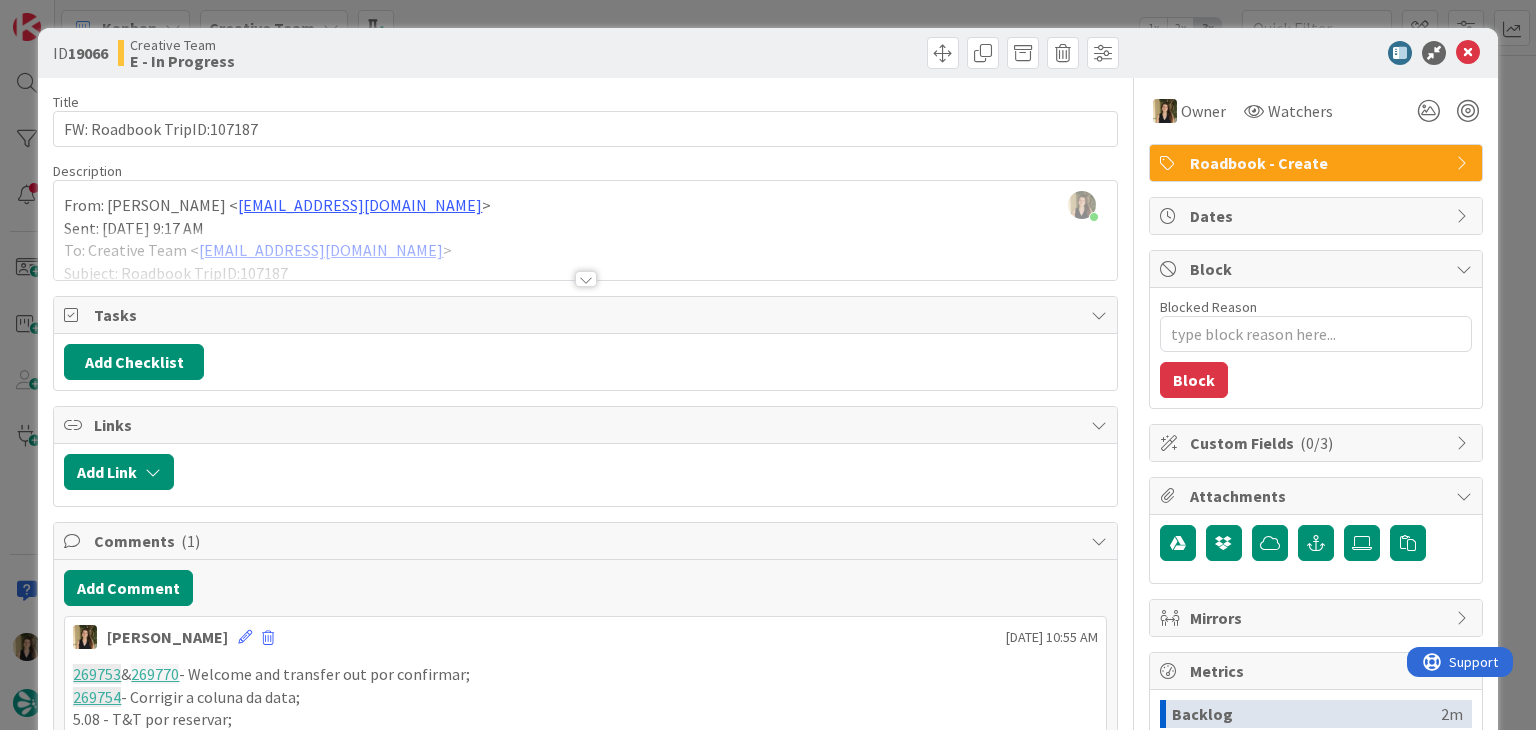 click on "ID  19066 Creative Team E - In Progress Title 26 / 128 FW: Roadbook TripID:107187 Description [PERSON_NAME] just joined From: [PERSON_NAME] < [EMAIL_ADDRESS][DOMAIN_NAME] > Sent: [DATE] 9:17 AM To: Creative Team < [EMAIL_ADDRESS][DOMAIN_NAME] > Subject: Roadbook TripID:107187 Bom dia colegas, Podem, por favor, fazer este RB? Faltam alguns dados mas o RB já está em atraso. Obrigada, [ [URL][DOMAIN_NAME] ] [PERSON_NAME] Travel Consultant [ [URL][DOMAIN_NAME] ]< [URL][DOMAIN_NAME] > Schedule a Call< [URL][DOMAIN_NAME] > [GEOGRAPHIC_DATA]: [PHONE_NUMBER] (9 a.m. to 6 p.m. Lisbon Local Time)<tel:[PHONE_NUMBER]> U.S.A. and [GEOGRAPHIC_DATA]: [PHONE_NUMBER] (4 a.m. to 1 p.m. [US_STATE] Local Time)<tel:[PHONE_NUMBER]> [GEOGRAPHIC_DATA]: [PHONE_NUMBER] (8 p.m. to 4 a.m. Sydney Local Time)<tel:[PHONE_NUMBER]> [DOMAIN_NAME] < [URL][DOMAIN_NAME] > Owner Watchers (" at bounding box center (768, 365) 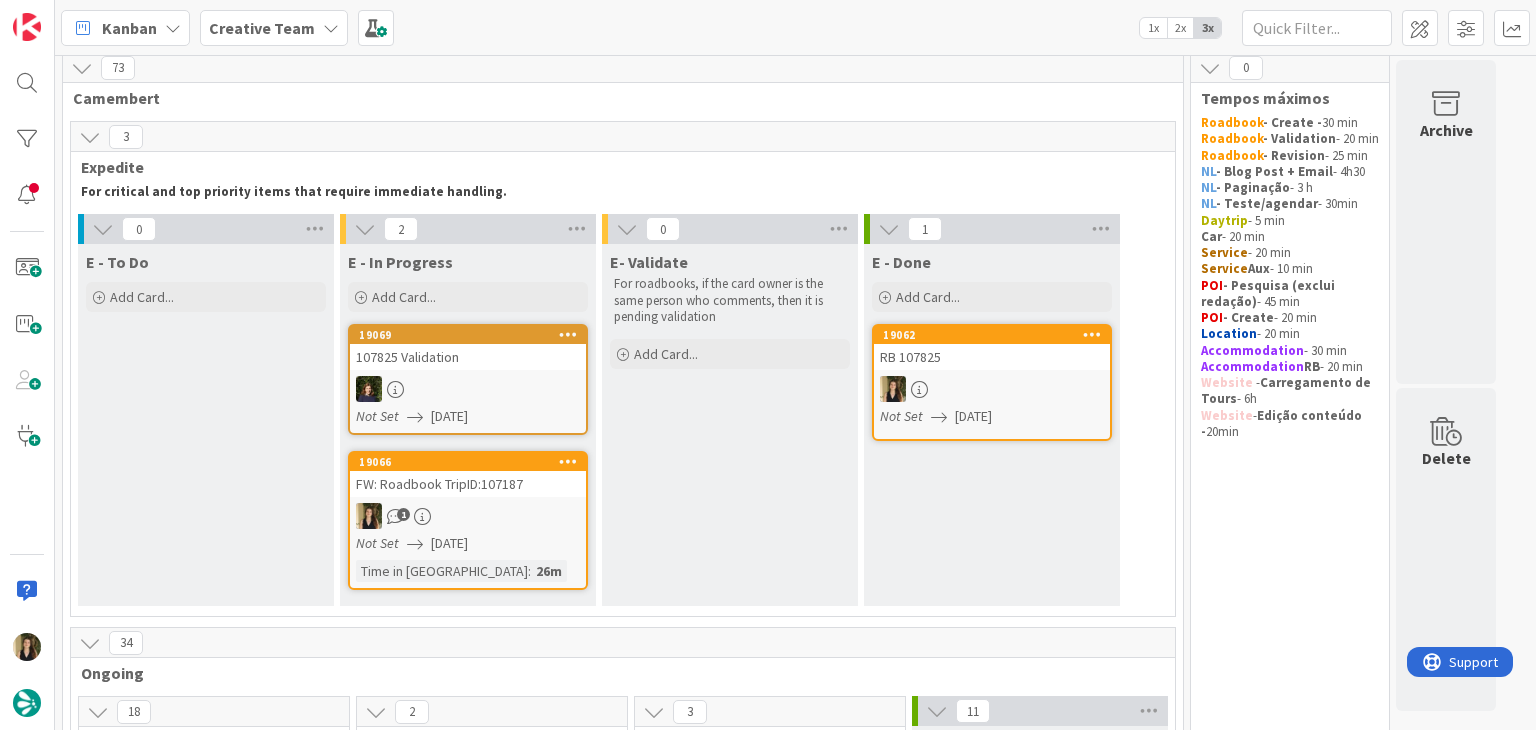 scroll, scrollTop: 0, scrollLeft: 0, axis: both 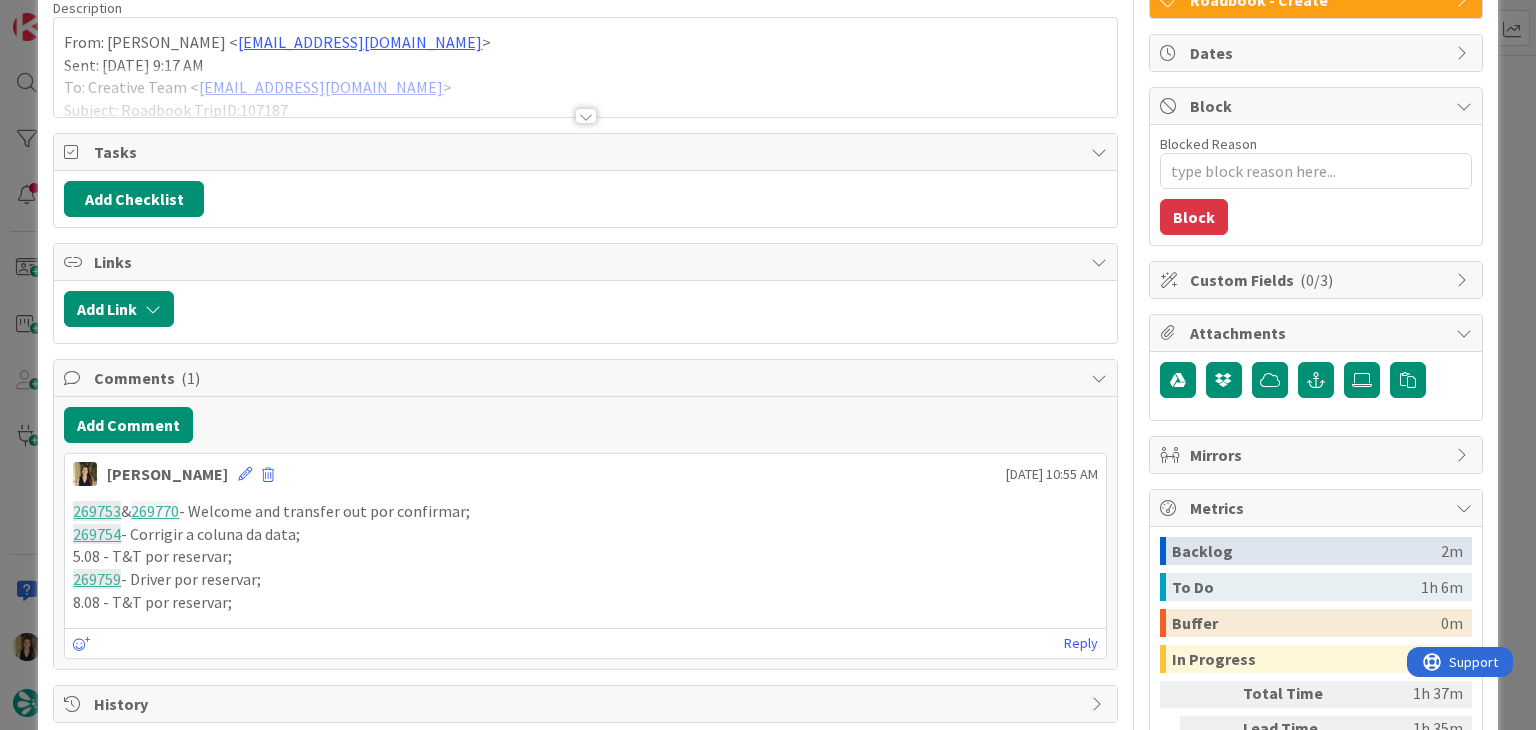 type on "x" 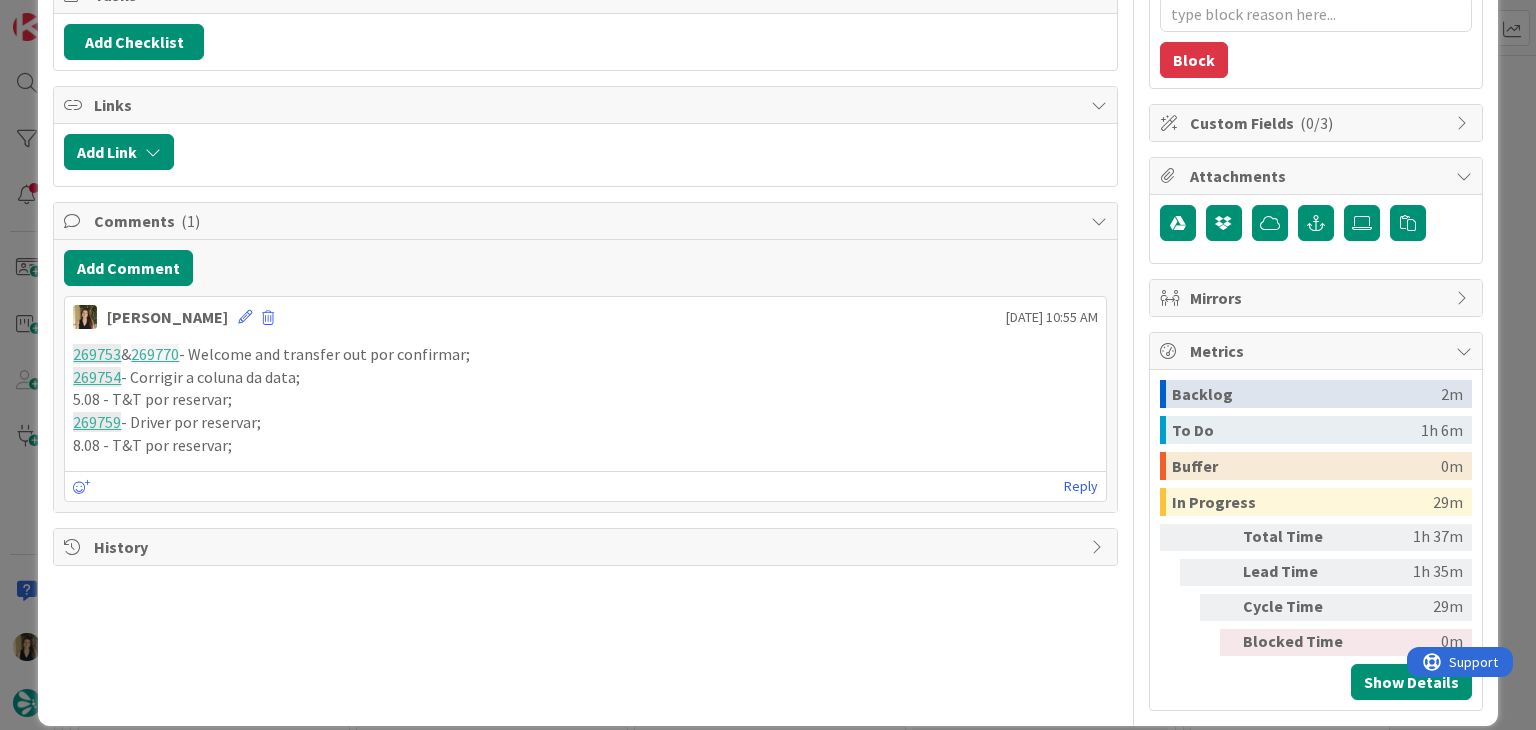 scroll, scrollTop: 340, scrollLeft: 0, axis: vertical 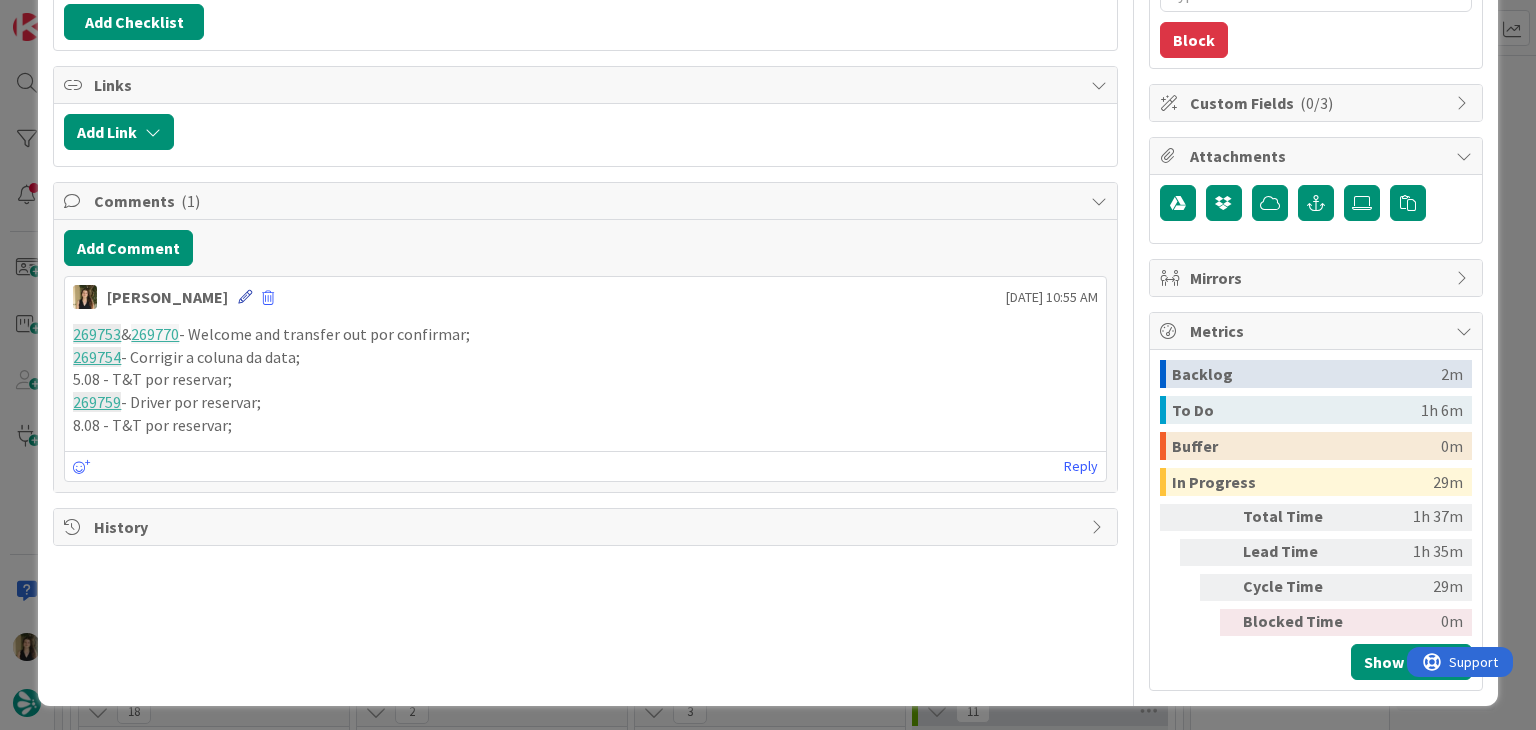 click at bounding box center (245, 297) 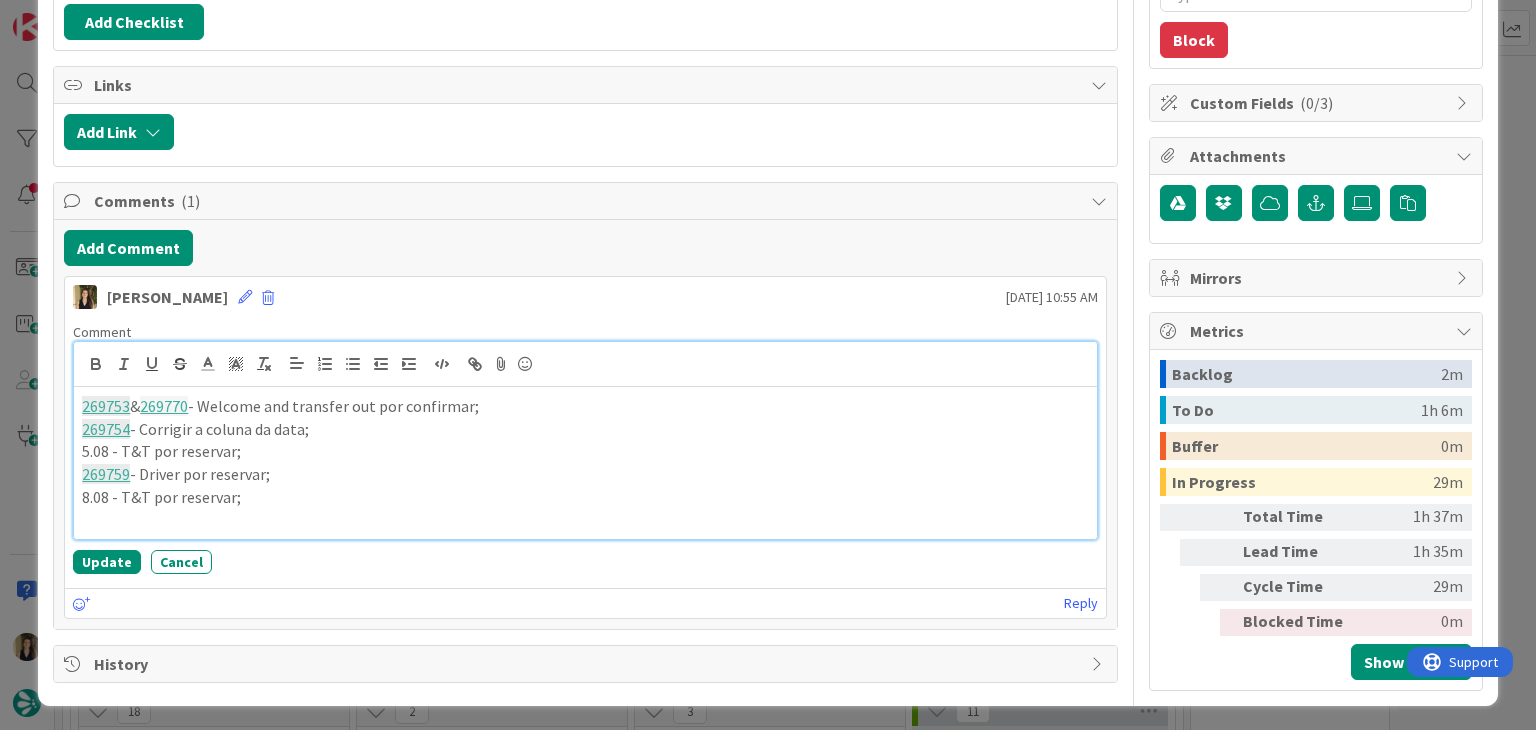 paste 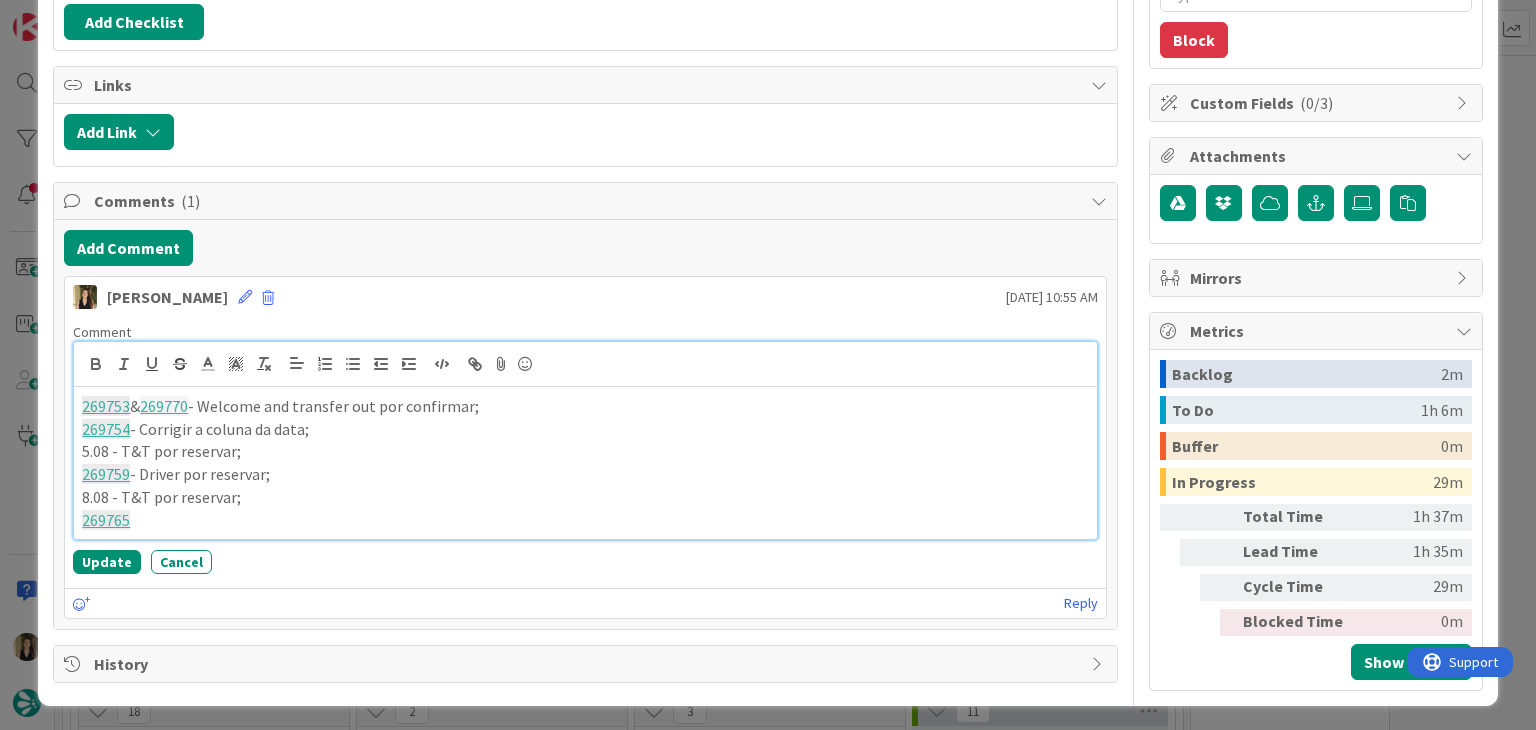type 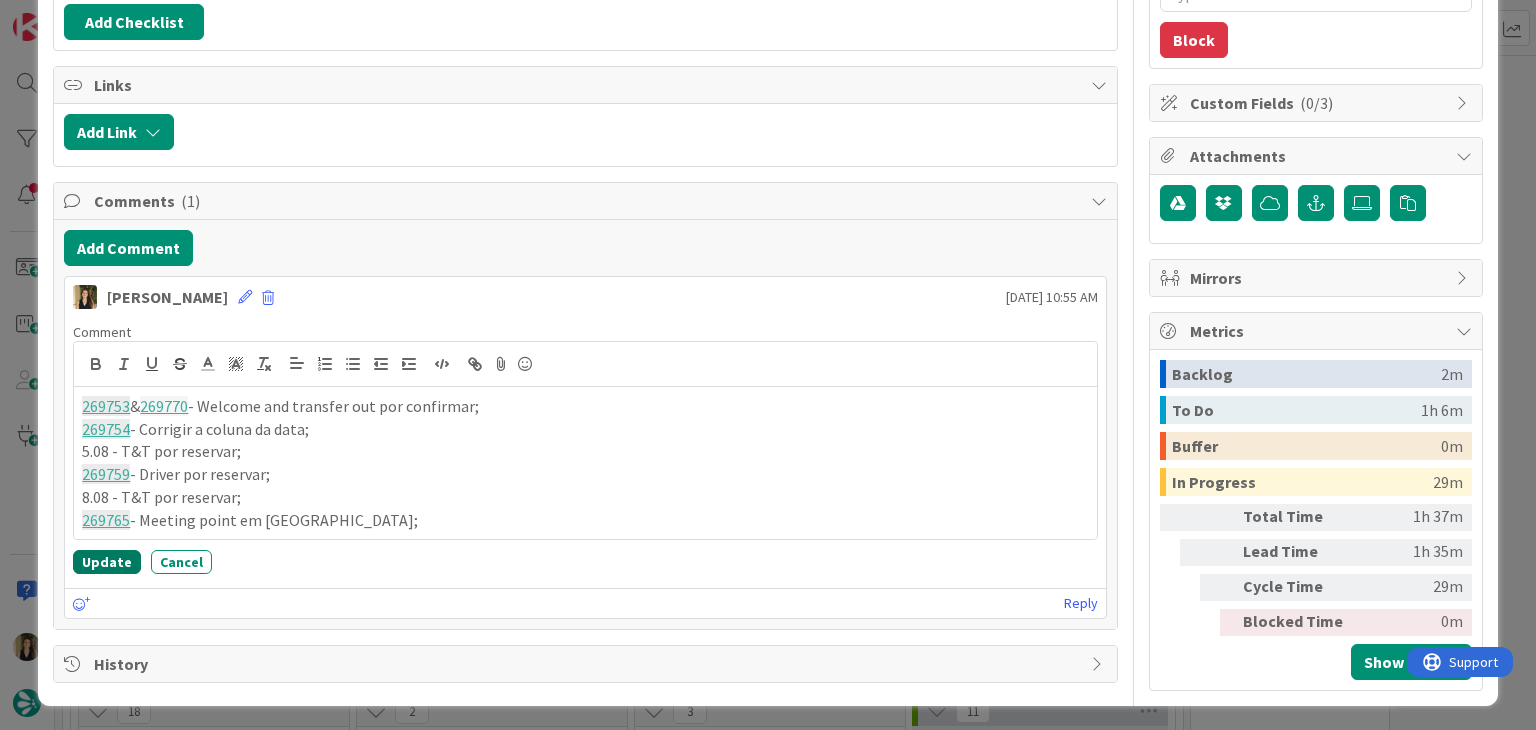 click on "Update" at bounding box center (107, 562) 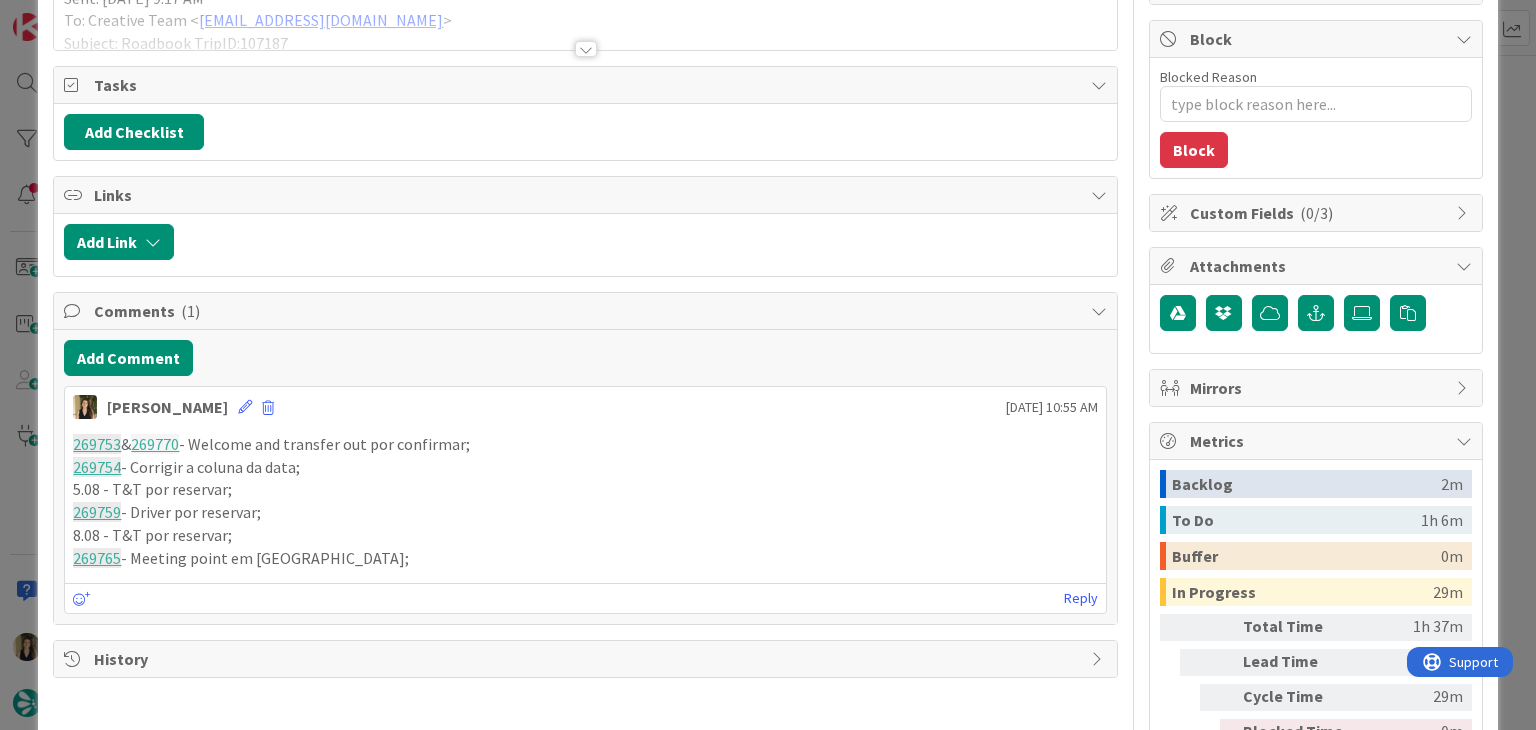 scroll, scrollTop: 0, scrollLeft: 0, axis: both 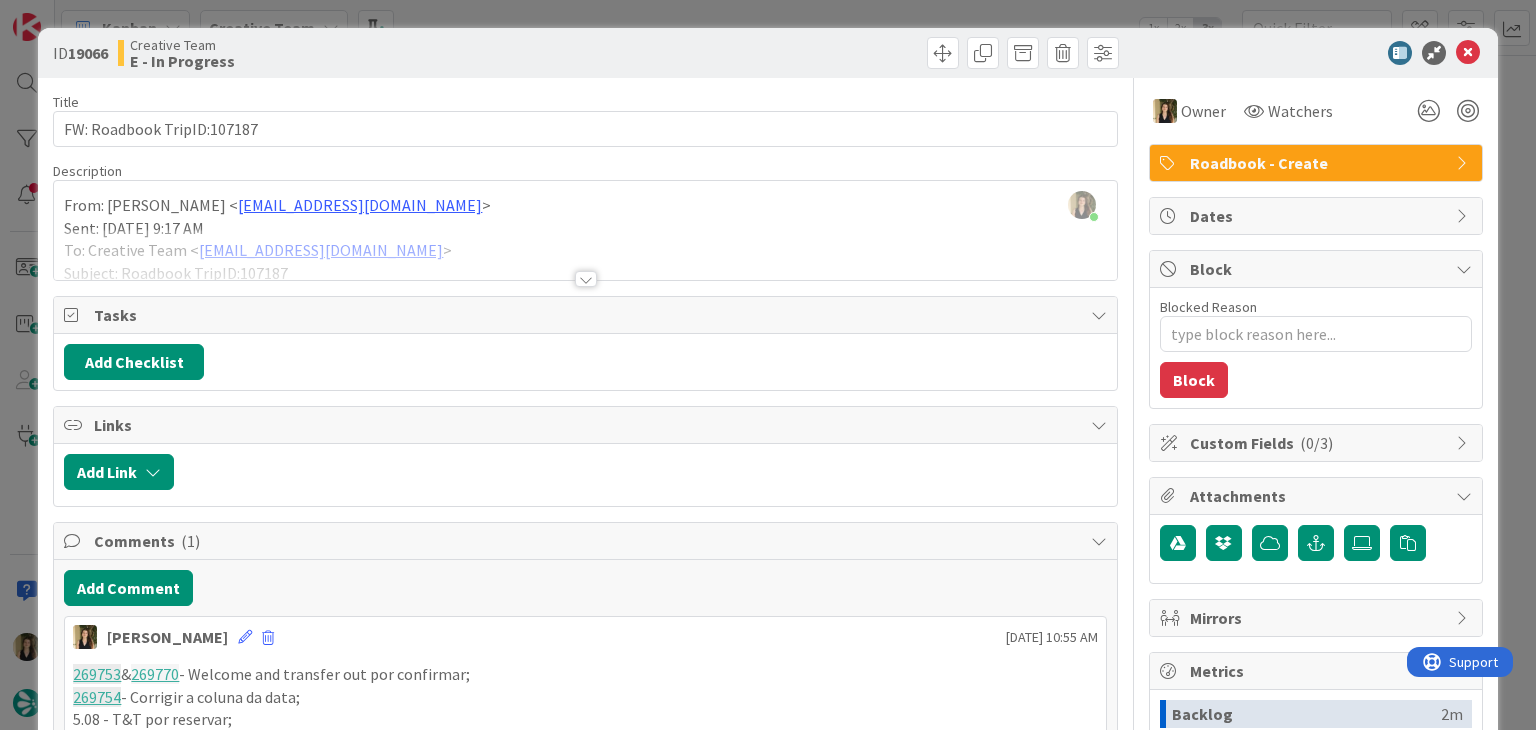 click on "ID  19066 Creative Team E - In Progress Title 26 / 128 FW: Roadbook TripID:107187 Description [PERSON_NAME] just joined From: [PERSON_NAME] < [EMAIL_ADDRESS][DOMAIN_NAME] > Sent: [DATE] 9:17 AM To: Creative Team < [EMAIL_ADDRESS][DOMAIN_NAME] > Subject: Roadbook TripID:107187 Bom dia colegas, Podem, por favor, fazer este RB? Faltam alguns dados mas o RB já está em atraso. Obrigada, [ [URL][DOMAIN_NAME] ] [PERSON_NAME] Travel Consultant [ [URL][DOMAIN_NAME] ]< [URL][DOMAIN_NAME] > Schedule a Call< [URL][DOMAIN_NAME] > [GEOGRAPHIC_DATA]: [PHONE_NUMBER] (9 a.m. to 6 p.m. Lisbon Local Time)<tel:[PHONE_NUMBER]> U.S.A. and [GEOGRAPHIC_DATA]: [PHONE_NUMBER] (4 a.m. to 1 p.m. [US_STATE] Local Time)<tel:[PHONE_NUMBER]> [GEOGRAPHIC_DATA]: [PHONE_NUMBER] (8 p.m. to 4 a.m. Sydney Local Time)<tel:[PHONE_NUMBER]> [DOMAIN_NAME] < [URL][DOMAIN_NAME] > Owner Watchers (" at bounding box center (768, 365) 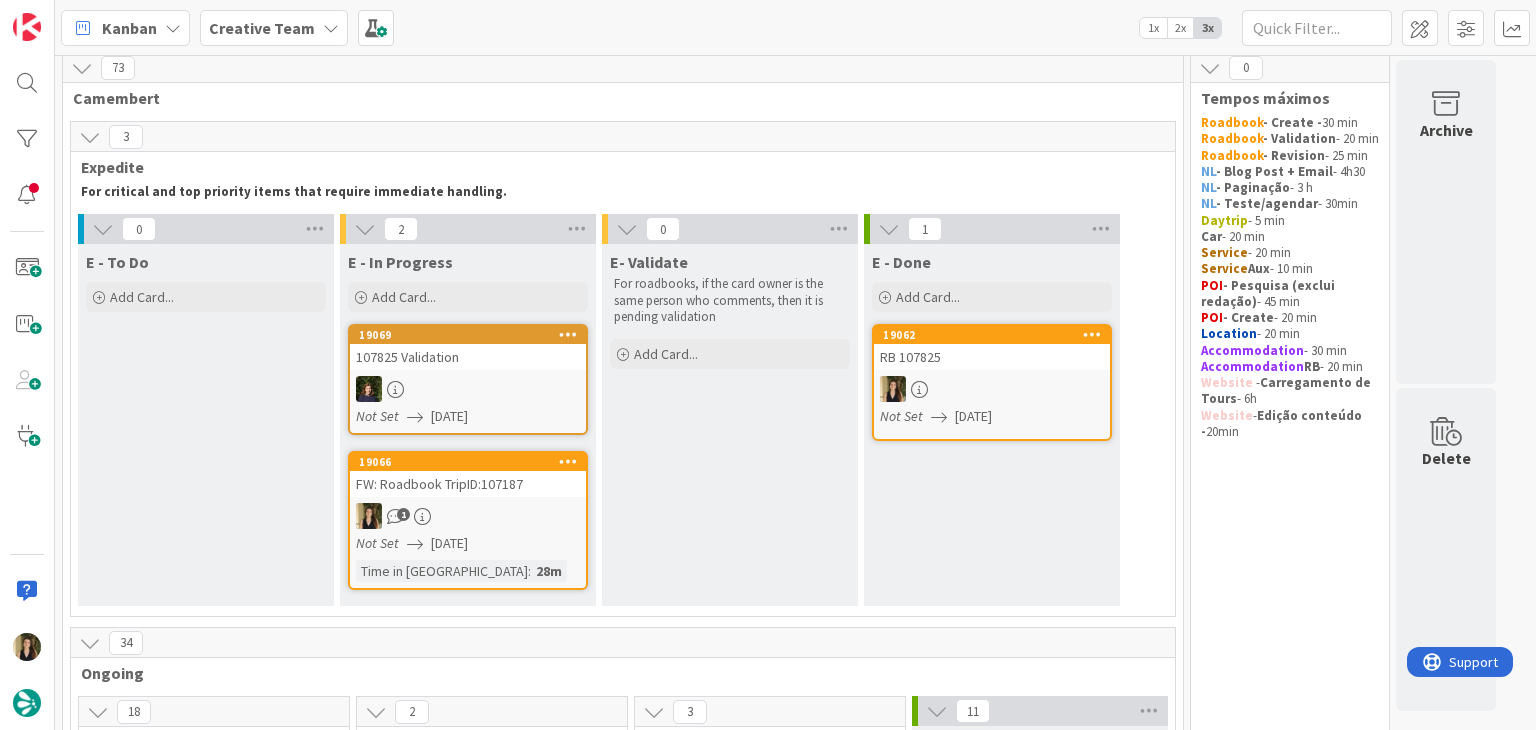 click on "1" at bounding box center (468, 516) 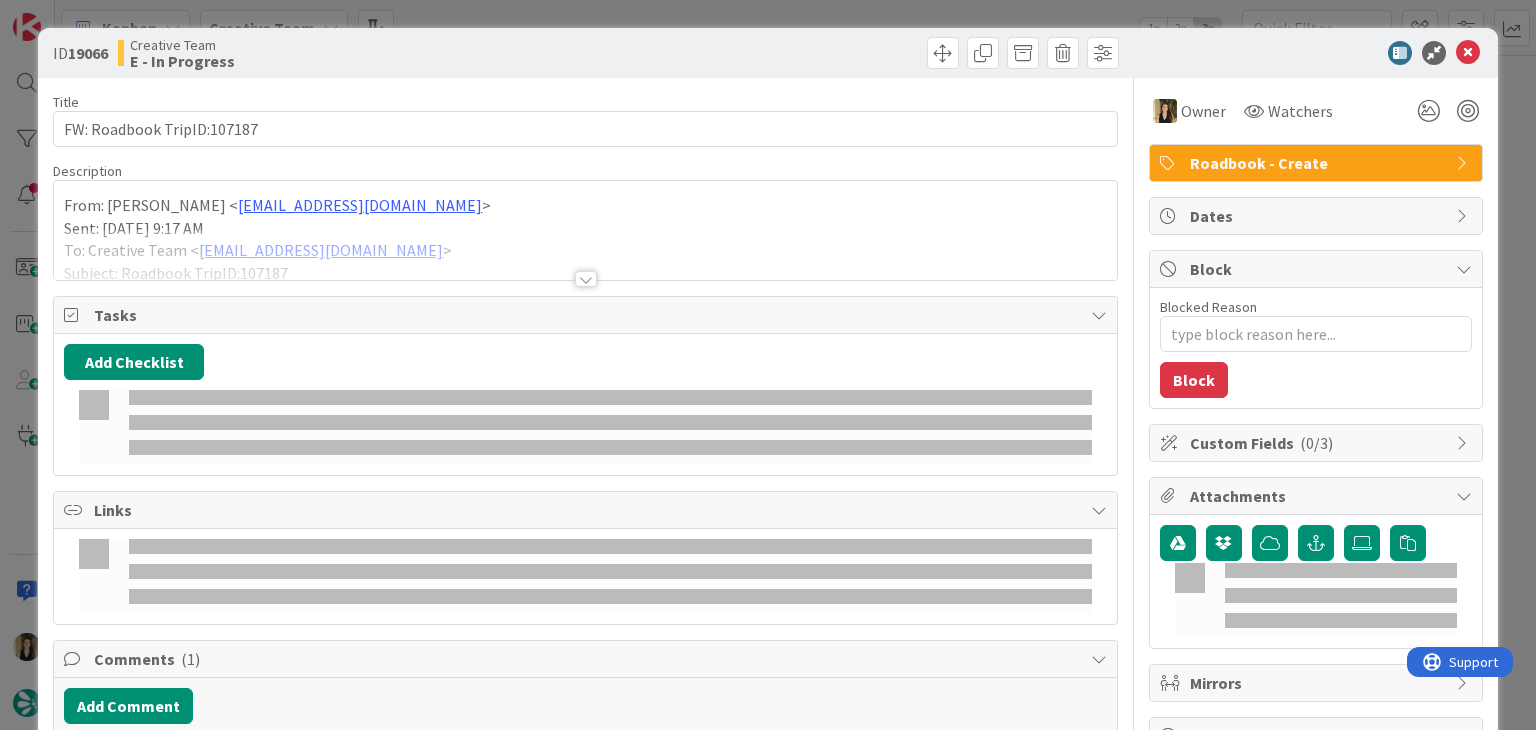 scroll, scrollTop: 182, scrollLeft: 0, axis: vertical 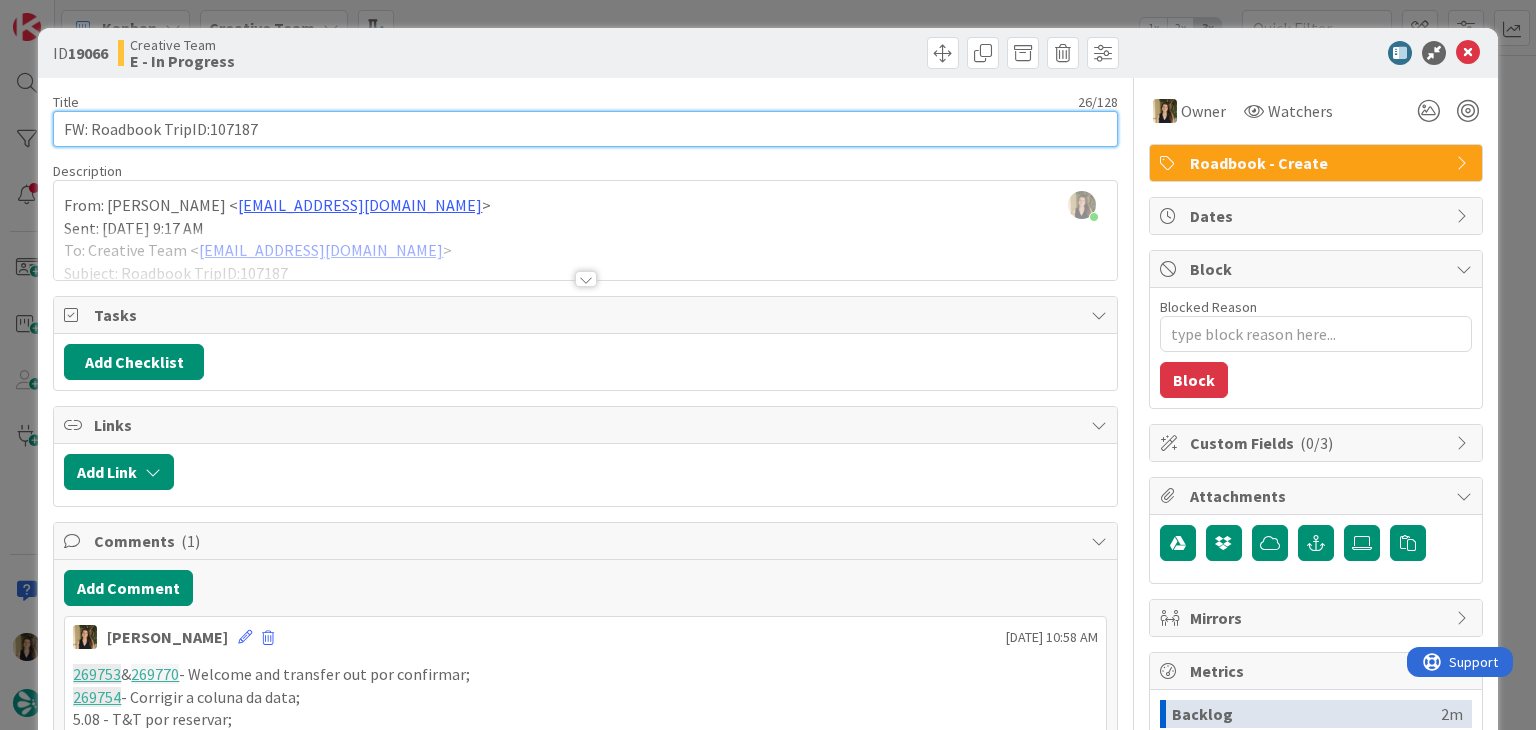 drag, startPoint x: 291, startPoint y: 133, endPoint x: 52, endPoint y: 126, distance: 239.1025 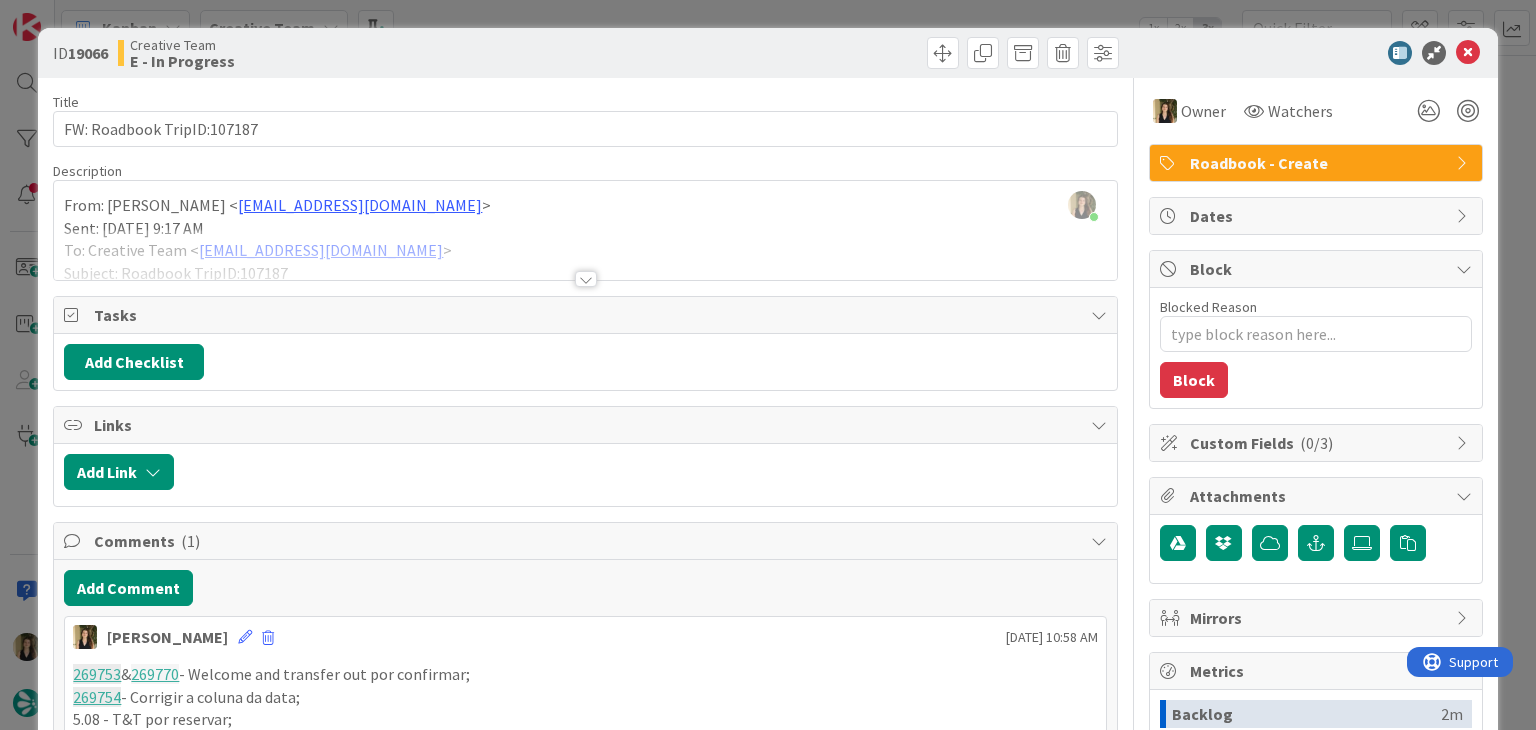 click on "Creative Team E - In Progress" at bounding box center [349, 53] 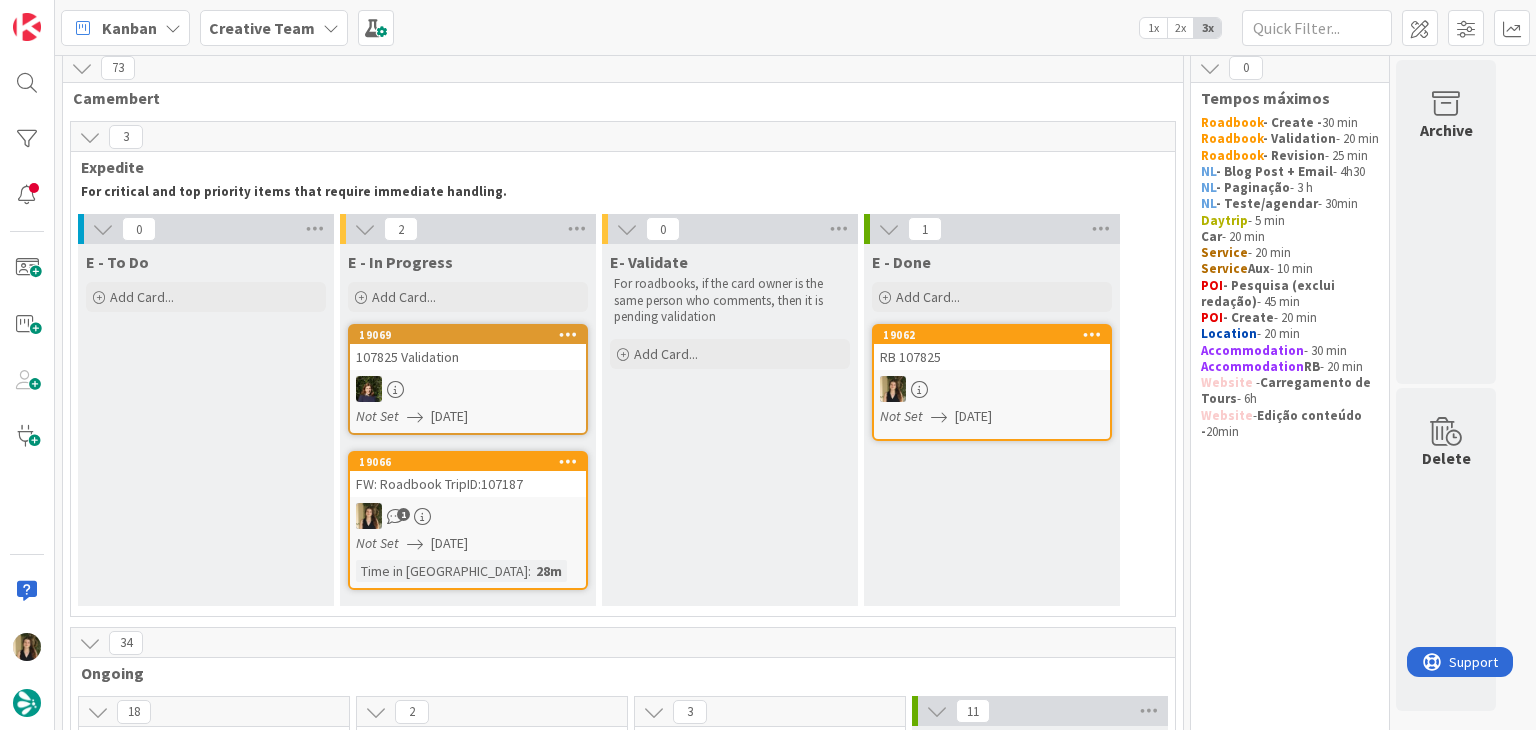 scroll, scrollTop: 0, scrollLeft: 0, axis: both 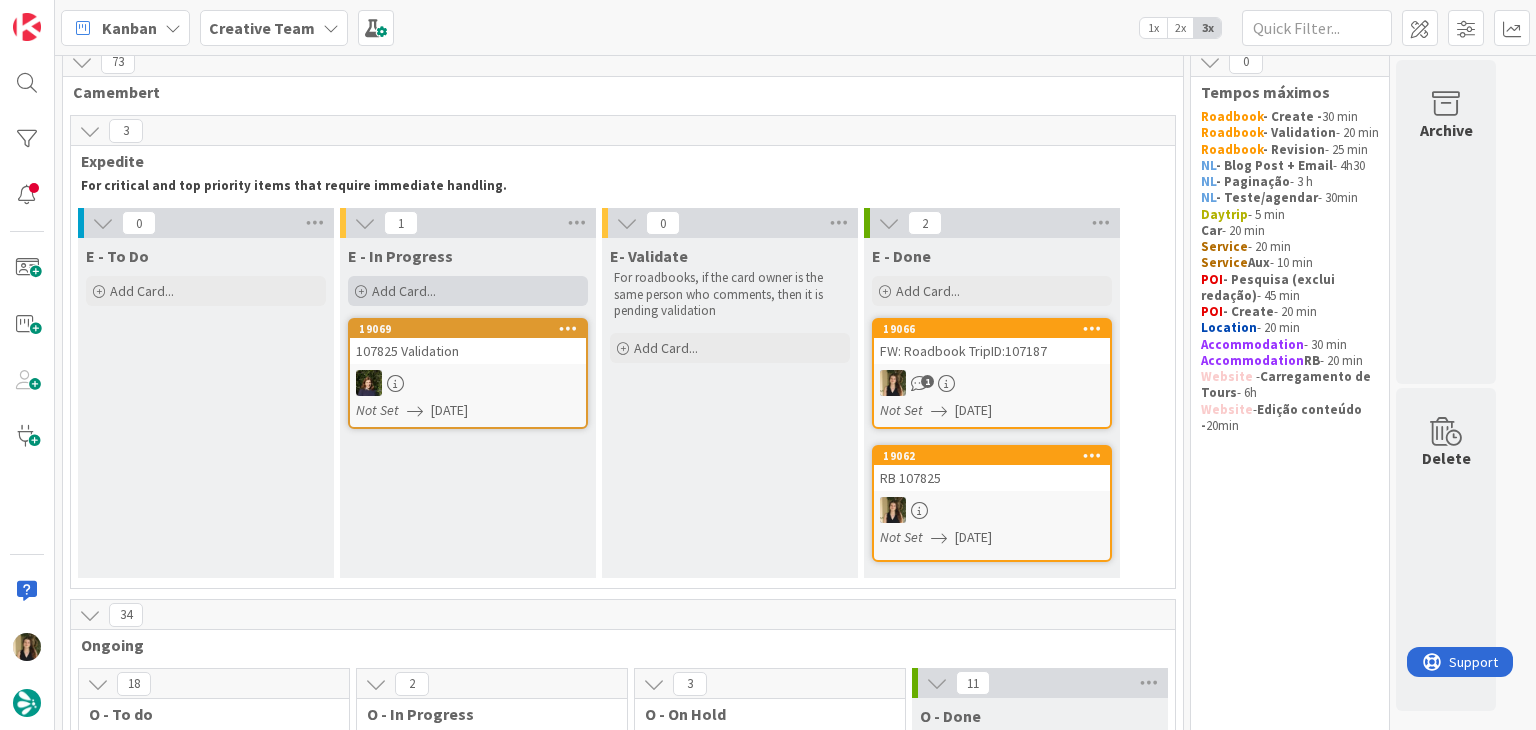 click on "Add Card..." at bounding box center (468, 291) 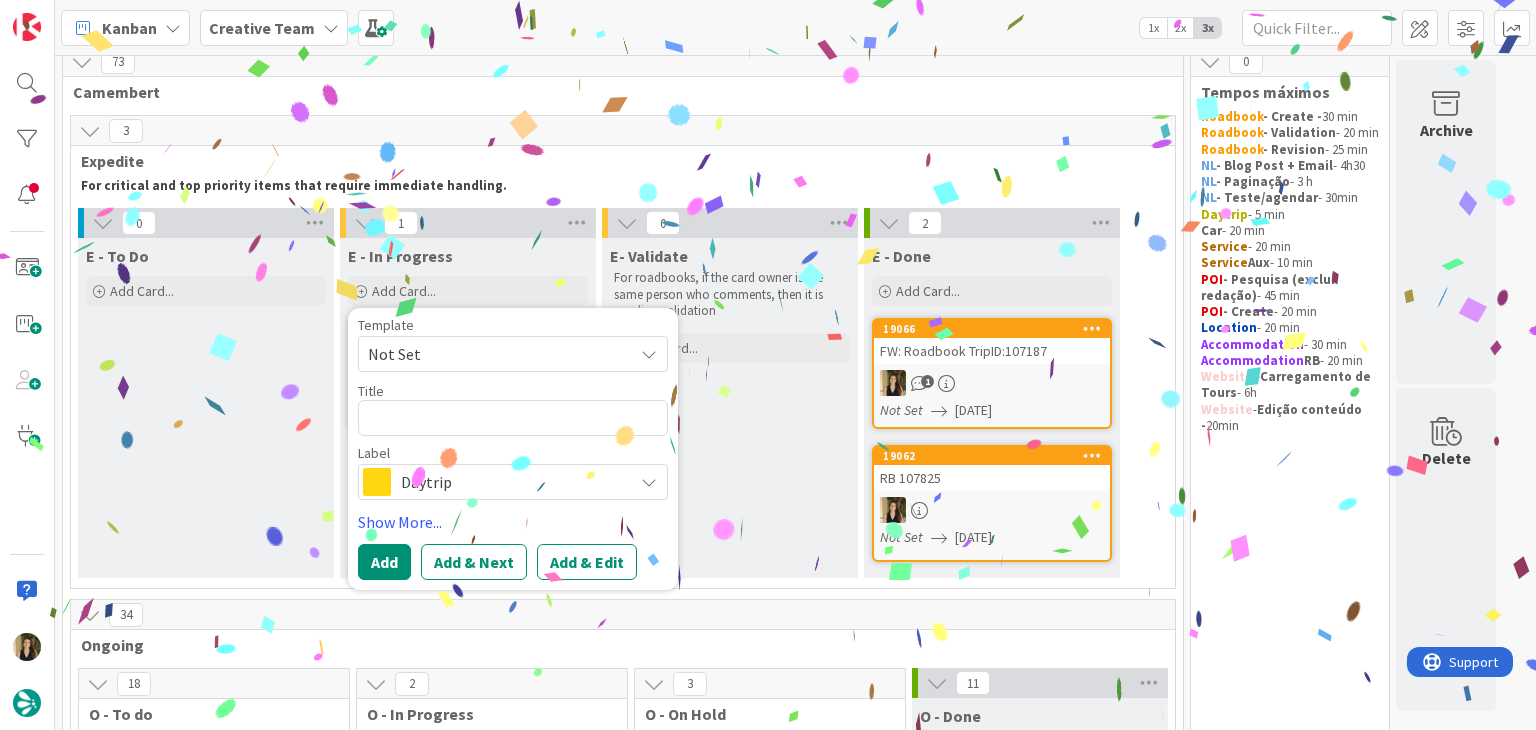 type on "x" 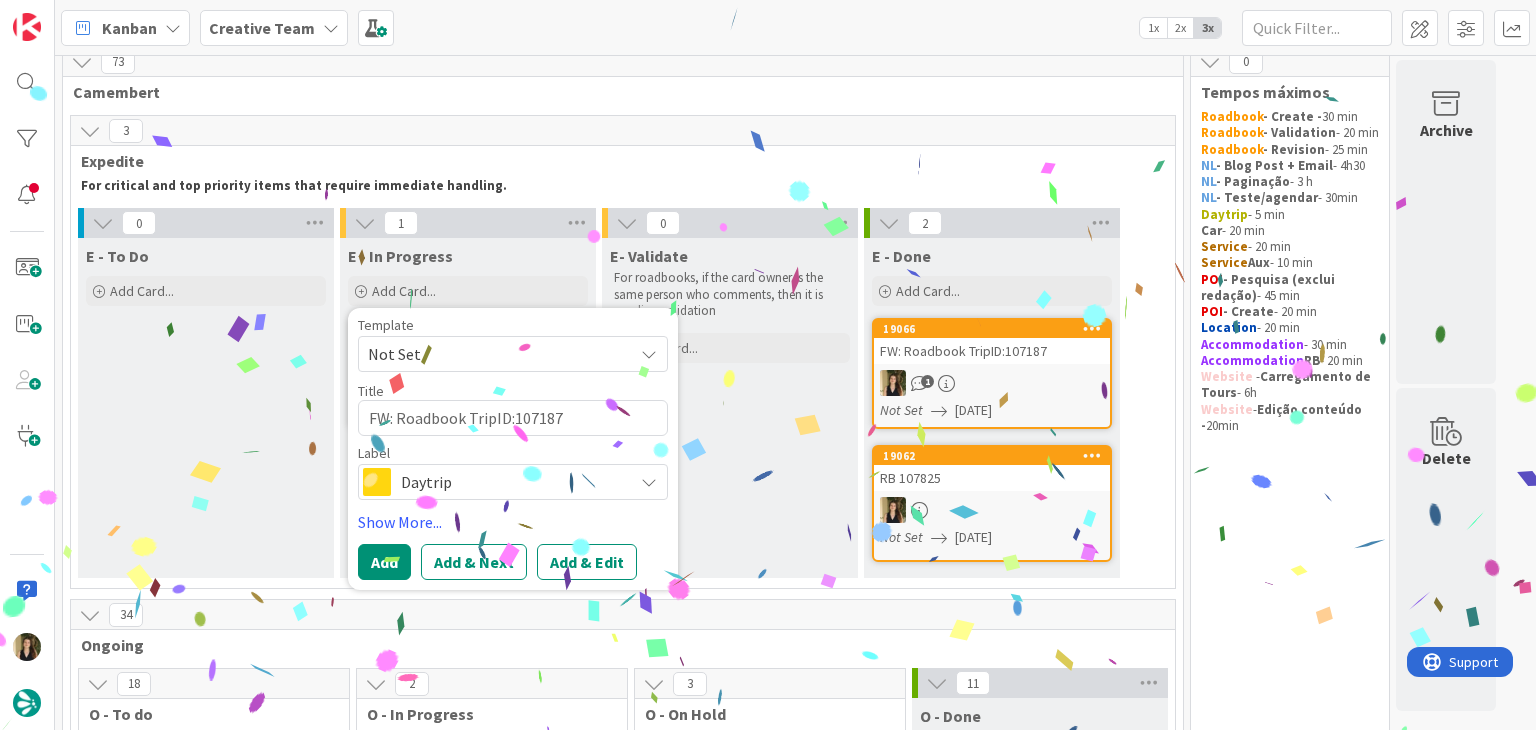 type on "x" 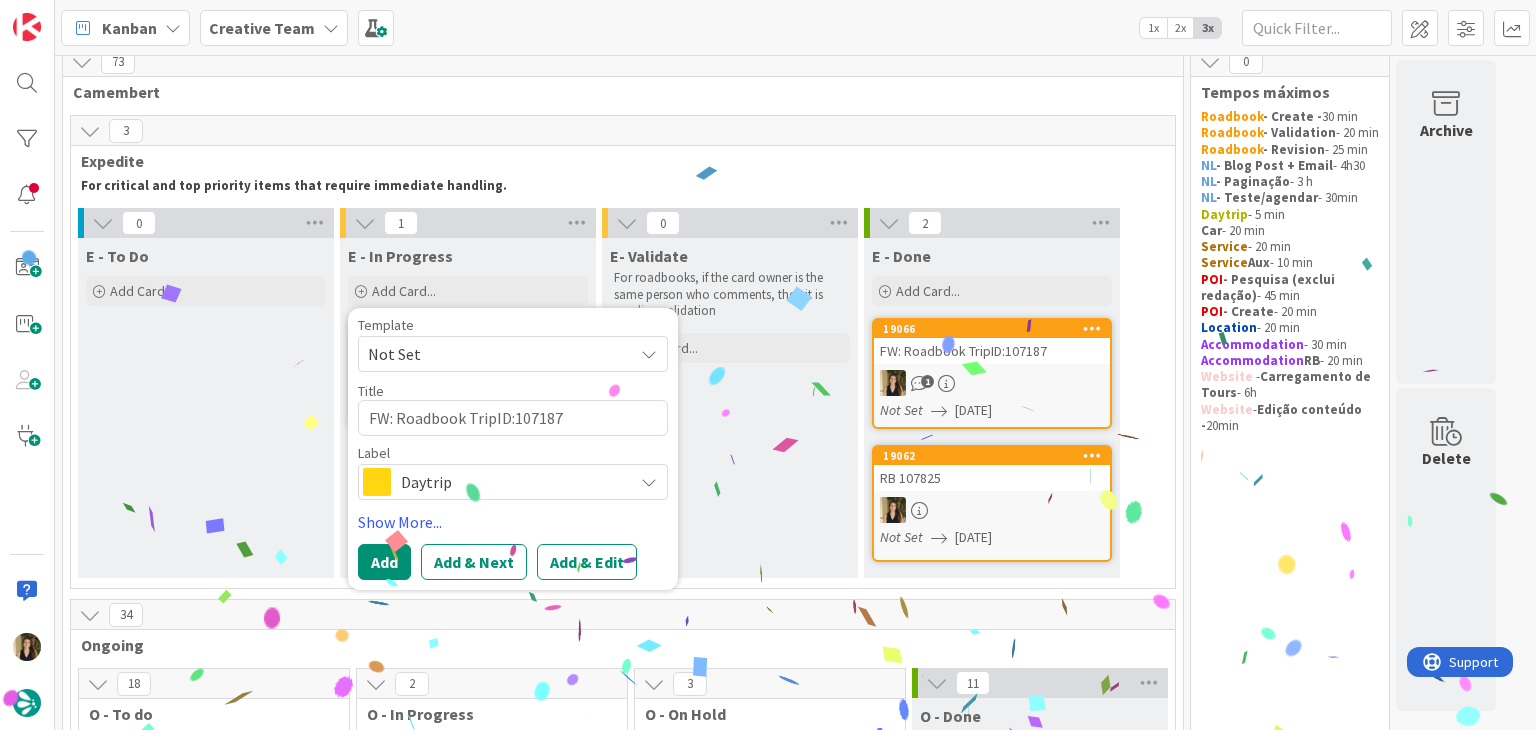 type on "x" 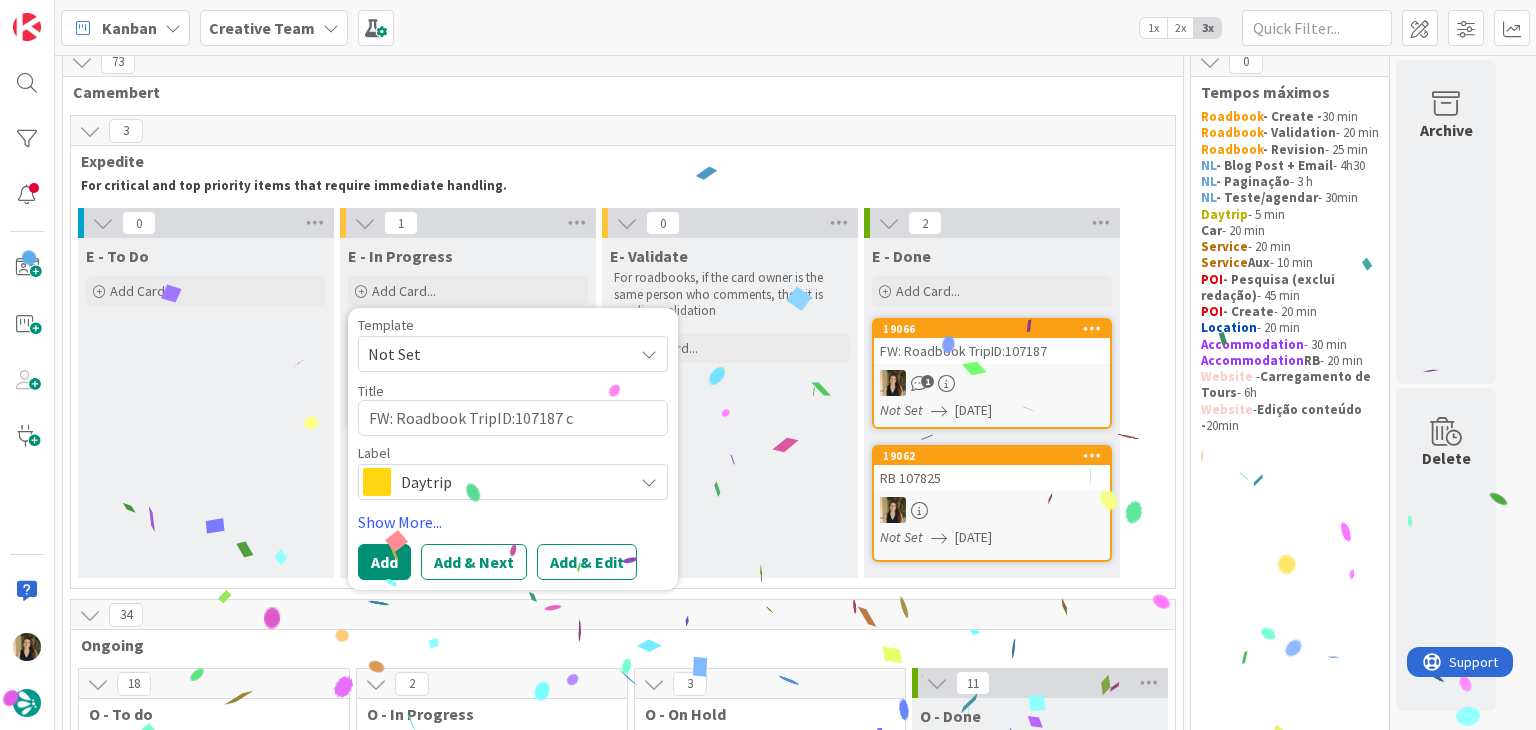 type on "x" 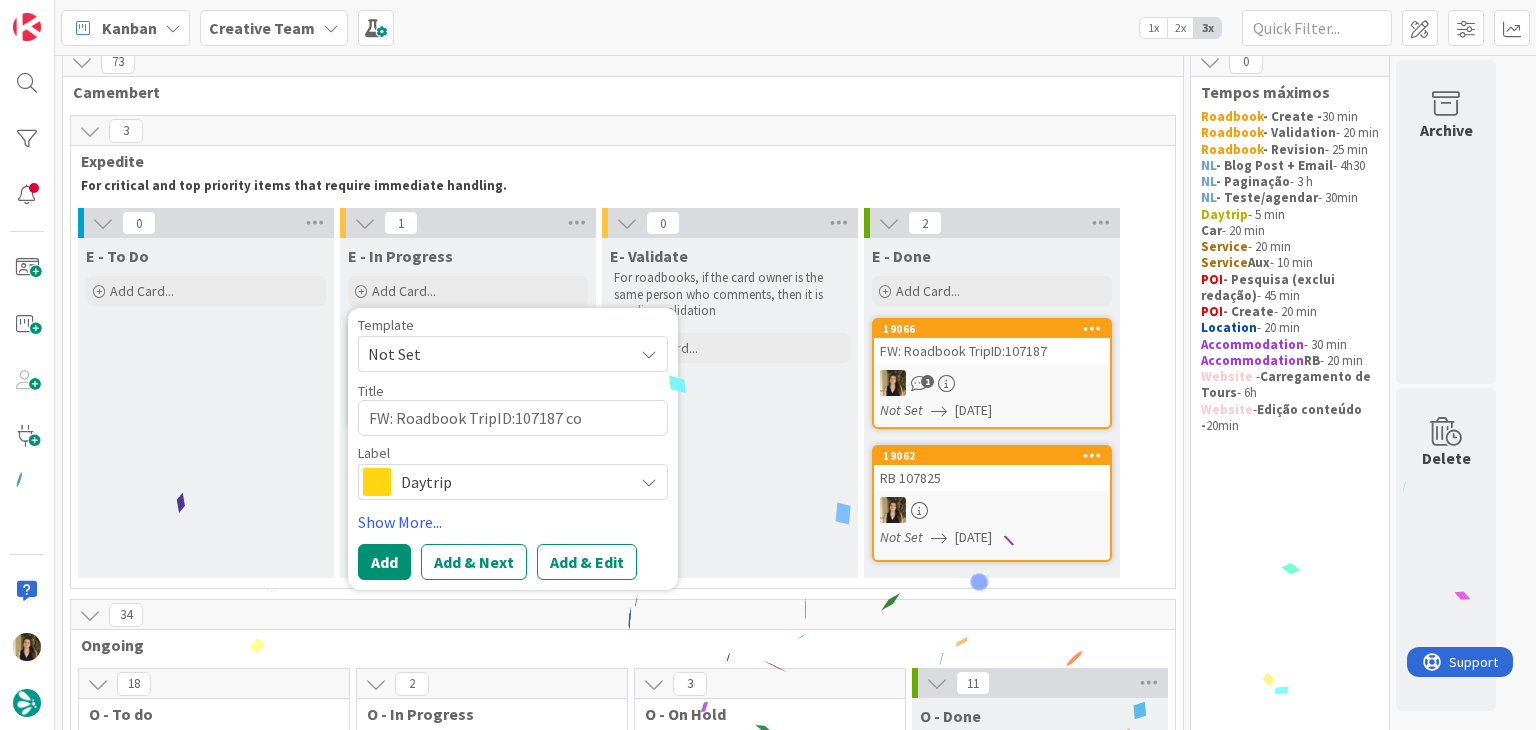 type on "x" 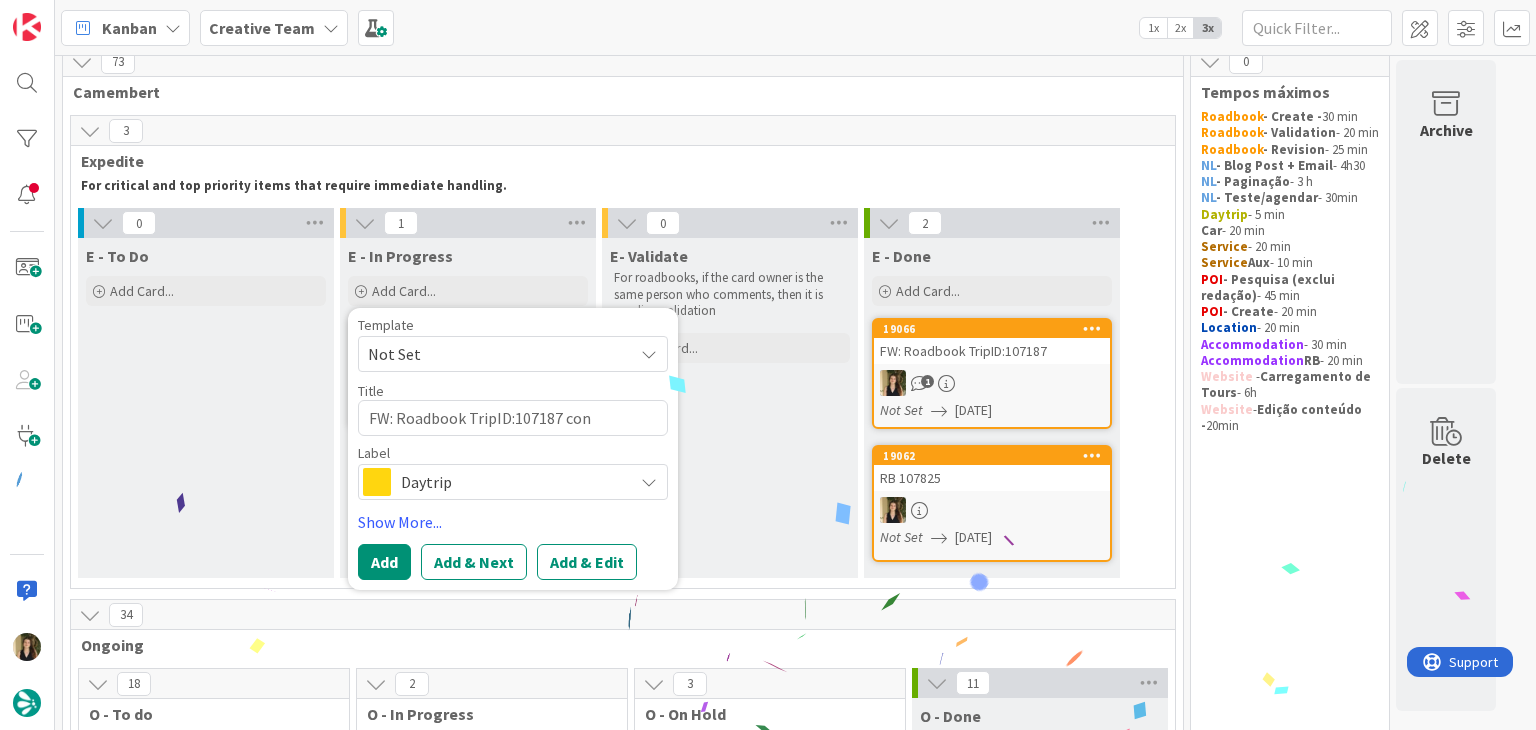 type 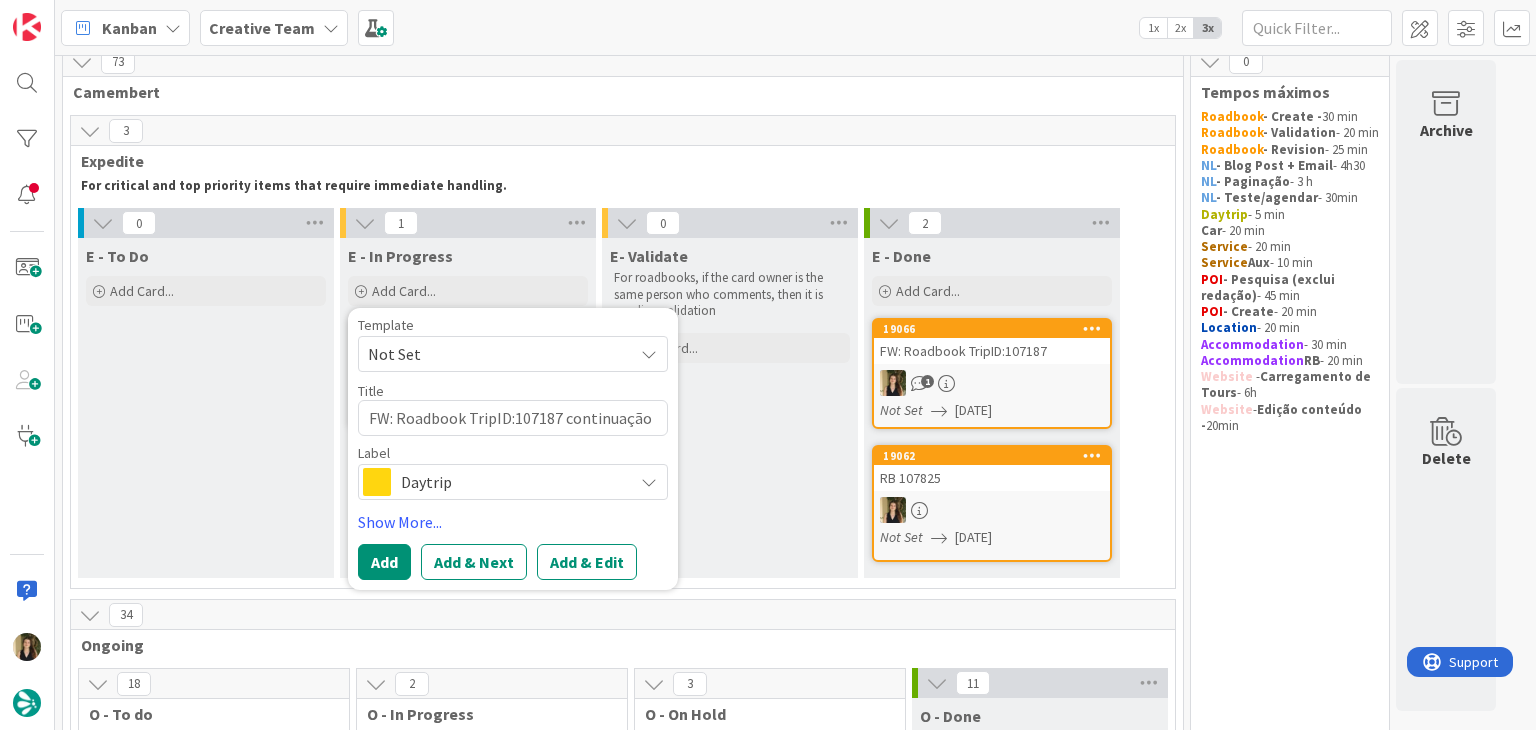 click on "Daytrip" at bounding box center (513, 482) 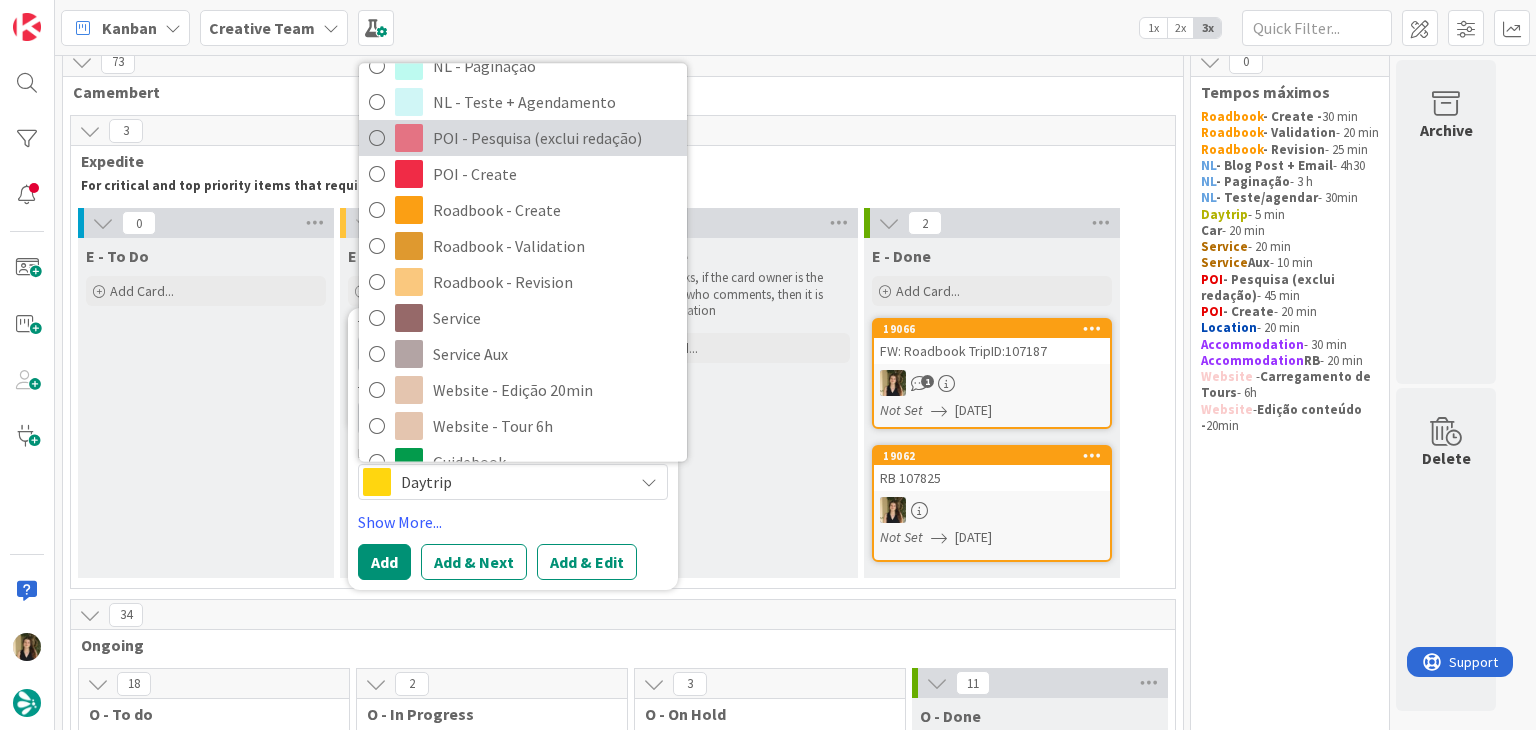 scroll, scrollTop: 300, scrollLeft: 0, axis: vertical 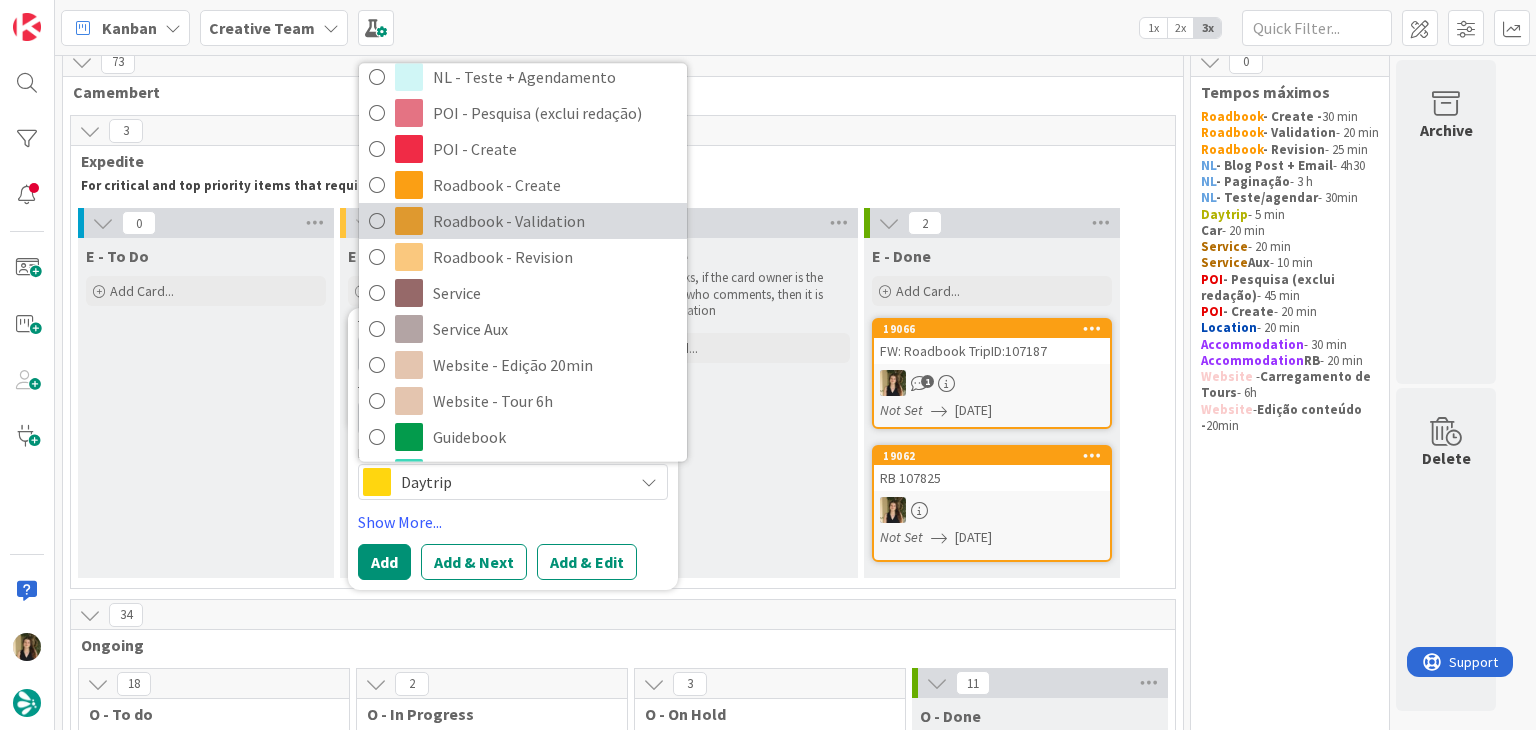 click on "Roadbook - Validation" at bounding box center (555, 222) 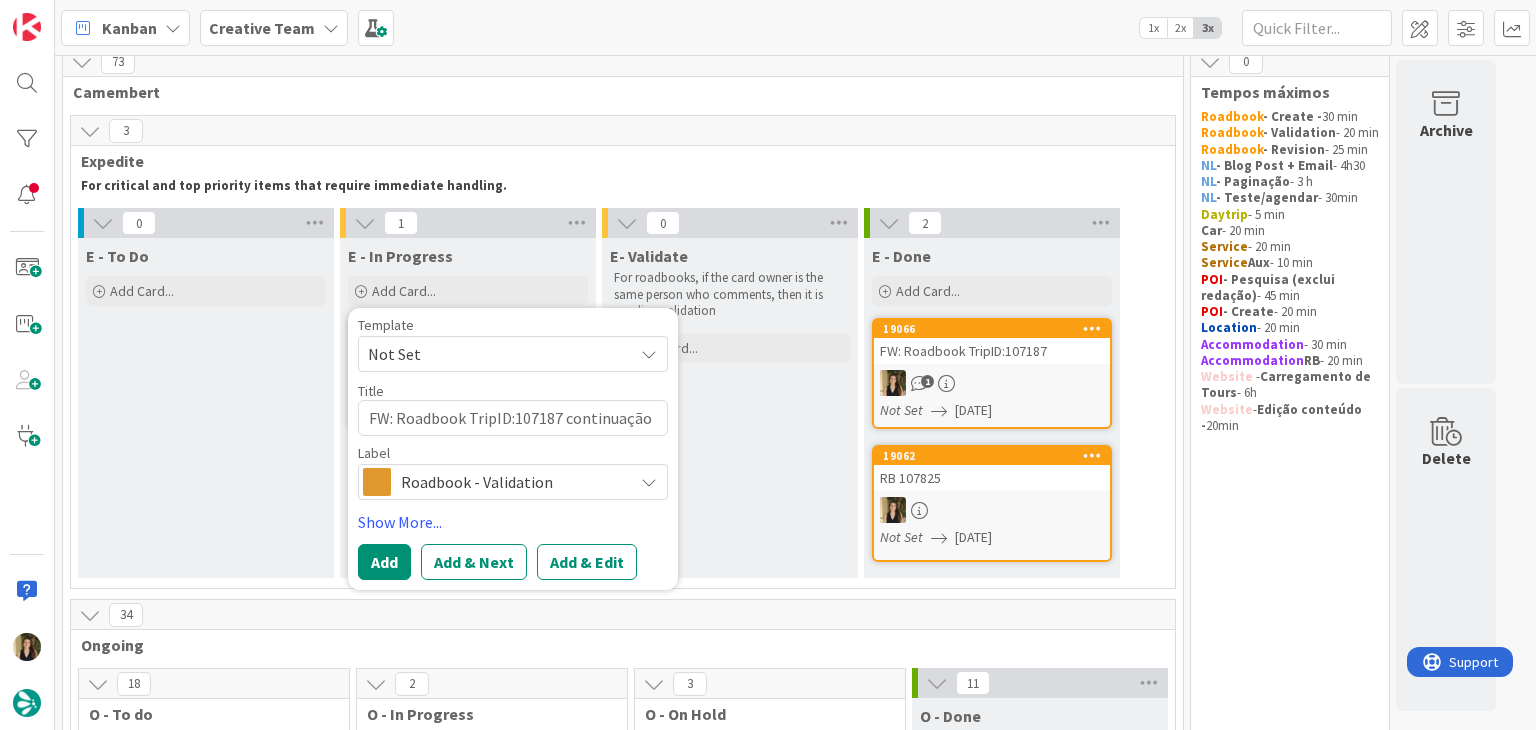 drag, startPoint x: 475, startPoint y: 473, endPoint x: 478, endPoint y: 453, distance: 20.22375 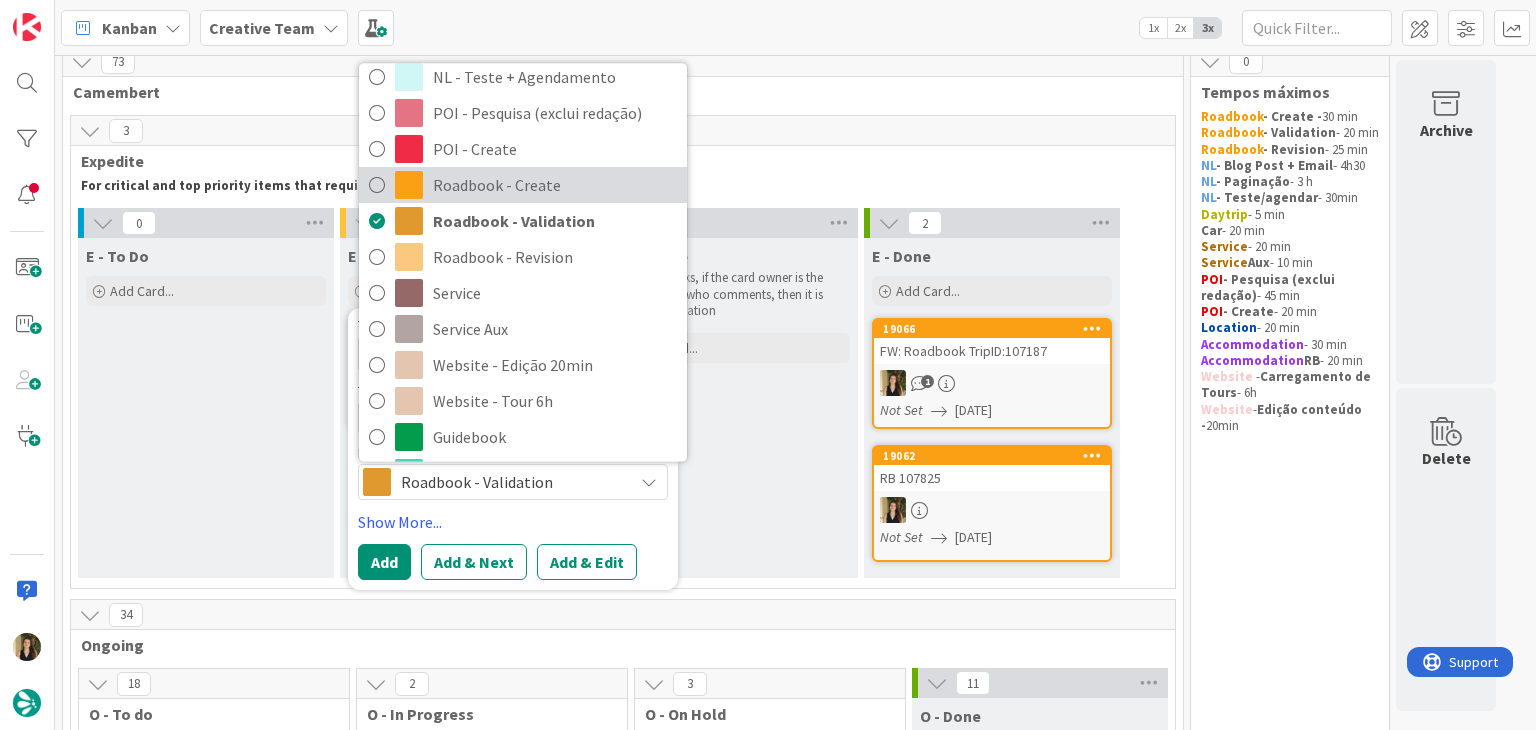 click on "Roadbook - Create" at bounding box center [555, 186] 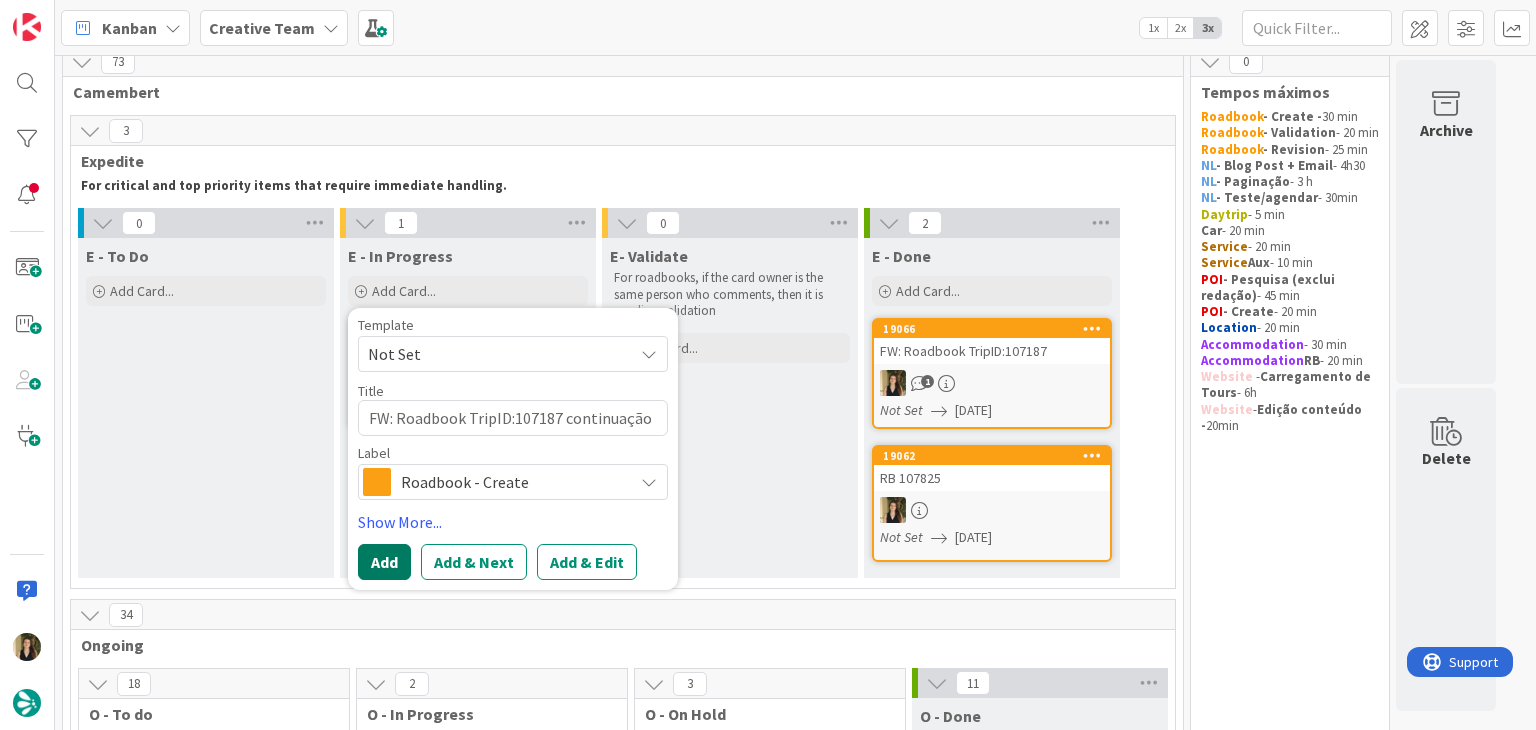 click on "Add" at bounding box center [384, 562] 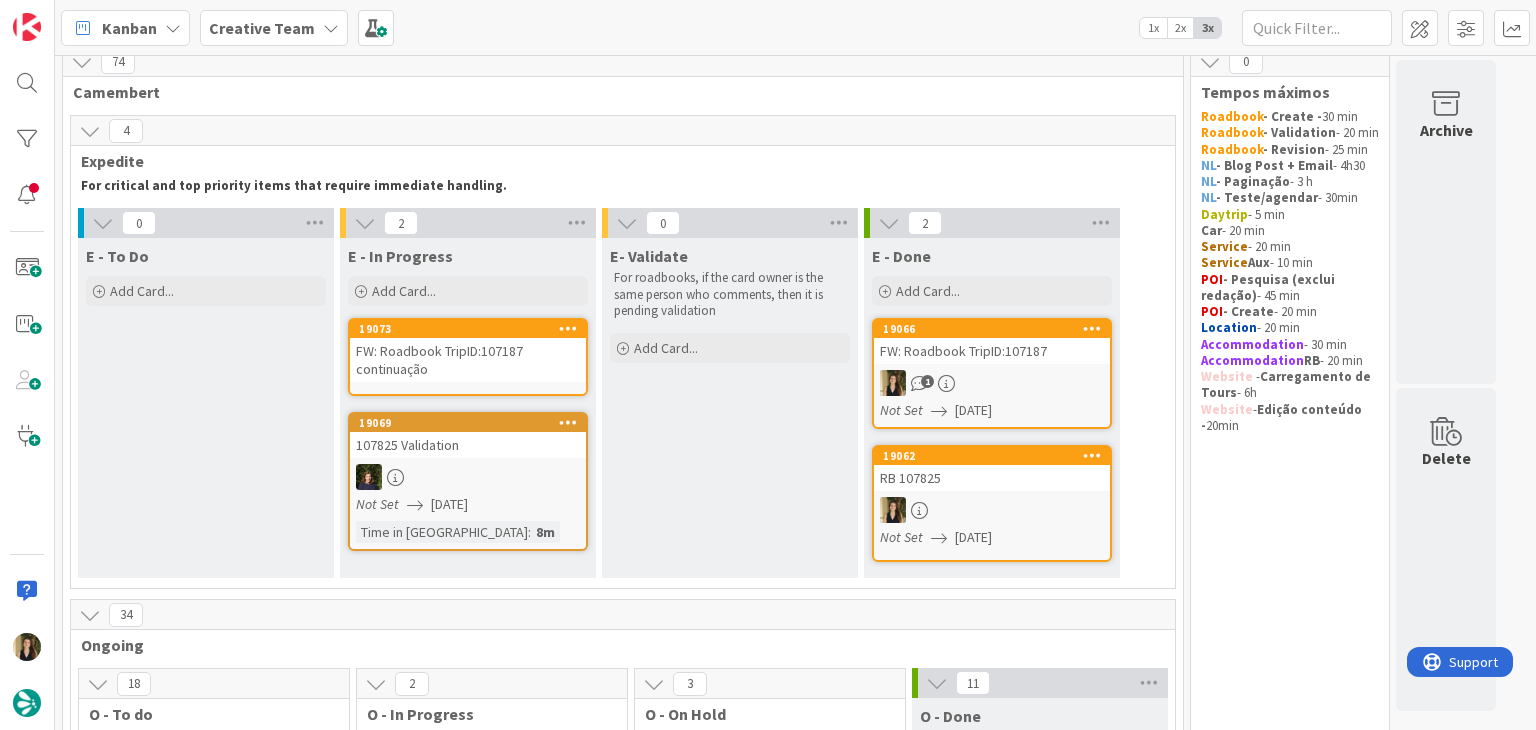 click on "FW: Roadbook TripID:107187 continuação" at bounding box center (468, 360) 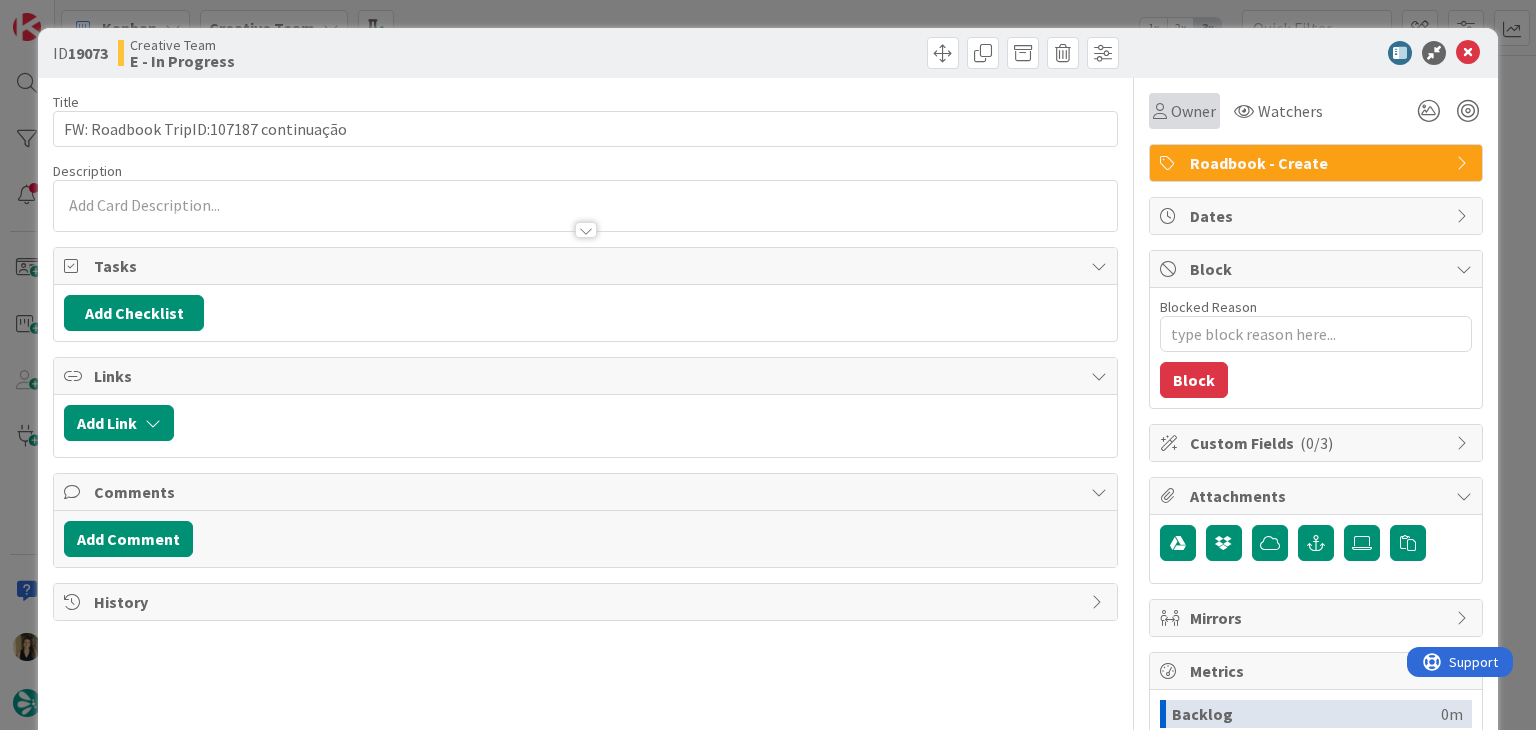 scroll, scrollTop: 0, scrollLeft: 0, axis: both 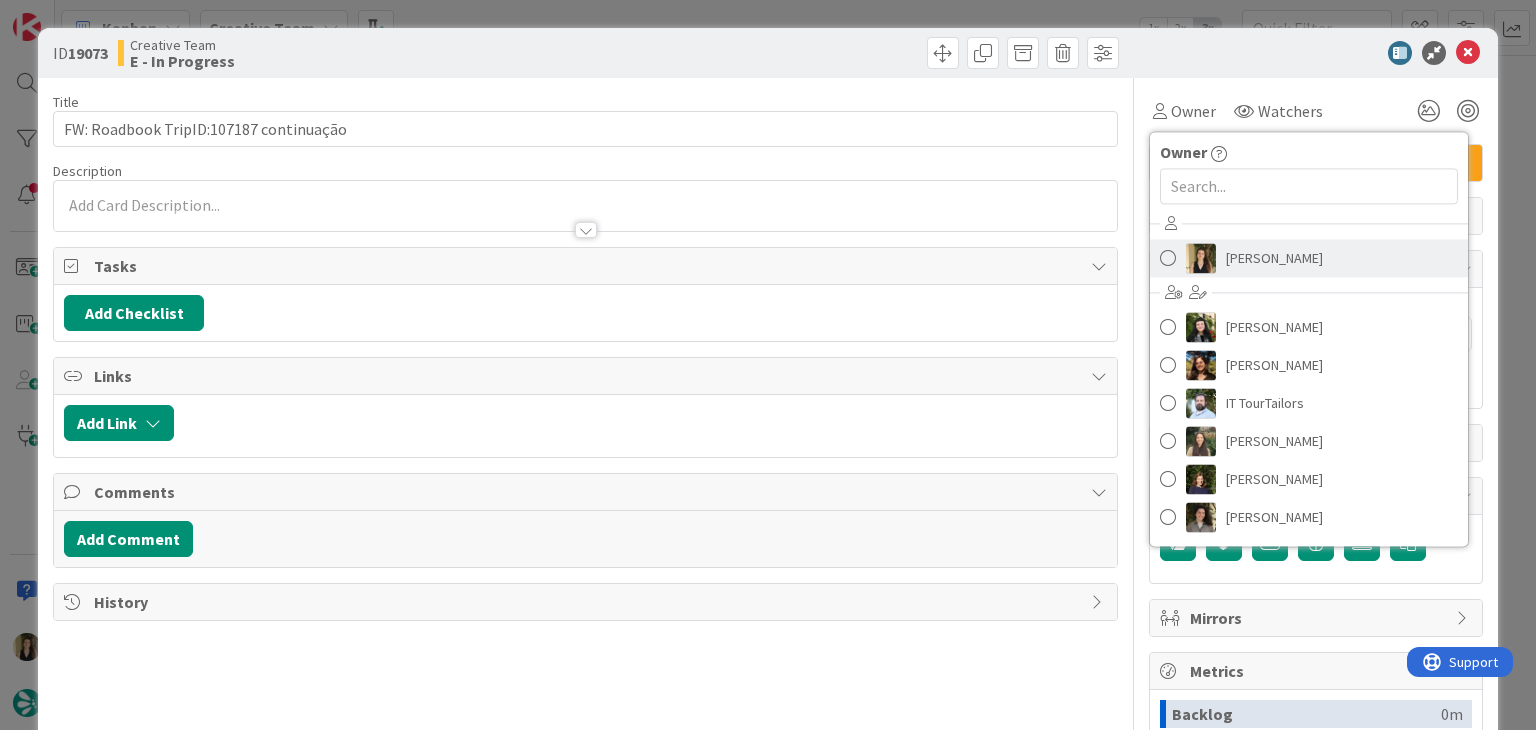click on "[PERSON_NAME]" at bounding box center [1274, 258] 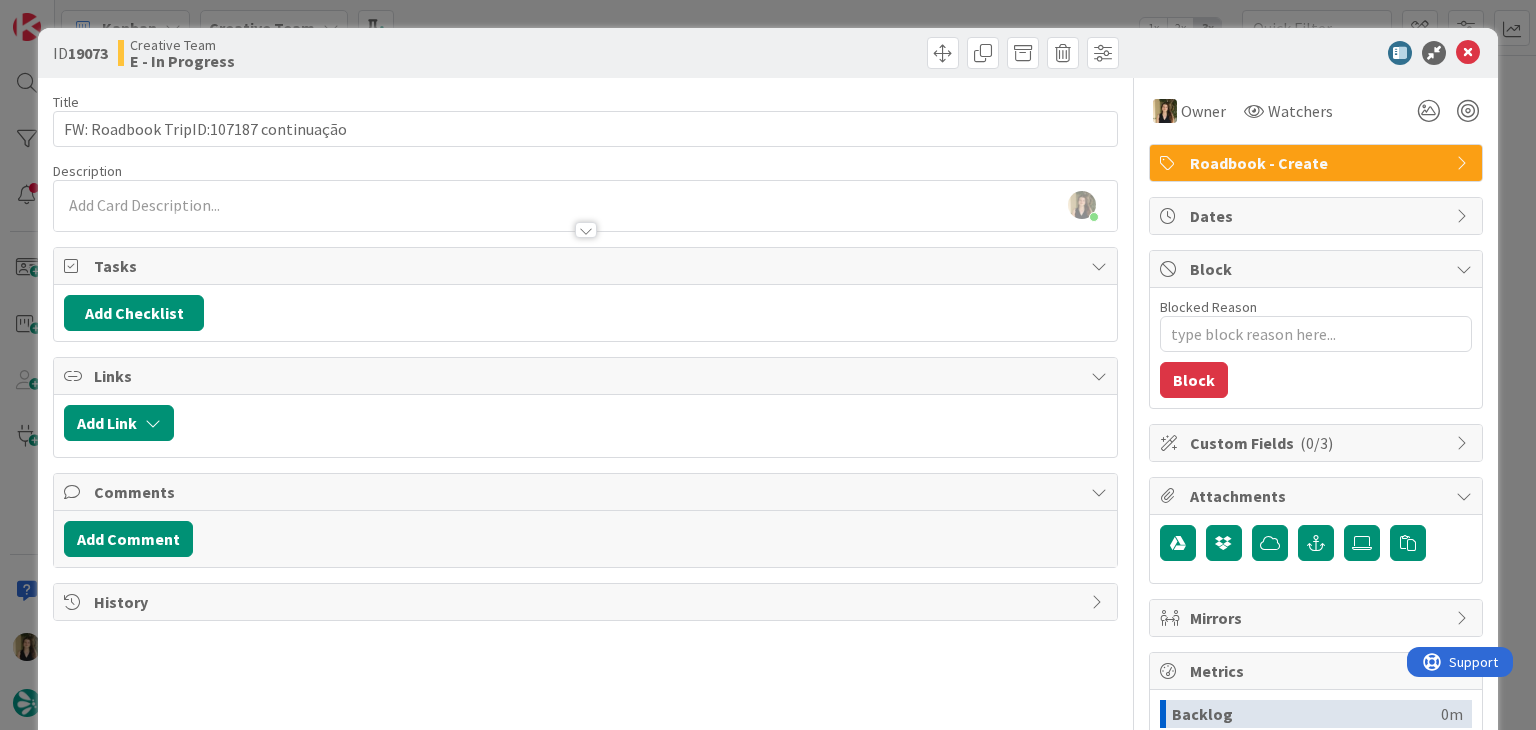 click on "ID  19073 Creative Team E - In Progress Title 38 / 128 FW: Roadbook TripID:107187 continuação Description [PERSON_NAME] just joined Owner Watchers Roadbook - Create Tasks Add Checklist Links Add Link Comments Add Comment History Owner Owner Remove Set as Watcher [PERSON_NAME] [PERSON_NAME] [PERSON_NAME]  IT TourTailors [PERSON_NAME] [PERSON_NAME] [PERSON_NAME] Watchers Roadbook - Create Dates Block Blocked Reason 0 / 256 Block Custom Fields ( 0/3 ) Attachments Mirrors Metrics Backlog 0m To Do 0m Buffer 0m In Progress 0m Total Time 0m Lead Time 0m Cycle Time 0m Blocked Time 0m Show Details" at bounding box center (768, 365) 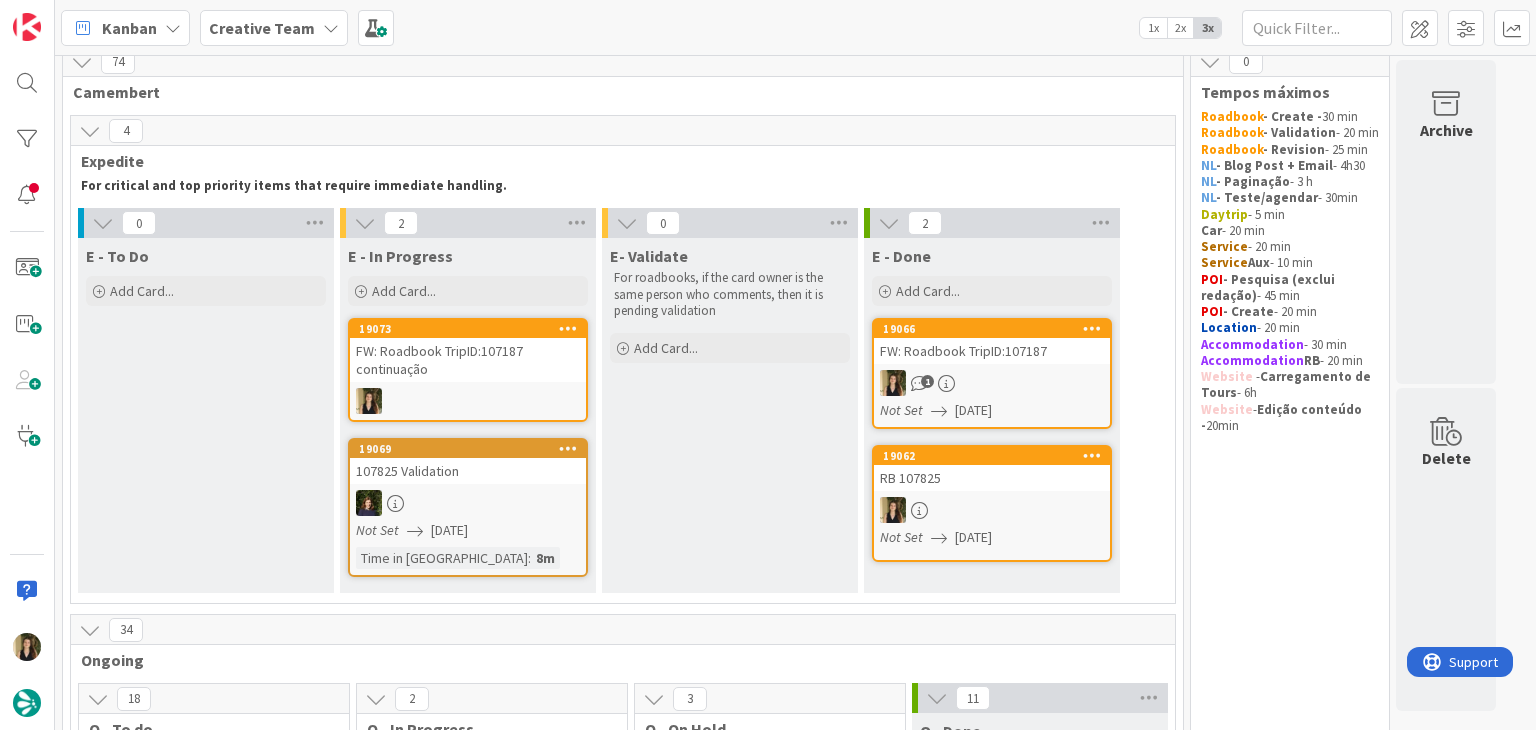 scroll, scrollTop: 0, scrollLeft: 0, axis: both 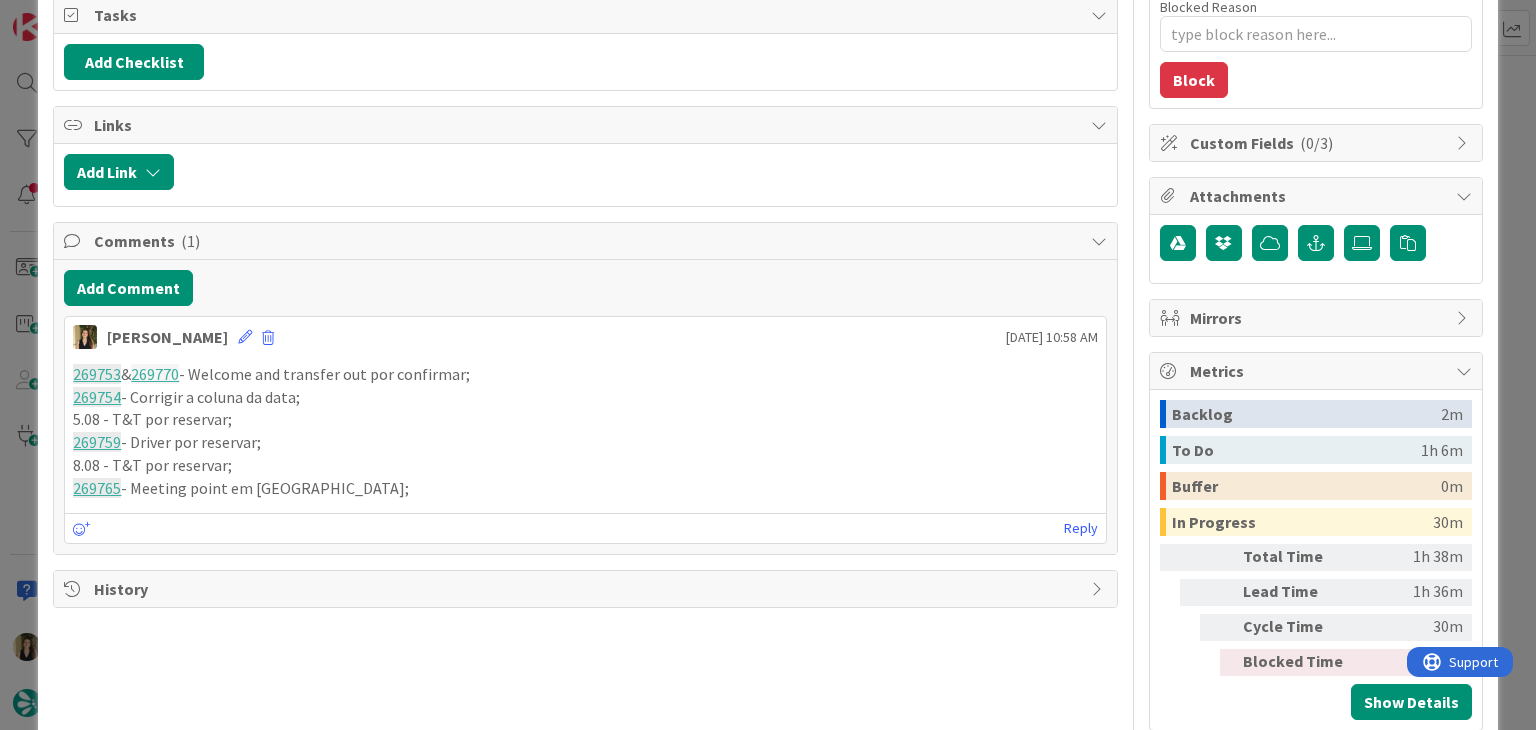 drag, startPoint x: 300, startPoint y: 495, endPoint x: 284, endPoint y: 493, distance: 16.124516 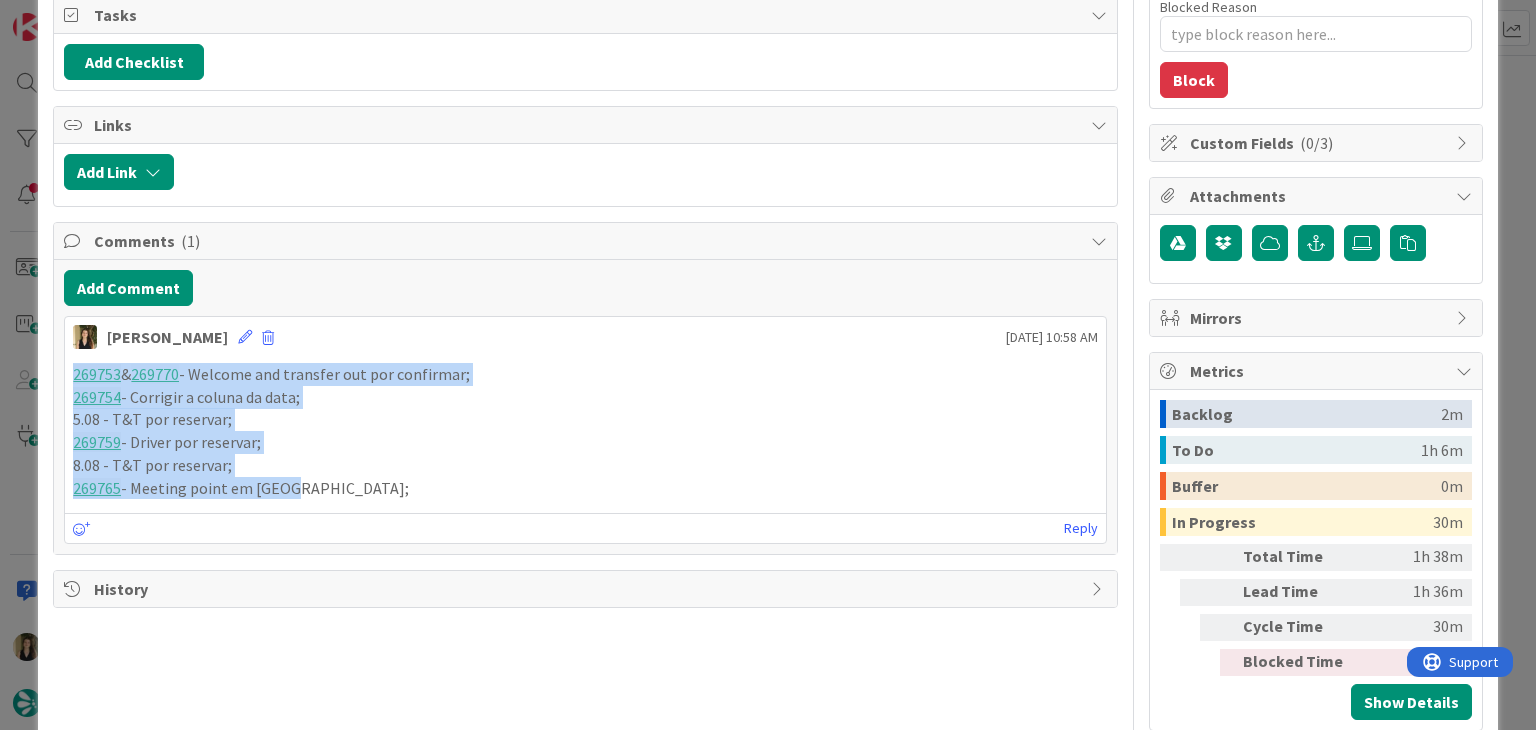 drag, startPoint x: 297, startPoint y: 489, endPoint x: 27, endPoint y: 369, distance: 295.46573 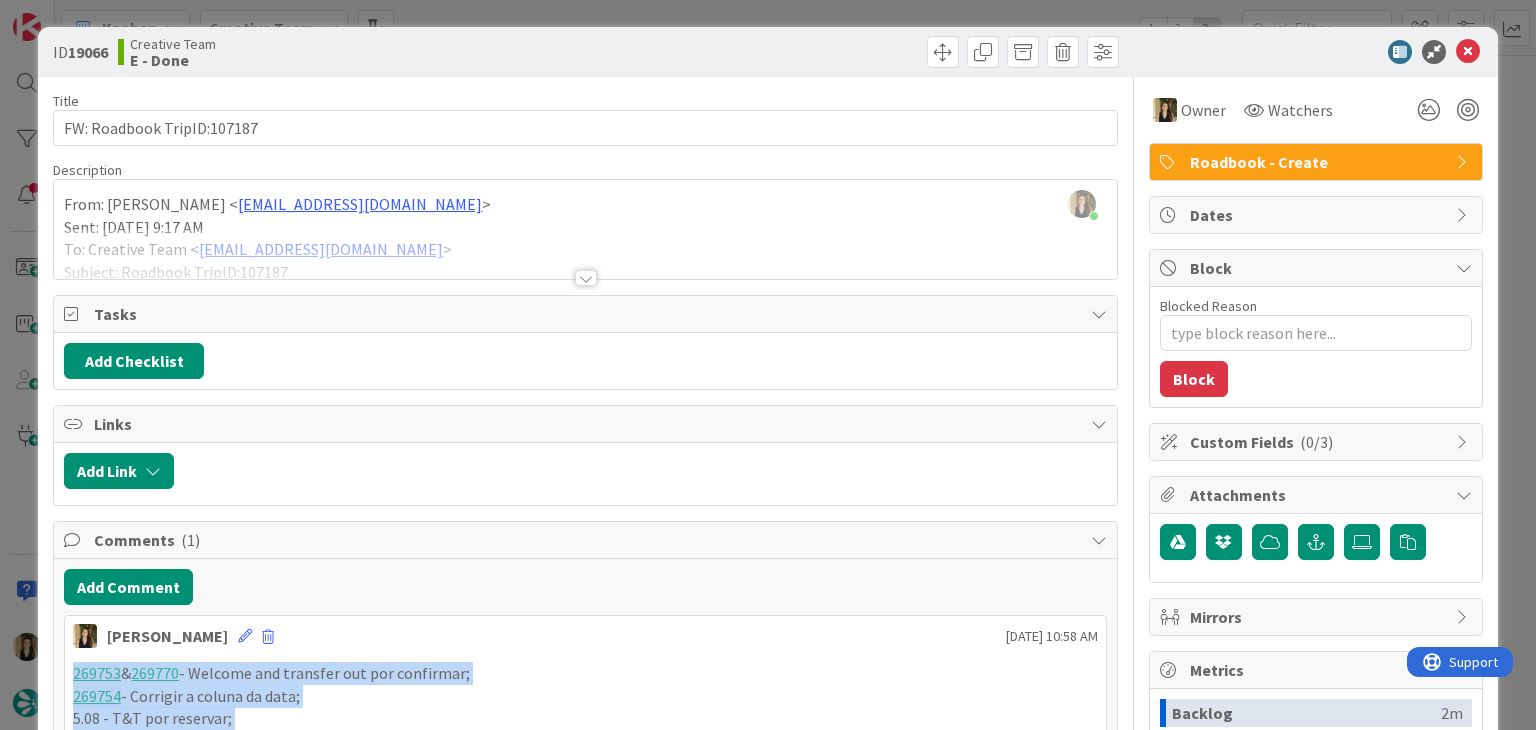 scroll, scrollTop: 0, scrollLeft: 0, axis: both 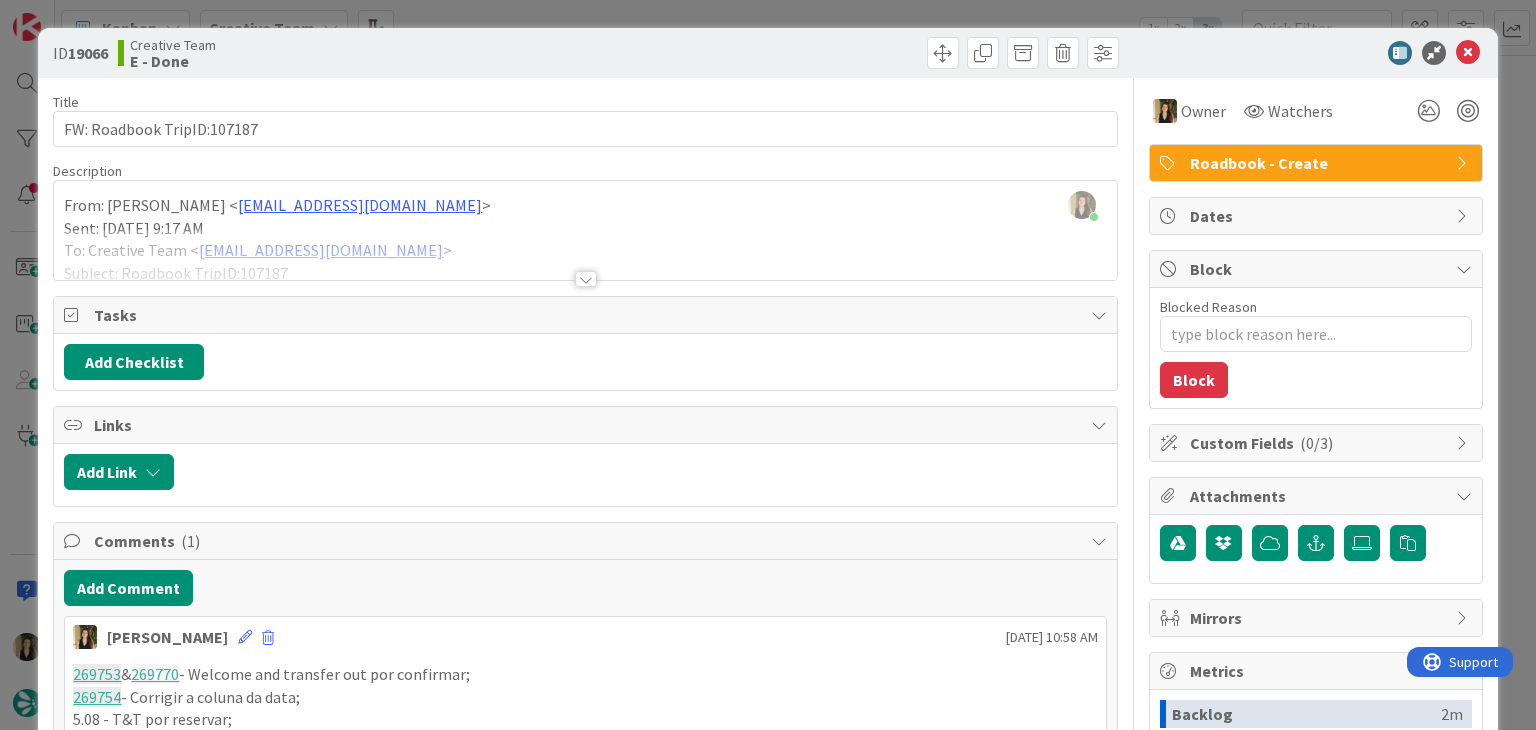 click on "ID  19066 Creative Team E - Done Title 26 / 128 FW: Roadbook TripID:107187 Description [PERSON_NAME] just joined From: [PERSON_NAME] < [EMAIL_ADDRESS][DOMAIN_NAME] > Sent: [DATE] 9:17 AM To: Creative Team < [EMAIL_ADDRESS][DOMAIN_NAME] > Subject: Roadbook TripID:107187 Bom dia colegas, Podem, por favor, fazer este RB? Faltam alguns dados mas o RB já está em atraso. Obrigada, [ [URL][DOMAIN_NAME] ] [PERSON_NAME] Travel Consultant [ [URL][DOMAIN_NAME] ]< [URL][DOMAIN_NAME] > Schedule a Call< [URL][DOMAIN_NAME] > [GEOGRAPHIC_DATA]: [PHONE_NUMBER] (9 a.m. to 6 p.m. Lisbon Local Time)<tel:[PHONE_NUMBER]> U.S.A. and [GEOGRAPHIC_DATA]: [PHONE_NUMBER] (4 a.m. to 1 p.m. [US_STATE] Local Time)<tel:[PHONE_NUMBER]> [GEOGRAPHIC_DATA]: [PHONE_NUMBER] (8 p.m. to 4 a.m. Sydney Local Time)<tel:[PHONE_NUMBER]> [DOMAIN_NAME] < [URL][DOMAIN_NAME] > Owner Watchers Tasks (" at bounding box center (768, 365) 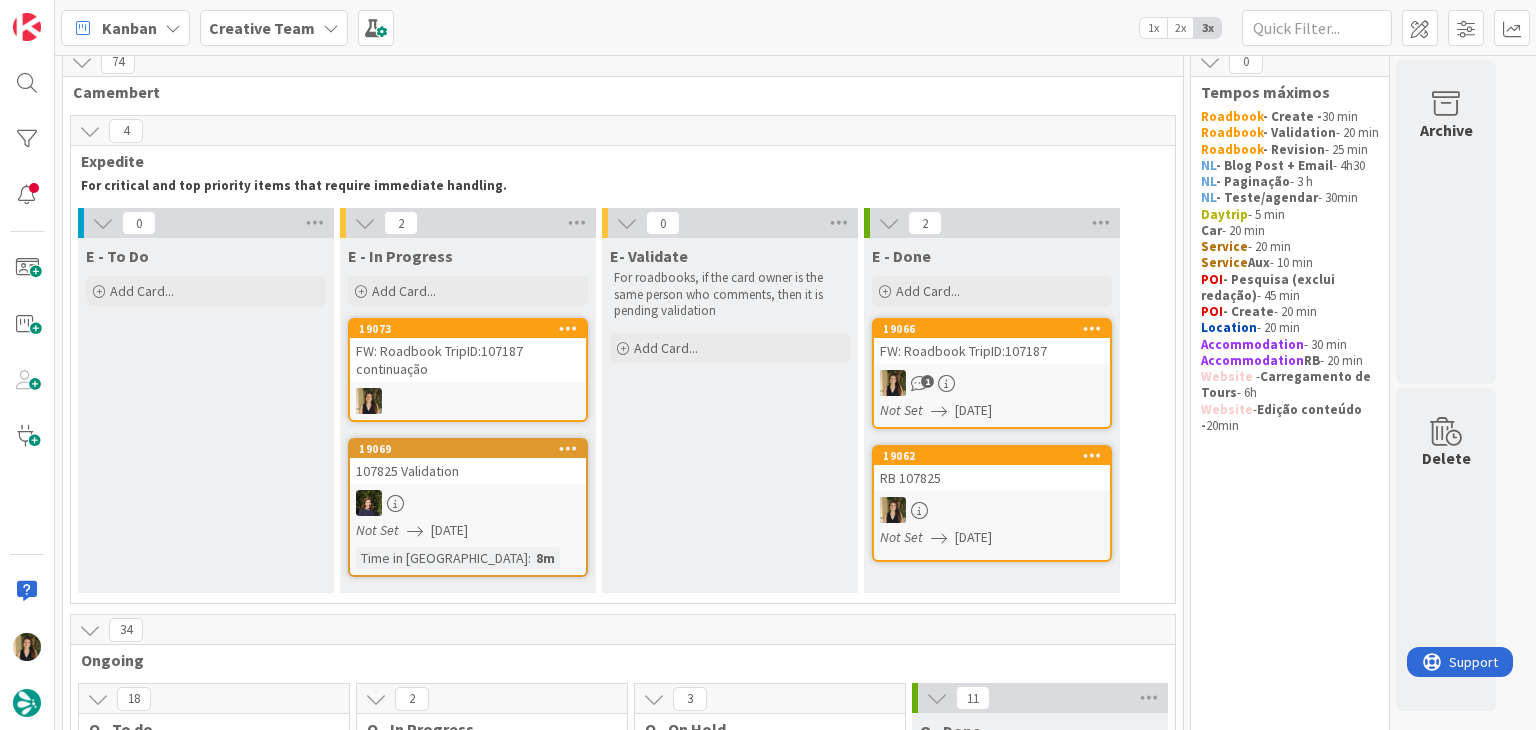 click at bounding box center (468, 401) 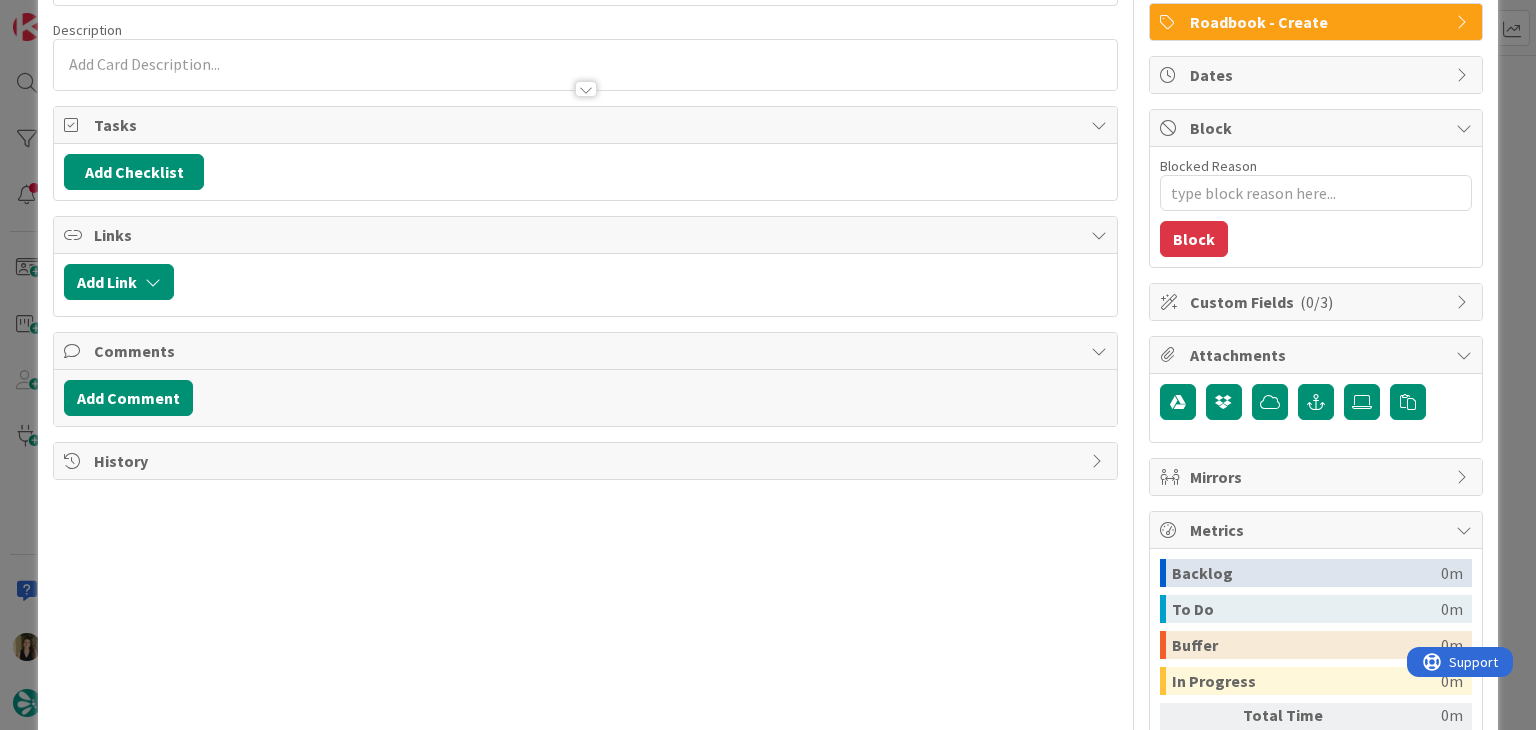 scroll, scrollTop: 41, scrollLeft: 0, axis: vertical 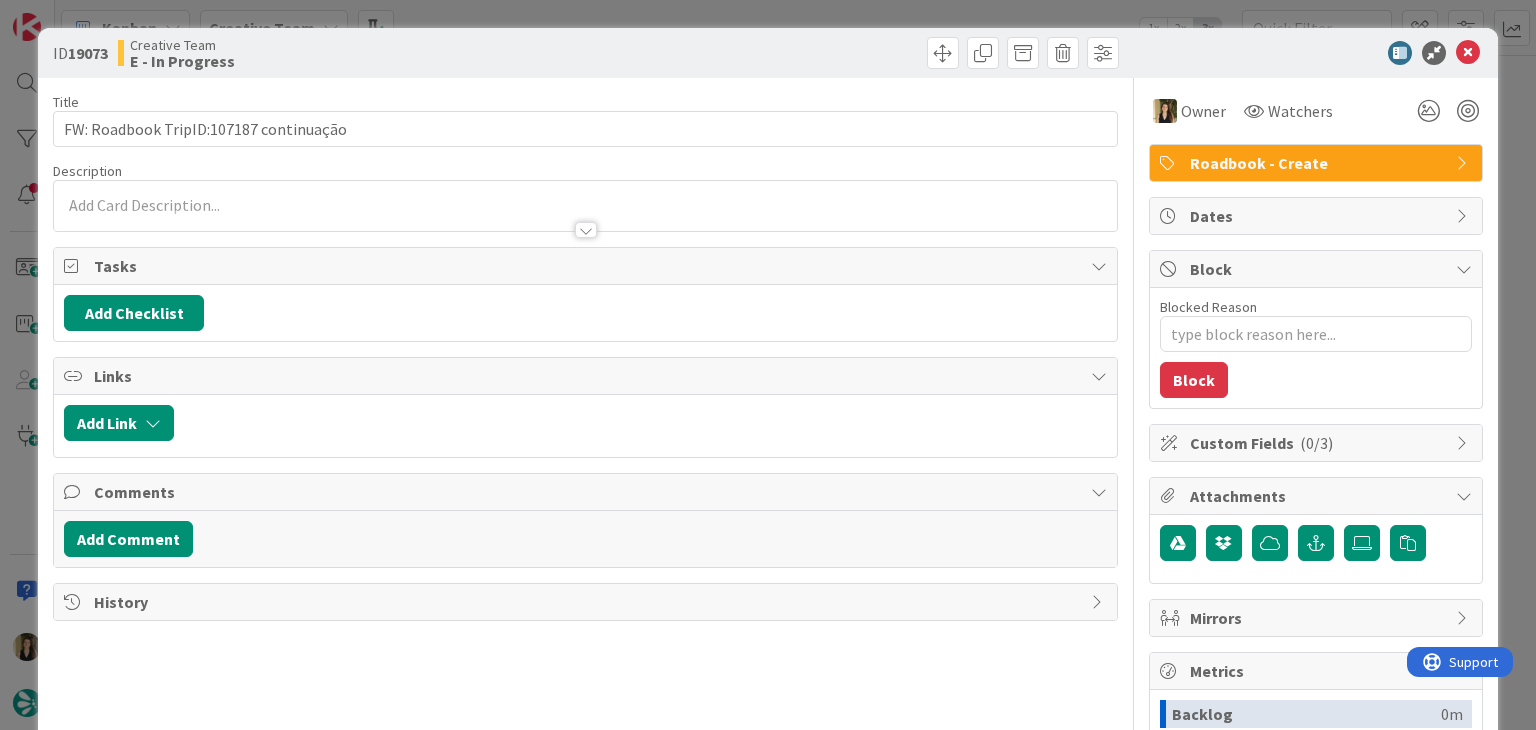 click at bounding box center (585, 220) 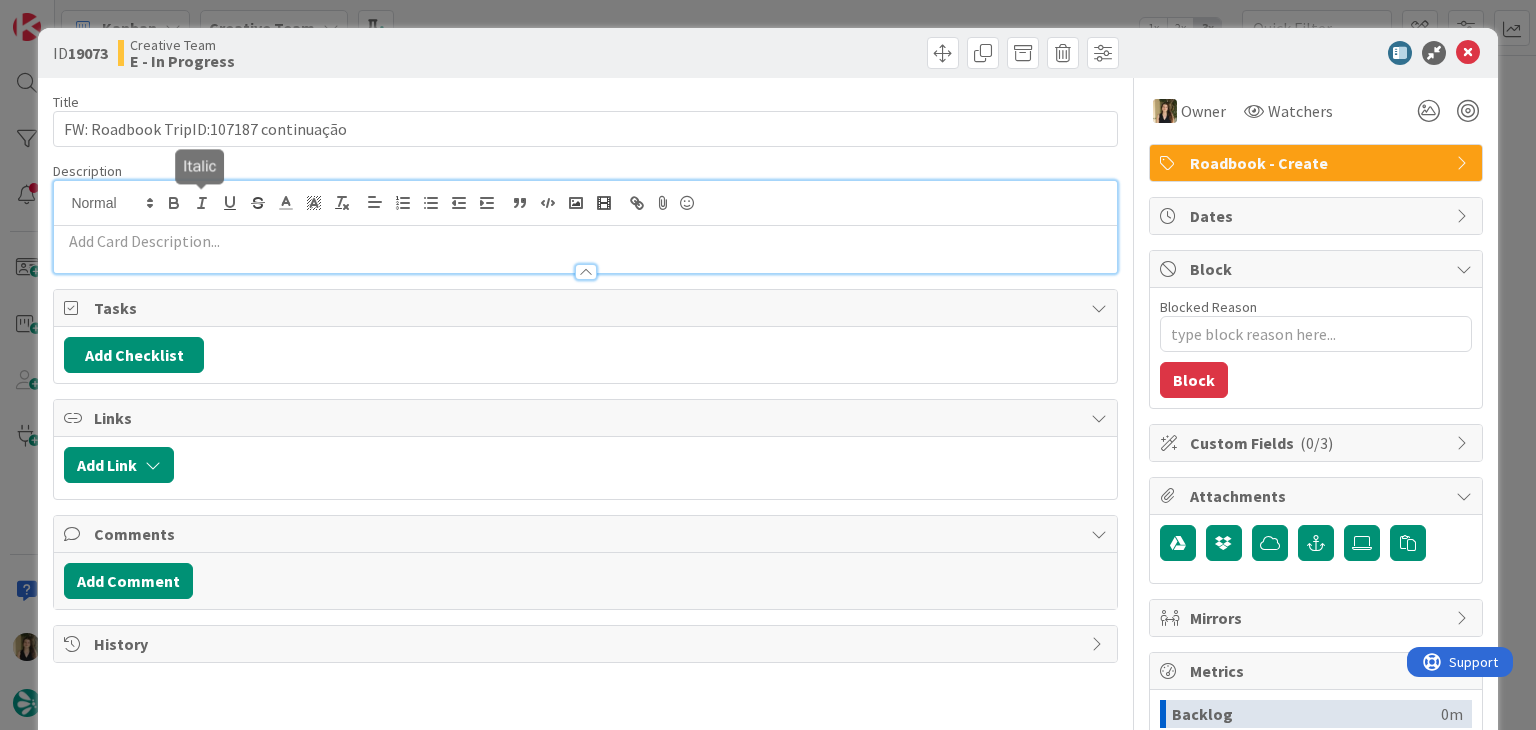 click at bounding box center (585, 241) 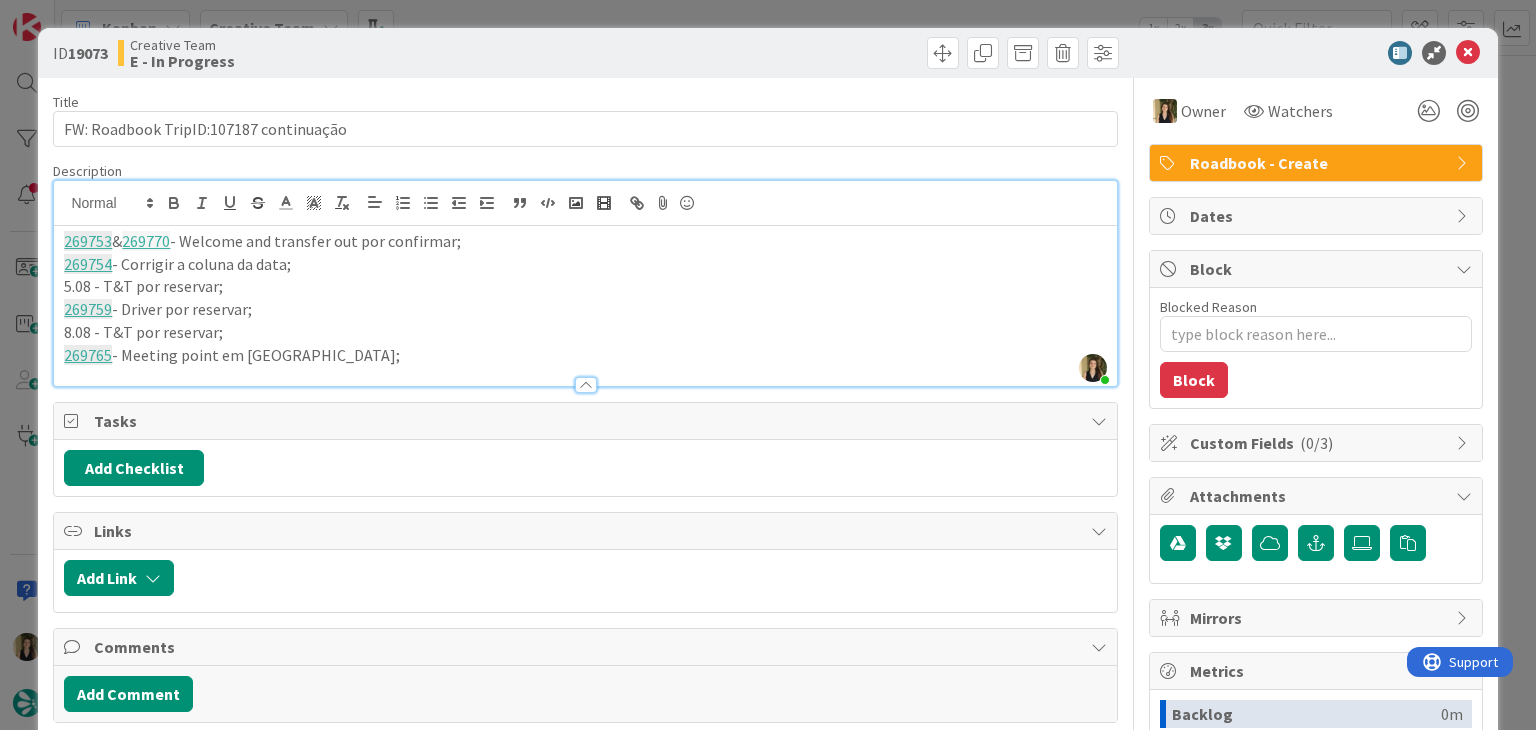click on "Creative Team E - In Progress" at bounding box center (349, 53) 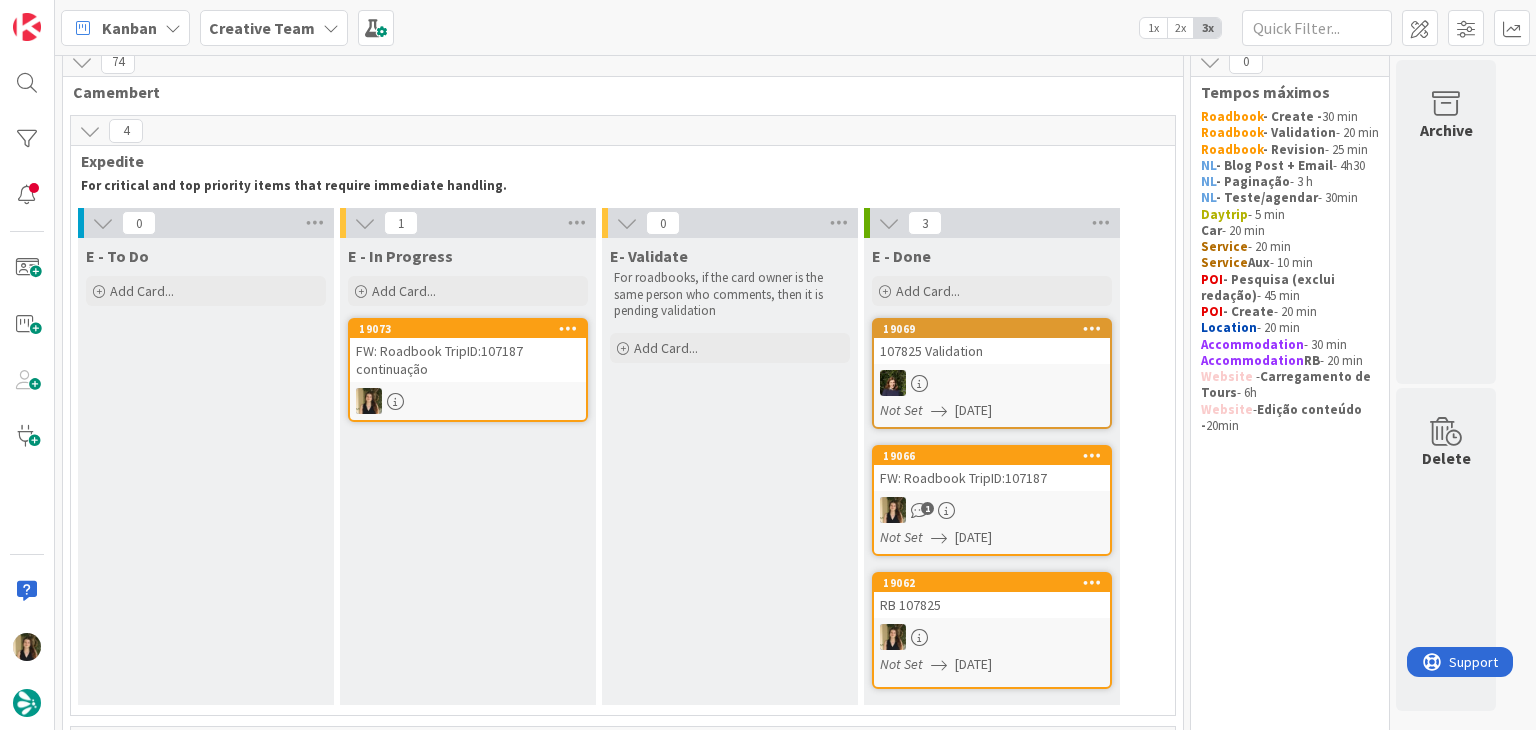 scroll, scrollTop: 0, scrollLeft: 0, axis: both 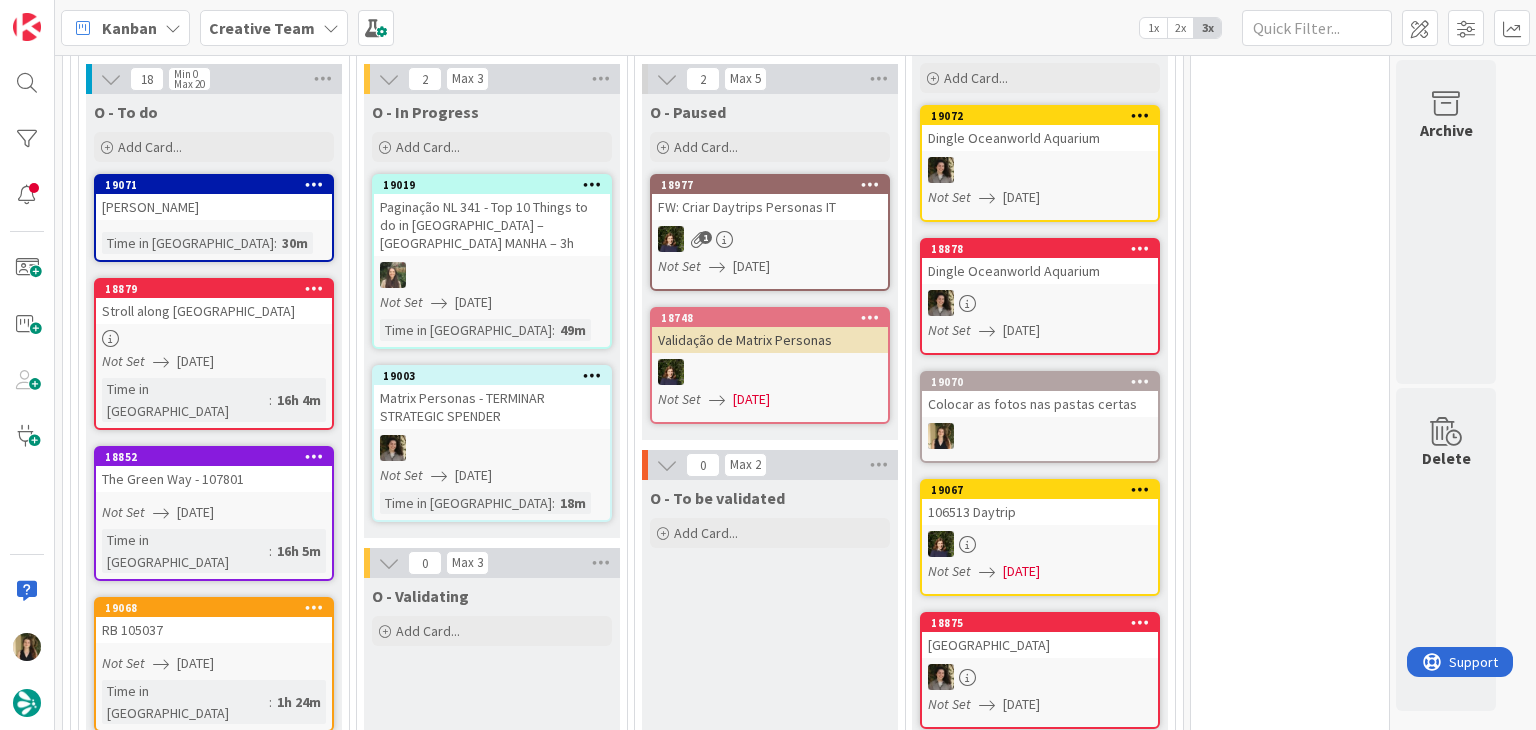 click on "O - To be validated Add Card..." at bounding box center [770, 615] 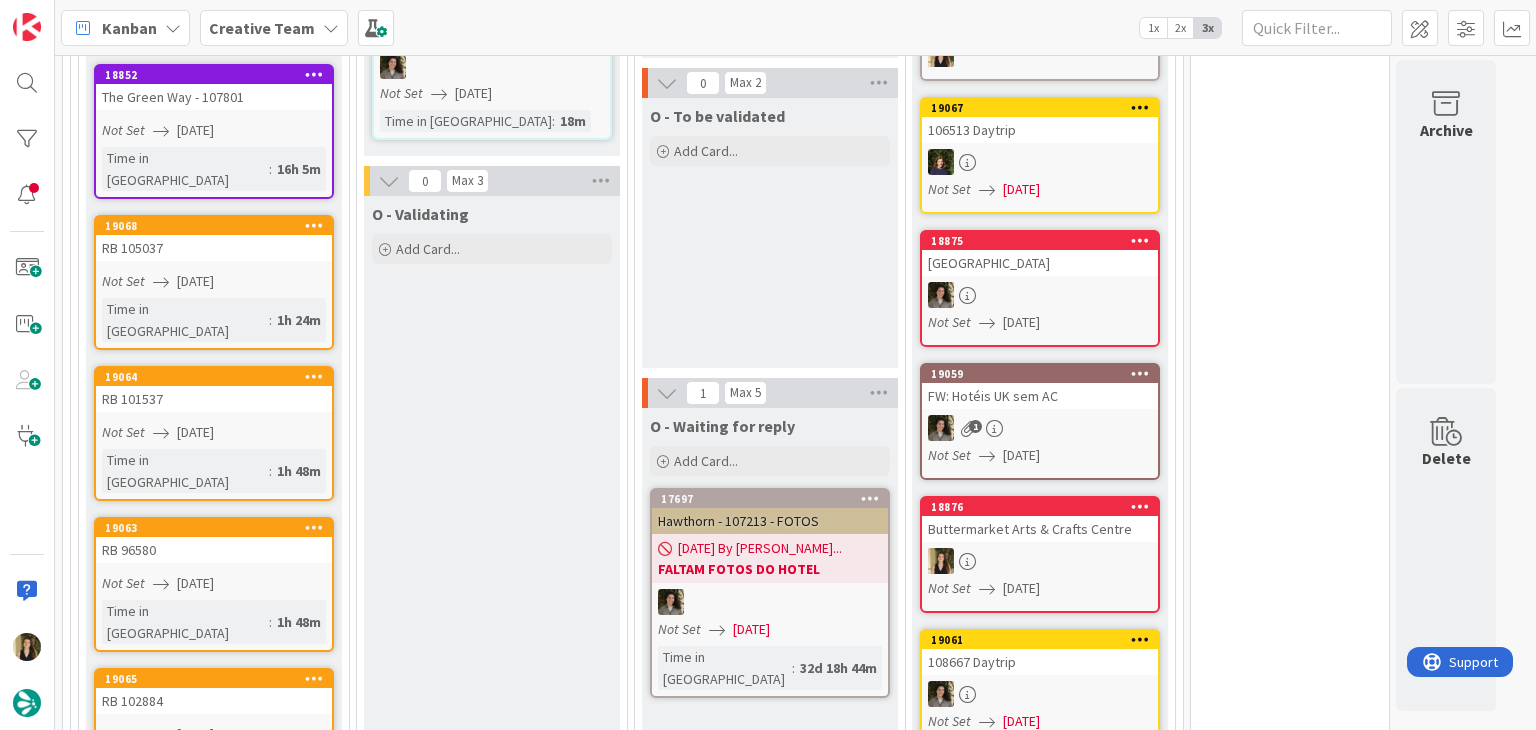 scroll, scrollTop: 1314, scrollLeft: 0, axis: vertical 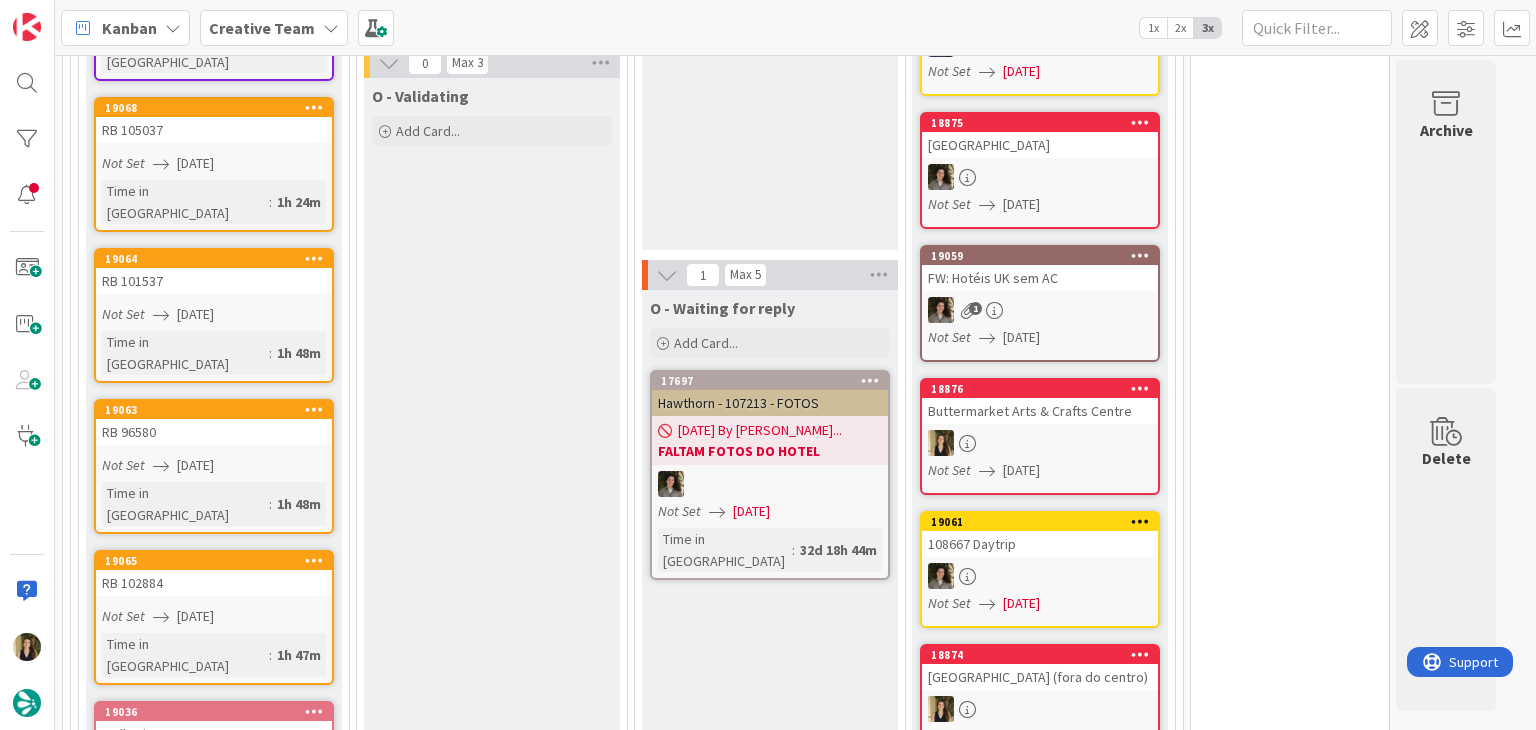 click on "0 Max 3 O - Validating Add Card..." at bounding box center (492, 1467) 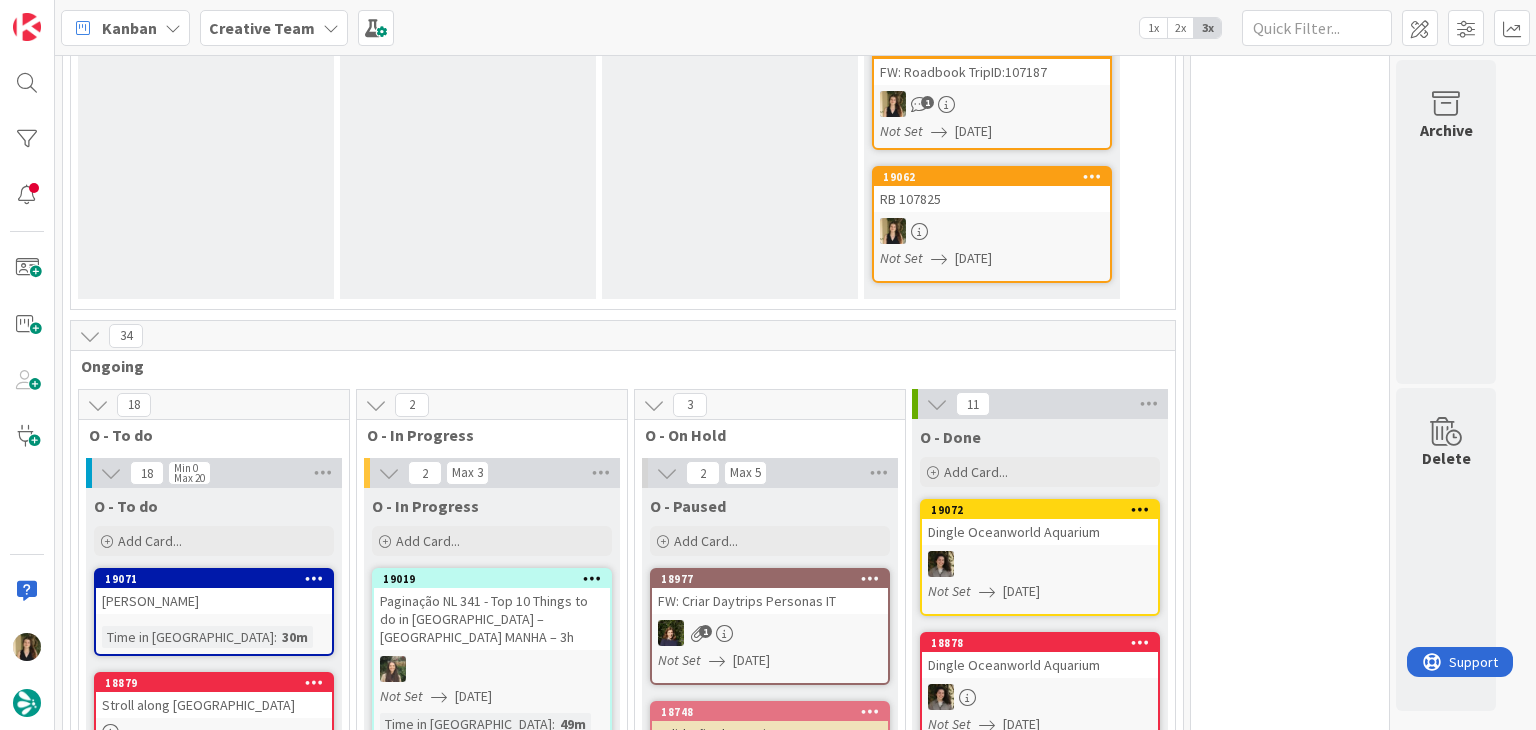 scroll, scrollTop: 414, scrollLeft: 0, axis: vertical 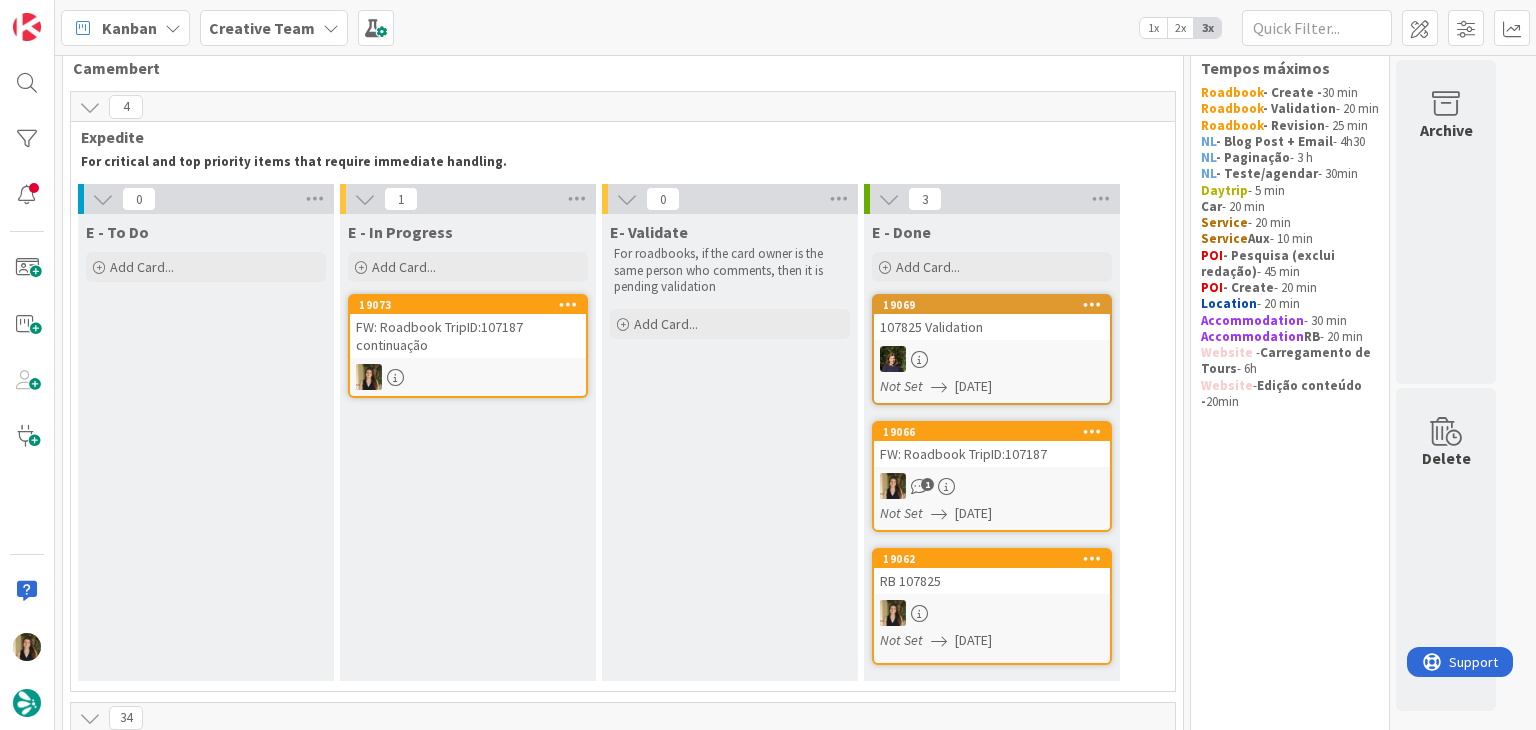 click on "19073 FW: Roadbook TripID:107187 continuação" at bounding box center [468, 346] 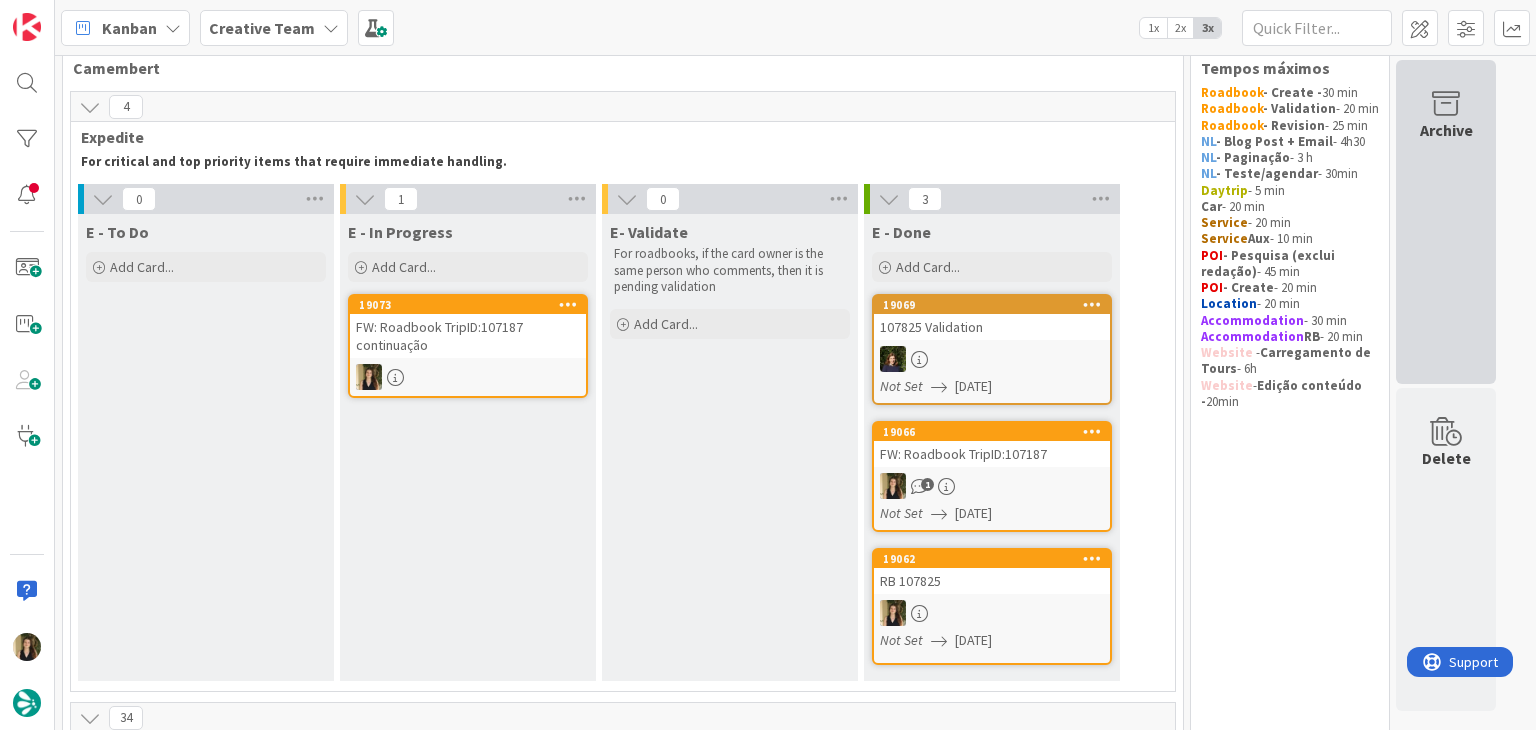 scroll, scrollTop: 0, scrollLeft: 0, axis: both 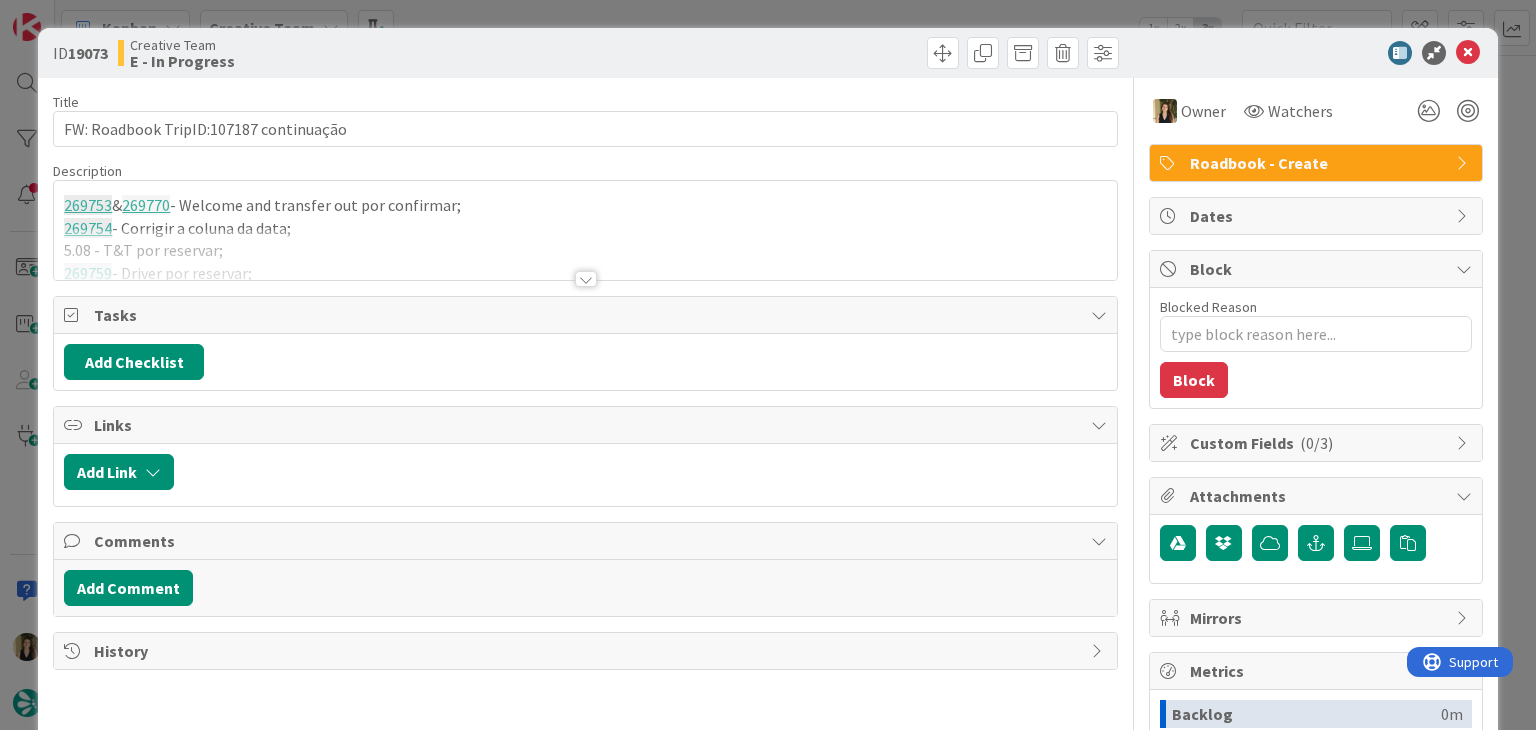 click on "ID  19073 Creative Team E - In Progress Title 38 / 128 FW: Roadbook TripID:107187 continuação Description 269753  &  269770  - Welcome and transfer out por confirmar; 269754  - Corrigir a coluna da data; 5.08 - T&T por reservar; [DRIVERS_LICENSE_NUMBER]  - Driver por reservar; 8.08 - T&T por reservar; 269765  - Meeting point em TBC; Owner Watchers Roadbook - Create Tasks Add Checklist Links Add Link Comments Add Comment History Owner Watchers Roadbook - Create Dates Block Blocked Reason 0 / 256 Block Custom Fields ( 0/3 ) Attachments Mirrors Metrics Backlog 0m To Do 0m Buffer 0m In Progress 16m Total Time 16m Lead Time 16m Cycle Time 16m Blocked Time 0m Show Details" at bounding box center (768, 365) 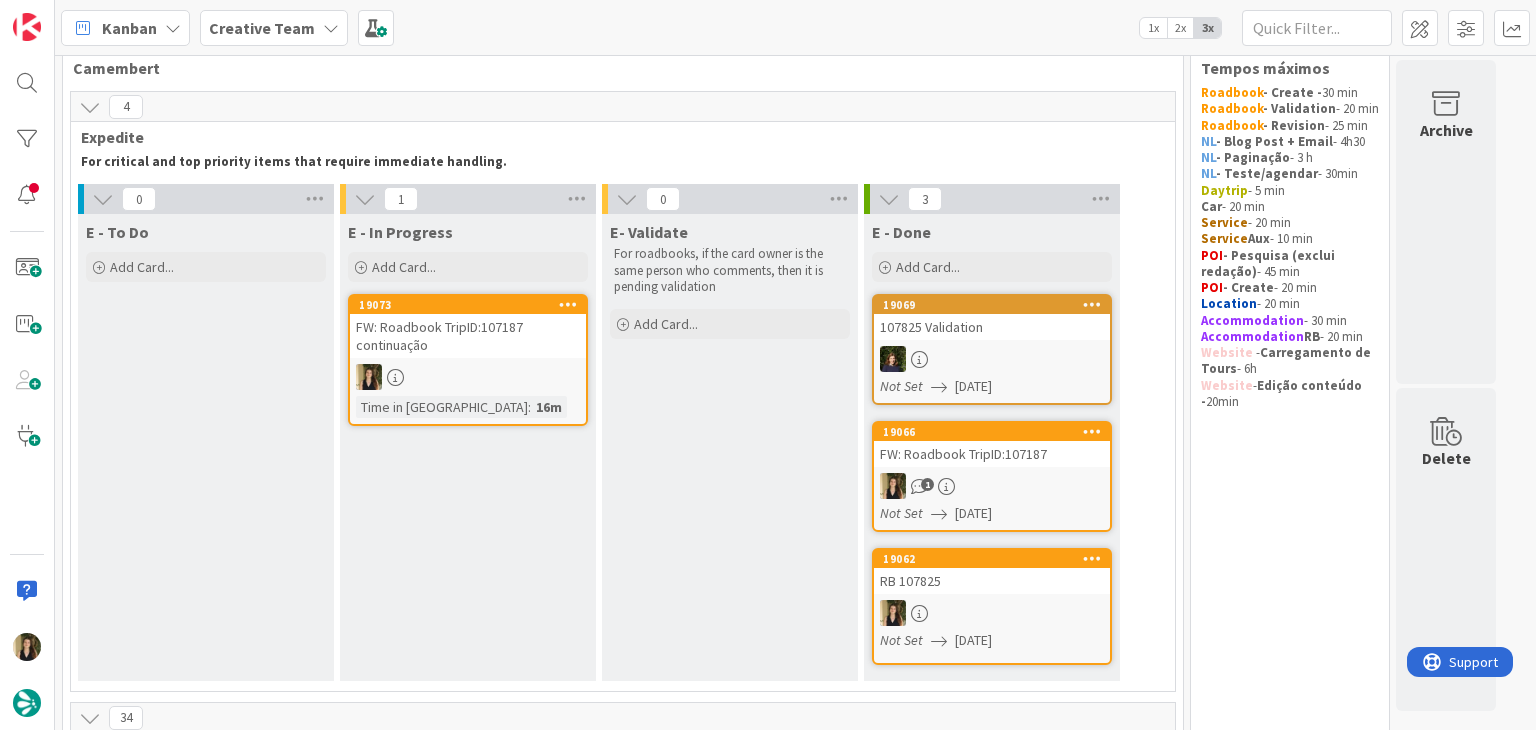 scroll, scrollTop: 0, scrollLeft: 0, axis: both 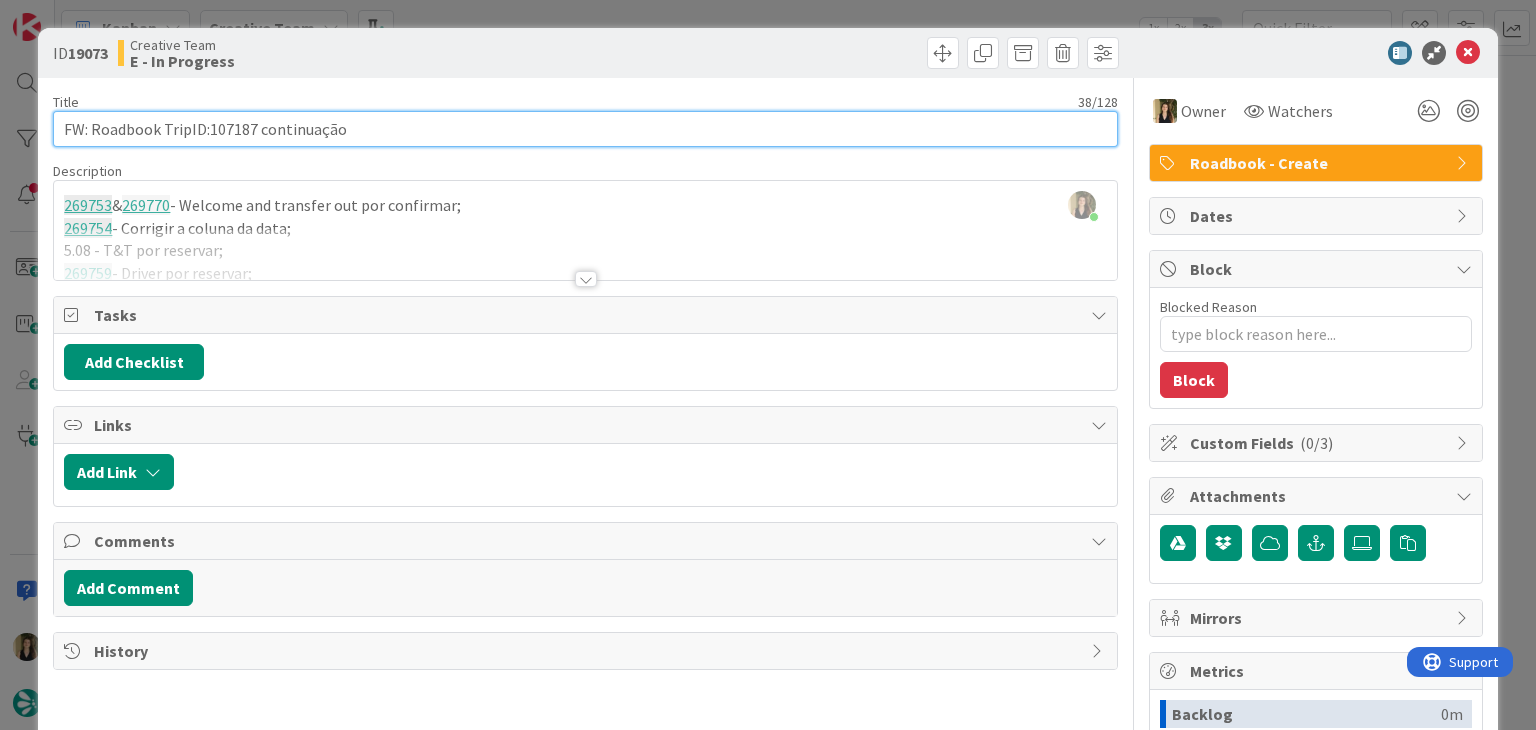 drag, startPoint x: 255, startPoint y: 132, endPoint x: 48, endPoint y: 139, distance: 207.11832 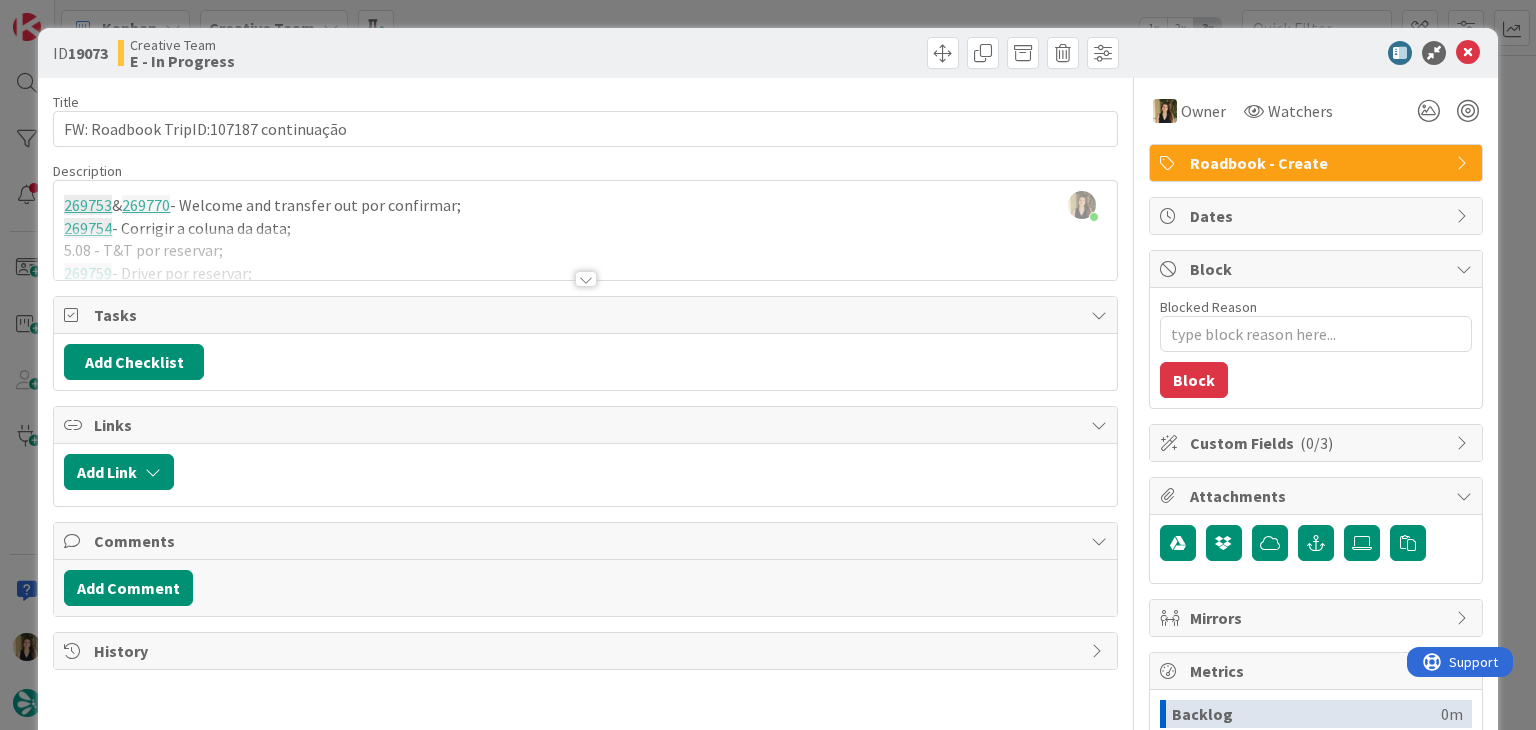 click on "Creative Team E - In Progress" at bounding box center [349, 53] 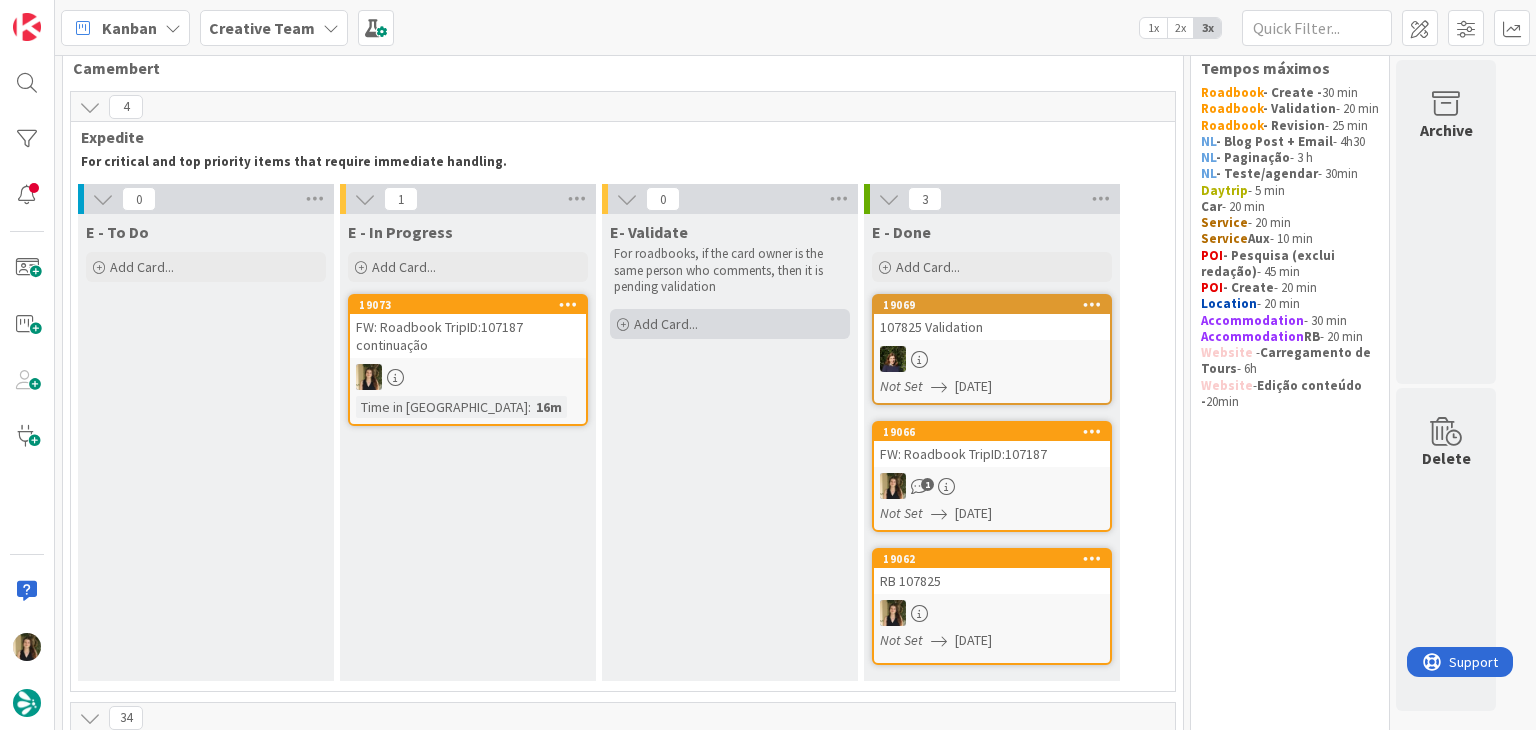 click on "Add Card..." at bounding box center (730, 324) 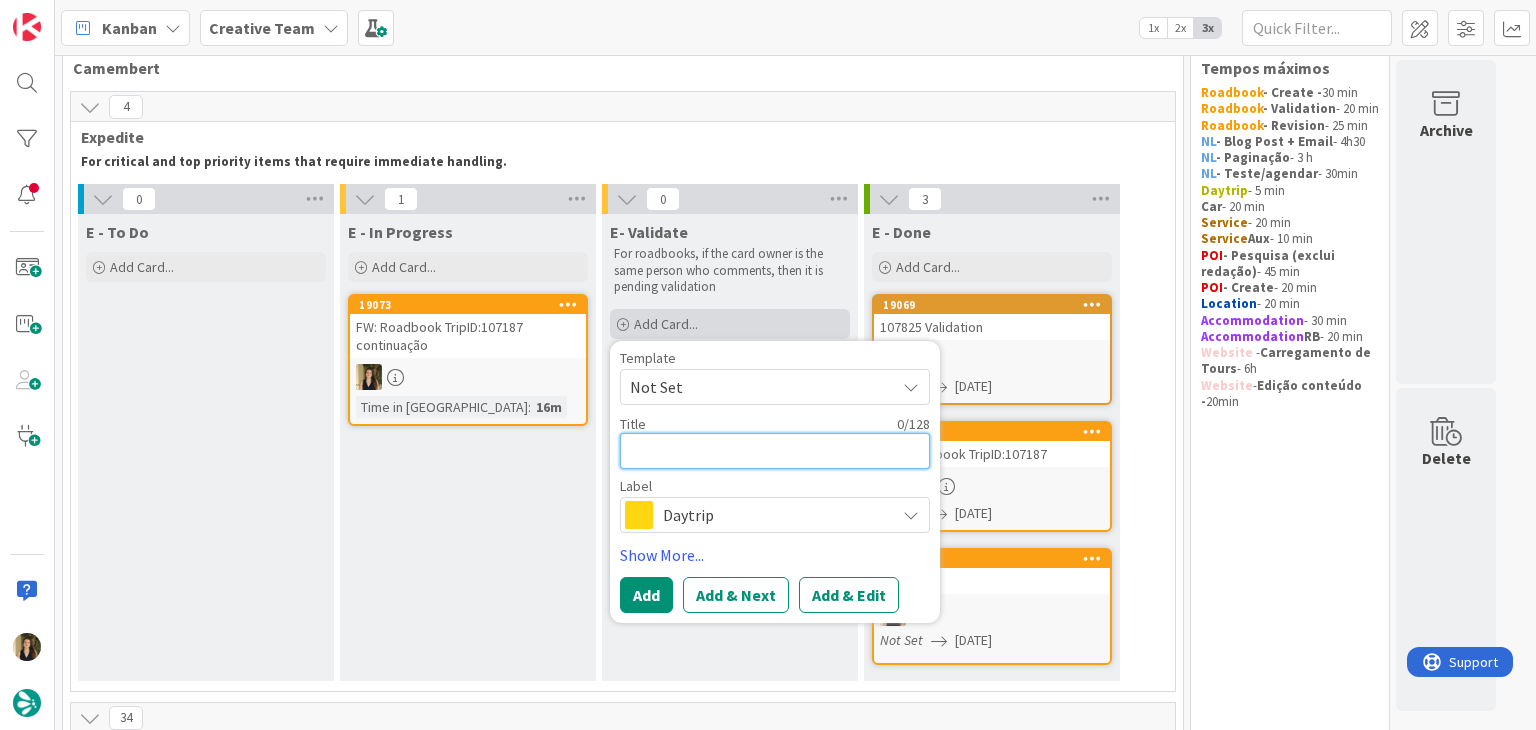 scroll, scrollTop: 0, scrollLeft: 0, axis: both 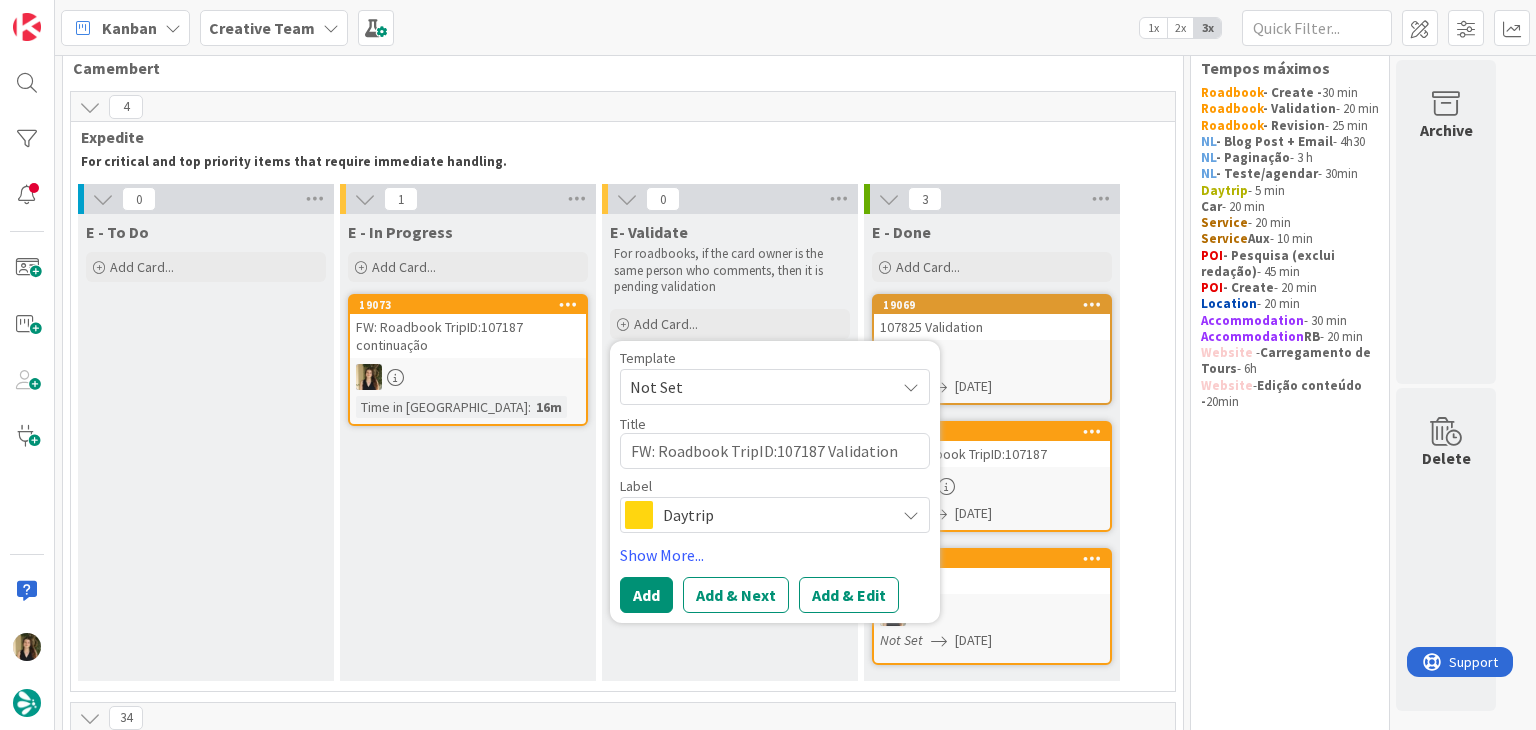 click on "Daytrip" at bounding box center [774, 515] 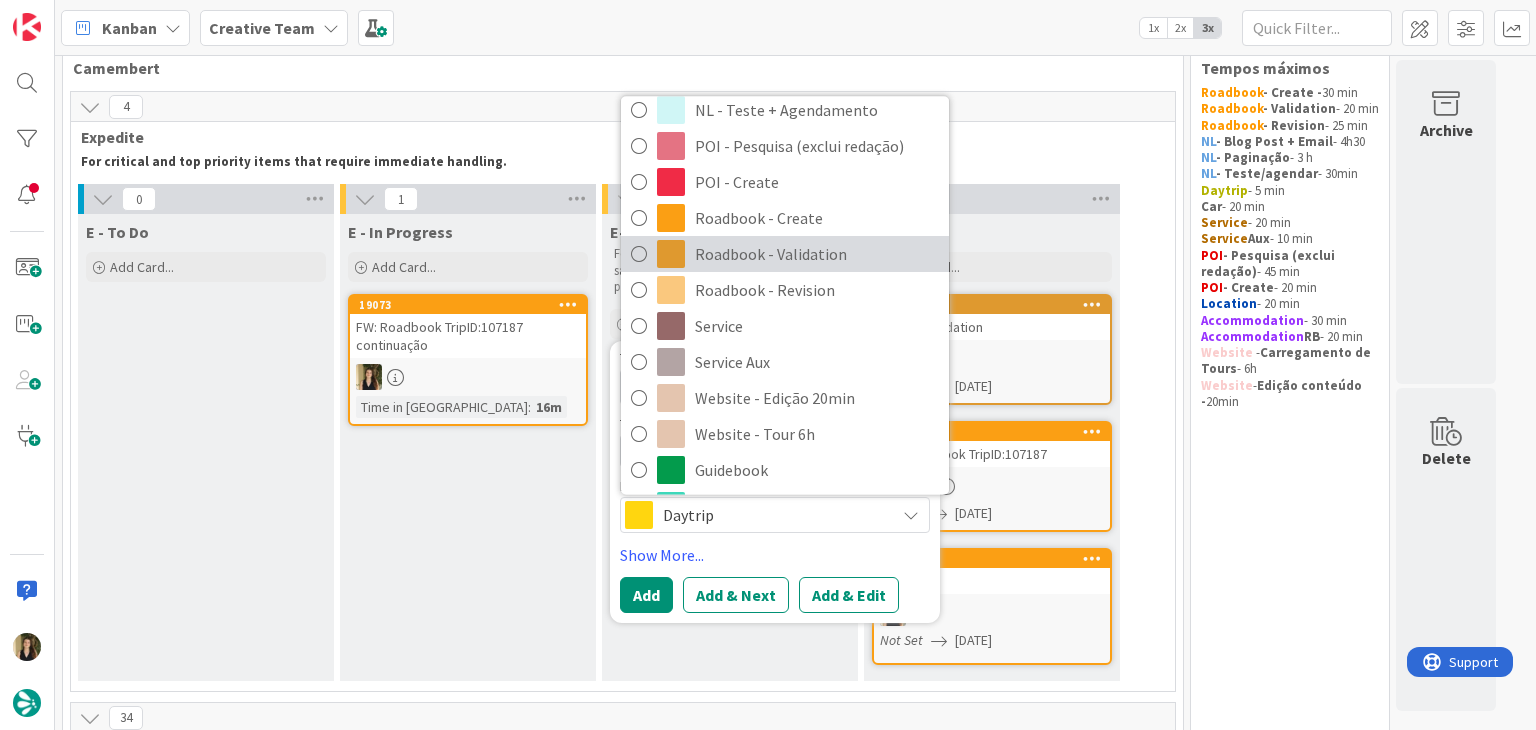 click on "Roadbook - Validation" at bounding box center (817, 254) 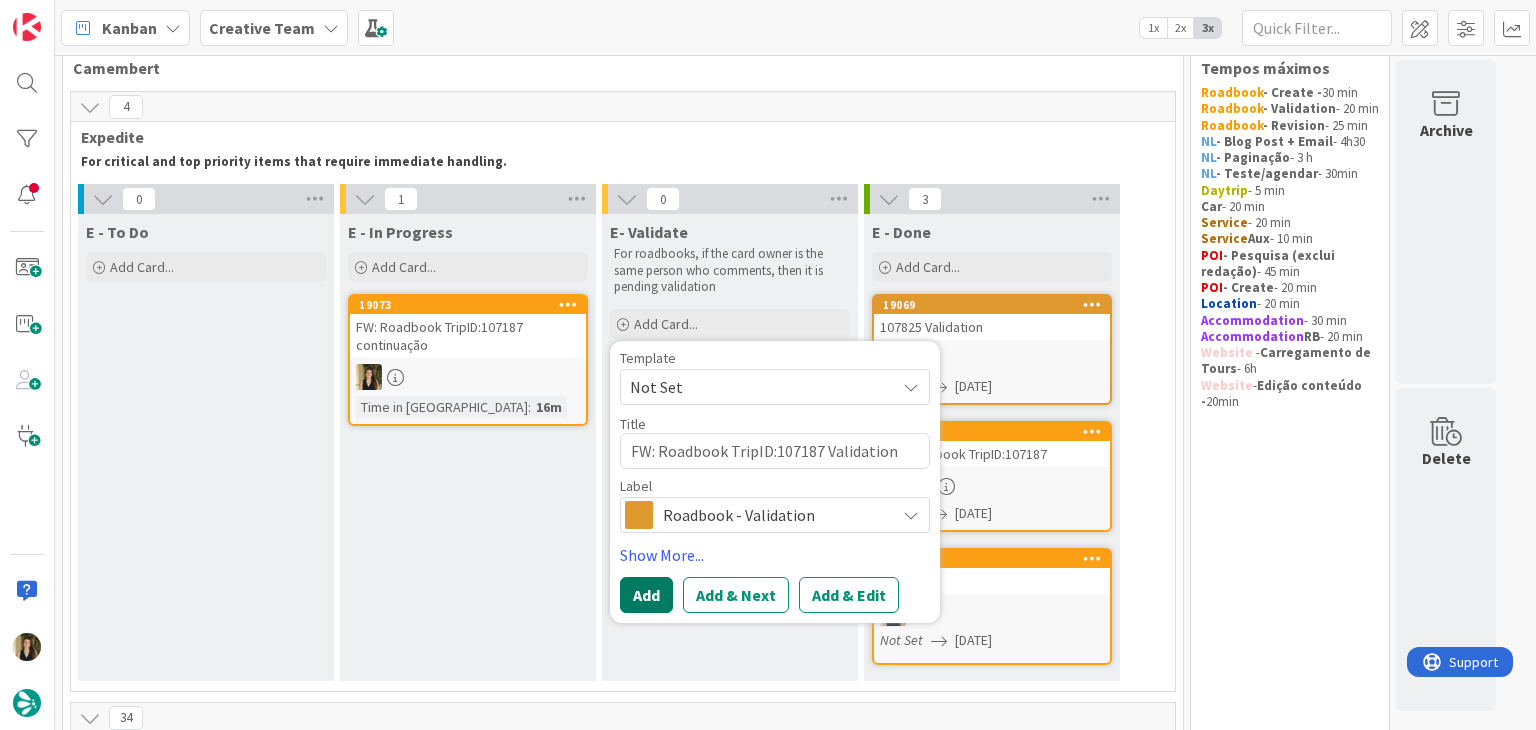 click on "Add" at bounding box center (646, 595) 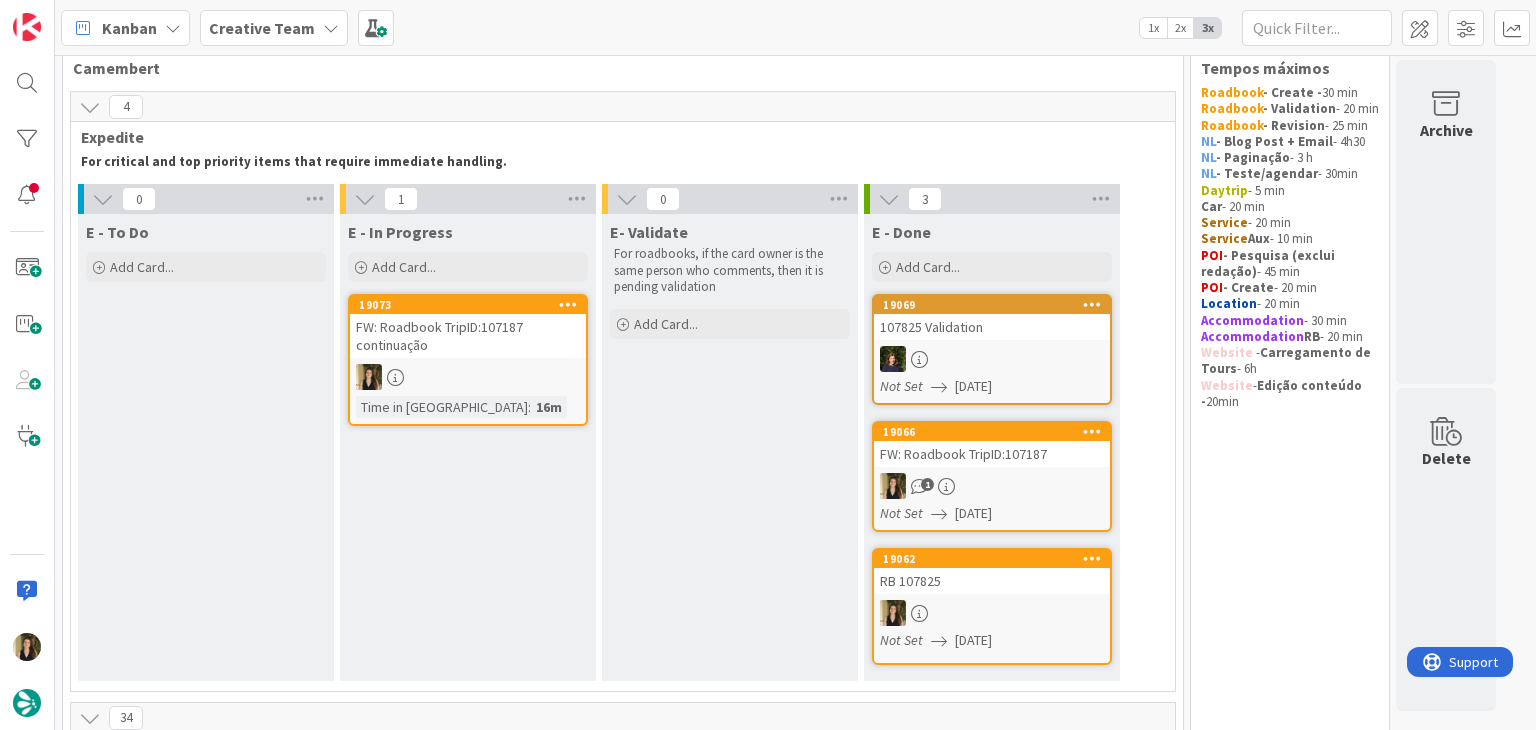click on "Time in Column : 16m" at bounding box center (468, 407) 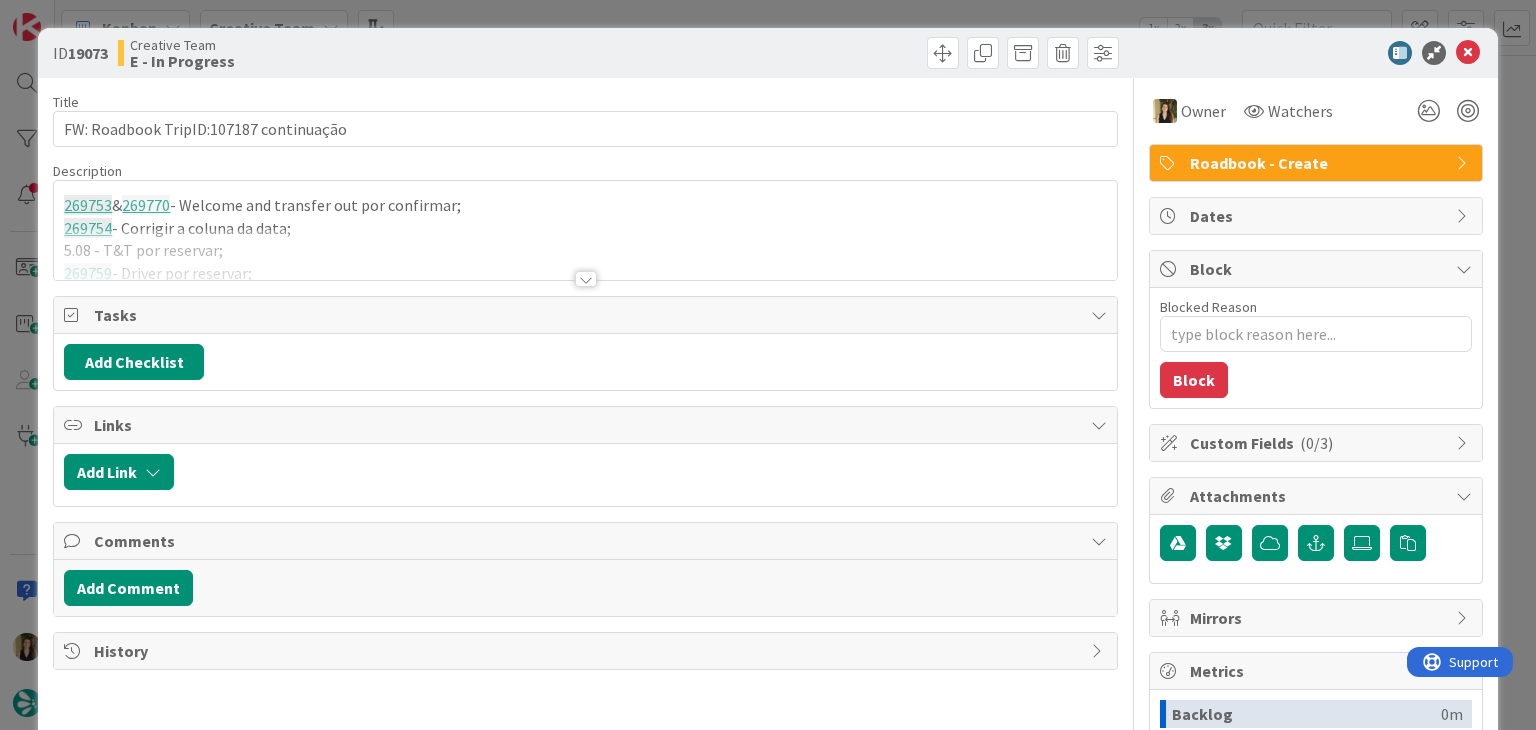 scroll, scrollTop: 0, scrollLeft: 0, axis: both 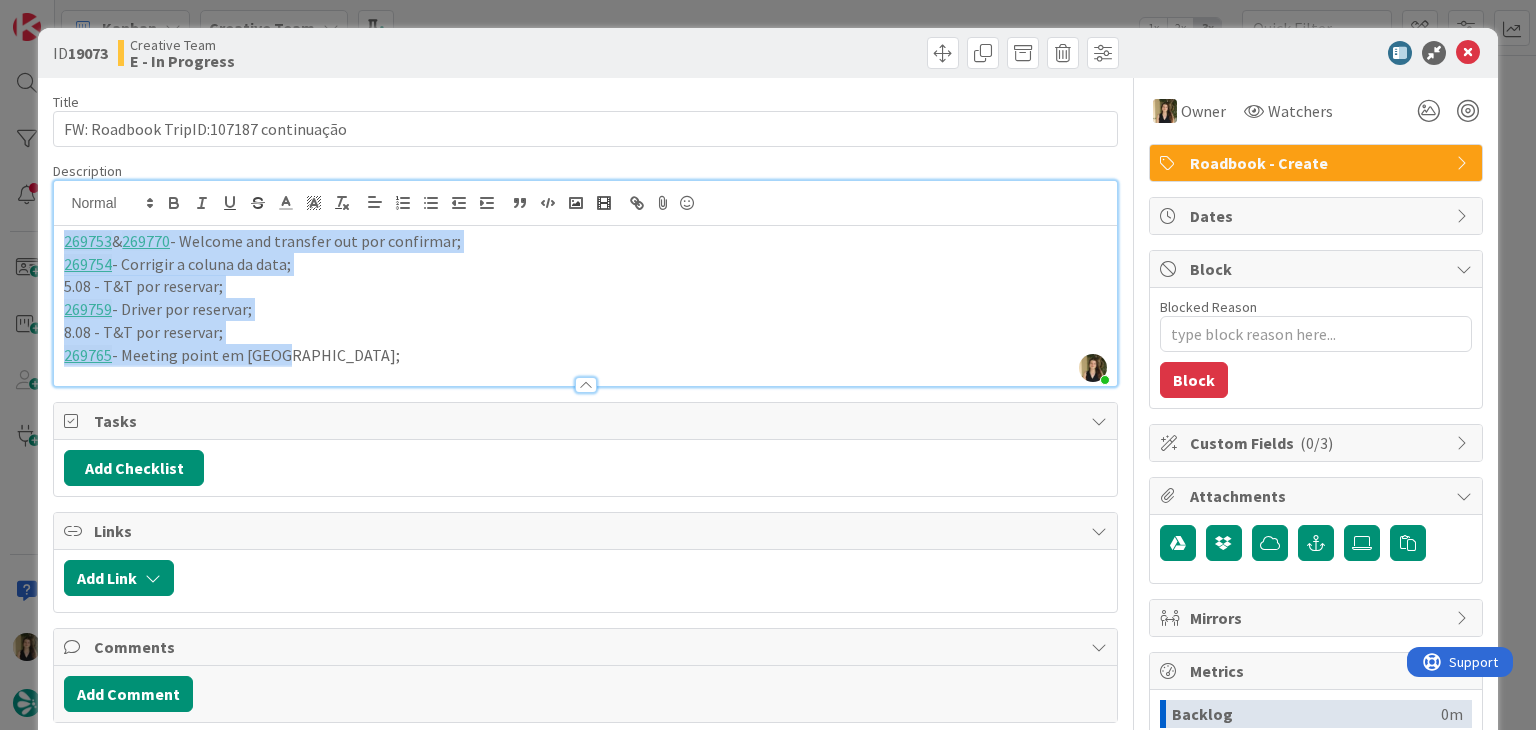 drag, startPoint x: 281, startPoint y: 358, endPoint x: 41, endPoint y: 239, distance: 267.88245 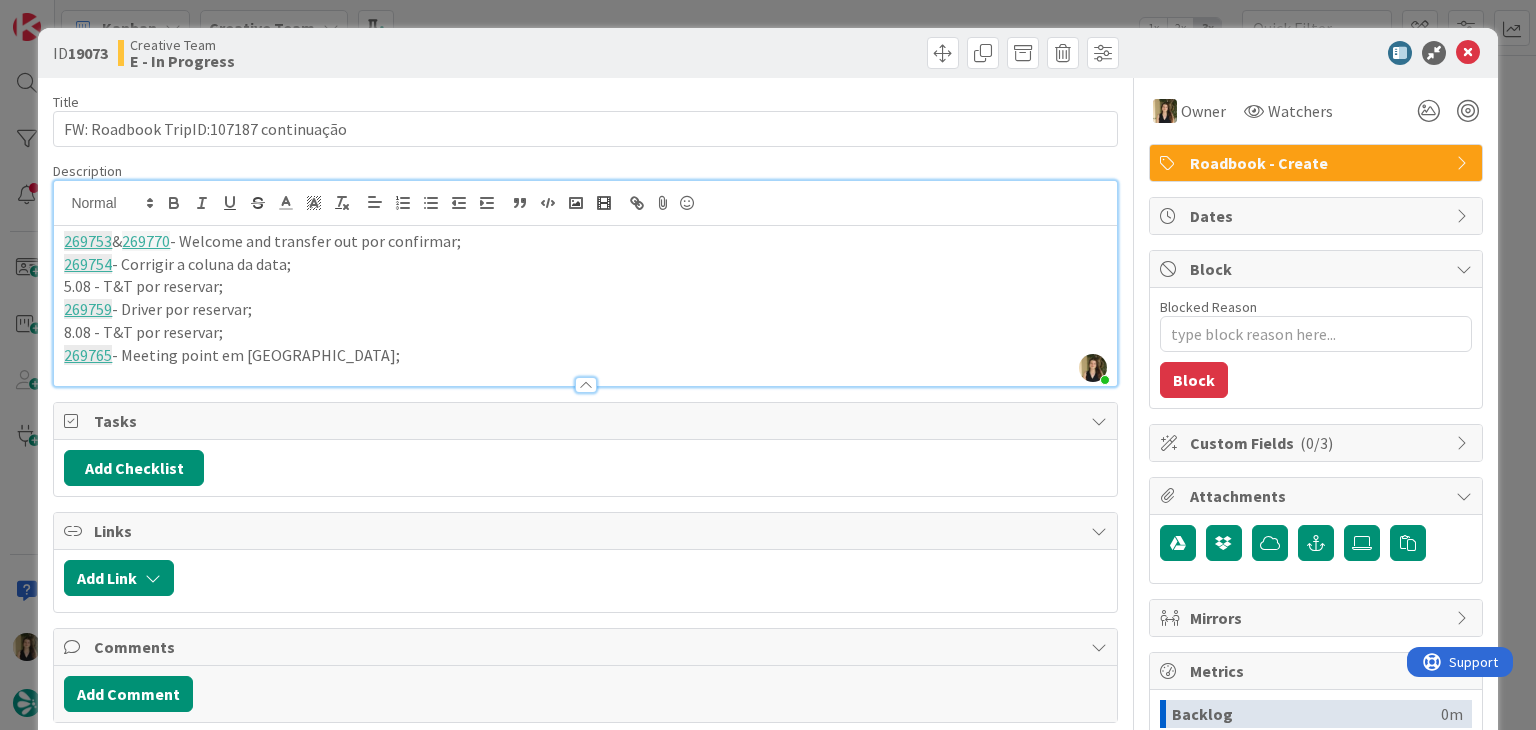 click on "ID  19073 Creative Team E - In Progress" at bounding box center [767, 53] 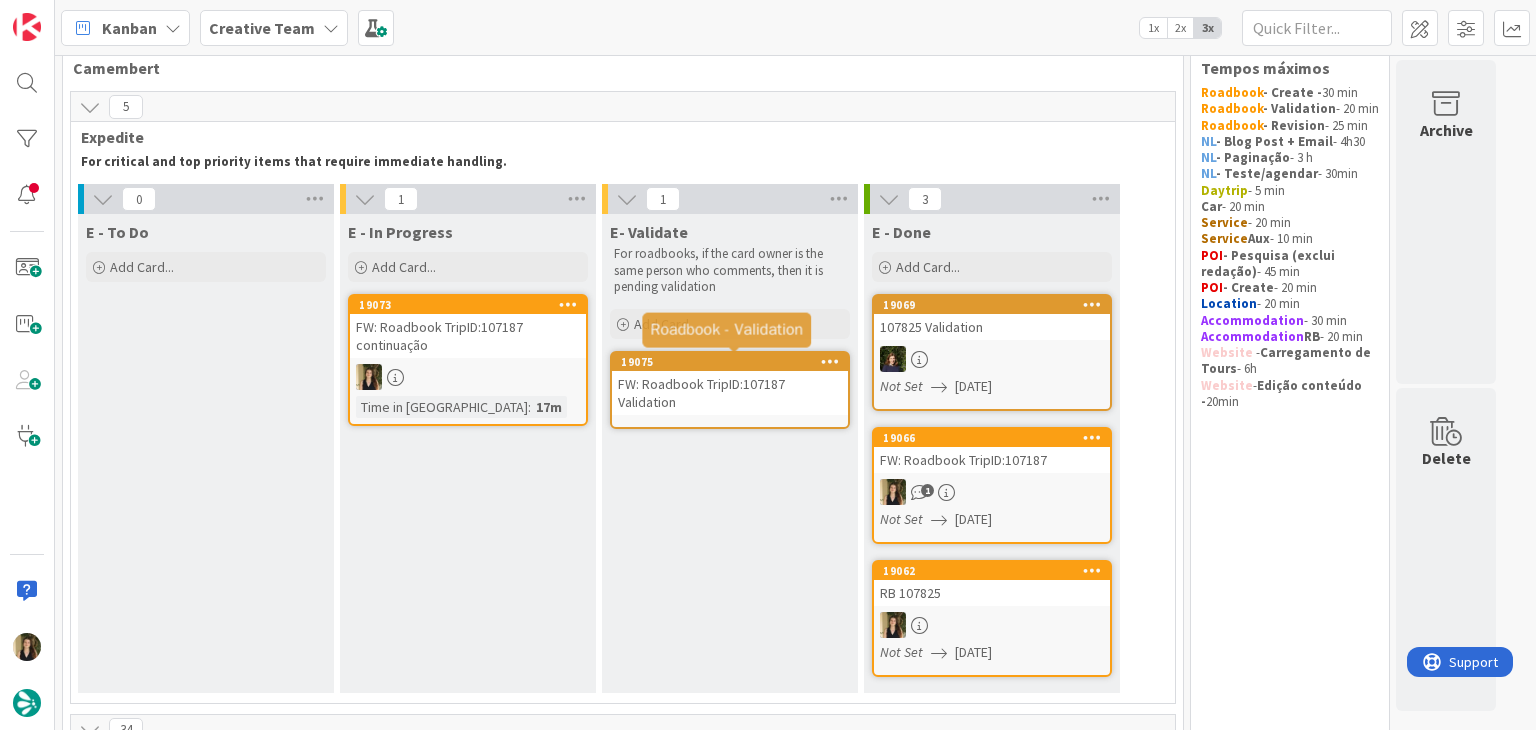 click on "FW: Roadbook TripID:107187 Validation" at bounding box center (730, 393) 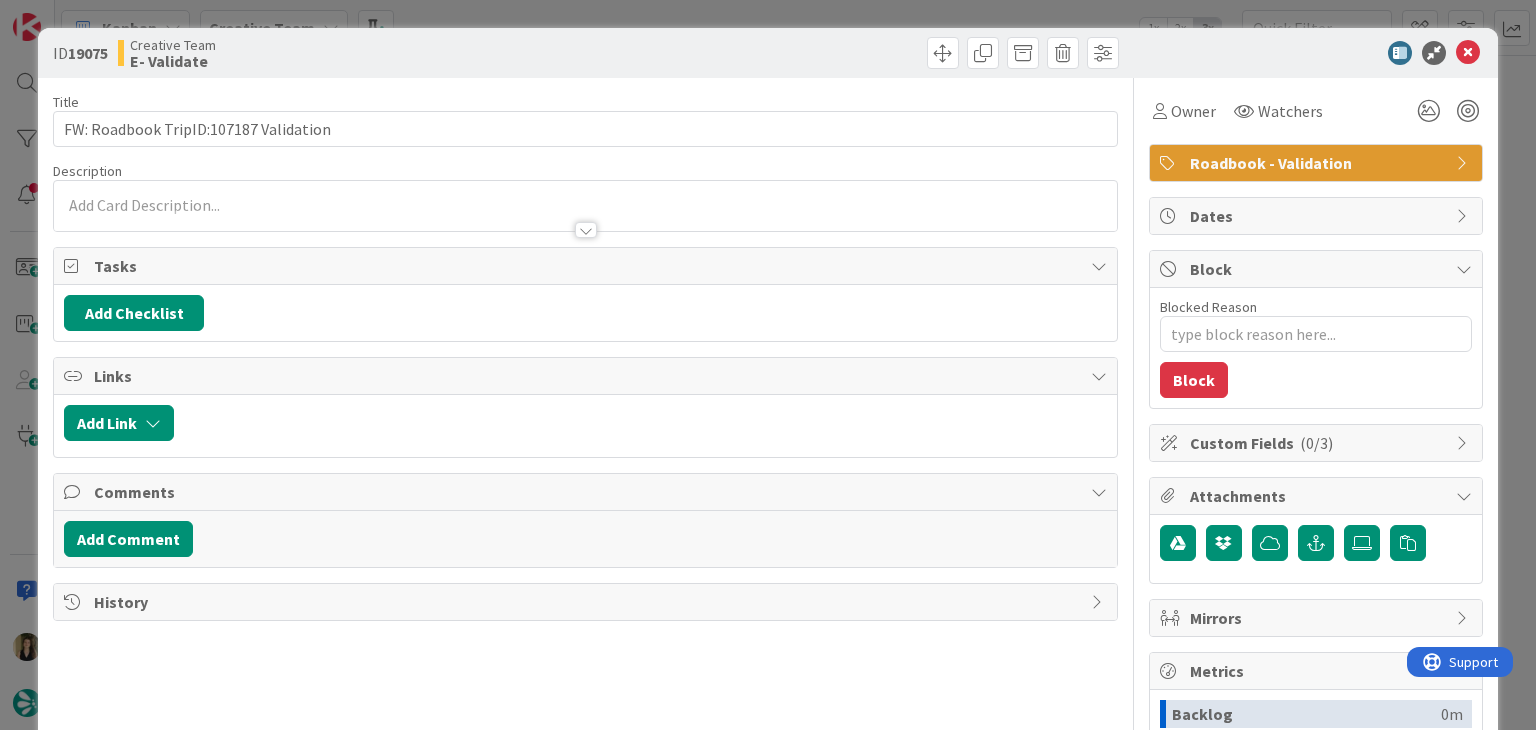 scroll, scrollTop: 0, scrollLeft: 0, axis: both 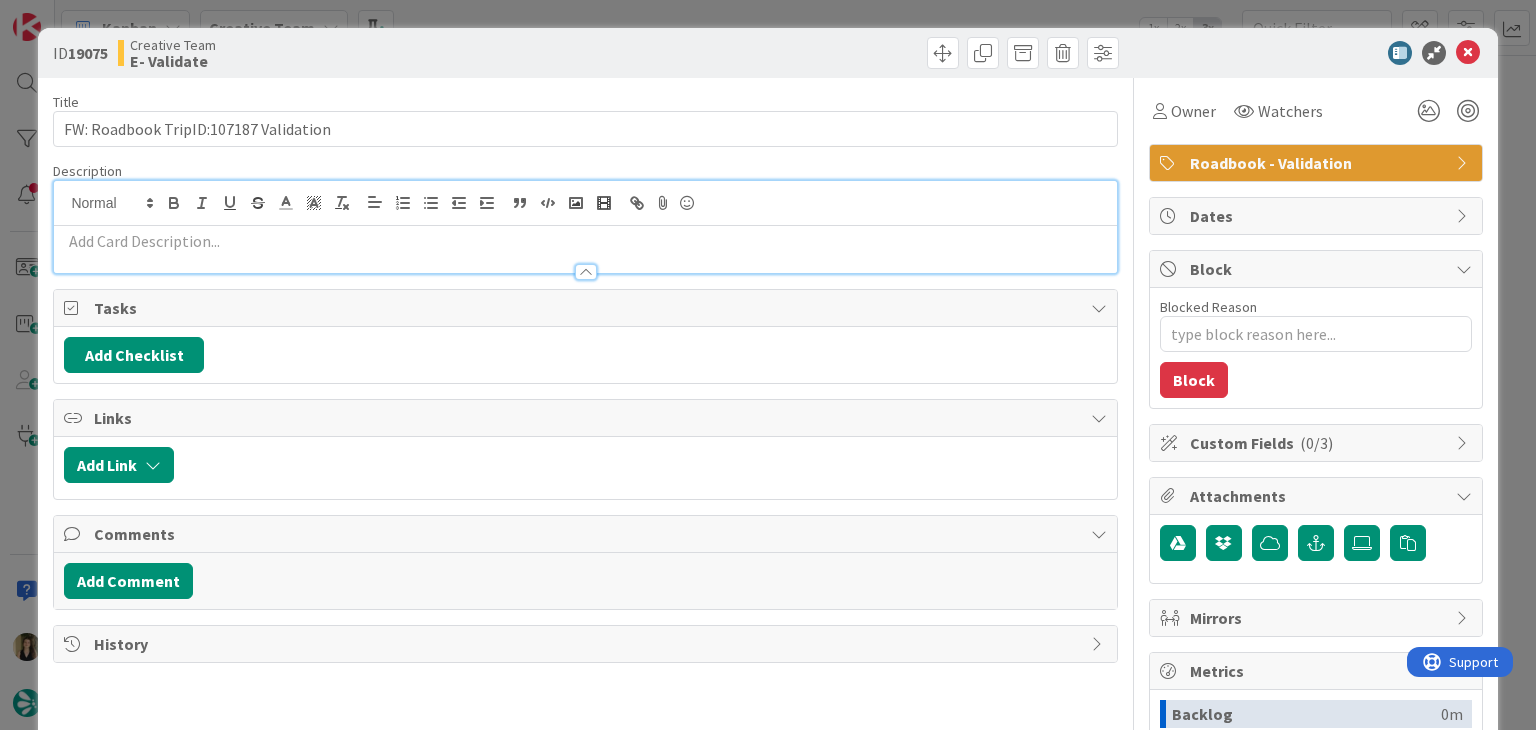 click at bounding box center (585, 241) 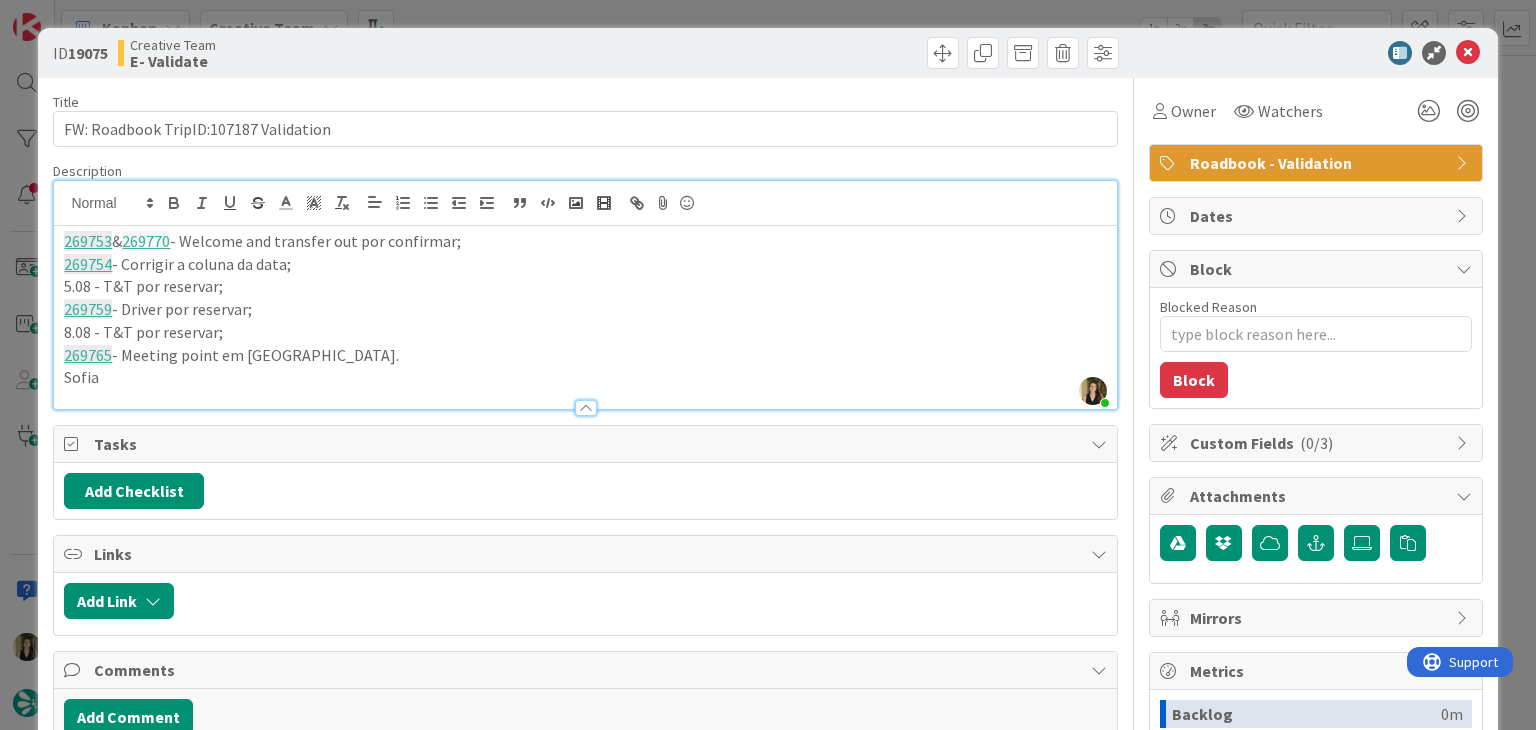 click on "Creative Team E- Validate" at bounding box center (349, 53) 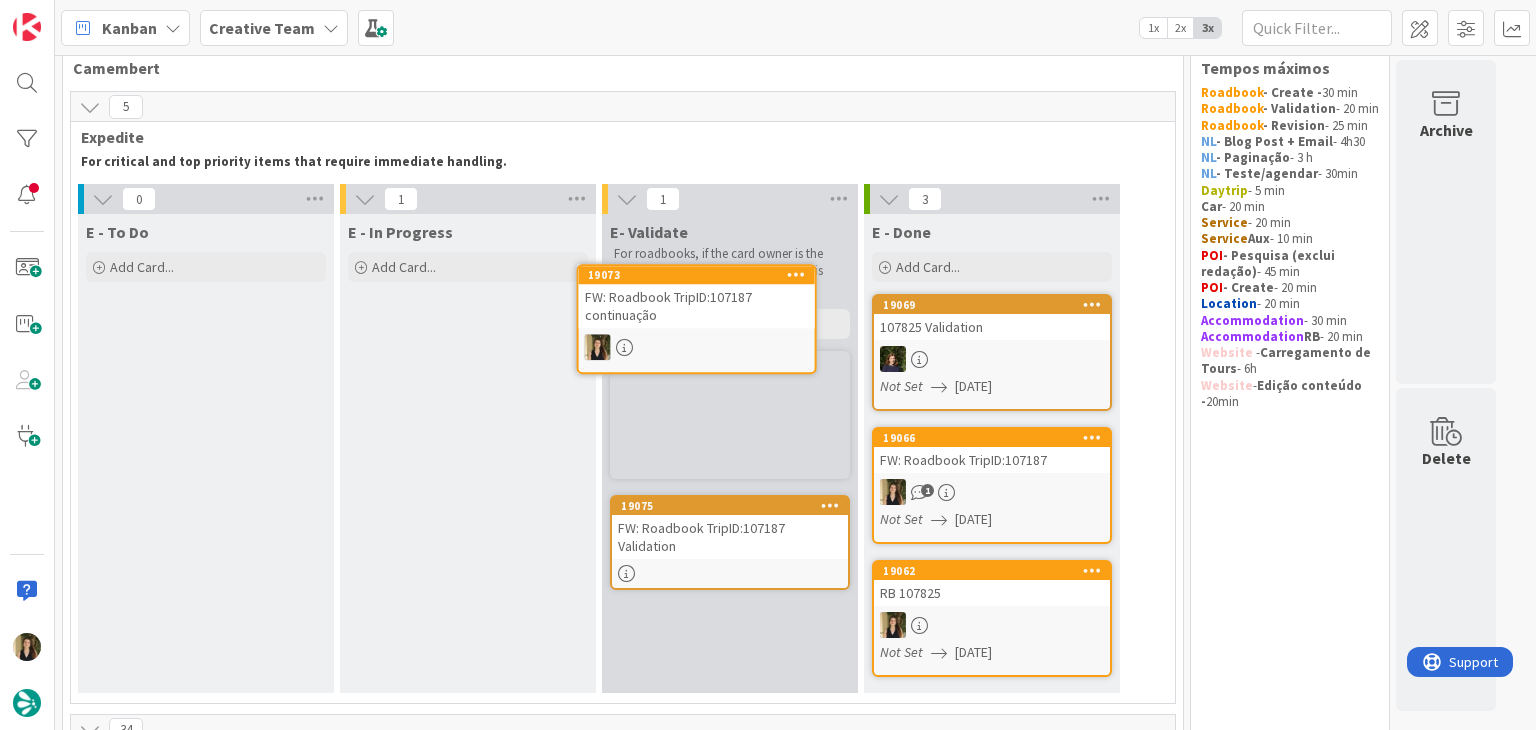 scroll, scrollTop: 0, scrollLeft: 0, axis: both 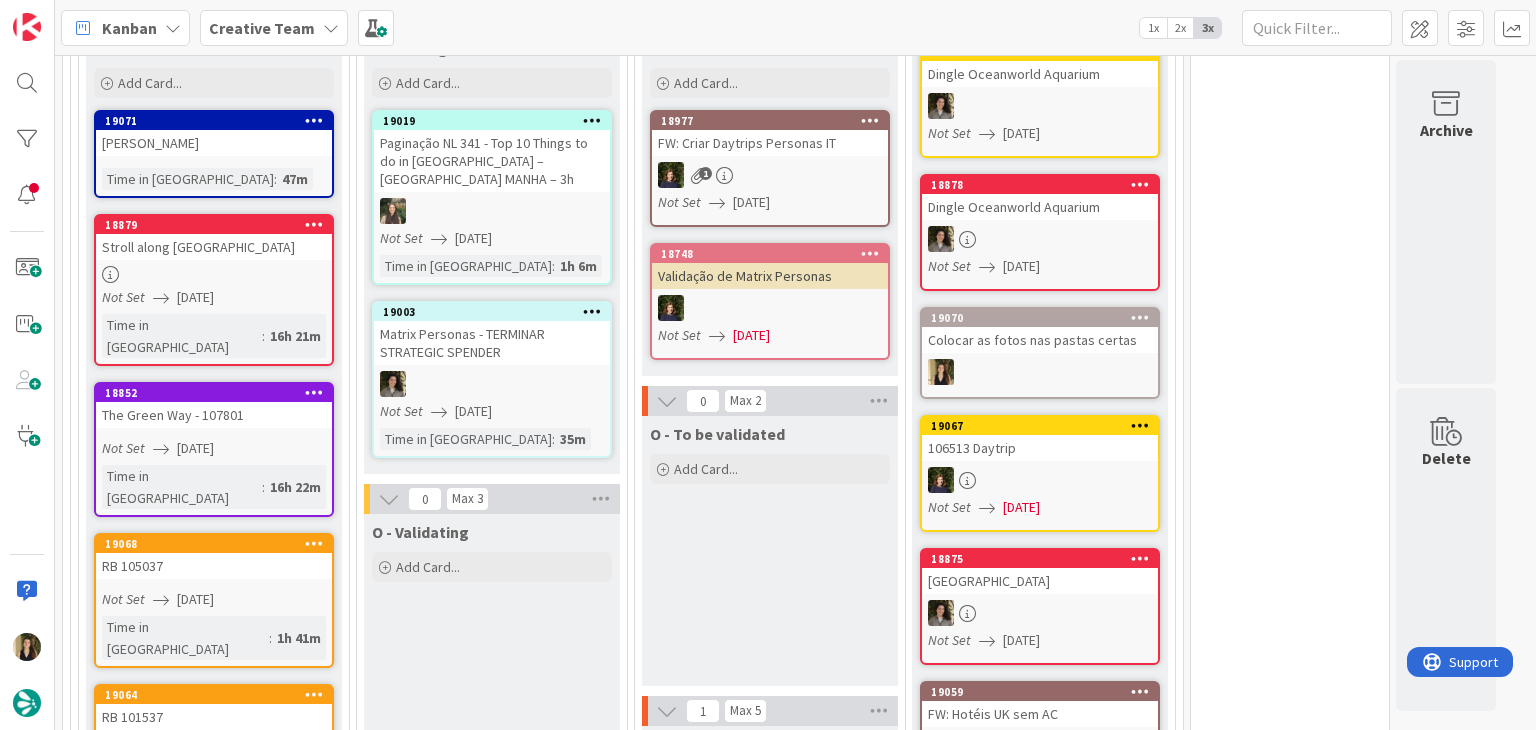 click at bounding box center (214, 274) 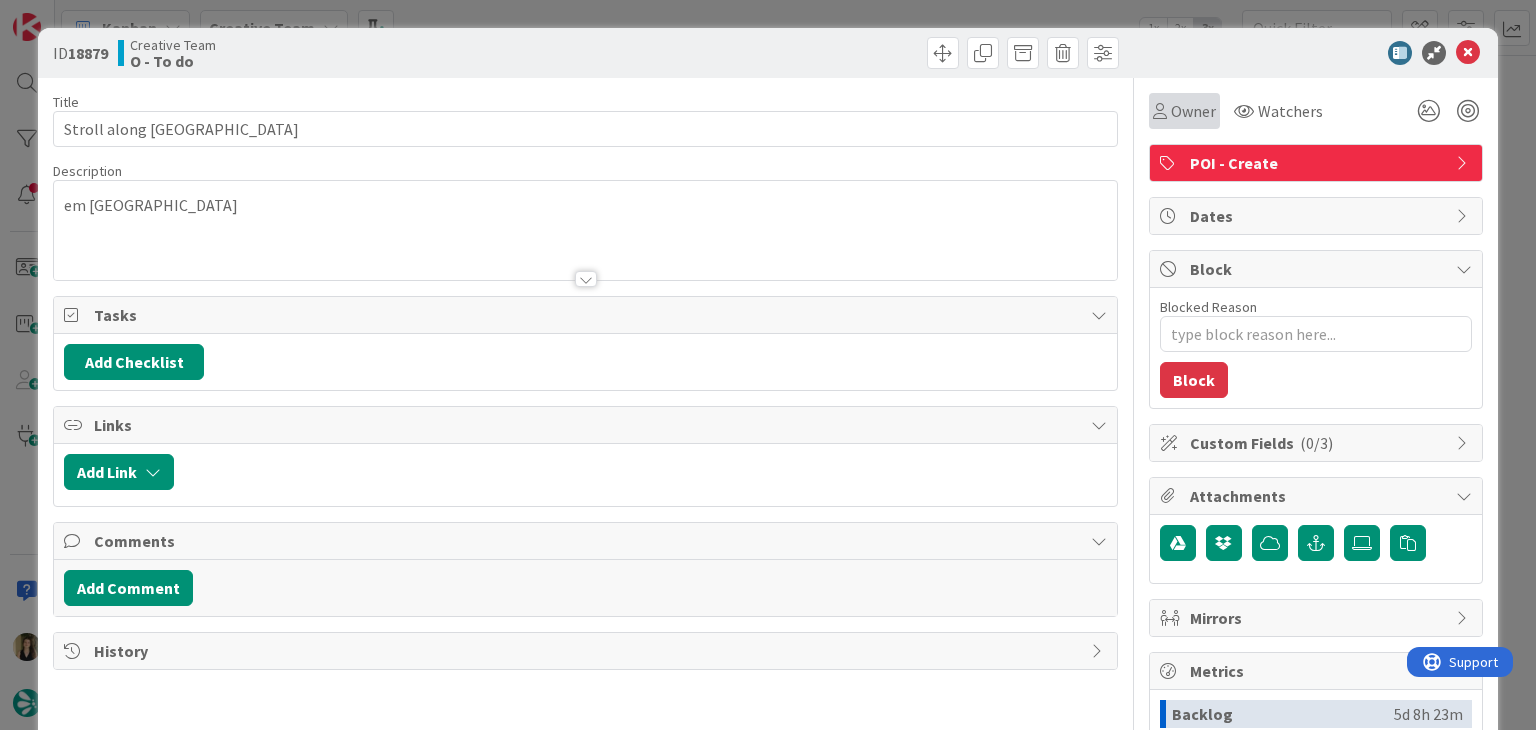 click on "Owner" at bounding box center [1184, 111] 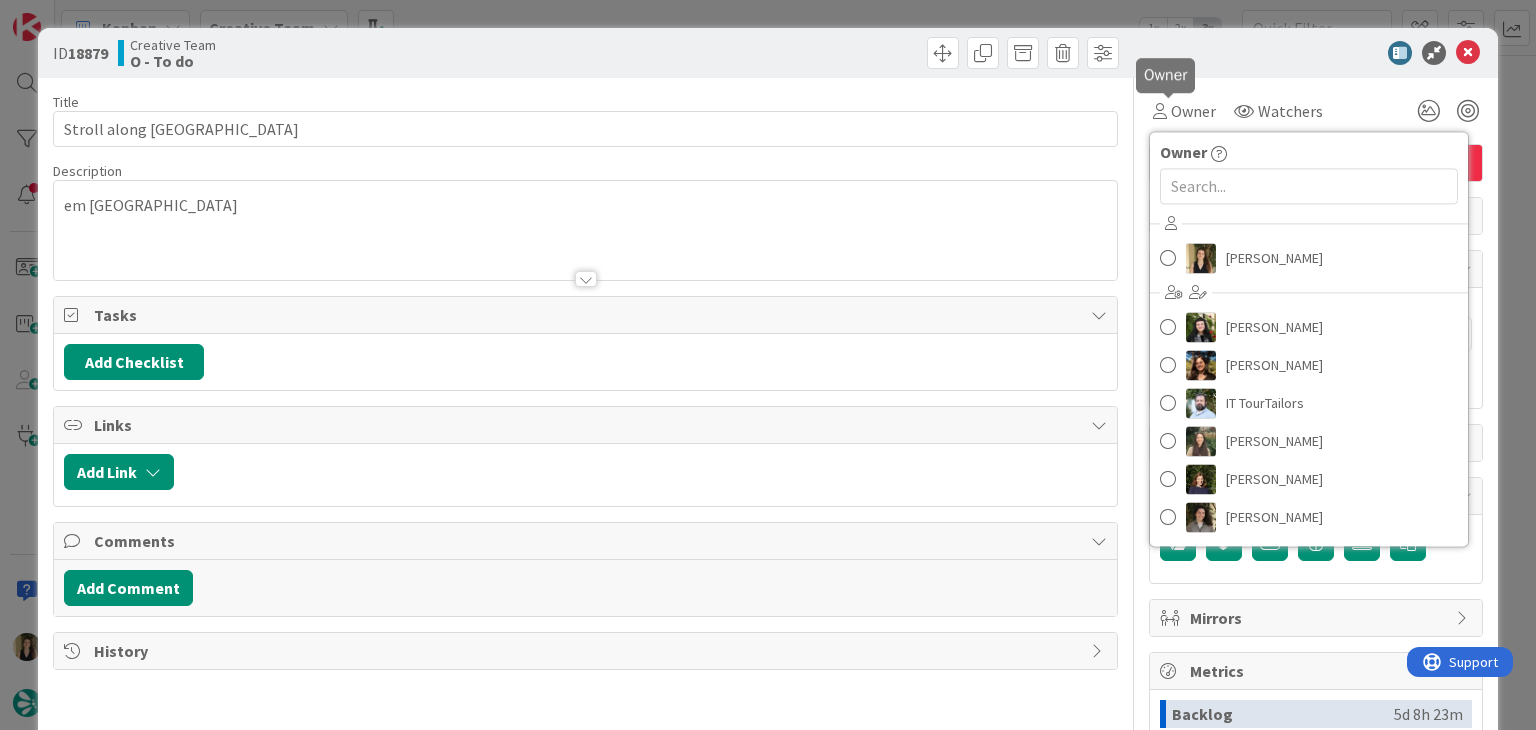 scroll, scrollTop: 0, scrollLeft: 0, axis: both 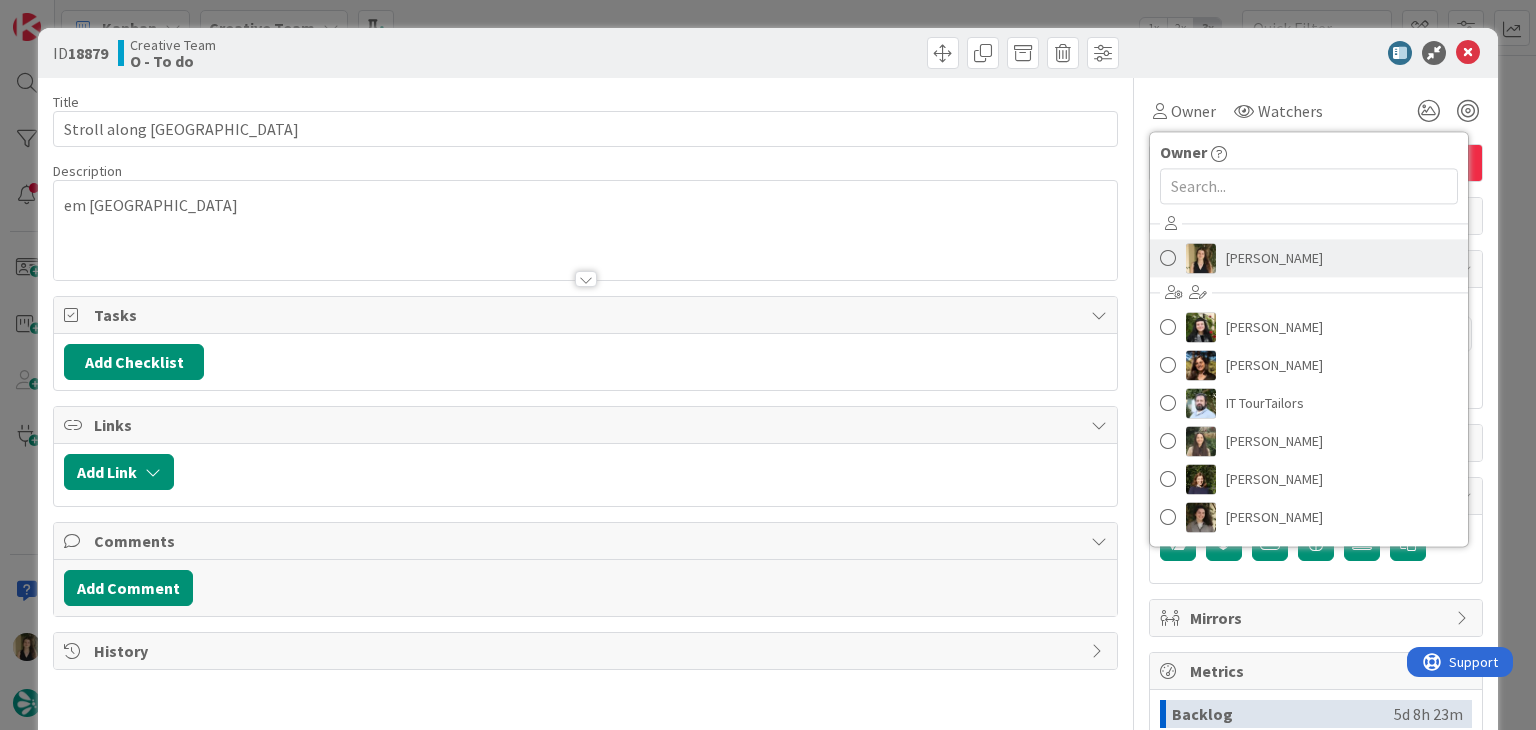 click on "[PERSON_NAME]" at bounding box center [1274, 258] 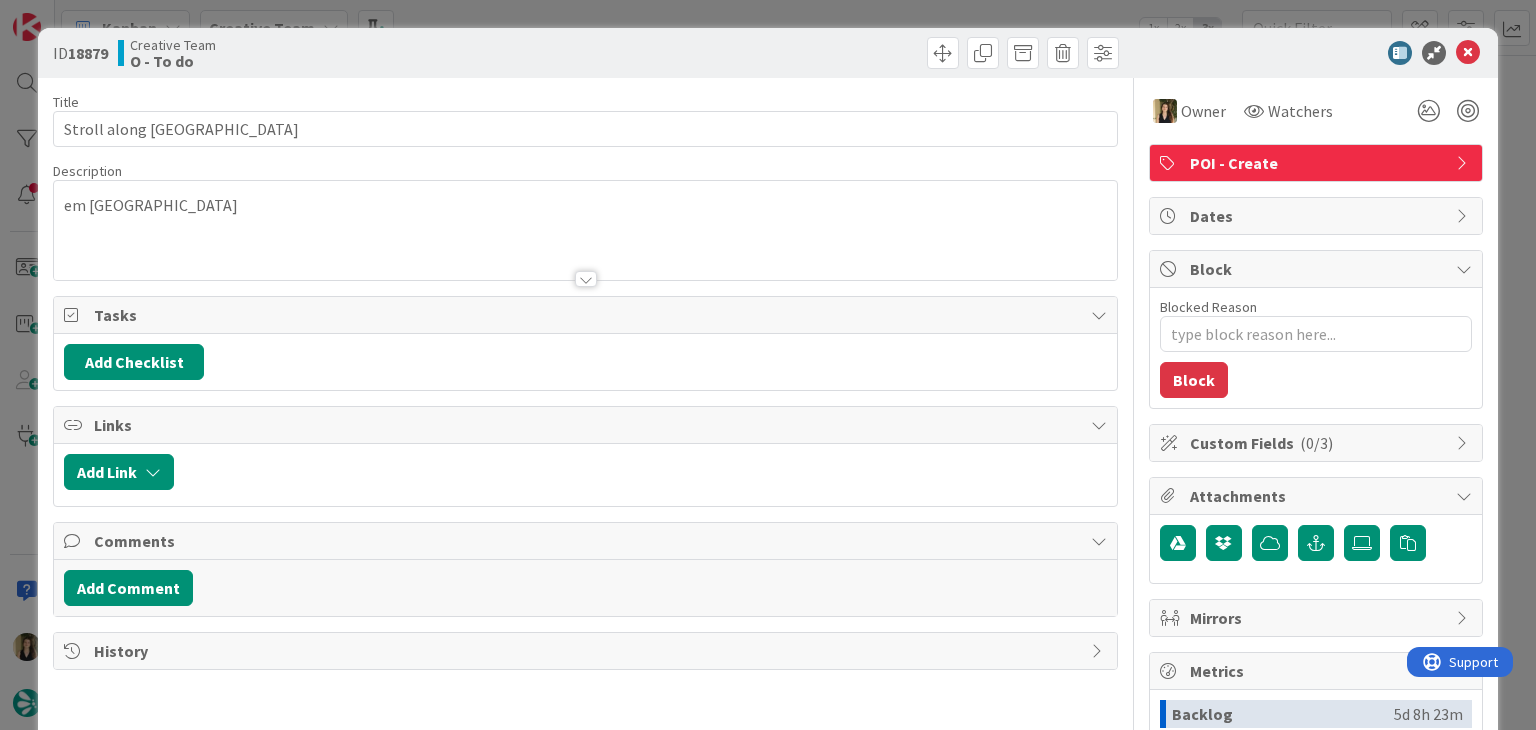 click on "ID  18879 Creative Team O - To do Title 28 / 128 Stroll along [GEOGRAPHIC_DATA] Description em Dingle Owner Watchers POI - Create  Tasks Add Checklist Links Add Link Comments Add Comment History Owner Owner Remove Set as Watcher [PERSON_NAME] [PERSON_NAME] [PERSON_NAME]  IT TourTailors [PERSON_NAME] [PERSON_NAME] [PERSON_NAME] Watchers POI - Create  Dates Block Blocked Reason 0 / 256 Block Custom Fields ( 0/3 ) Attachments Mirrors Metrics Backlog 5d 8h 23m To Do 16h 22m Buffer 0m In Progress 0m Total Time 6d 45m Lead Time 16h 22m Cycle Time 0m Blocked Time 0m Show Details" at bounding box center (768, 365) 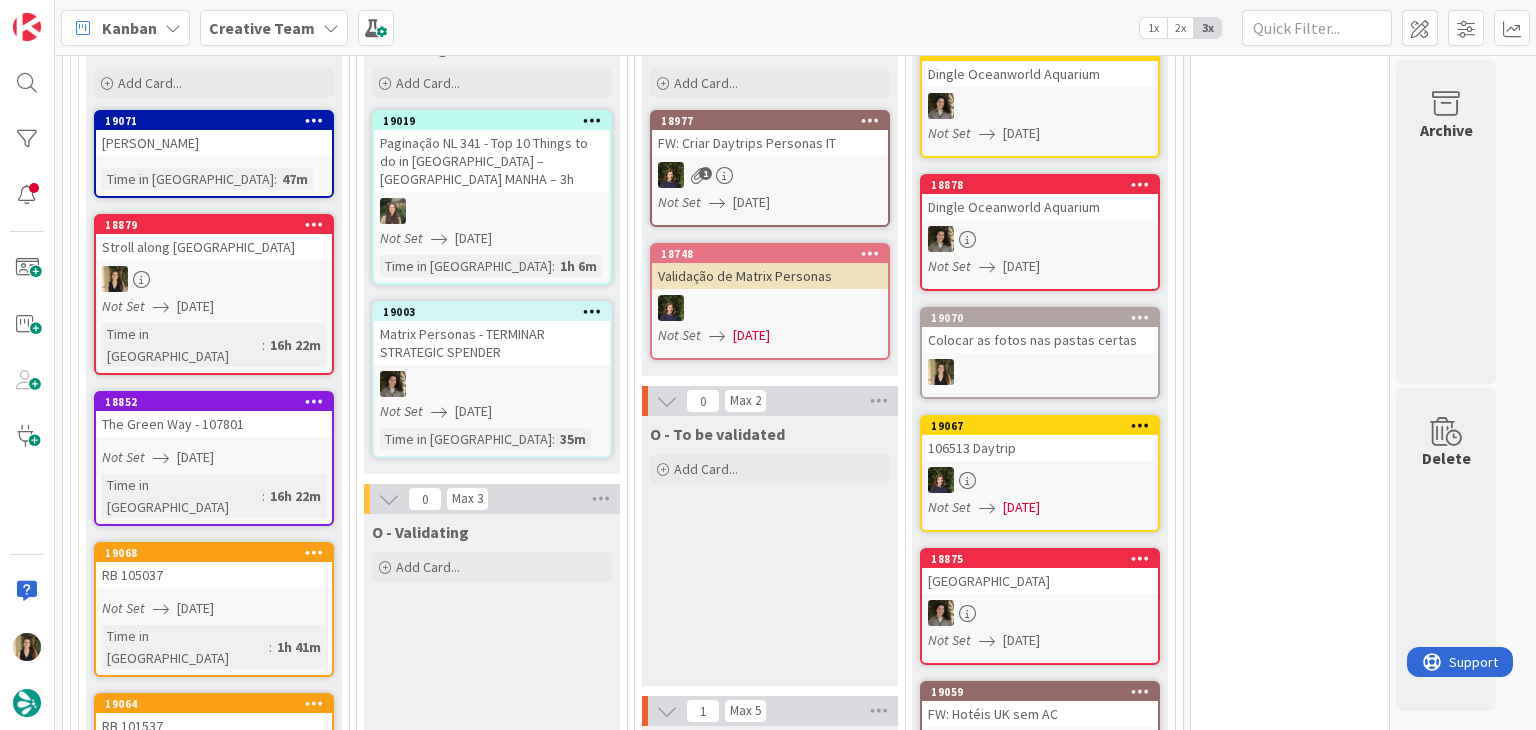 scroll, scrollTop: 0, scrollLeft: 0, axis: both 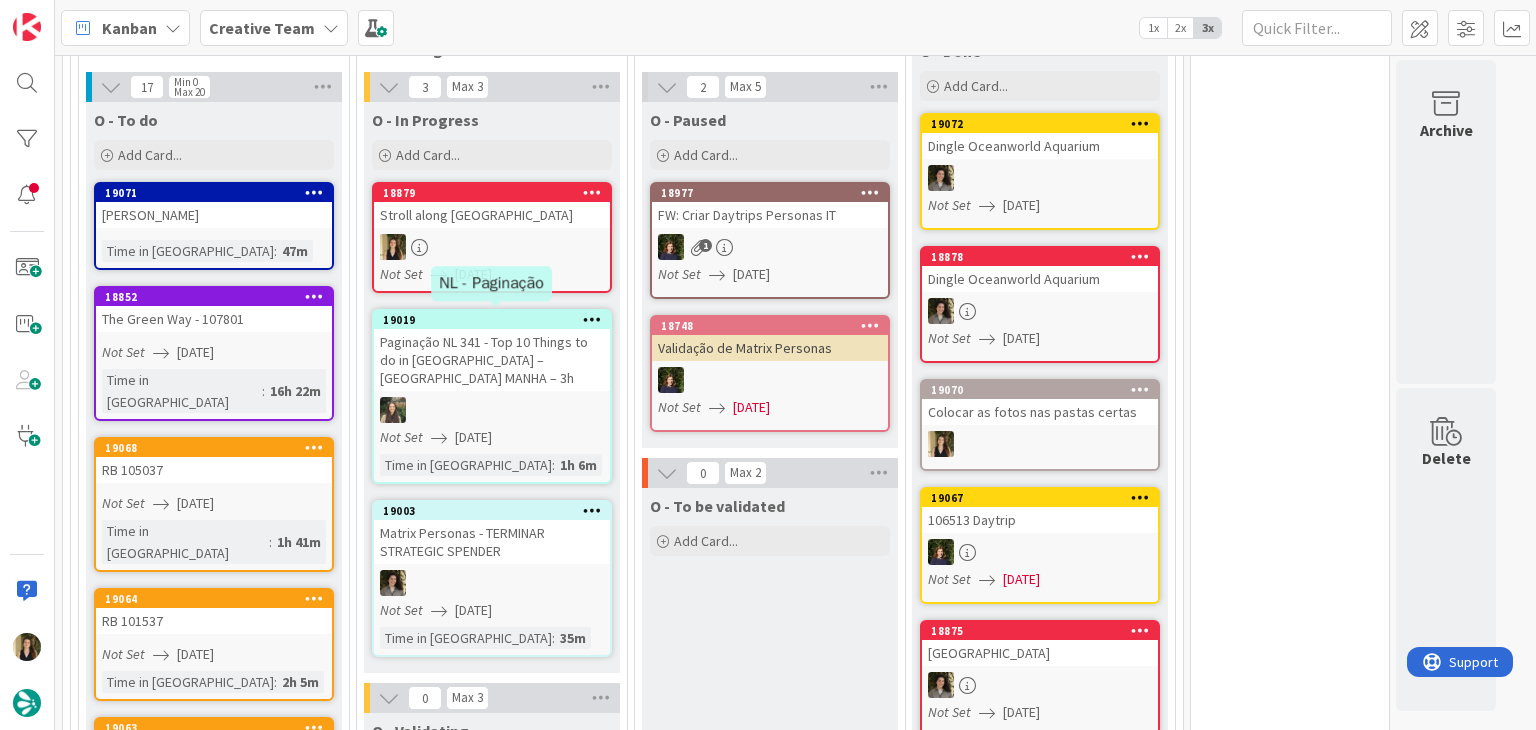 click at bounding box center [492, 247] 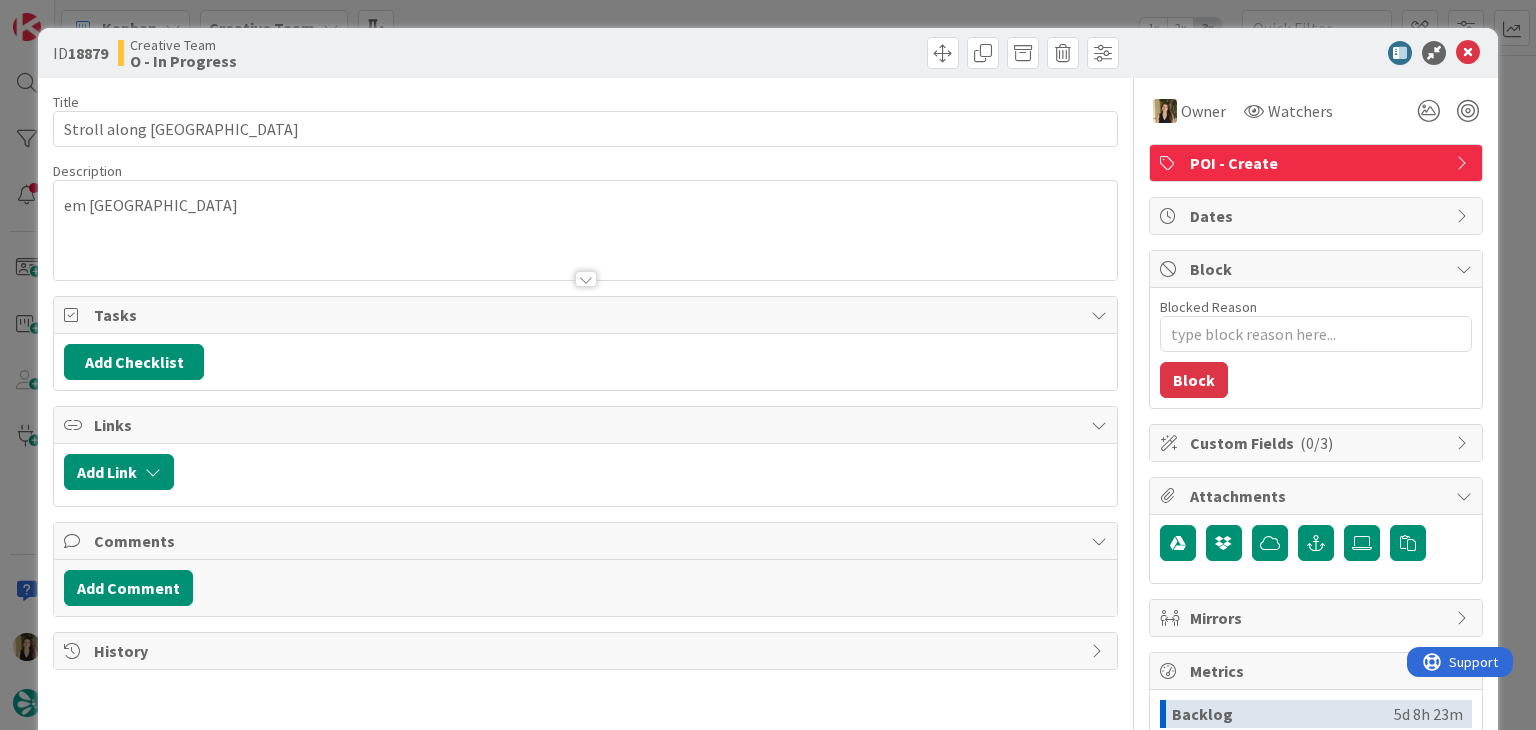 scroll, scrollTop: 0, scrollLeft: 0, axis: both 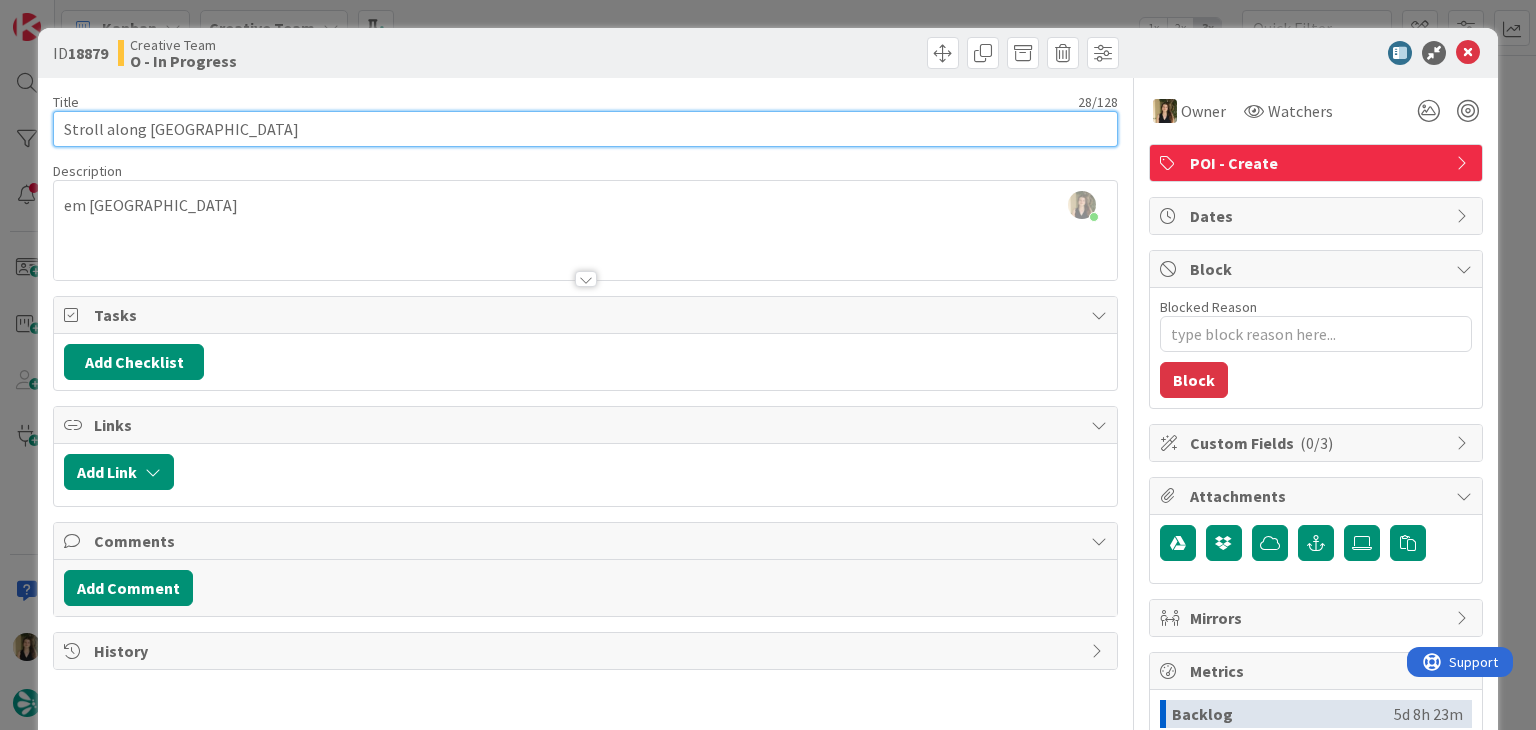 drag, startPoint x: 288, startPoint y: 128, endPoint x: 54, endPoint y: 139, distance: 234.2584 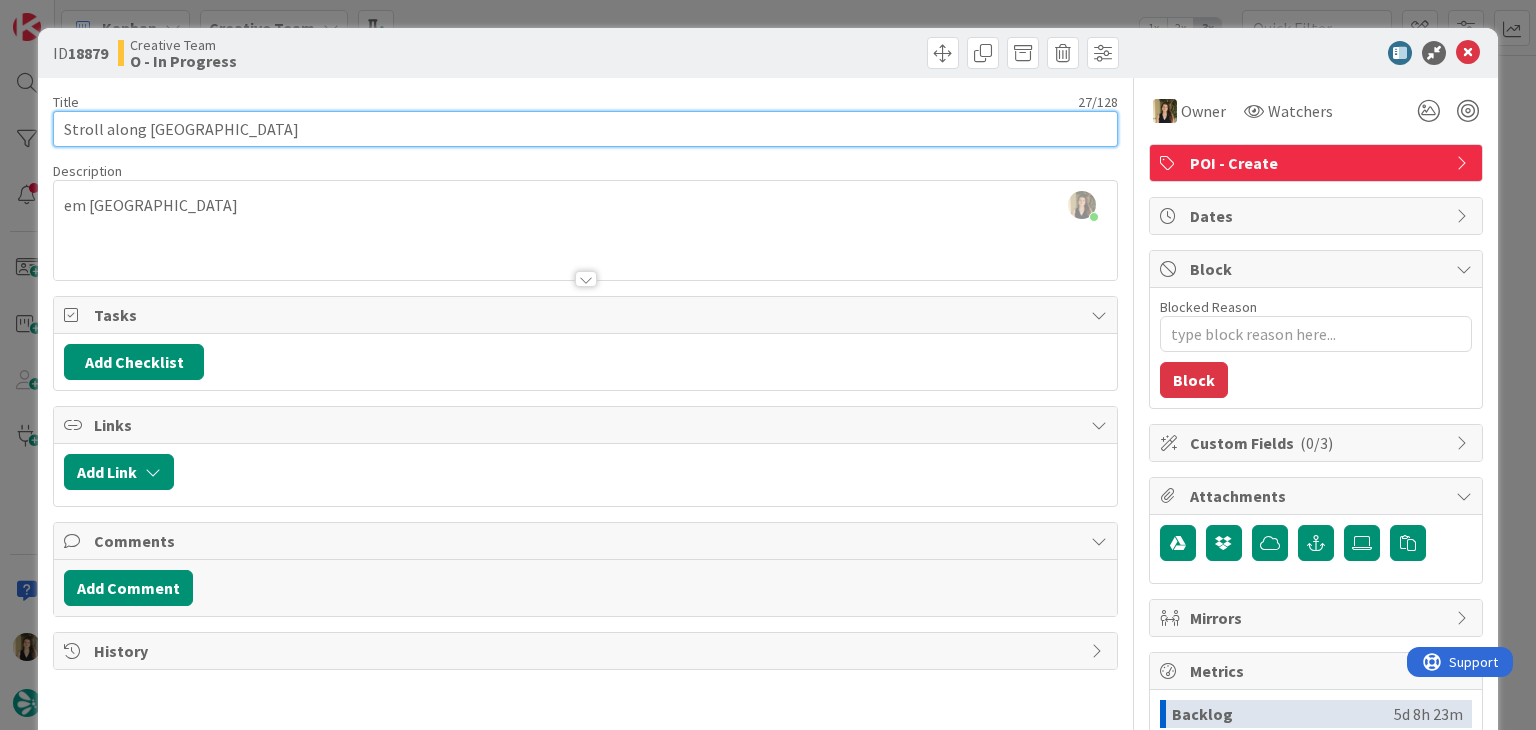 drag, startPoint x: 286, startPoint y: 131, endPoint x: 41, endPoint y: 125, distance: 245.07346 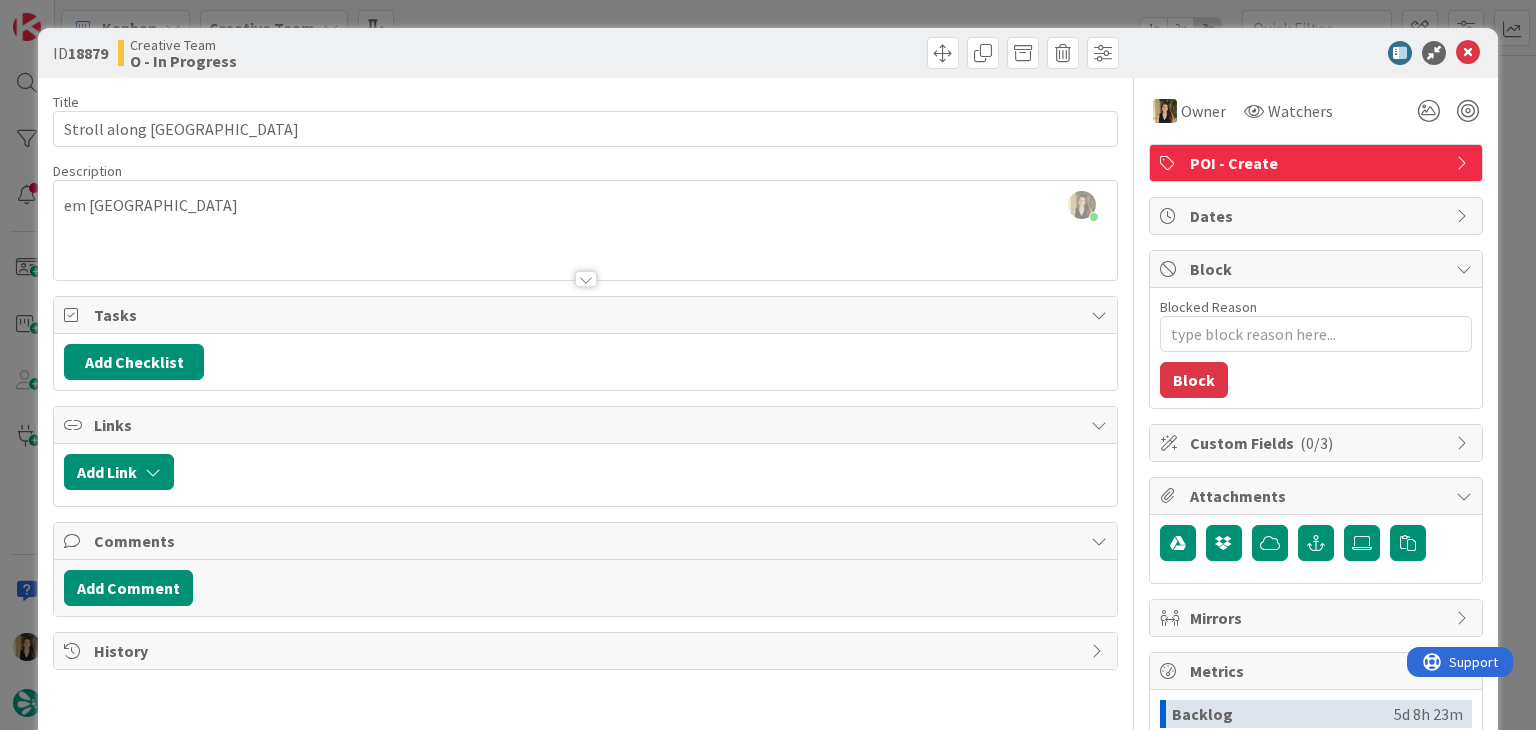 click on "ID  18879 Creative Team O - In Progress" at bounding box center (767, 53) 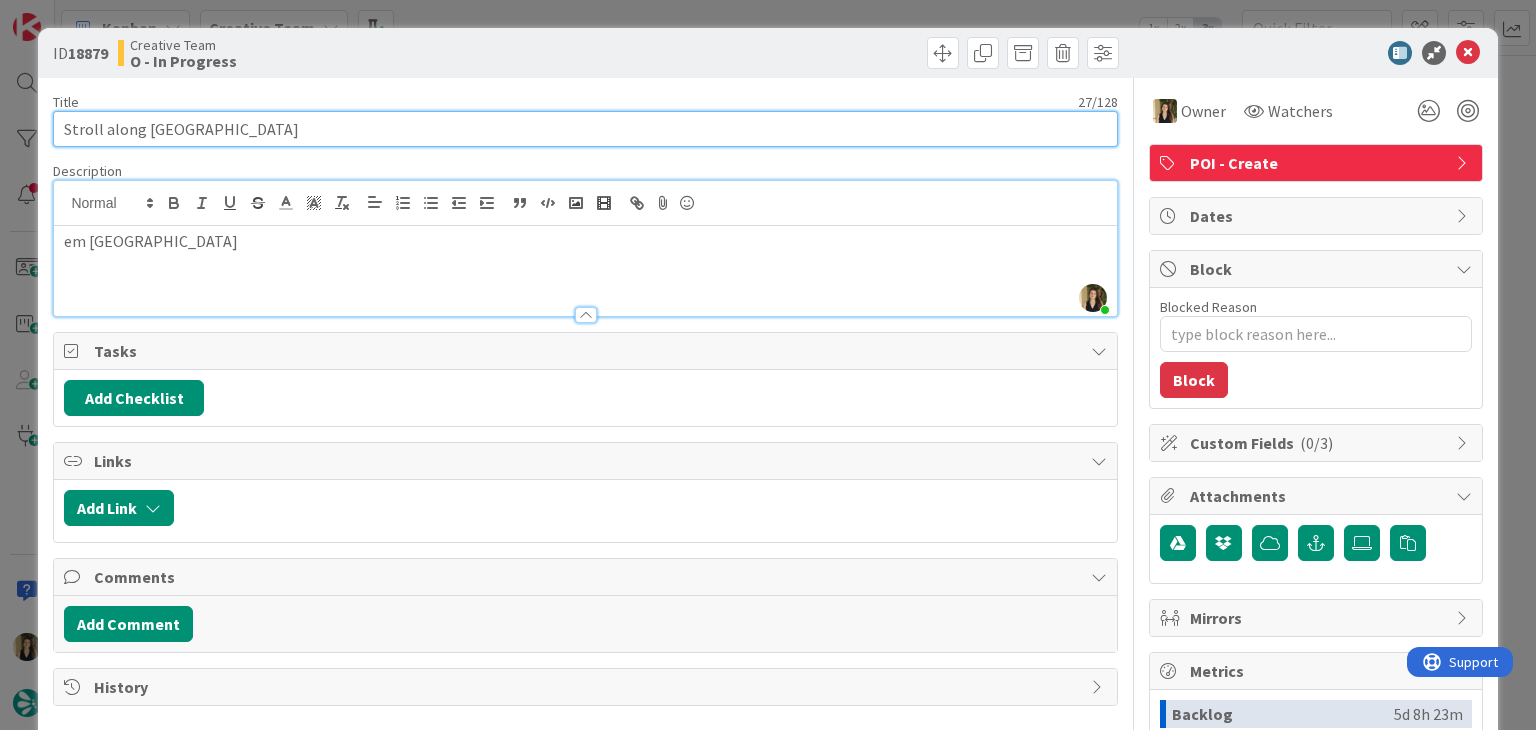 drag, startPoint x: 281, startPoint y: 126, endPoint x: 52, endPoint y: 129, distance: 229.01965 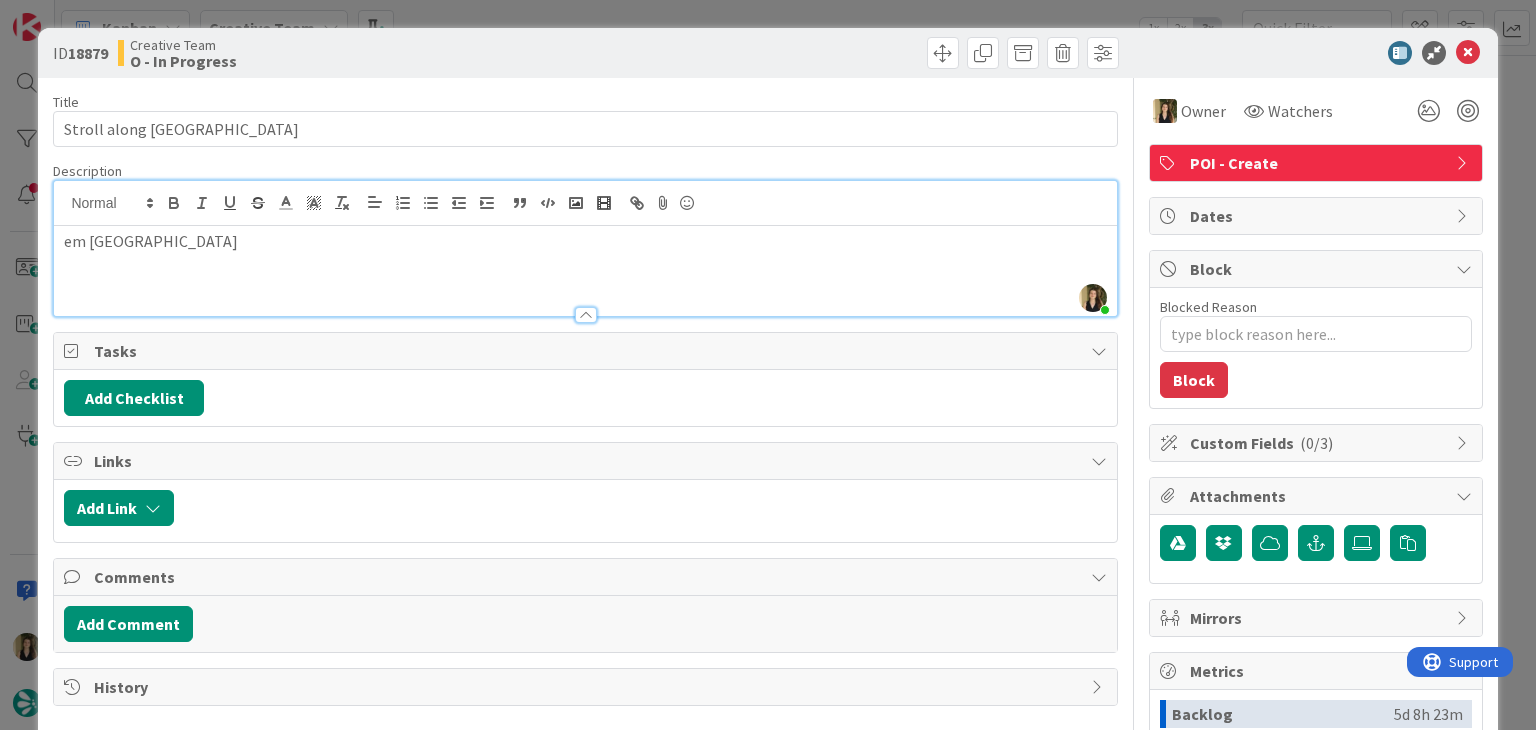 click on "em [GEOGRAPHIC_DATA]" at bounding box center (585, 271) 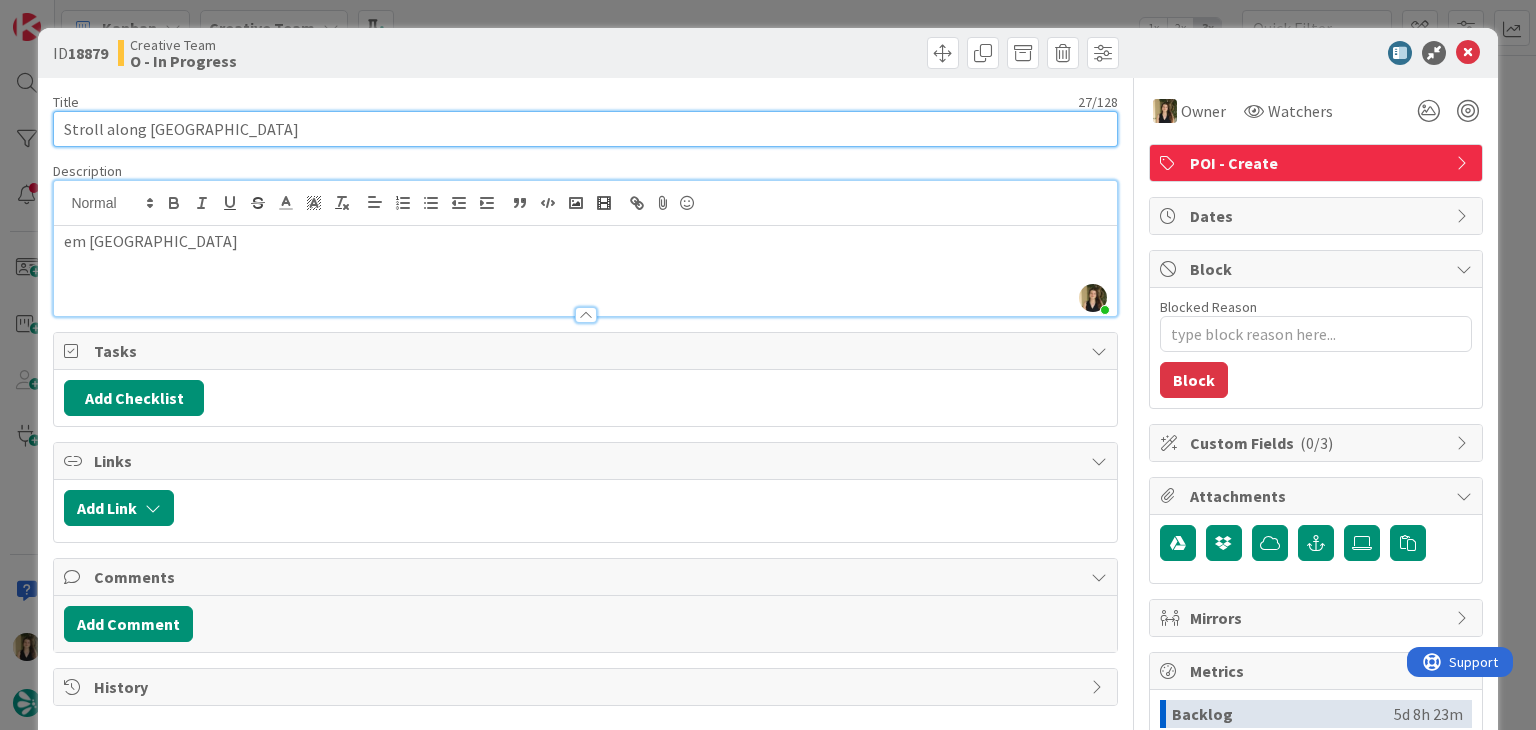 drag, startPoint x: 267, startPoint y: 127, endPoint x: 140, endPoint y: 126, distance: 127.00394 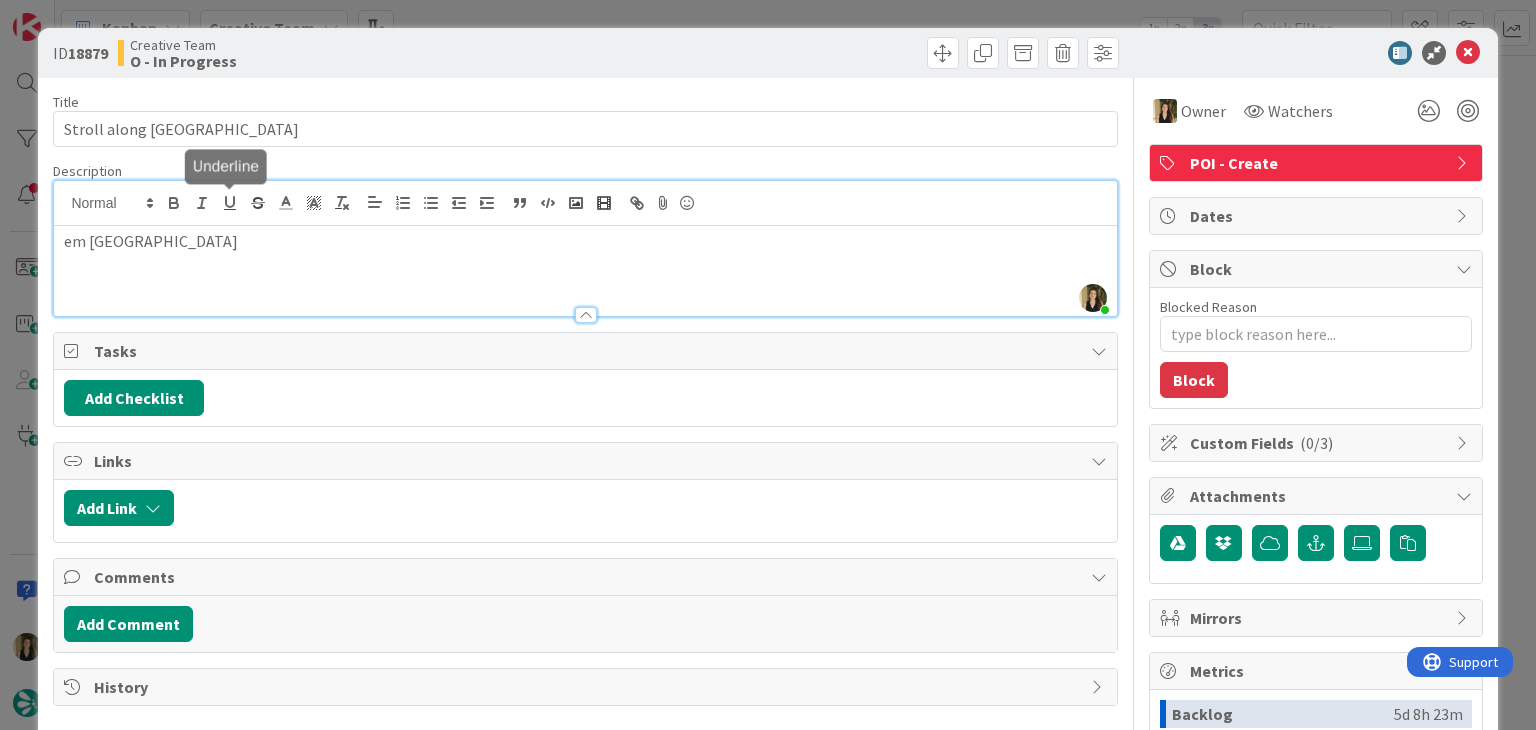 click on "em [GEOGRAPHIC_DATA]" at bounding box center (585, 271) 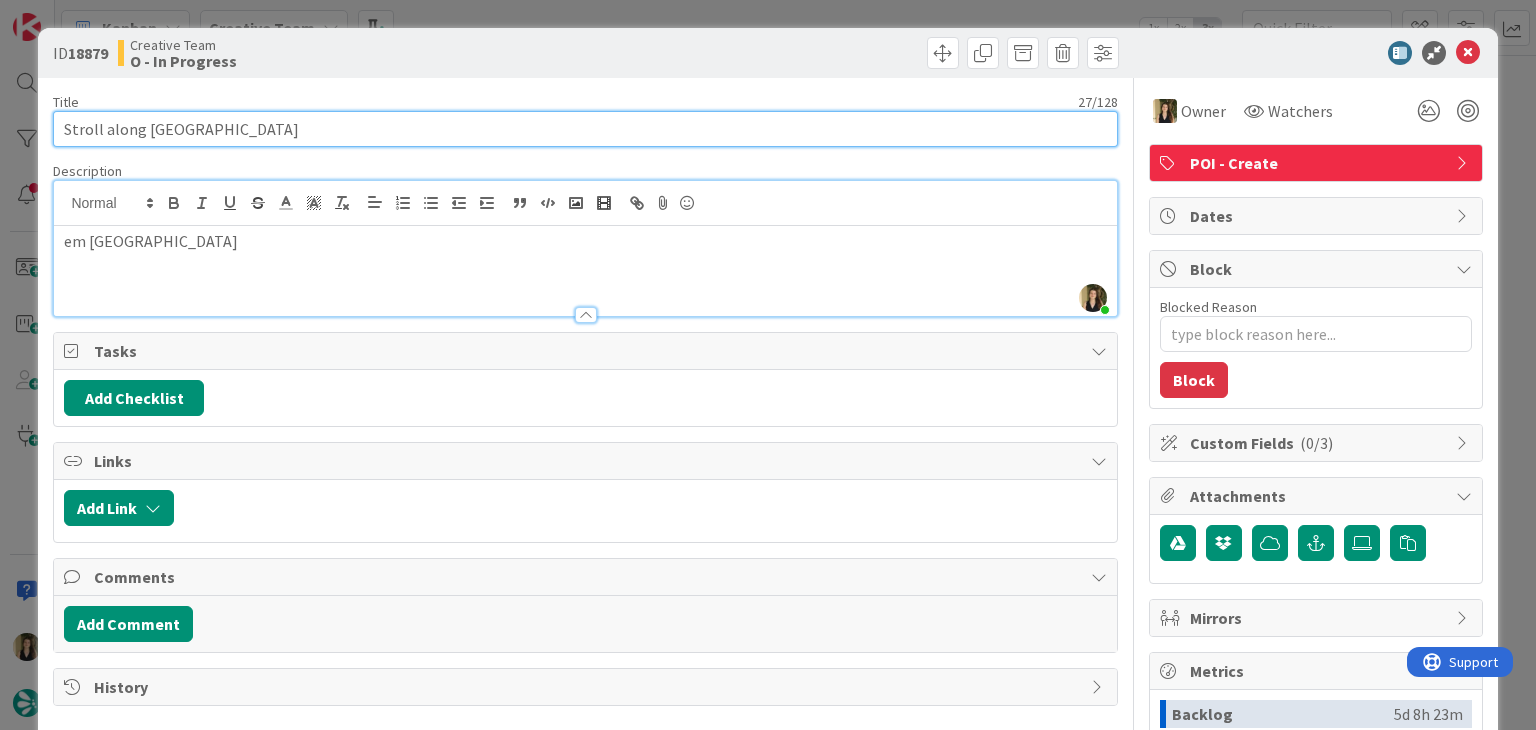drag, startPoint x: 266, startPoint y: 130, endPoint x: 63, endPoint y: 127, distance: 203.02217 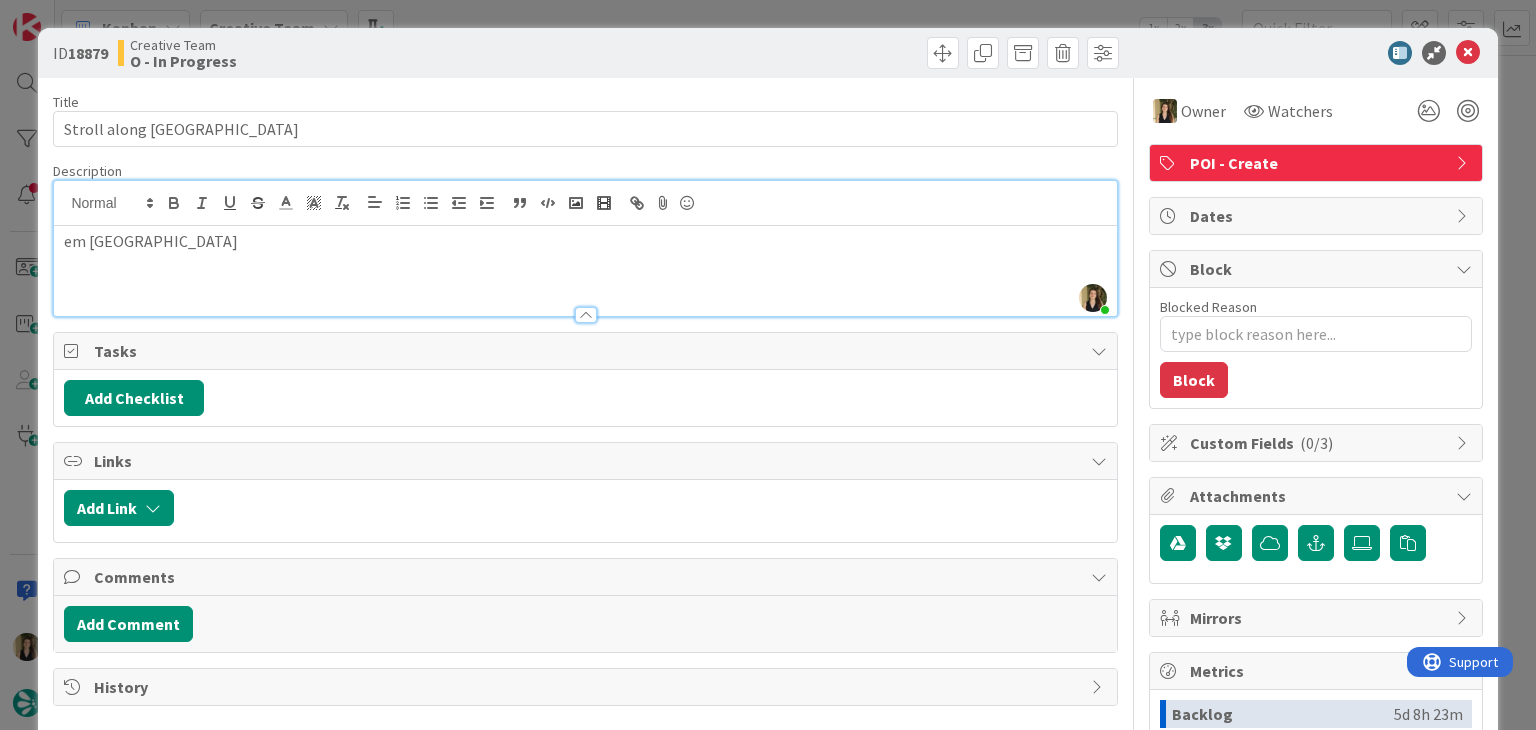 click at bounding box center [855, 53] 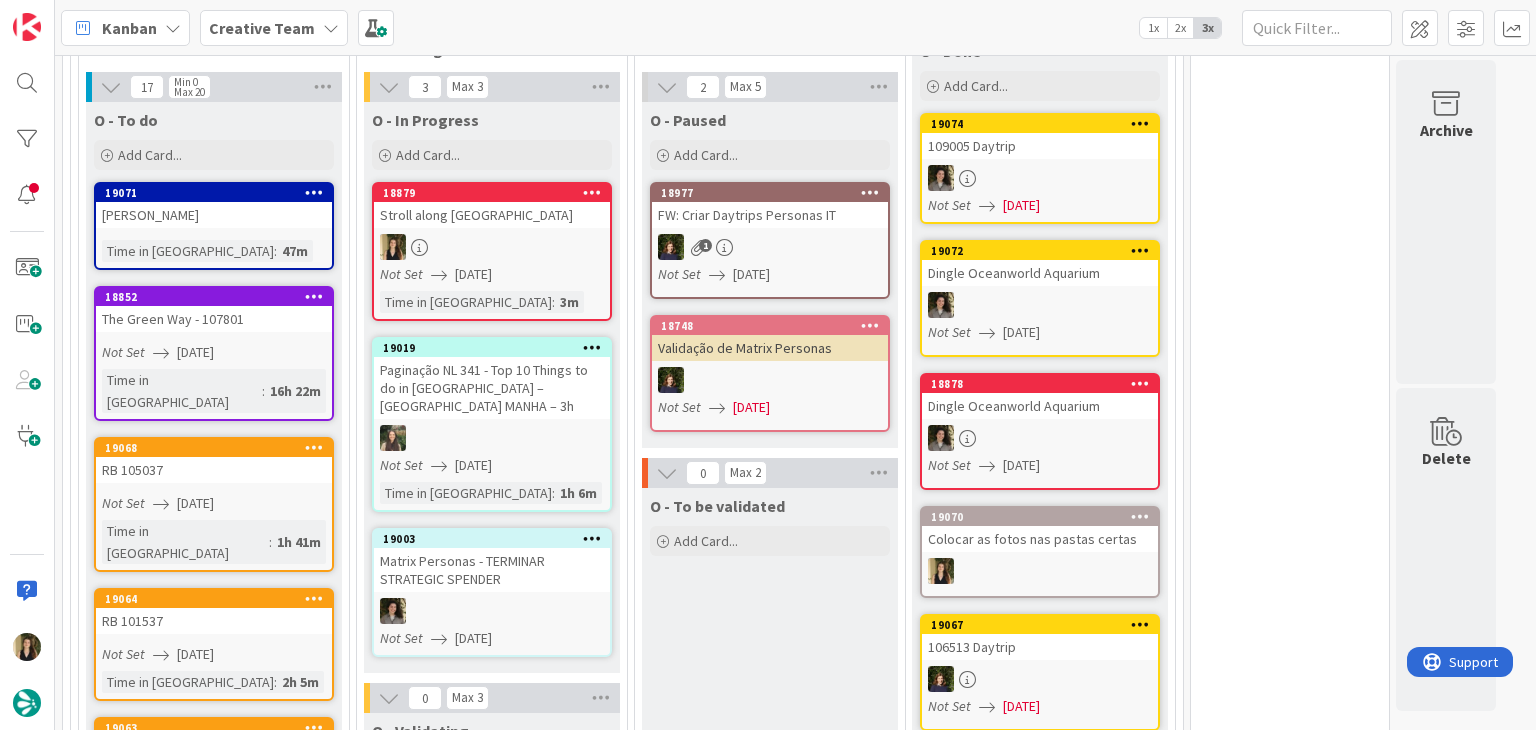 scroll, scrollTop: 0, scrollLeft: 0, axis: both 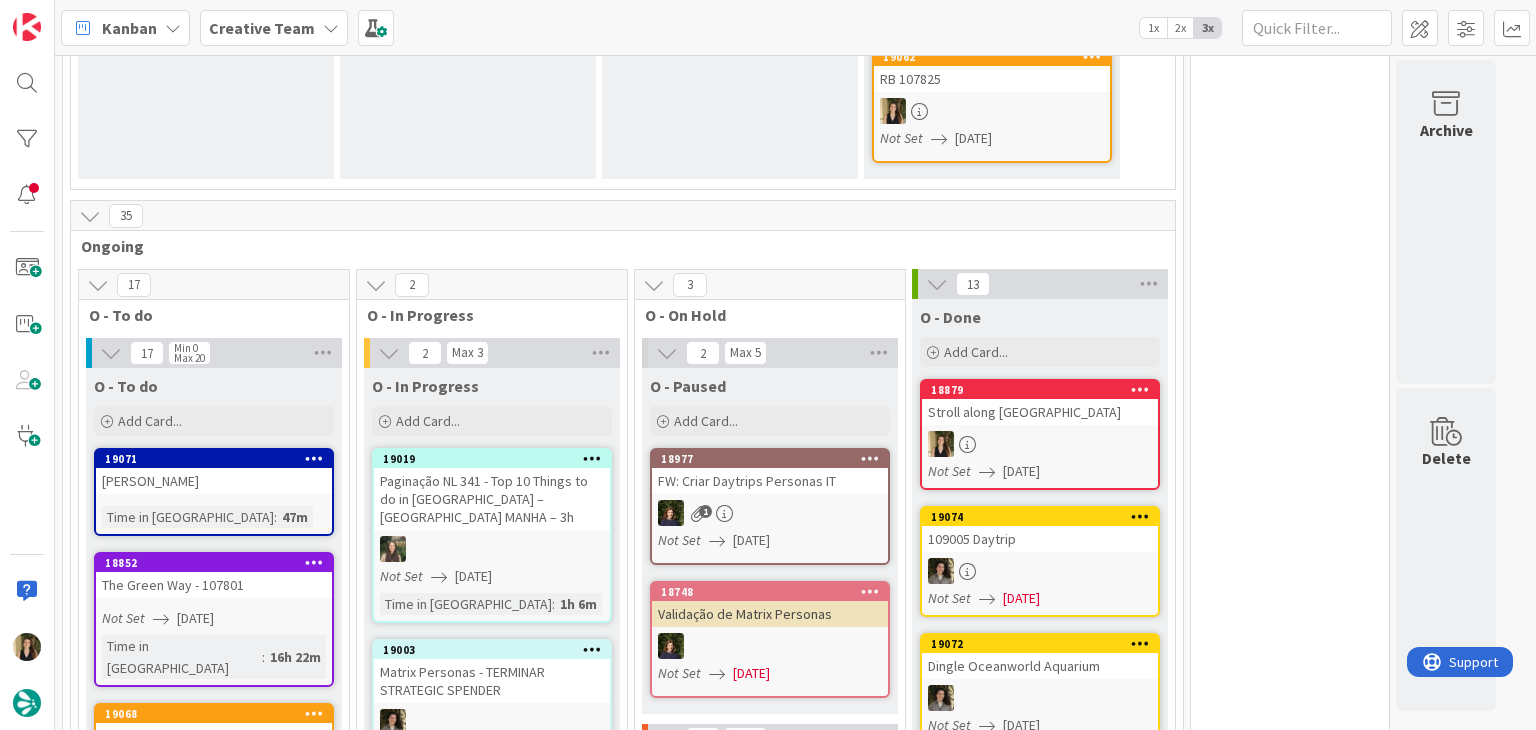 click on "0 Tempos máximos Roadbook  - Create -  30 min Roadbook  - Validation  - 20 min Roadbook  - Revision  - 25 min NL  - Blog Post + Email  - 4h30 NL  - Paginação  - 3 h NL  - Teste/agendar  - 30min Daytrip  - 5 min Car  - 20 min Service  - 20 min Service  Aux  - 10 min POI  - Pesquisa (exclui redação)  - 45 min POI  - Create  - 20 min Location  - 20 min Accommodation  - 30 min Accommodation  RB  - 20 min Website   -  Carregamento de Tours  - 6h Website  -  Edição conteúdo -  20min" at bounding box center (1290, 2756) 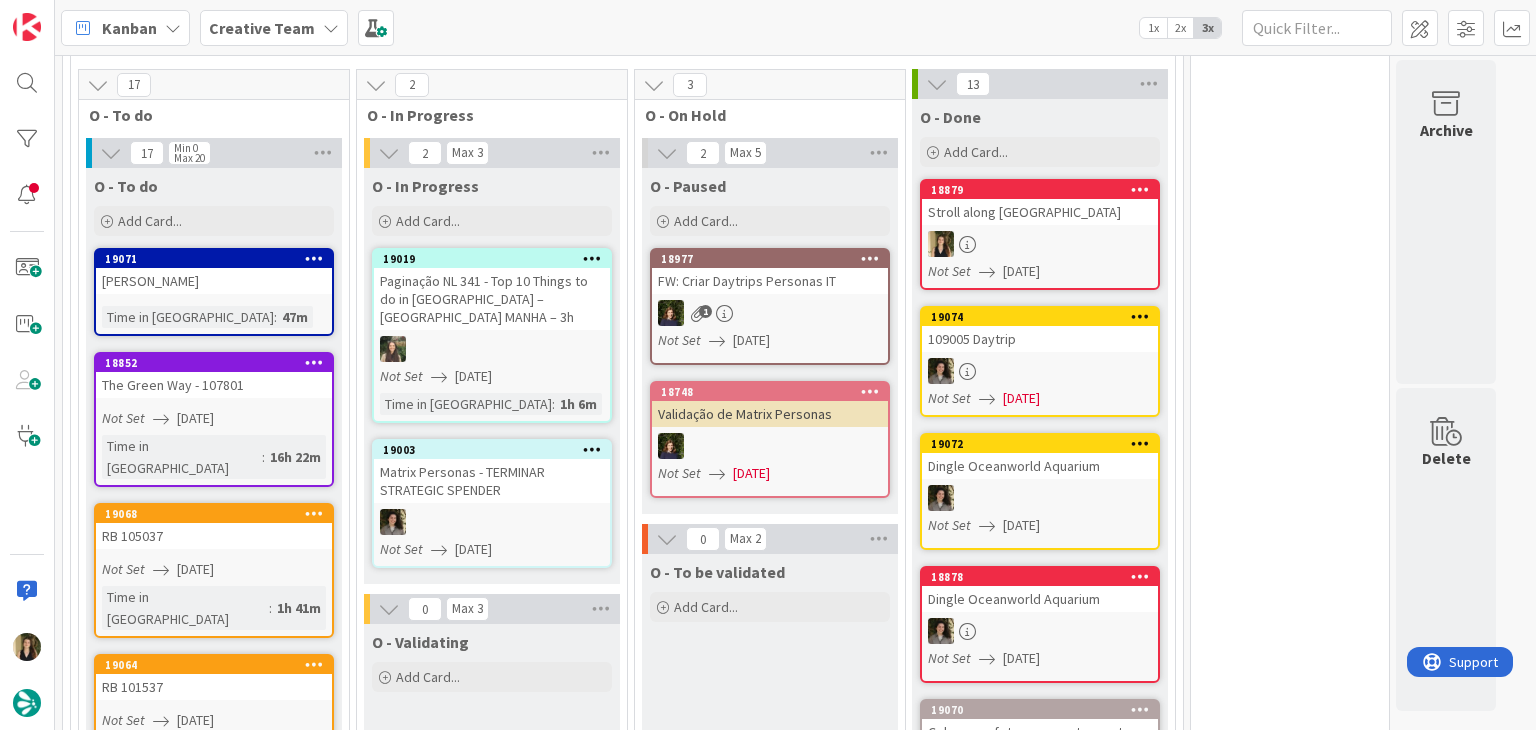 click on "0 Tempos máximos Roadbook  - Create -  30 min Roadbook  - Validation  - 20 min Roadbook  - Revision  - 25 min NL  - Blog Post + Email  - 4h30 NL  - Paginação  - 3 h NL  - Teste/agendar  - 30min Daytrip  - 5 min Car  - 20 min Service  - 20 min Service  Aux  - 10 min POI  - Pesquisa (exclui redação)  - 45 min POI  - Create  - 20 min Location  - 20 min Accommodation  - 30 min Accommodation  RB  - 20 min Website   -  Carregamento de Tours  - 6h Website  -  Edição conteúdo -  20min" at bounding box center (1290, 2556) 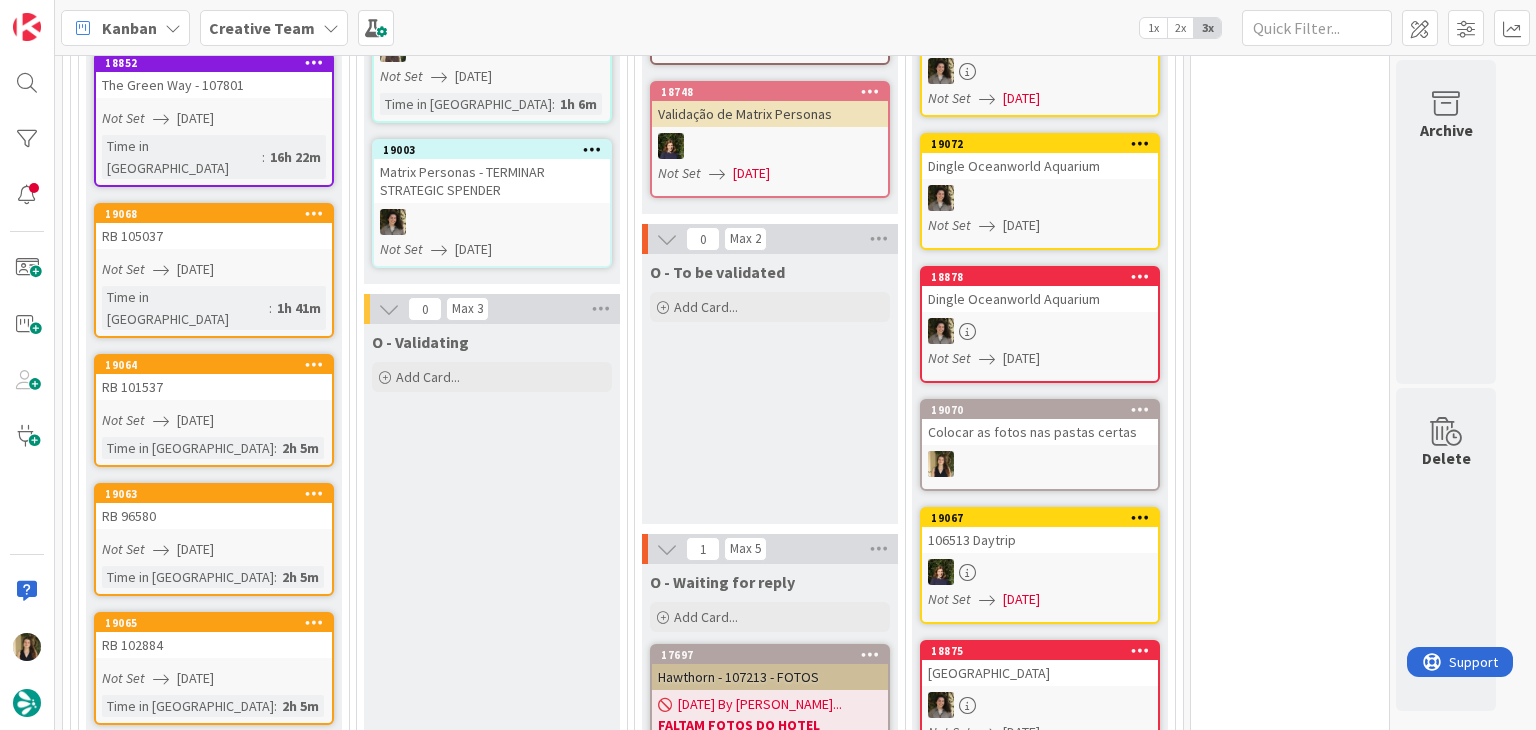 scroll, scrollTop: 872, scrollLeft: 0, axis: vertical 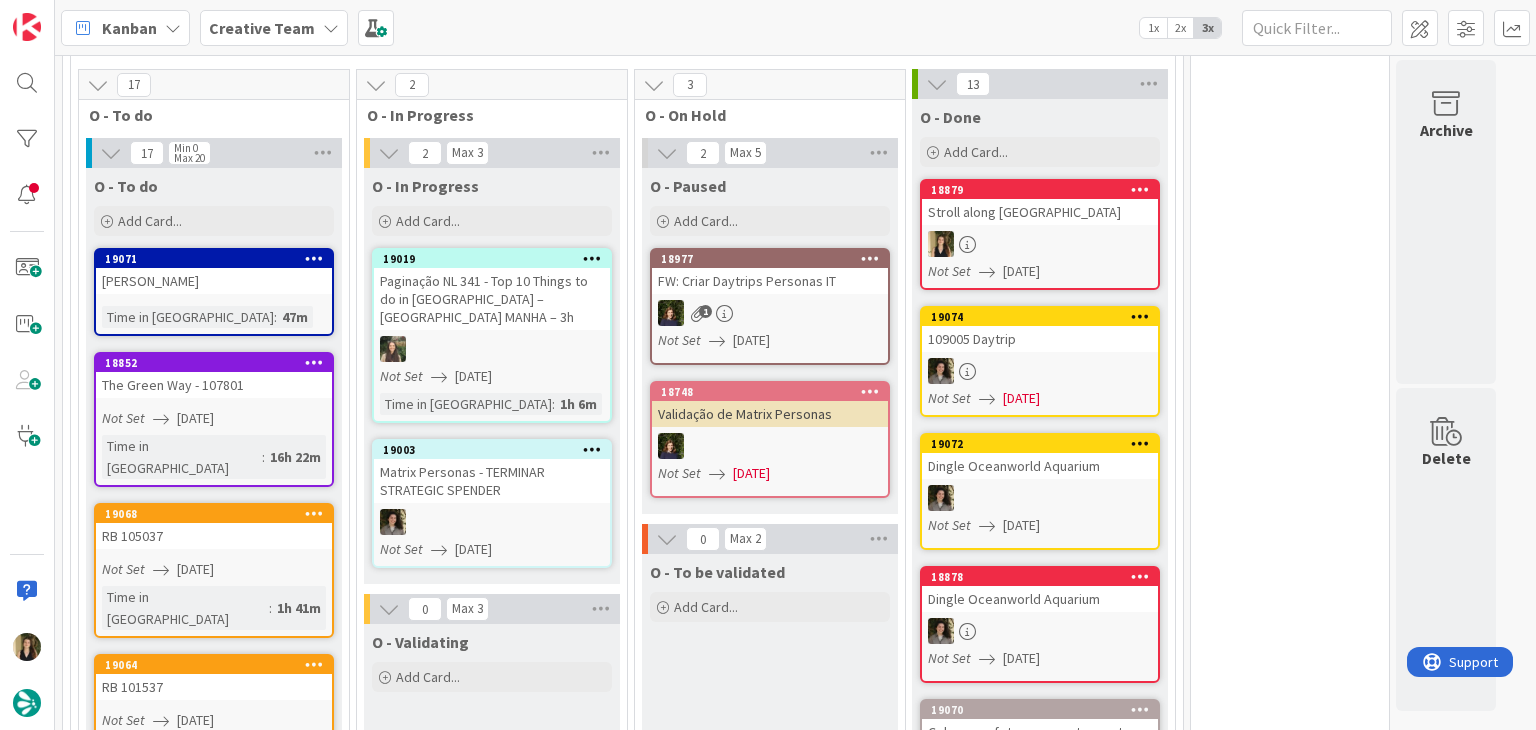 click on "[PERSON_NAME]" at bounding box center (214, 281) 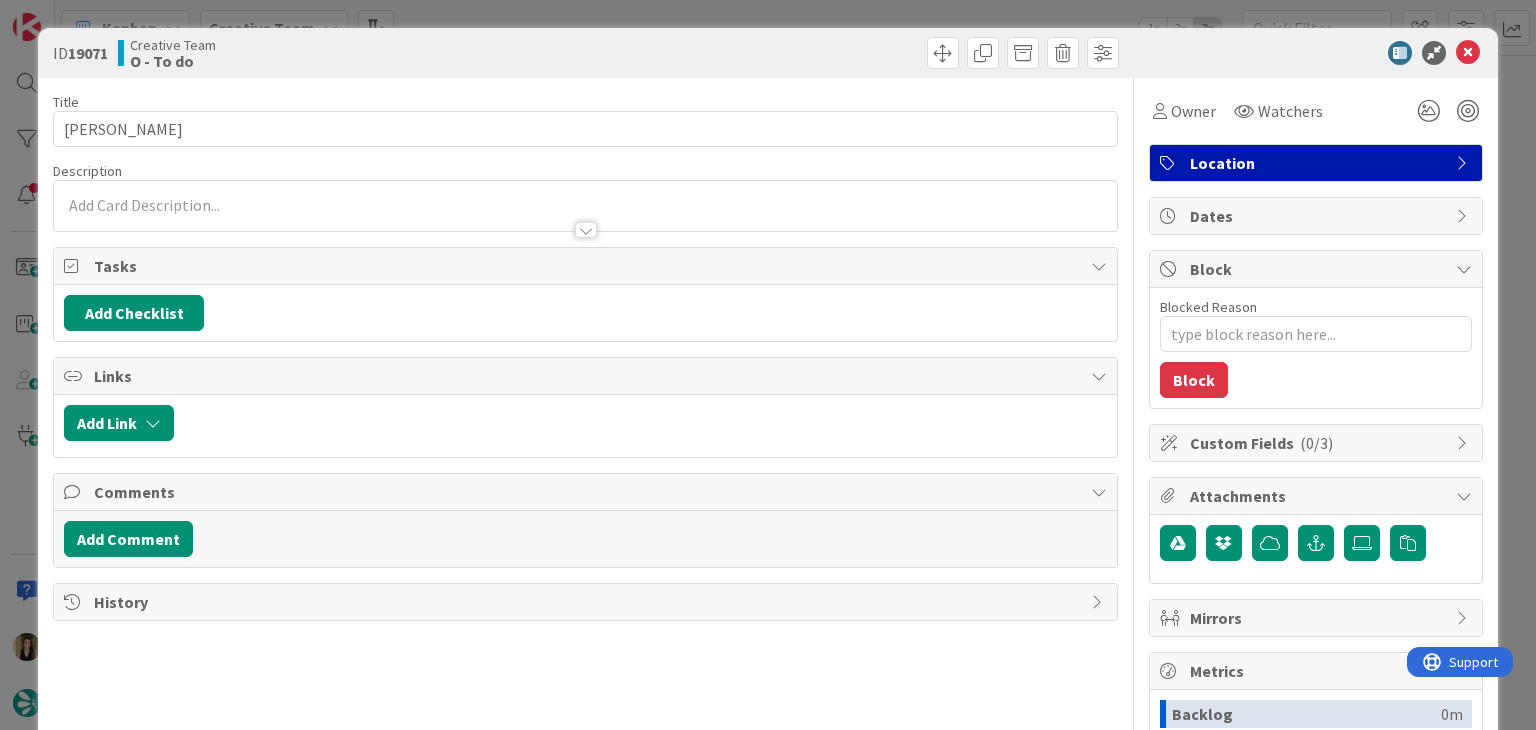 scroll, scrollTop: 0, scrollLeft: 0, axis: both 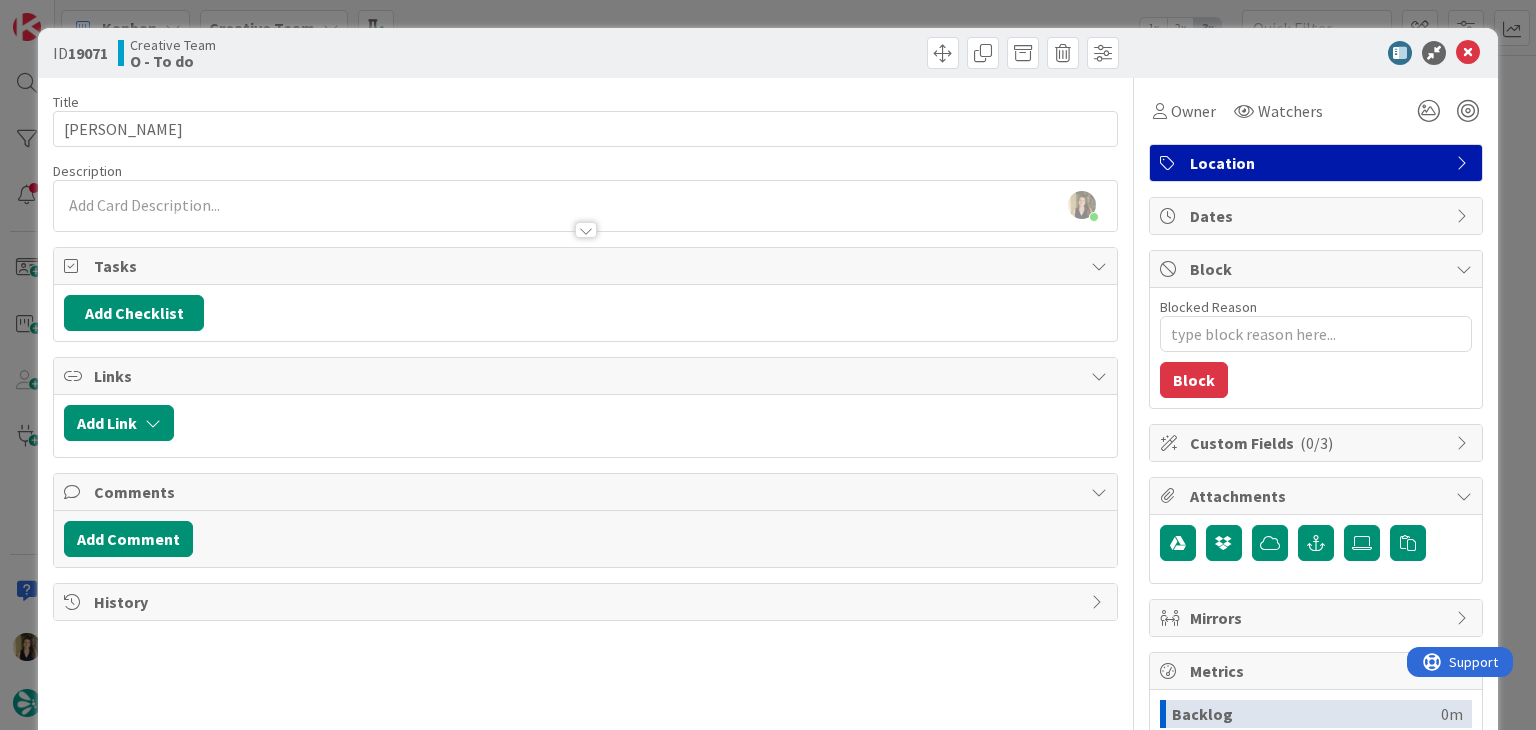 click on "ID  19071 Creative Team O - To do Title 13 / 128 Bagno Vignoni Description [PERSON_NAME] just joined Owner Watchers Location Tasks Add Checklist Links Add Link Comments Add Comment History Owner Watchers Location Dates Block Blocked Reason 0 / 256 Block Custom Fields ( 0/3 ) Attachments Mirrors Metrics Backlog 0m To Do 1h 24m Buffer 0m In Progress 0m Total Time 1h 24m Lead Time 1h 24m Cycle Time 0m Blocked Time 0m Show Details" at bounding box center [768, 365] 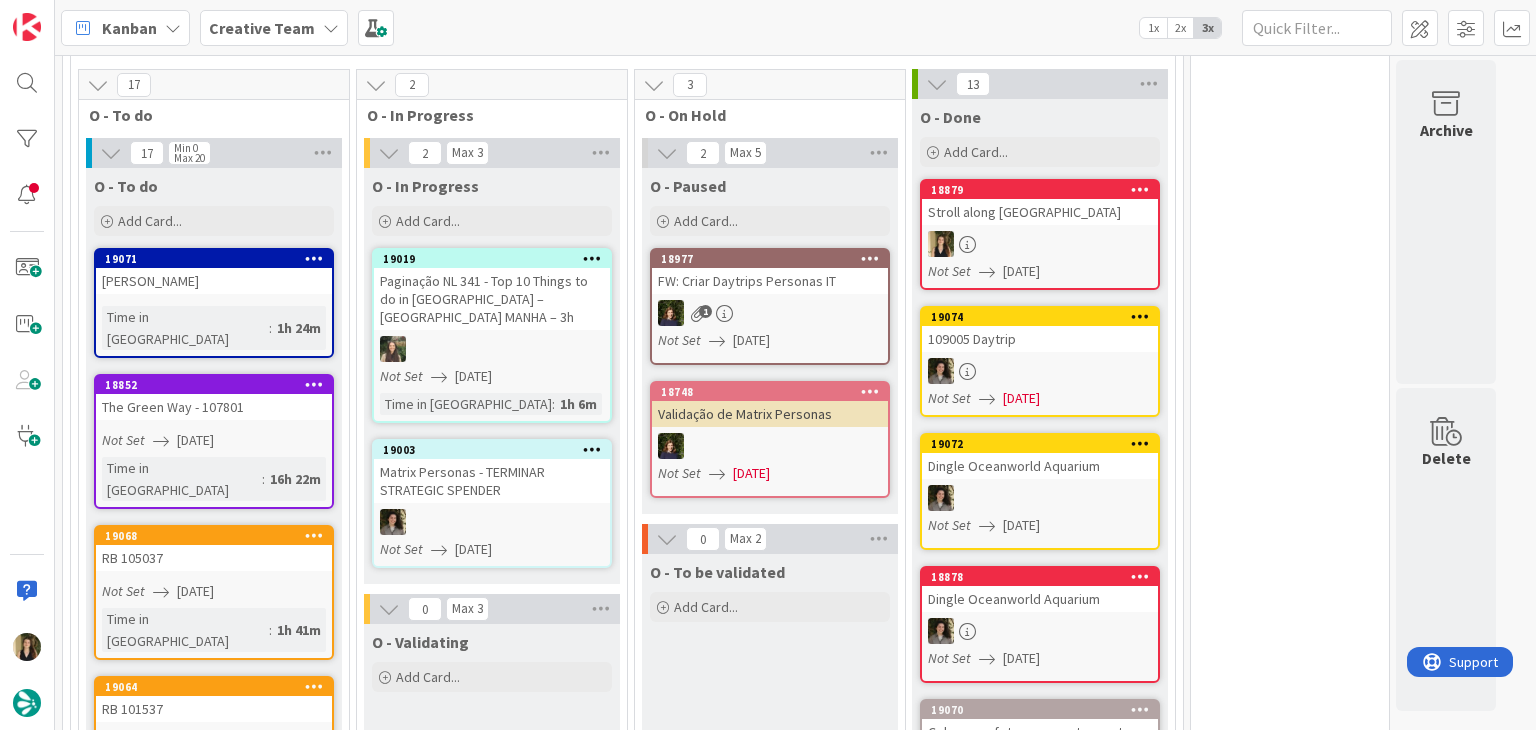 scroll, scrollTop: 0, scrollLeft: 0, axis: both 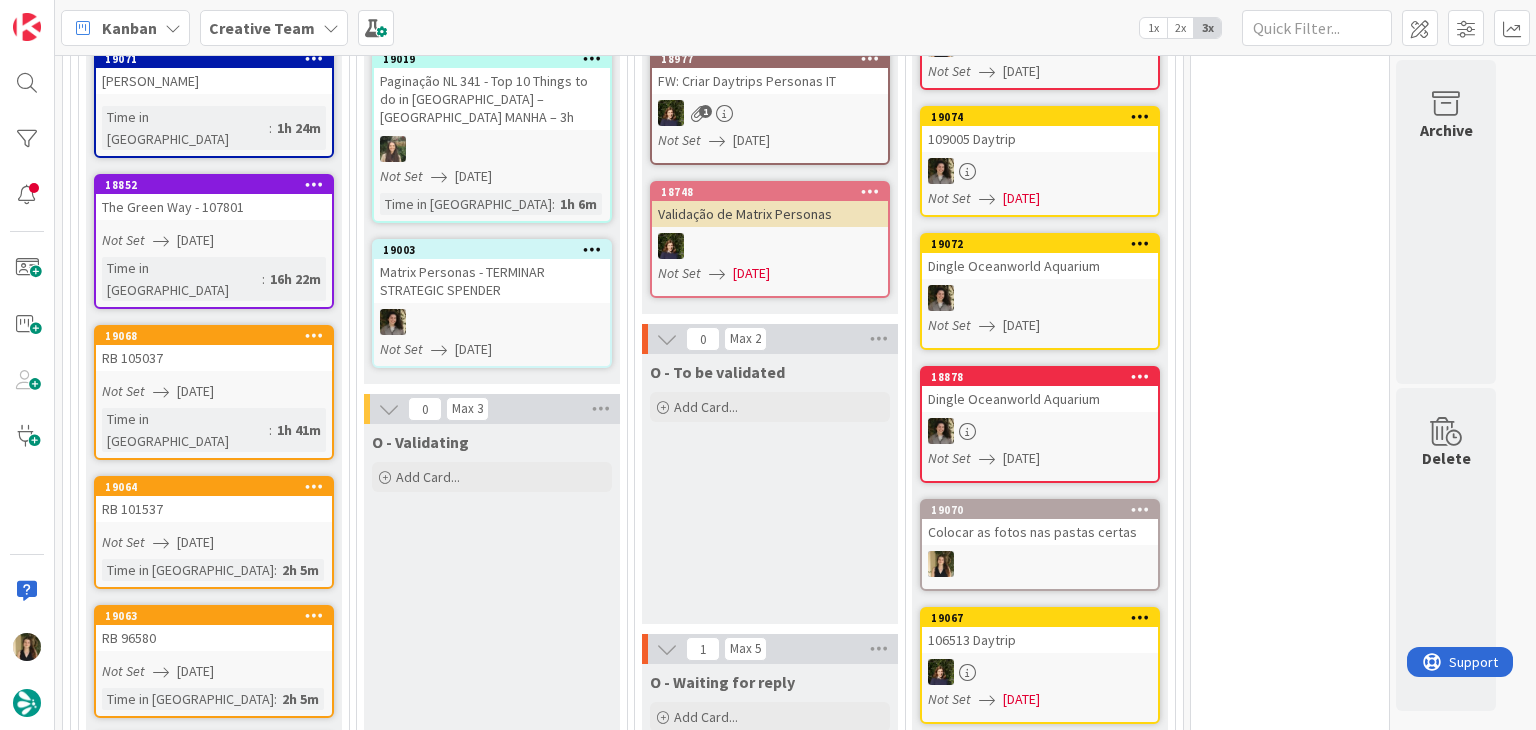 click on "19068 RB 105037 Not Set [DATE] Time in [GEOGRAPHIC_DATA] : 1h 41m" at bounding box center (214, 392) 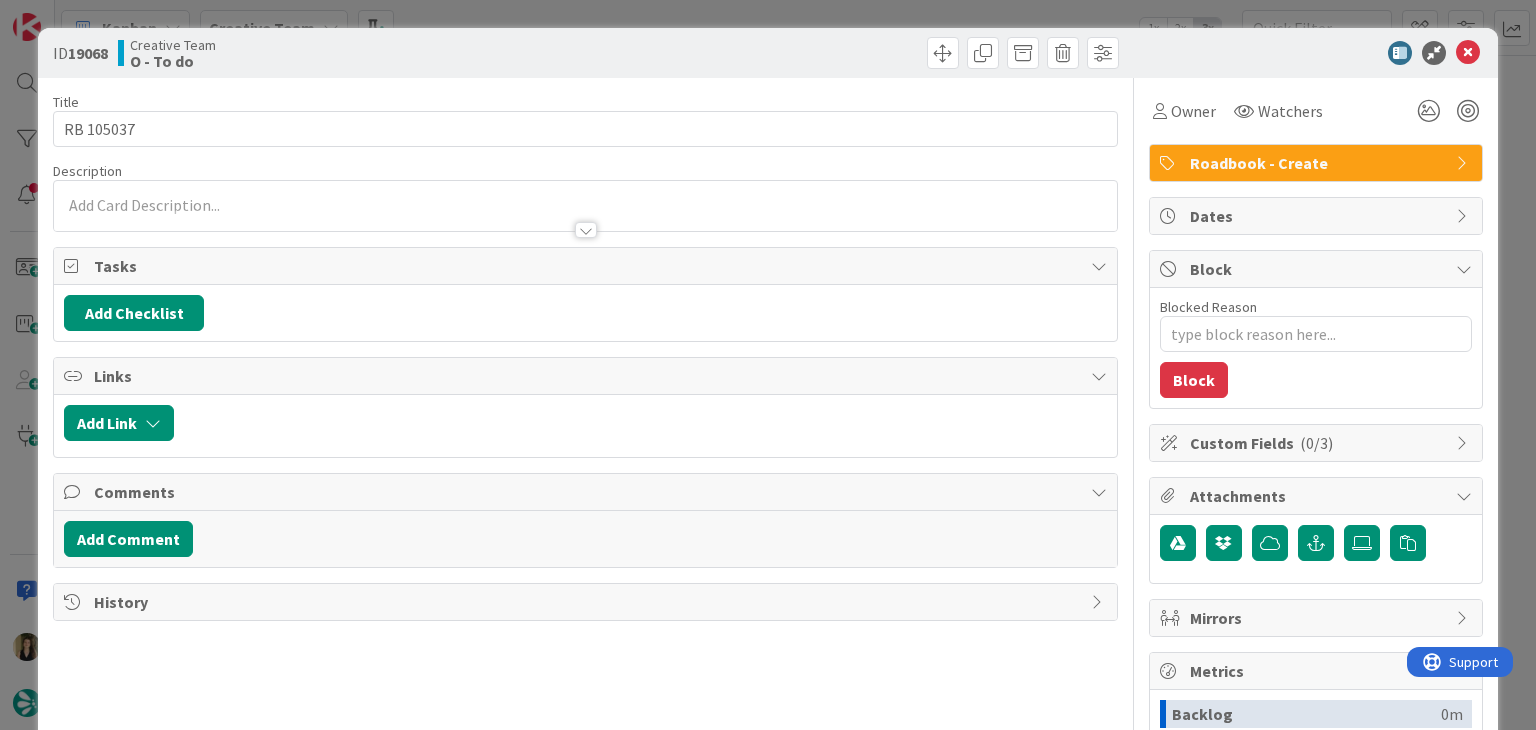 scroll, scrollTop: 0, scrollLeft: 0, axis: both 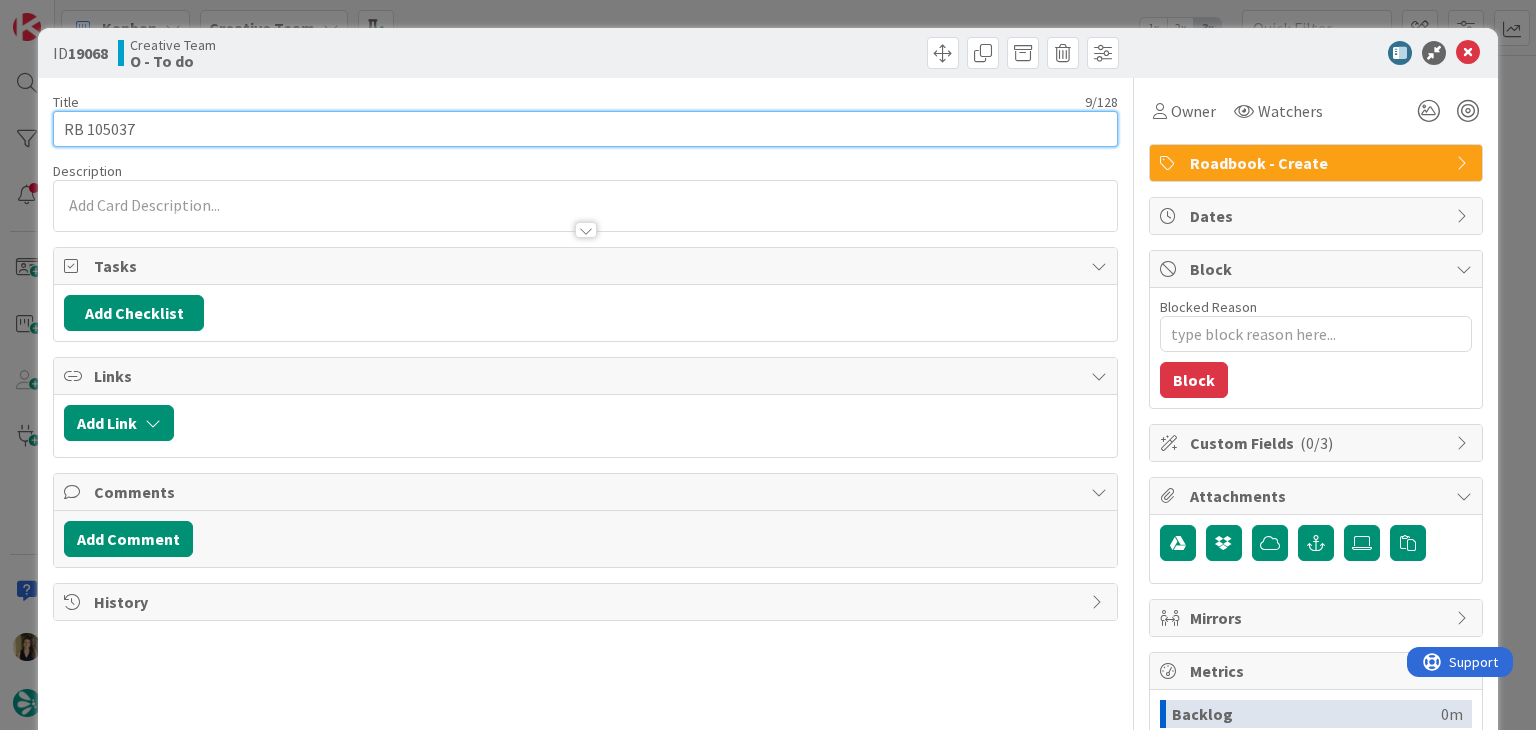 click on "RB 105037" at bounding box center (585, 129) 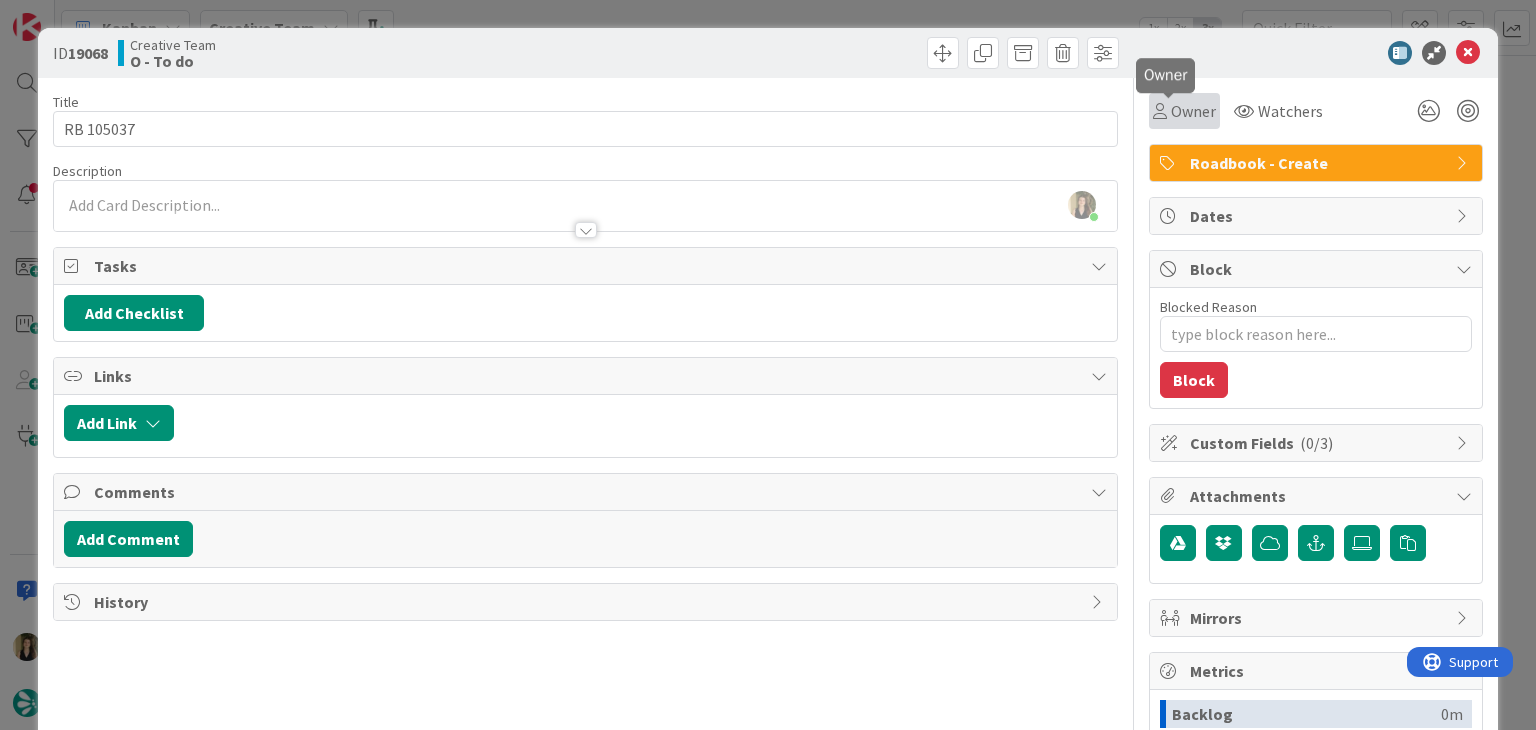 click on "Owner" at bounding box center (1193, 111) 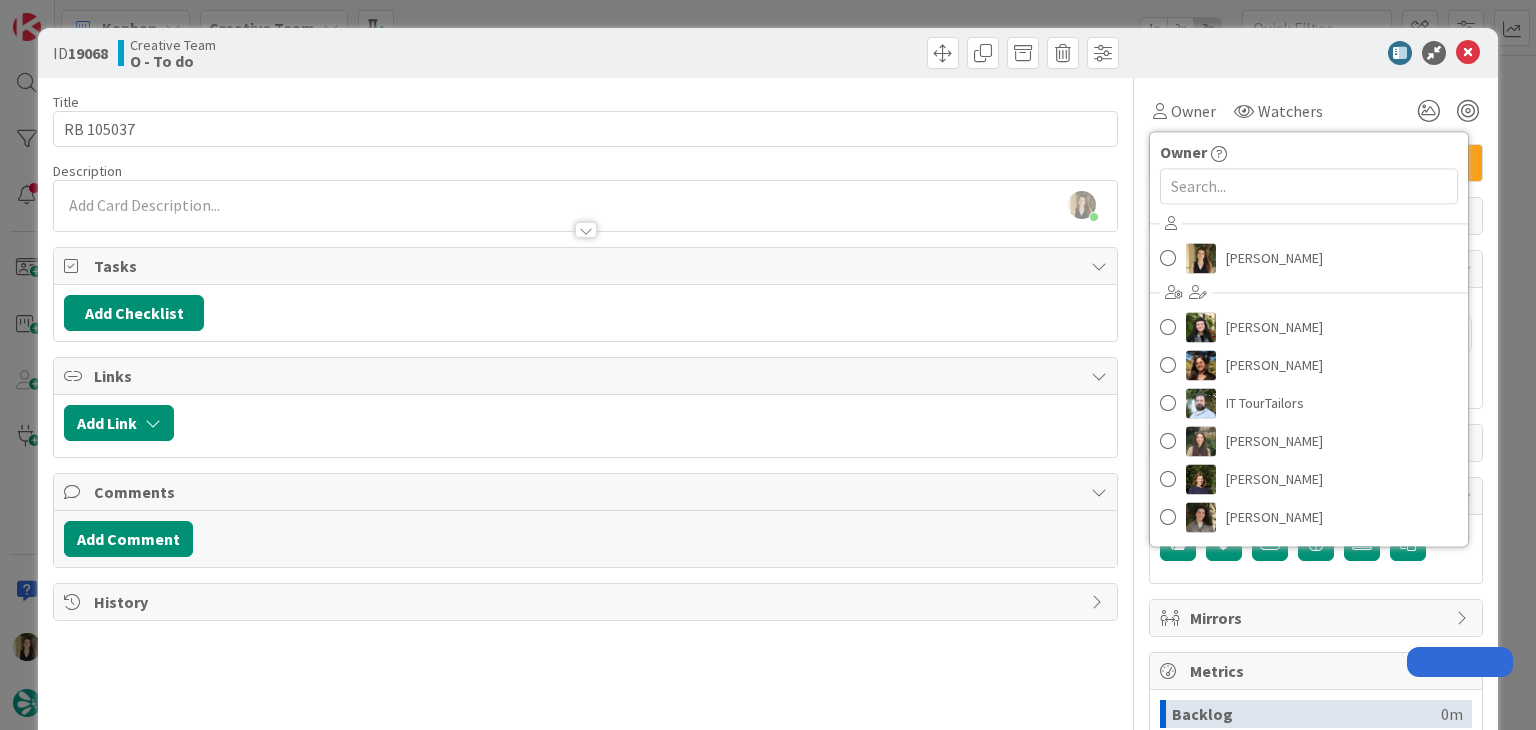 click on "[PERSON_NAME]" at bounding box center [1309, 258] 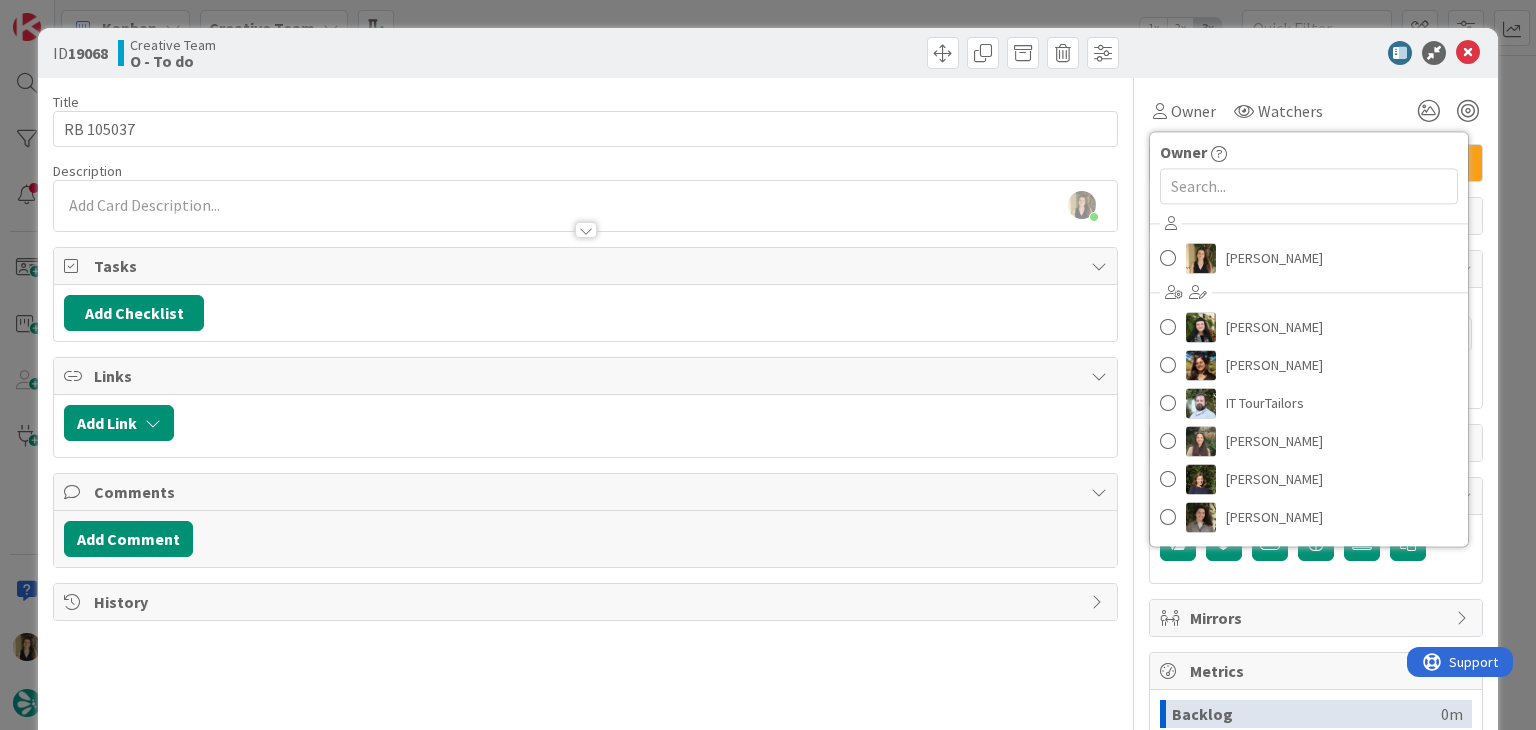 scroll, scrollTop: 0, scrollLeft: 0, axis: both 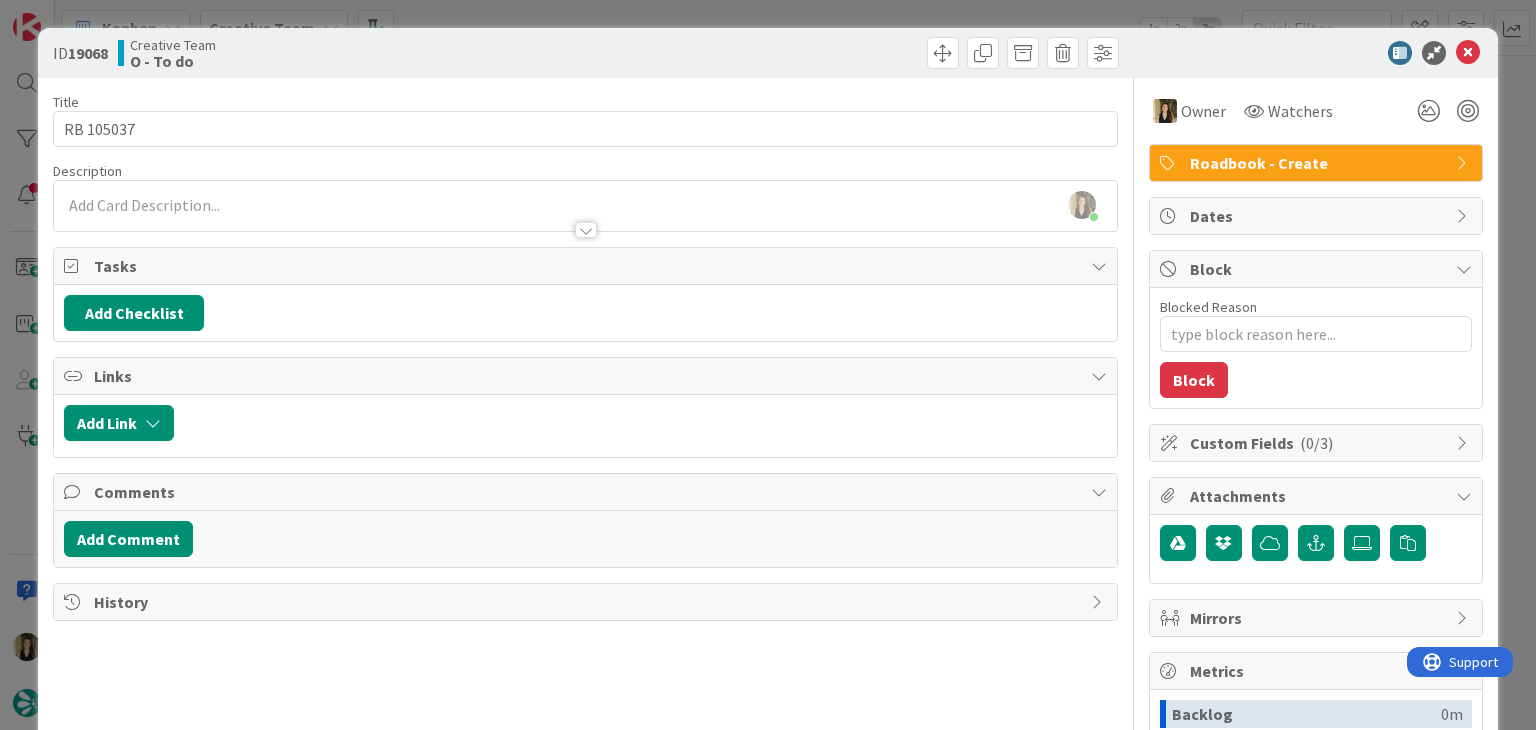 click on "ID  19068 Creative Team O - To do Title 9 / 128 RB 105037 Description Sofia Palma just joined Owner Watchers Roadbook - Create Tasks Add Checklist Links Add Link Comments Add Comment History Owner Owner Remove Set as Watcher Sofia Palma Beatriz Cassona Diana Ramos  IT TourTailors Inês Gonçalves Margarida Carvalho Melissa Santos Rita Bernardo Watchers Roadbook - Create Dates Block Blocked Reason 0 / 256 Block Custom Fields ( 0/3 ) Attachments Mirrors Metrics Backlog 0m To Do 2h 12m Buffer 0m In Progress 0m Total Time 2h 12m Lead Time 2h 12m Cycle Time 0m Blocked Time 0m Show Details" at bounding box center (768, 365) 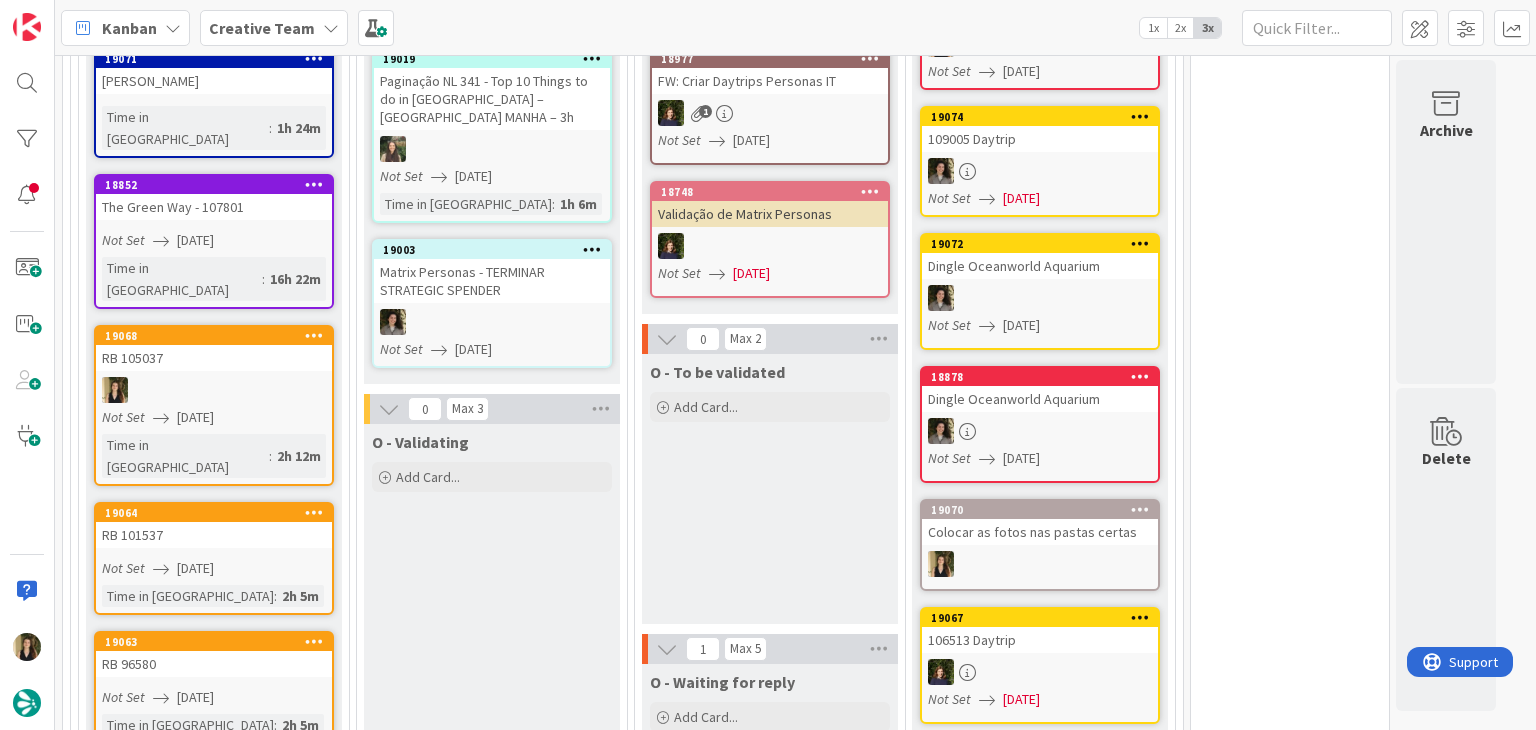 scroll, scrollTop: 0, scrollLeft: 0, axis: both 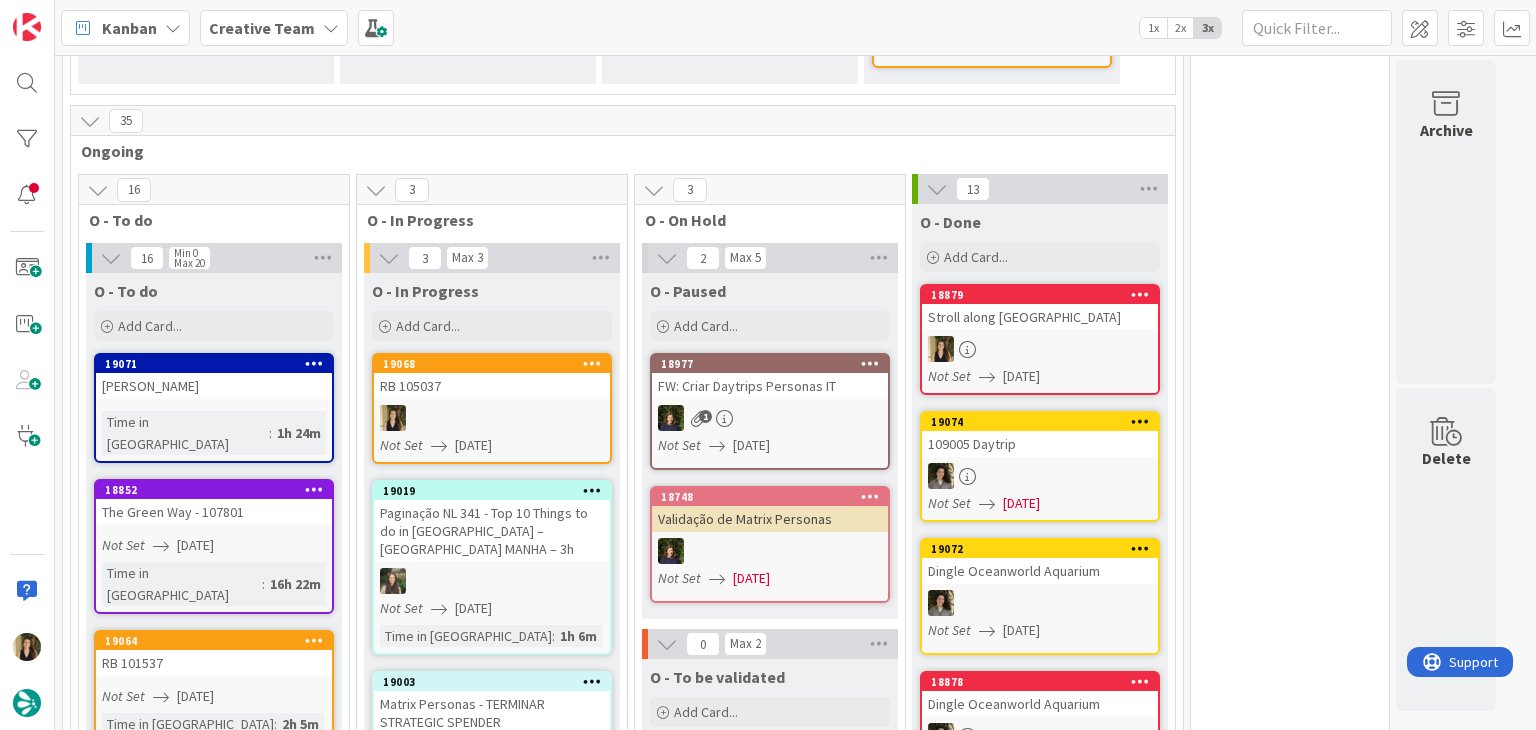 click on "19068 RB 105037 Not Set 15/07/2025" at bounding box center (492, 408) 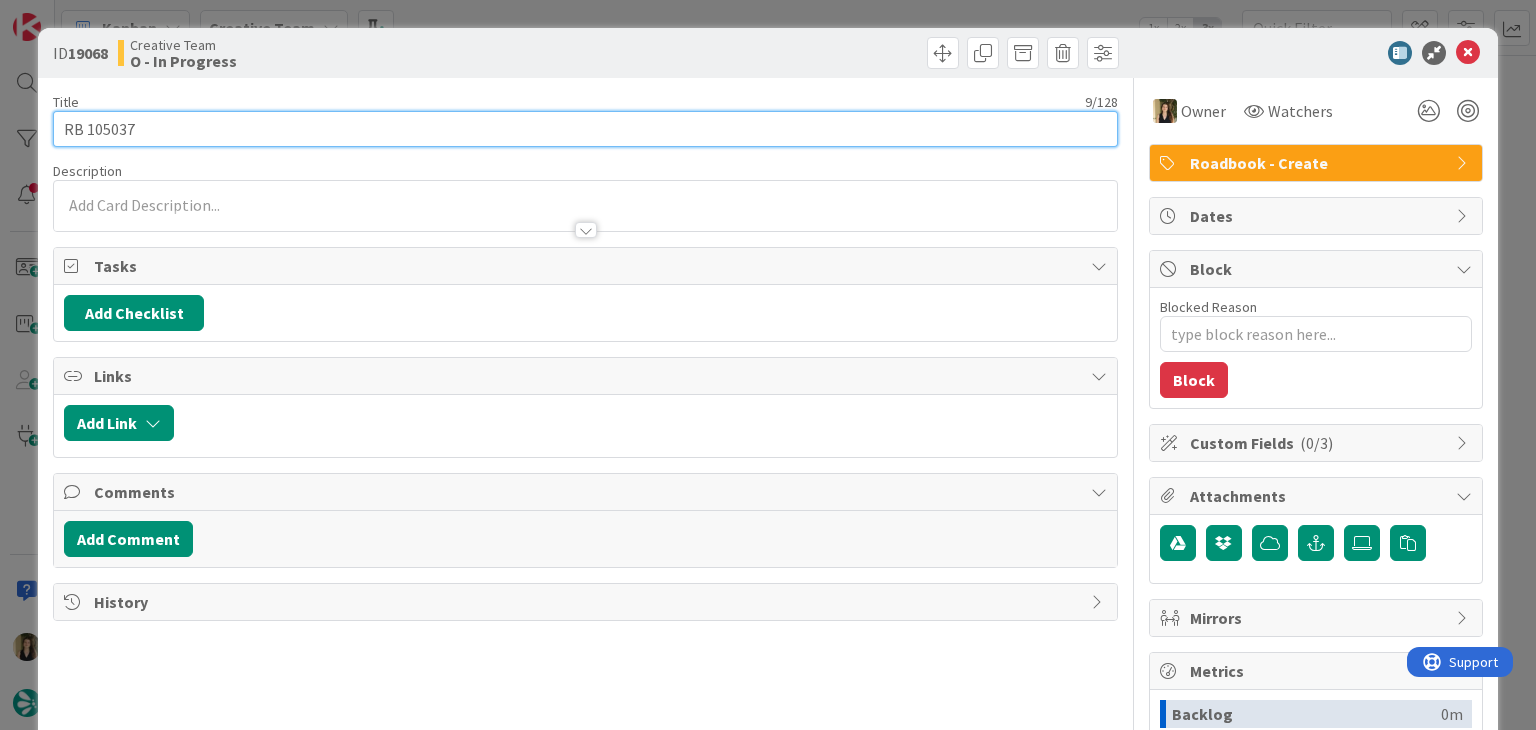 scroll, scrollTop: 0, scrollLeft: 0, axis: both 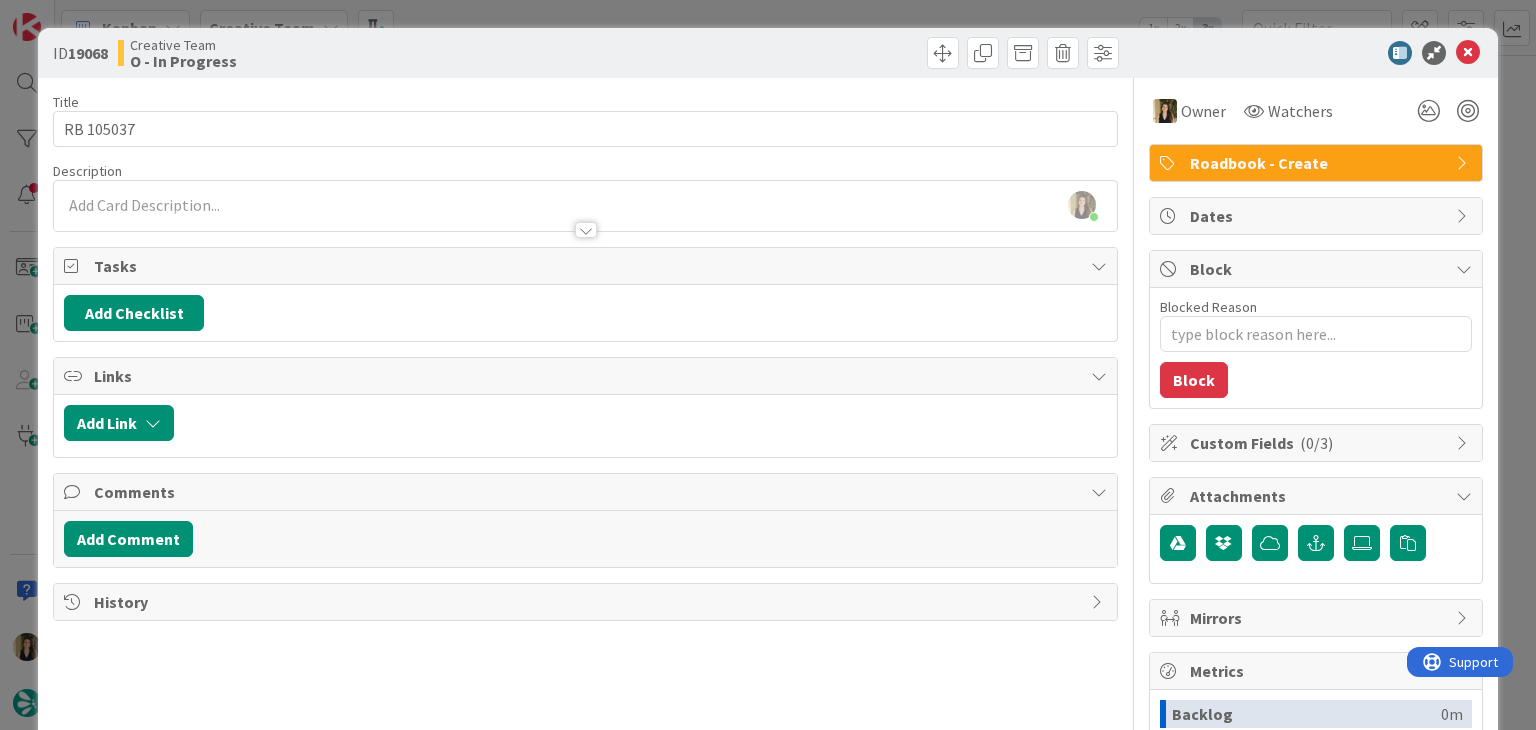 type on "x" 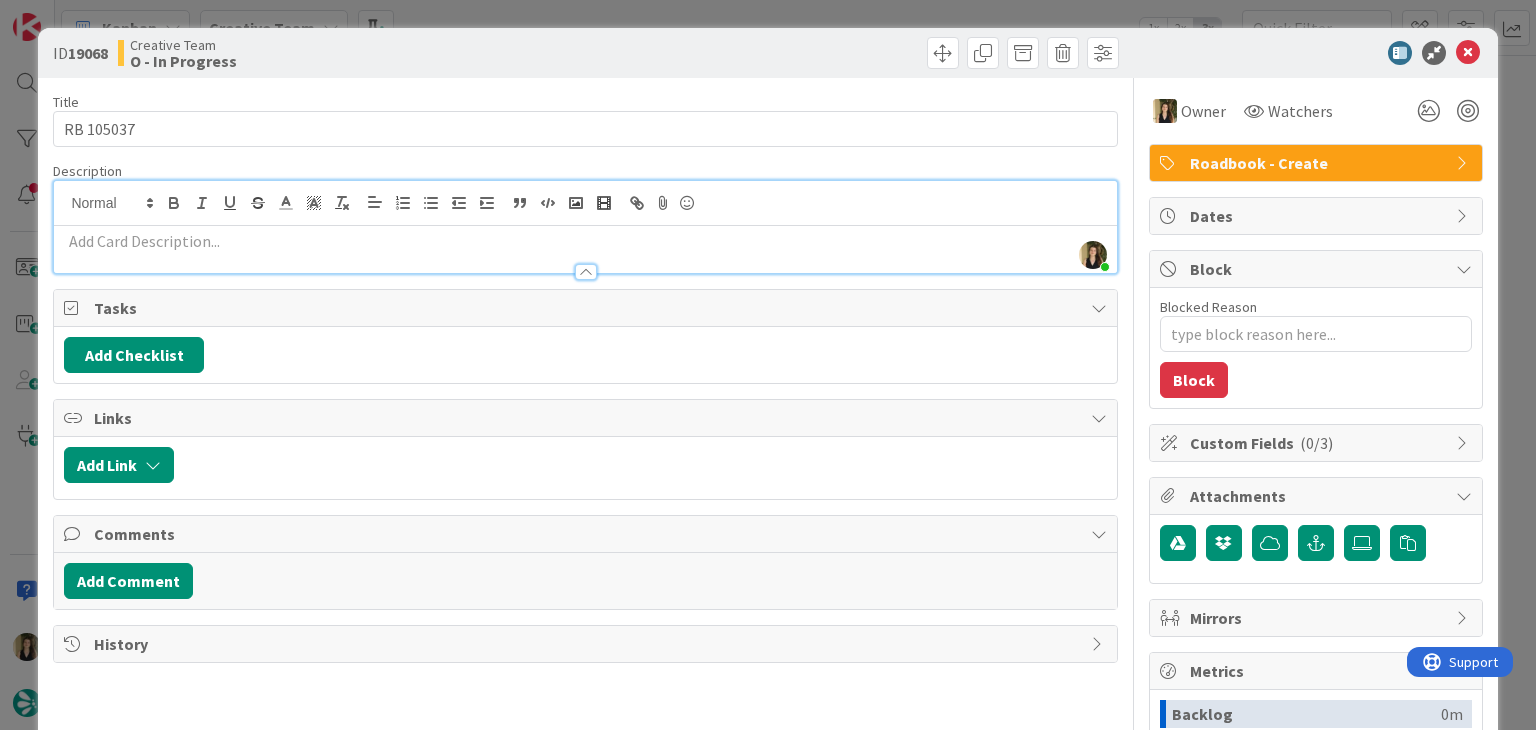 click at bounding box center (585, 241) 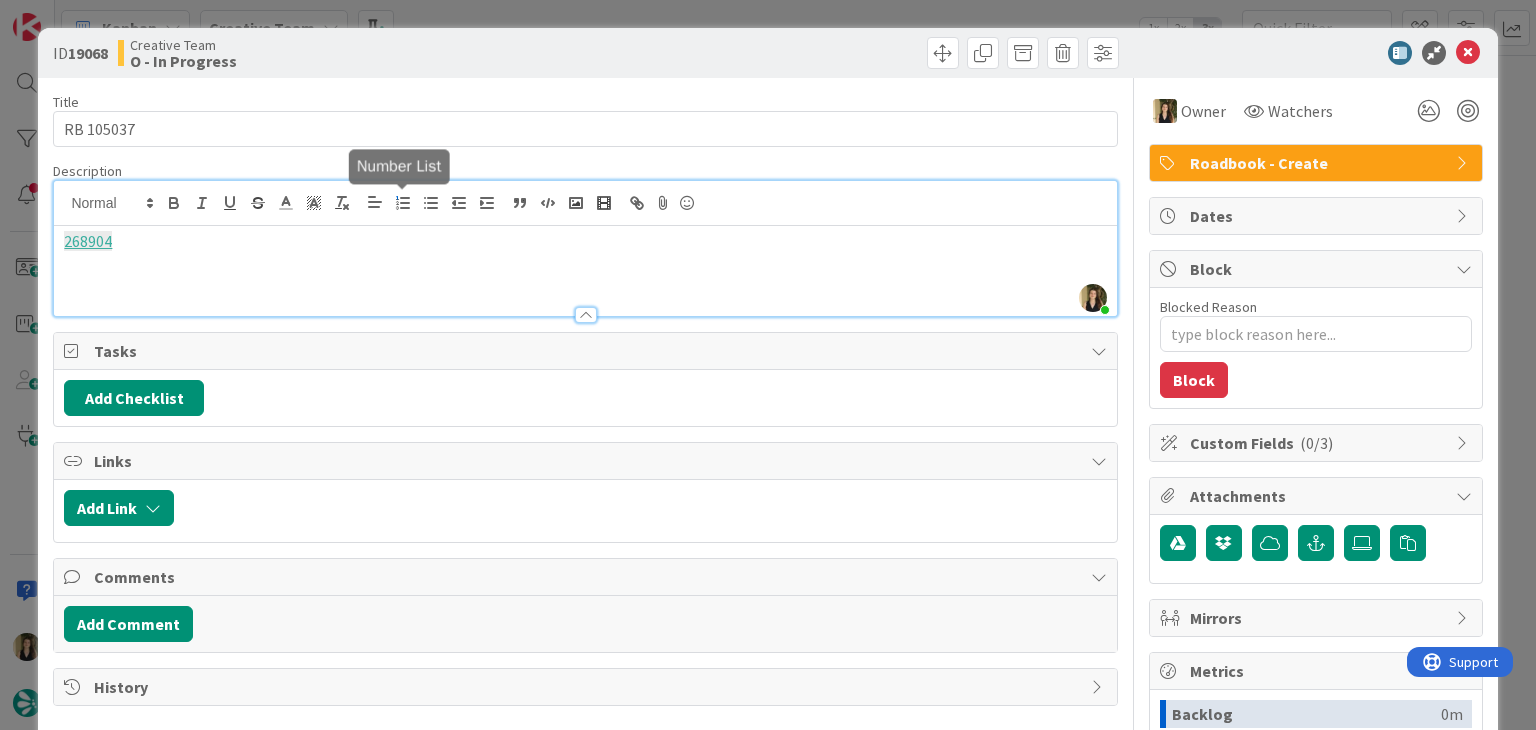 type 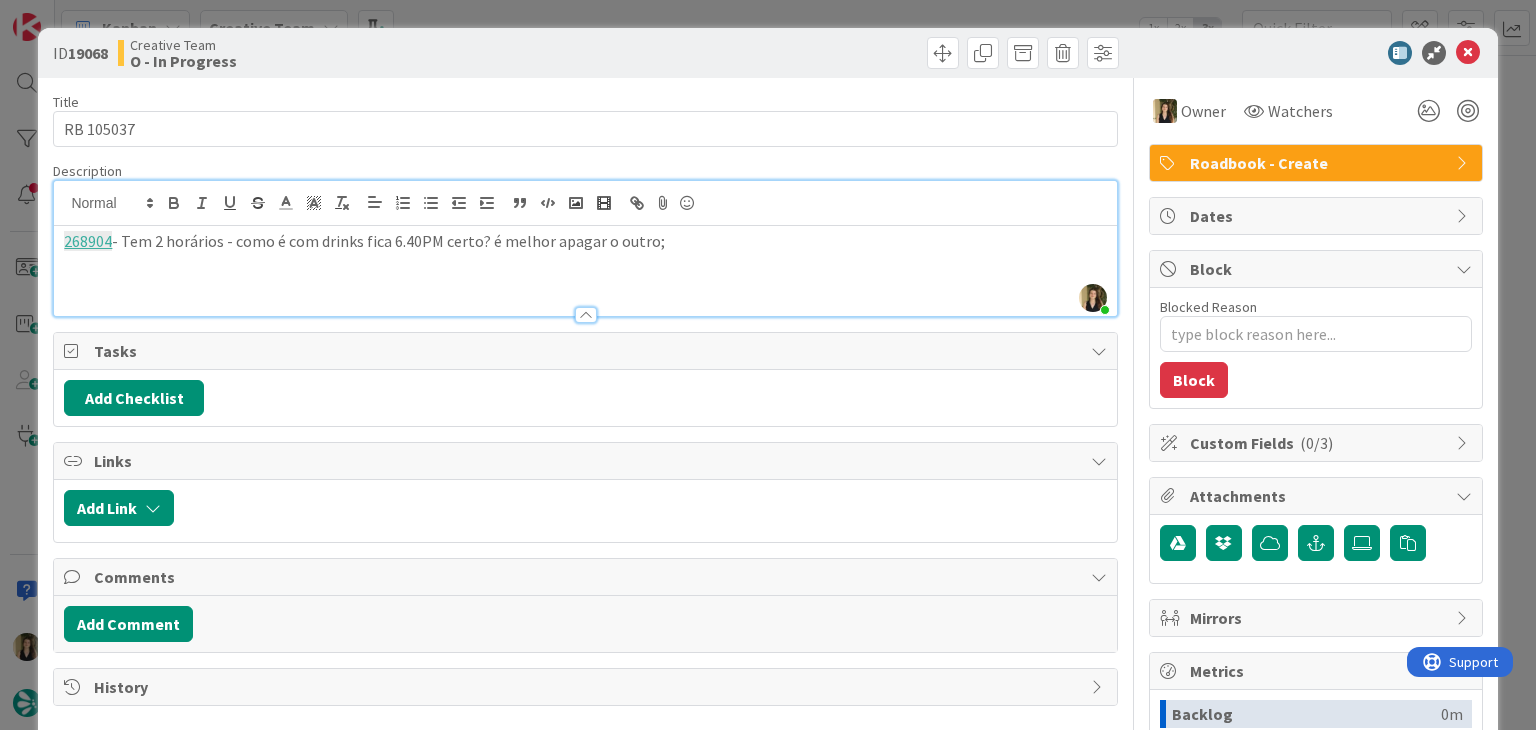click on "Creative Team O - In Progress" at bounding box center (349, 53) 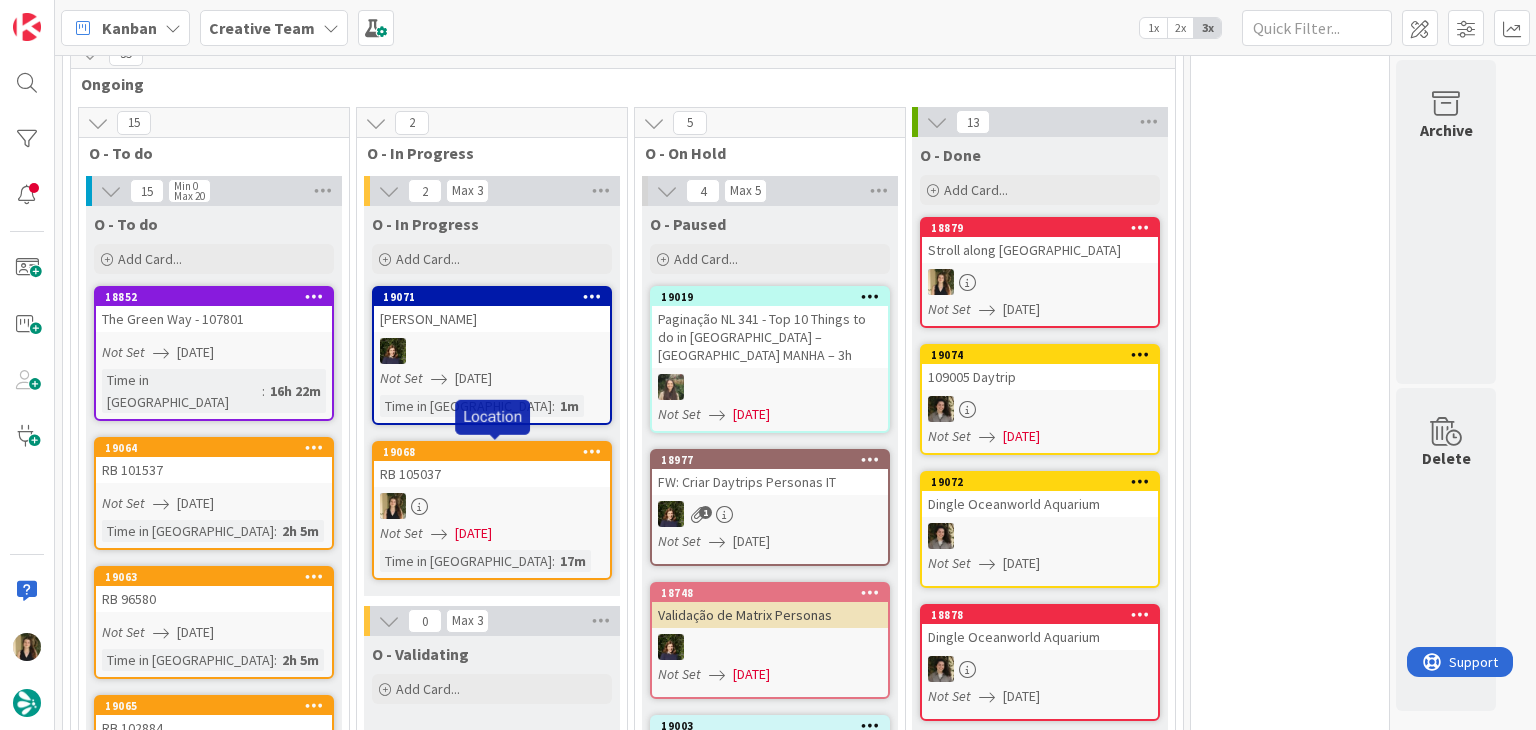 scroll, scrollTop: 1123, scrollLeft: 0, axis: vertical 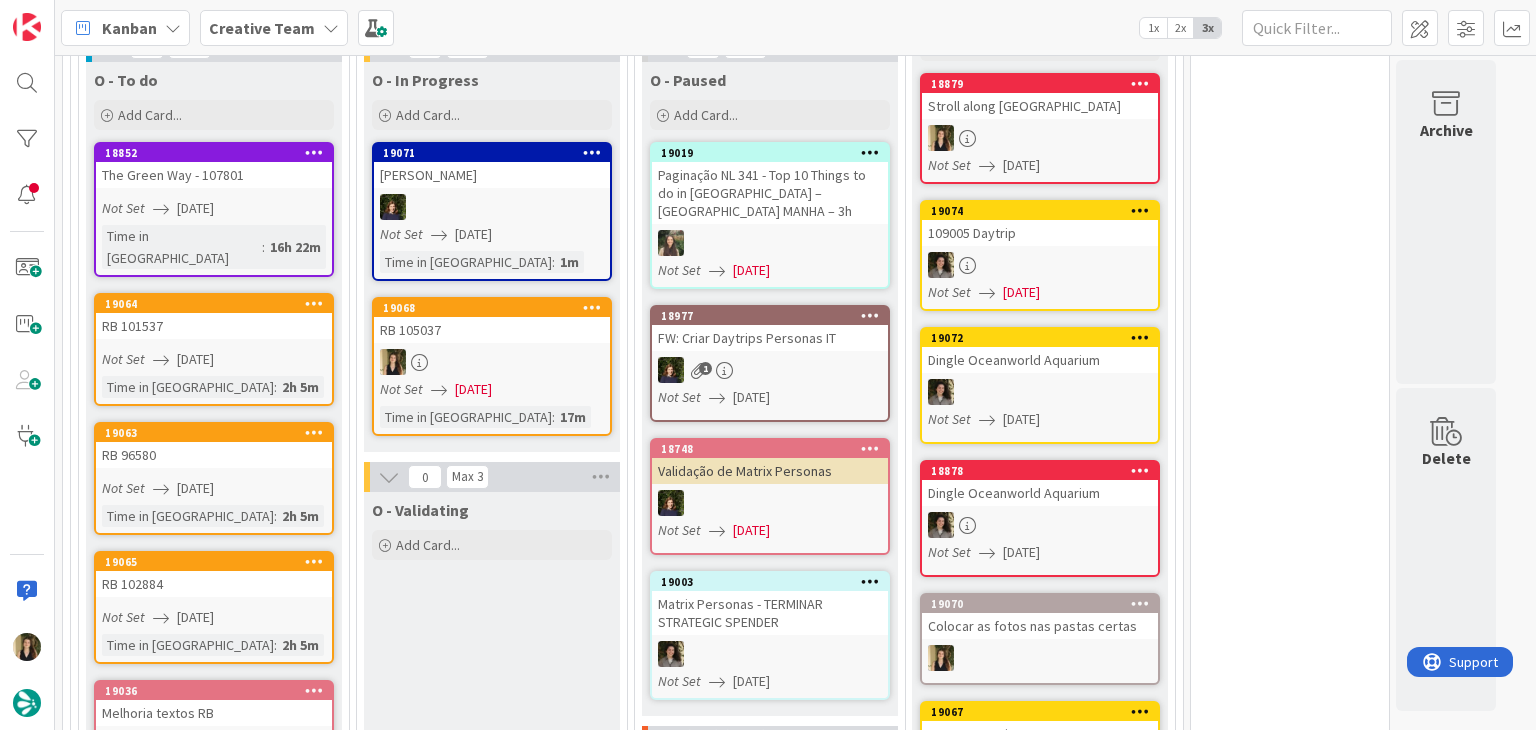 click at bounding box center [492, 362] 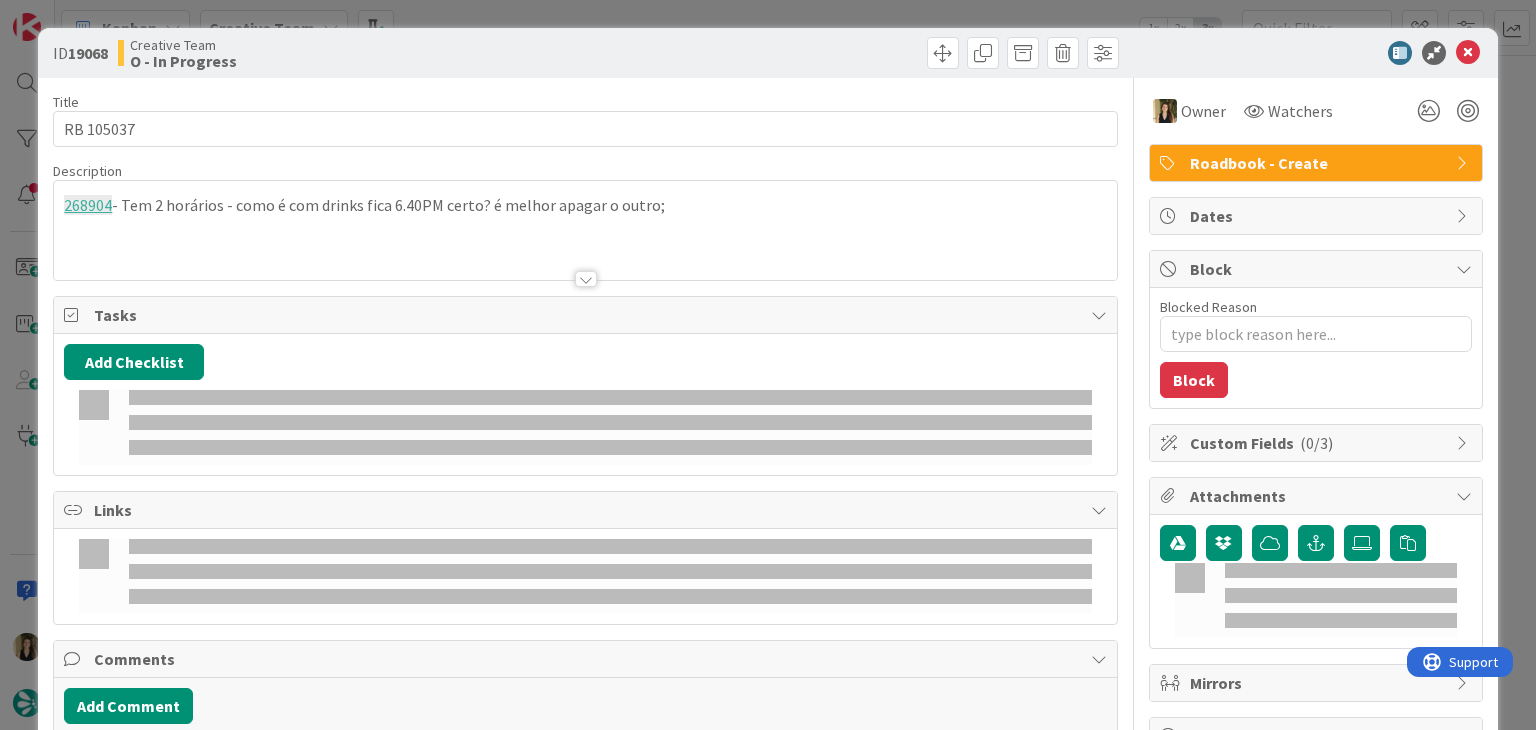 scroll, scrollTop: 0, scrollLeft: 0, axis: both 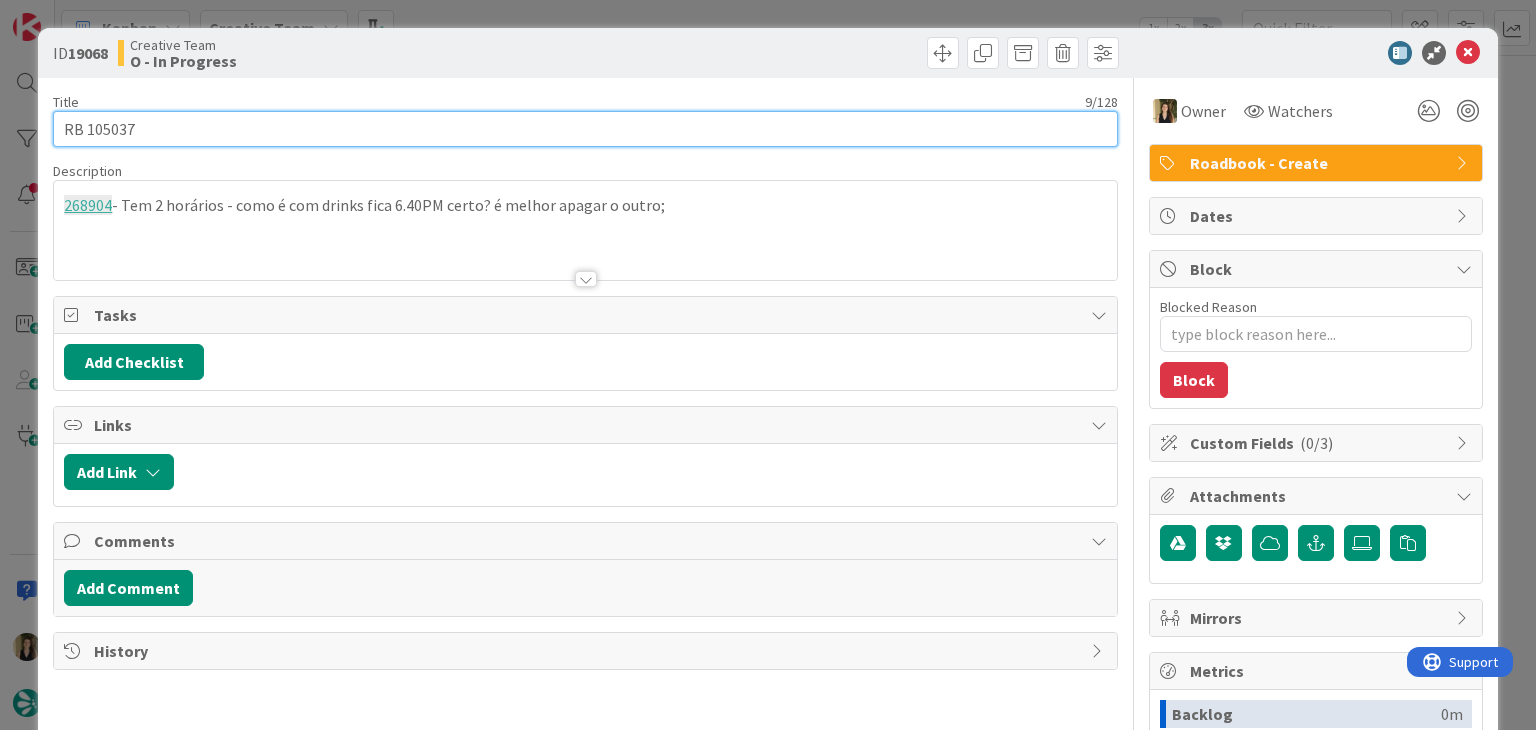 drag, startPoint x: 143, startPoint y: 124, endPoint x: 46, endPoint y: 126, distance: 97.020615 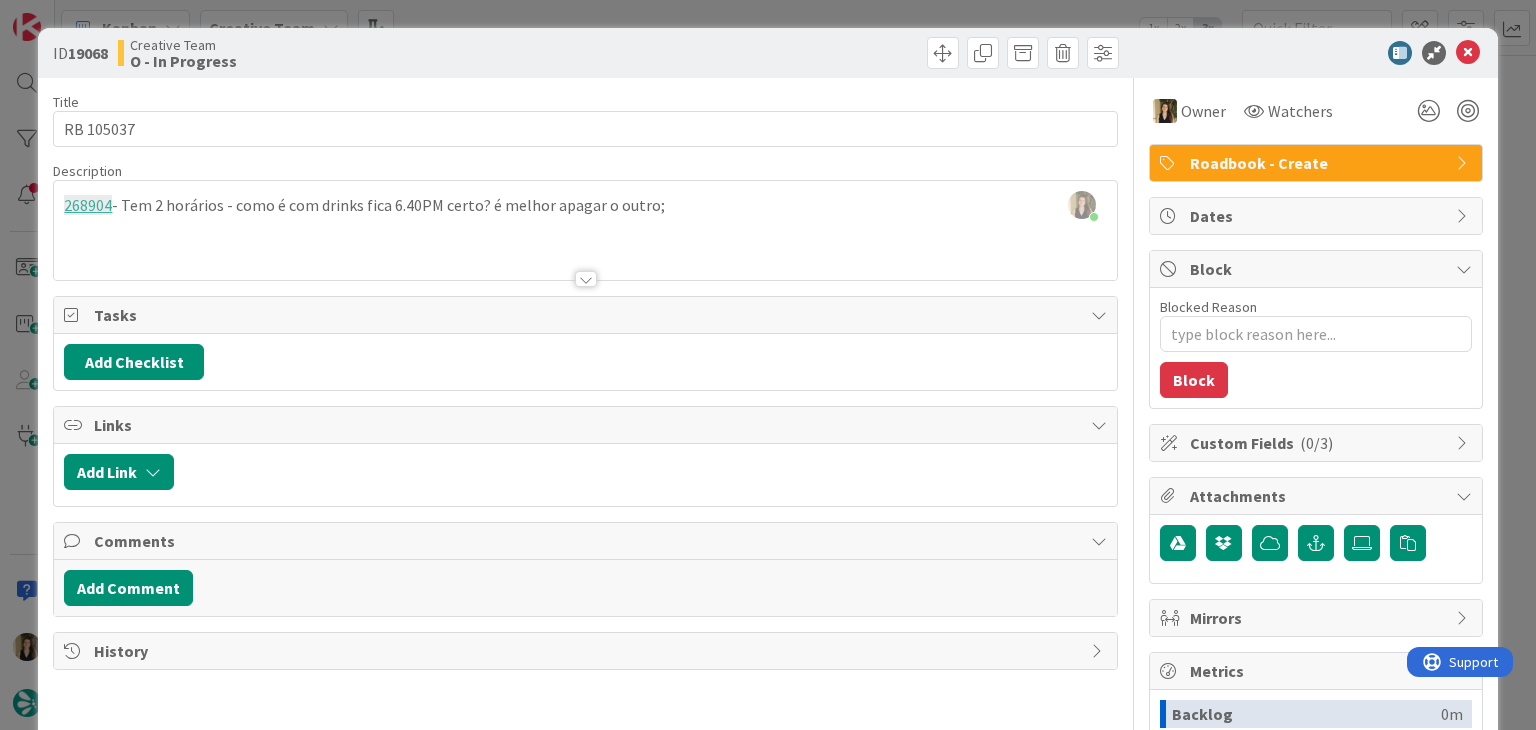 click on "Creative Team O - In Progress" at bounding box center [349, 53] 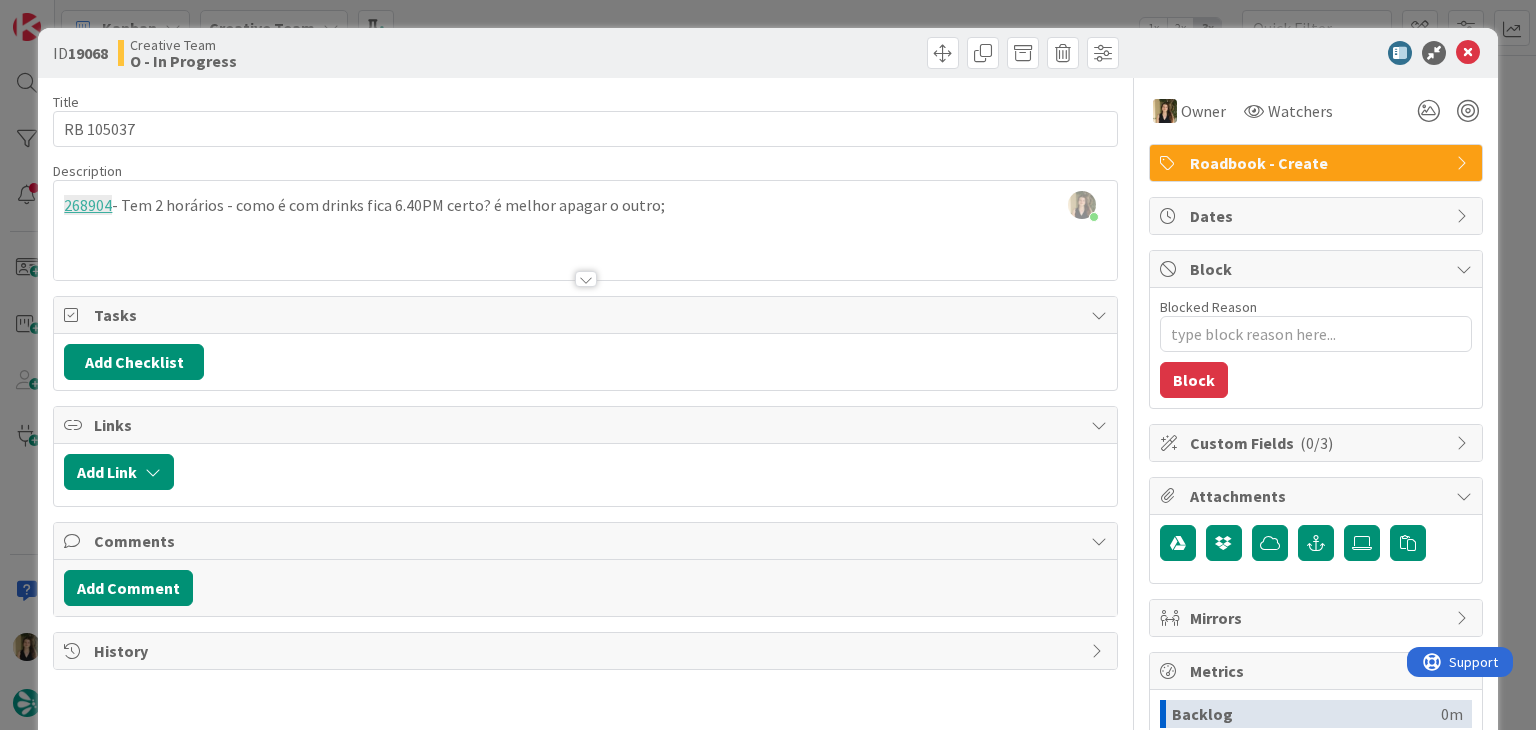 click on "ID  19068 Creative Team O - In Progress Title 9 / 128 RB 105037 Description Sofia Palma just joined 268904  - Tem 2 horários - como é com drinks fica 6.40PM certo? é melhor apagar o outro; Owner Watchers Roadbook - Create Tasks Add Checklist Links Add Link Comments Add Comment History Owner Watchers Roadbook - Create Dates Block Blocked Reason 0 / 256 Block Custom Fields ( 0/3 ) Attachments Mirrors Metrics Backlog 0m To Do 2h 12m Buffer 0m In Progress 25m Total Time 2h 37m Lead Time 2h 37m Cycle Time 25m Blocked Time 0m Show Details" at bounding box center [768, 365] 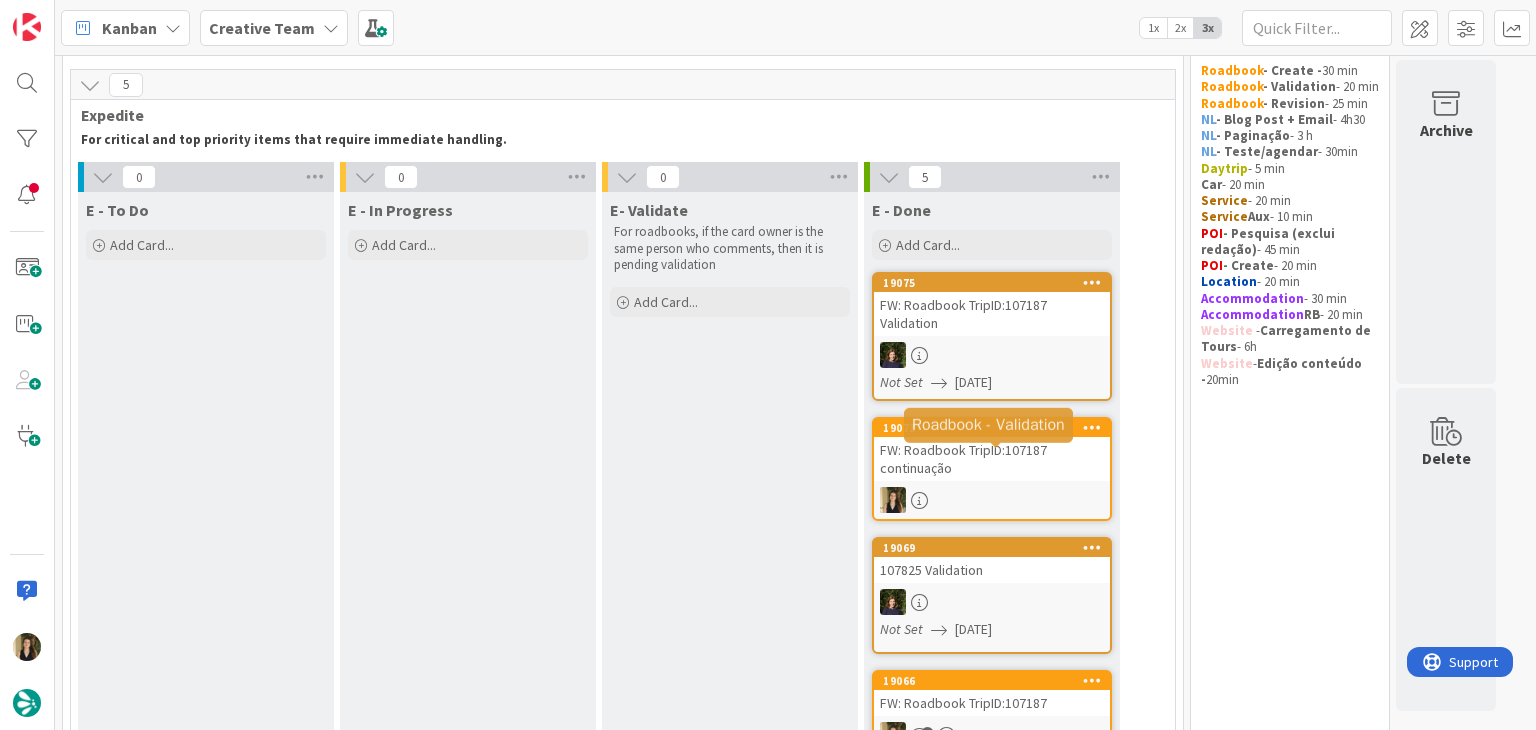 scroll, scrollTop: 0, scrollLeft: 0, axis: both 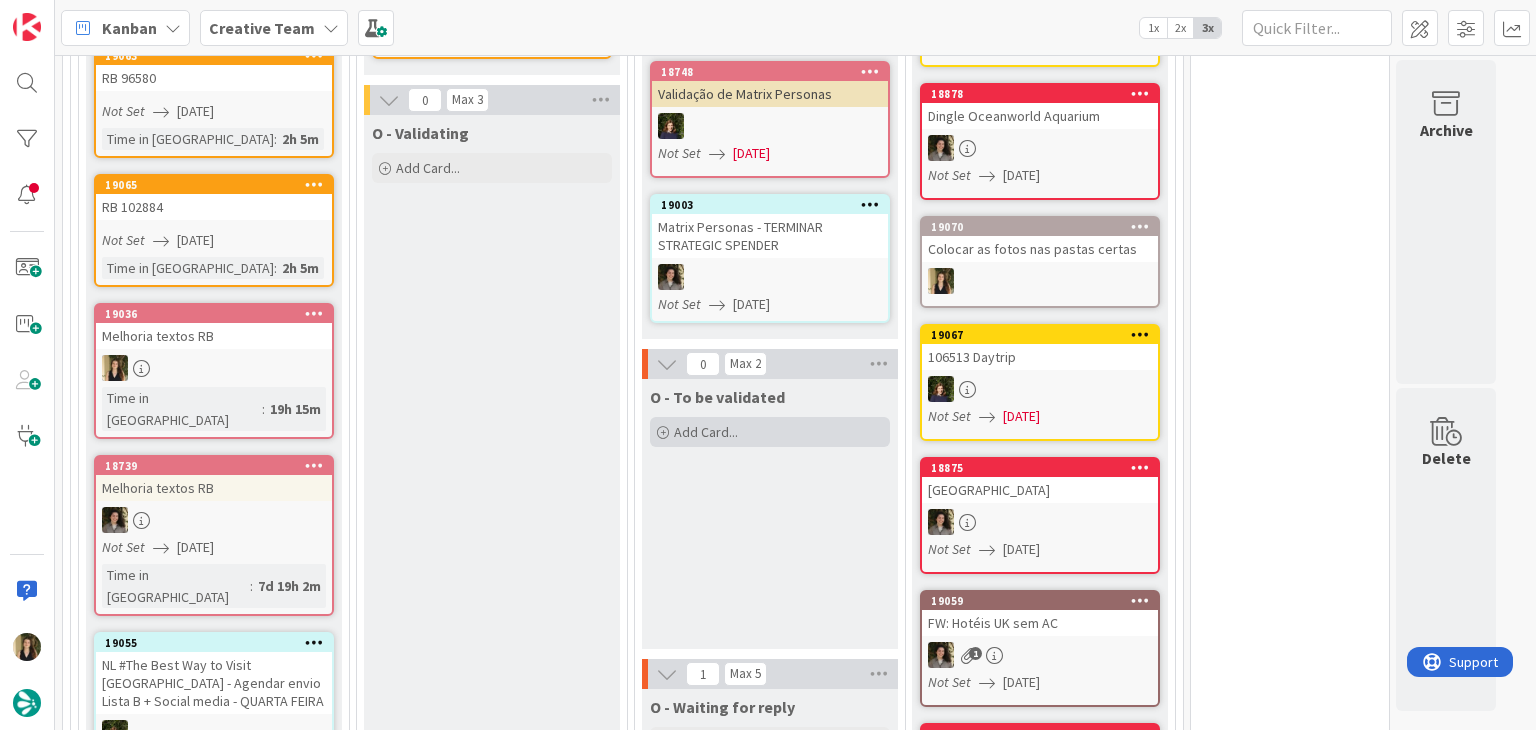 click on "Add Card..." at bounding box center (770, 432) 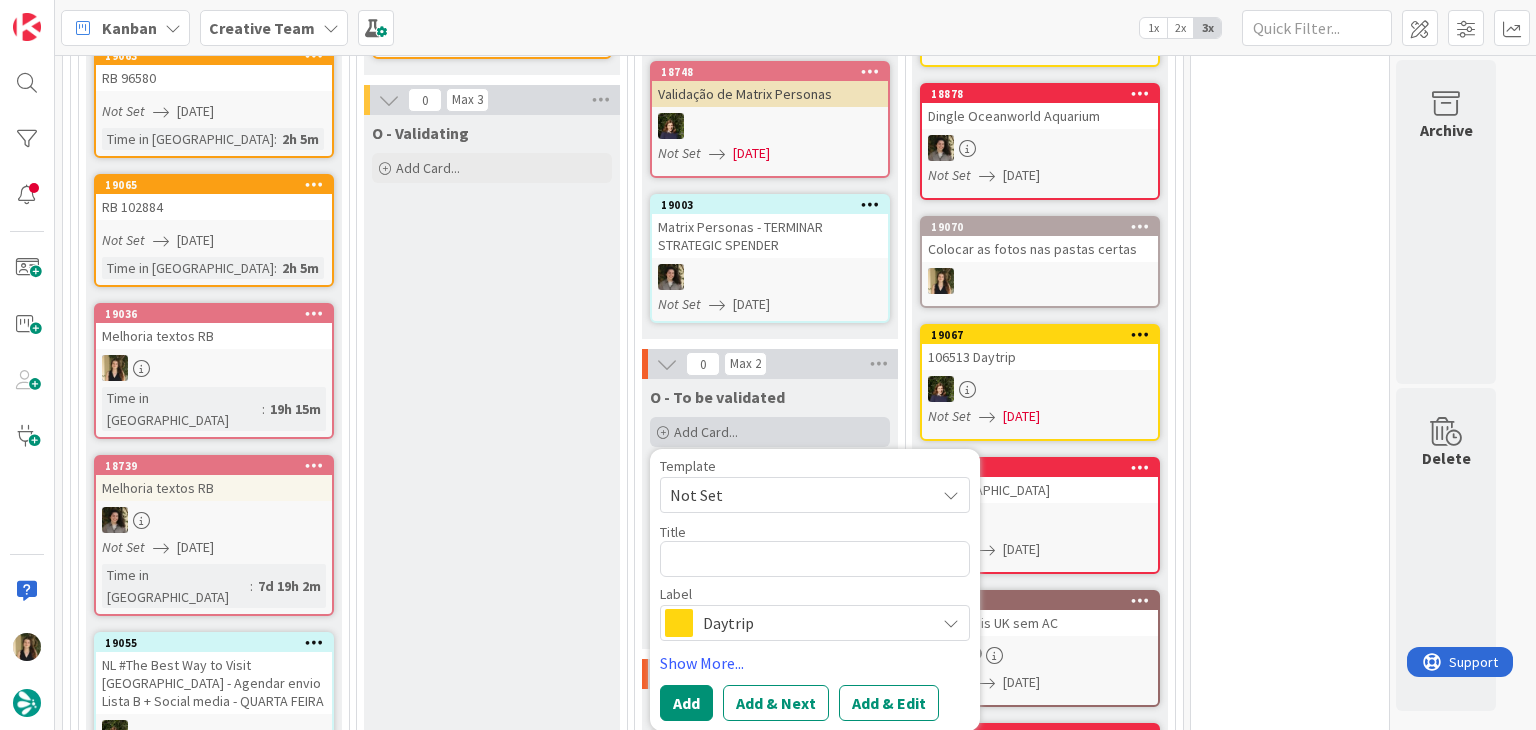 type on "x" 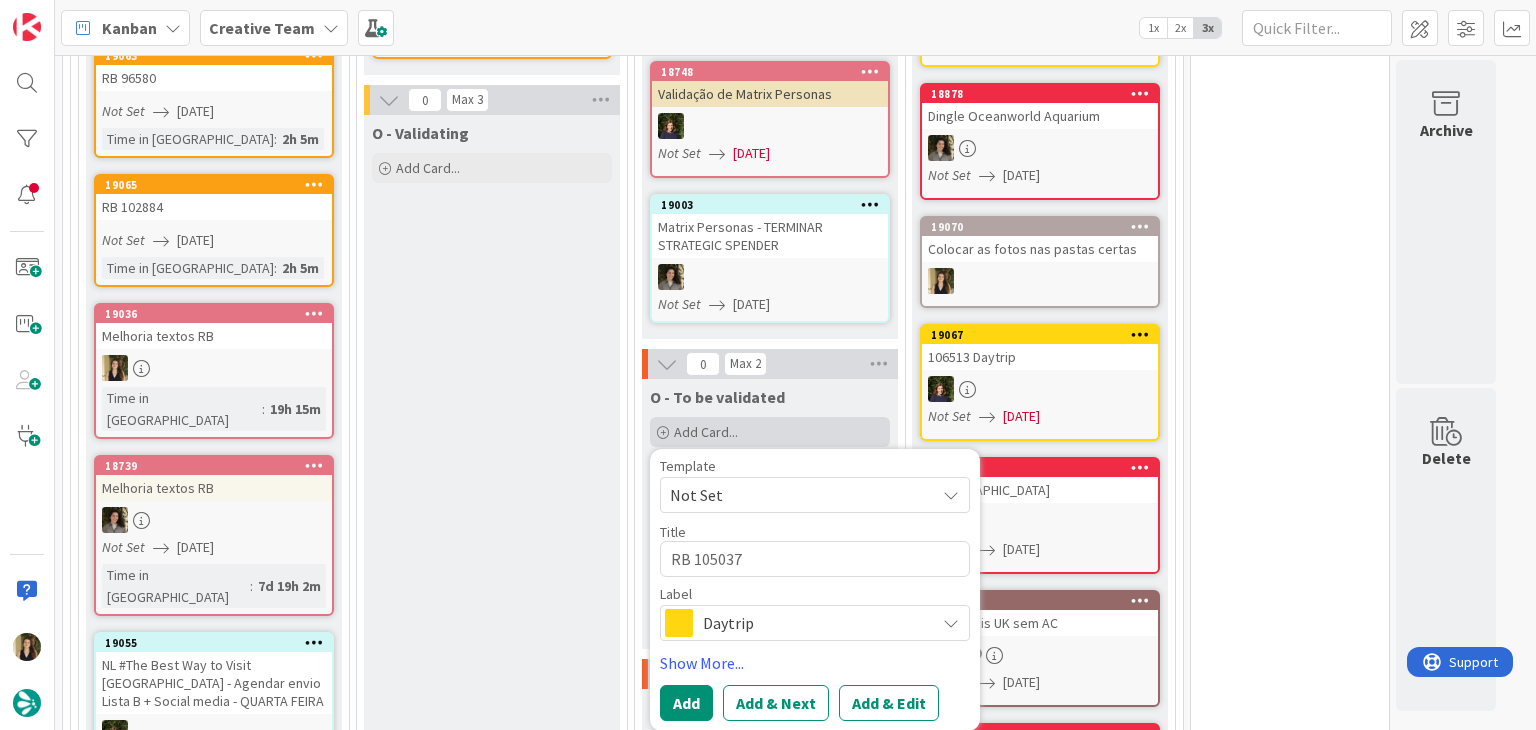 type on "x" 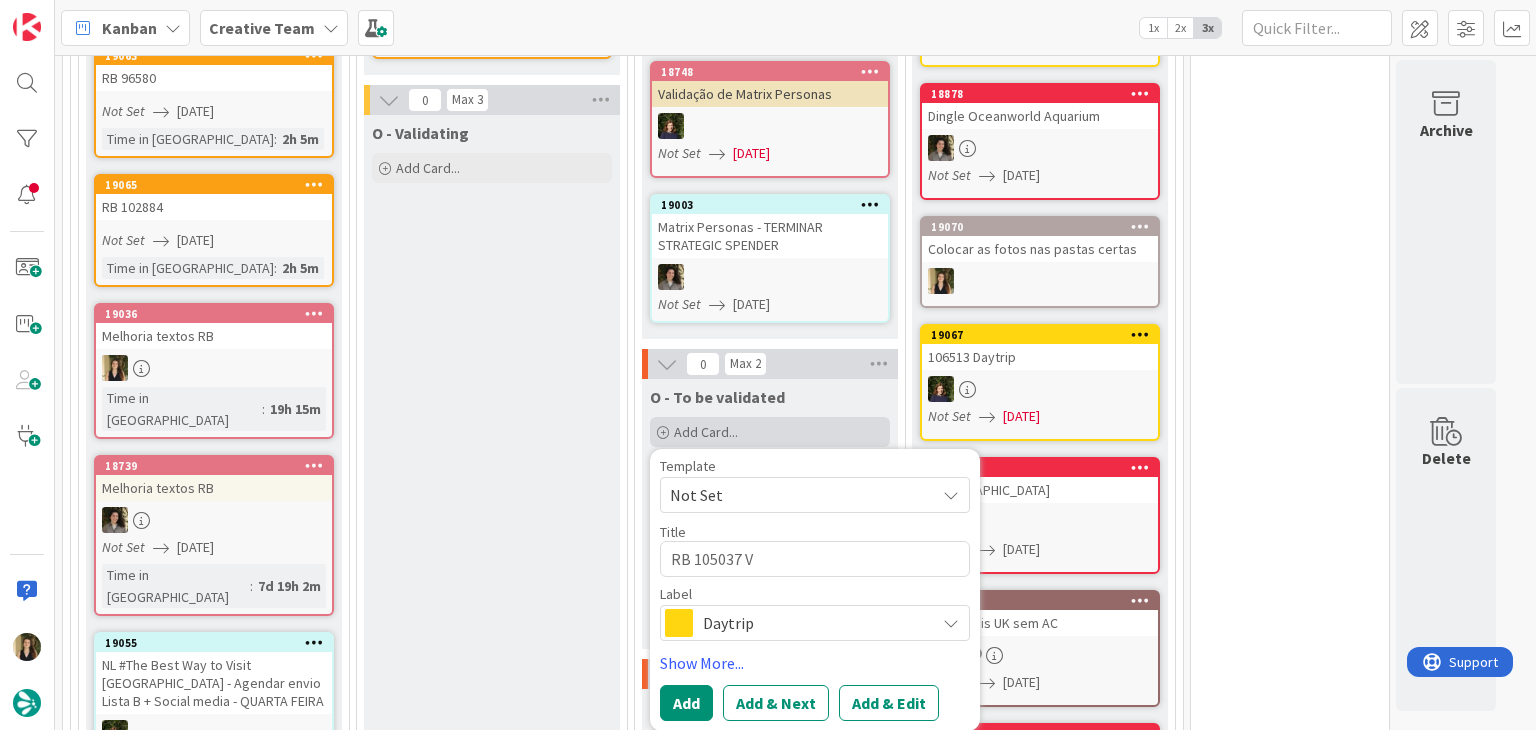 type on "x" 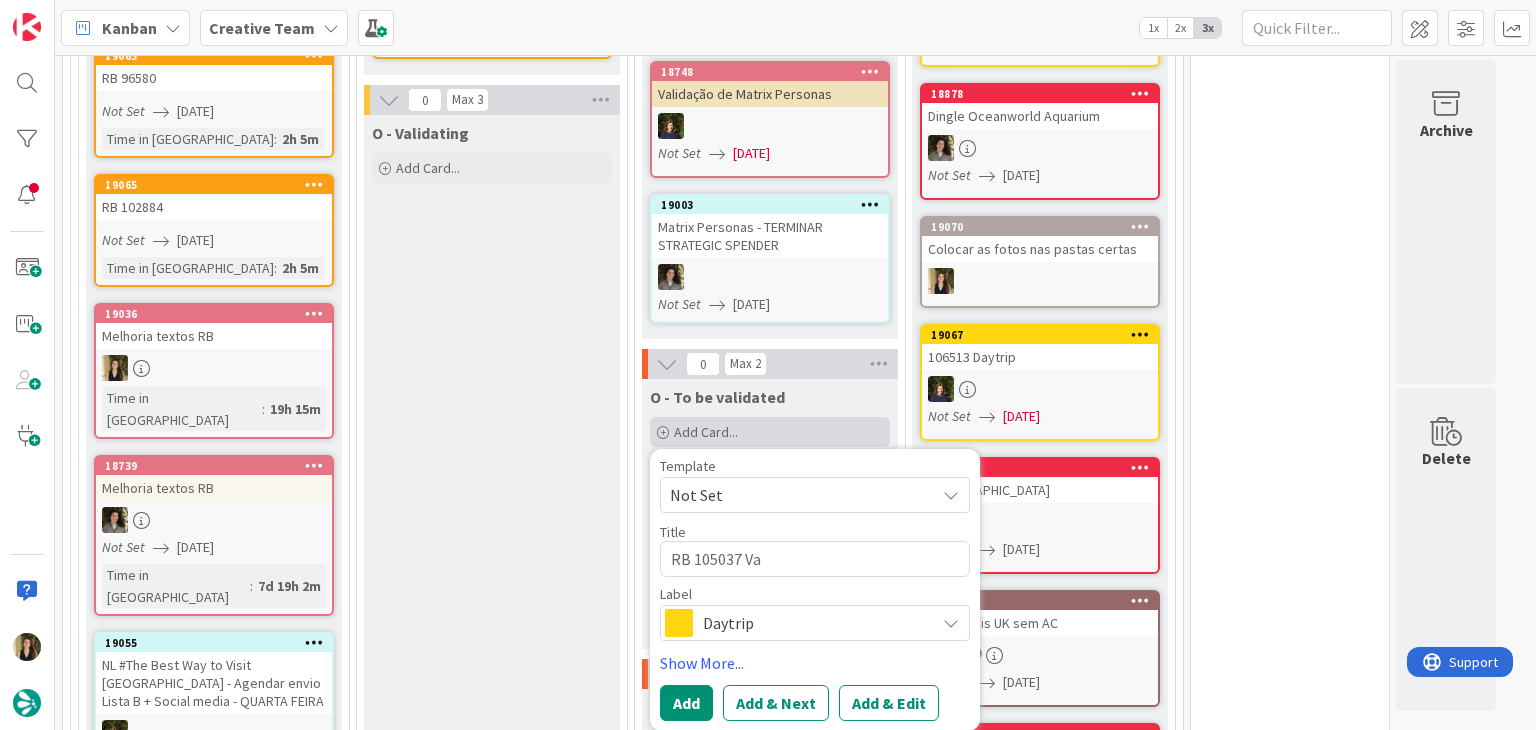type on "x" 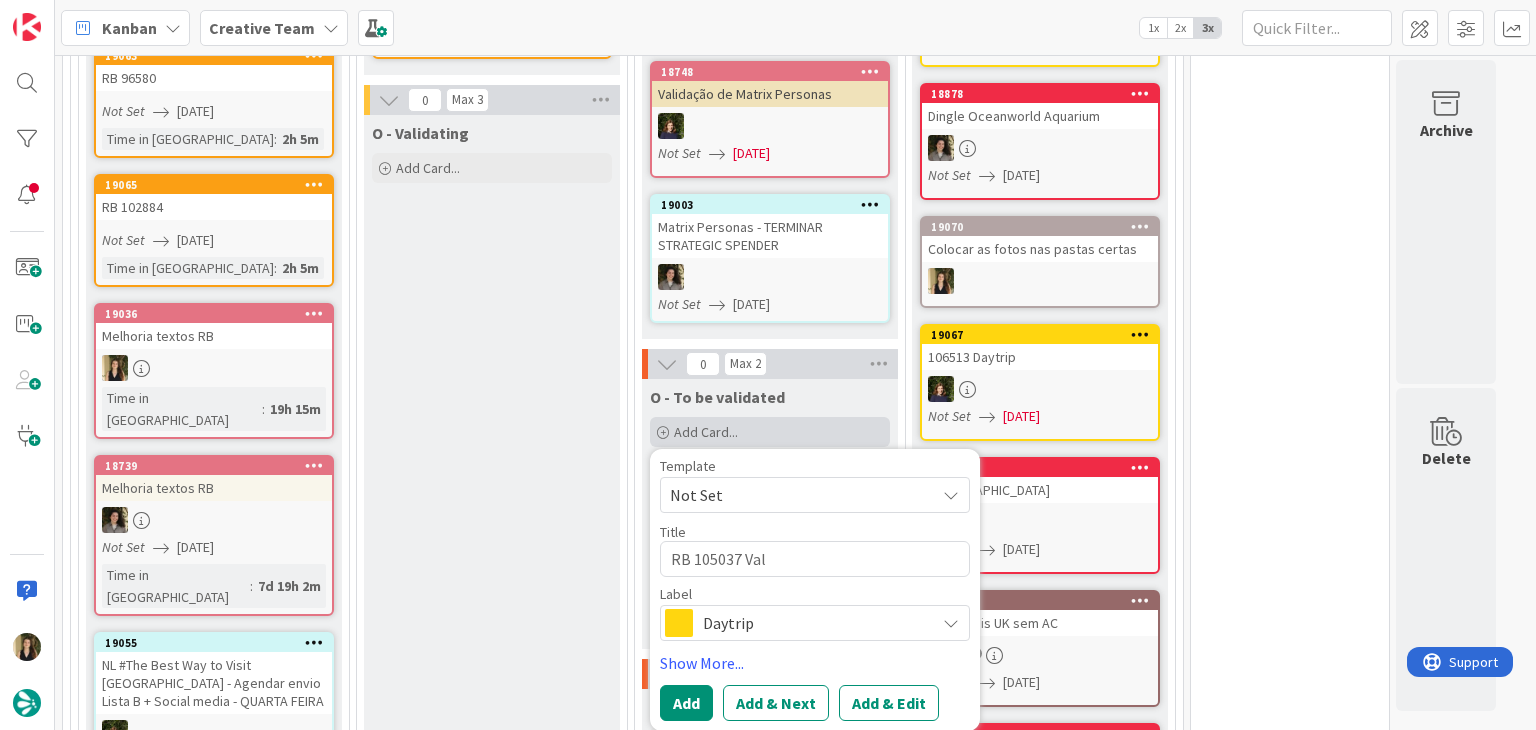 type on "x" 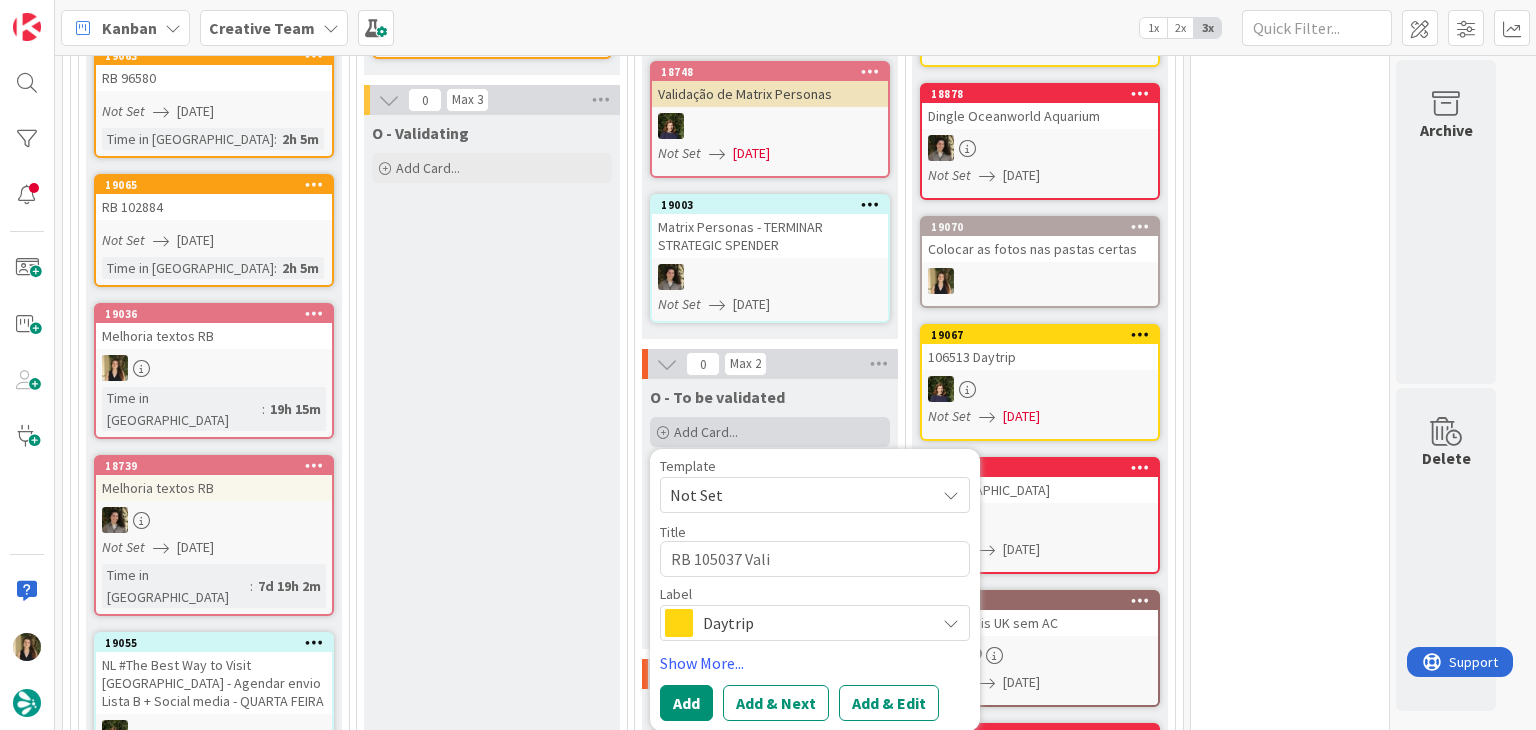 type on "x" 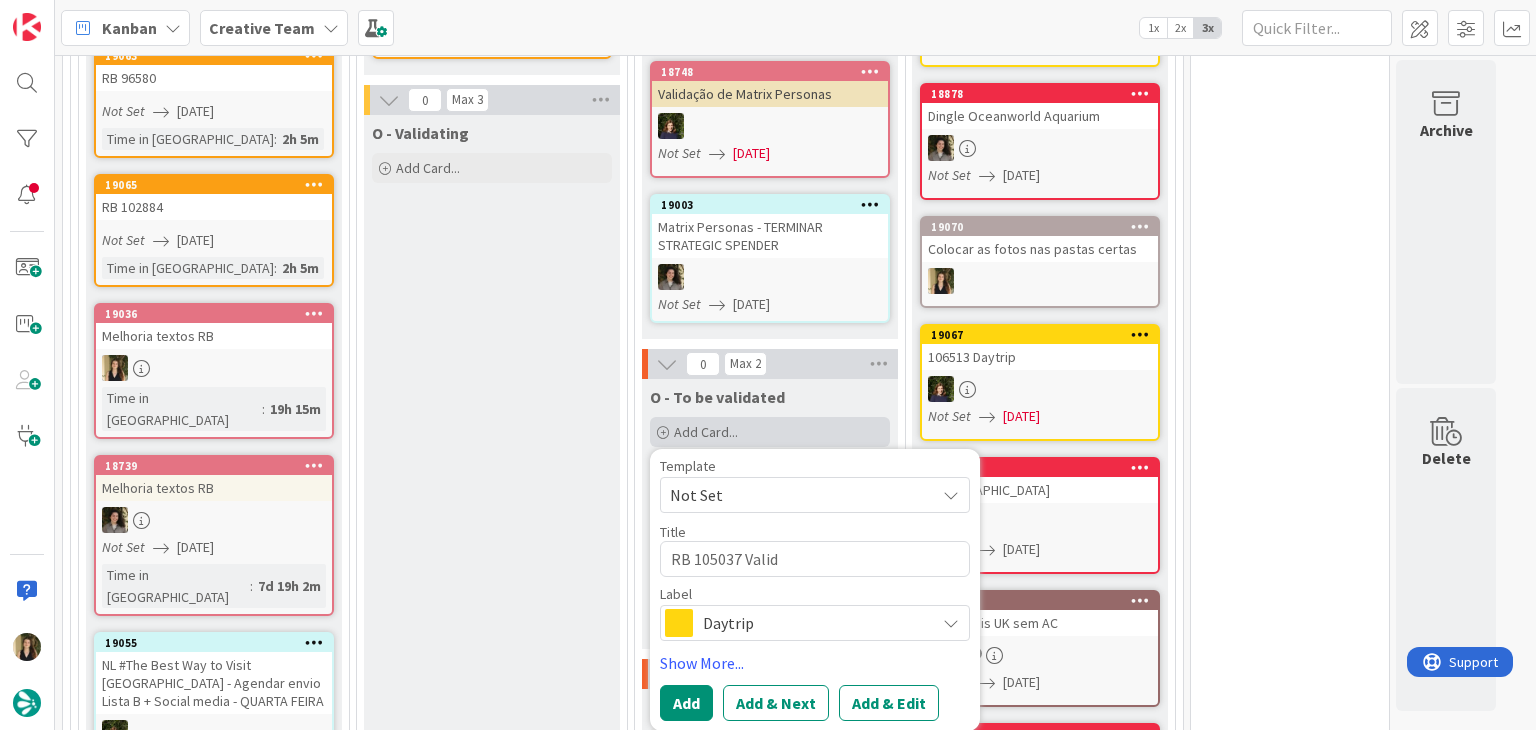 type on "x" 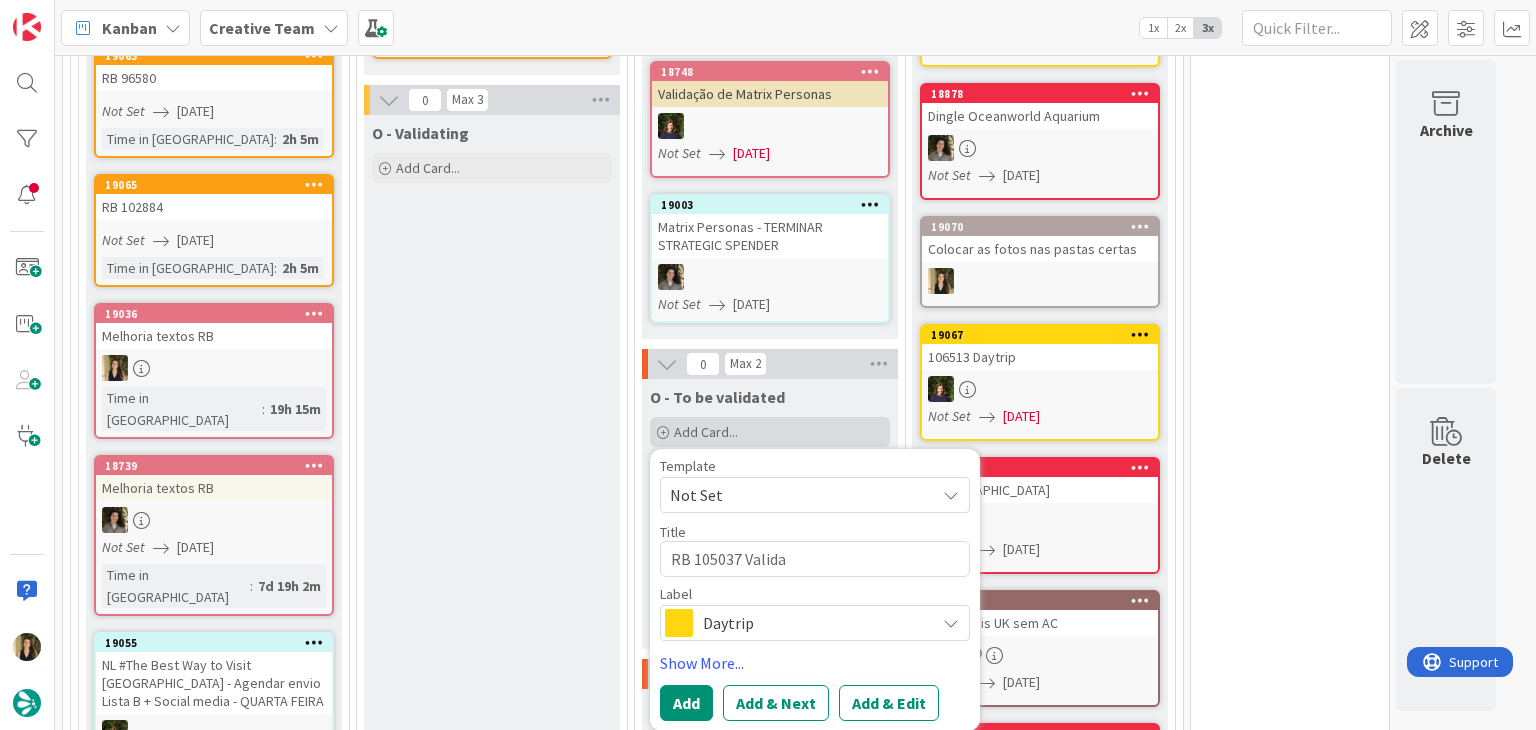 type on "x" 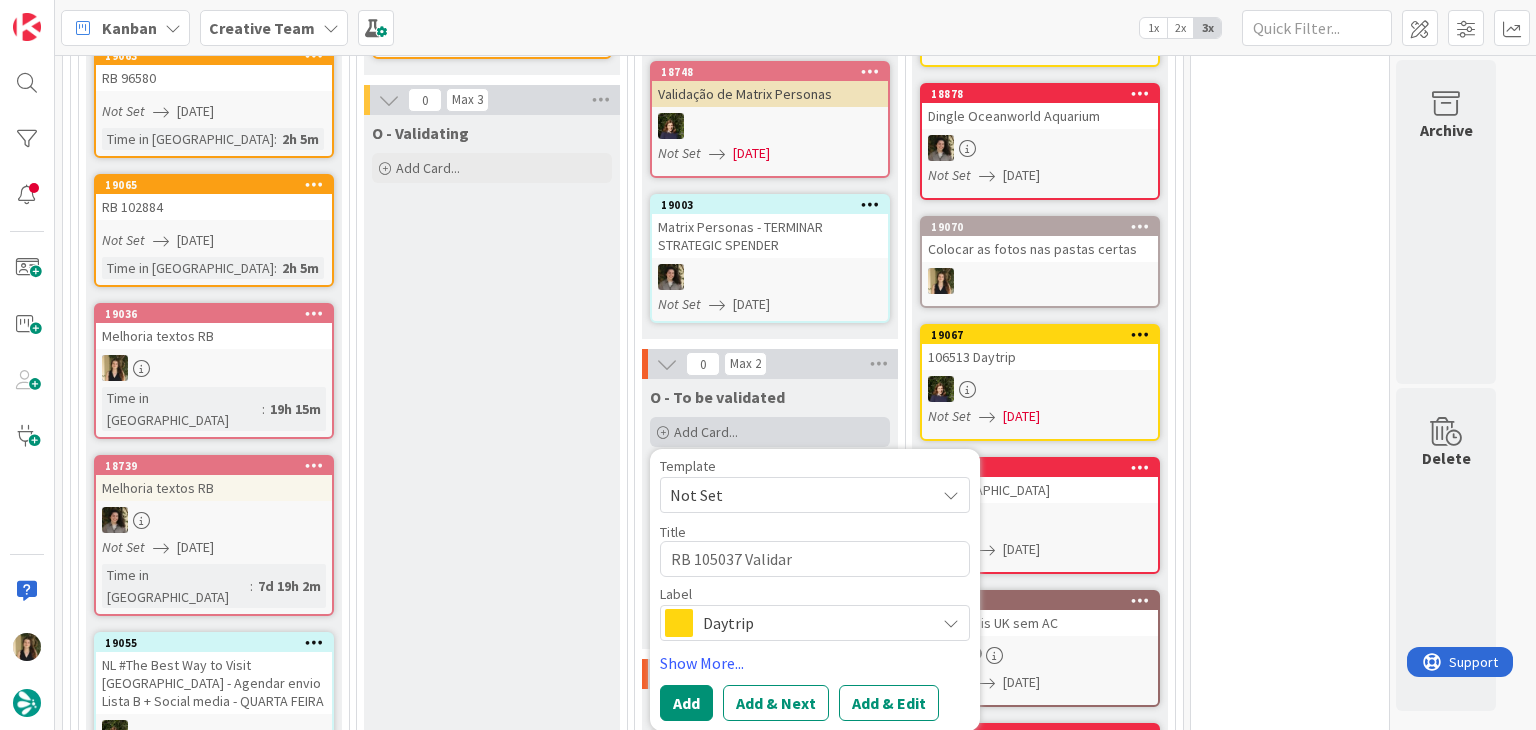type on "x" 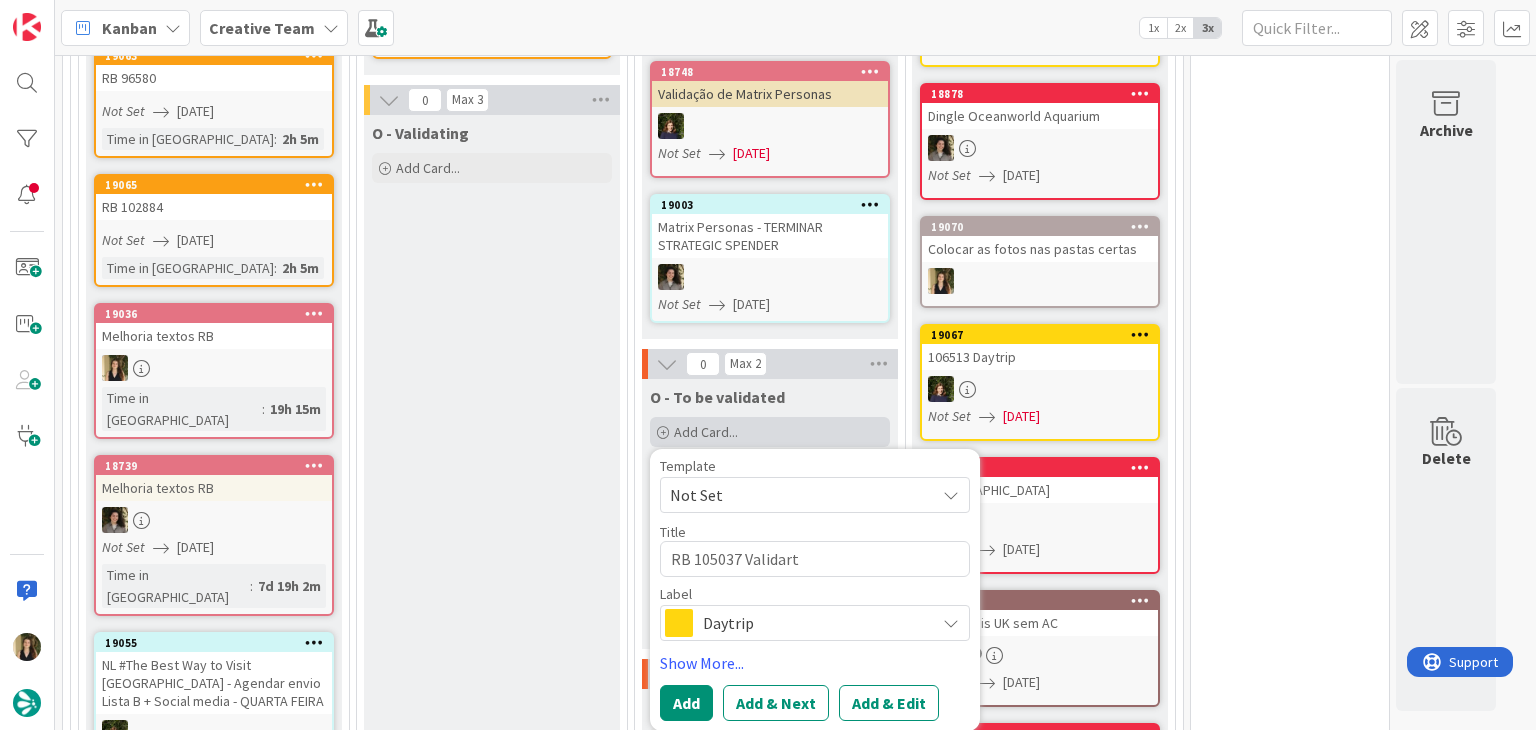 type on "x" 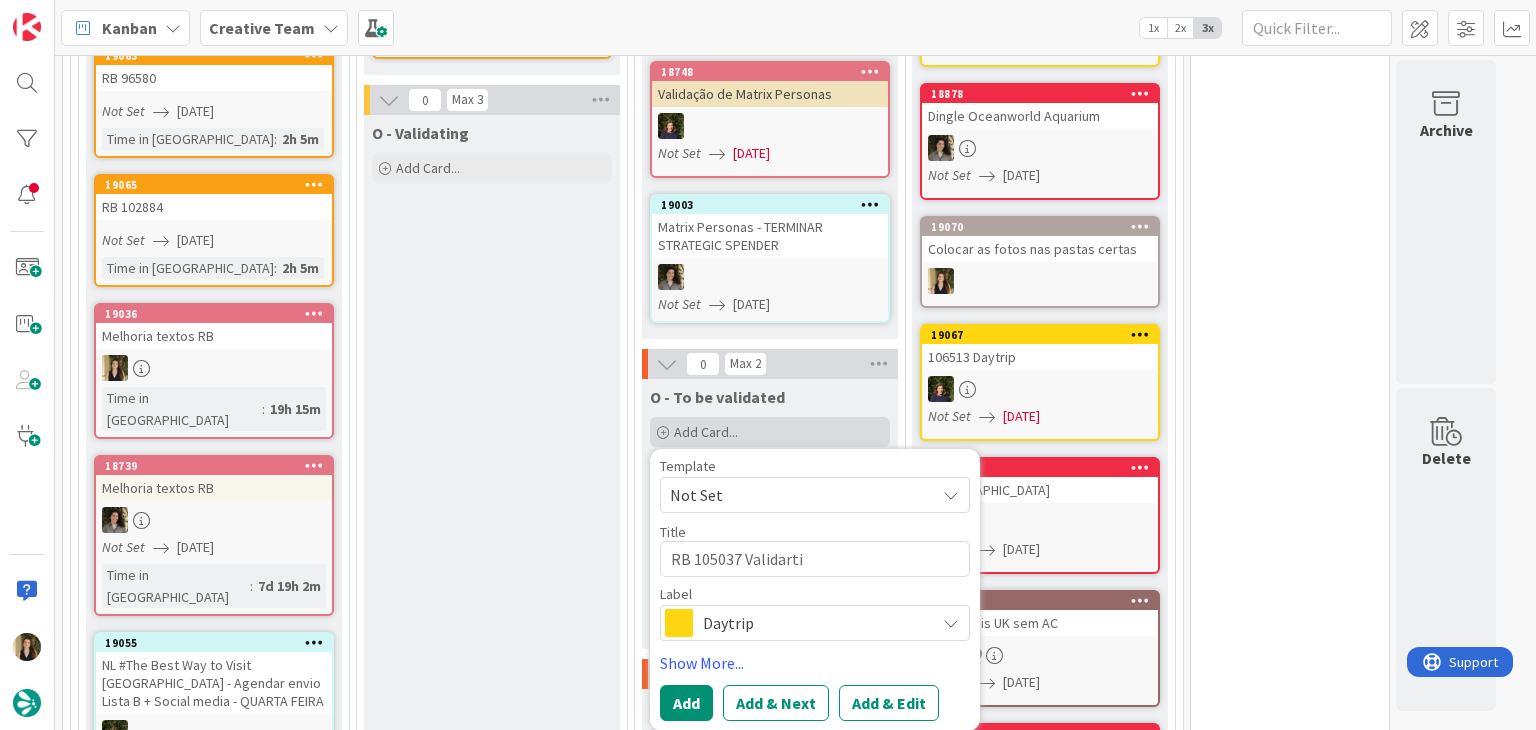 type on "x" 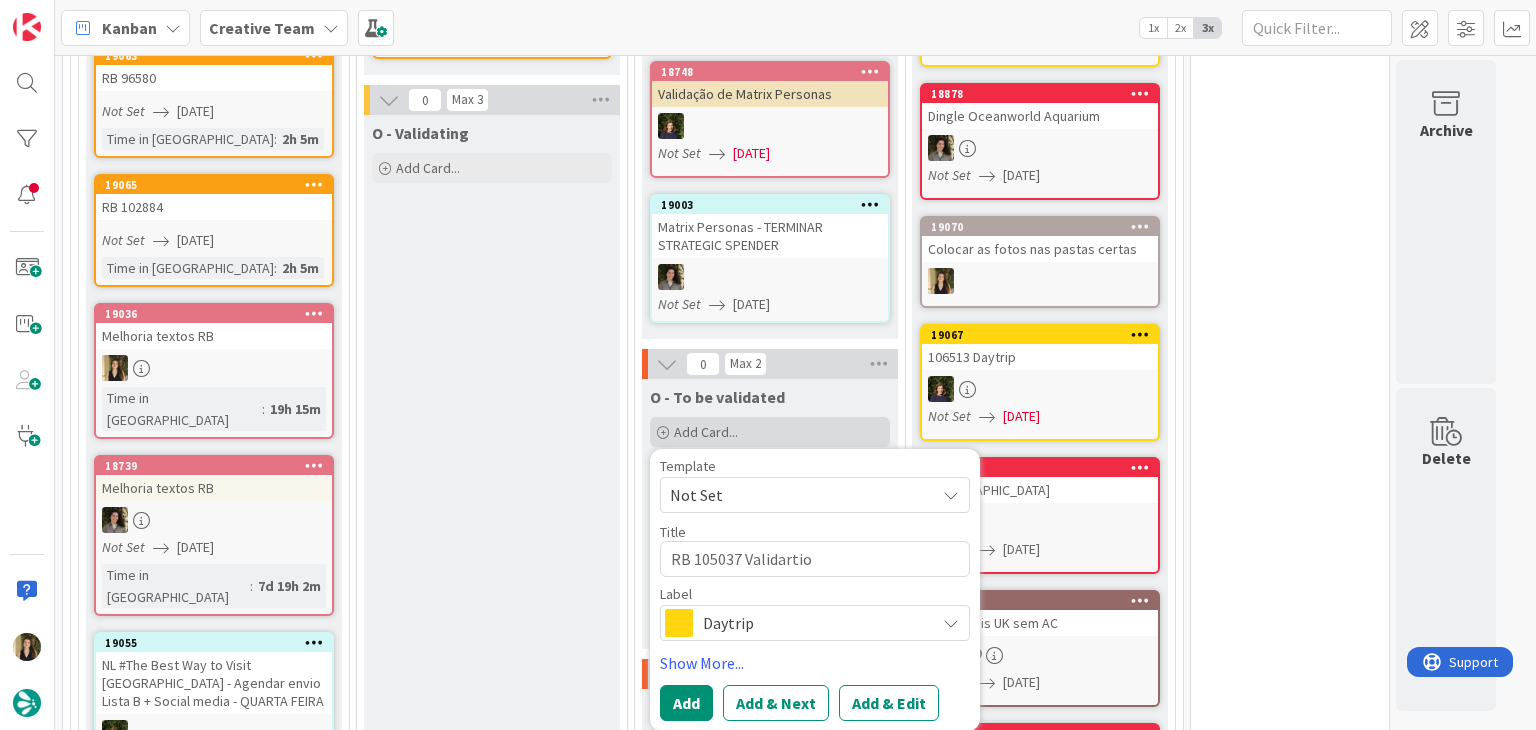 type on "x" 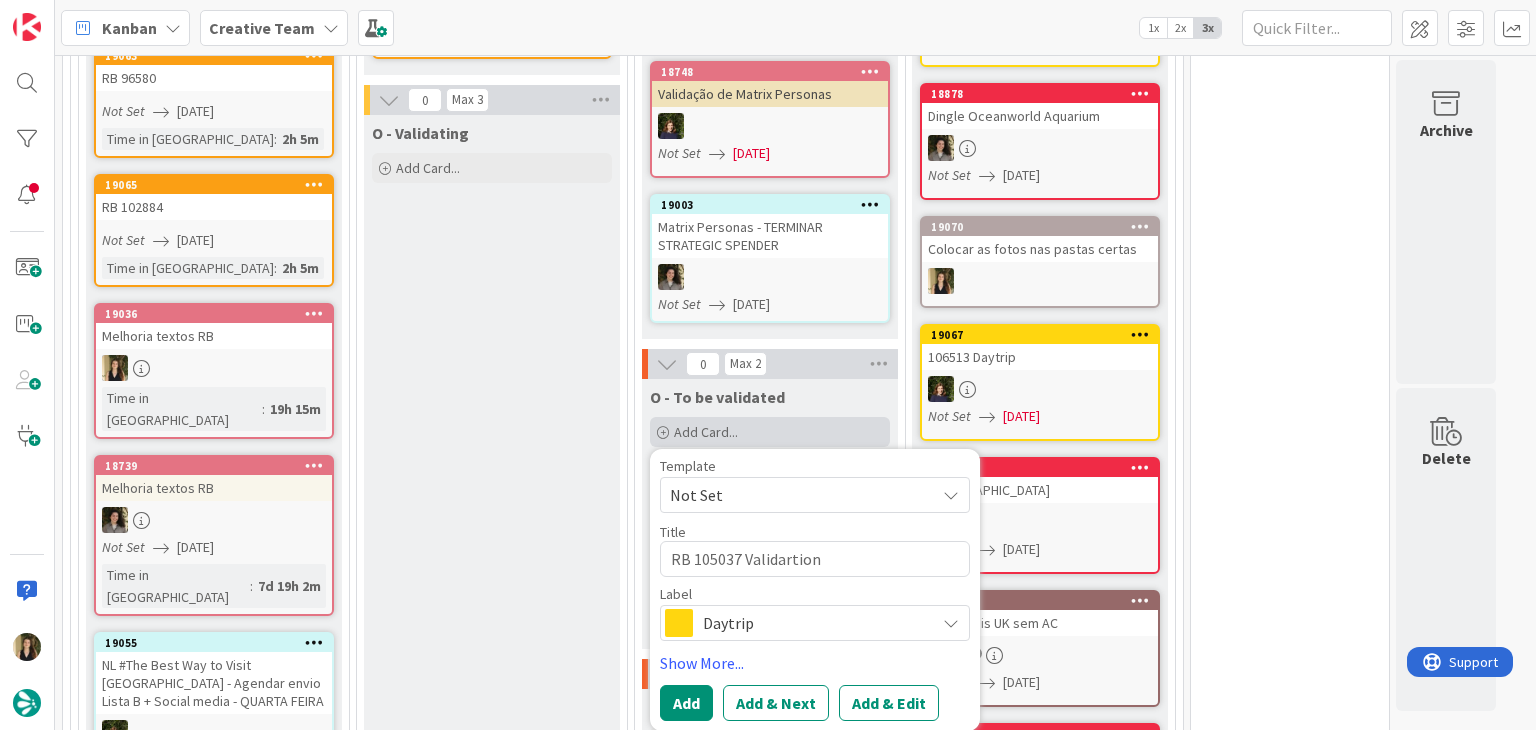 type on "x" 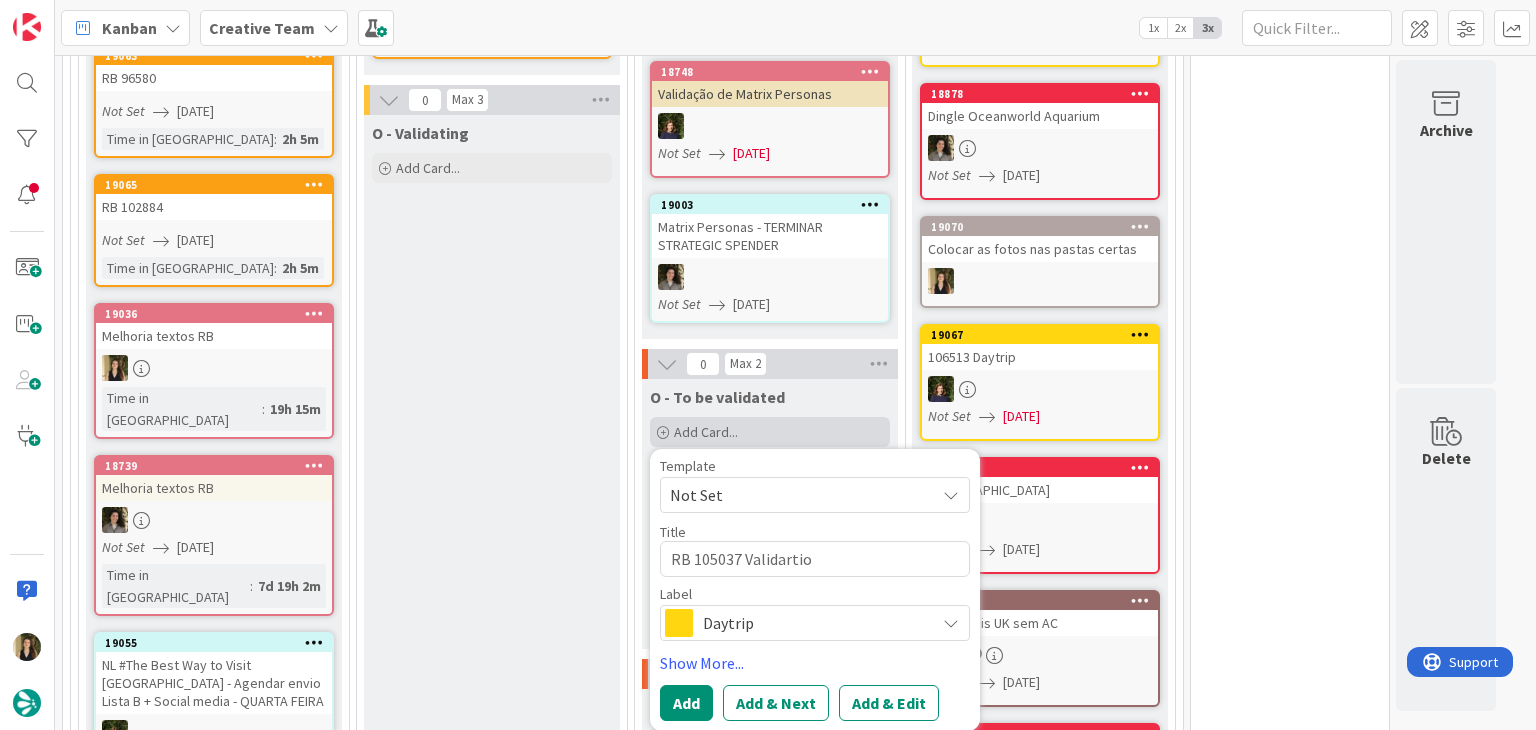 type on "x" 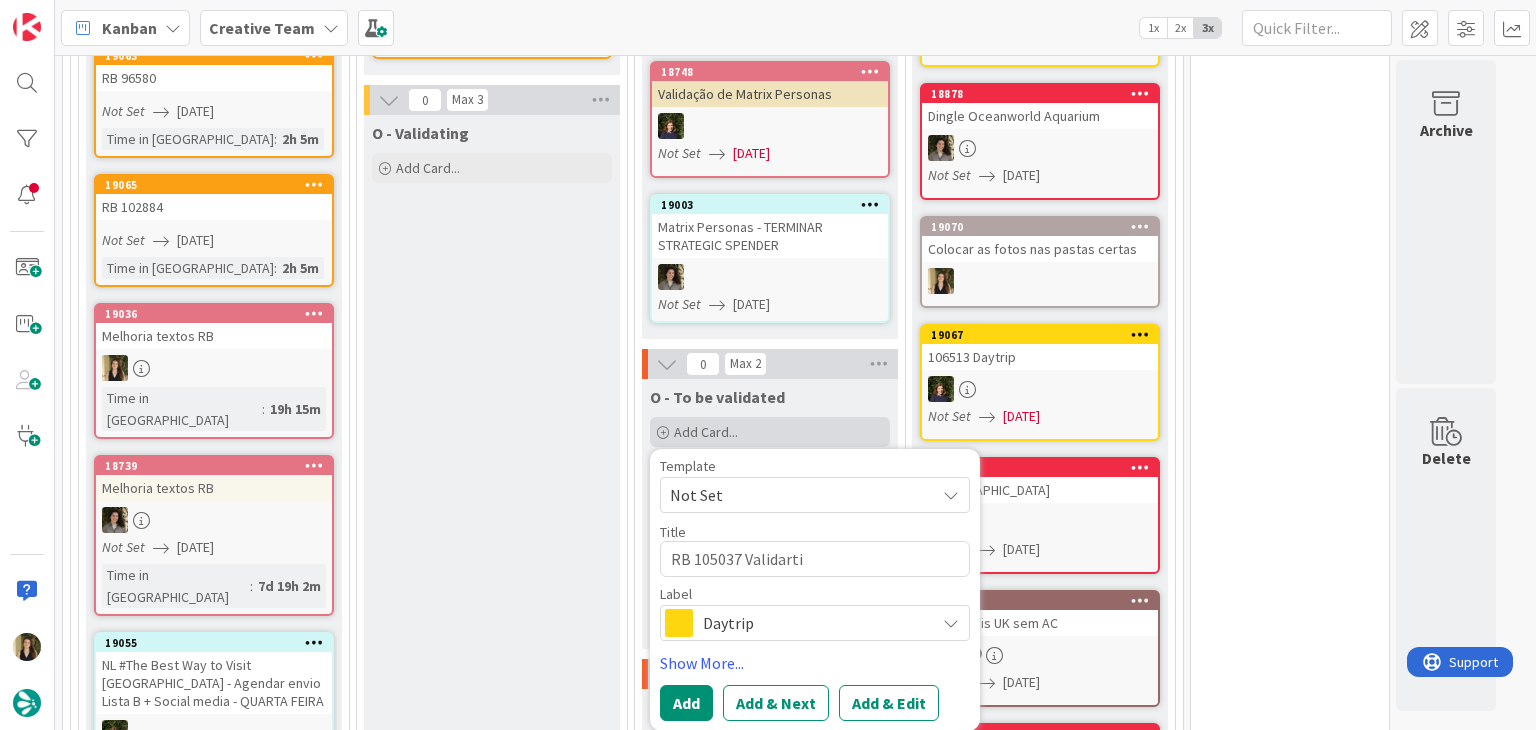 type on "x" 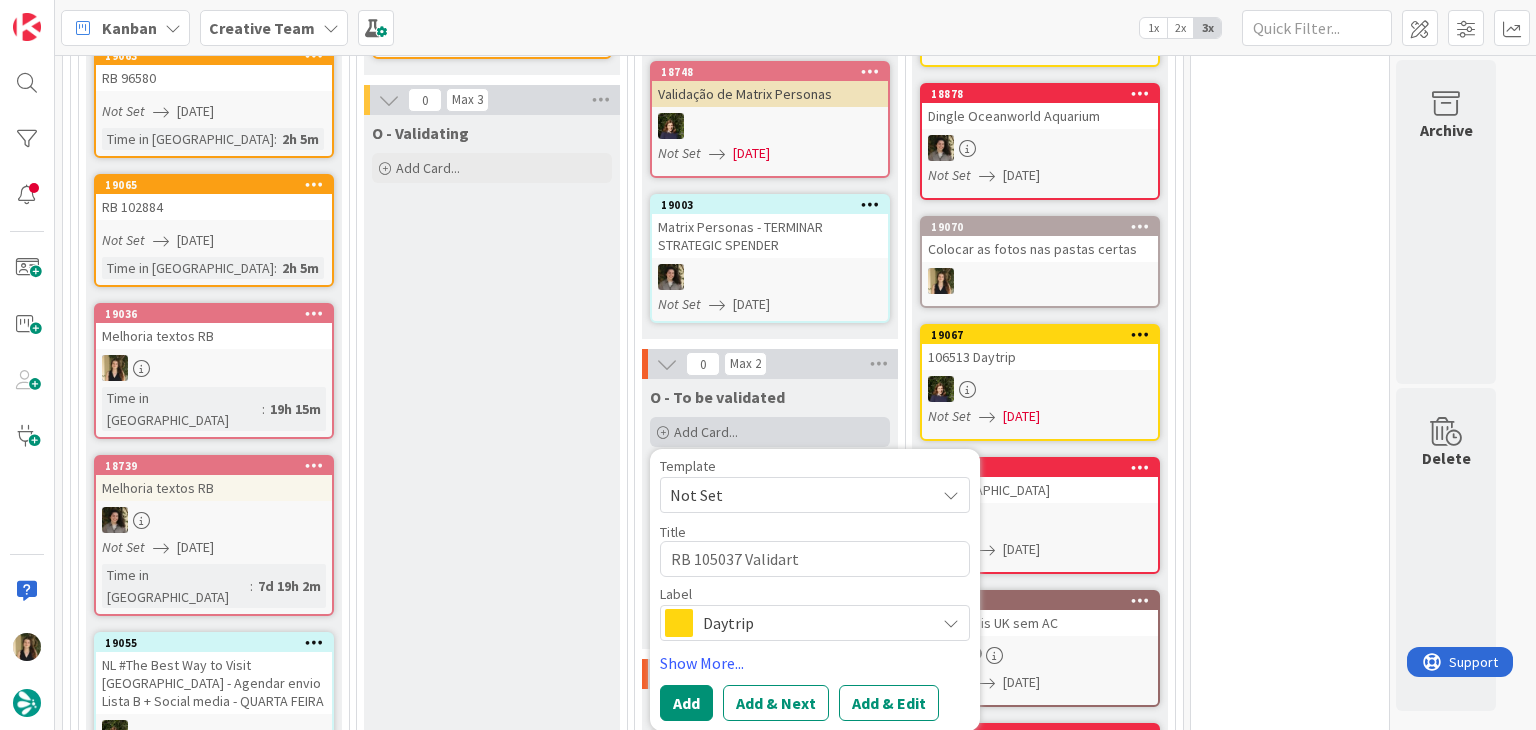 type on "x" 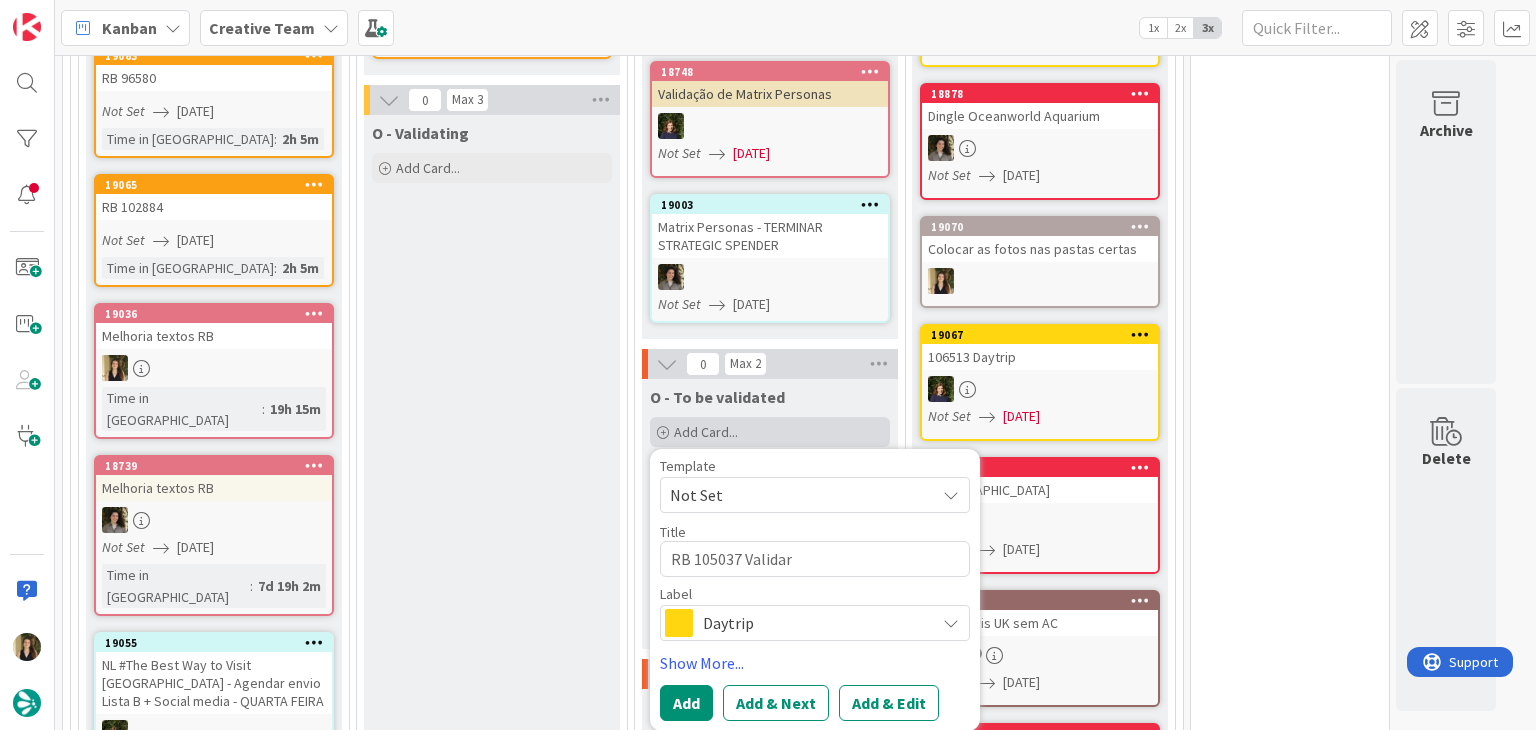 type on "x" 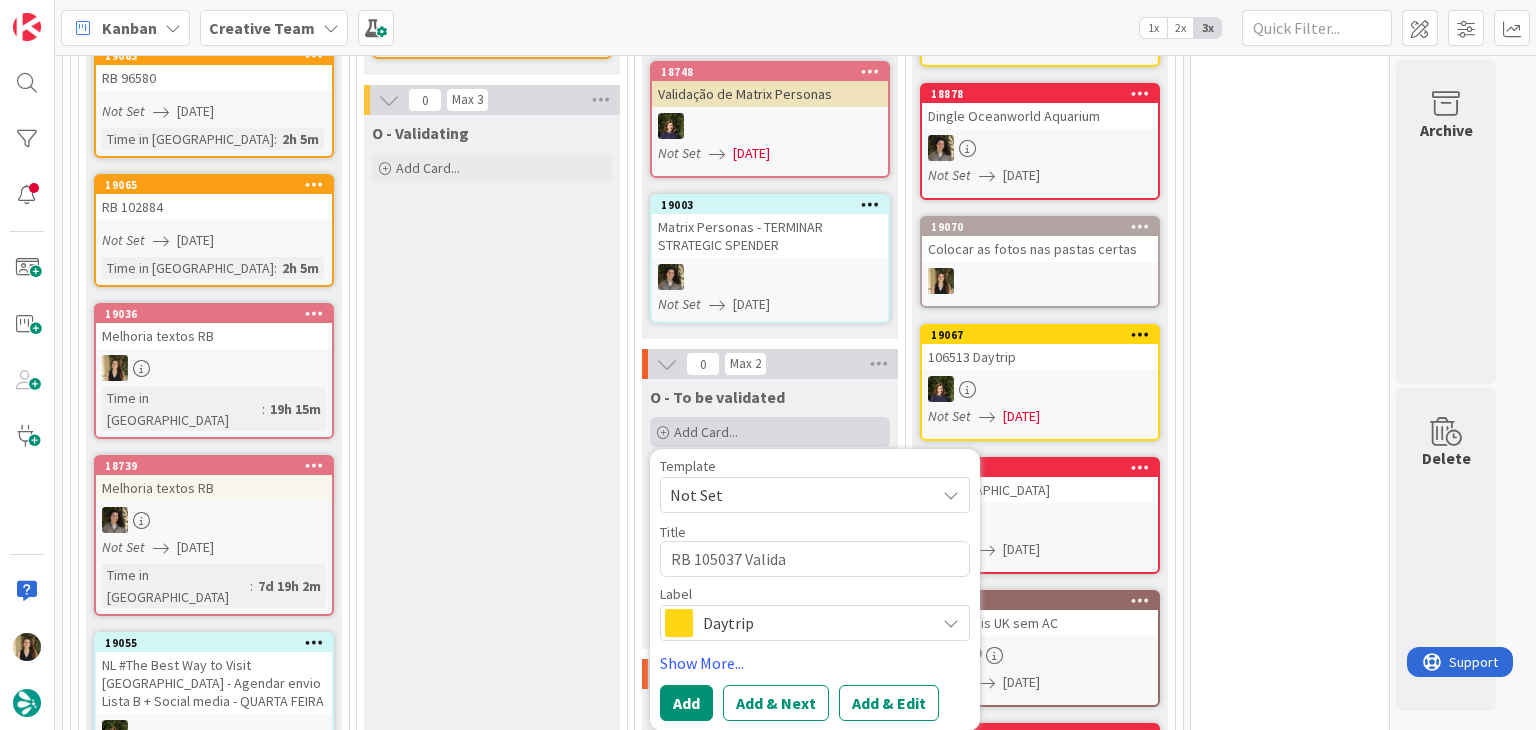 type on "x" 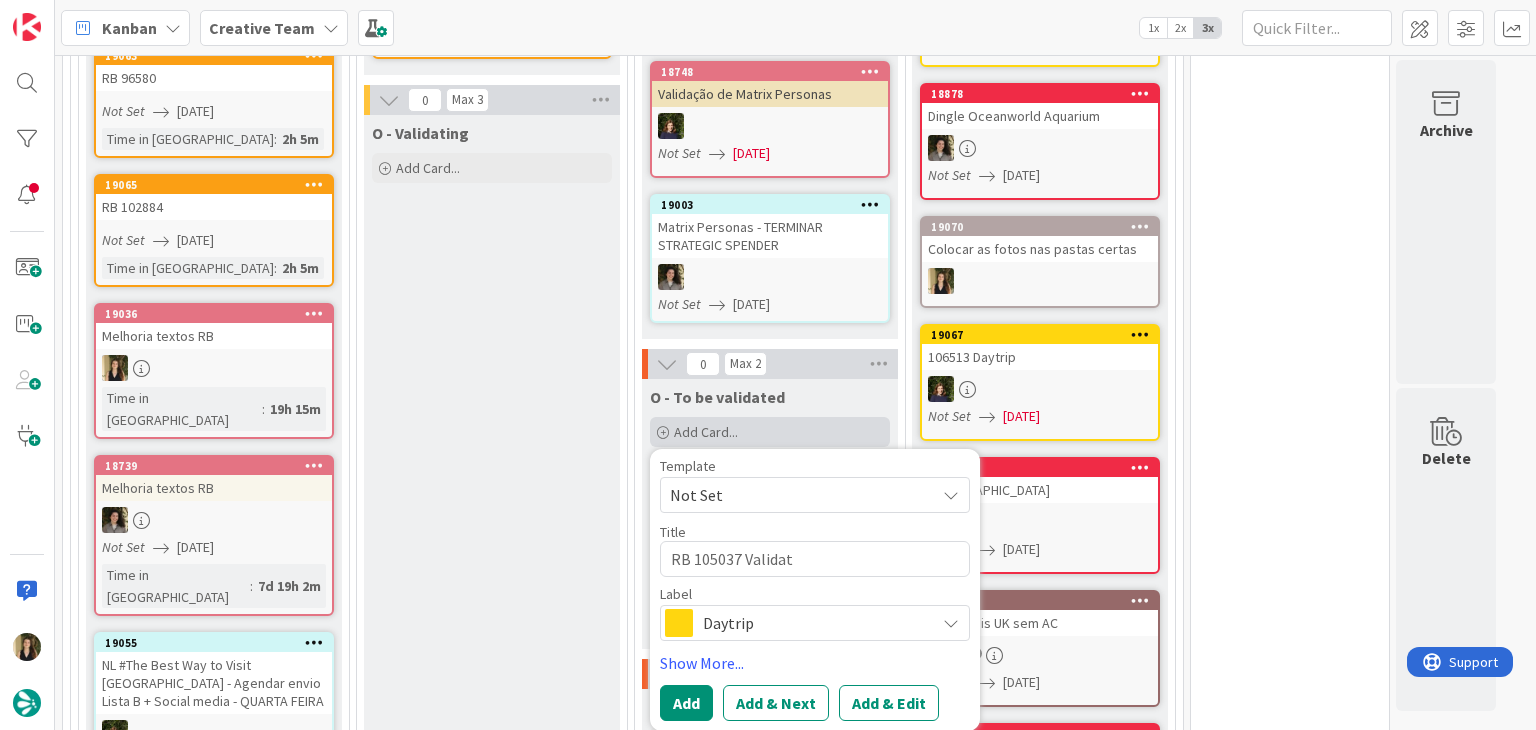 type on "x" 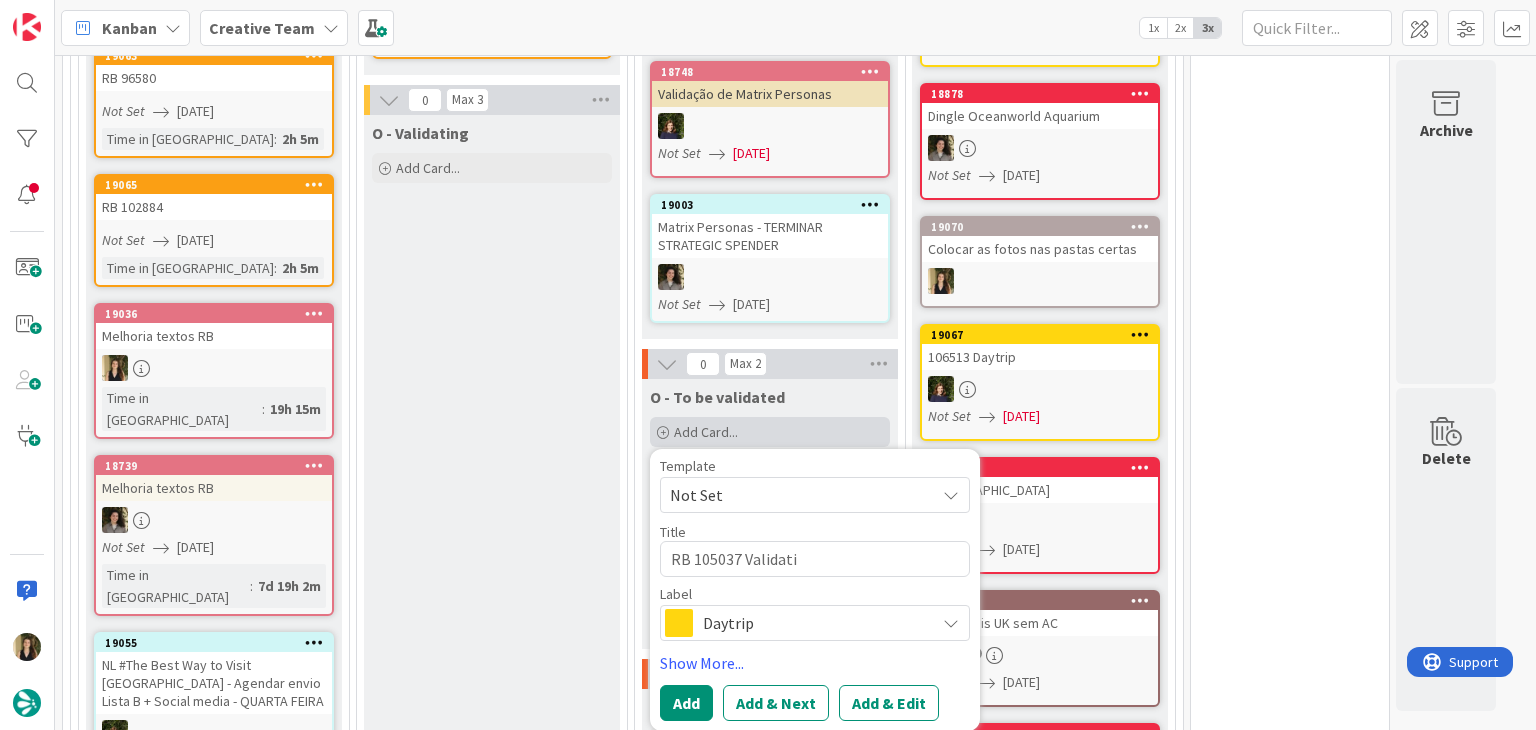 type on "x" 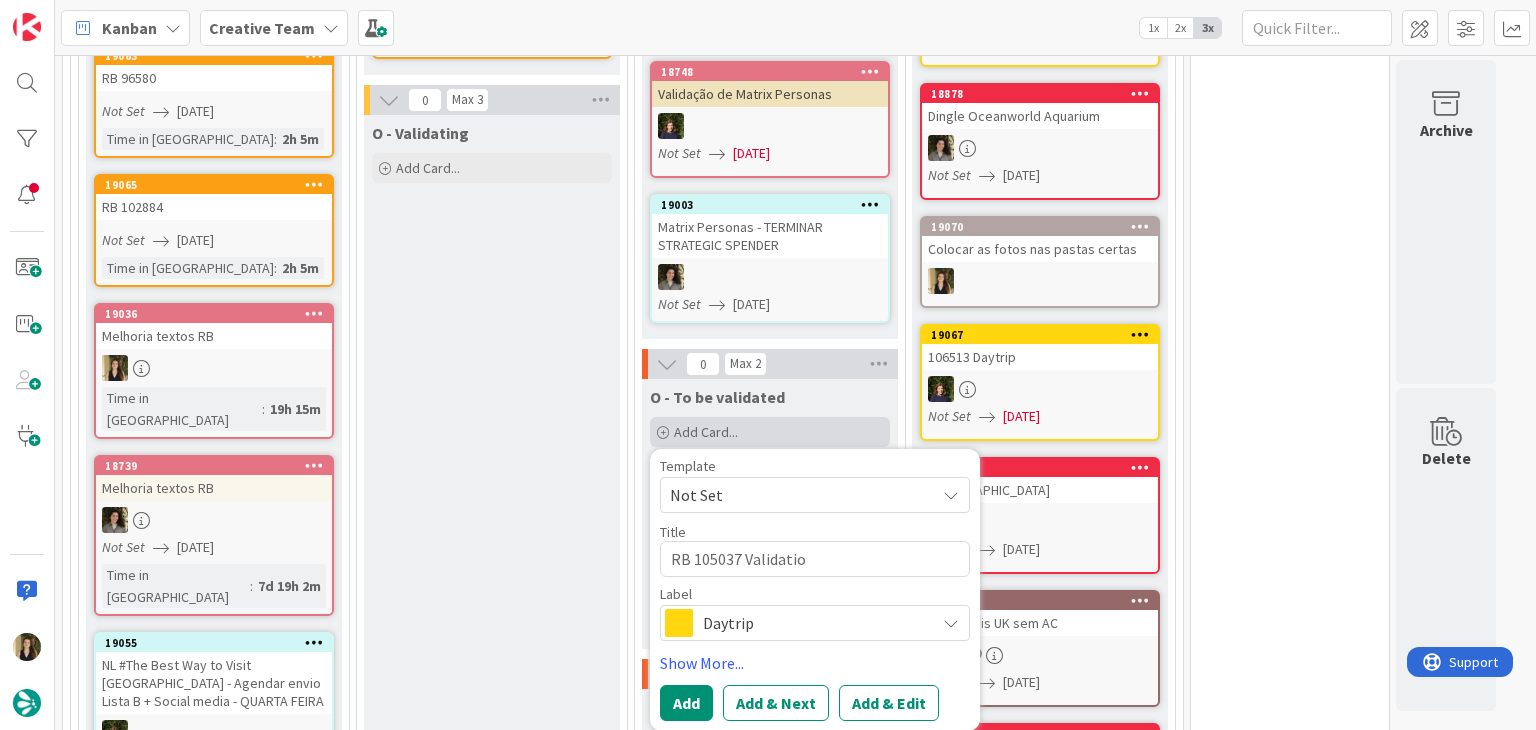 type on "x" 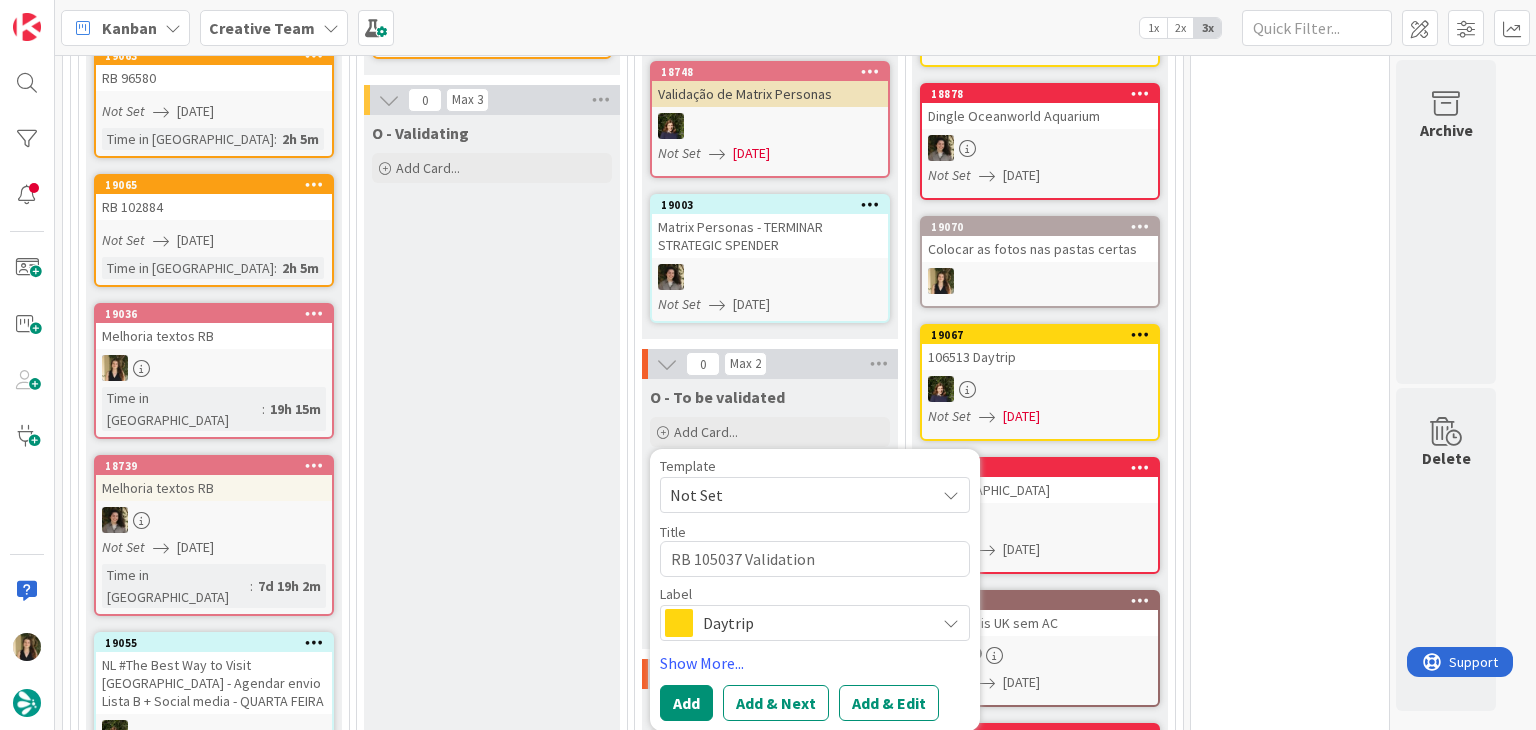 type on "RB 105037 Validation" 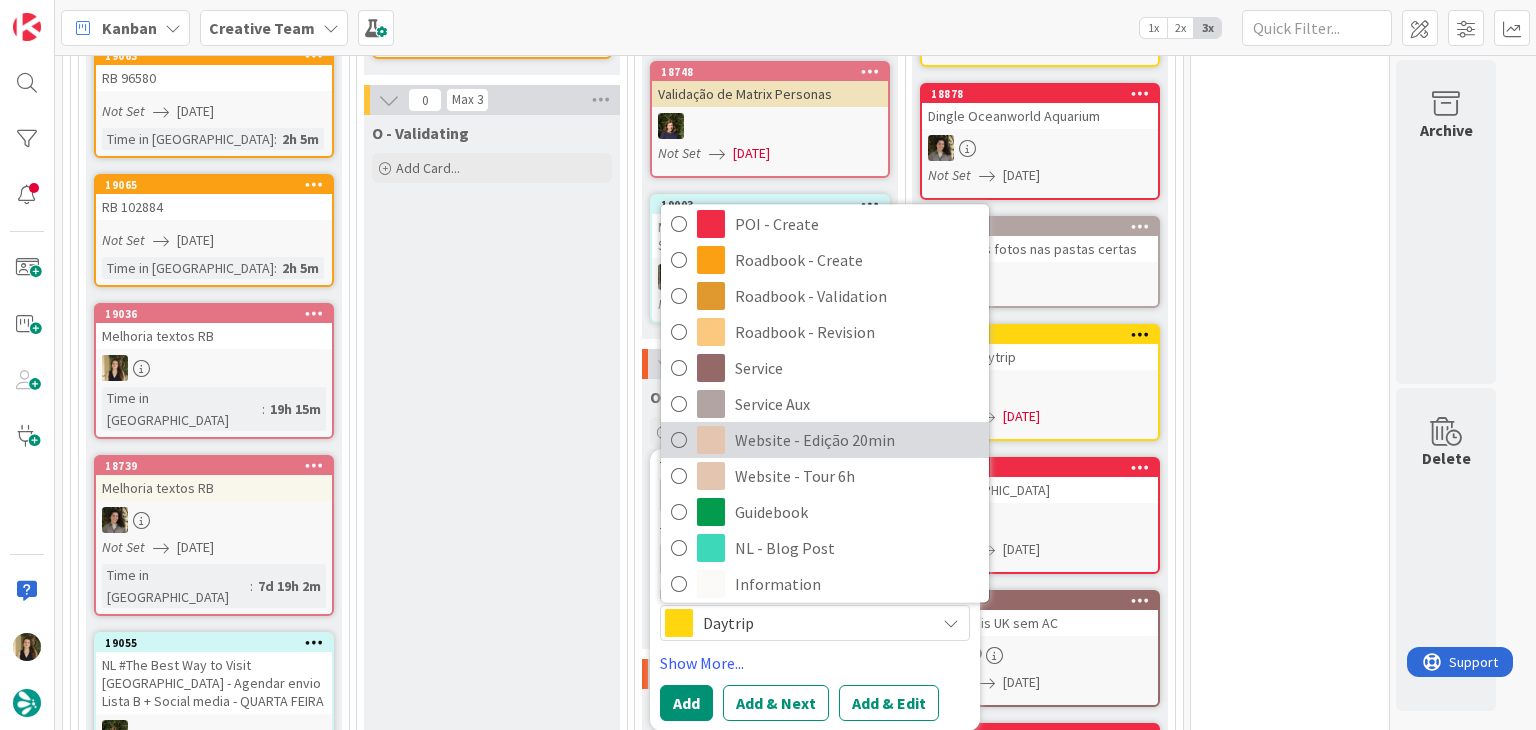 scroll, scrollTop: 373, scrollLeft: 0, axis: vertical 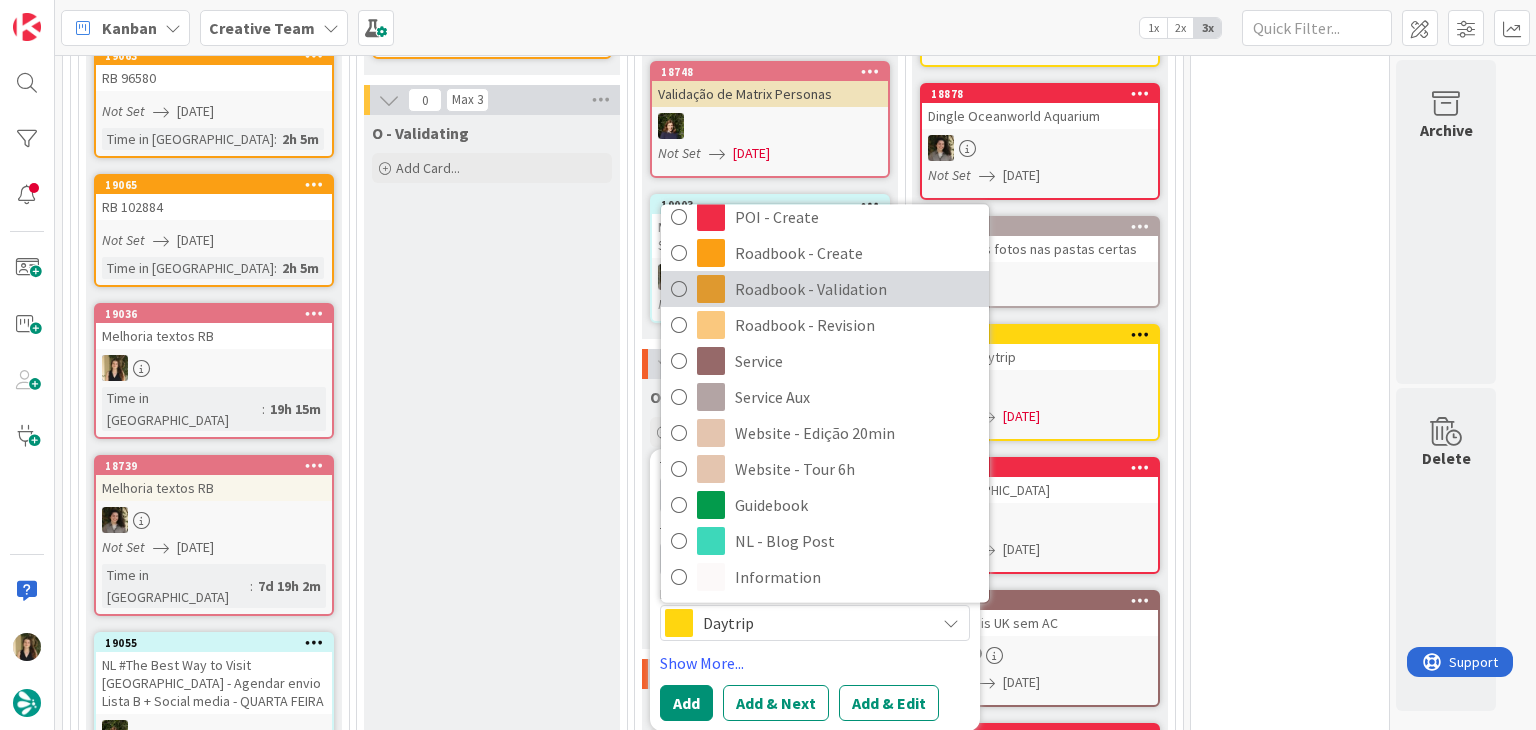 click on "Roadbook - Validation" at bounding box center (857, 290) 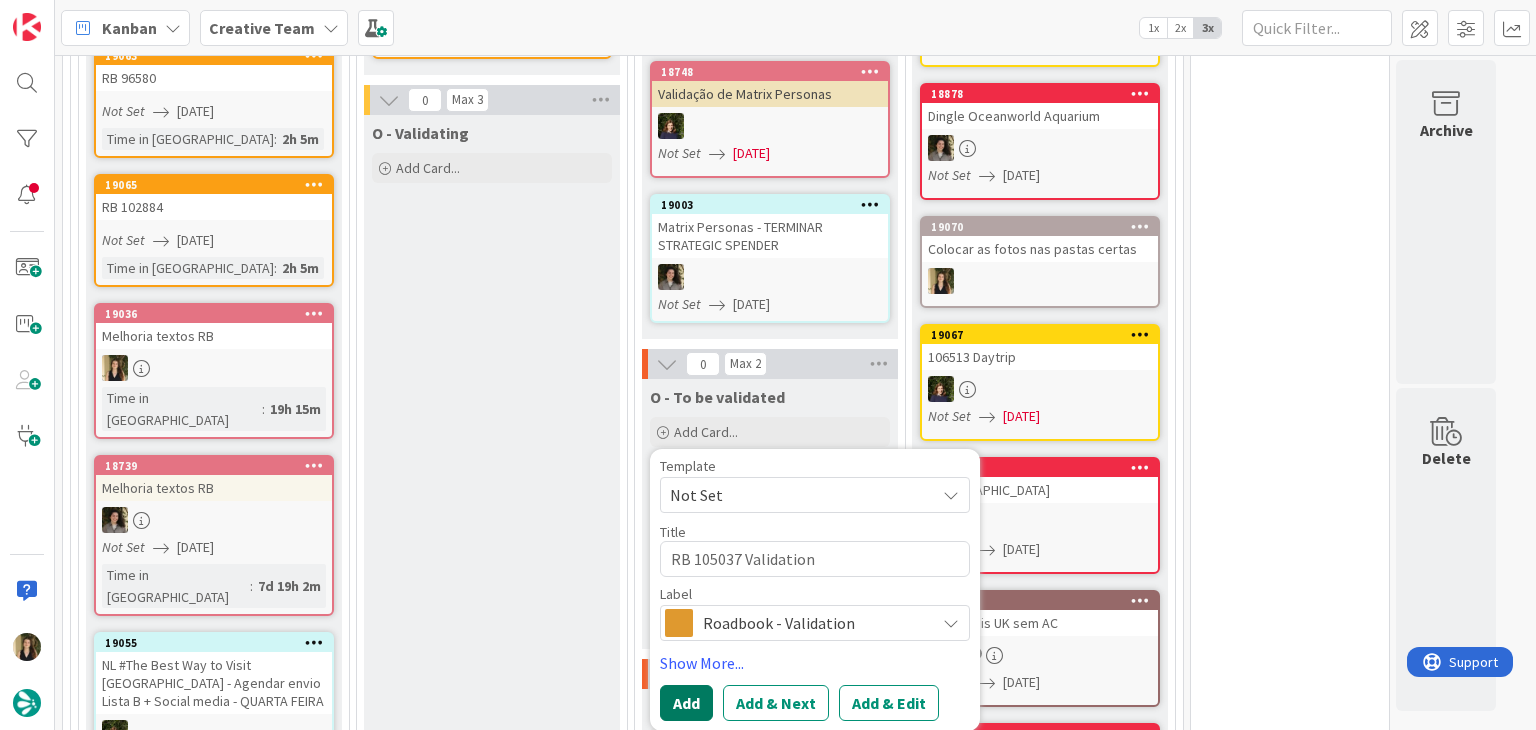 click on "Add" at bounding box center [686, 703] 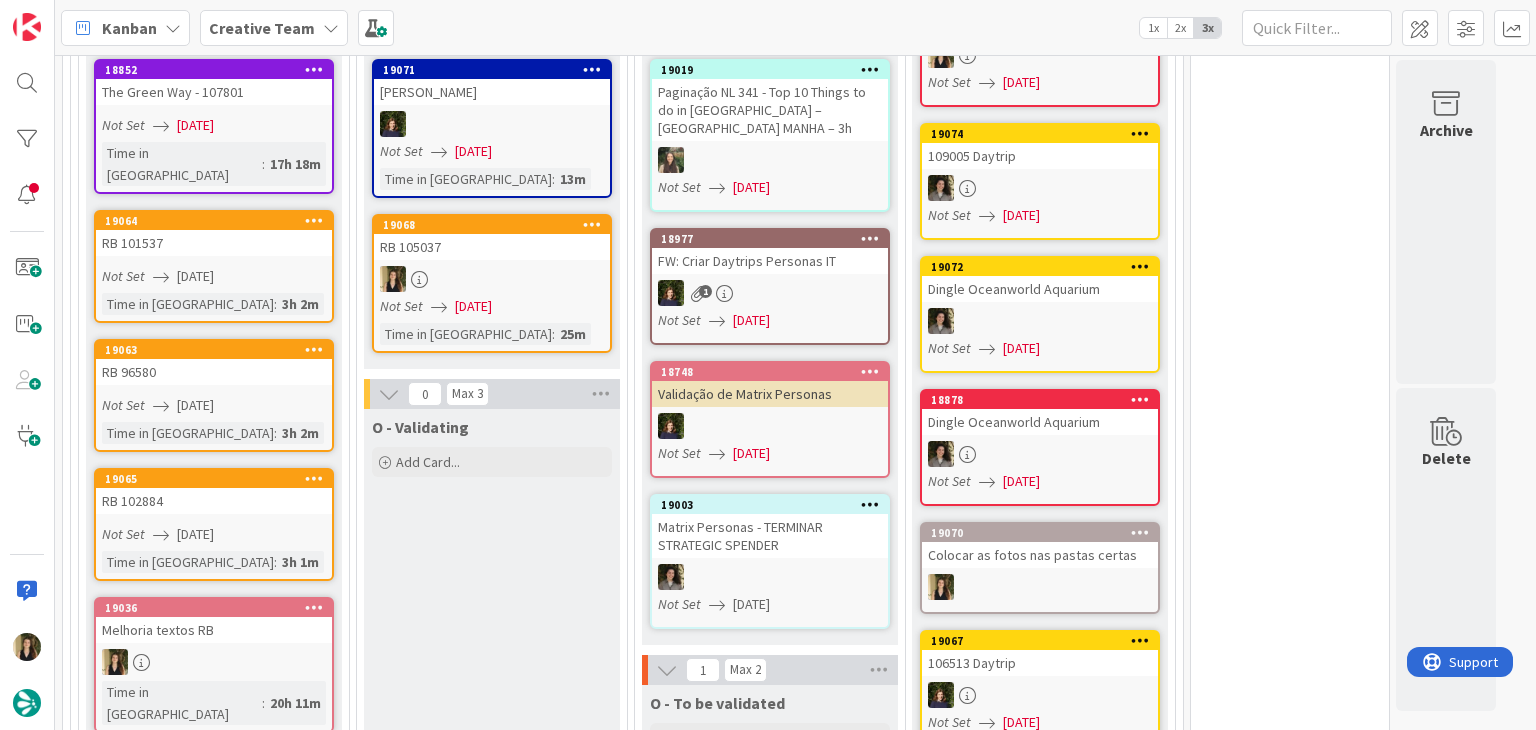 scroll, scrollTop: 1112, scrollLeft: 0, axis: vertical 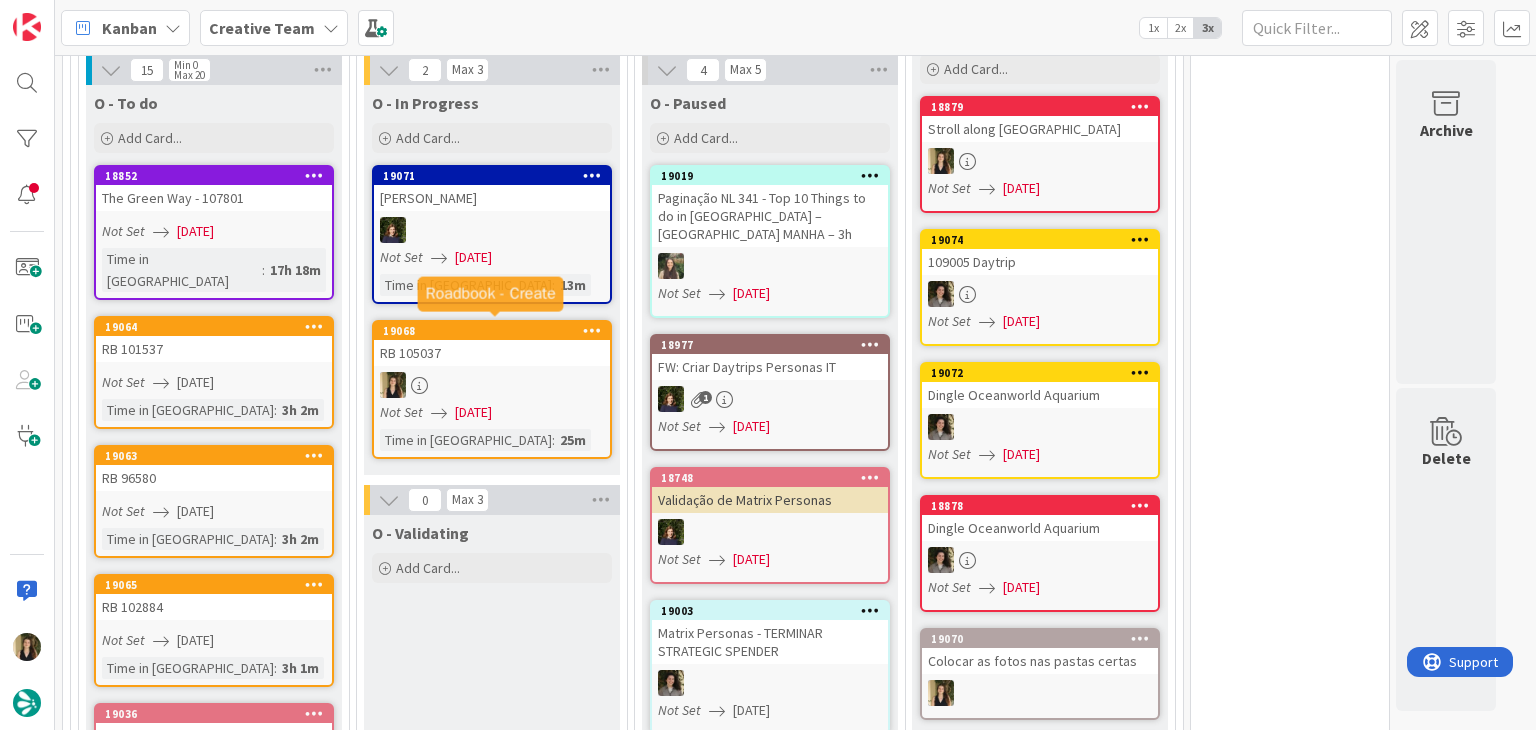 click on "RB 105037" at bounding box center (492, 353) 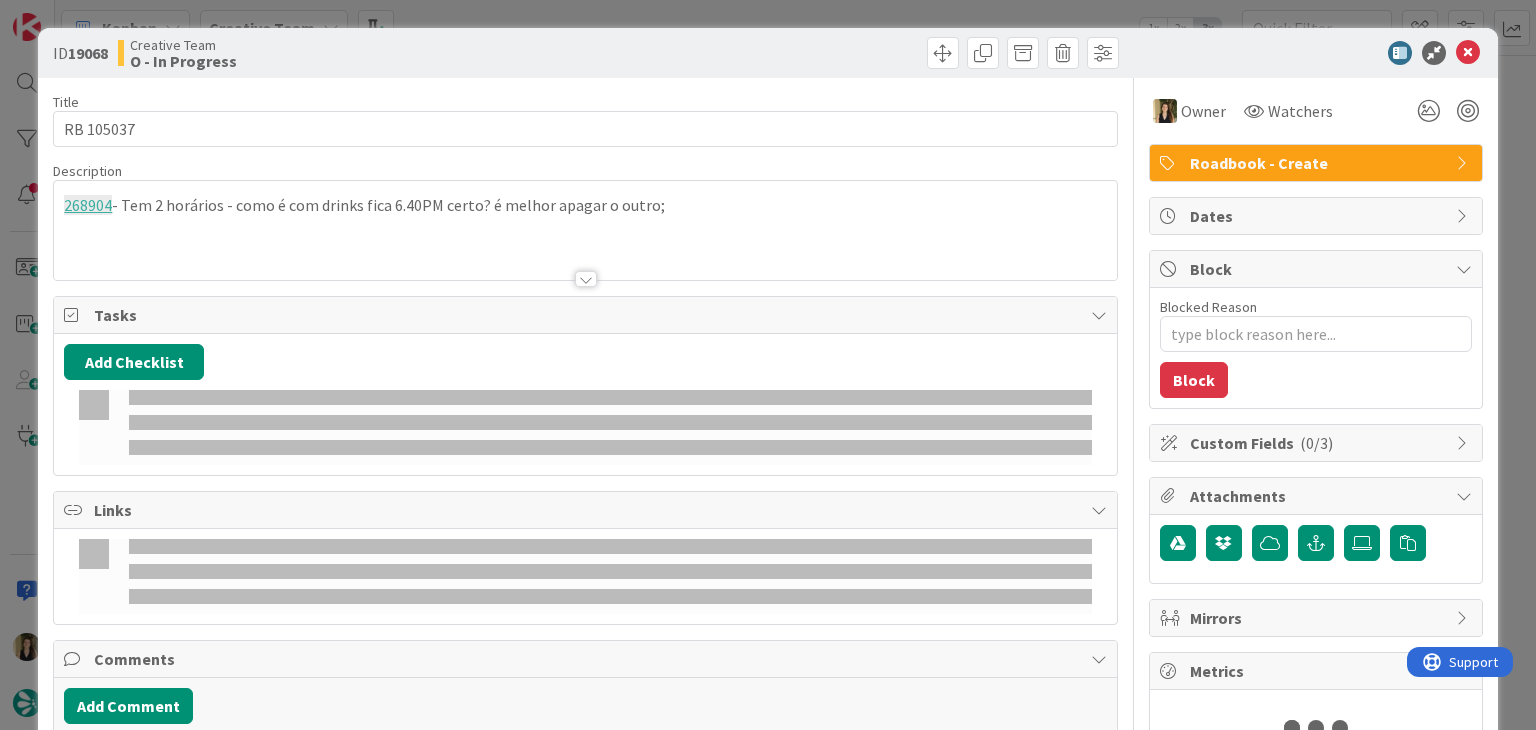 scroll, scrollTop: 0, scrollLeft: 0, axis: both 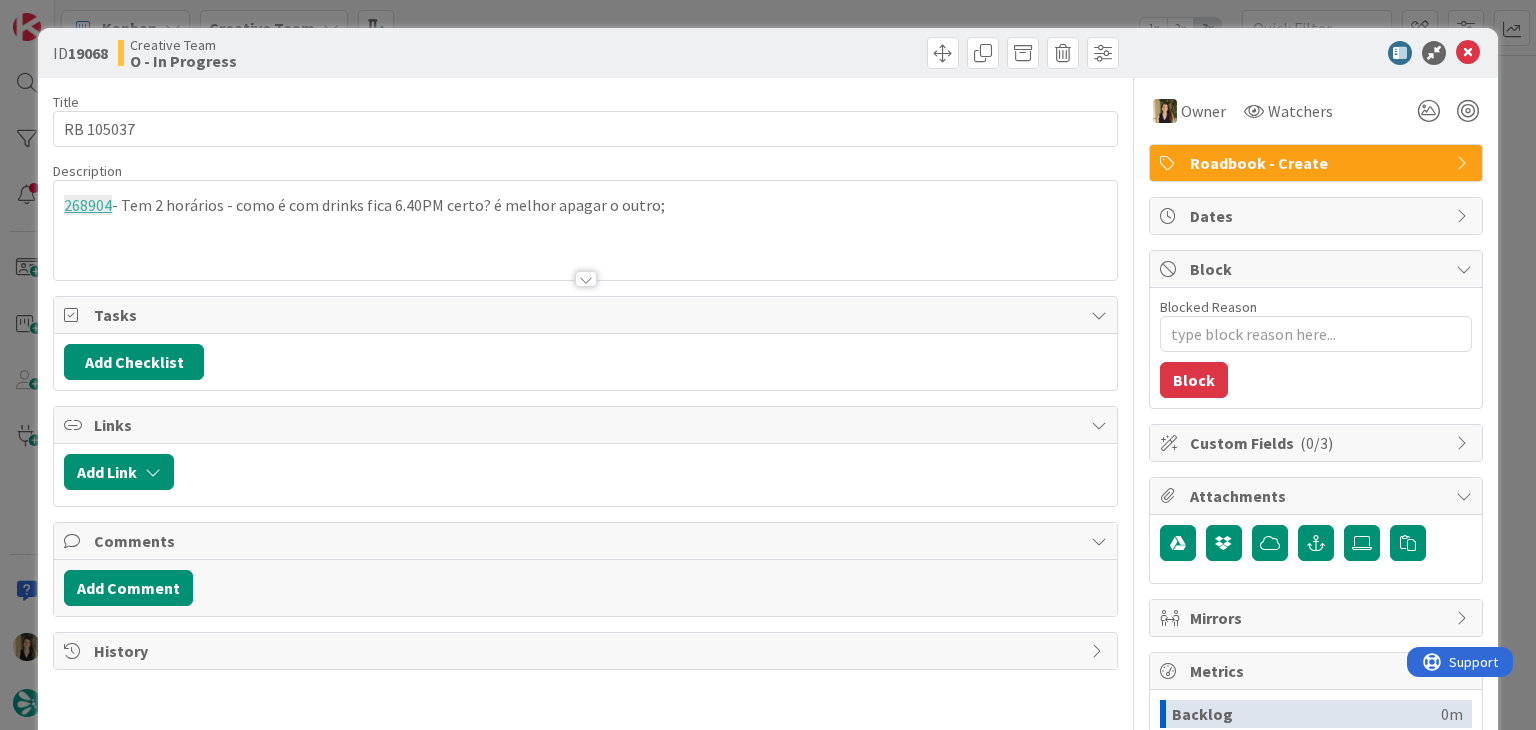 drag, startPoint x: 448, startPoint y: 229, endPoint x: 618, endPoint y: 217, distance: 170.423 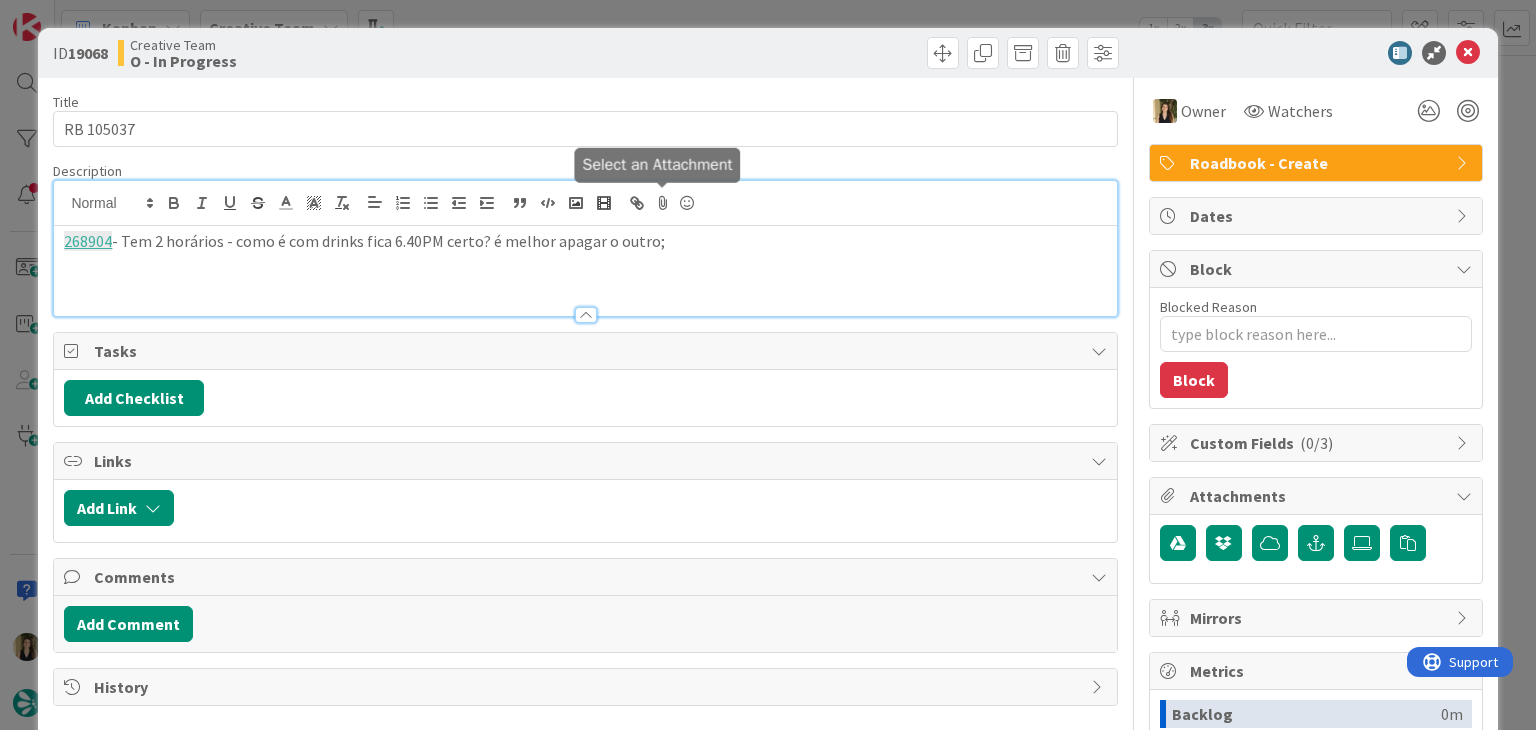 scroll, scrollTop: 0, scrollLeft: 0, axis: both 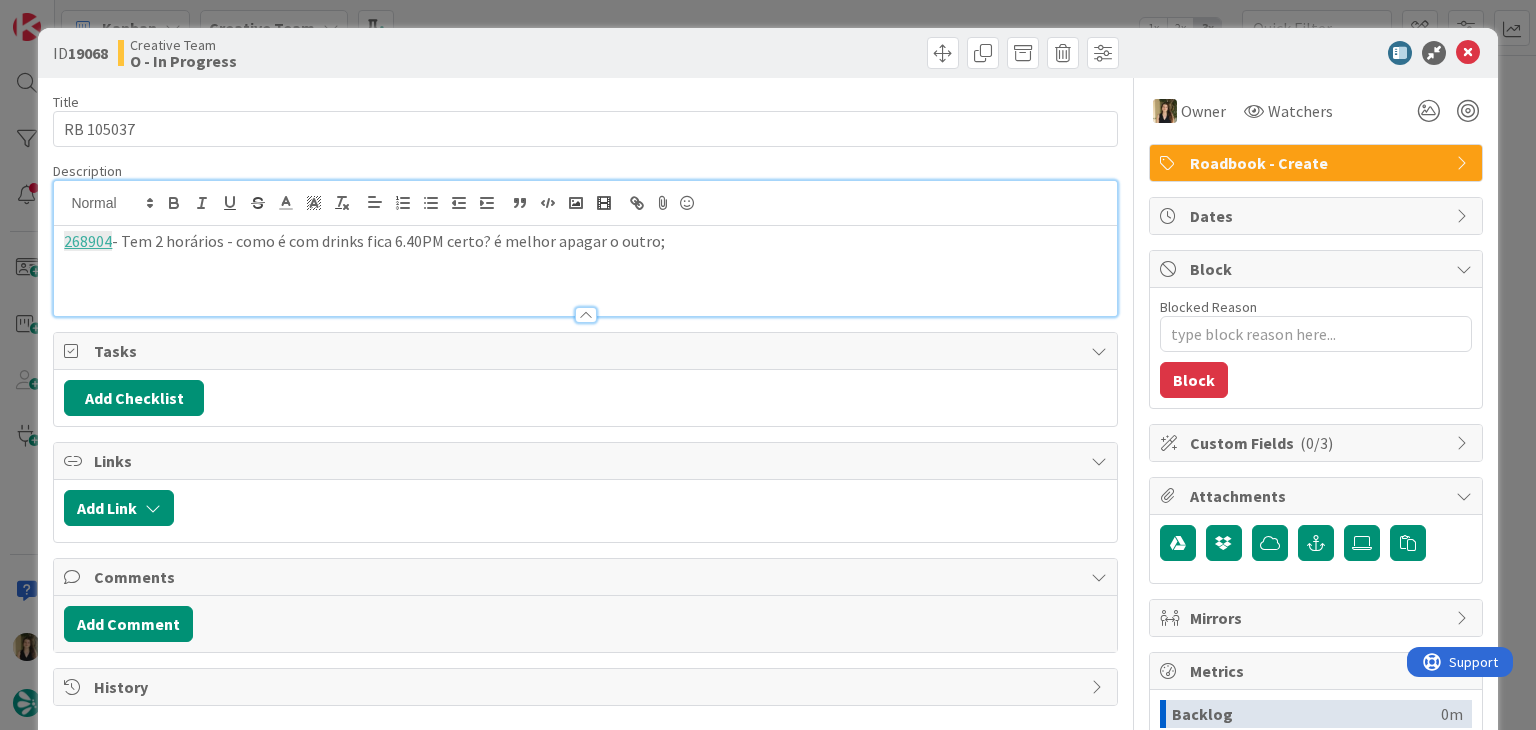 drag, startPoint x: 679, startPoint y: 234, endPoint x: 41, endPoint y: 237, distance: 638.0071 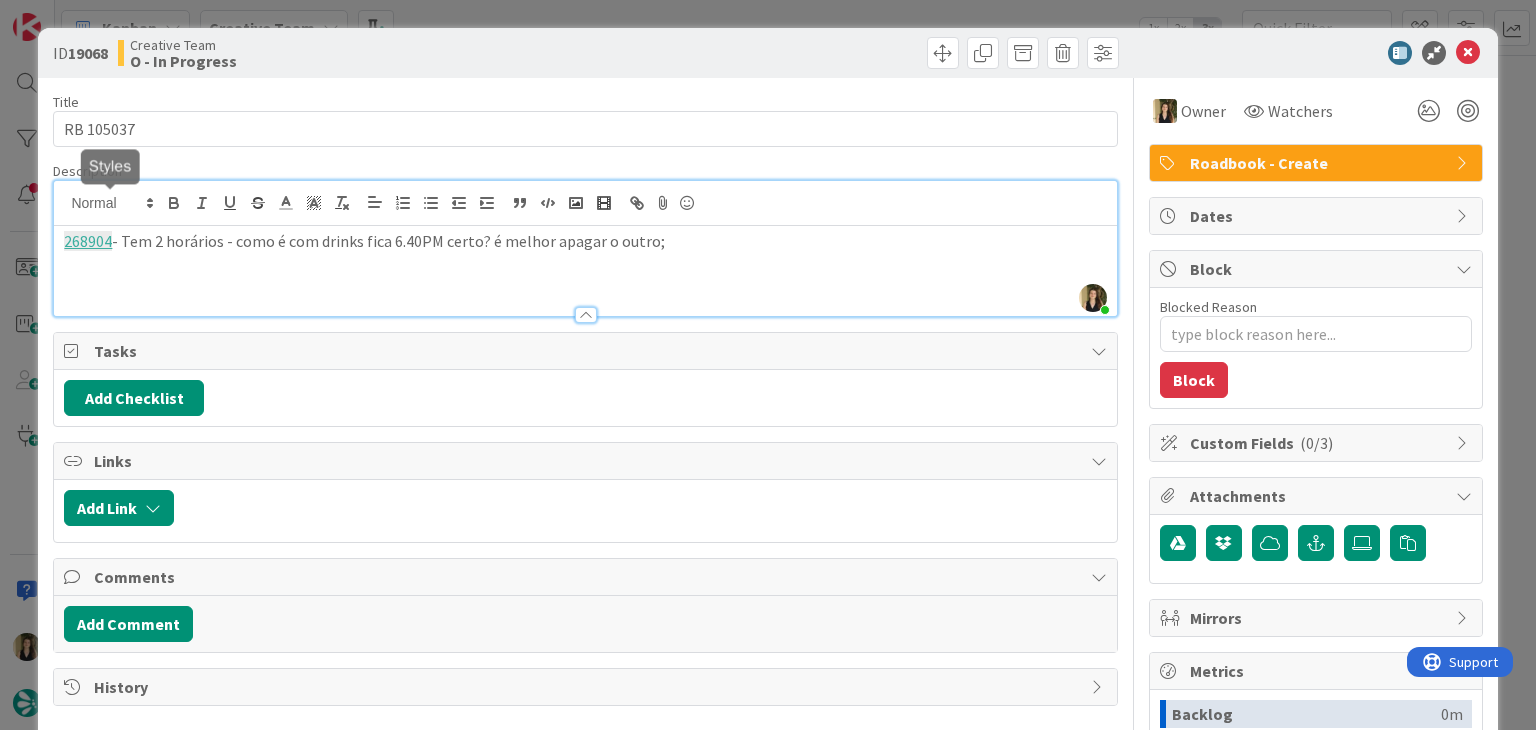 copy on "268904  - Tem 2 horários - como é com drinks fica 6.40PM certo? é melhor apagar o outro;" 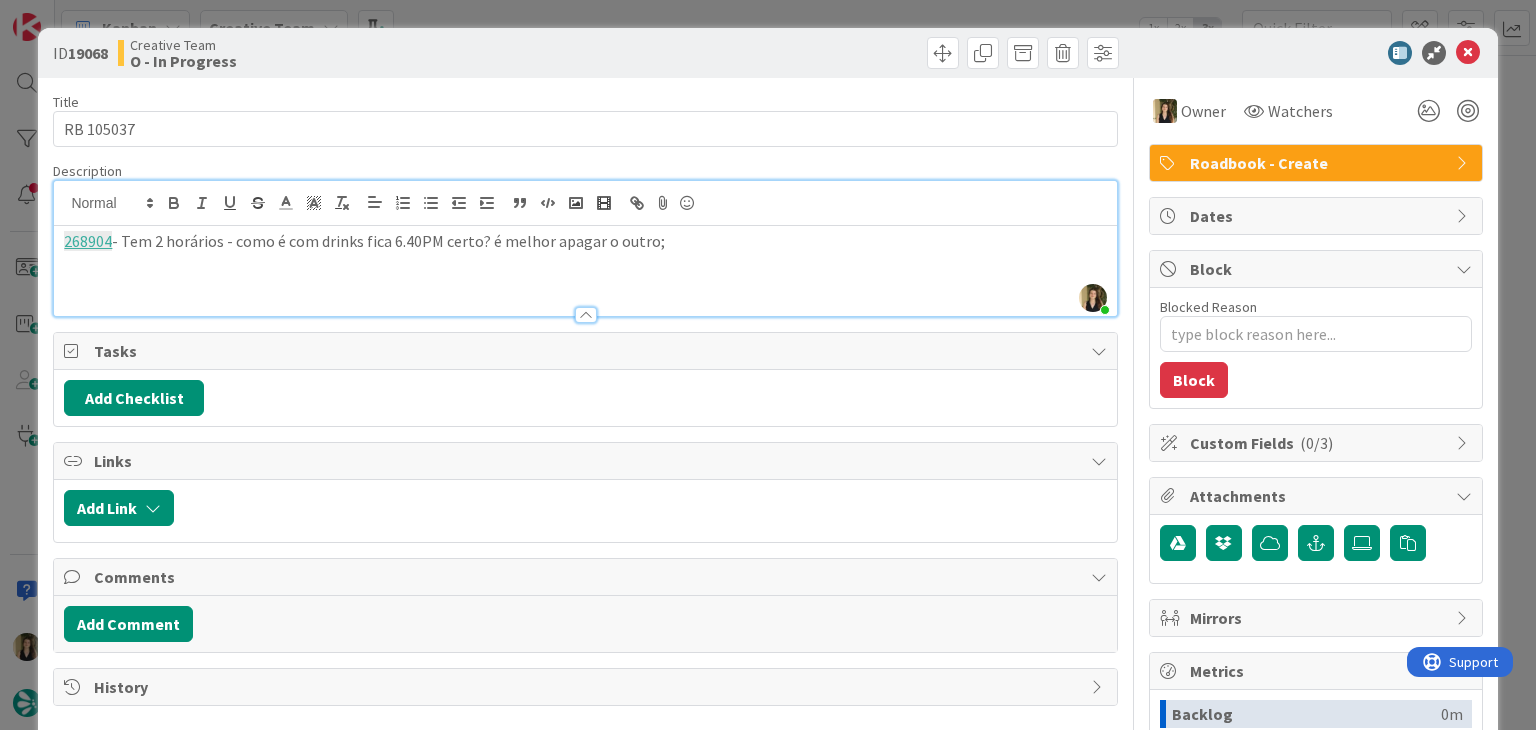 click on "ID  19068 Creative Team O - In Progress Title 9 / 128 RB 105037 Description Sofia Palma just joined 268904  - Tem 2 horários - como é com drinks fica 6.40PM certo? é melhor apagar o outro; Owner Watchers Roadbook - Create Tasks Add Checklist Links Add Link Comments Add Comment History Owner Watchers Roadbook - Create Dates Block Blocked Reason 0 / 256 Block Custom Fields ( 0/3 ) Attachments Mirrors Metrics Backlog 0m To Do 2h 12m Buffer 0m In Progress 26m Total Time 2h 38m Lead Time 2h 38m Cycle Time 26m Blocked Time 0m Show Details" at bounding box center (768, 365) 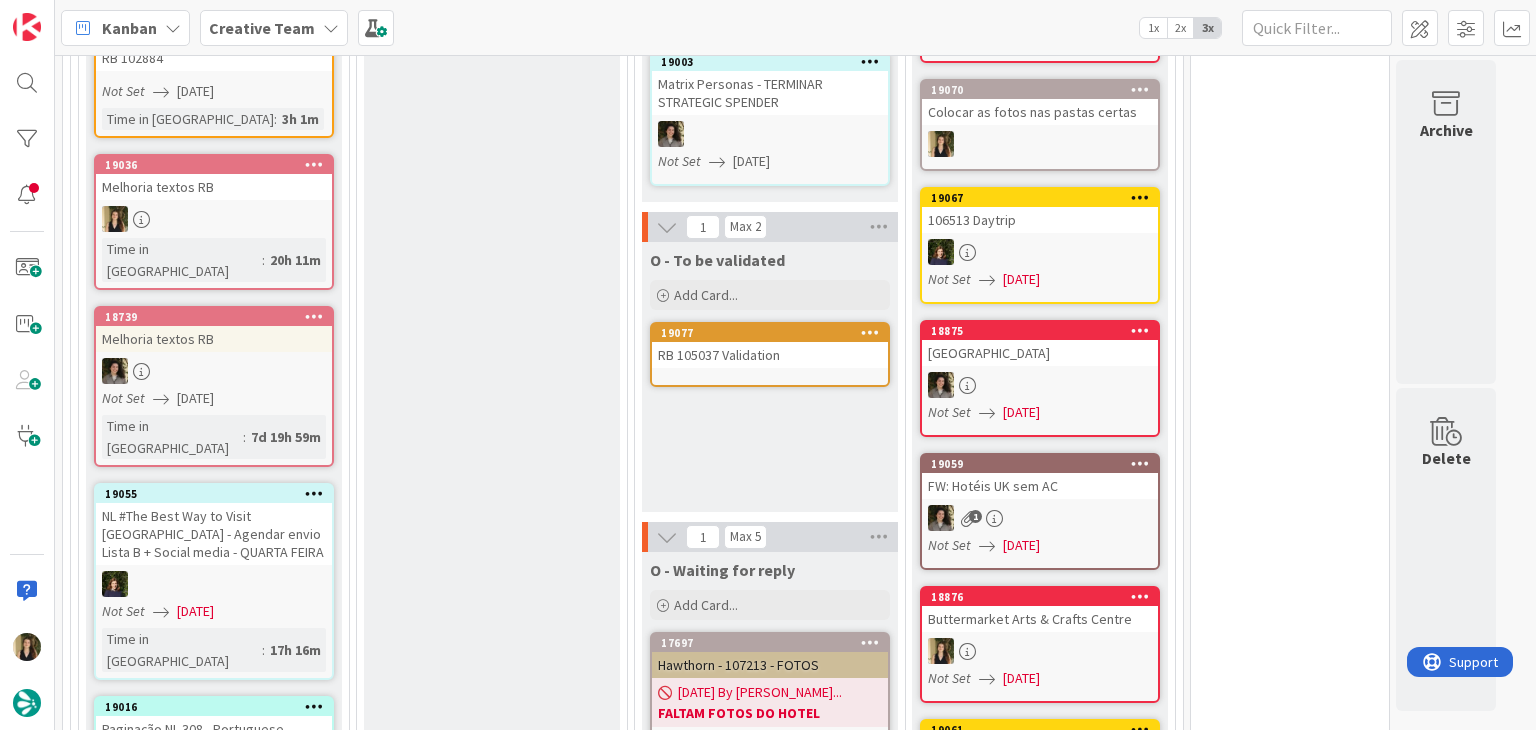 scroll, scrollTop: 1712, scrollLeft: 0, axis: vertical 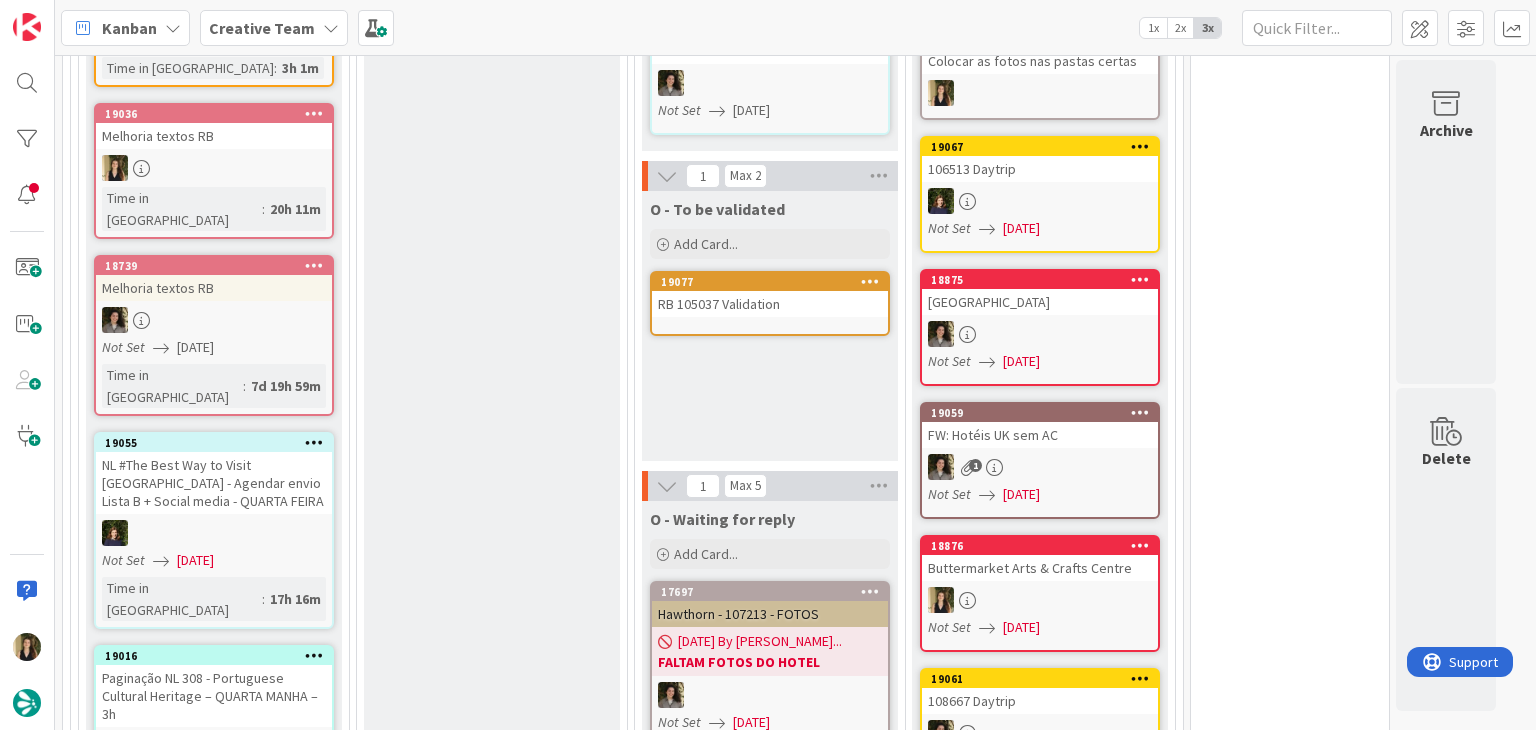 click on "RB 105037 Validation" at bounding box center (770, 304) 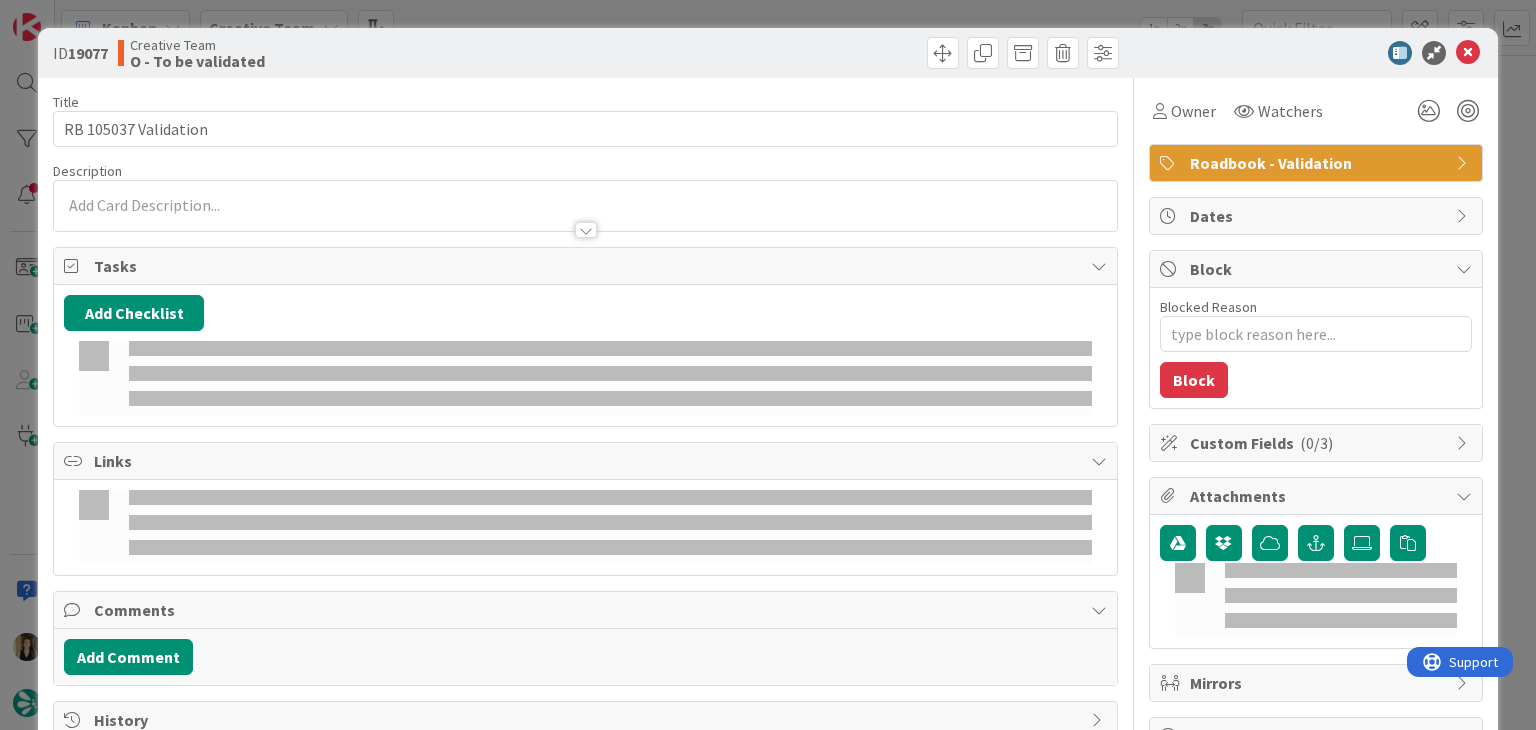 type on "x" 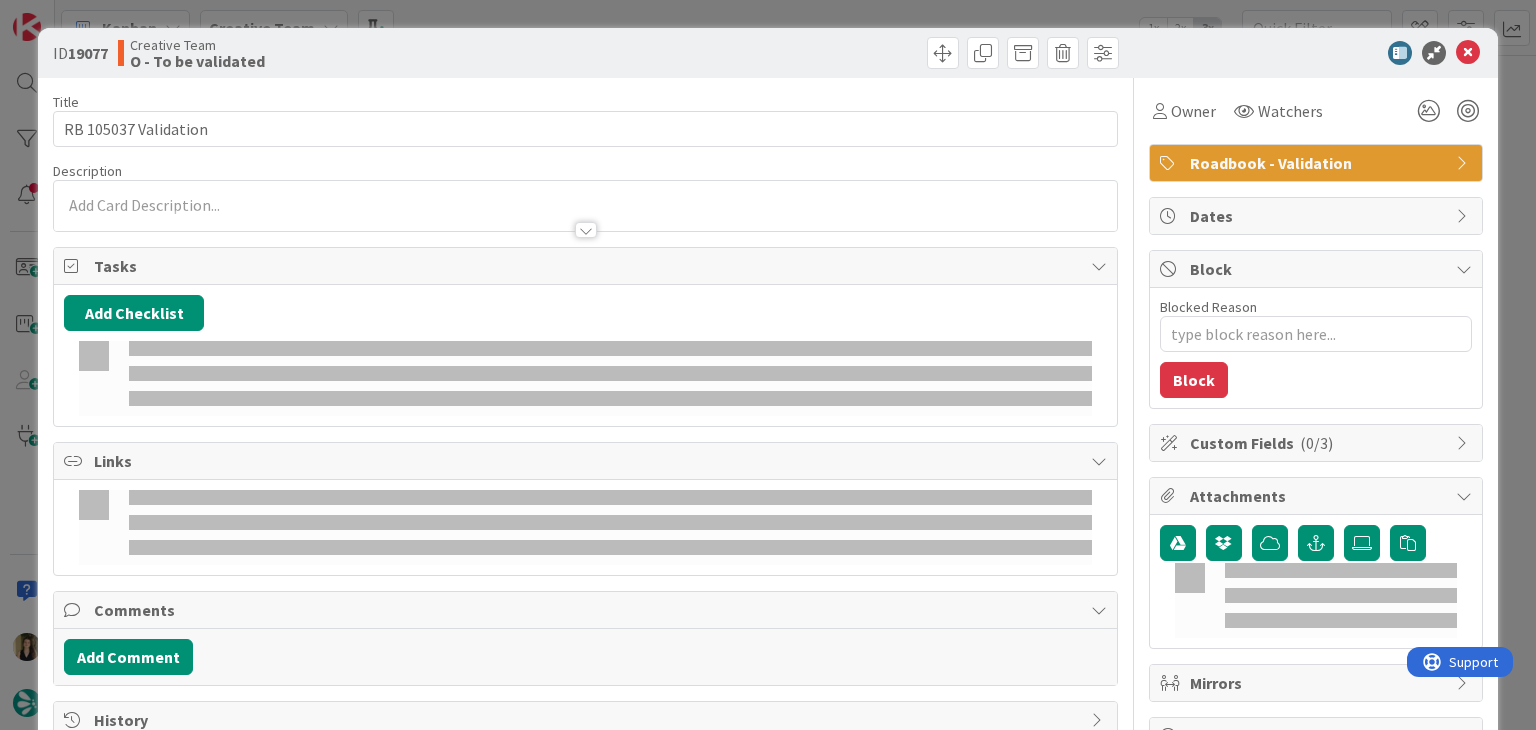 click at bounding box center (585, 205) 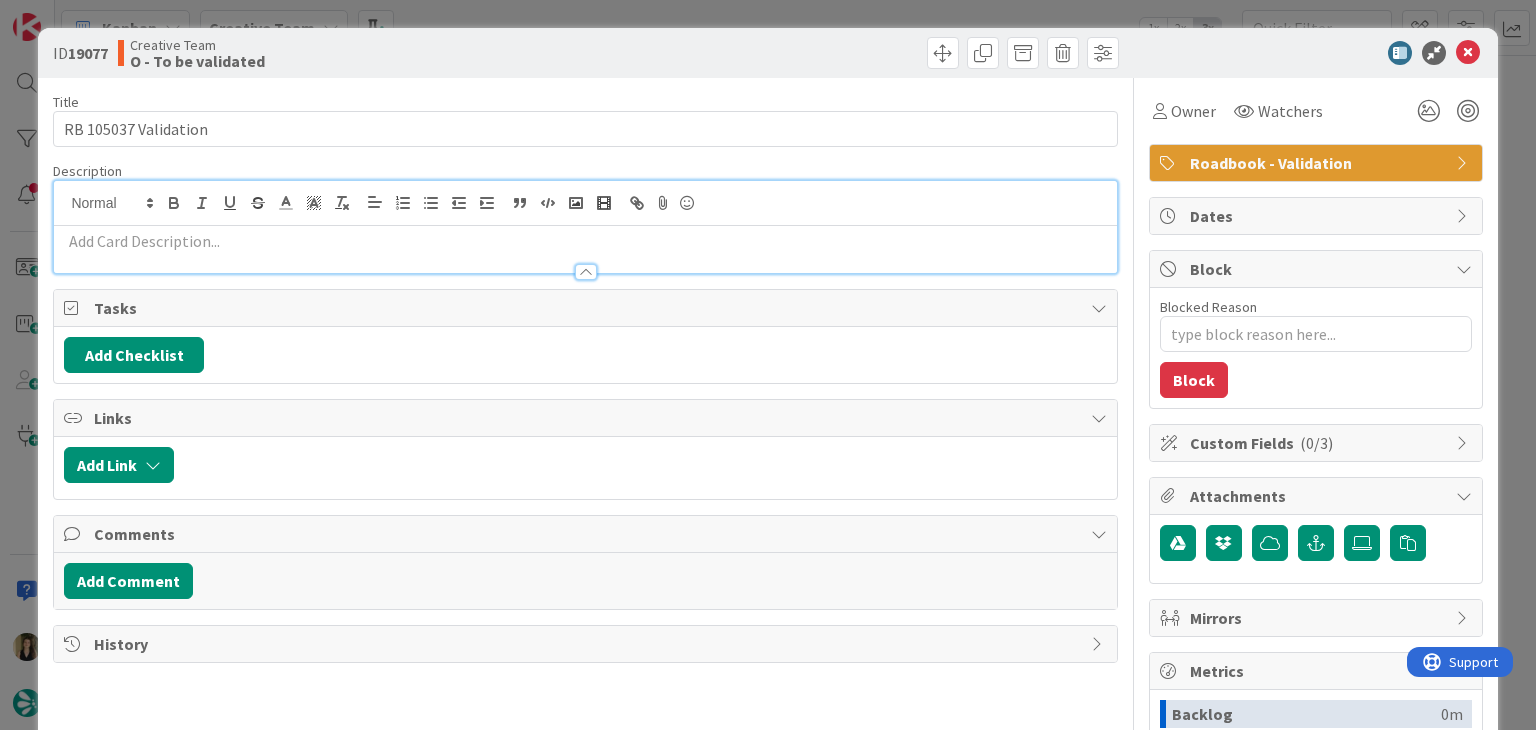scroll, scrollTop: 0, scrollLeft: 0, axis: both 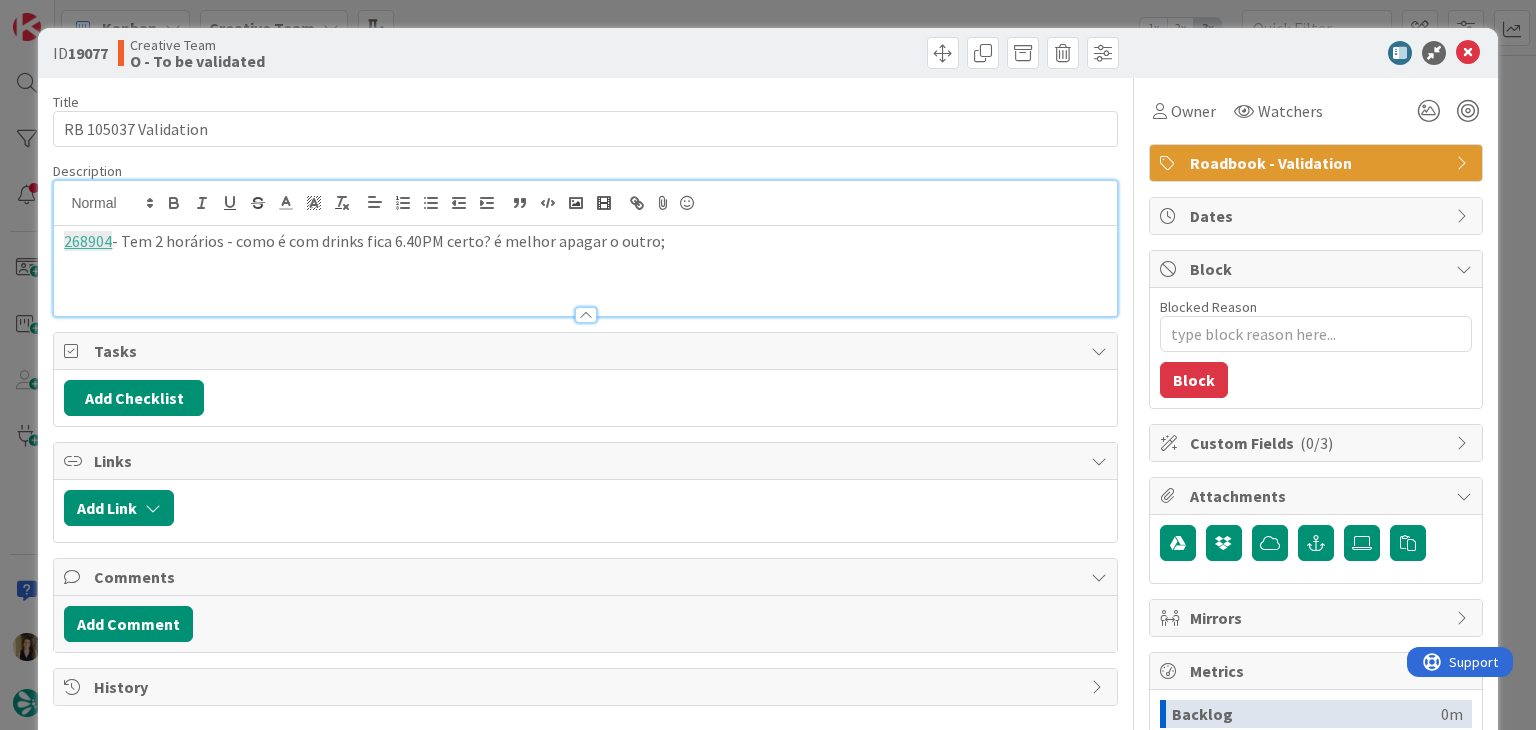 type 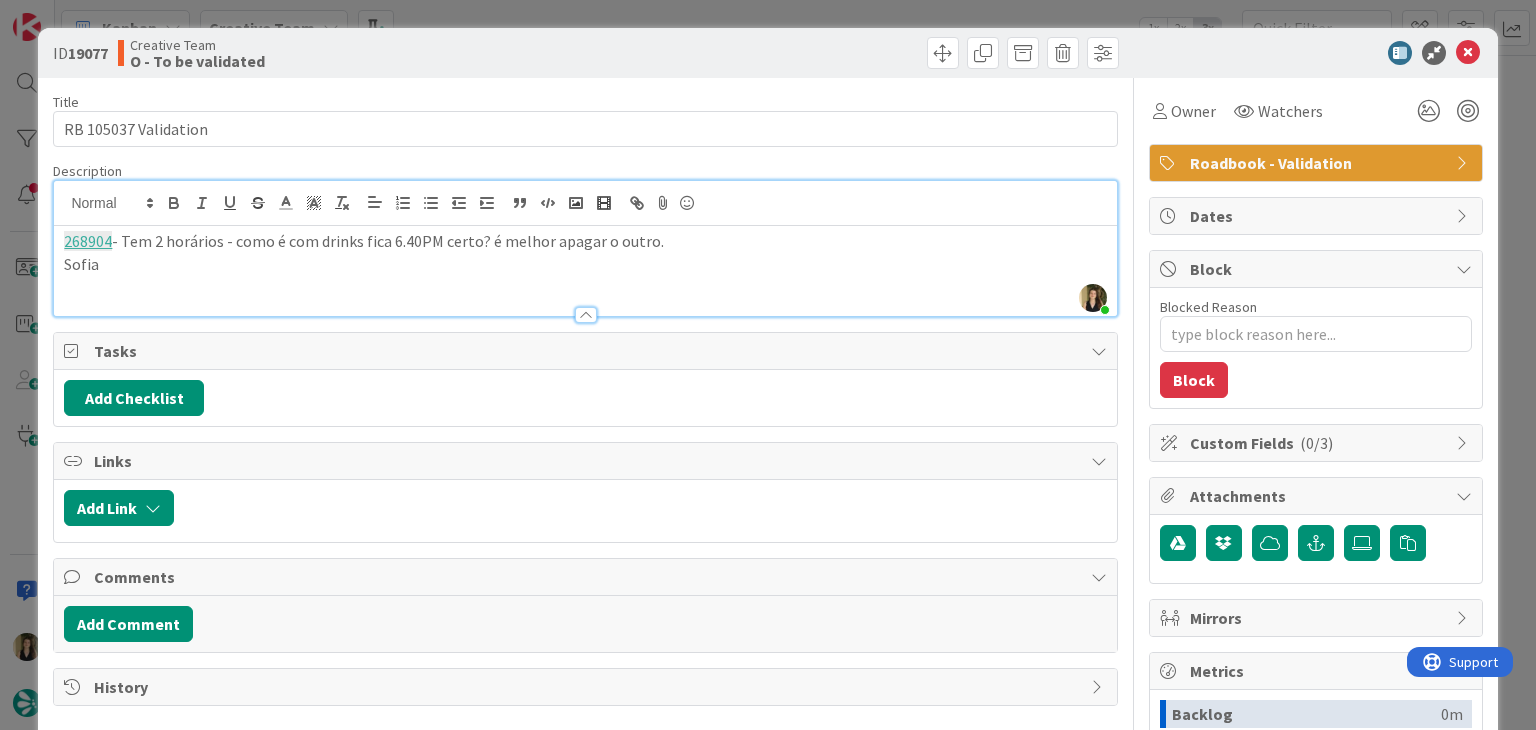 click on "268904  - Tem 2 horários - como é com drinks fica 6.40PM certo? é melhor apagar o outro." at bounding box center (585, 241) 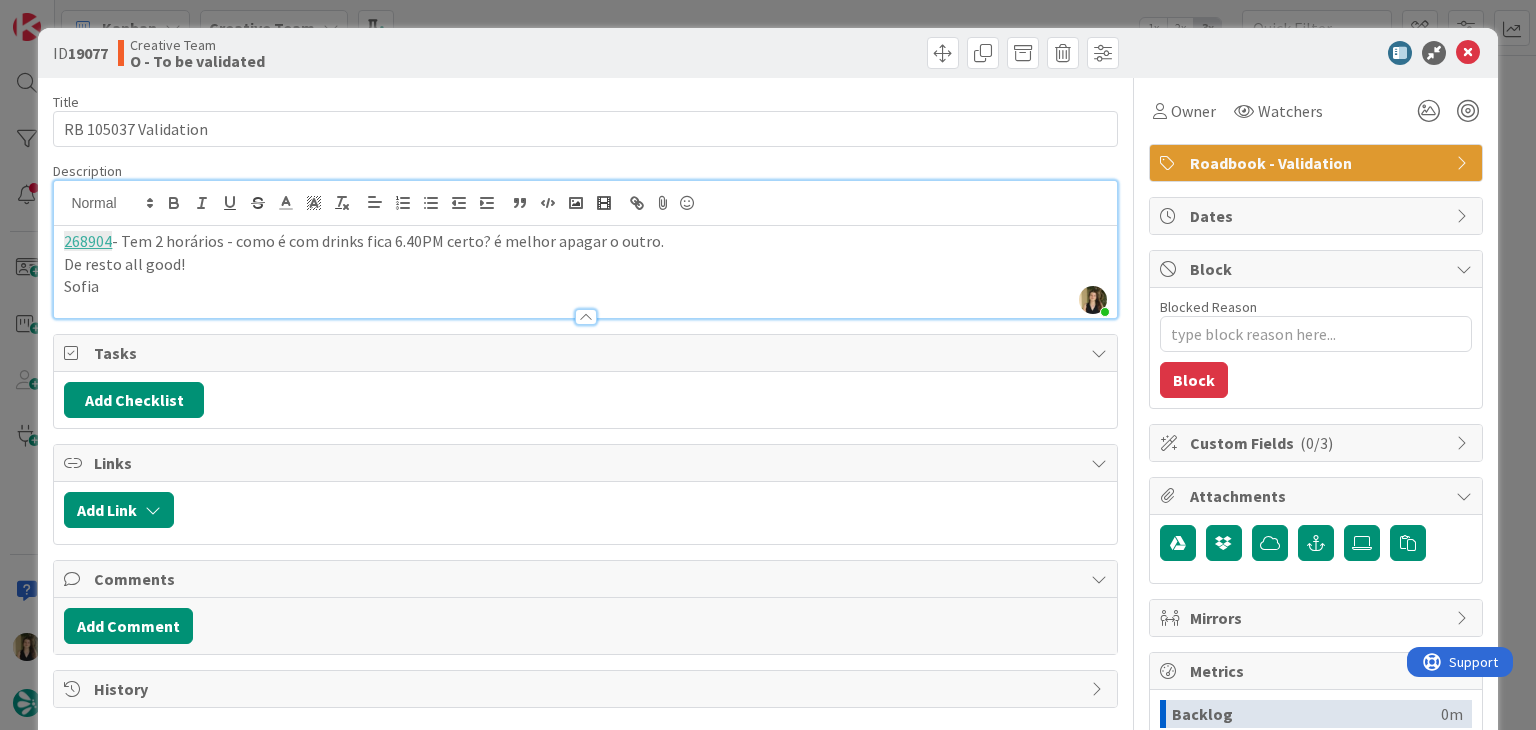 click on "ID  19077 Creative Team O - To be validated" at bounding box center (767, 53) 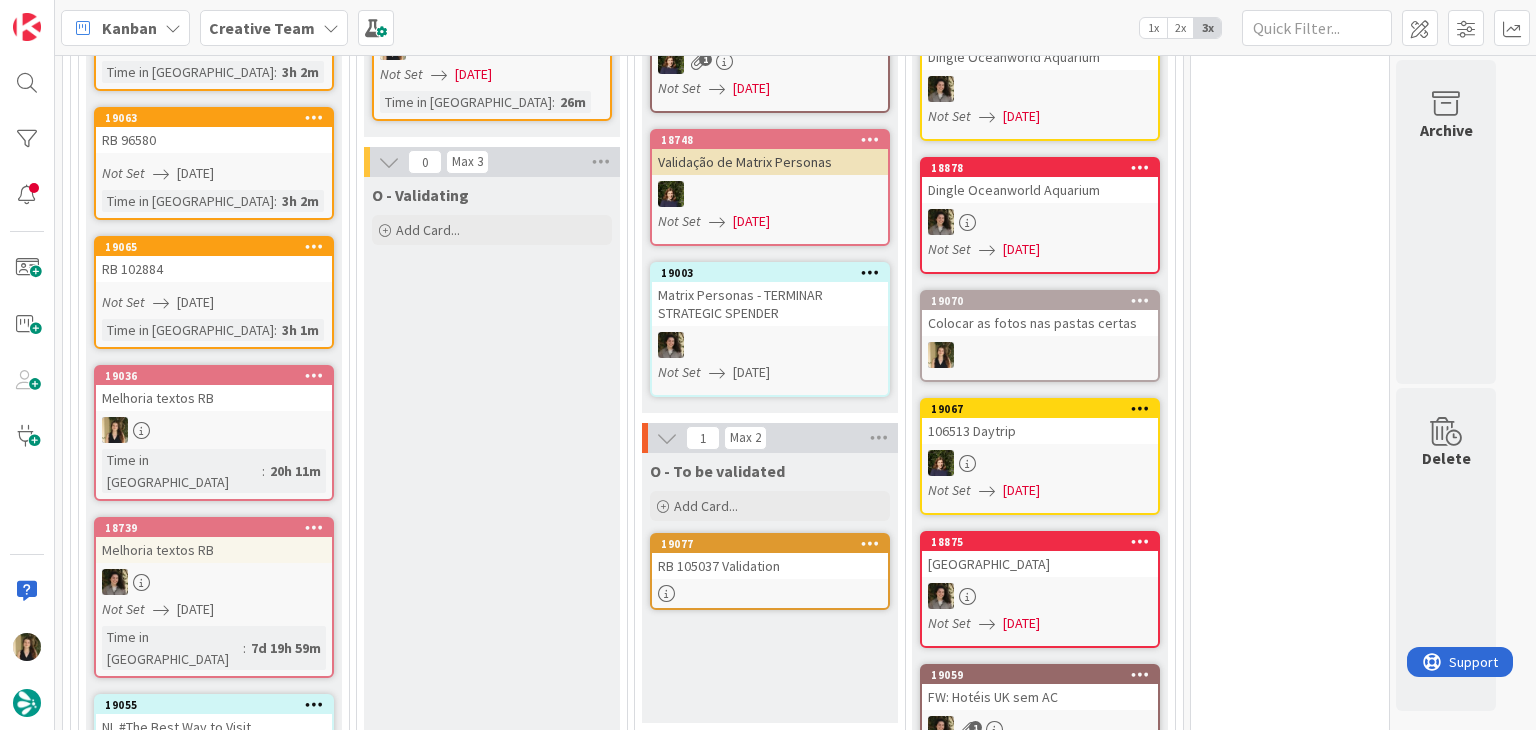 scroll, scrollTop: 1112, scrollLeft: 0, axis: vertical 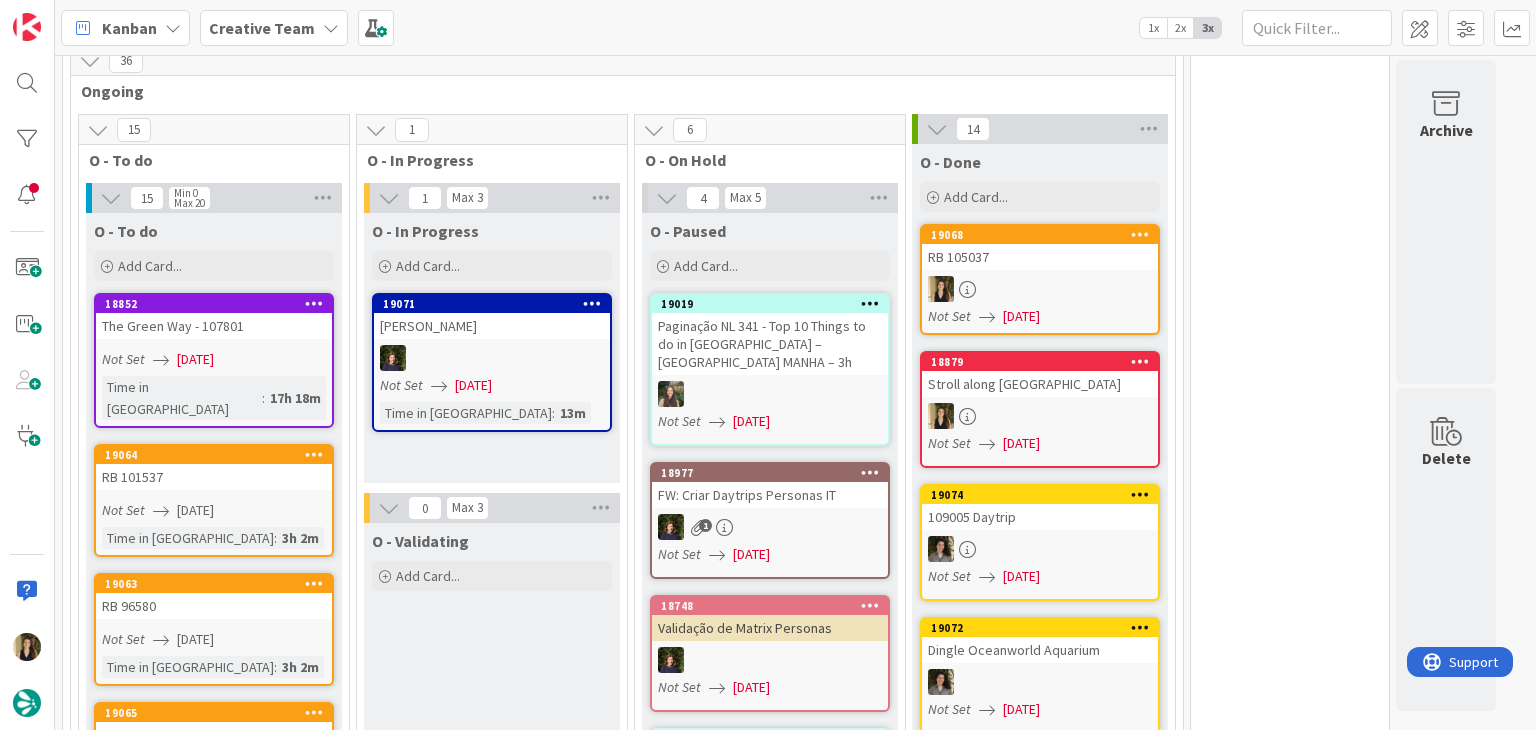 click on "RB 101537" at bounding box center (214, 477) 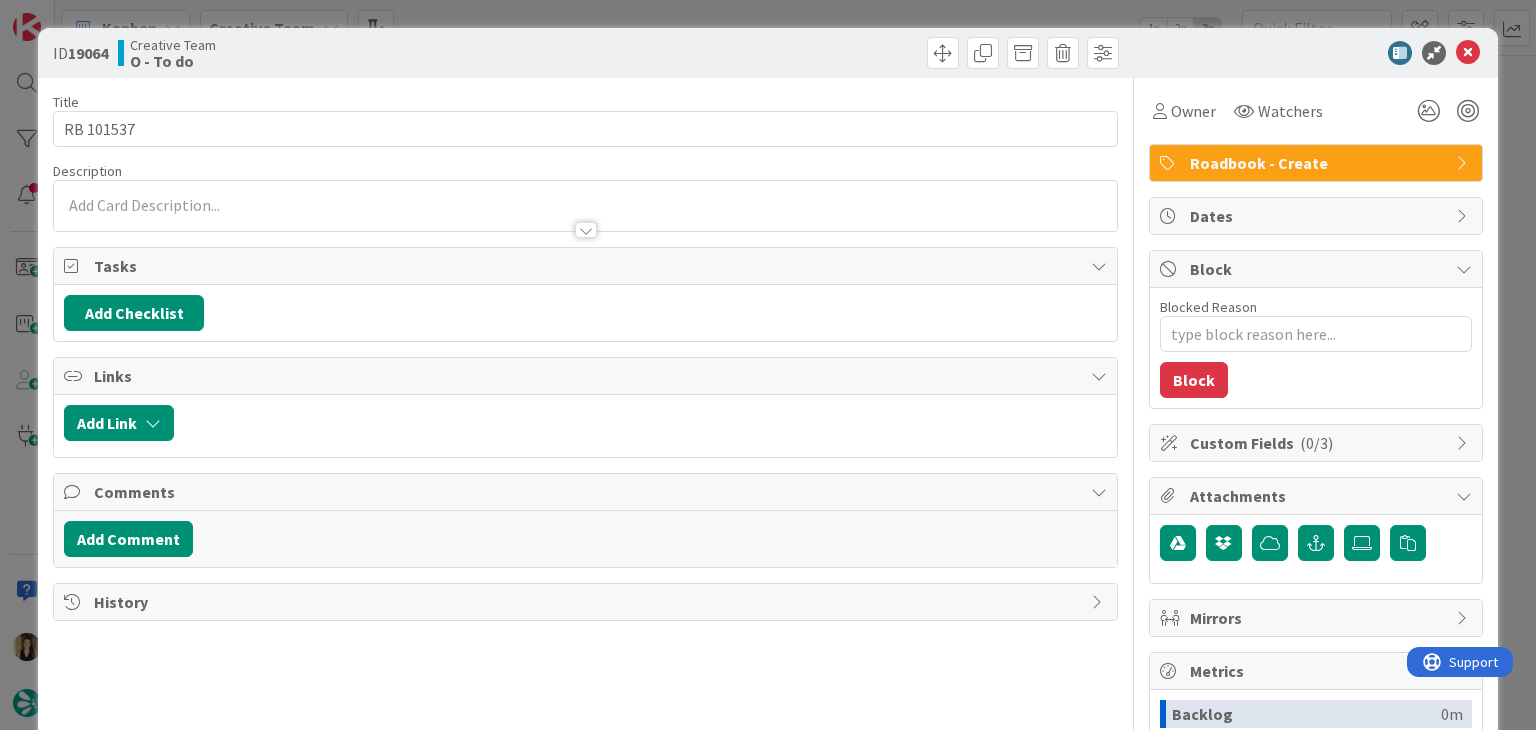 scroll, scrollTop: 0, scrollLeft: 0, axis: both 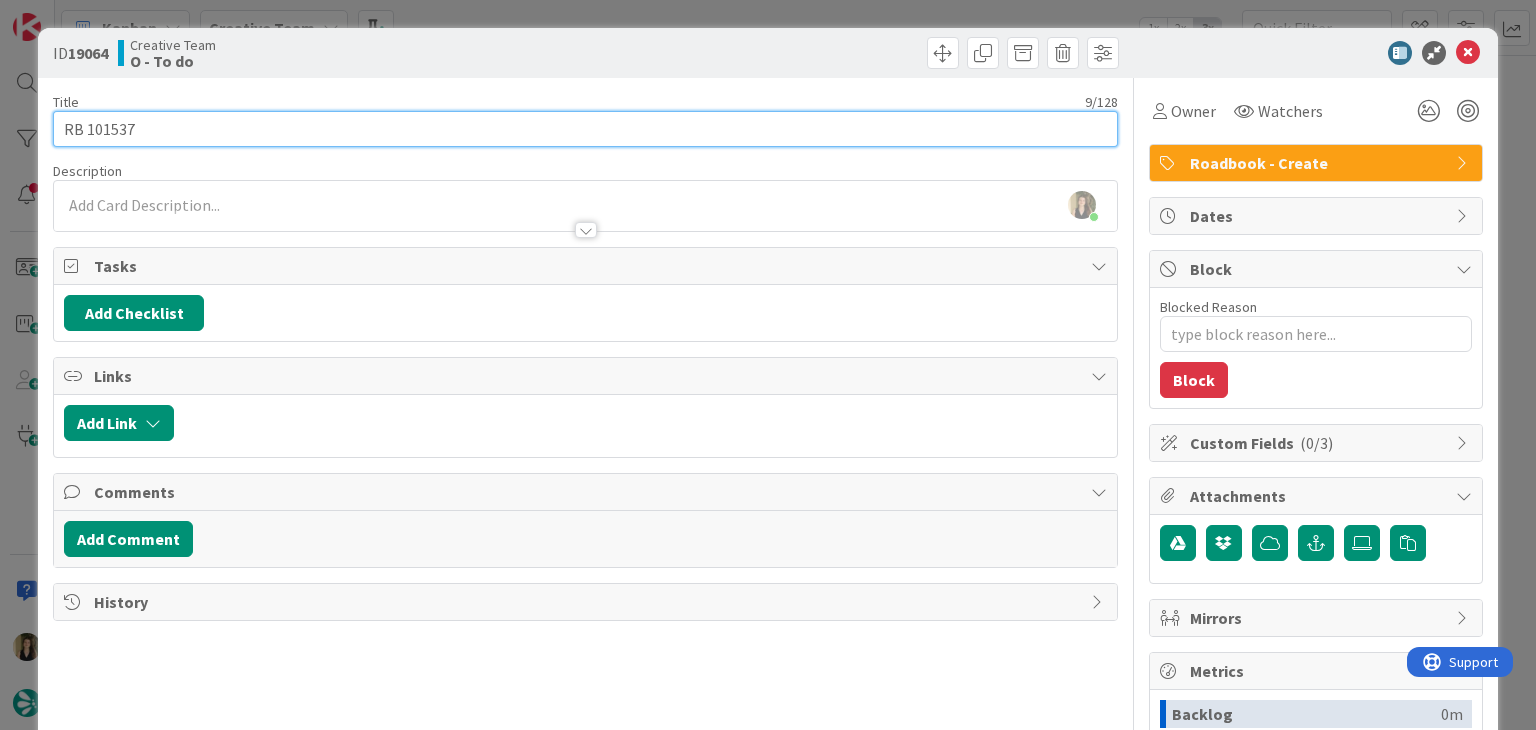 click on "RB 101537" at bounding box center [585, 129] 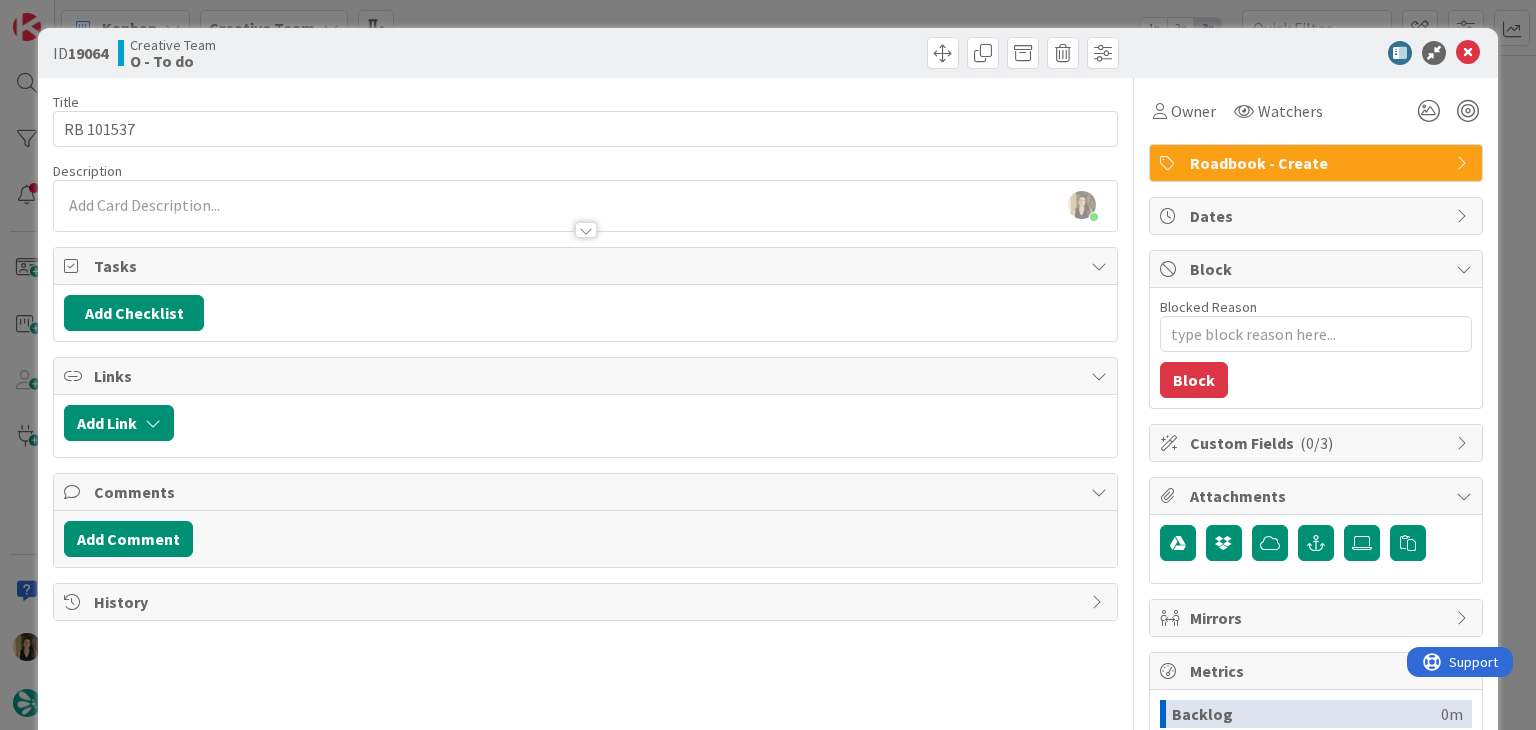 click on "ID  19064 Creative Team O - To do Title 9 / 128 RB 101537 Description Sofia Palma just joined Owner Watchers Roadbook - Create Tasks Add Checklist Links Add Link Comments Add Comment History Owner Watchers Roadbook - Create Dates Block Blocked Reason 0 / 256 Block Custom Fields ( 0/3 ) Attachments Mirrors Metrics Backlog 0m To Do 3h 2m Buffer 0m In Progress 0m Total Time 3h 2m Lead Time 3h 2m Cycle Time 0m Blocked Time 0m Show Details" at bounding box center (768, 365) 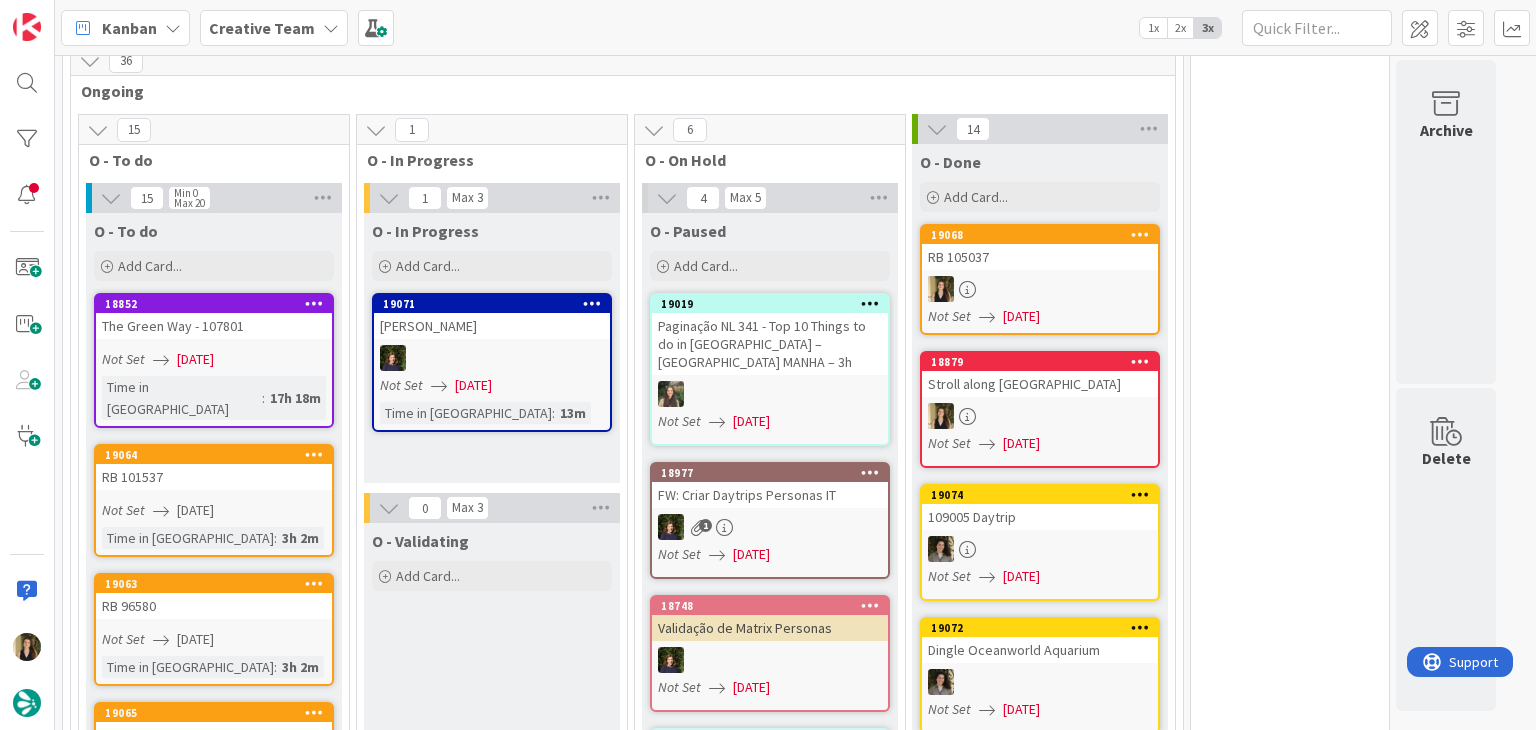 scroll, scrollTop: 1284, scrollLeft: 0, axis: vertical 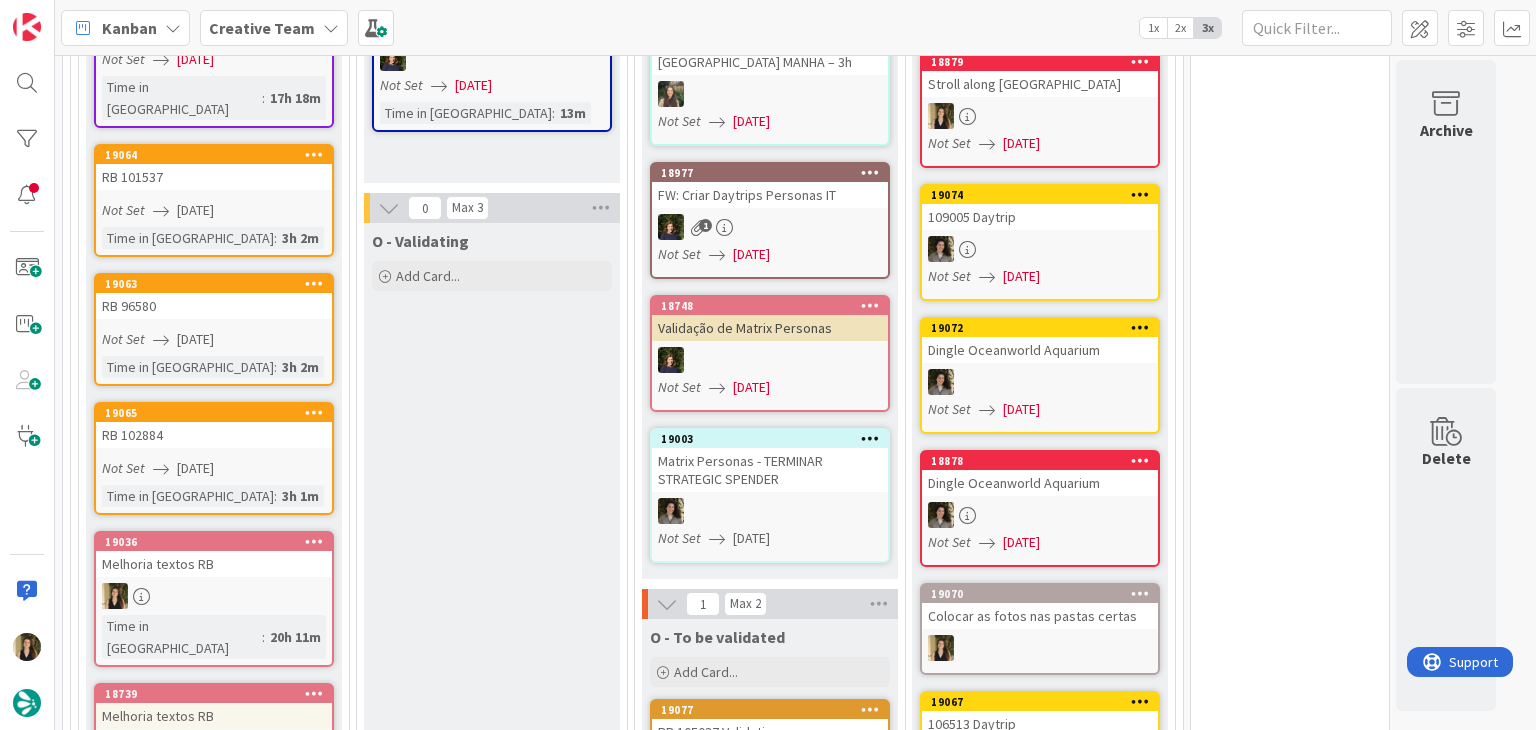 click on "Not Set 16/07/2025" at bounding box center [217, 339] 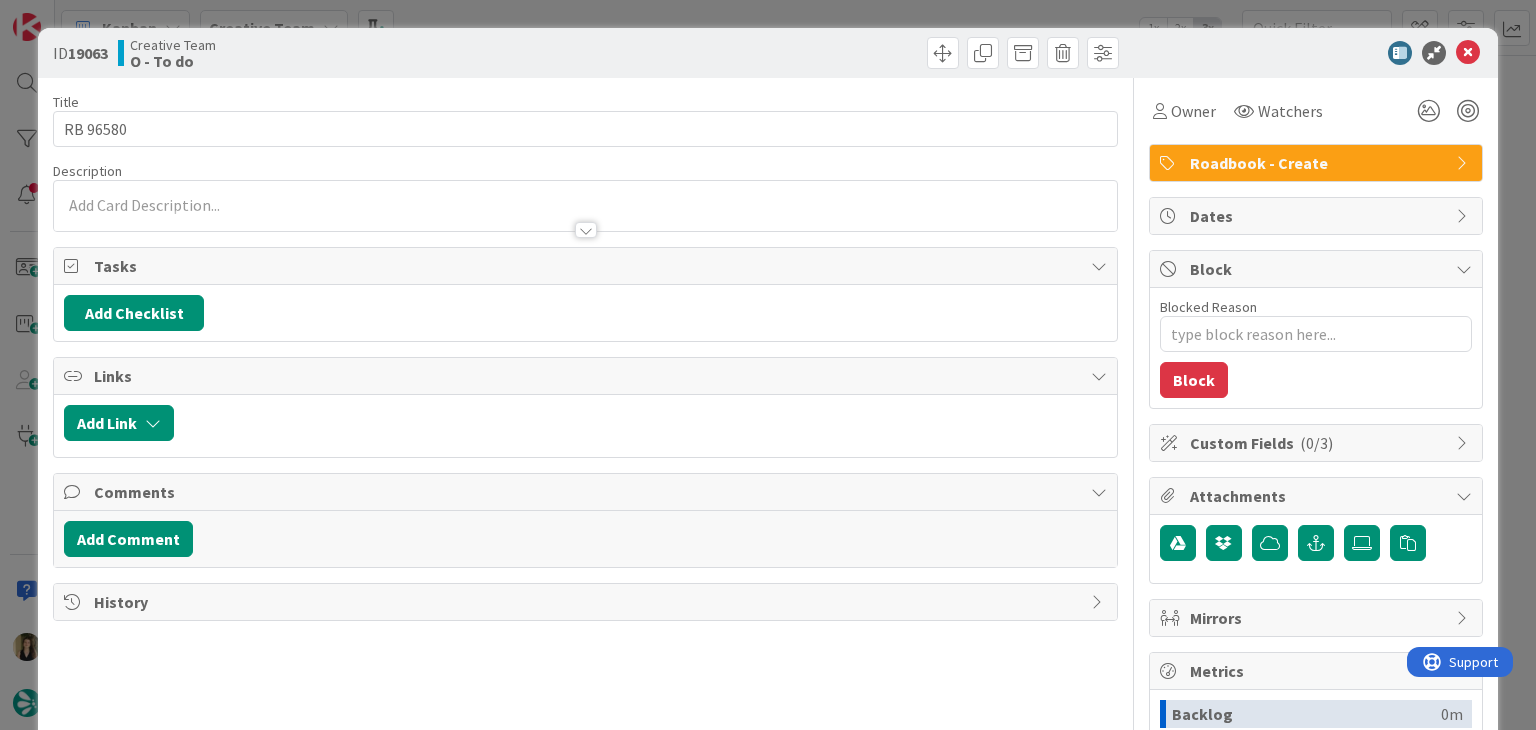 scroll, scrollTop: 0, scrollLeft: 0, axis: both 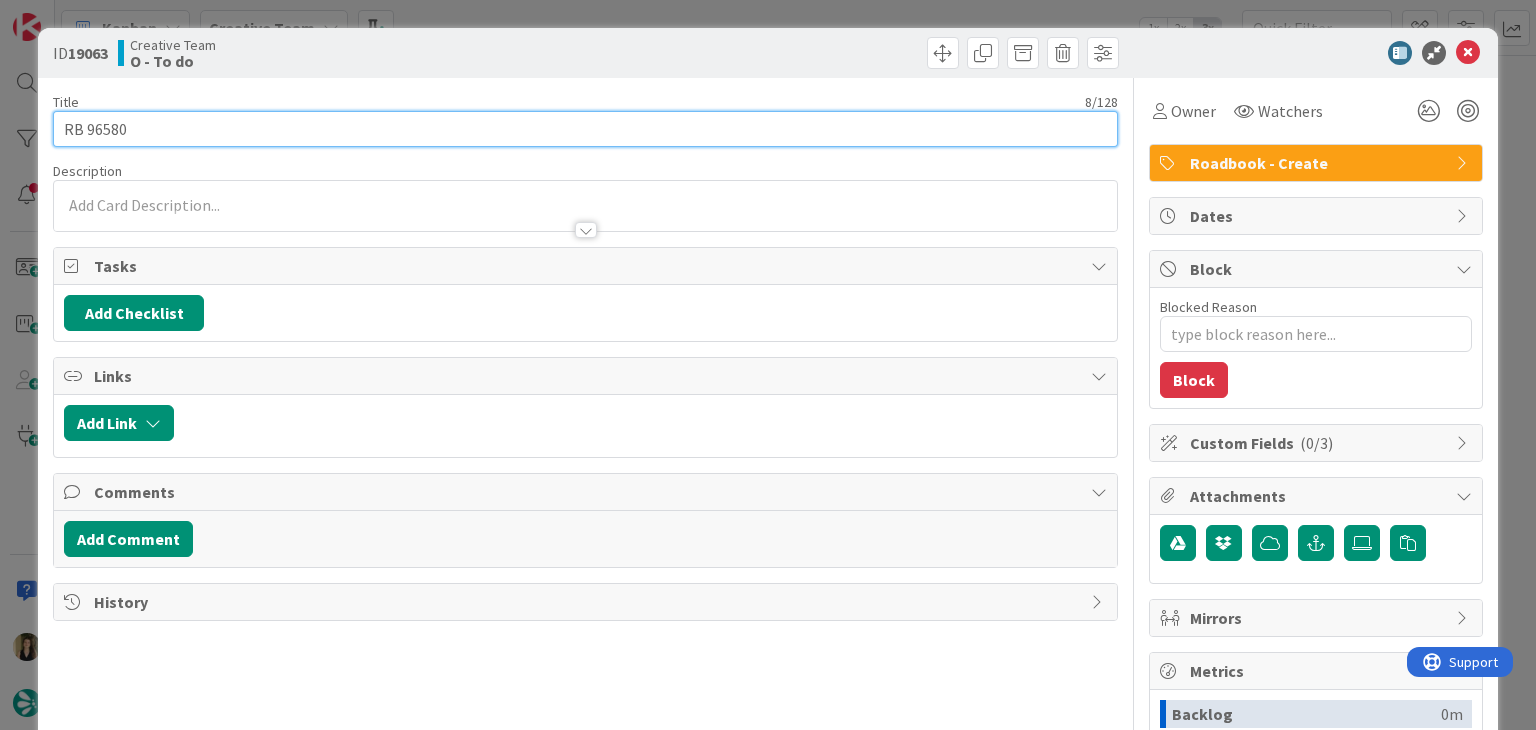 click on "RB 96580" at bounding box center (585, 129) 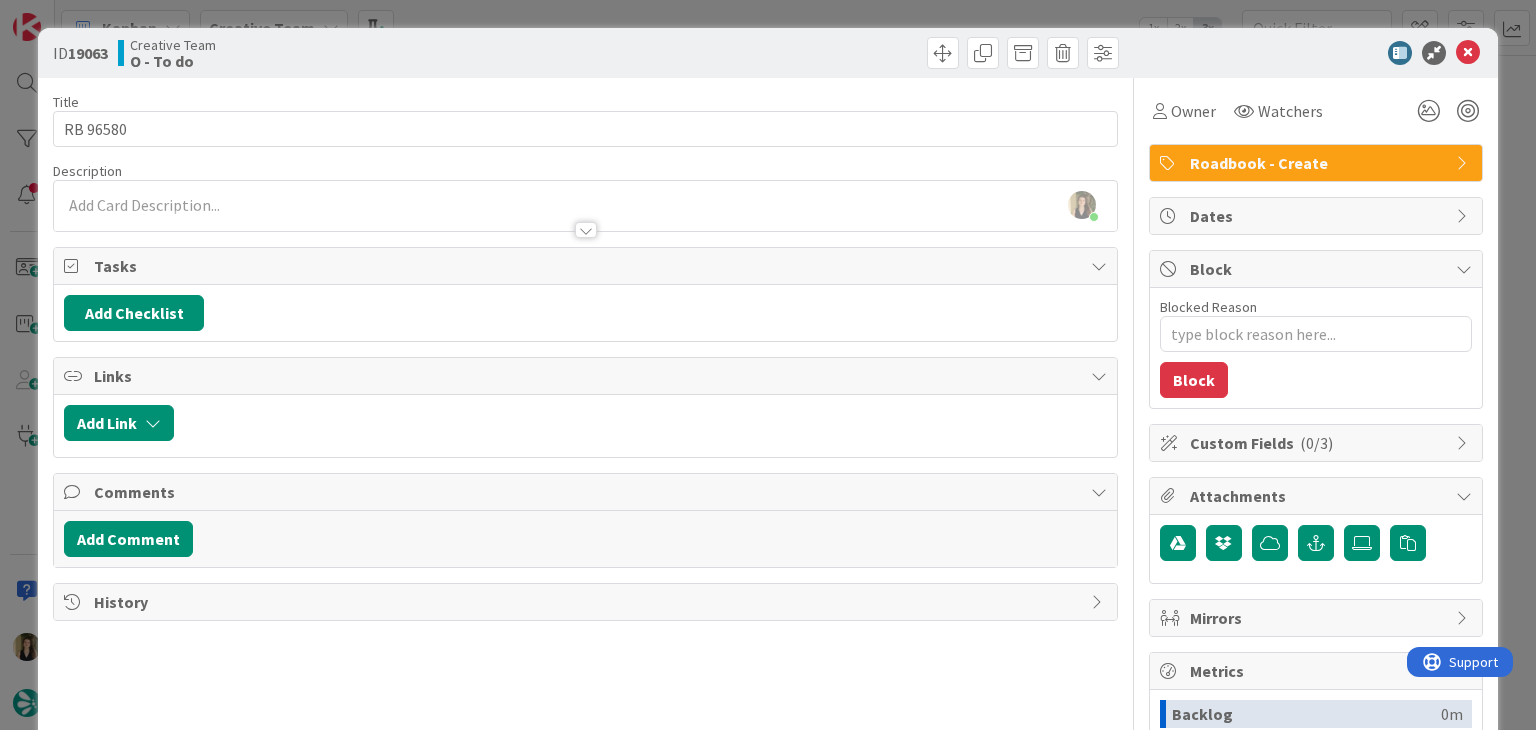 click on "ID  19063 Creative Team O - To do Title 8 / 128 RB 96580 Description Sofia Palma just joined Owner Watchers Roadbook - Create Tasks Add Checklist Links Add Link Comments Add Comment History Owner Watchers Roadbook - Create Dates Block Blocked Reason 0 / 256 Block Custom Fields ( 0/3 ) Attachments Mirrors Metrics Backlog 0m To Do 3h 3m Buffer 0m In Progress 0m Total Time 3h 3m Lead Time 3h 3m Cycle Time 0m Blocked Time 0m Show Details" at bounding box center [768, 365] 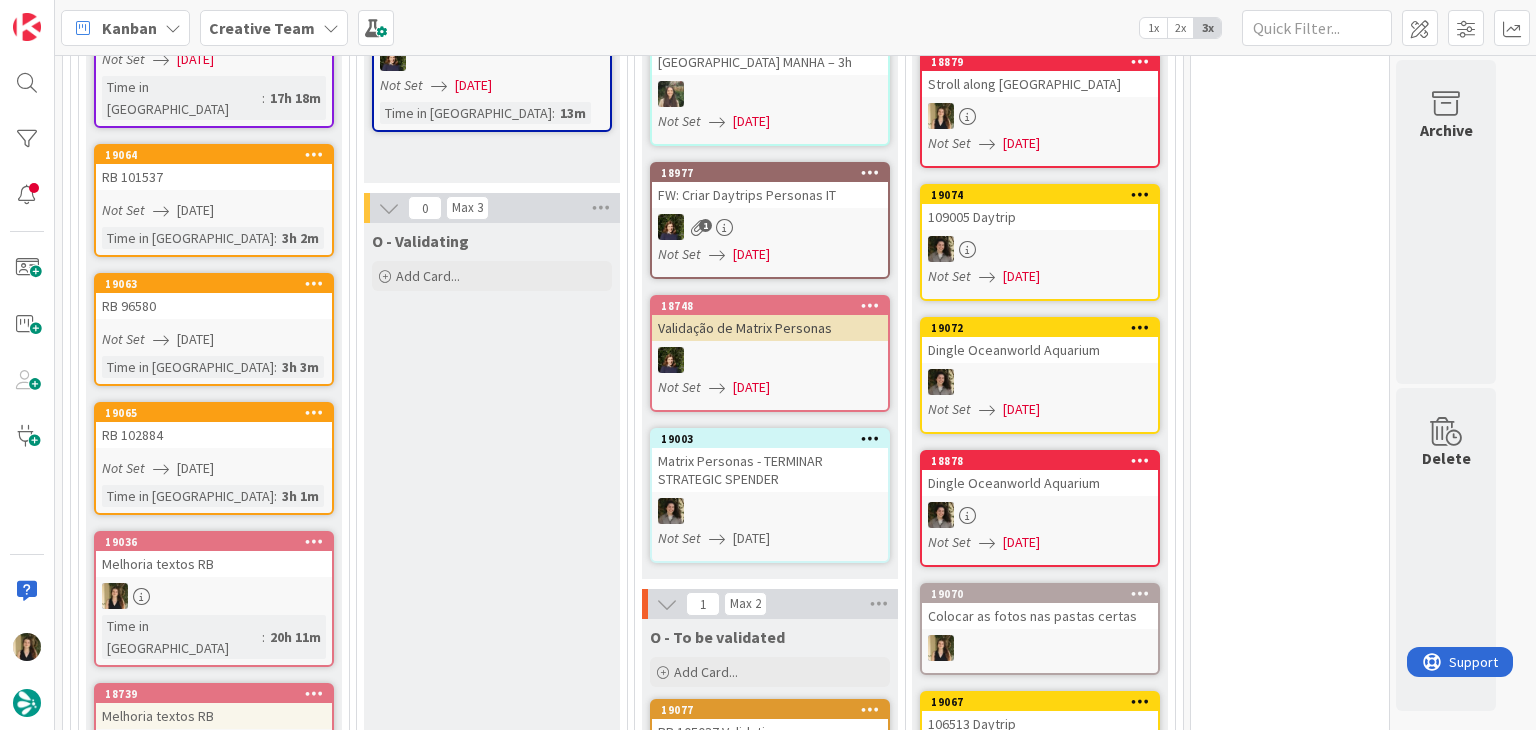 click on "Not Set 16/07/2025" at bounding box center [217, 468] 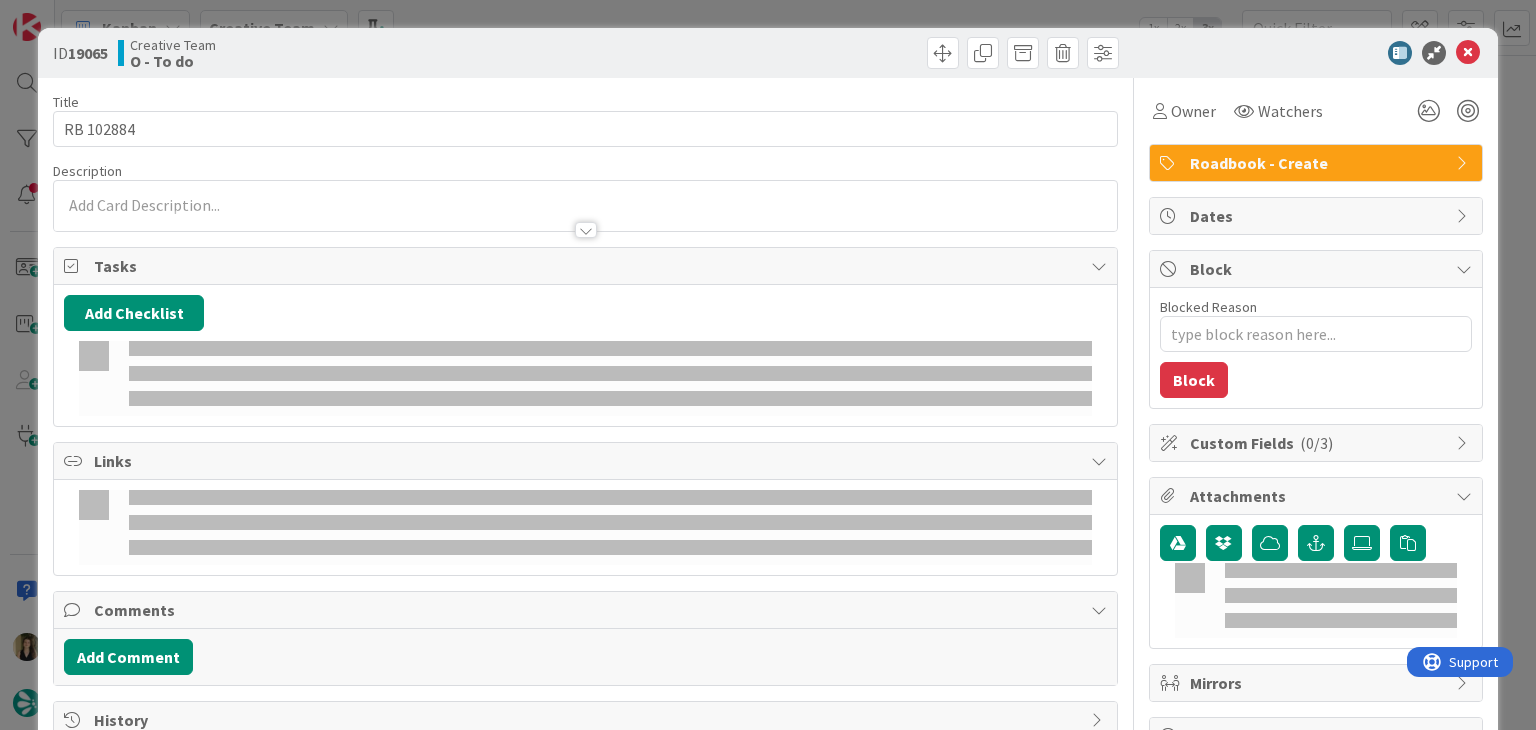scroll, scrollTop: 0, scrollLeft: 0, axis: both 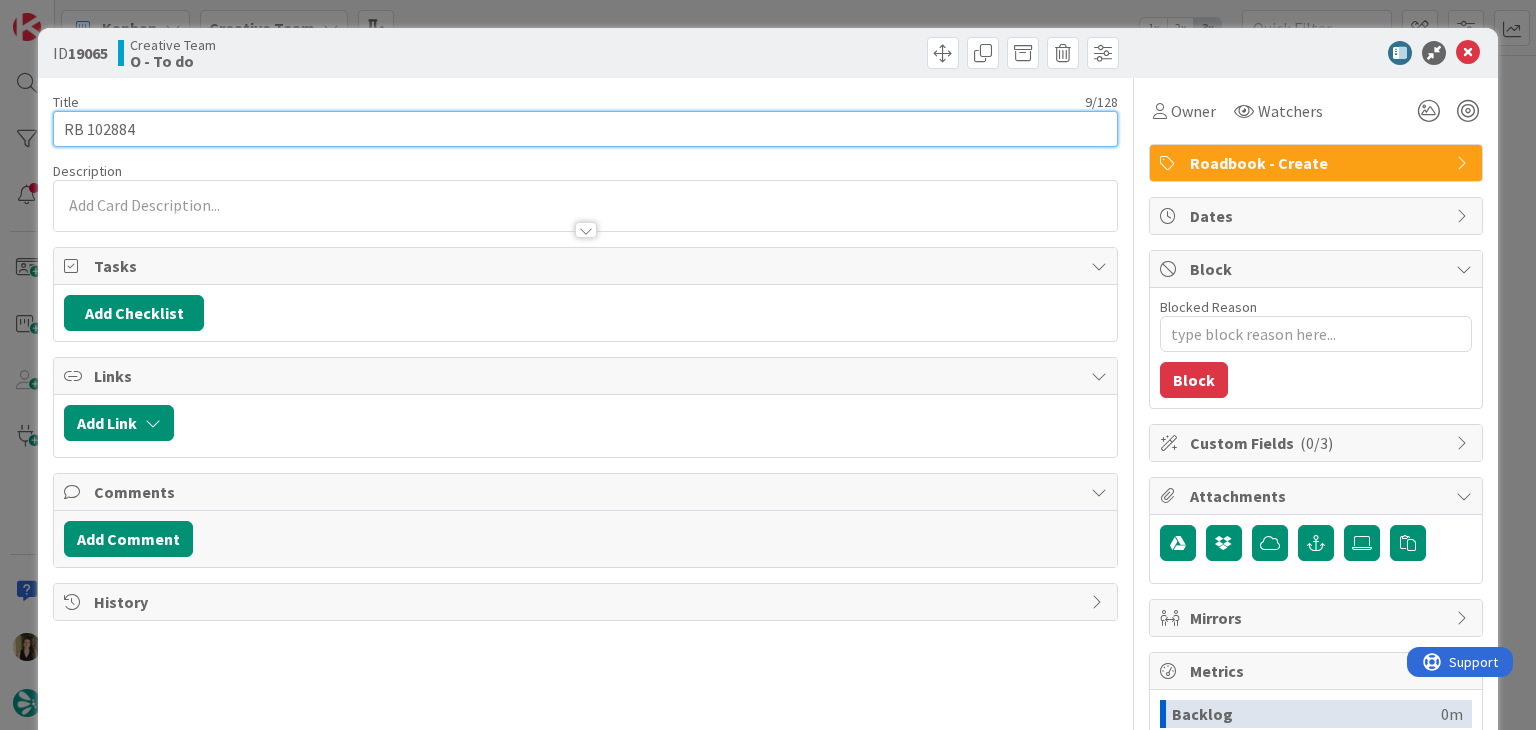 click on "RB 102884" at bounding box center (585, 129) 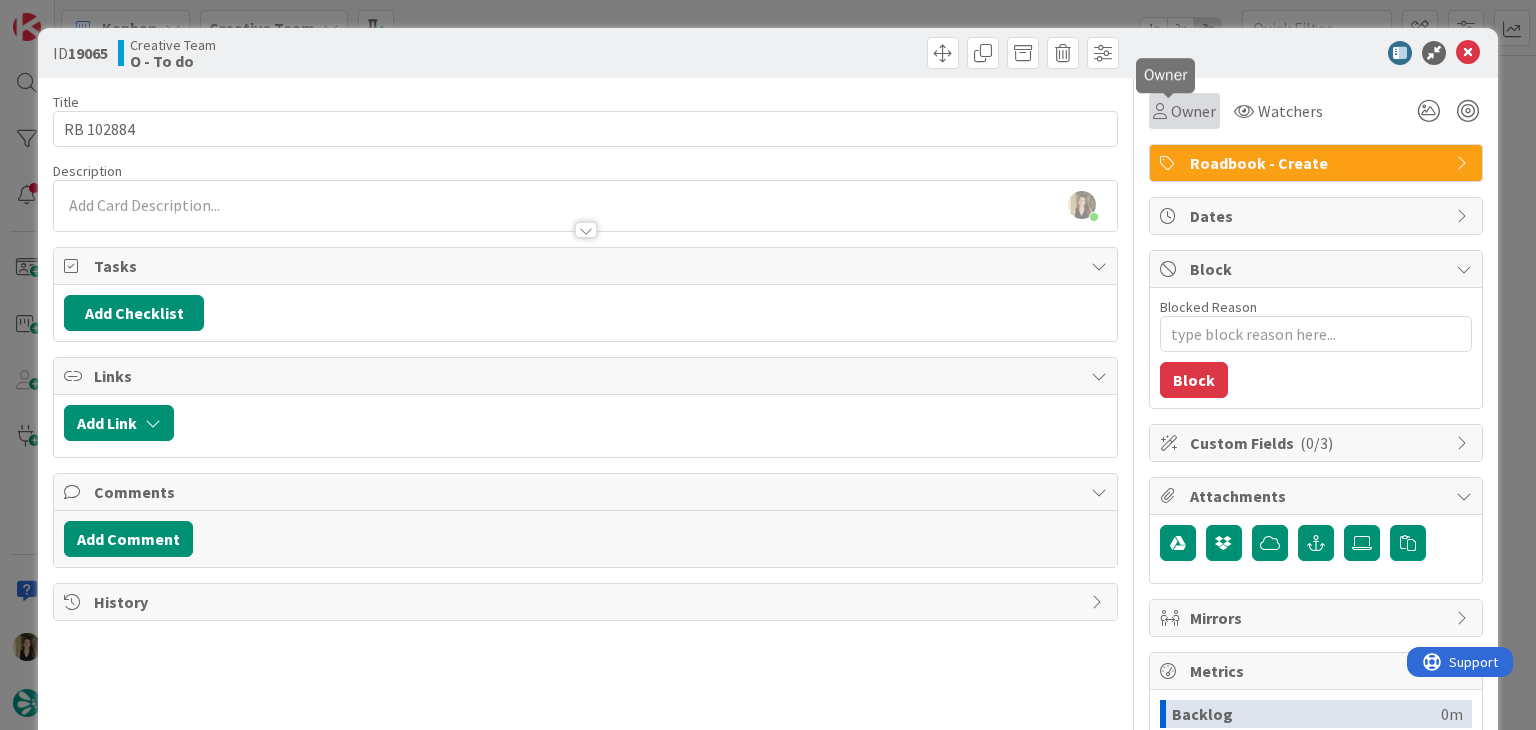 click on "Owner" at bounding box center [1193, 111] 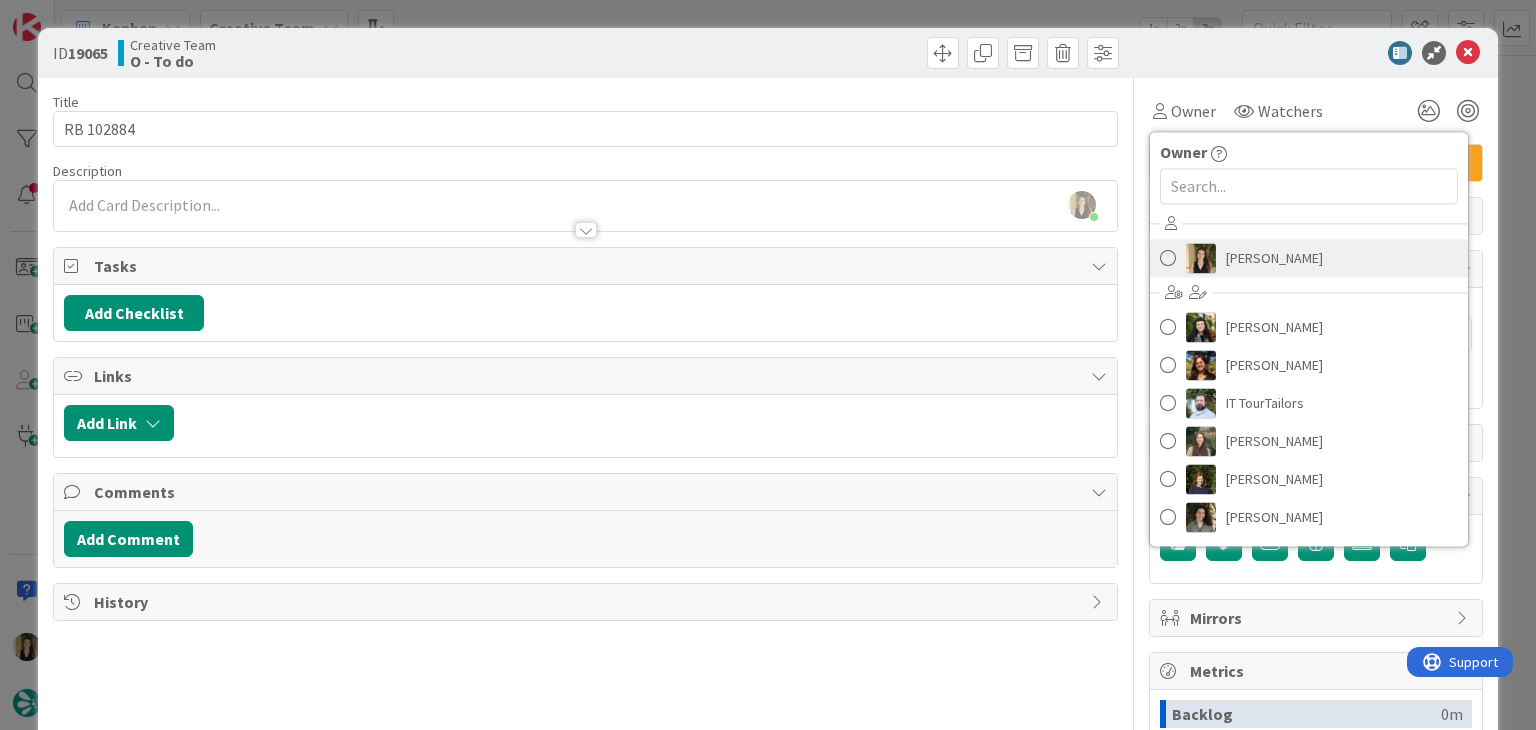 click on "[PERSON_NAME]" at bounding box center [1274, 258] 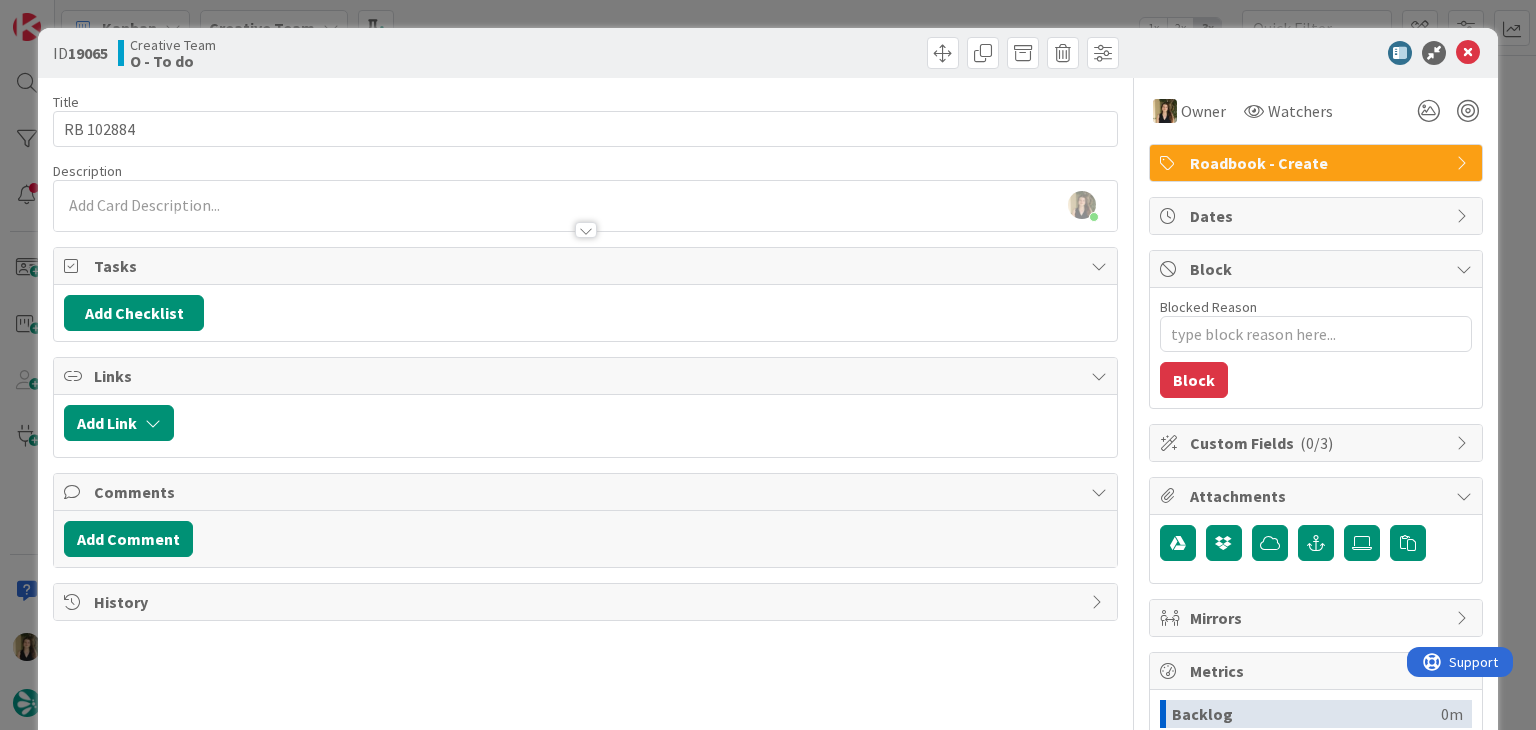 click at bounding box center (855, 53) 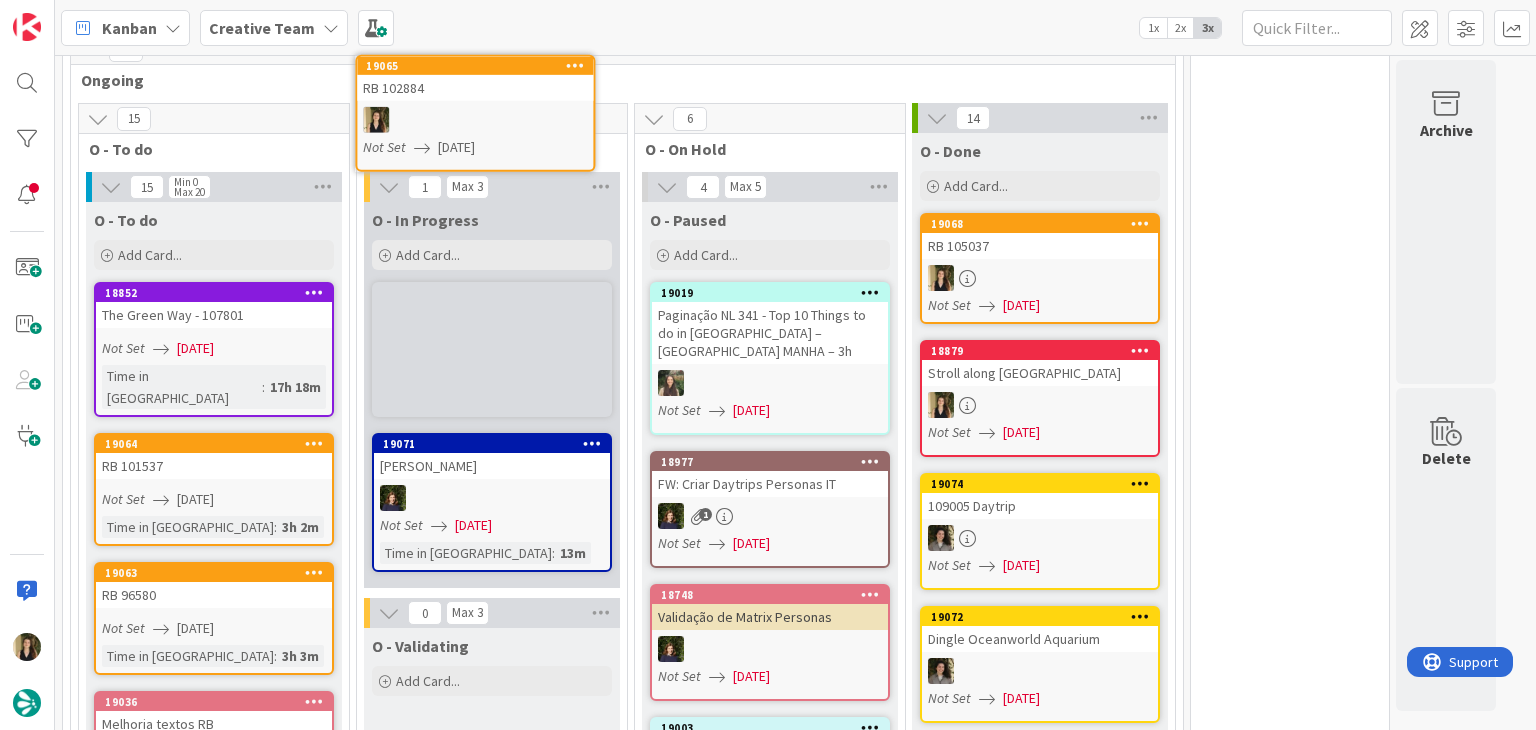 scroll, scrollTop: 0, scrollLeft: 0, axis: both 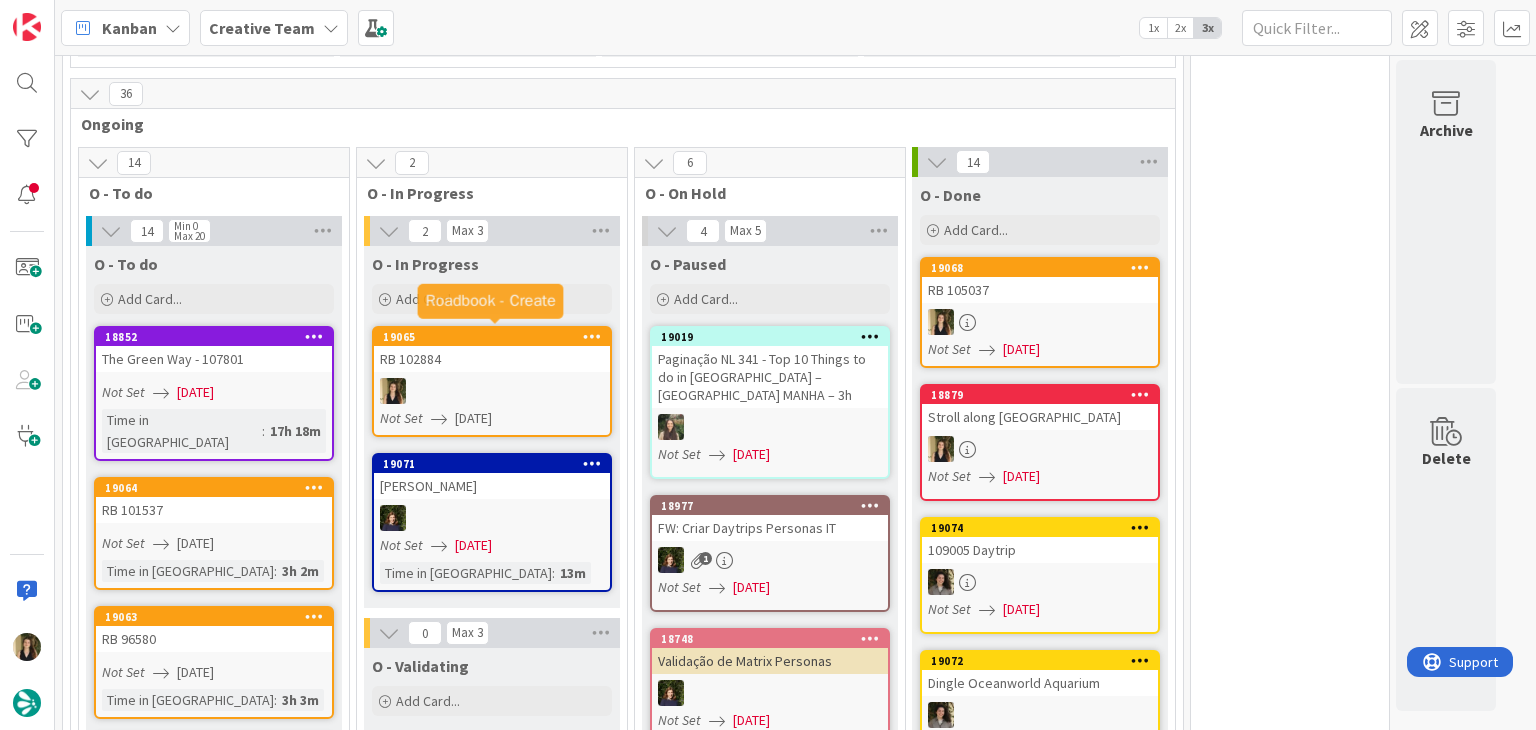 click at bounding box center [492, 391] 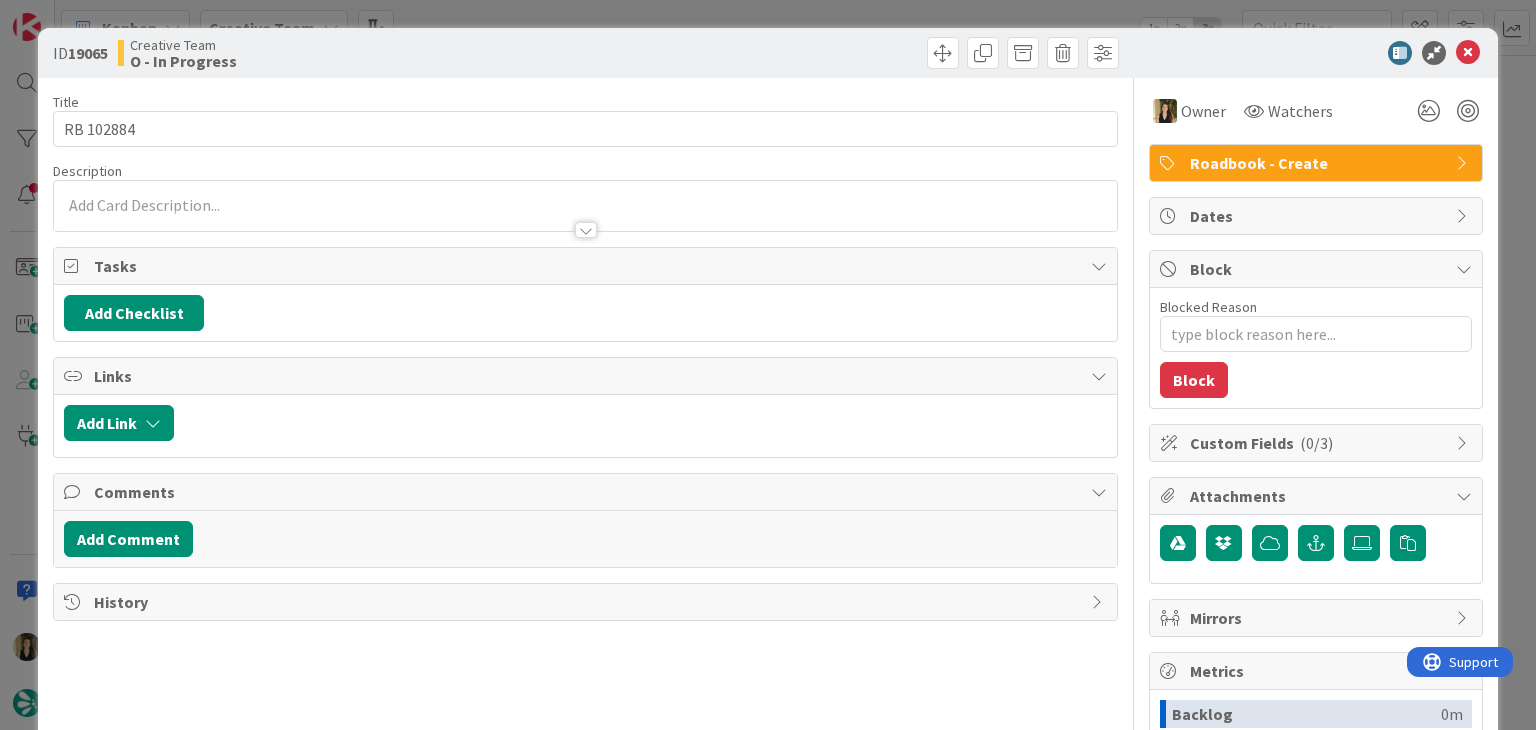 scroll, scrollTop: 0, scrollLeft: 0, axis: both 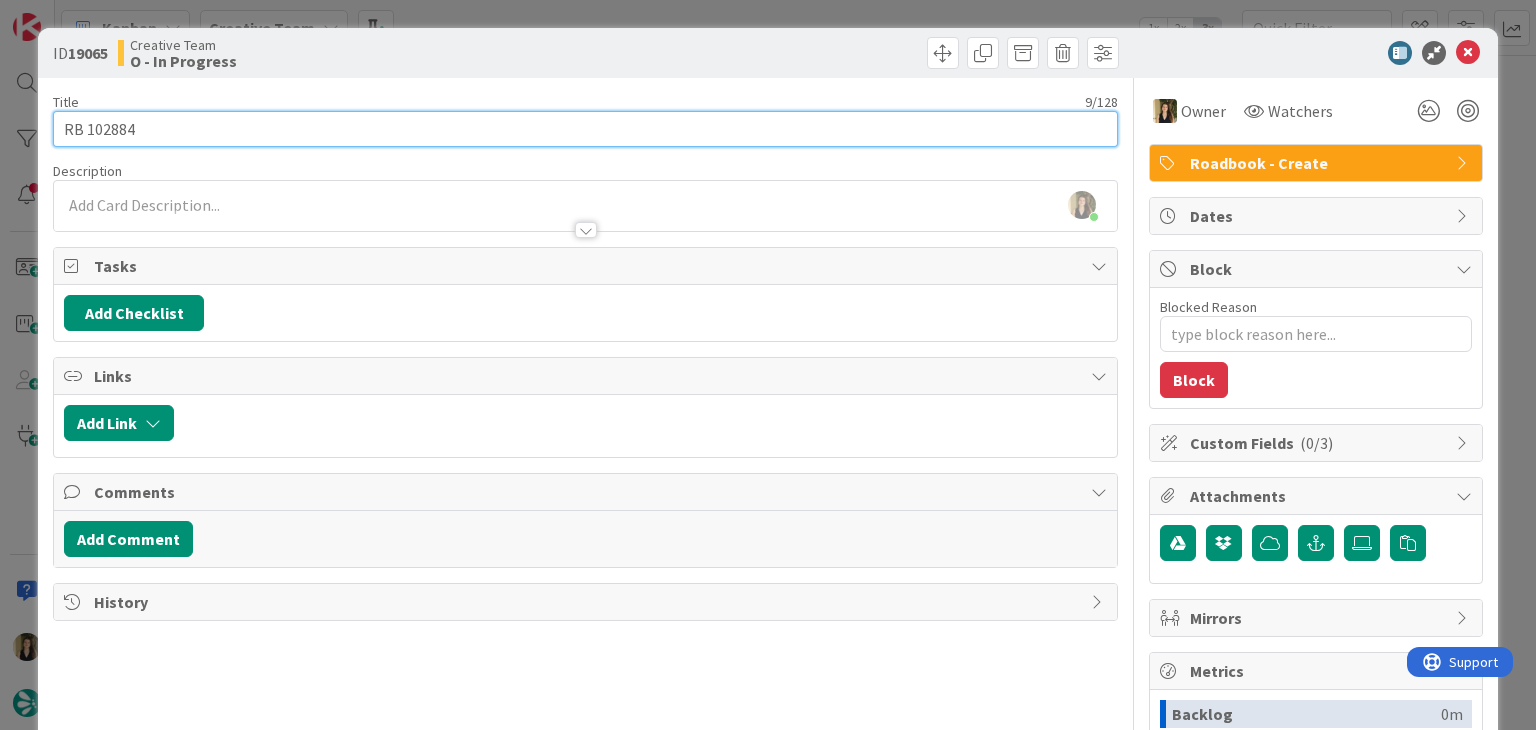 click on "RB 102884" at bounding box center [585, 129] 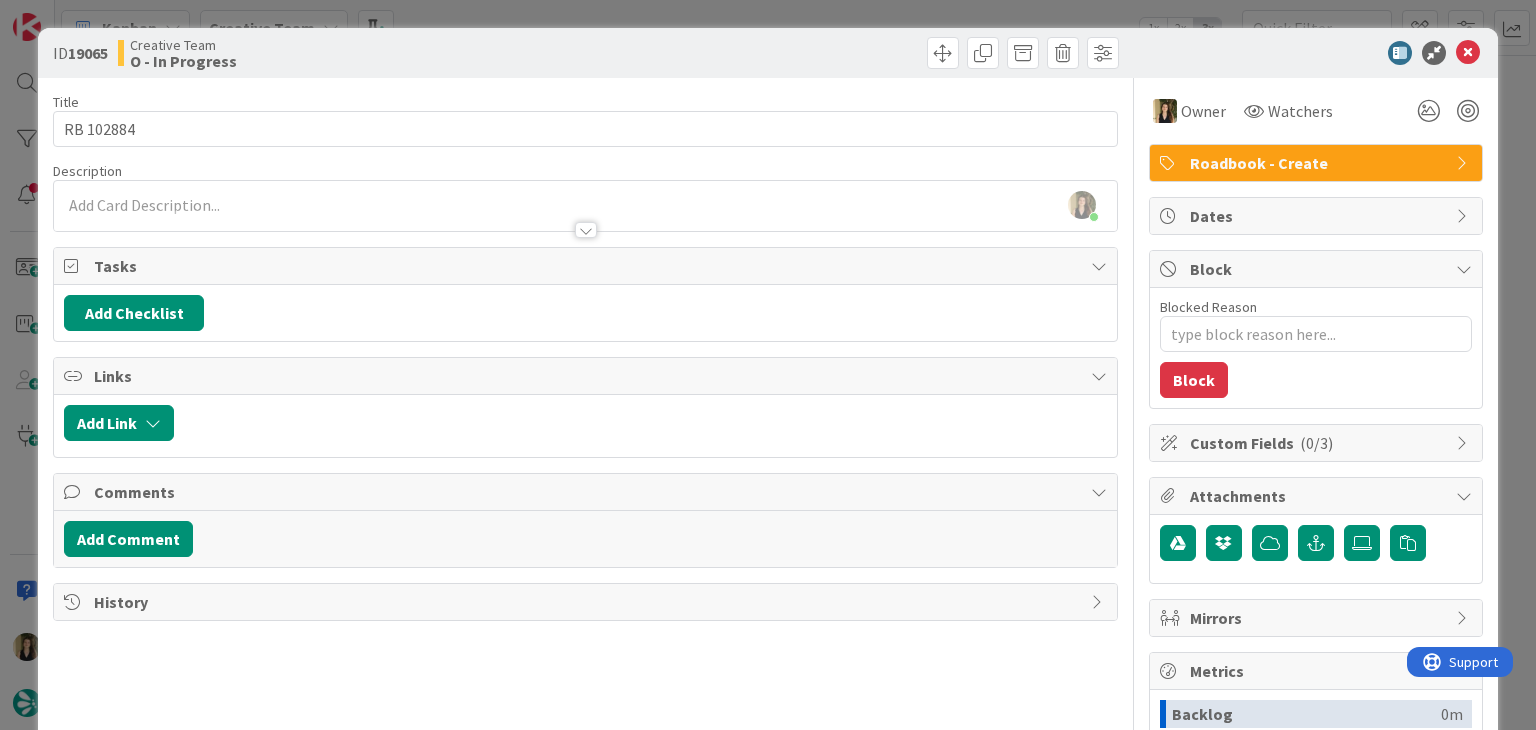 click on "ID  19065 Creative Team O - In Progress Title 9 / 128 RB 102884 Description Sofia Palma joined  22 m ago Owner Watchers Roadbook - Create Tasks Add Checklist Links Add Link Comments Add Comment History Owner Watchers Roadbook - Create Dates Block Blocked Reason 0 / 256 Block Custom Fields ( 0/3 ) Attachments Mirrors Metrics Backlog 0m To Do 3h 3m Buffer 0m In Progress 0m Total Time 3h 3m Lead Time 3h 3m Cycle Time 0m Blocked Time 0m Show Details" at bounding box center [768, 365] 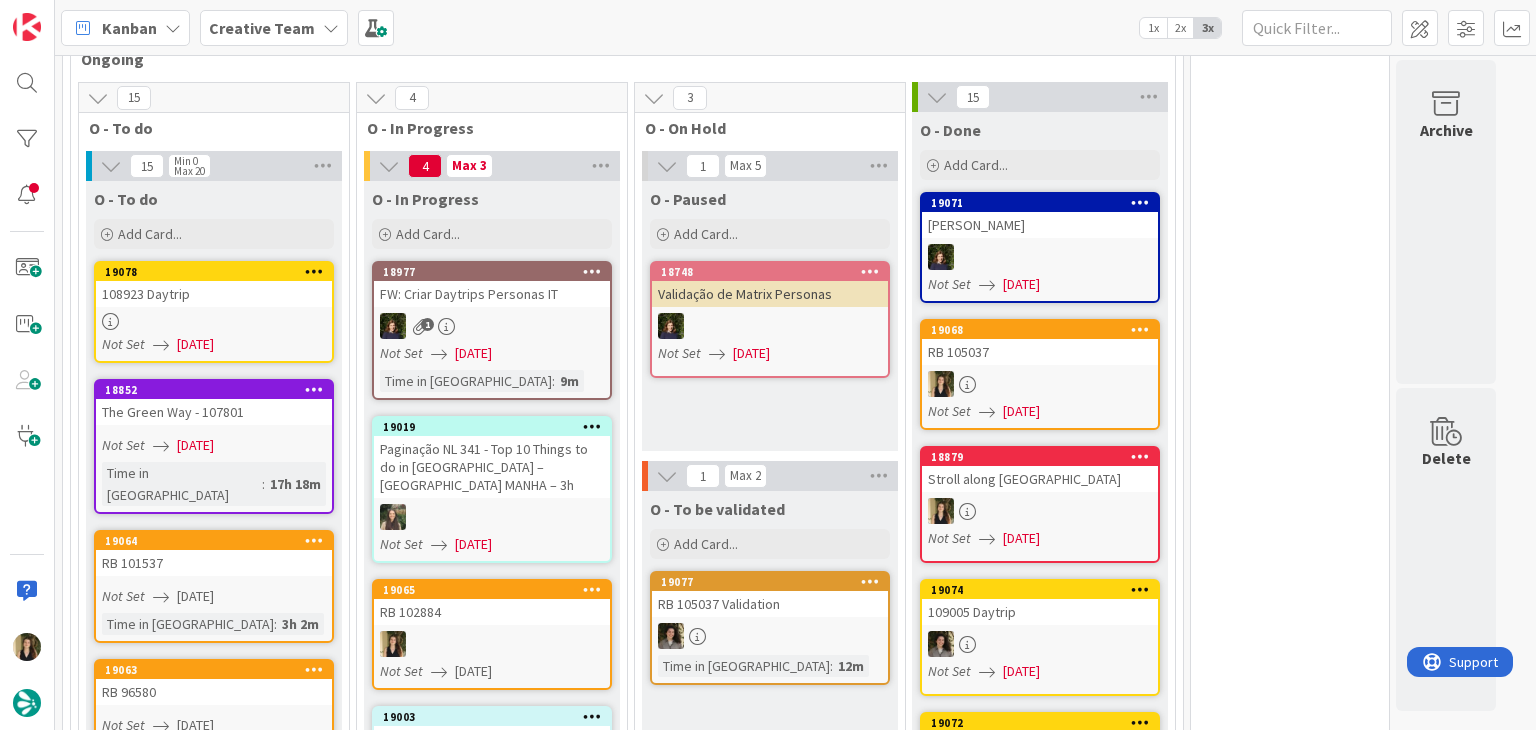 scroll, scrollTop: 1051, scrollLeft: 0, axis: vertical 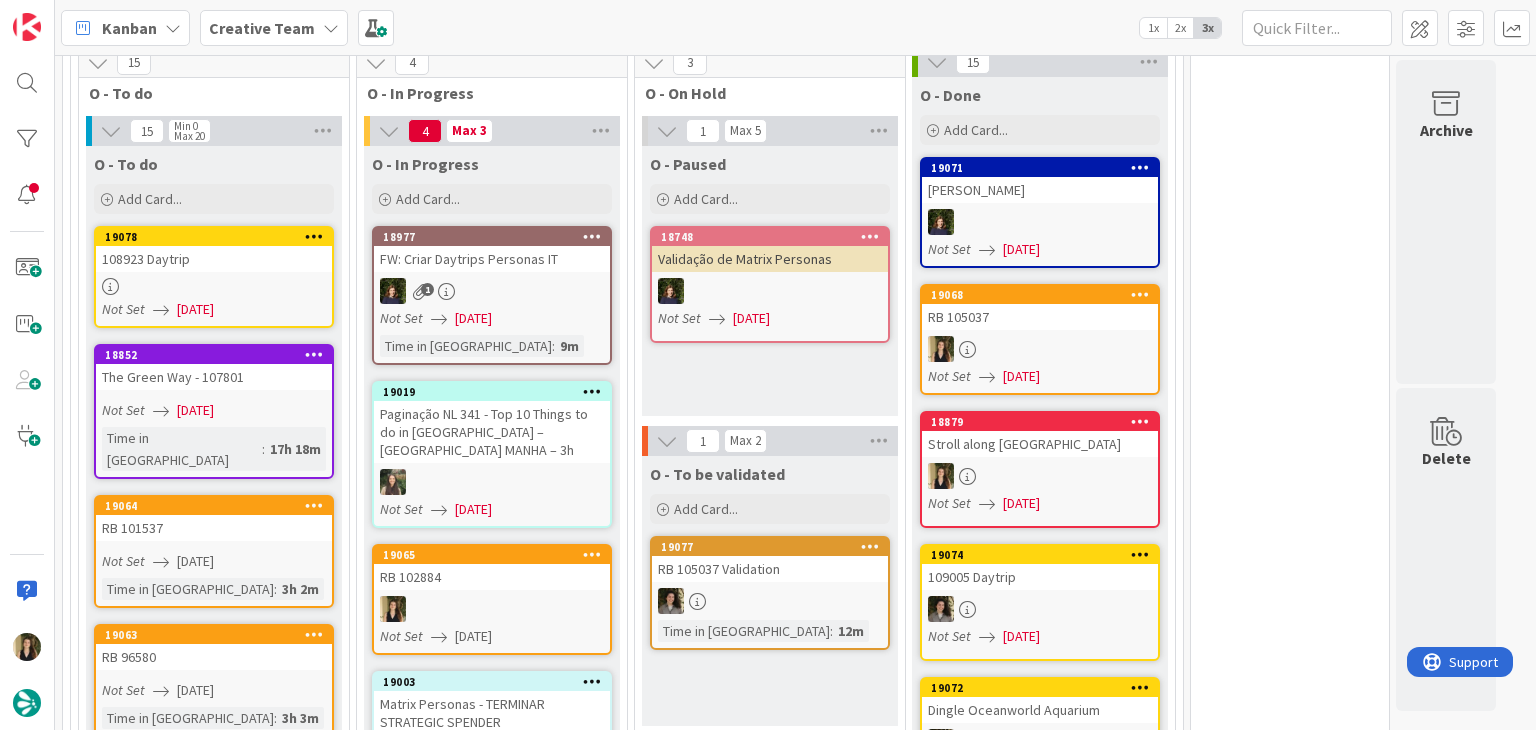 click on "RB 102884" at bounding box center [492, 577] 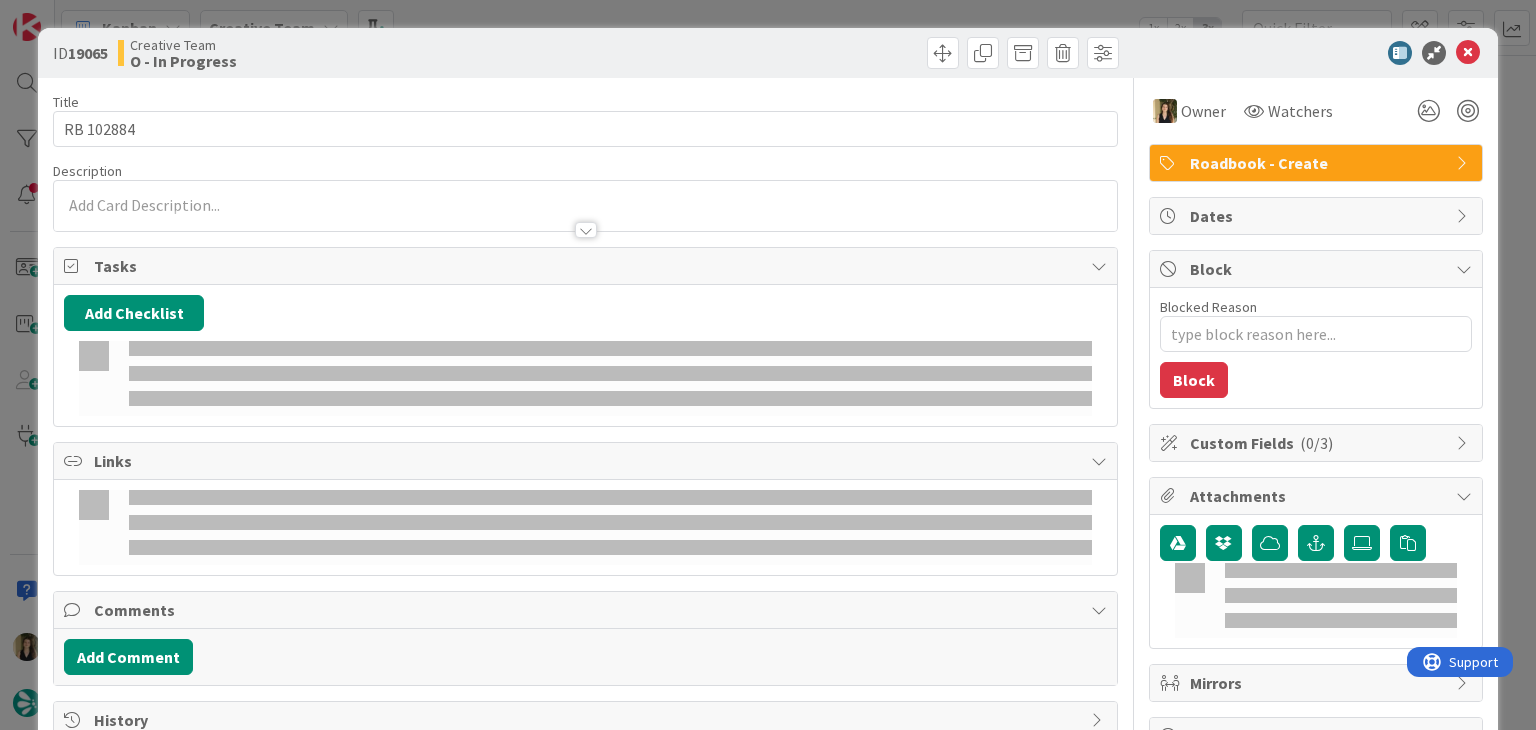 scroll, scrollTop: 0, scrollLeft: 0, axis: both 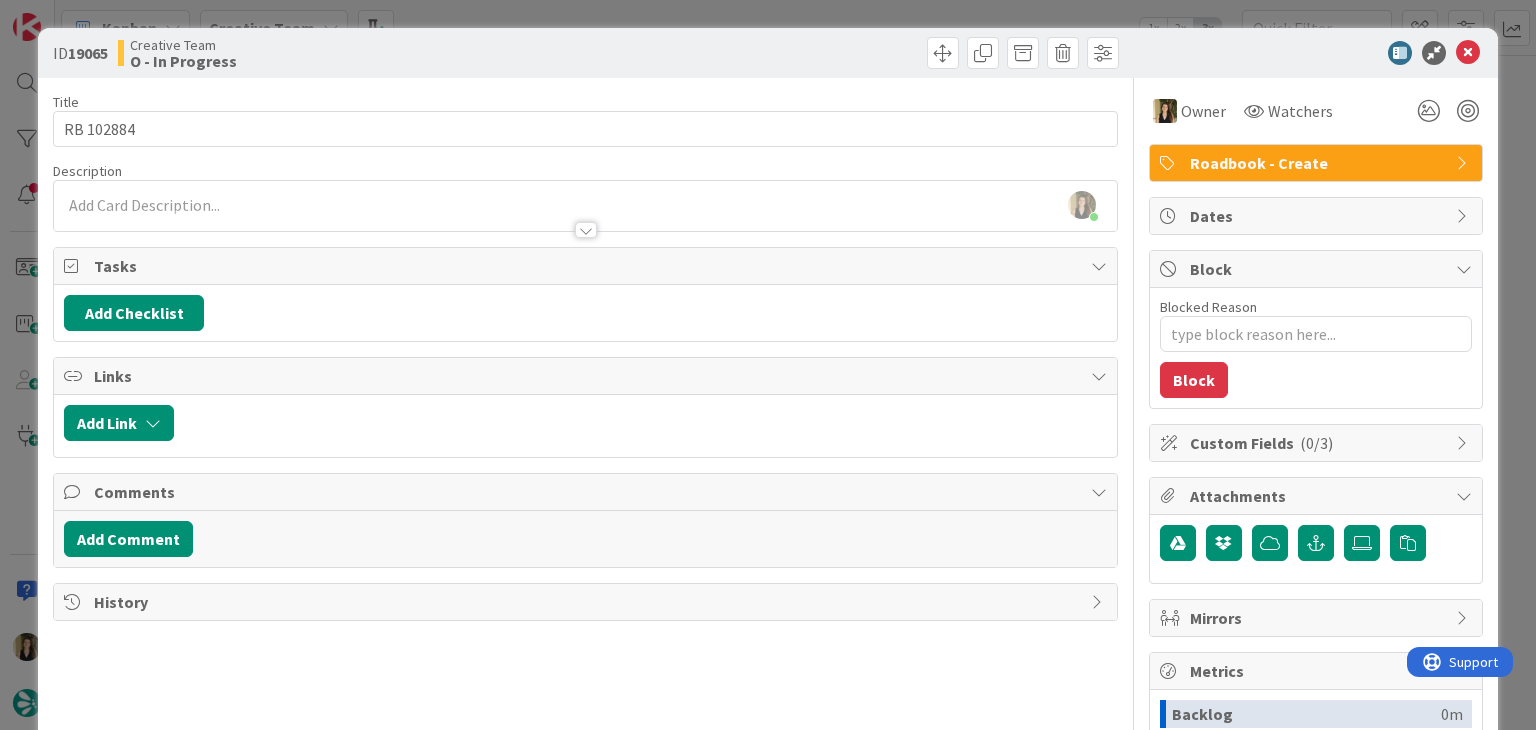 click on "ID  19065 Creative Team O - In Progress Title 9 / 128 RB 102884 Description Sofia Palma joined  3 m ago Owner Watchers Roadbook - Create Tasks Add Checklist Links Add Link Comments Add Comment History Owner Watchers Roadbook - Create Dates Block Blocked Reason 0 / 256 Block Custom Fields ( 0/3 ) Attachments Mirrors Metrics Backlog 0m To Do 3h 3m Buffer 0m In Progress 23m Total Time 3h 26m Lead Time 3h 26m Cycle Time 23m Blocked Time 0m Show Details" at bounding box center [768, 365] 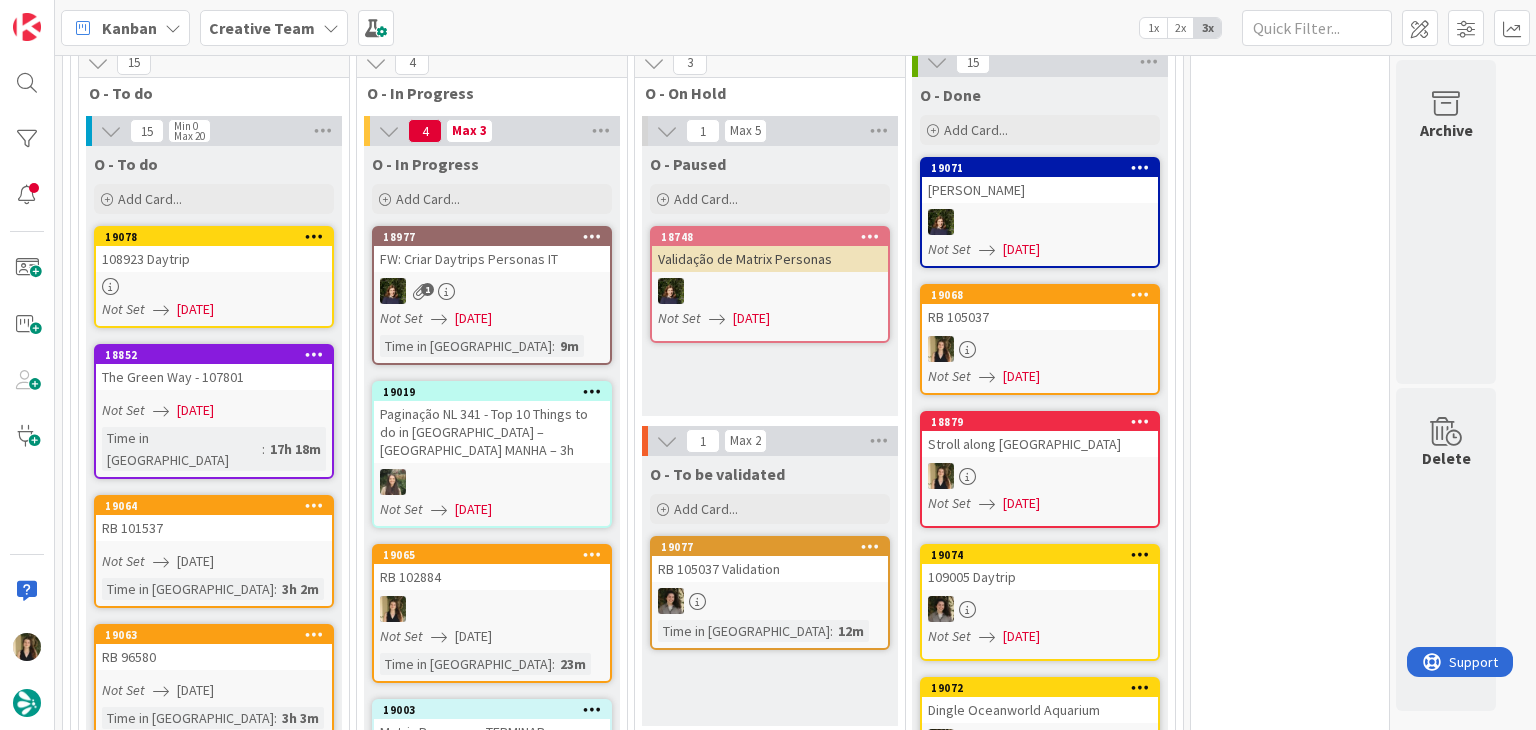 click at bounding box center [492, 609] 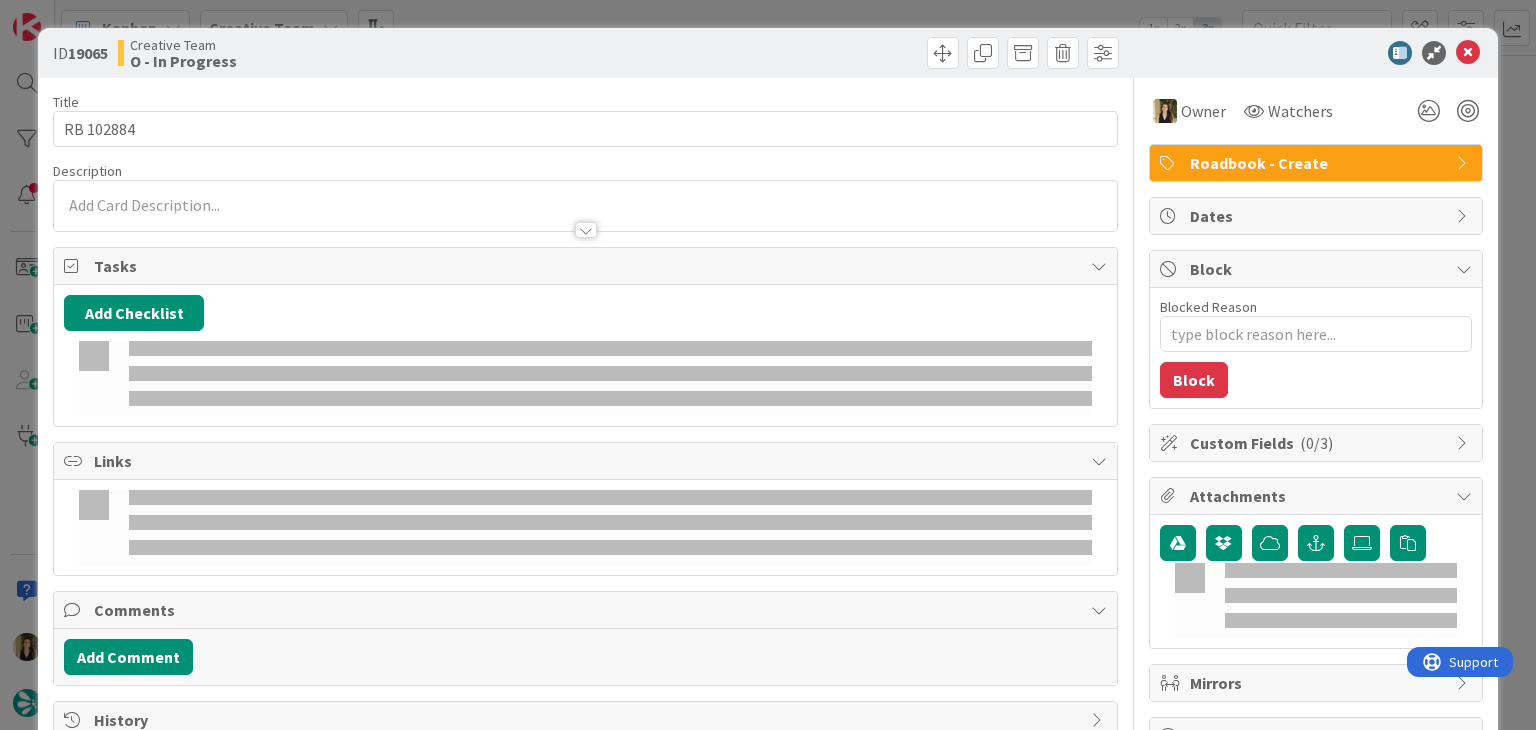 scroll, scrollTop: 0, scrollLeft: 0, axis: both 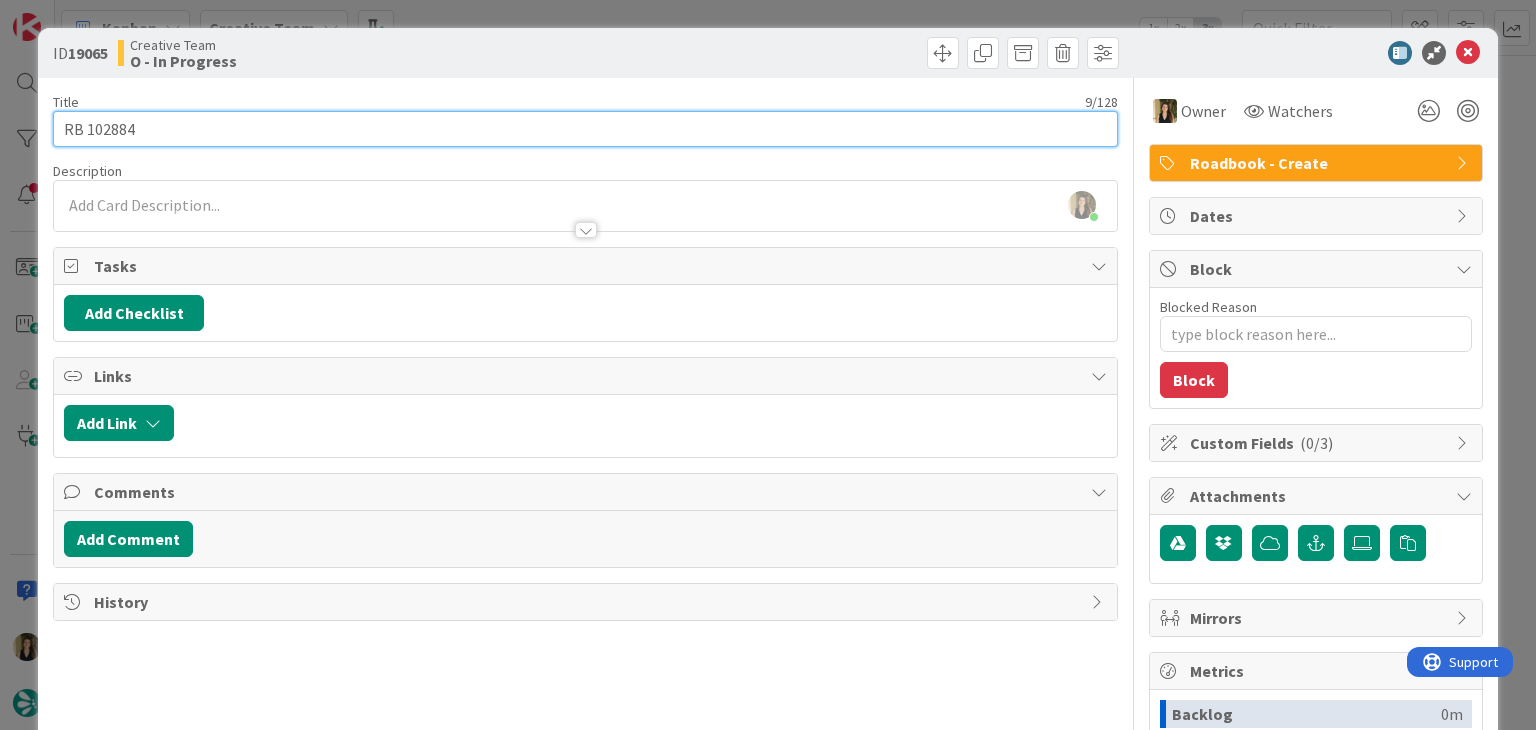 drag, startPoint x: 165, startPoint y: 121, endPoint x: 48, endPoint y: 125, distance: 117.06836 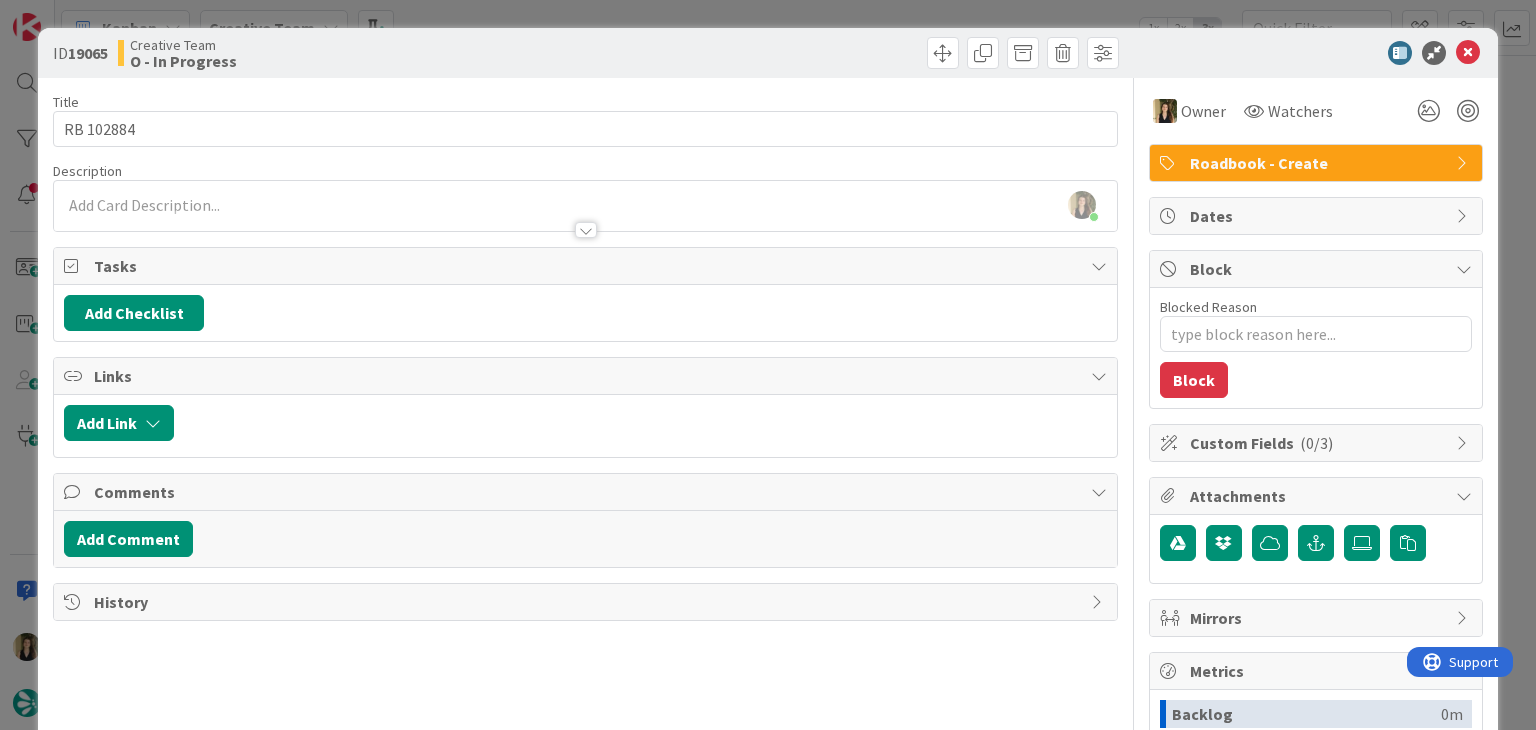 click on "Creative Team O - In Progress" at bounding box center [349, 53] 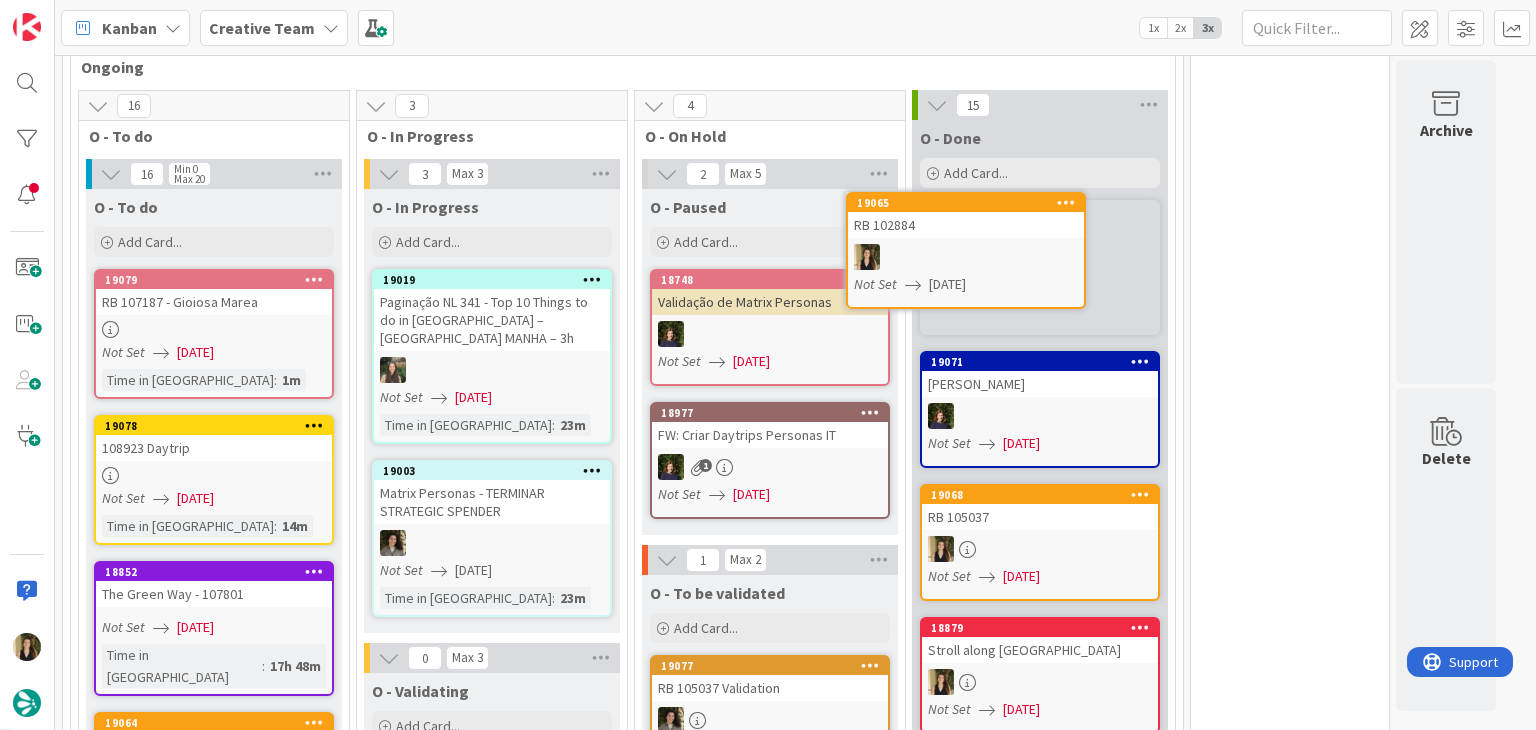 scroll, scrollTop: 0, scrollLeft: 0, axis: both 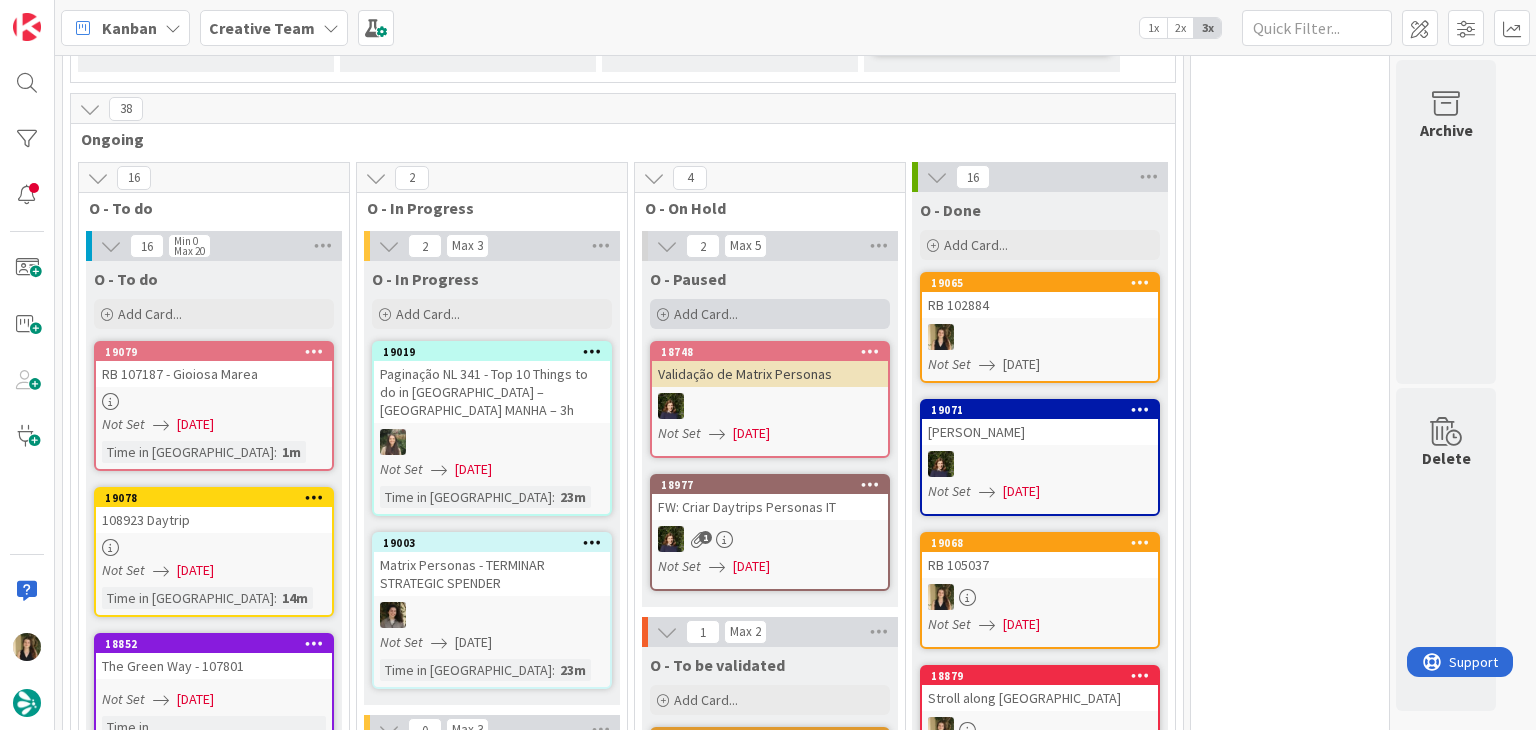 click on "Add Card..." at bounding box center (770, 314) 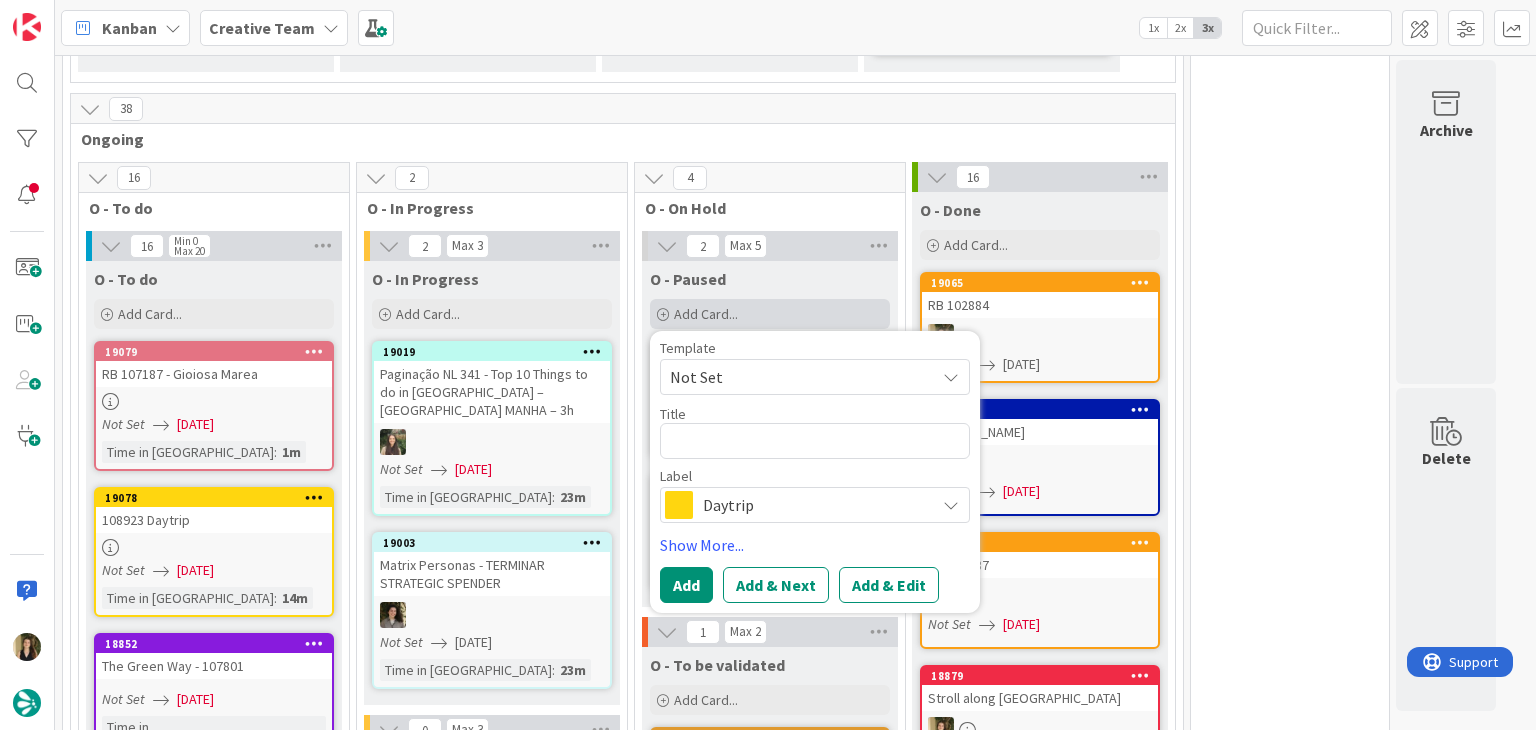 type on "x" 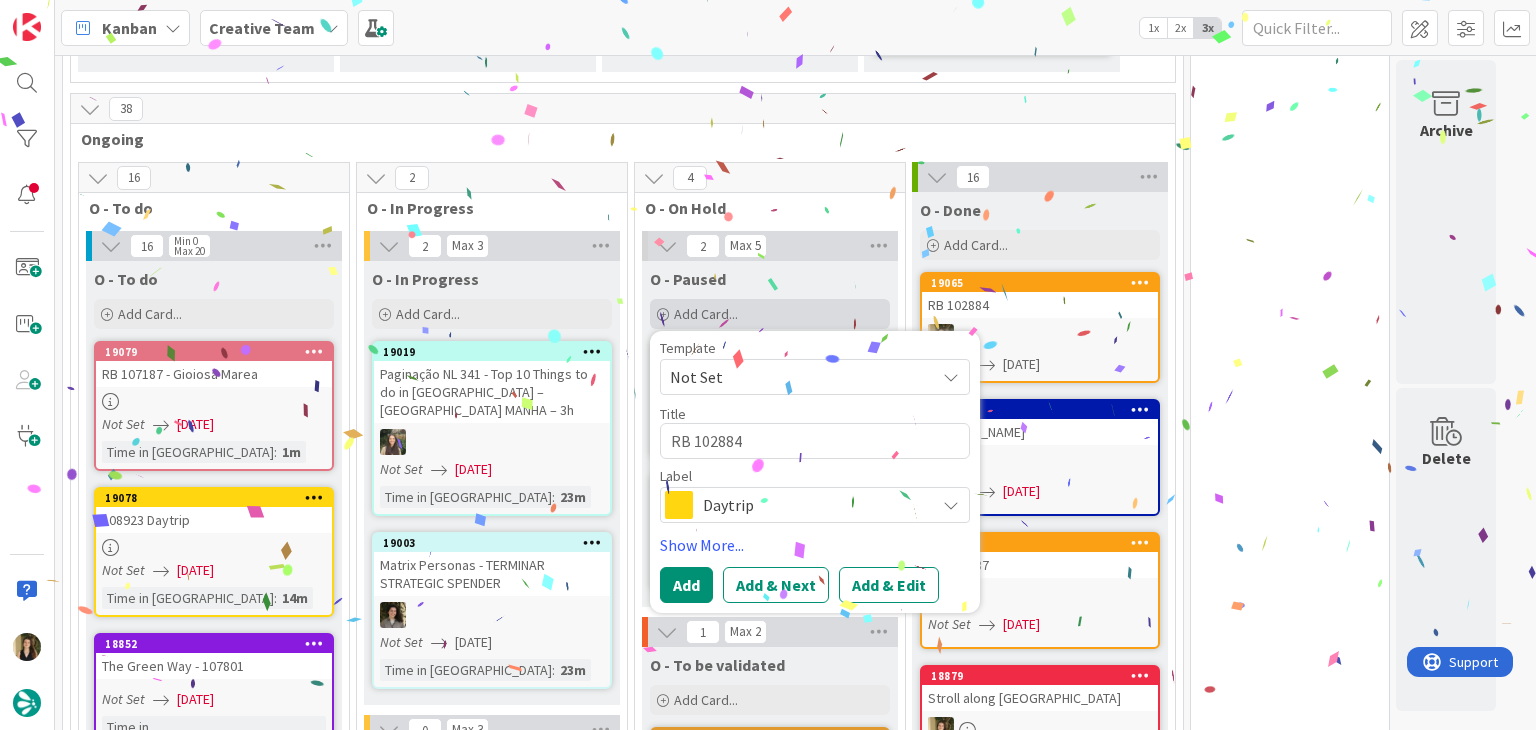 type on "x" 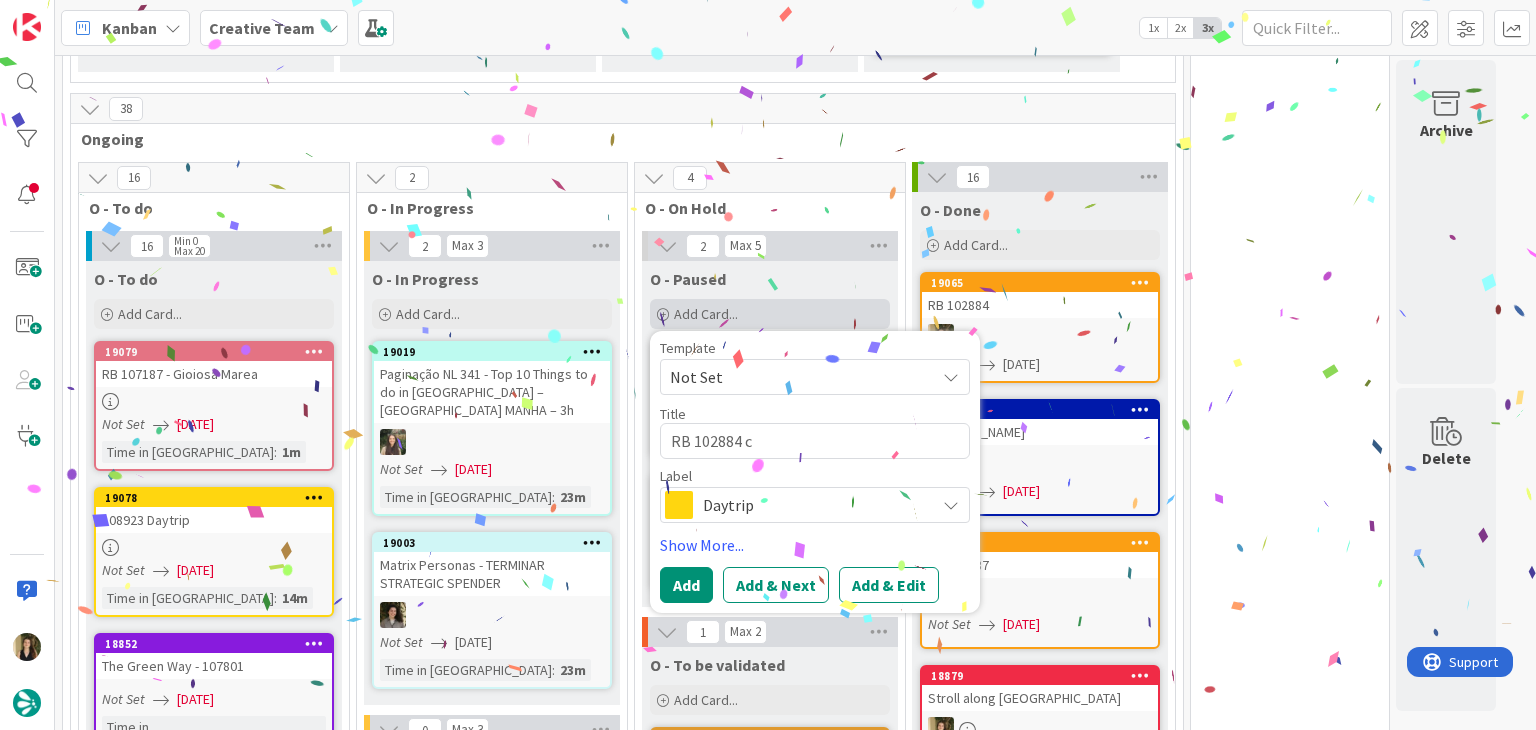 type on "RB 102884 co" 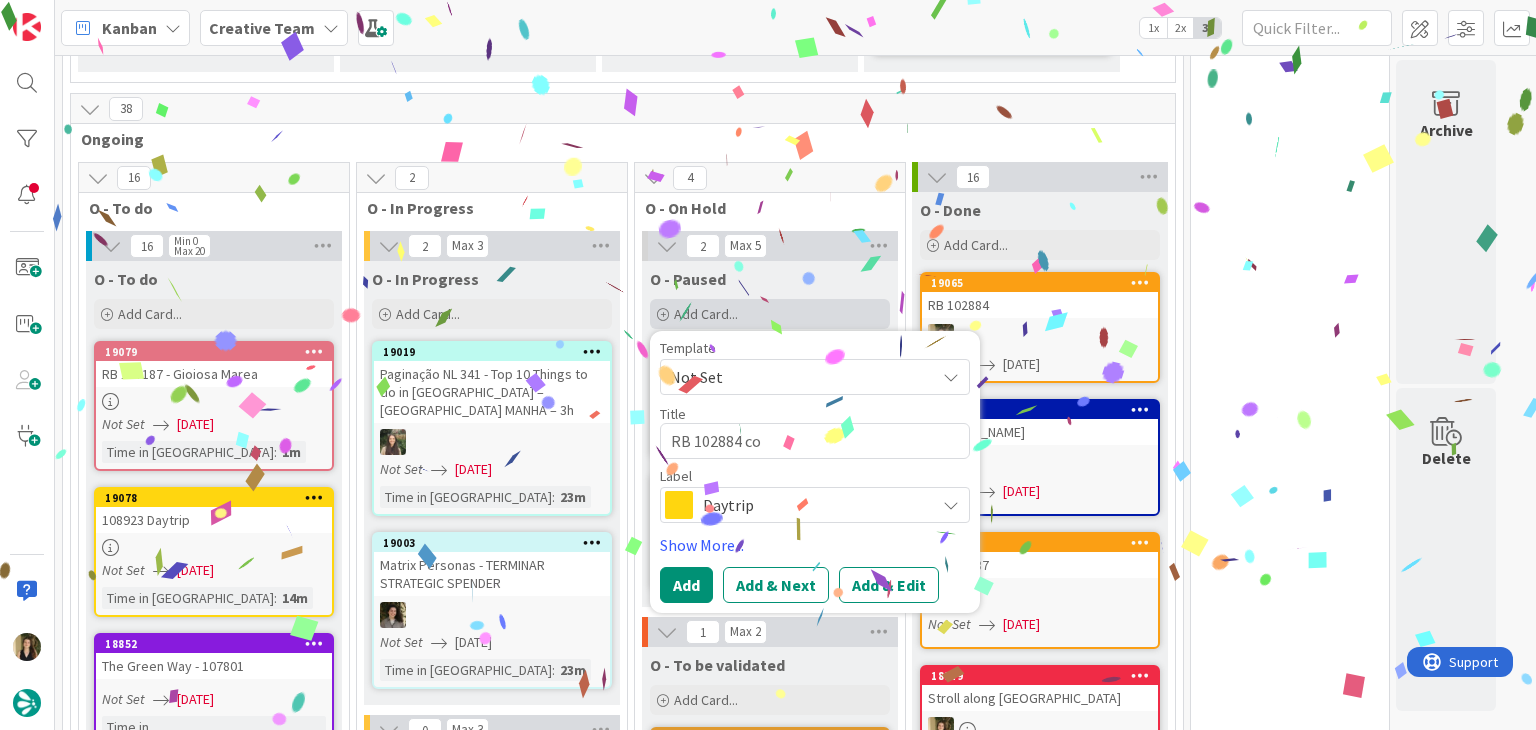type on "x" 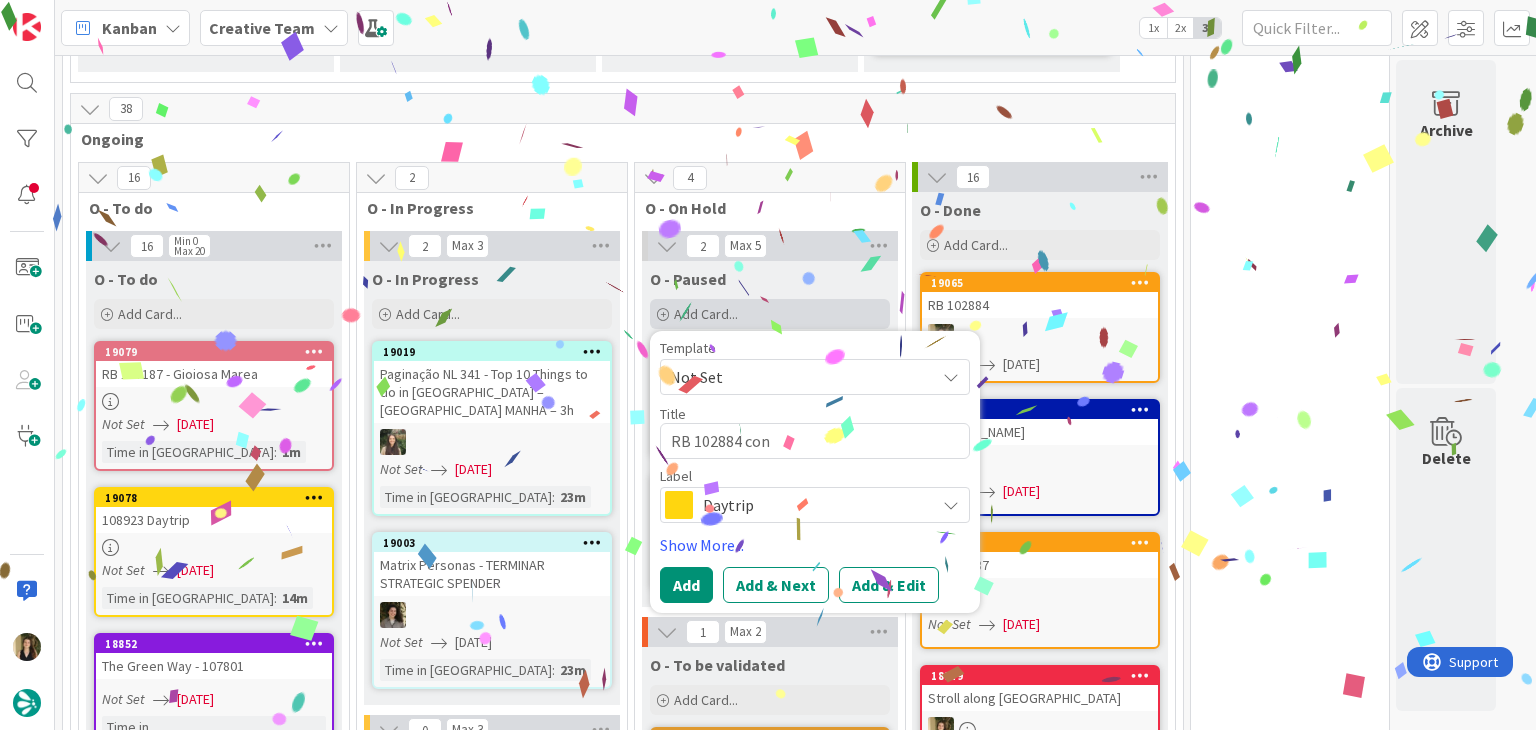 type on "x" 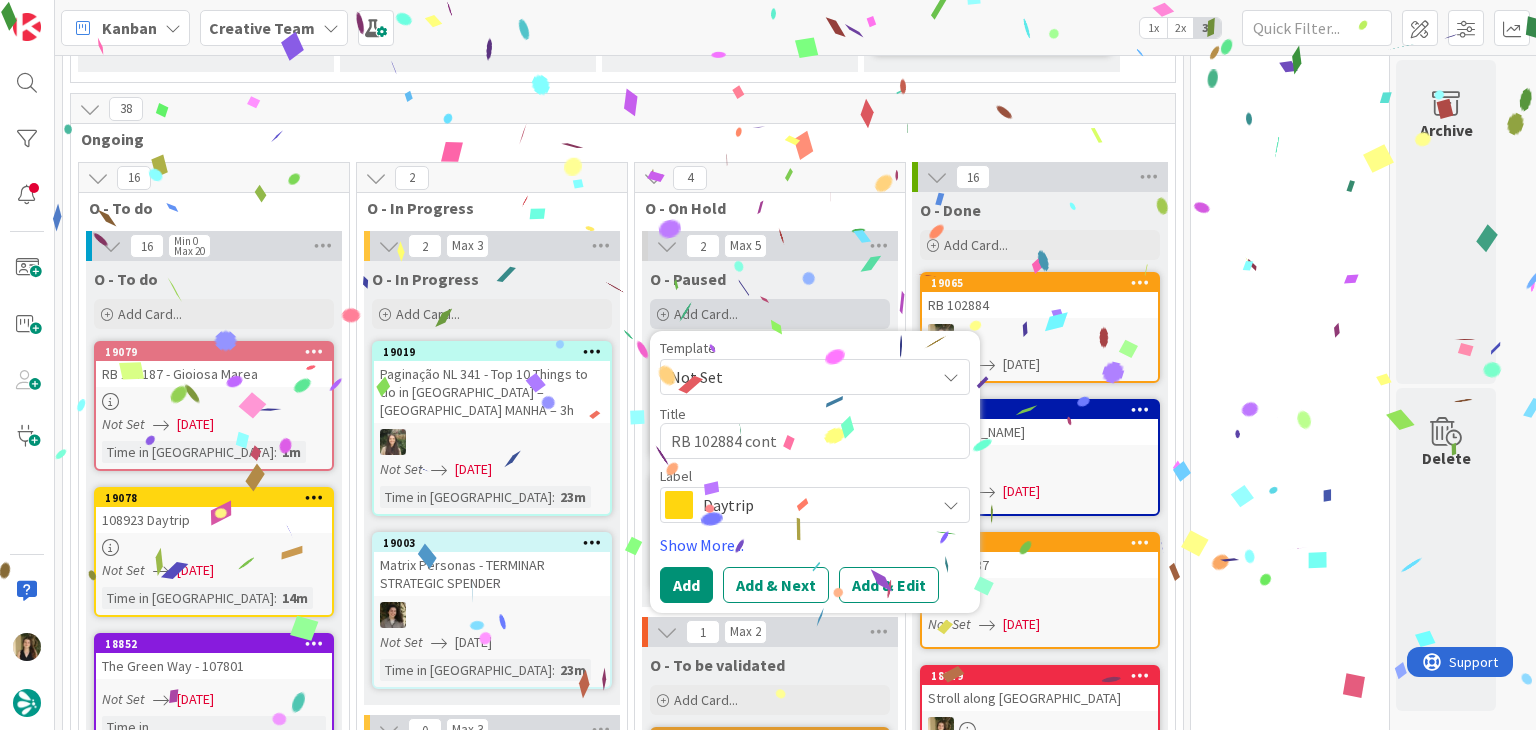 type on "RB 102884 conti" 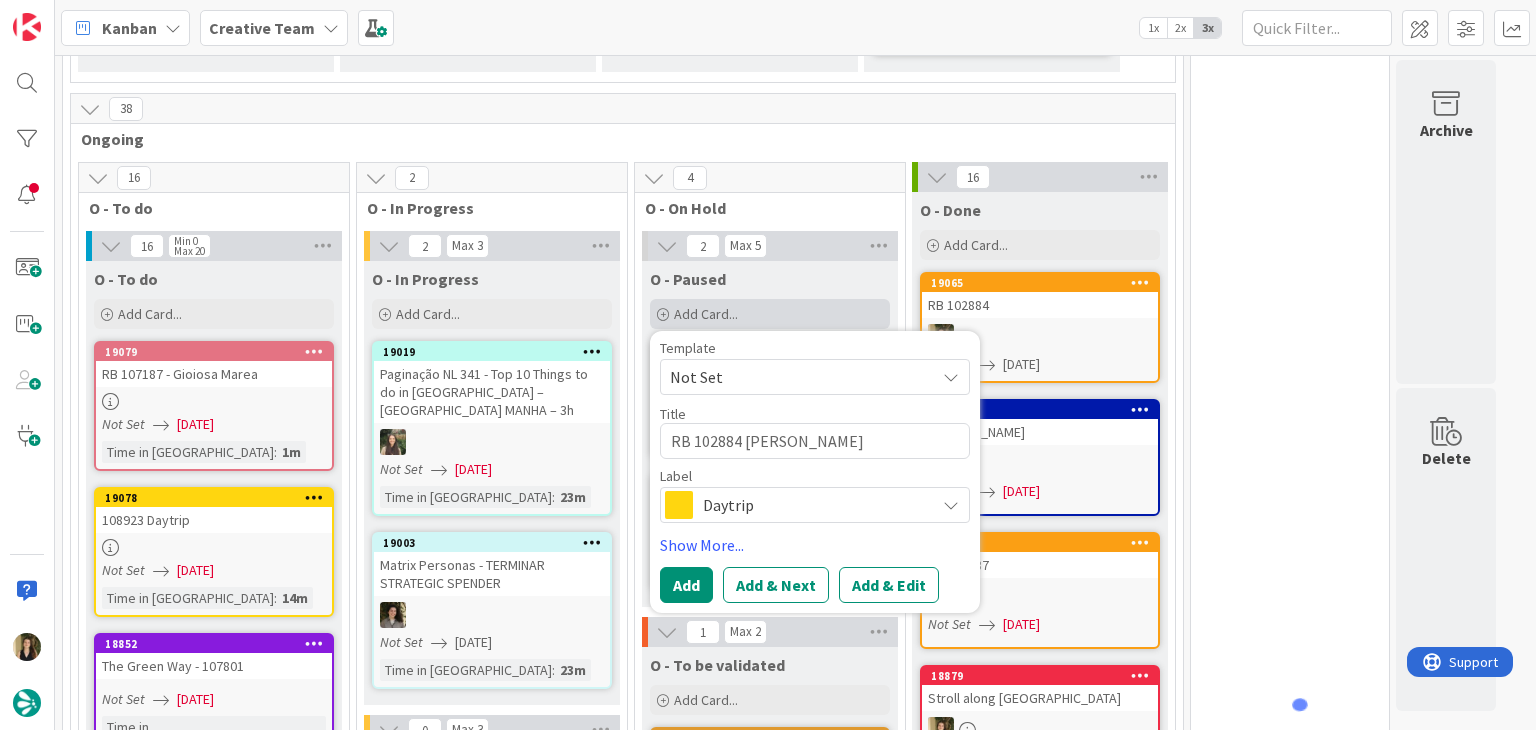 type on "x" 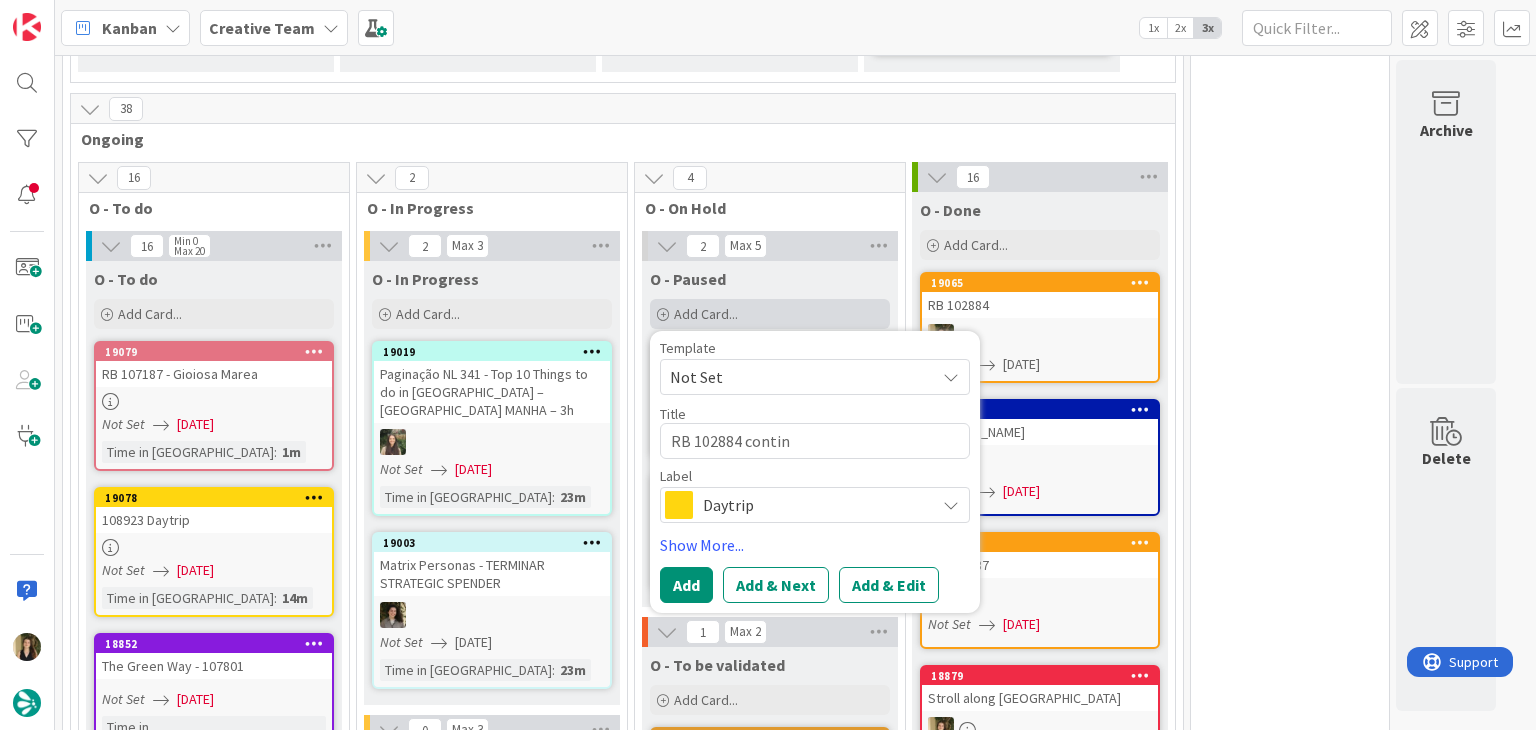 type on "x" 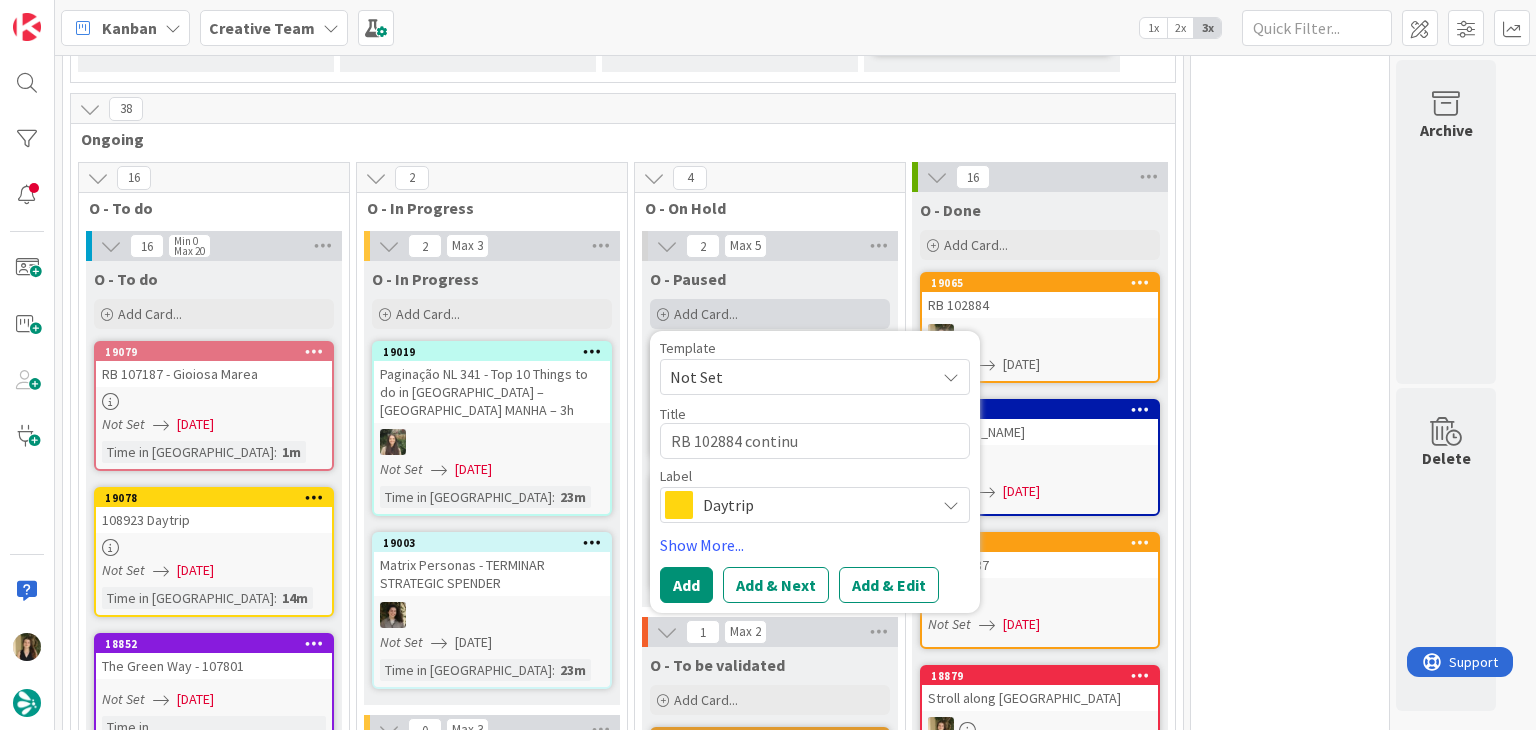 type on "x" 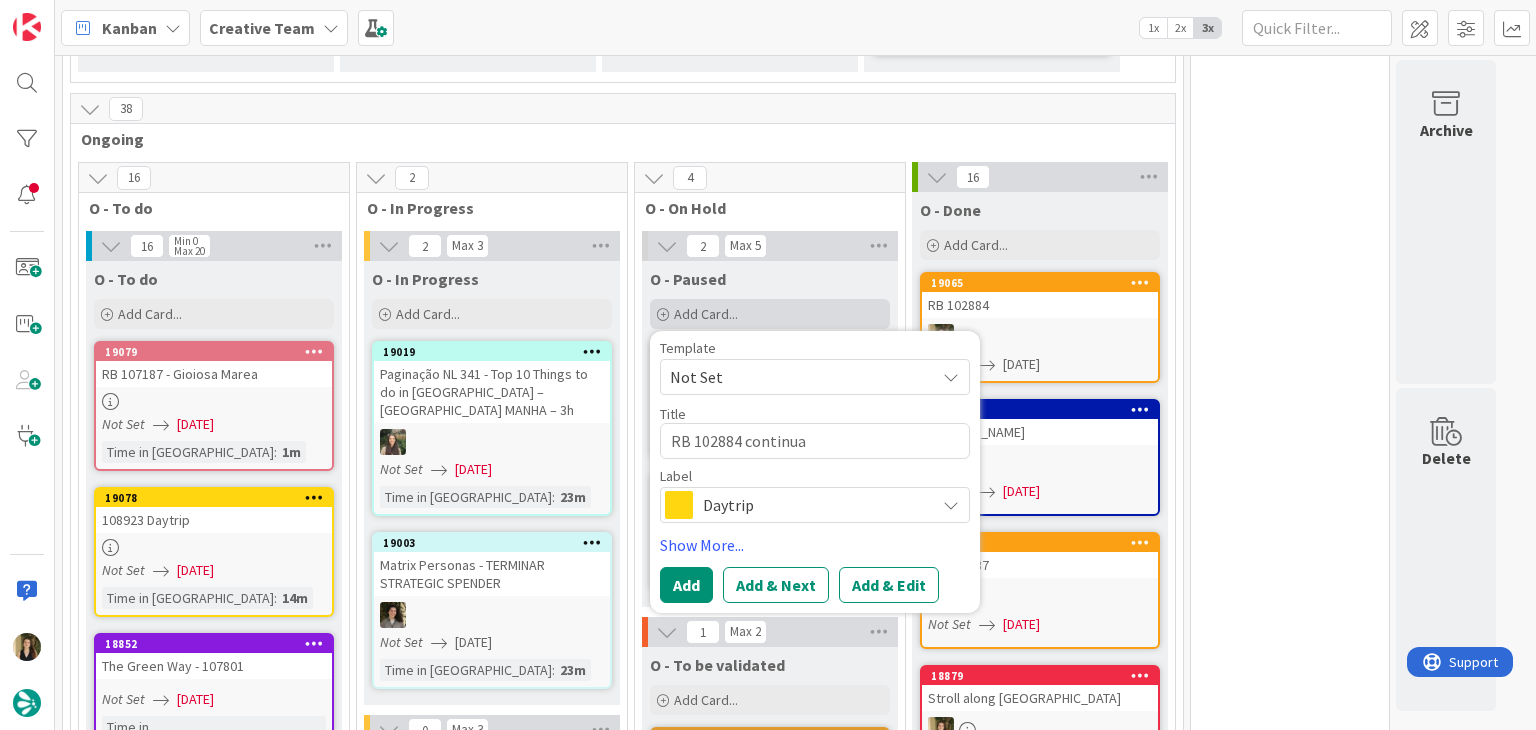 type on "x" 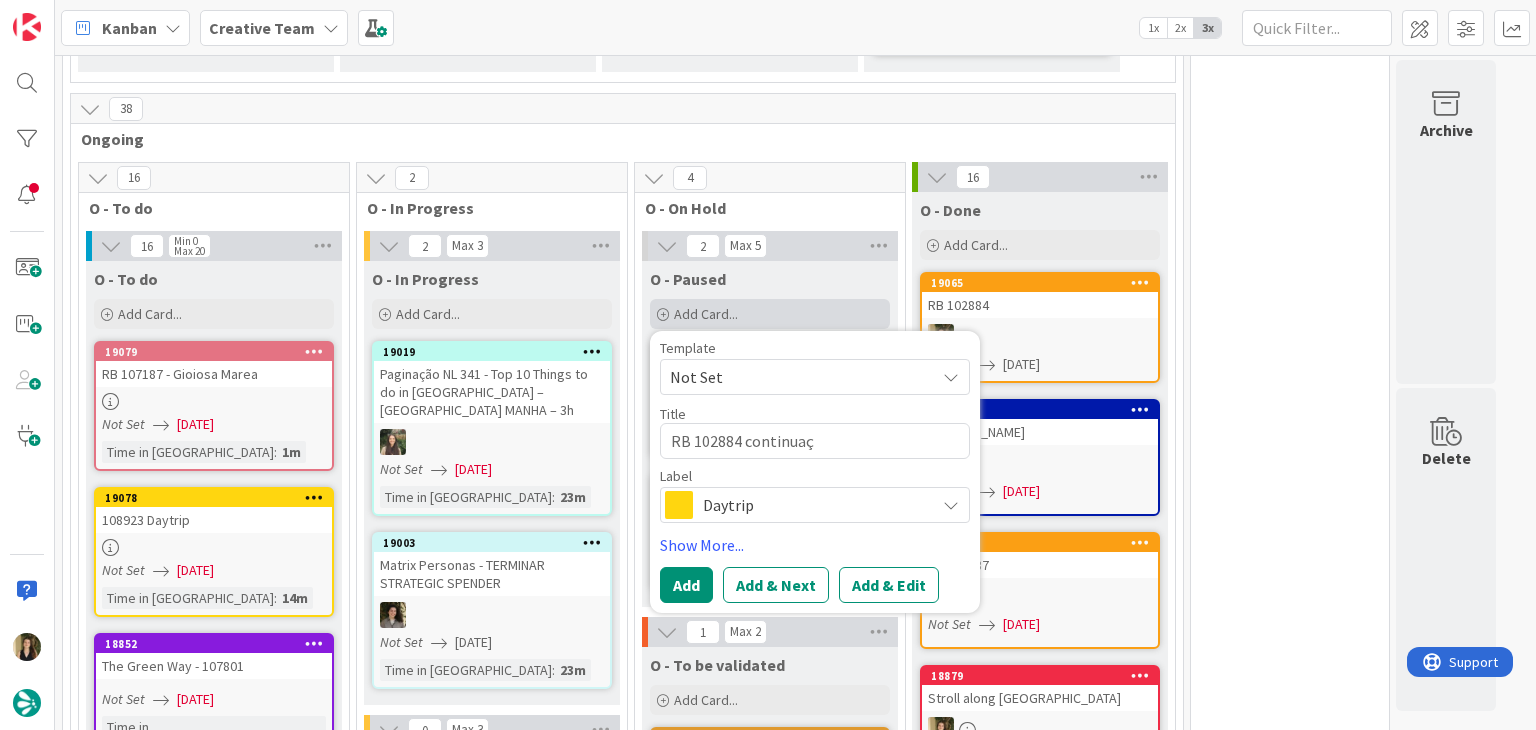 type on "x" 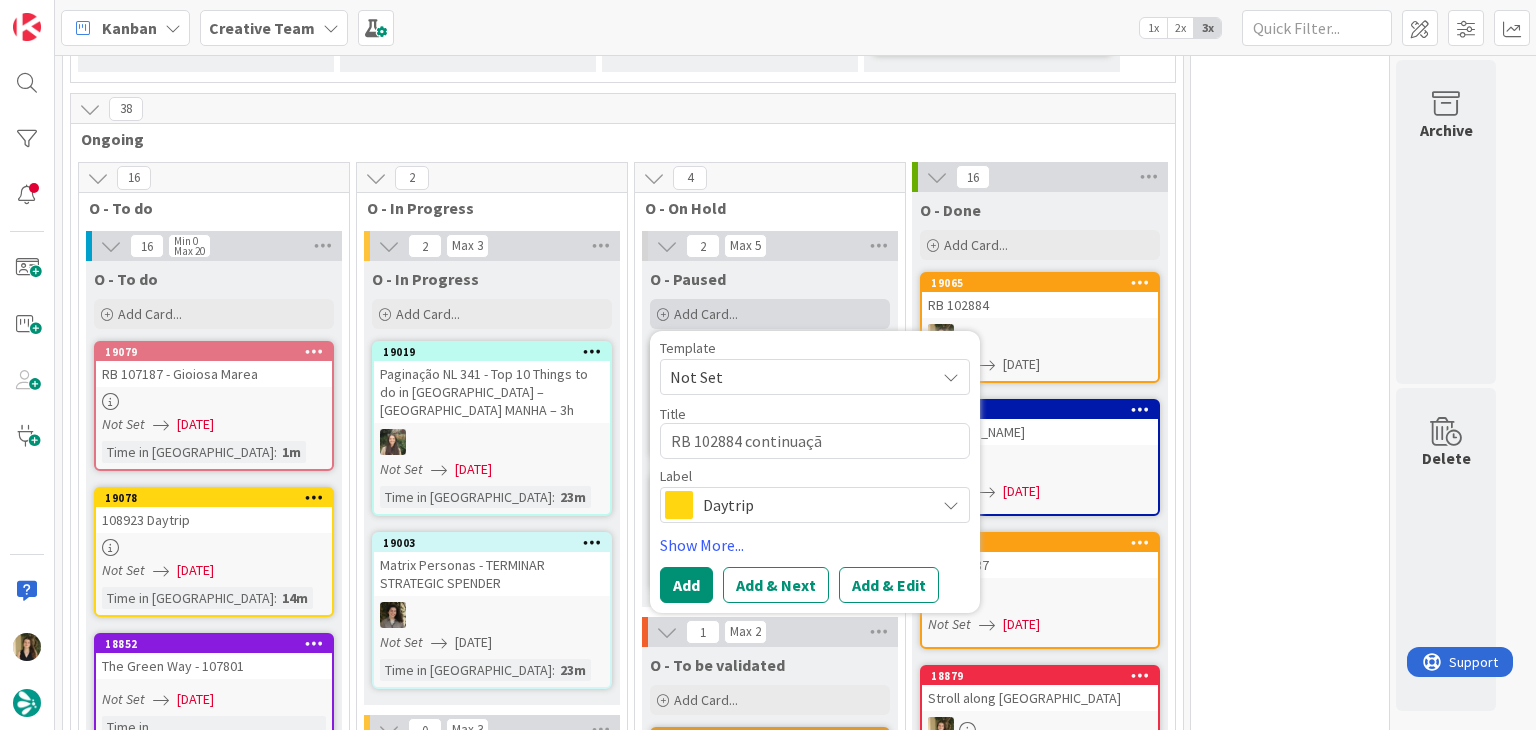 type on "x" 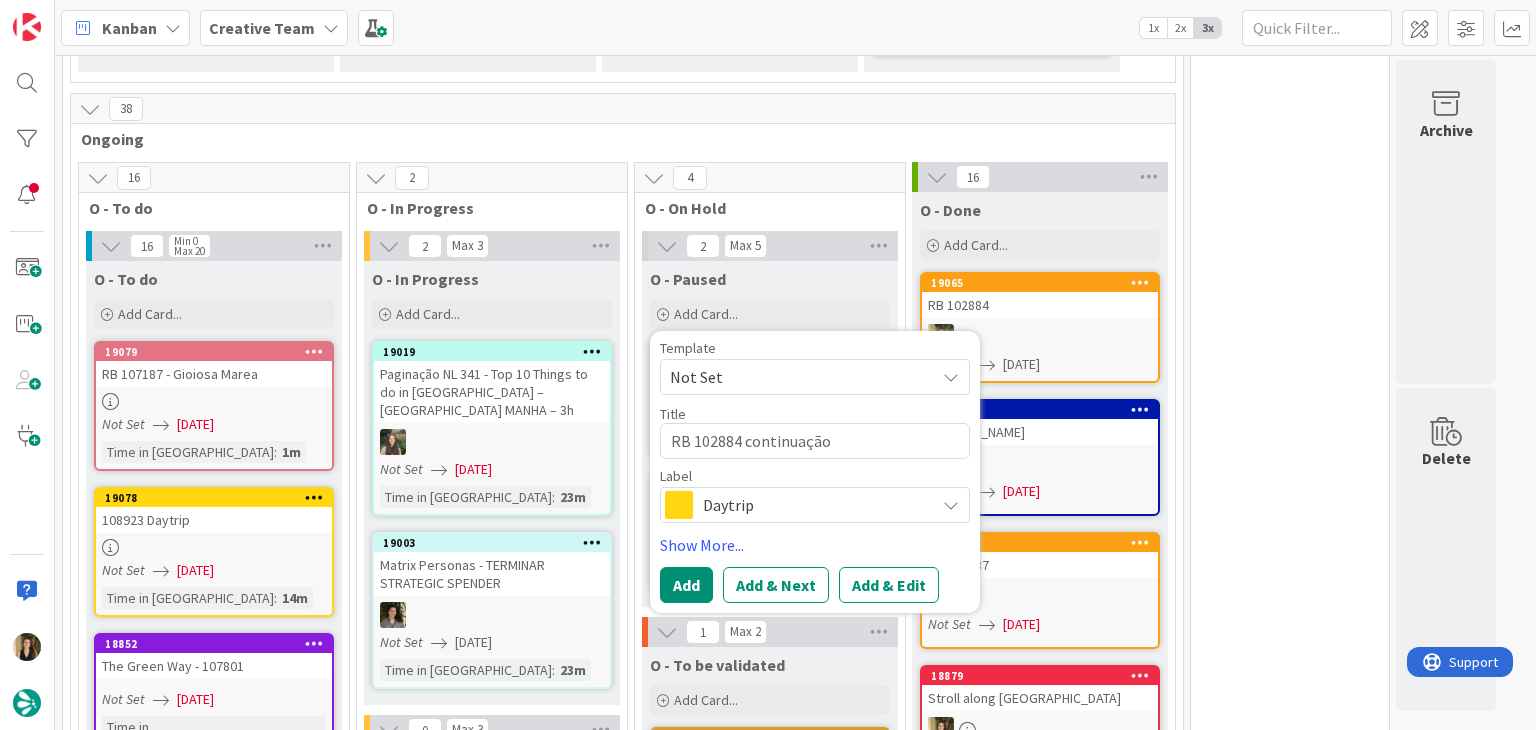 type on "RB 102884 continuação" 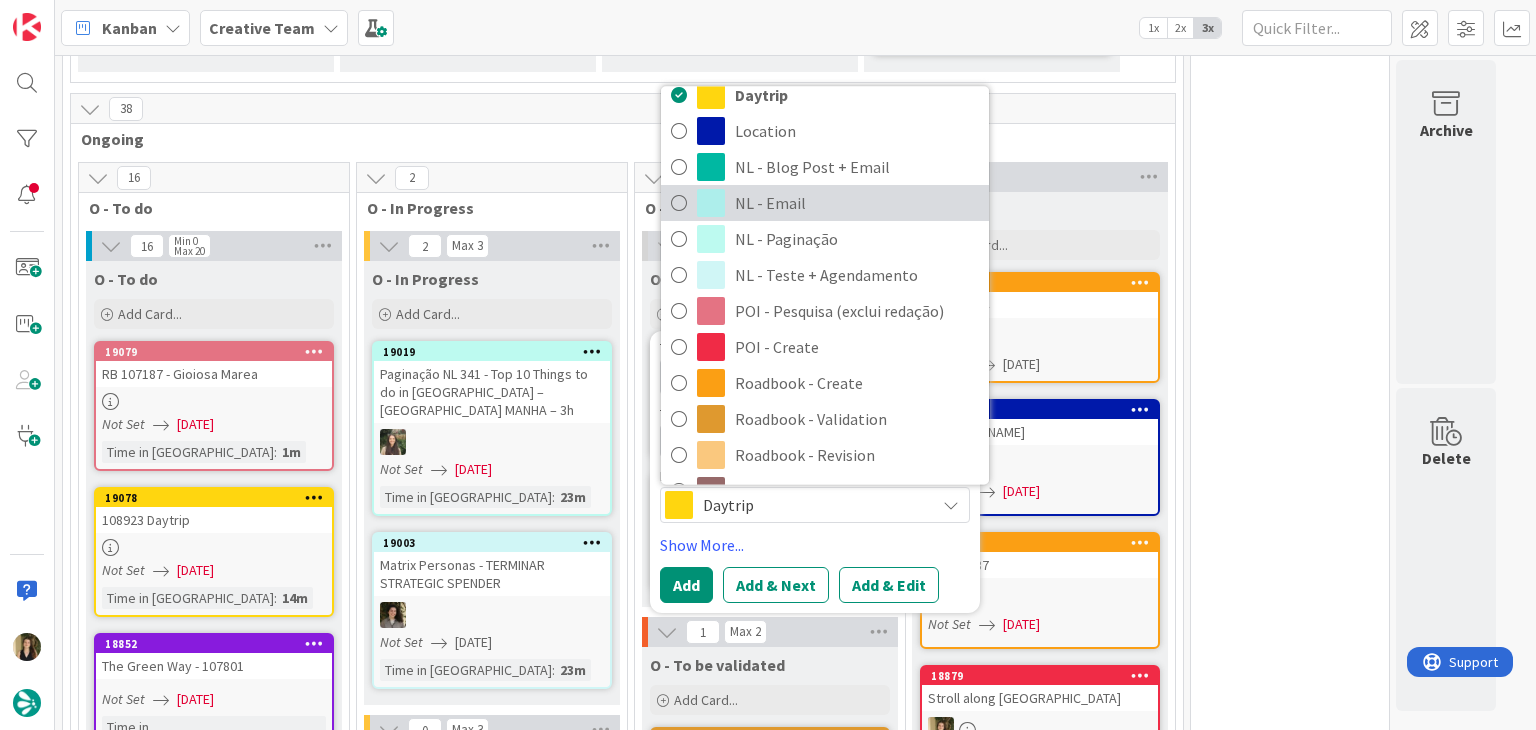 scroll, scrollTop: 300, scrollLeft: 0, axis: vertical 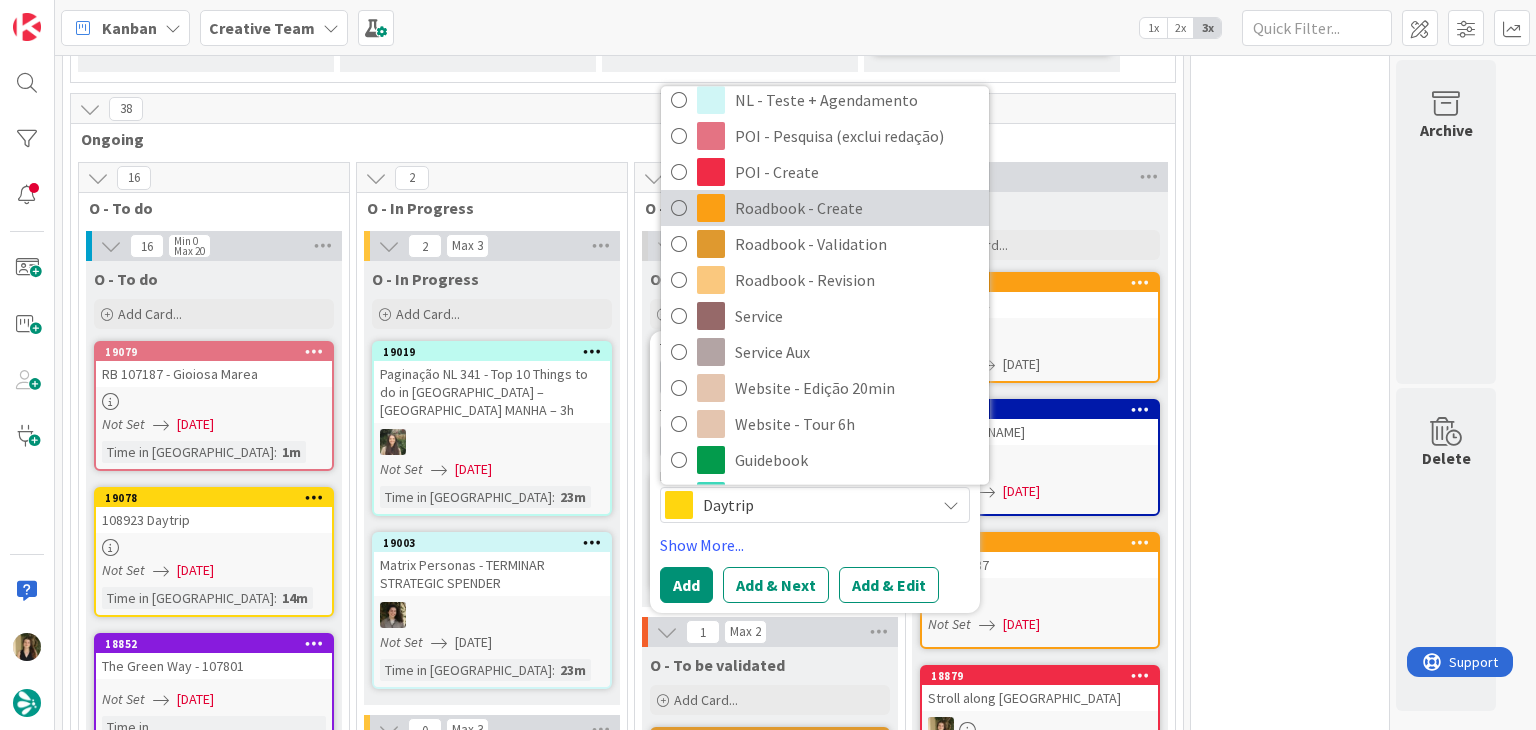 click on "Roadbook - Create" at bounding box center [857, 209] 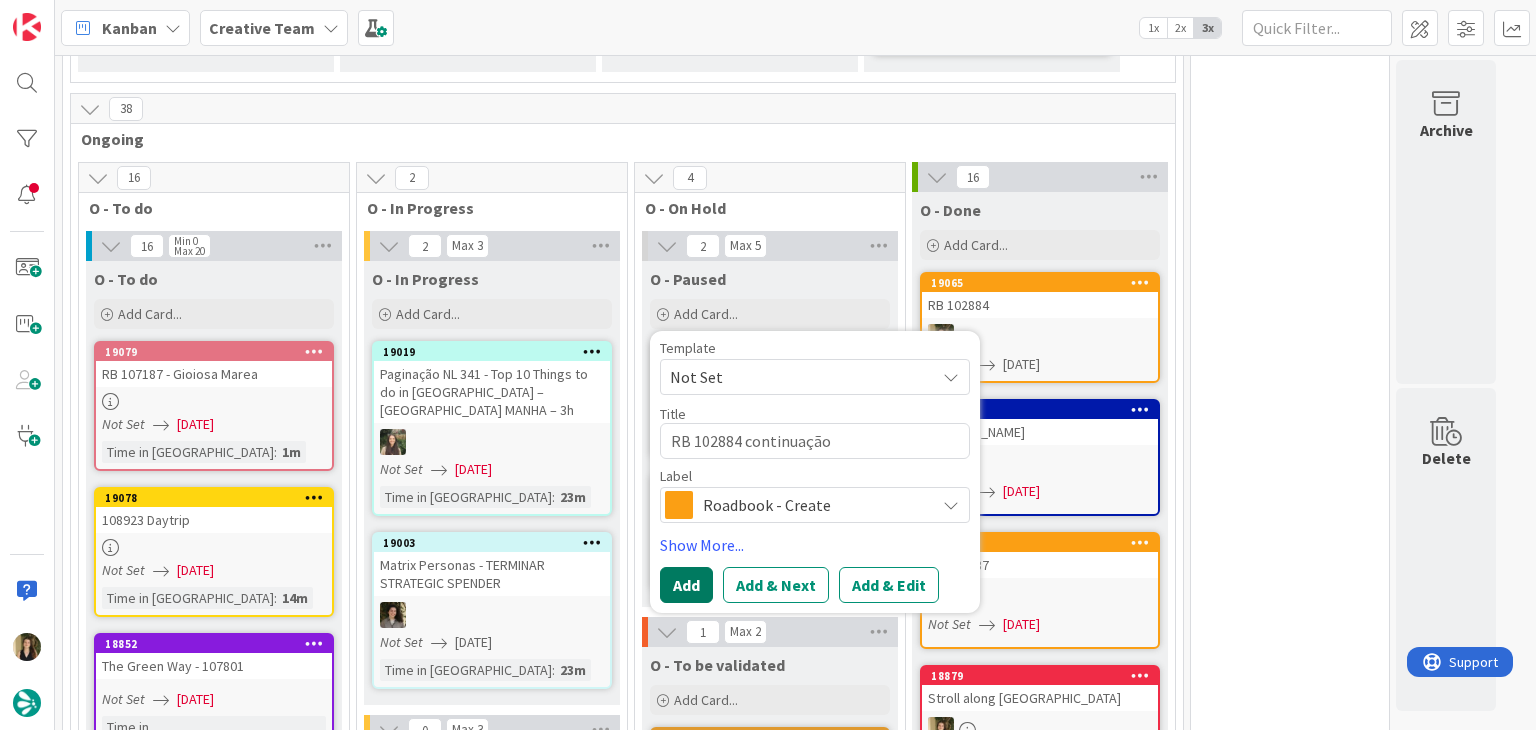 click on "Add" at bounding box center (686, 585) 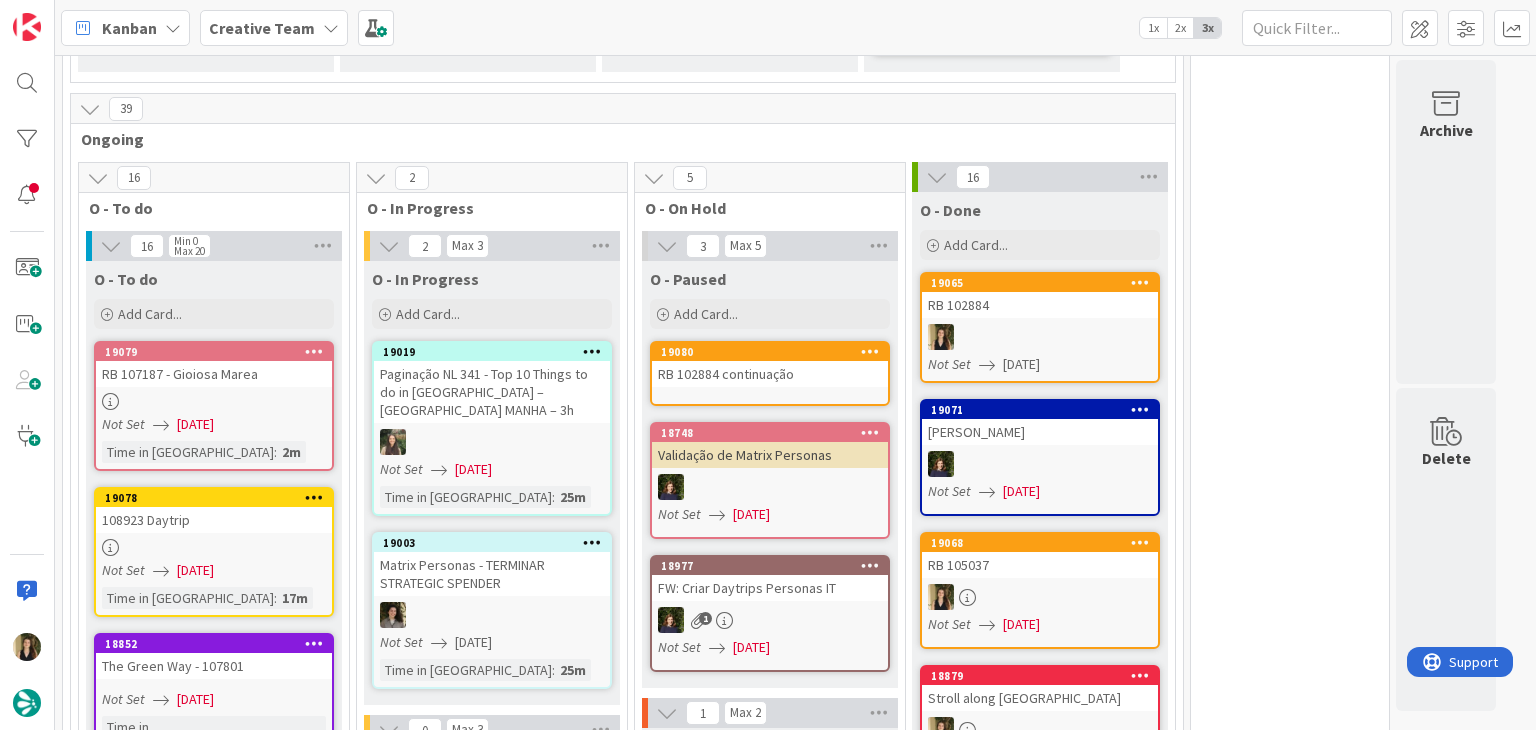 click on "RB 102884 continuação" at bounding box center [770, 374] 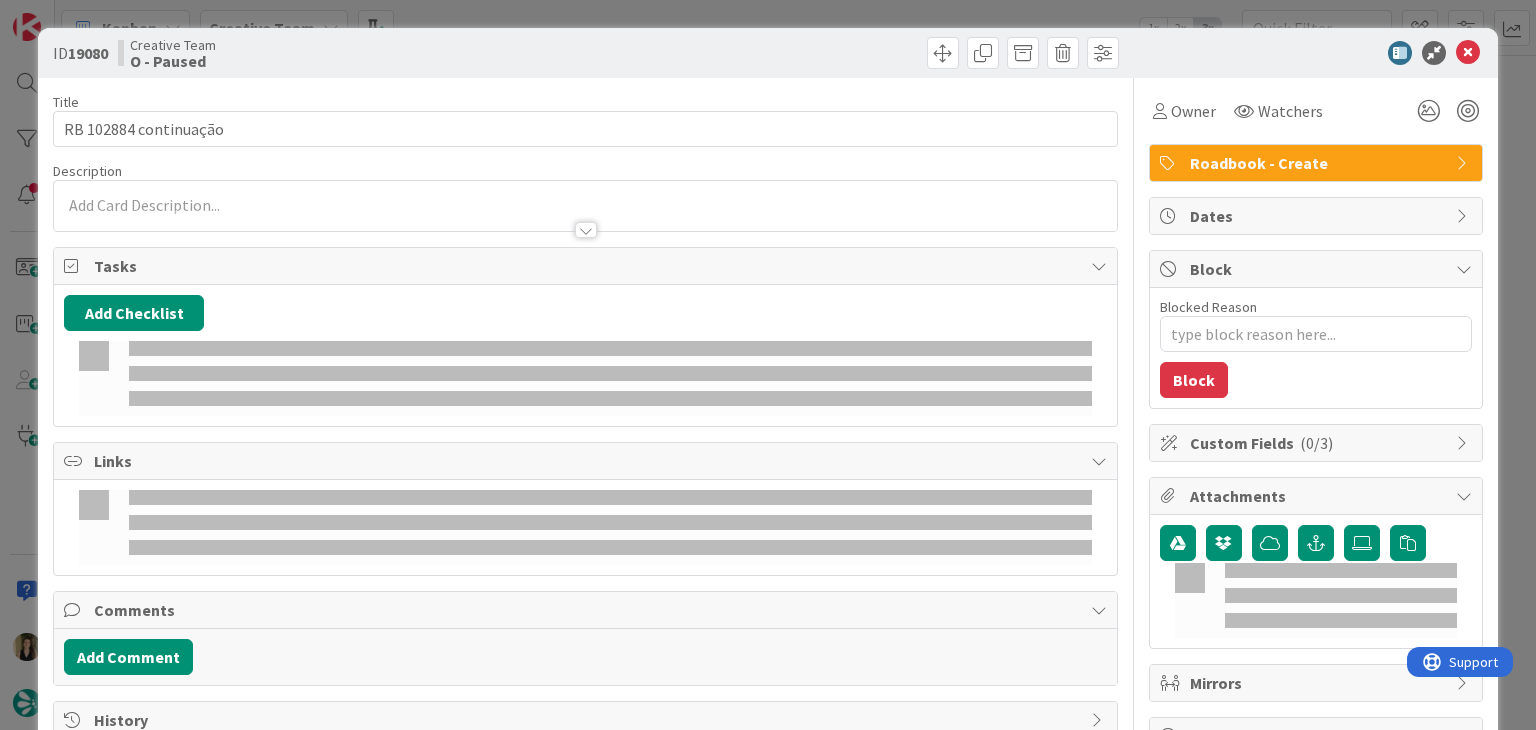 scroll, scrollTop: 0, scrollLeft: 0, axis: both 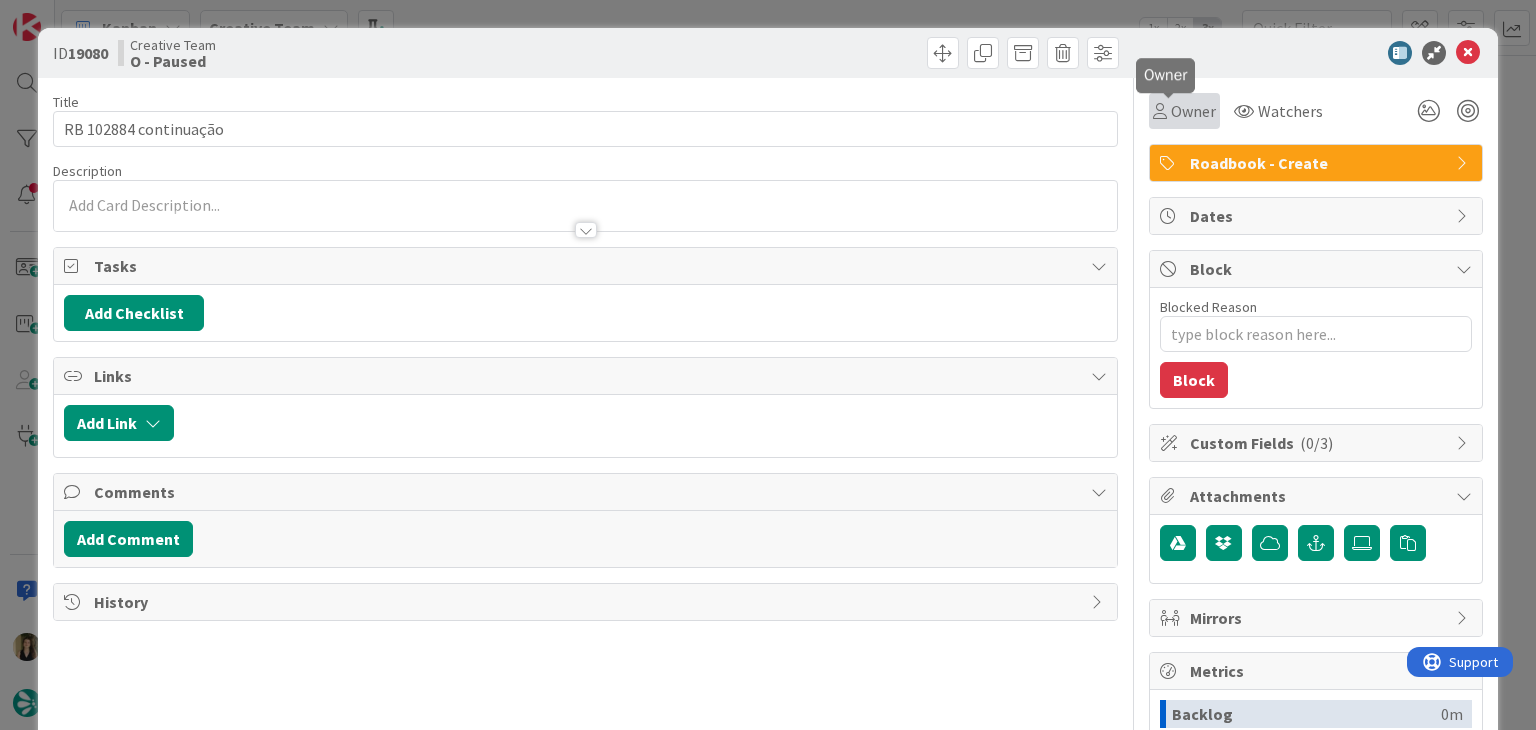 click on "Owner" at bounding box center (1193, 111) 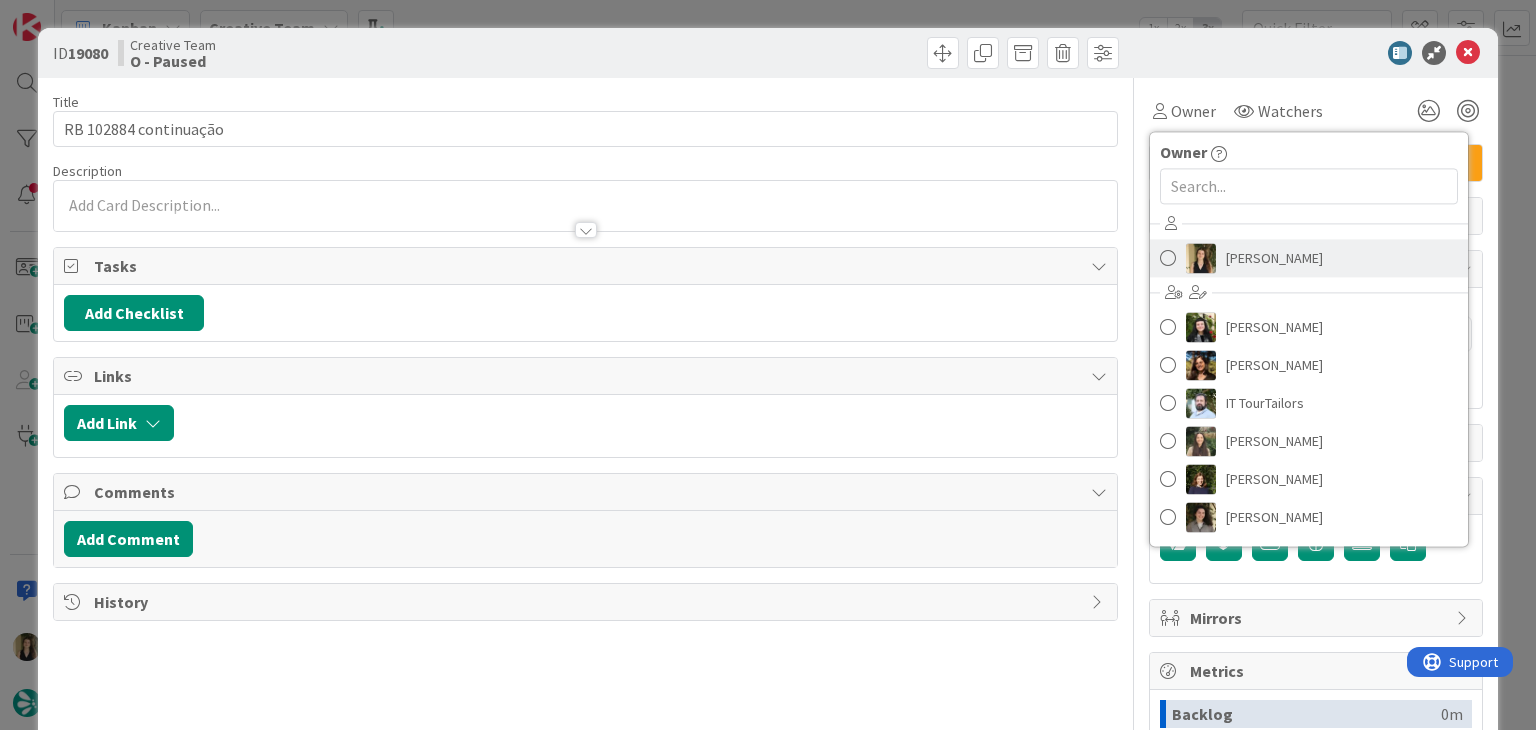 click on "[PERSON_NAME]" at bounding box center (1274, 258) 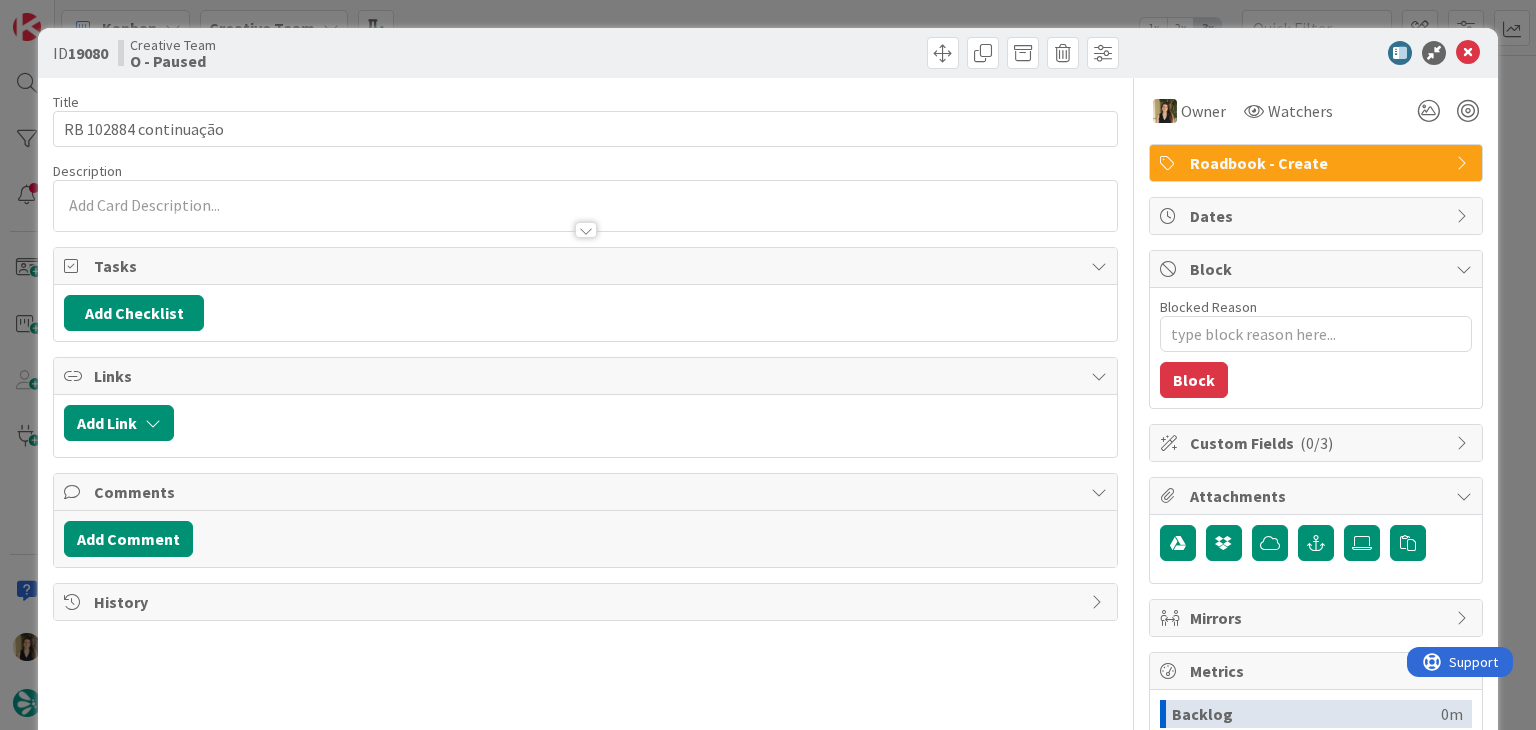 type on "x" 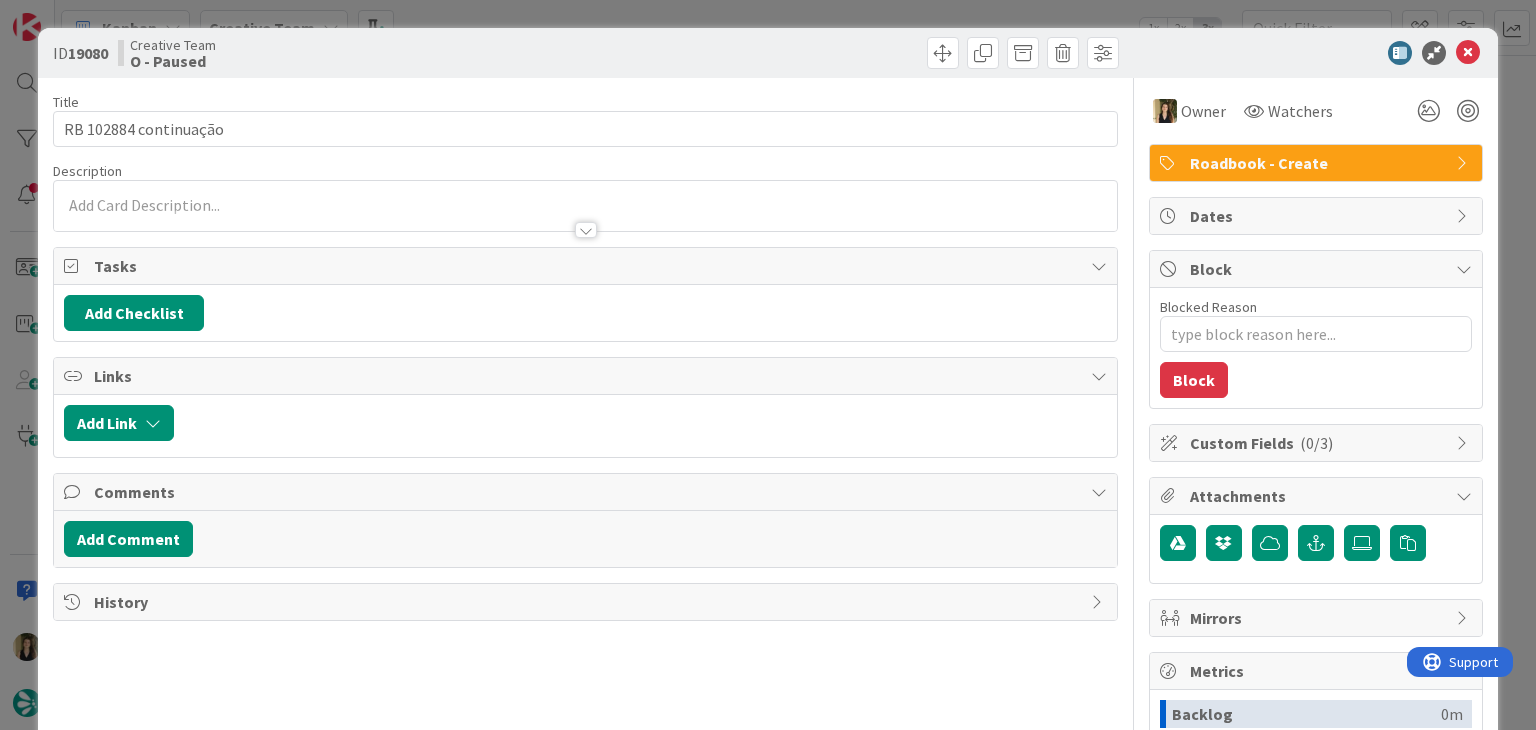 click on "ID  19080 Creative Team O - Paused Title 21 / 128 RB 102884 continuação Description Owner Watchers Roadbook - Create Tasks Add Checklist Links Add Link Comments Add Comment History Owner Owner Remove Set as Watcher Sofia Palma Beatriz Cassona Diana Ramos  IT TourTailors Inês Gonçalves Margarida Carvalho Melissa Santos Rita Bernardo Watchers Roadbook - Create Dates Block Blocked Reason 0 / 256 Block Custom Fields ( 0/3 ) Attachments Mirrors Metrics Backlog 0m To Do 0m Buffer 0m In Progress 0m Total Time 0m Lead Time 0m Cycle Time 0m Blocked Time 0m Show Details" at bounding box center [768, 365] 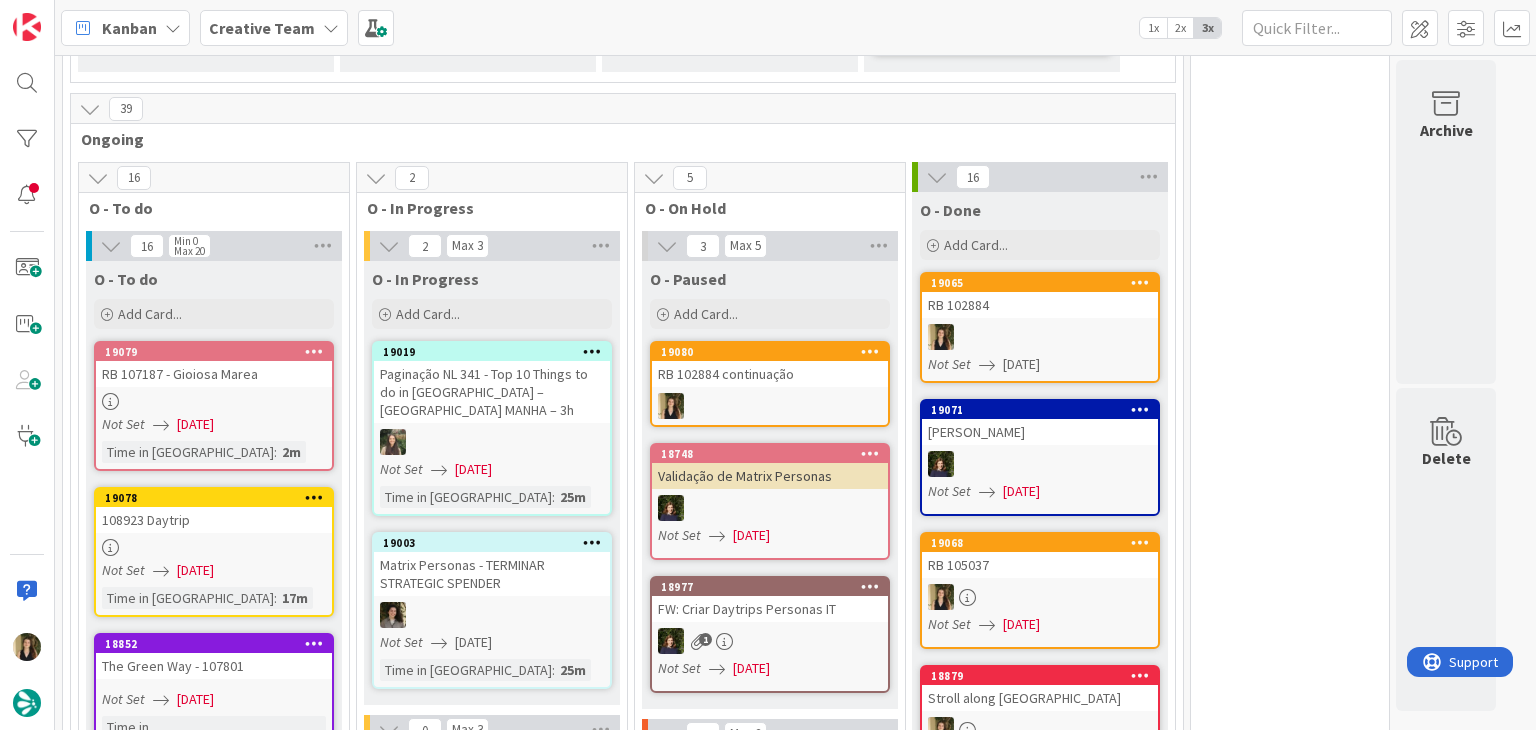 scroll, scrollTop: 0, scrollLeft: 0, axis: both 